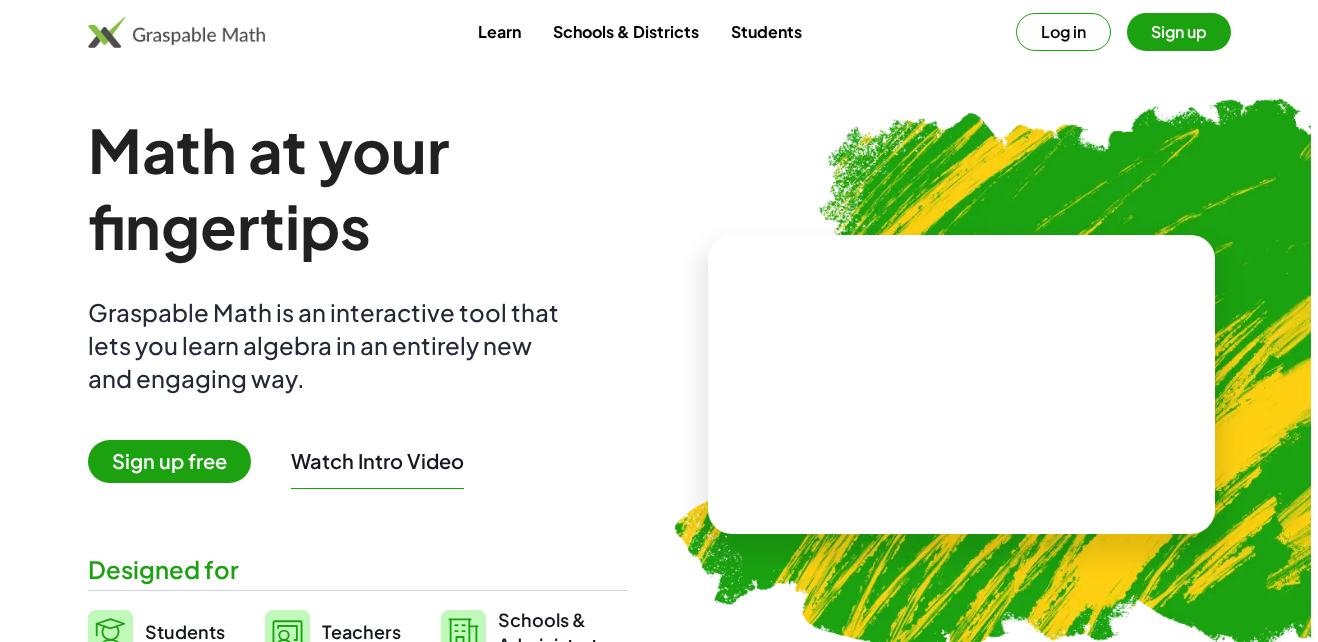 scroll, scrollTop: 0, scrollLeft: 0, axis: both 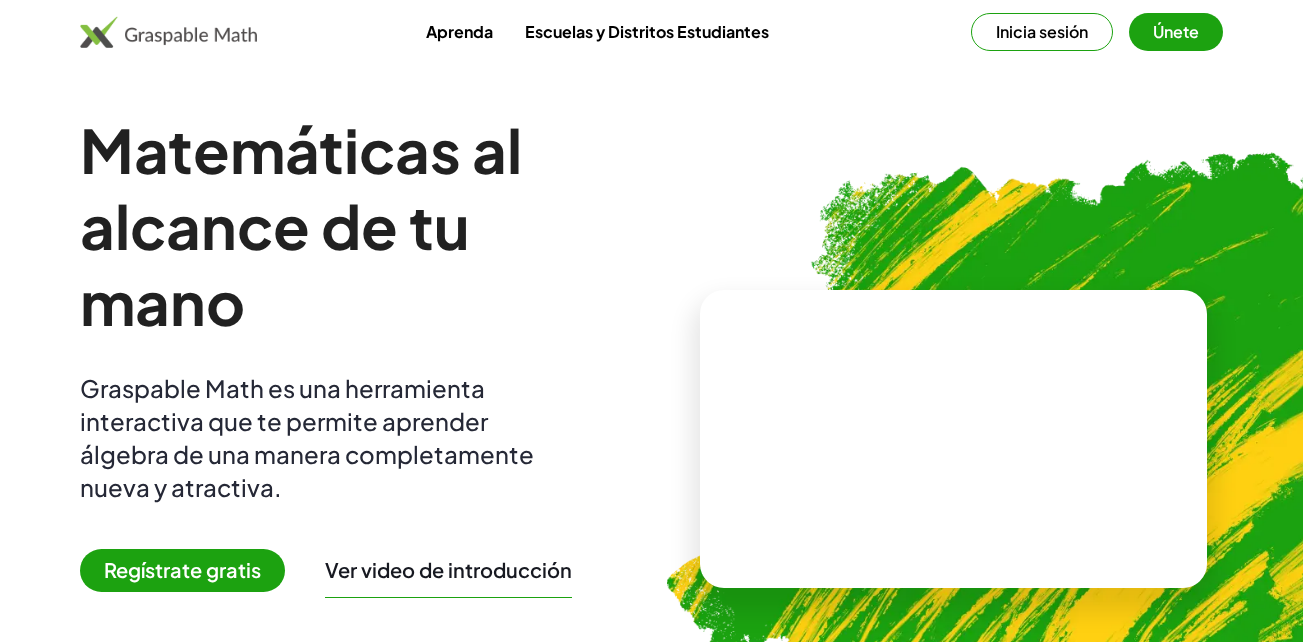 click on "Únete" at bounding box center [1176, 32] 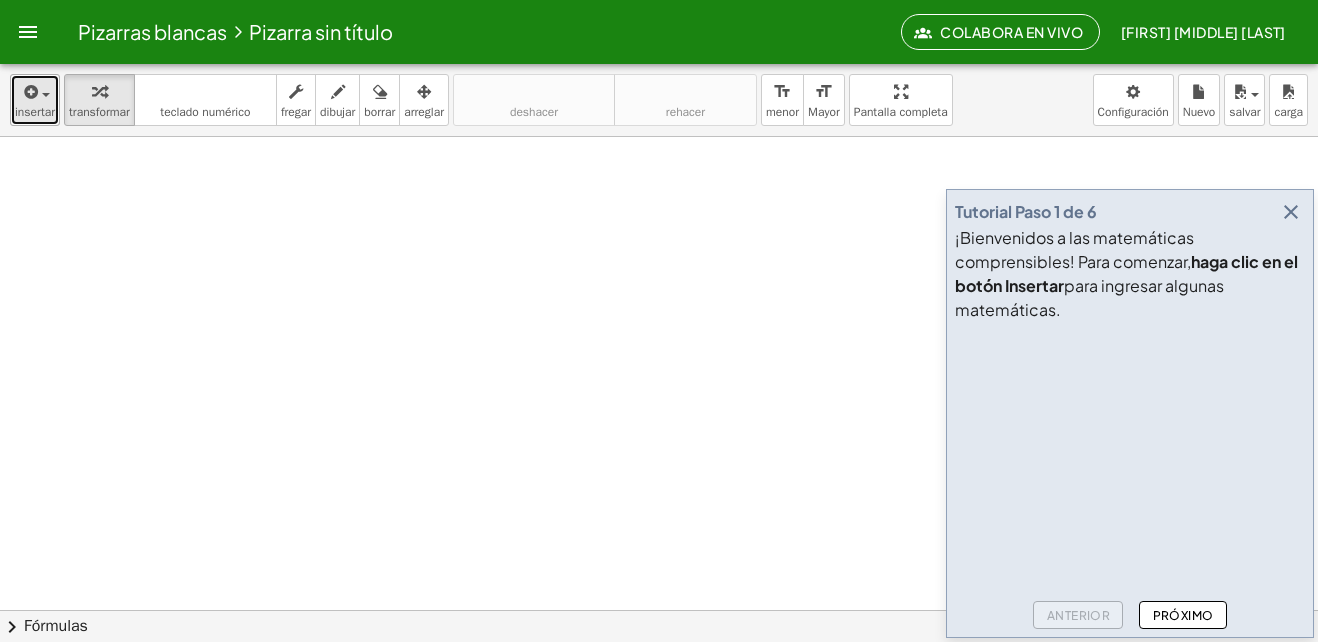 click at bounding box center (35, 91) 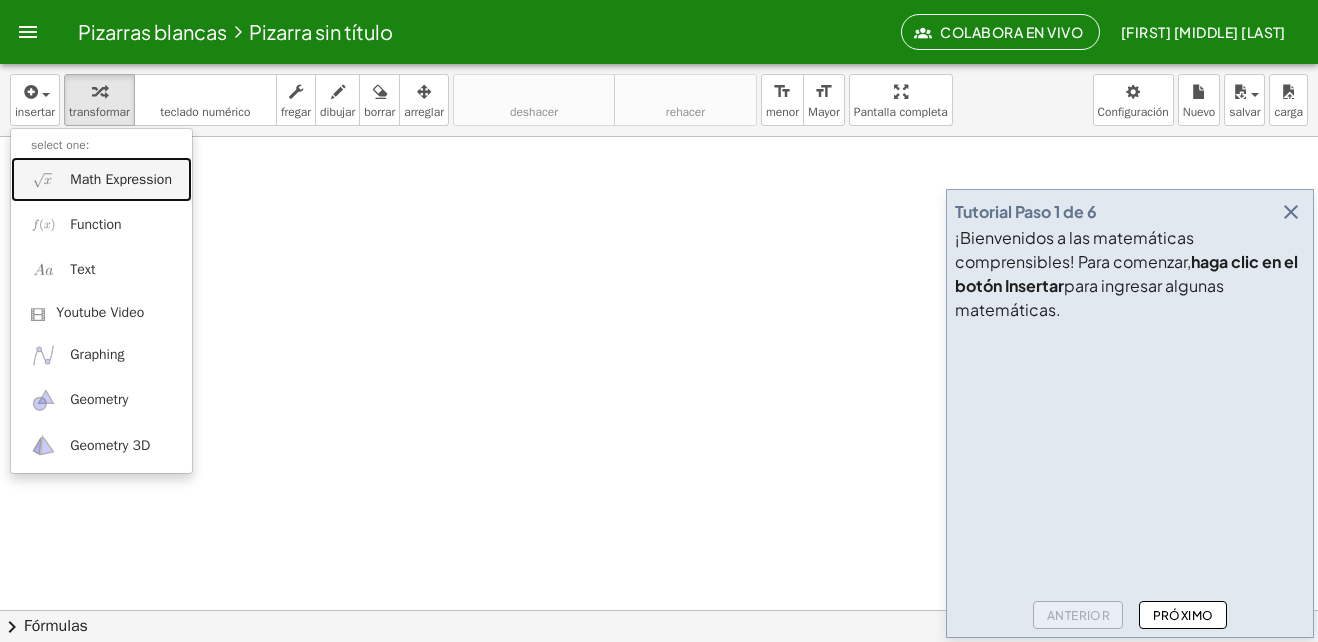 click on "Math Expression" at bounding box center [121, 180] 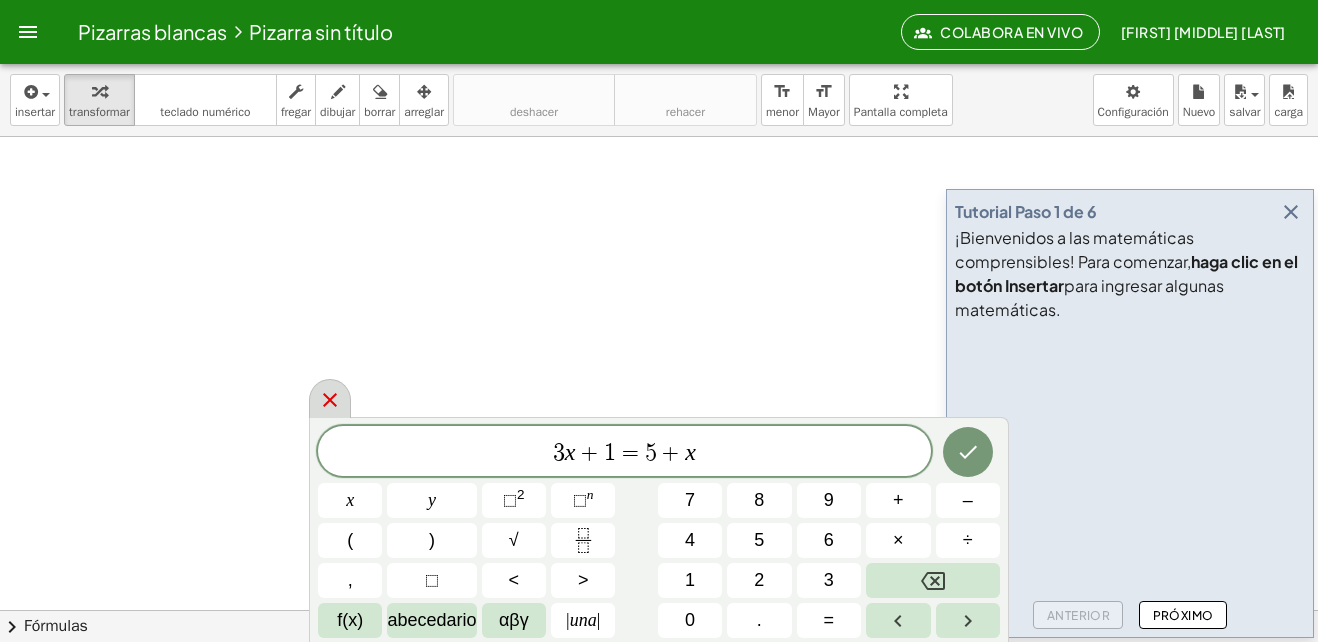 click 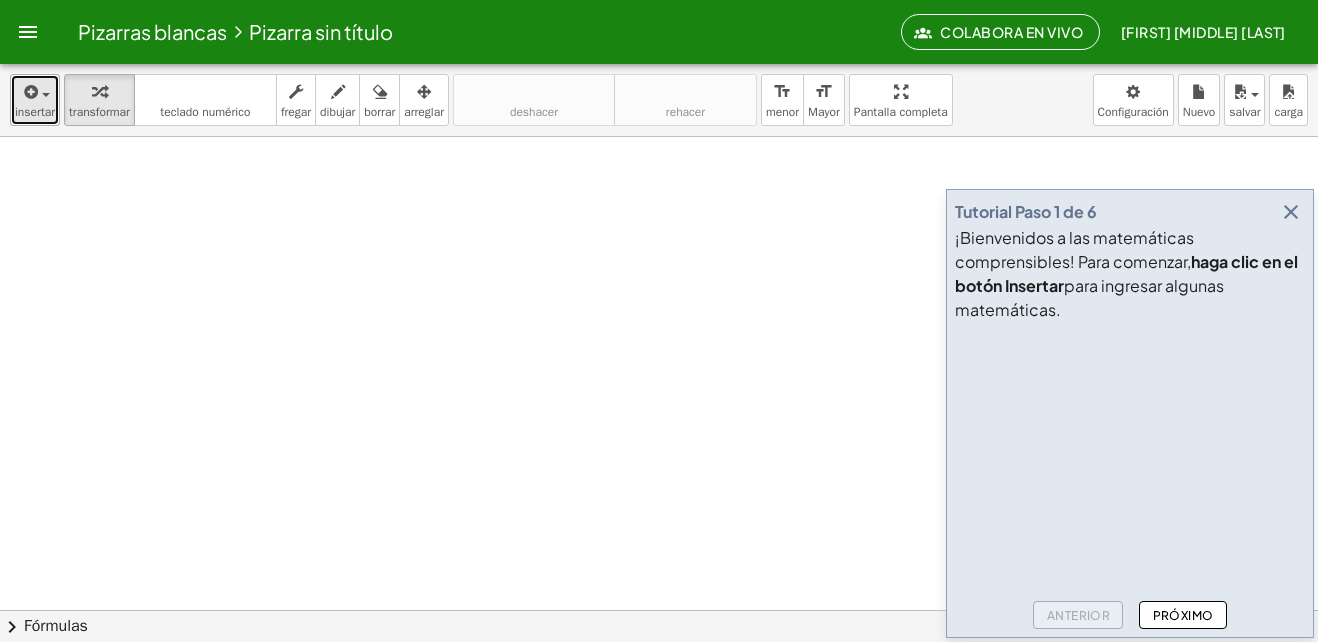 click on "insertar" at bounding box center [35, 112] 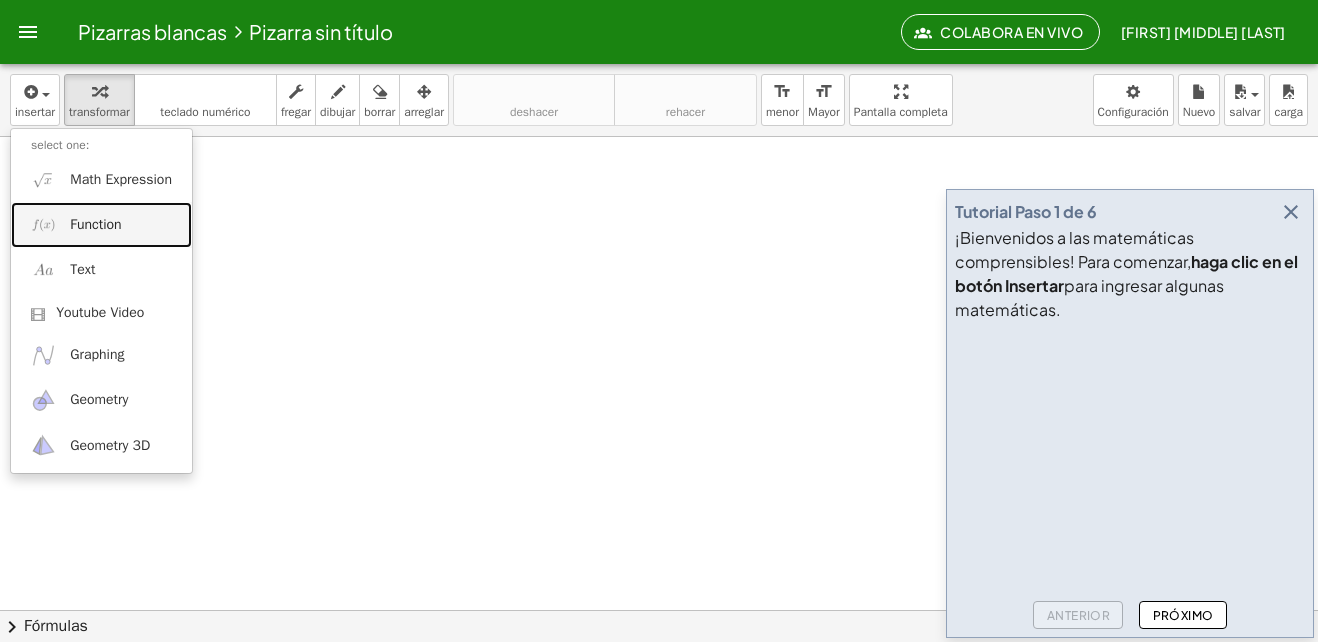 click on "Function" at bounding box center (101, 224) 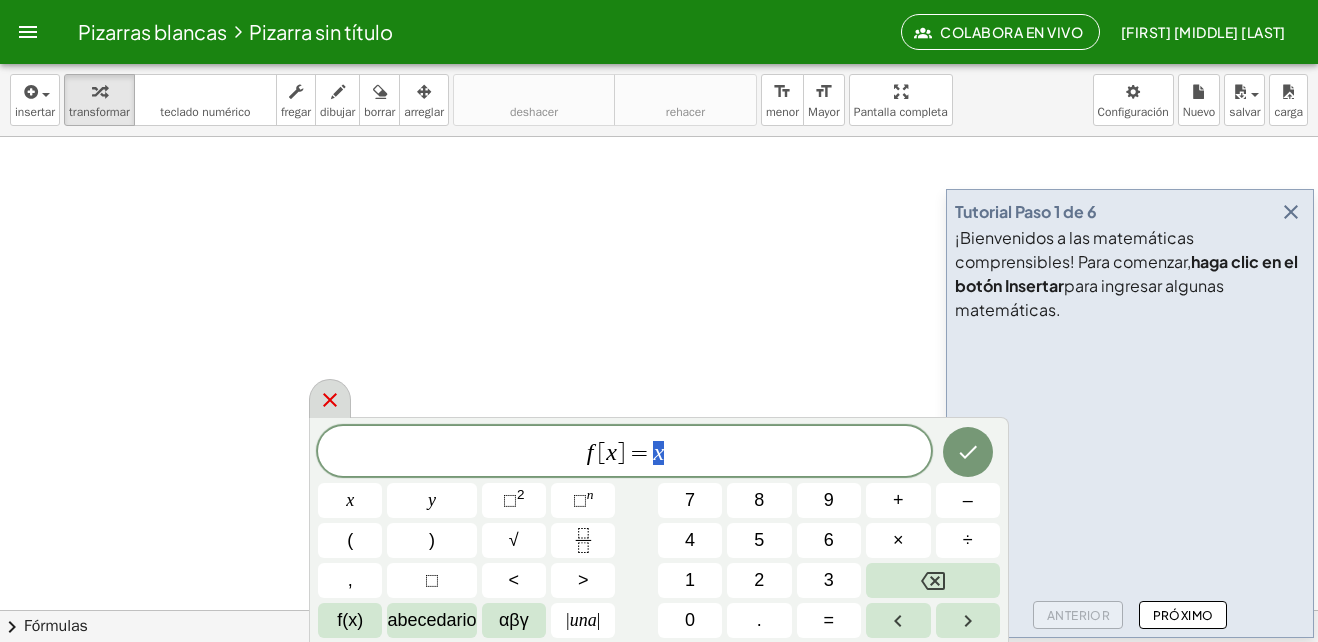 click at bounding box center [330, 398] 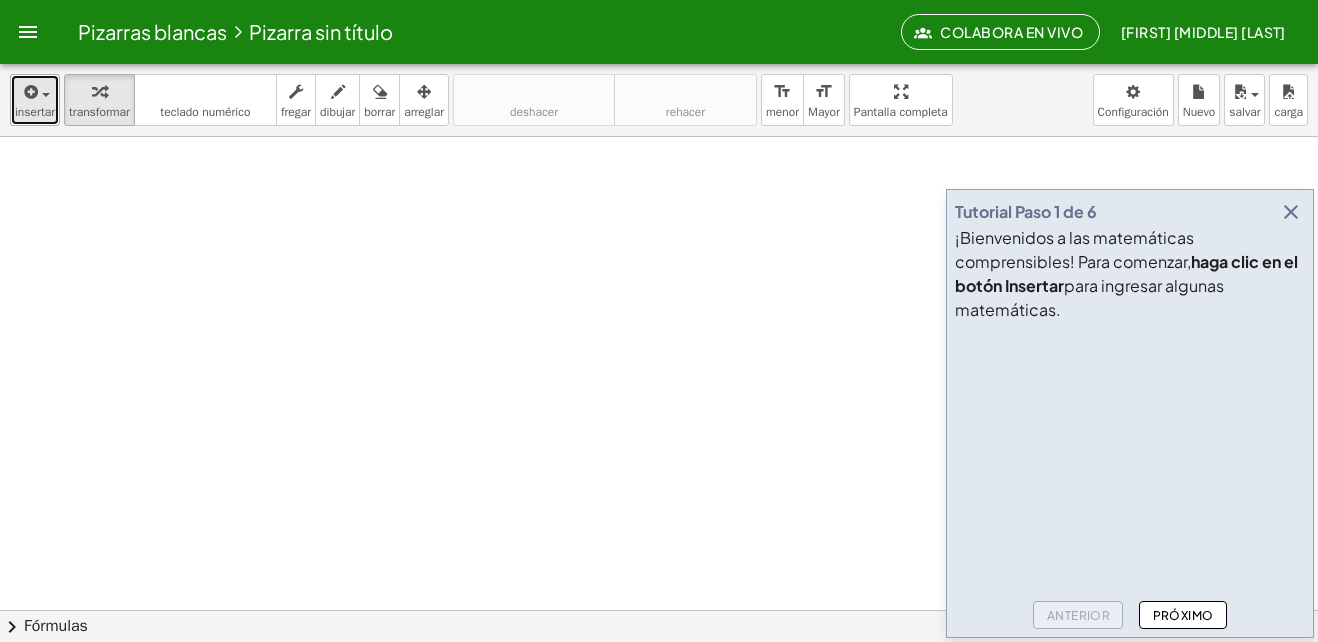click at bounding box center [35, 91] 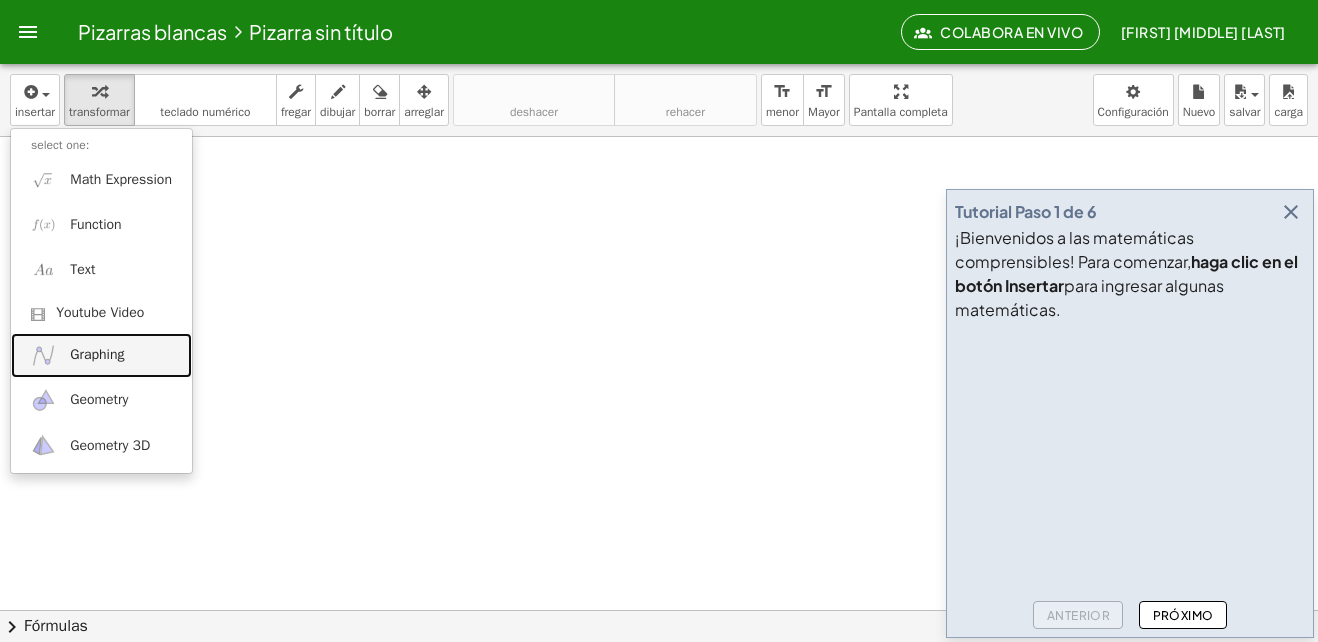 click on "Graphing" at bounding box center [97, 355] 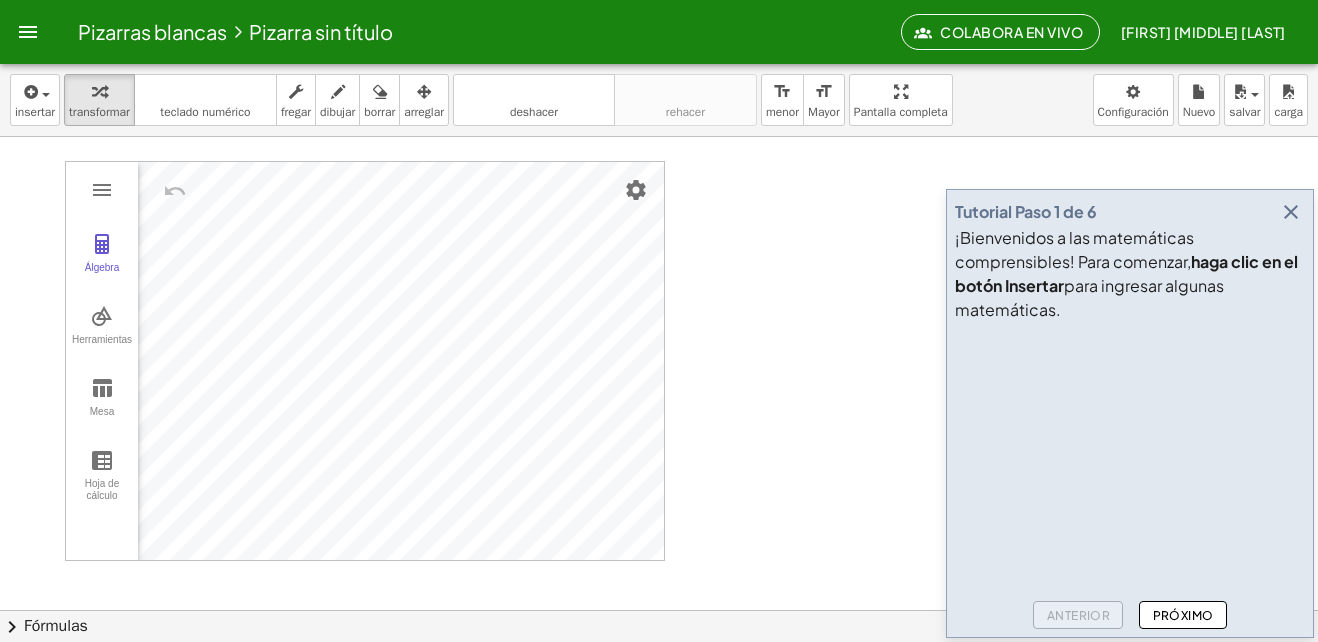 drag, startPoint x: 103, startPoint y: 194, endPoint x: 104, endPoint y: 214, distance: 20.024984 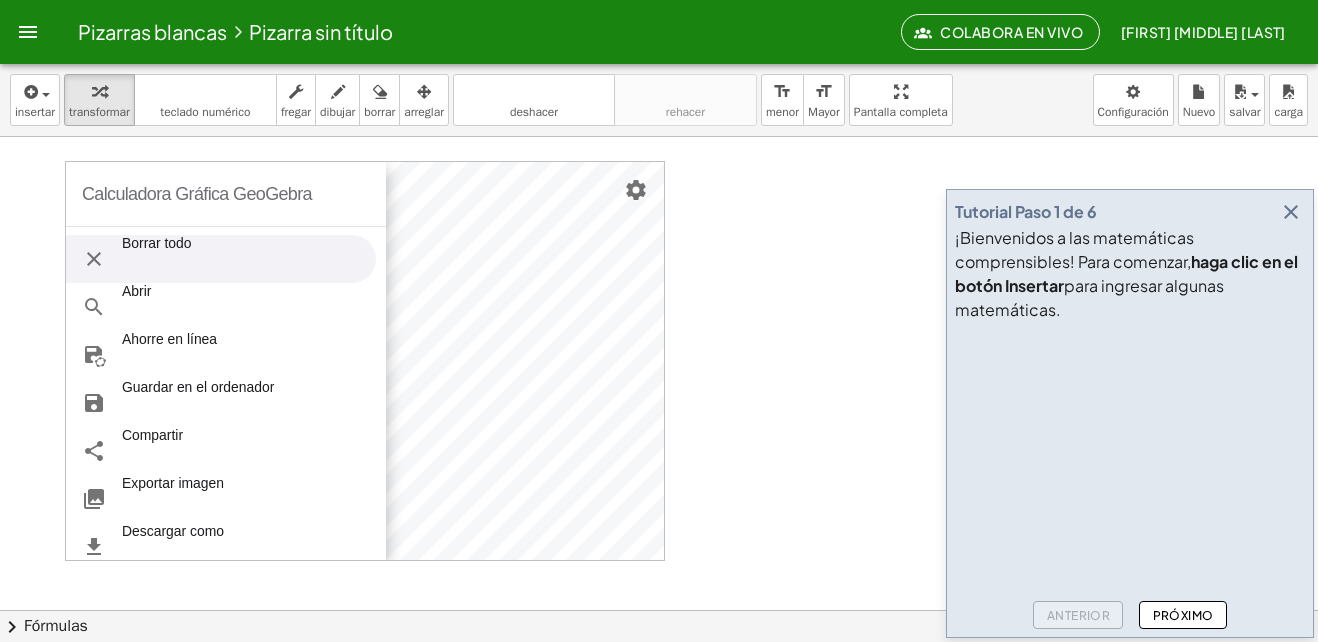 click on "Borrar todo" at bounding box center [221, 259] 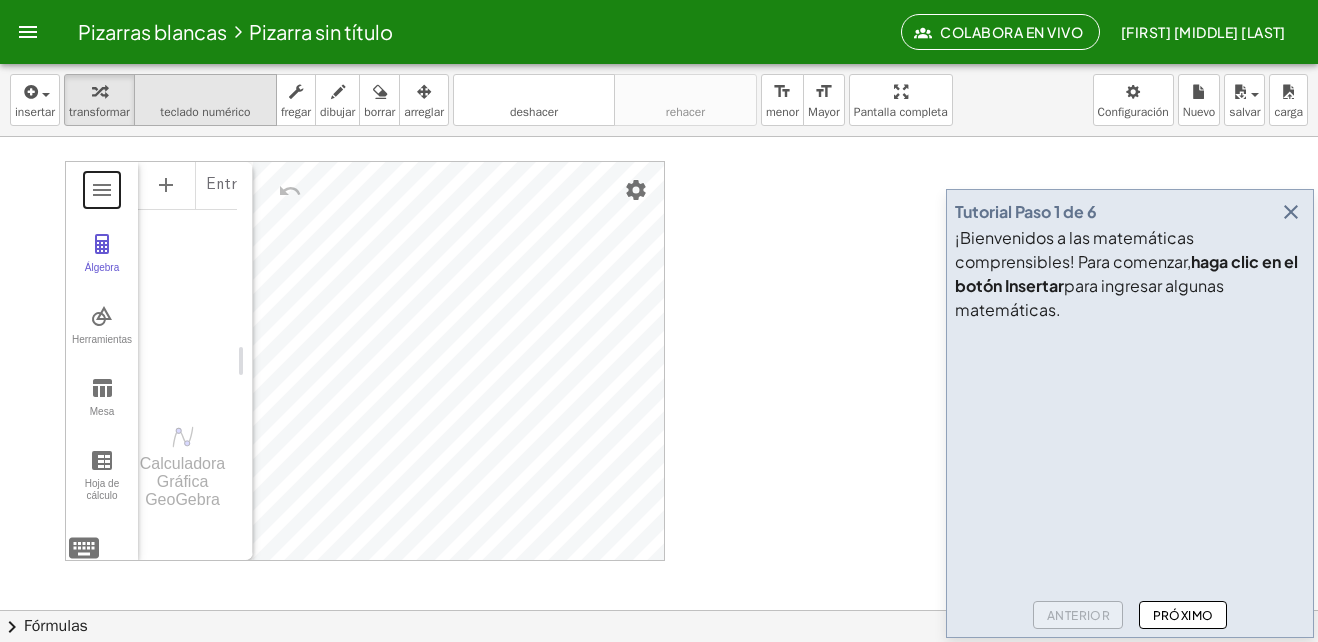 click on "teclado" at bounding box center [205, 92] 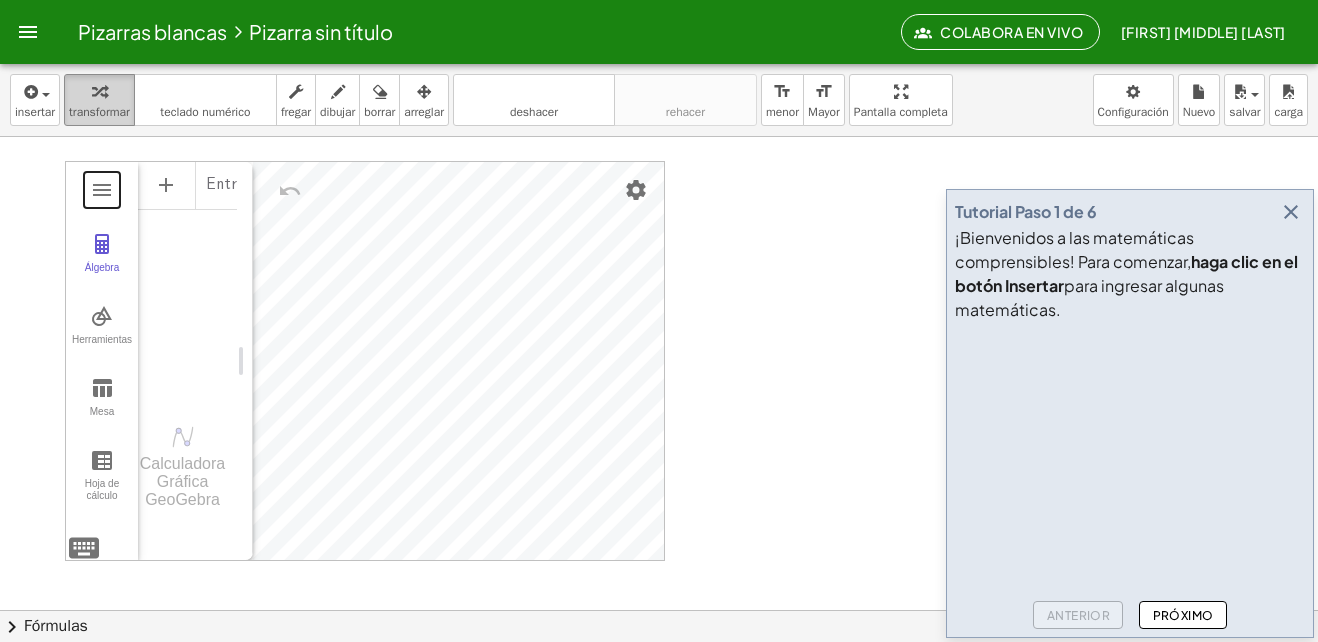 click at bounding box center [99, 91] 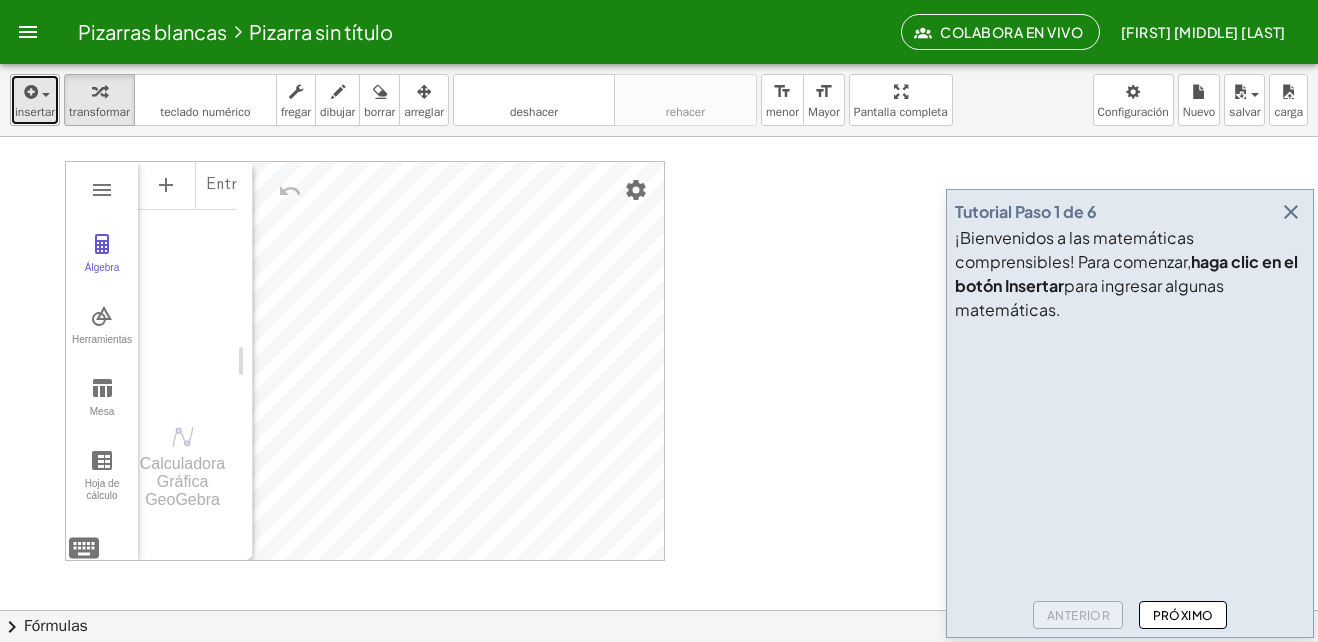click at bounding box center [29, 92] 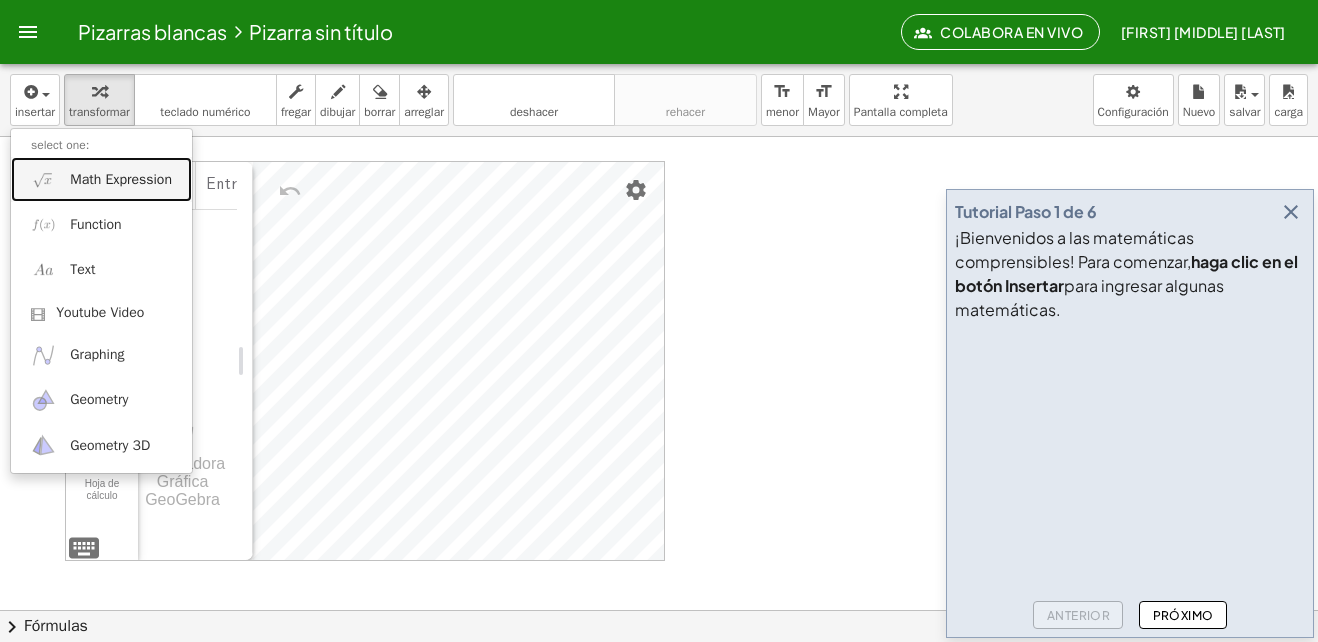 click on "Math Expression" at bounding box center [121, 180] 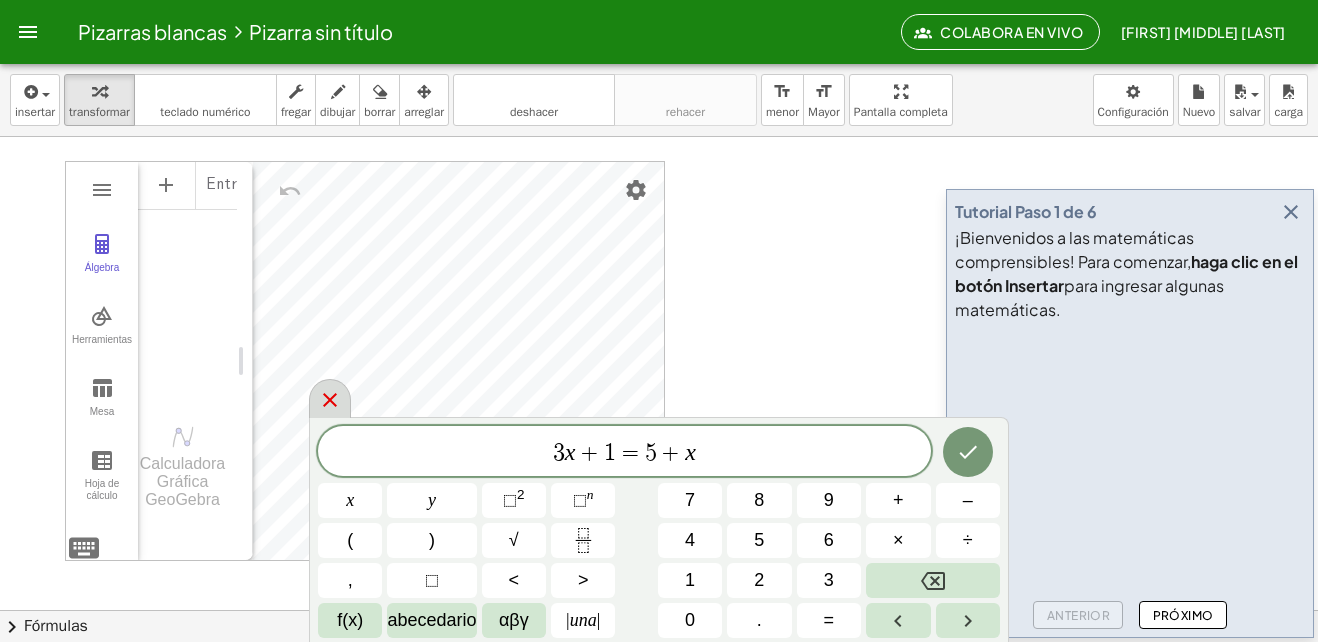 click 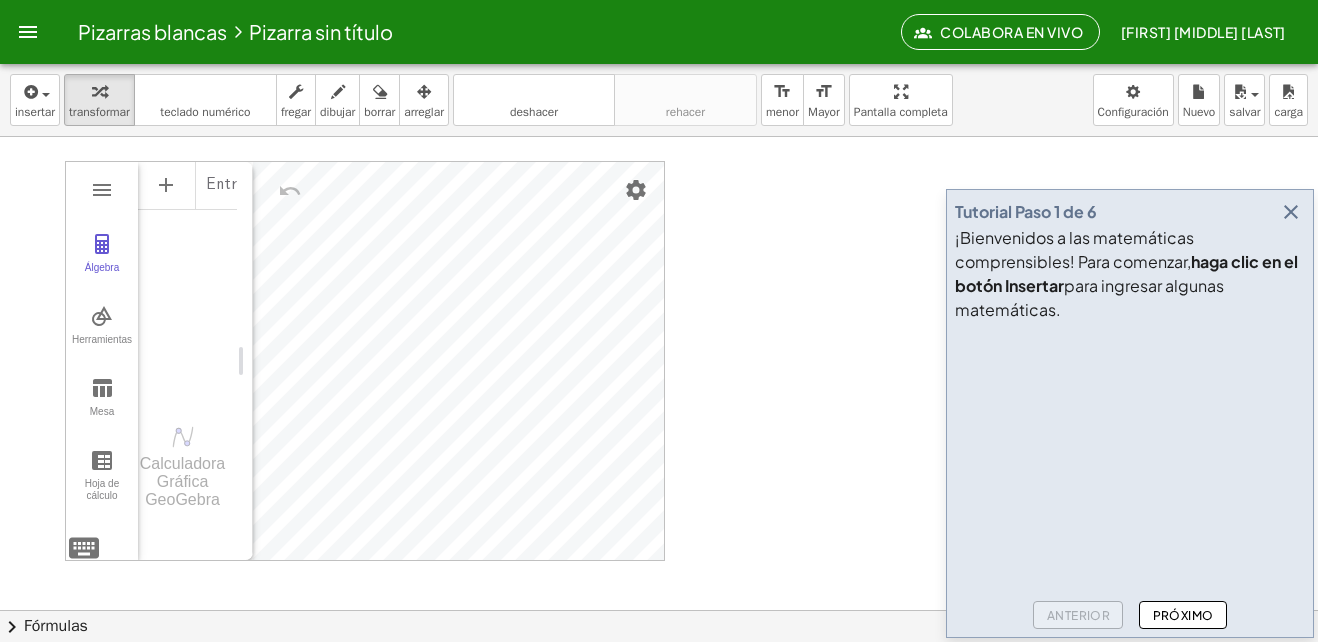 click at bounding box center [659, 672] 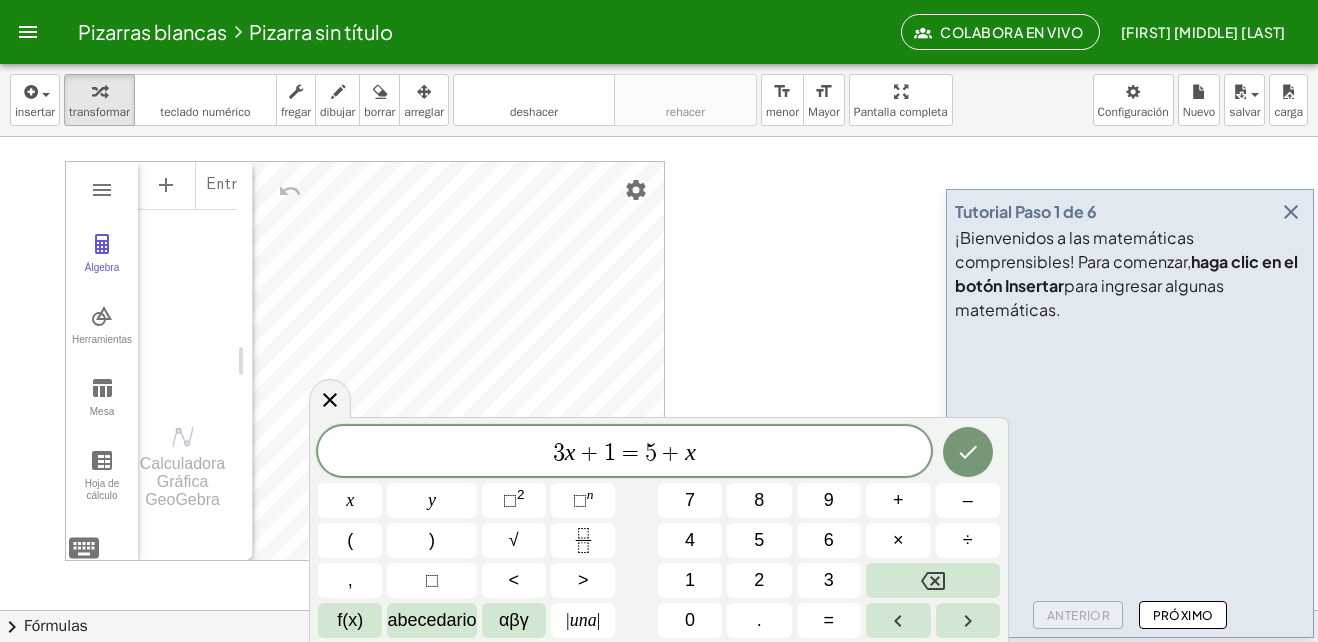click on "Álgebra Herramientas Mesa Hoja de cálculo" at bounding box center [102, 361] 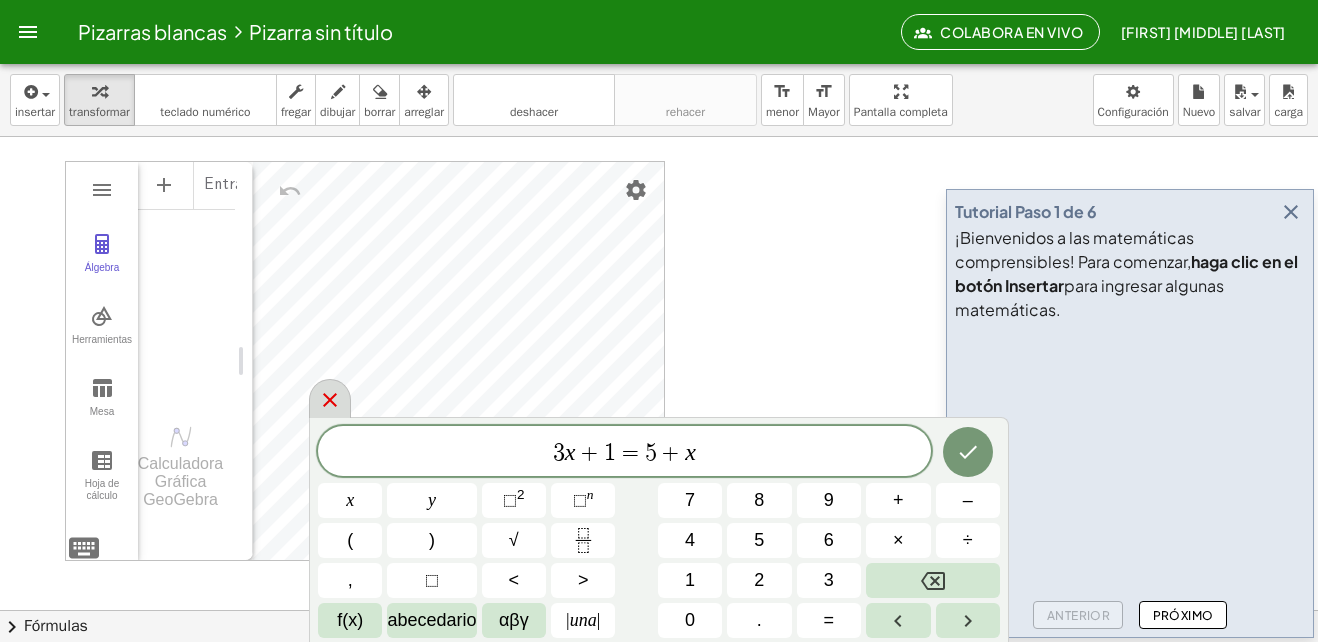 click 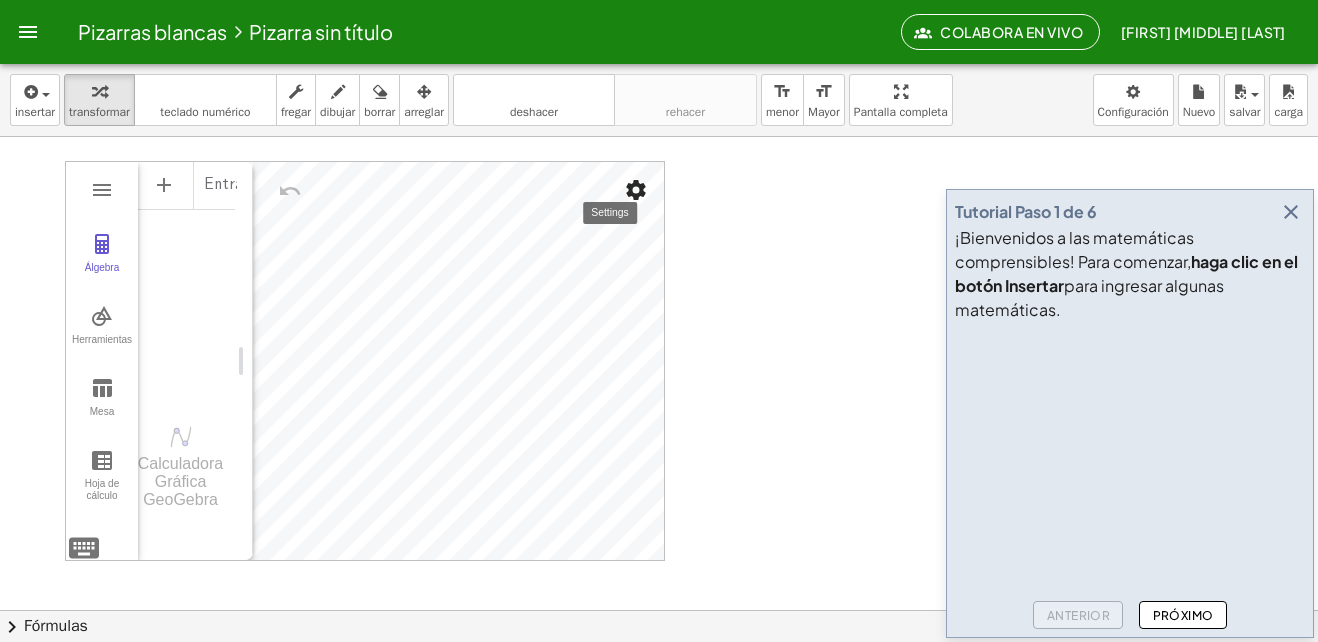 click at bounding box center (636, 190) 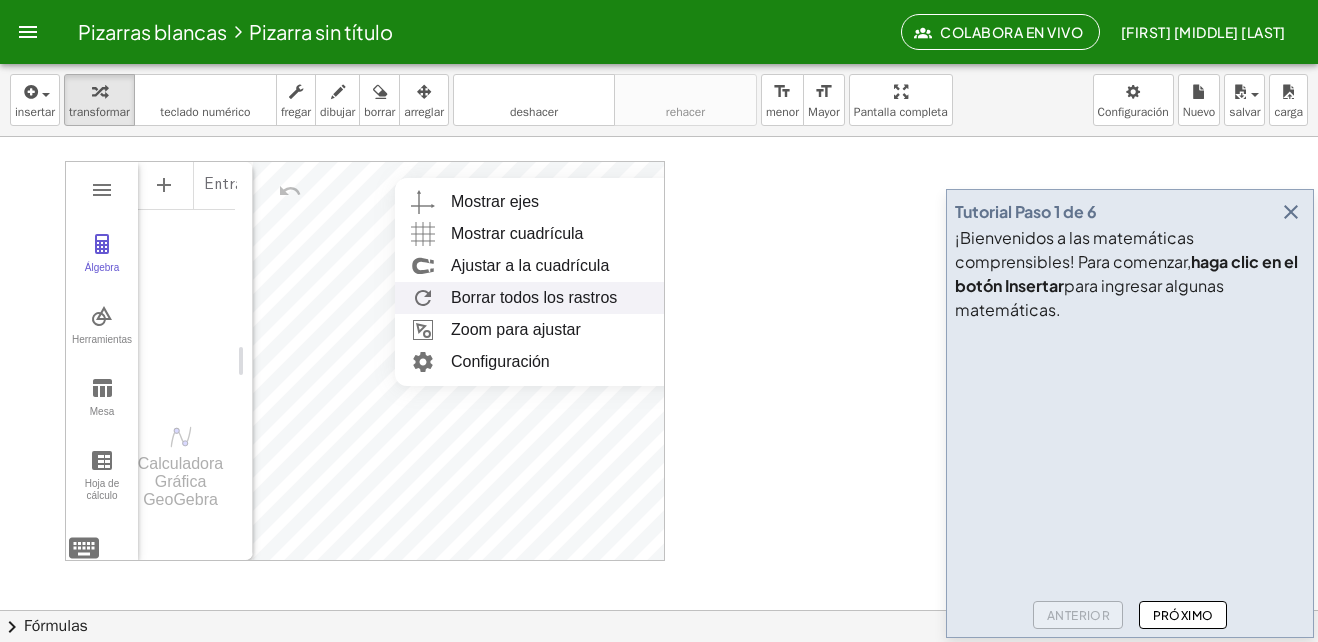 click on "Borrar todos los rastros" at bounding box center (534, 297) 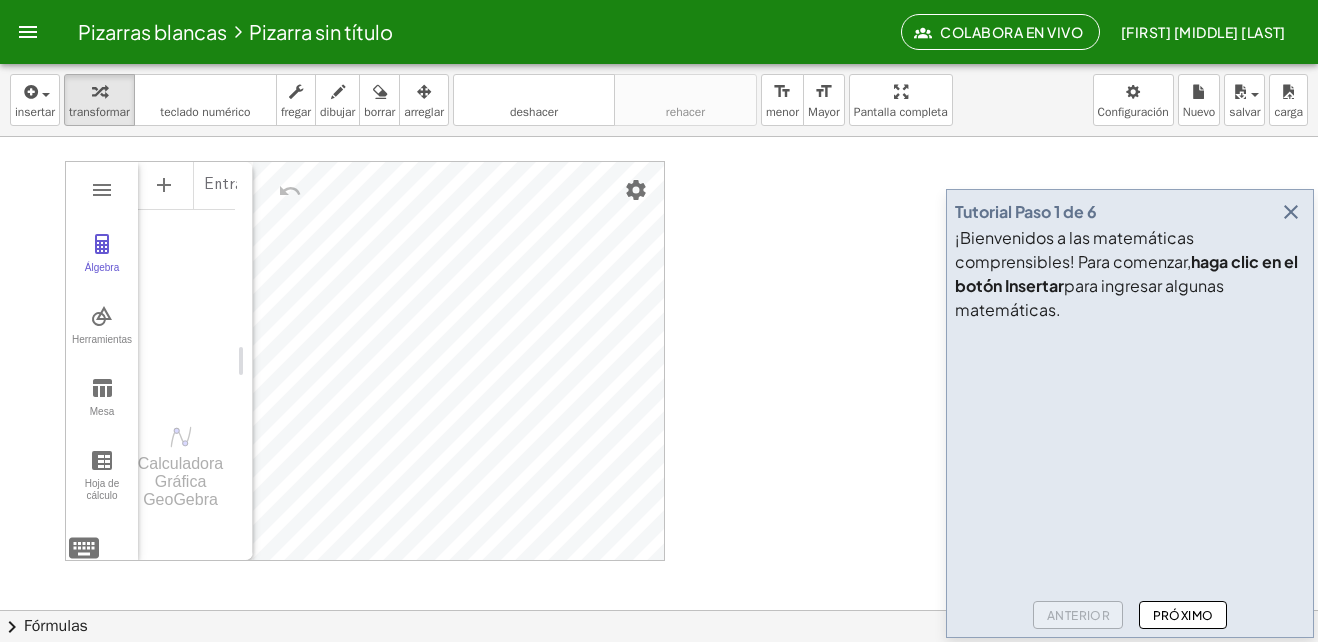 drag, startPoint x: 729, startPoint y: 220, endPoint x: 444, endPoint y: 150, distance: 293.4706 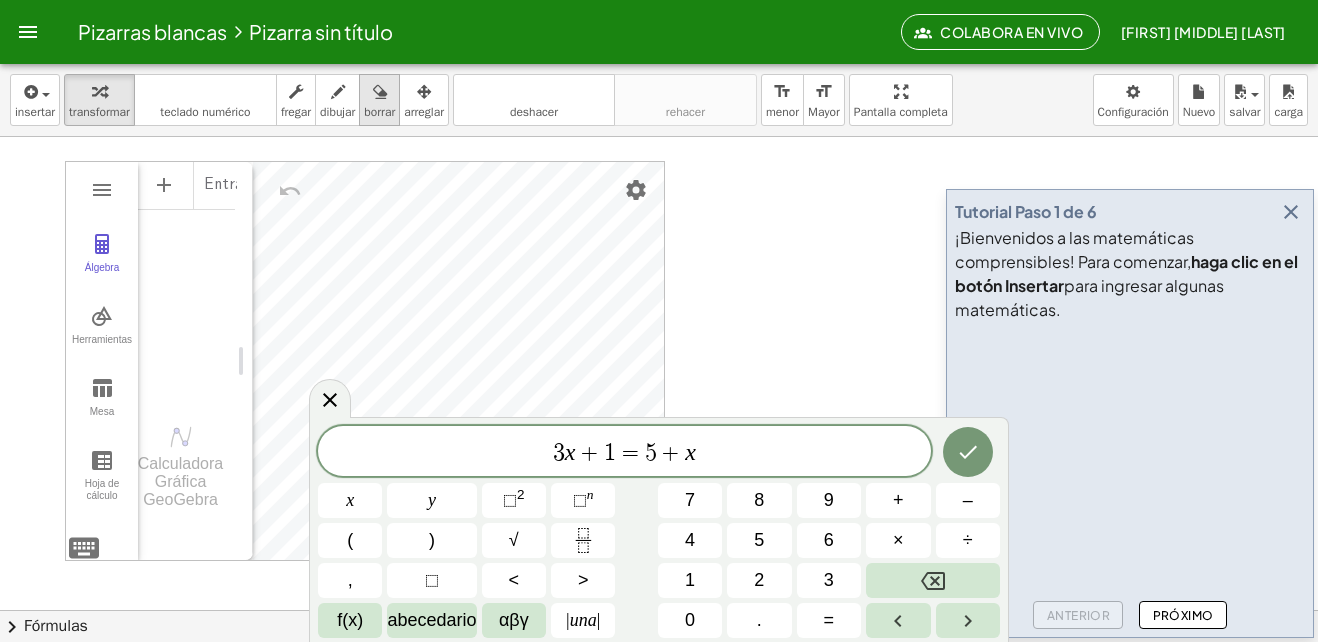 click at bounding box center (380, 92) 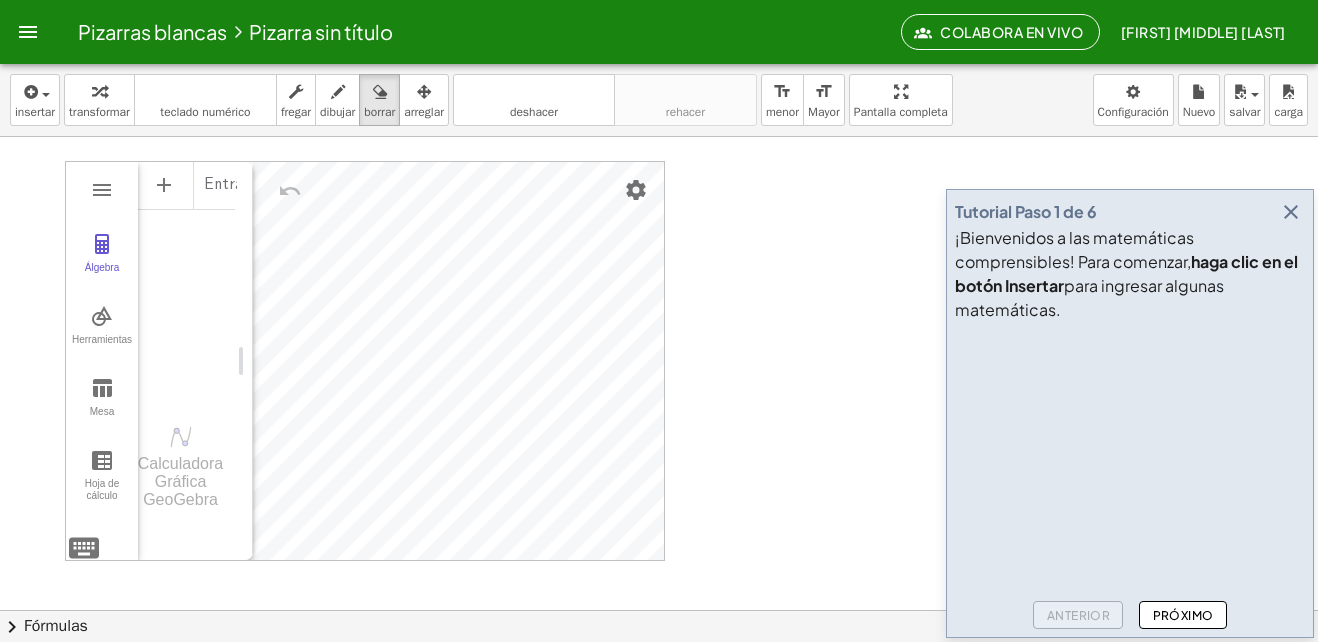 click at bounding box center [659, 672] 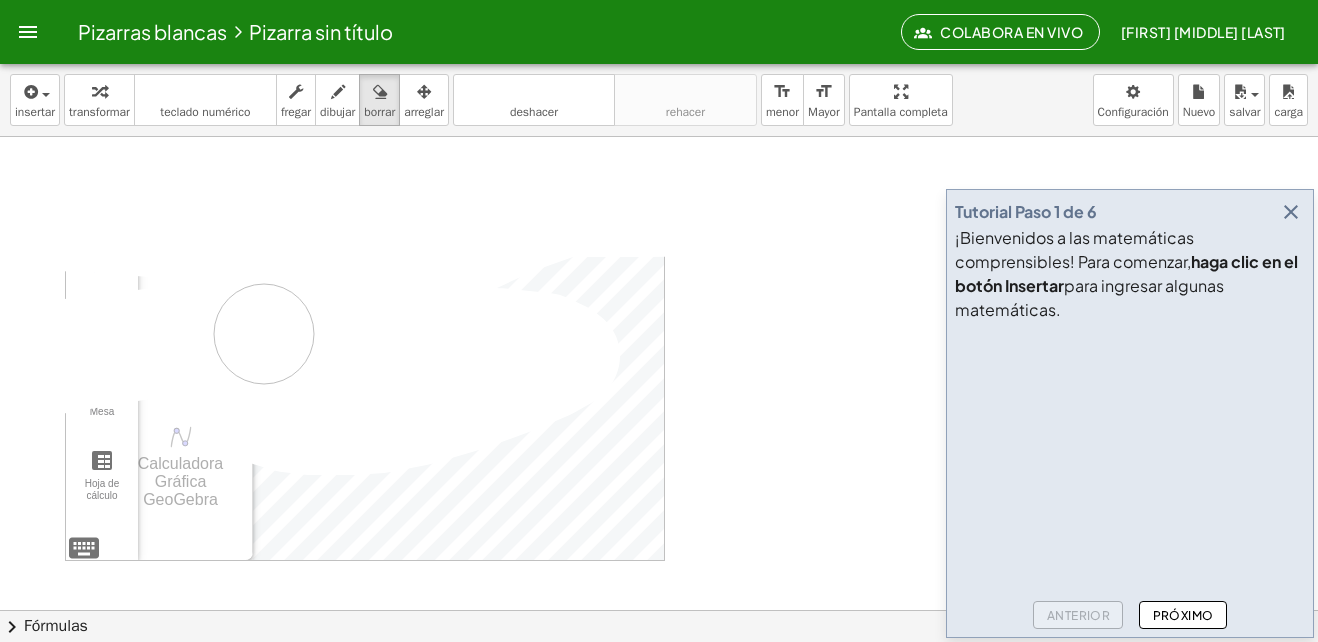 drag, startPoint x: 420, startPoint y: 174, endPoint x: 264, endPoint y: 334, distance: 223.46364 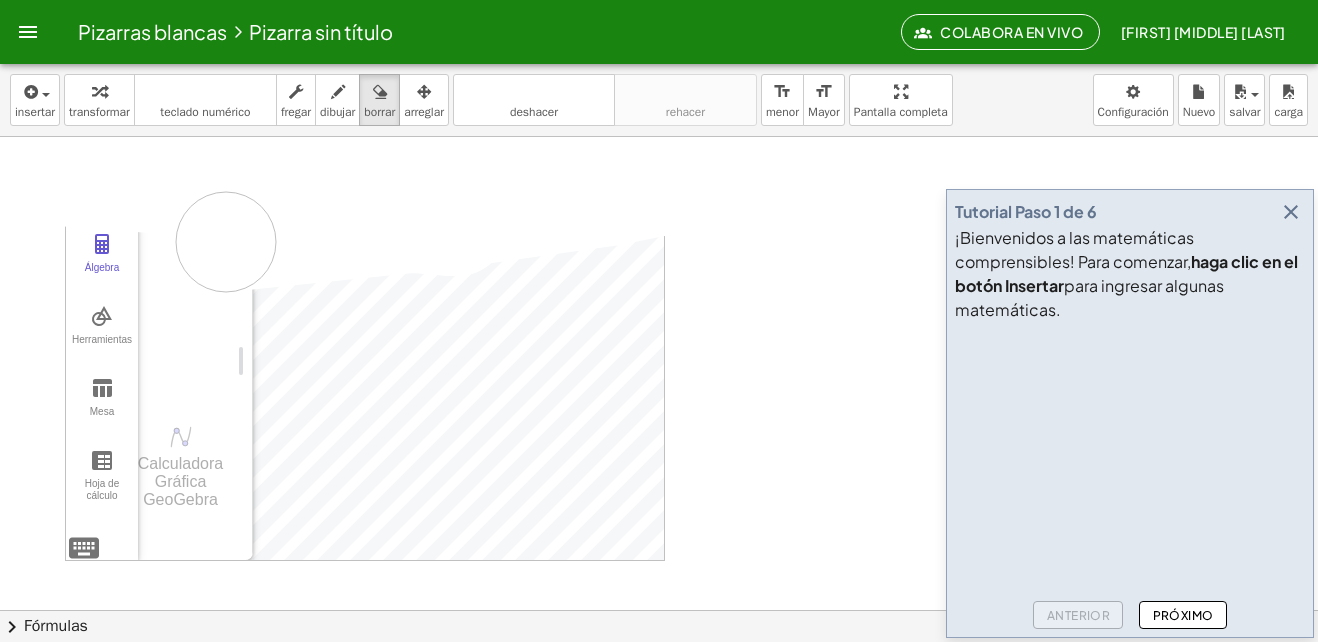 drag, startPoint x: 318, startPoint y: 214, endPoint x: 633, endPoint y: 335, distance: 337.44037 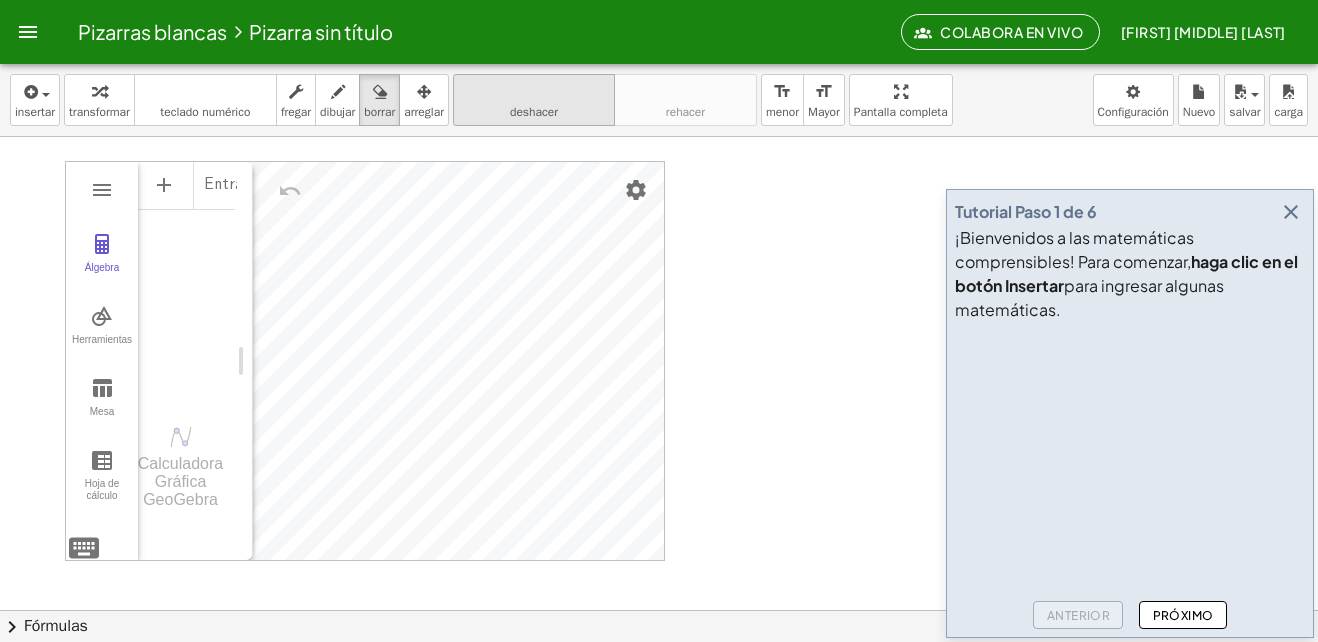 click on "deshacer" at bounding box center [534, 92] 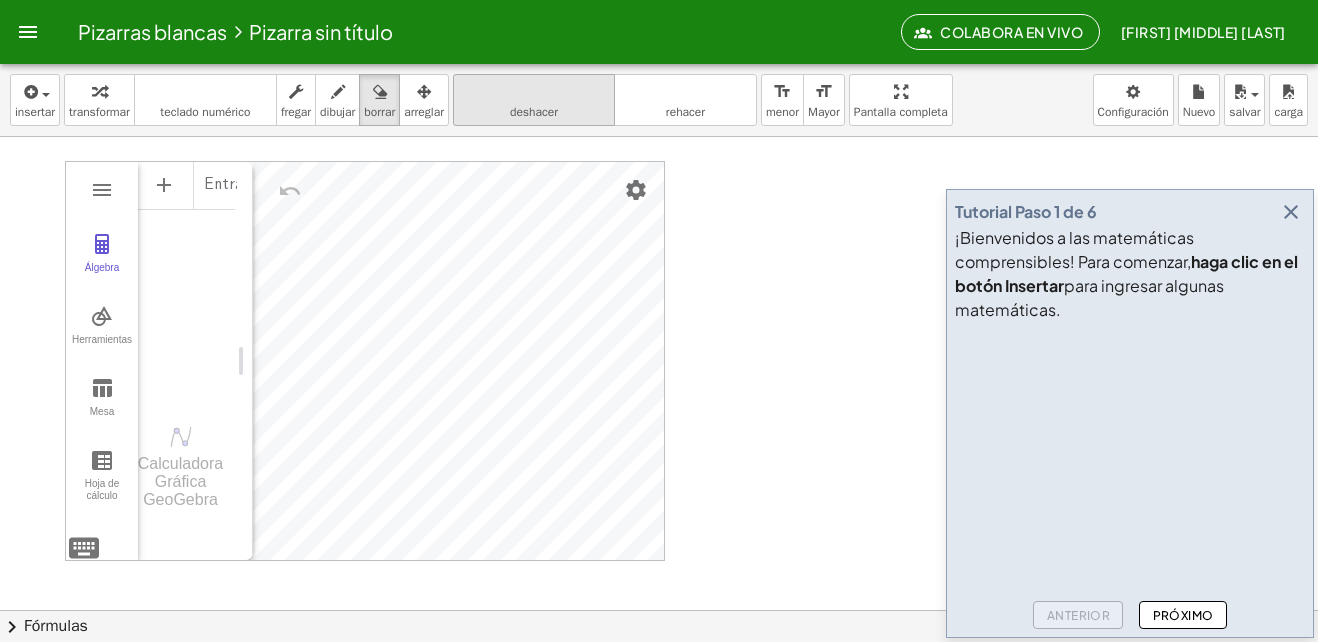 click on "deshacer" at bounding box center [534, 92] 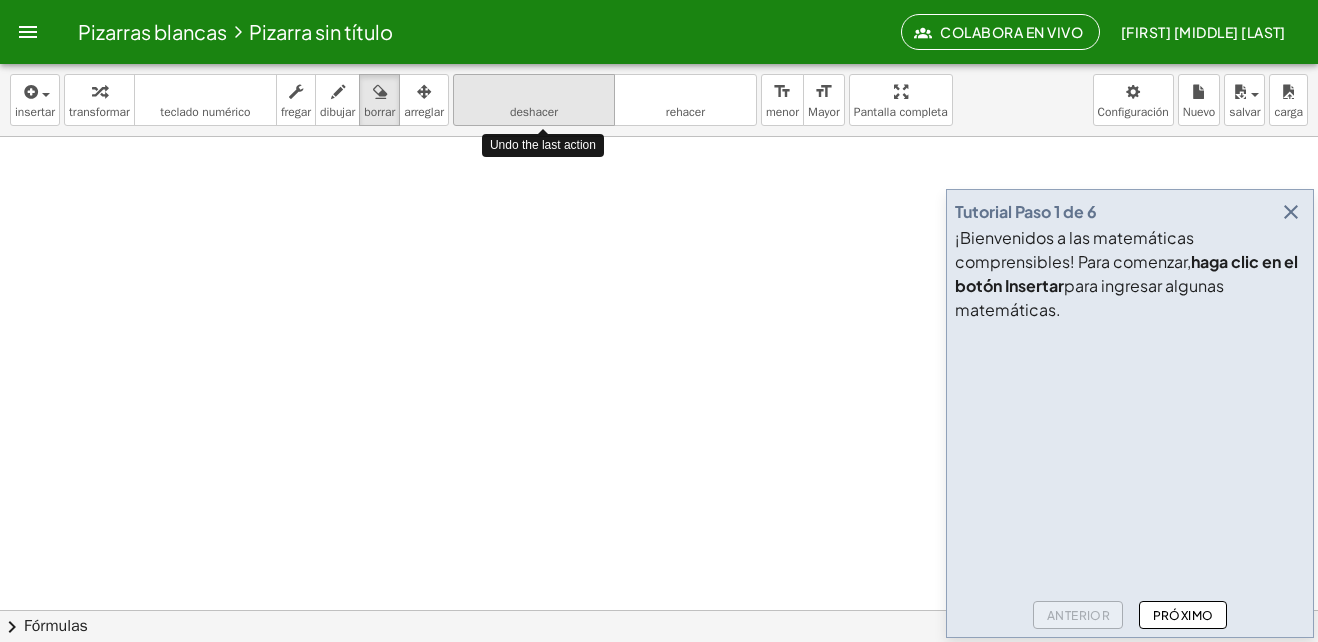 click on "deshacer" at bounding box center [534, 92] 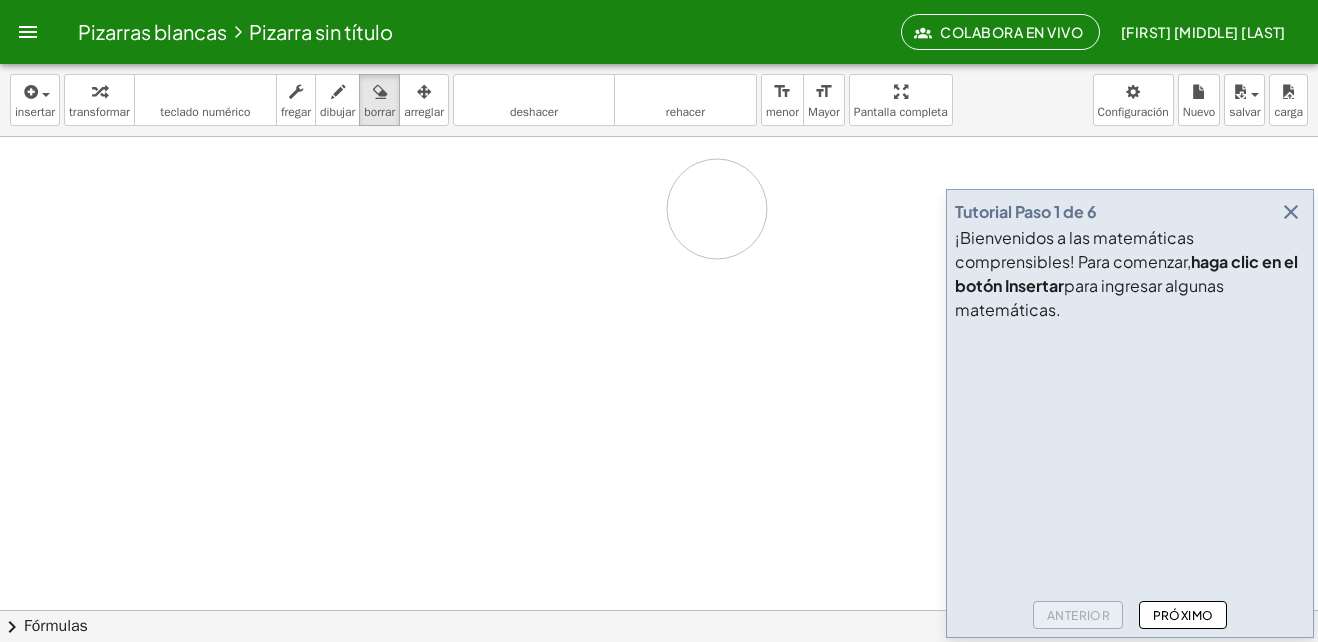 click at bounding box center (659, 672) 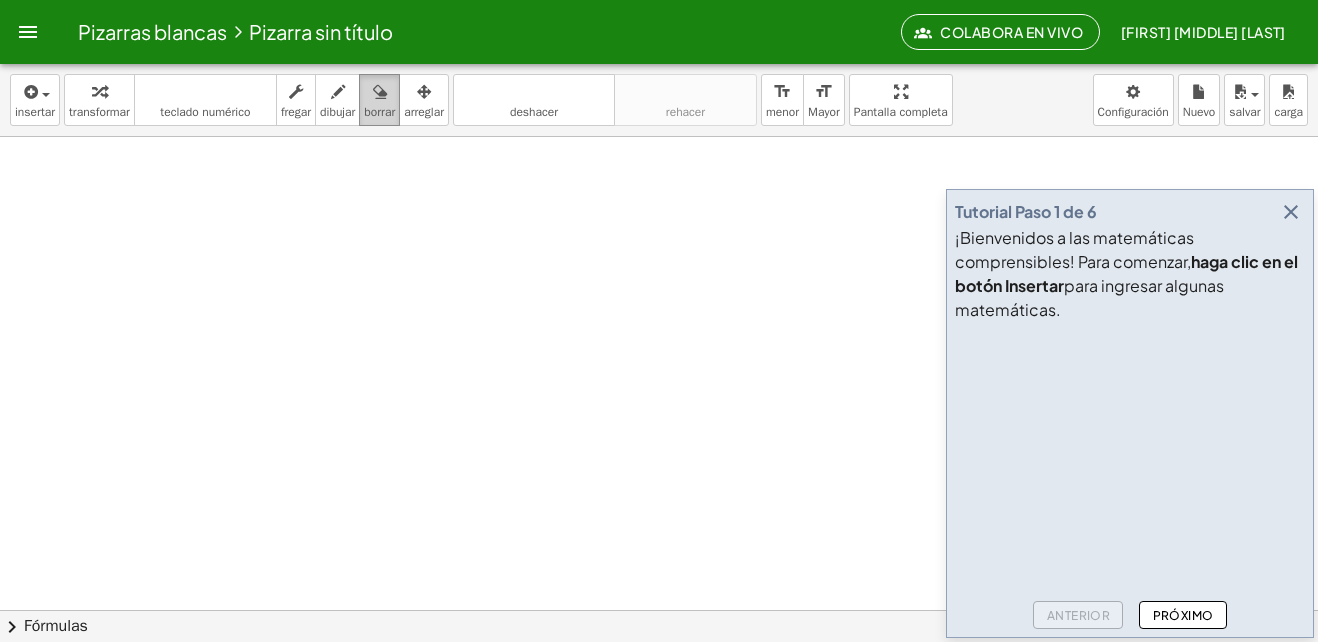 click on "borrar" at bounding box center [379, 100] 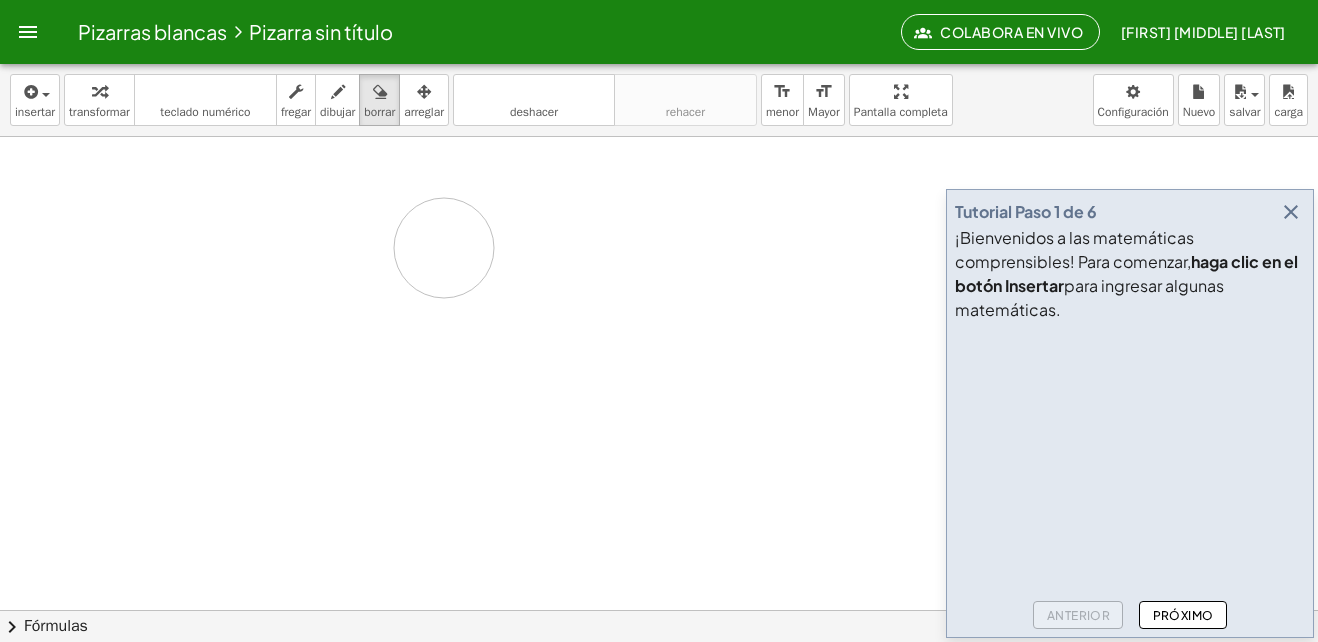 click at bounding box center (659, 672) 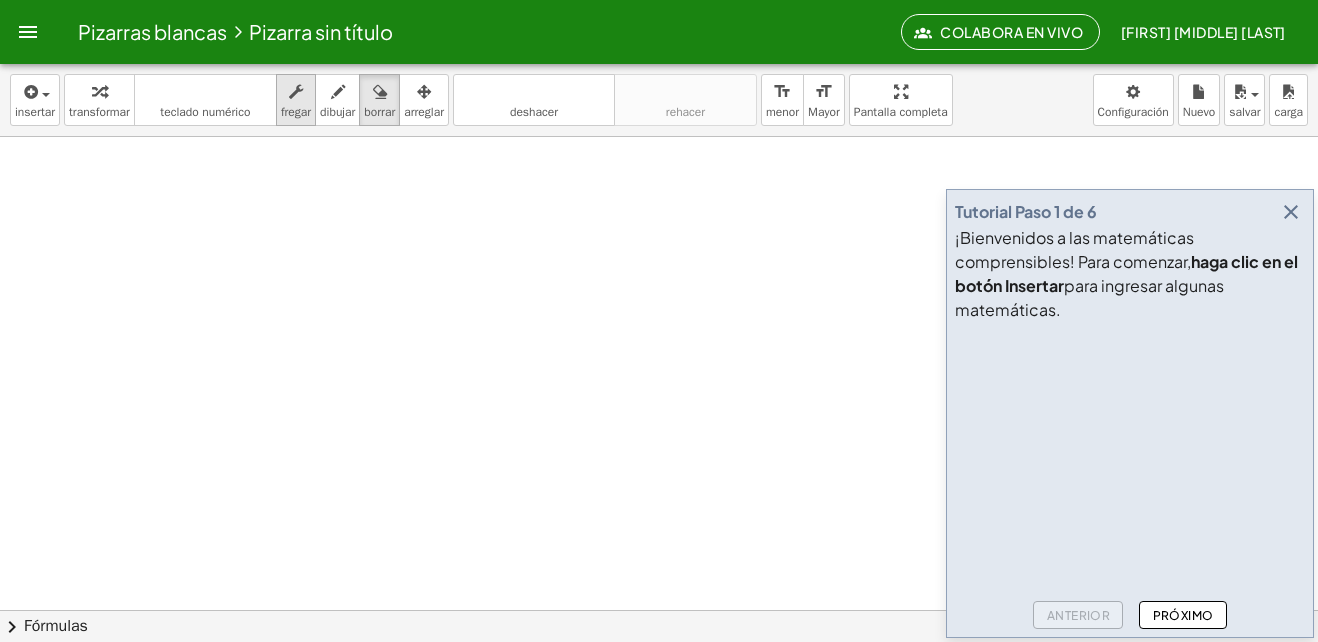 drag, startPoint x: 207, startPoint y: 125, endPoint x: 312, endPoint y: 114, distance: 105.574615 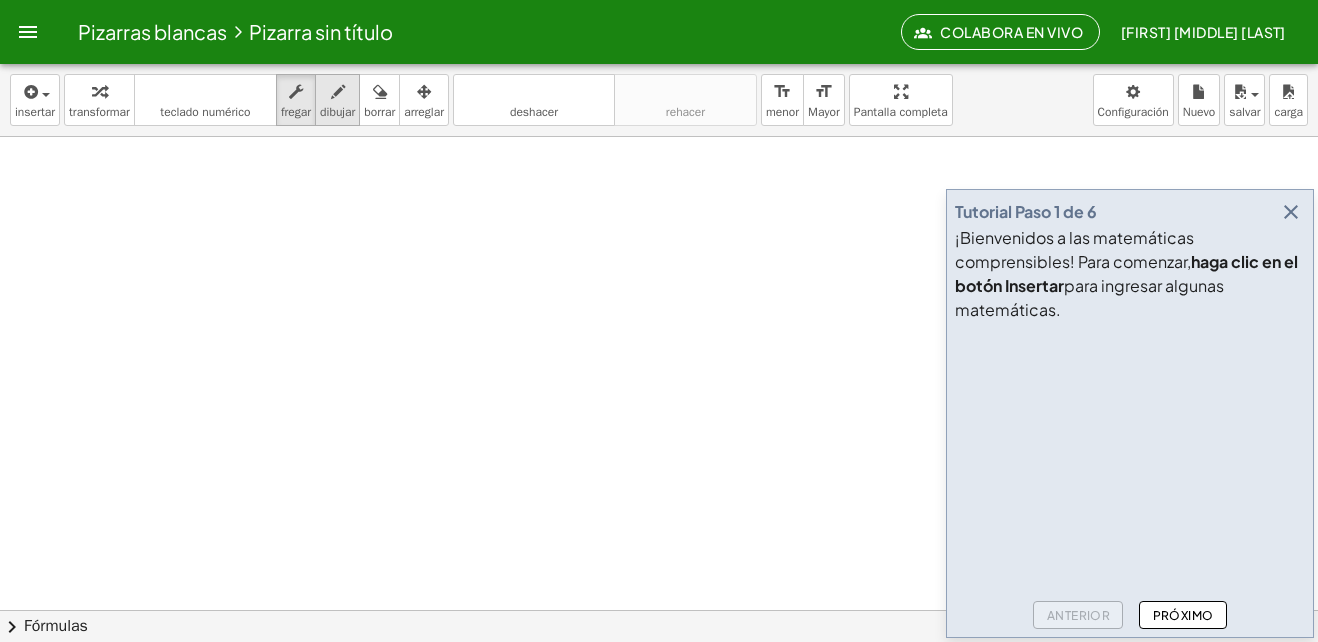 click at bounding box center (338, 92) 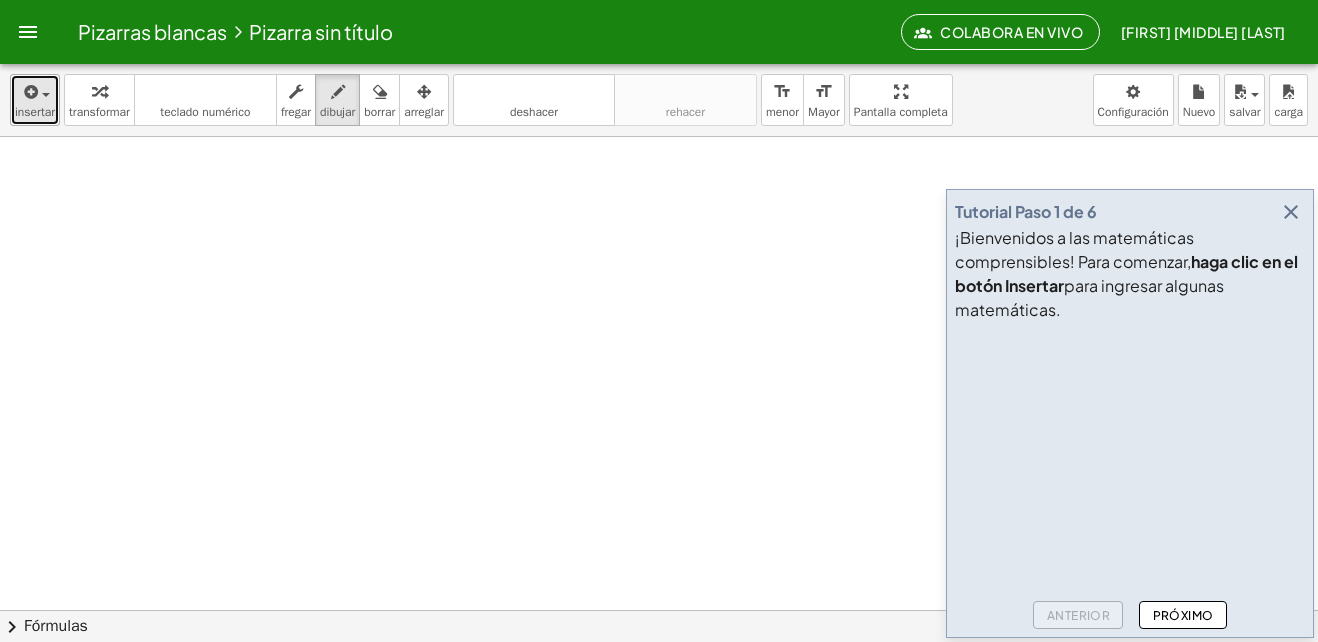 click at bounding box center (35, 91) 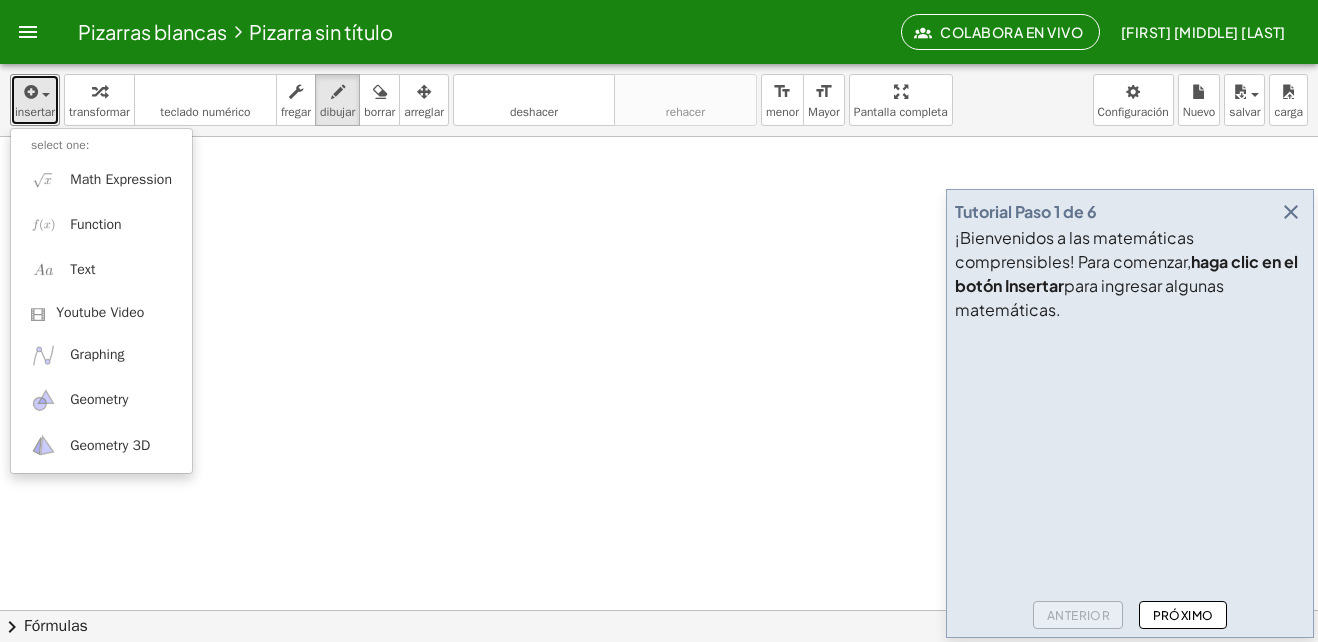 type 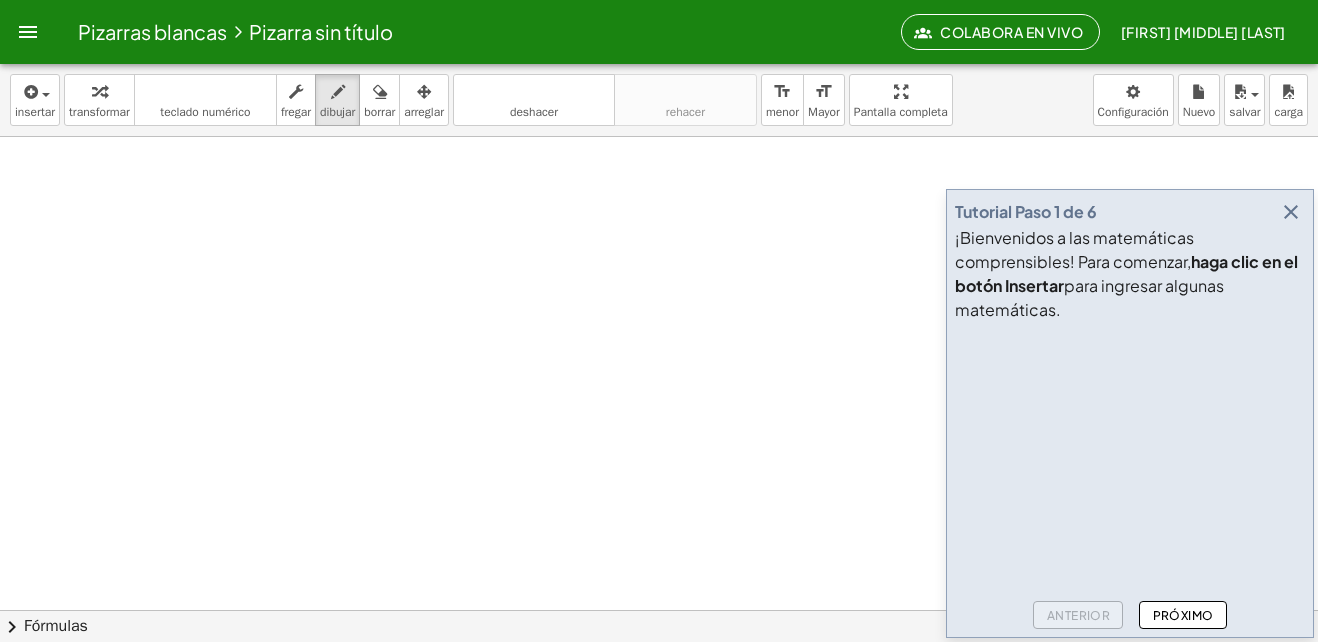 click on "Próximo" 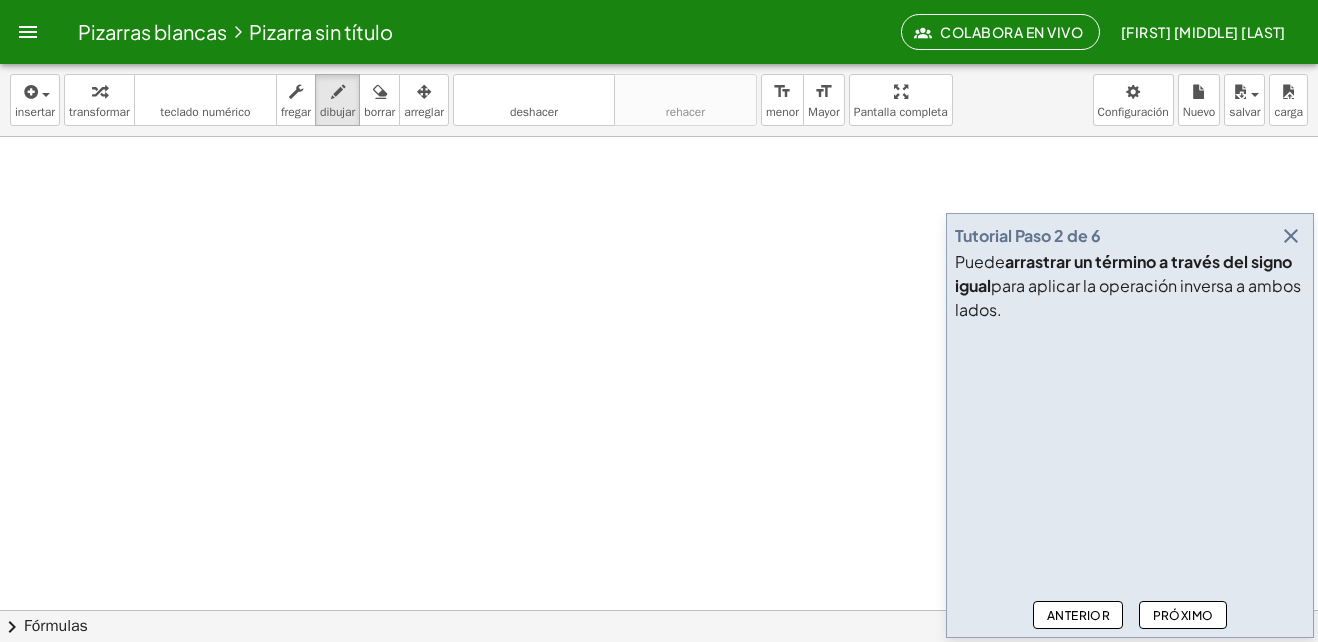 click on "Próximo" 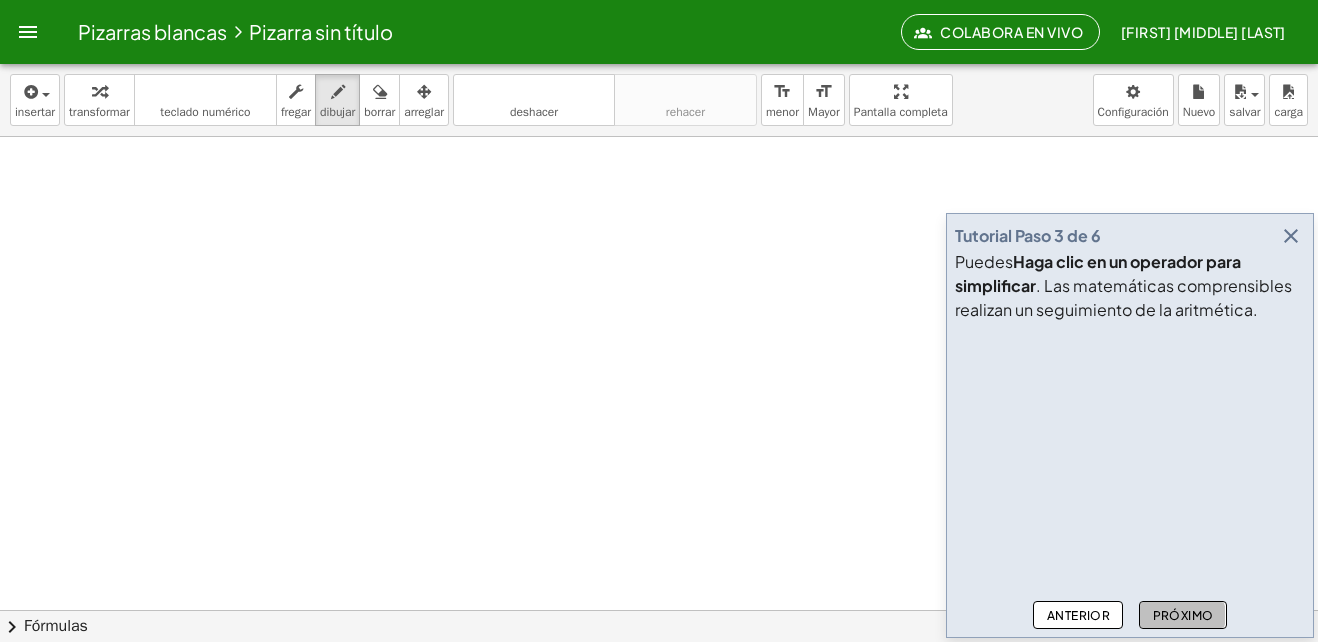 click on "Próximo" 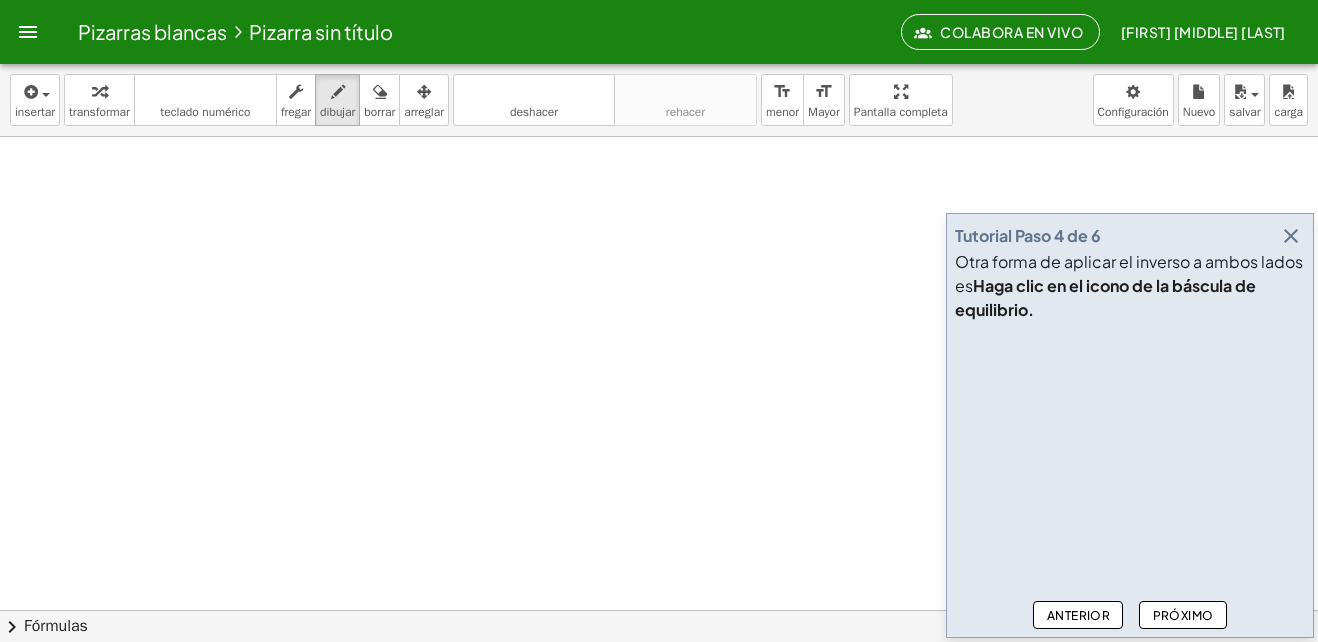 click on "Próximo" 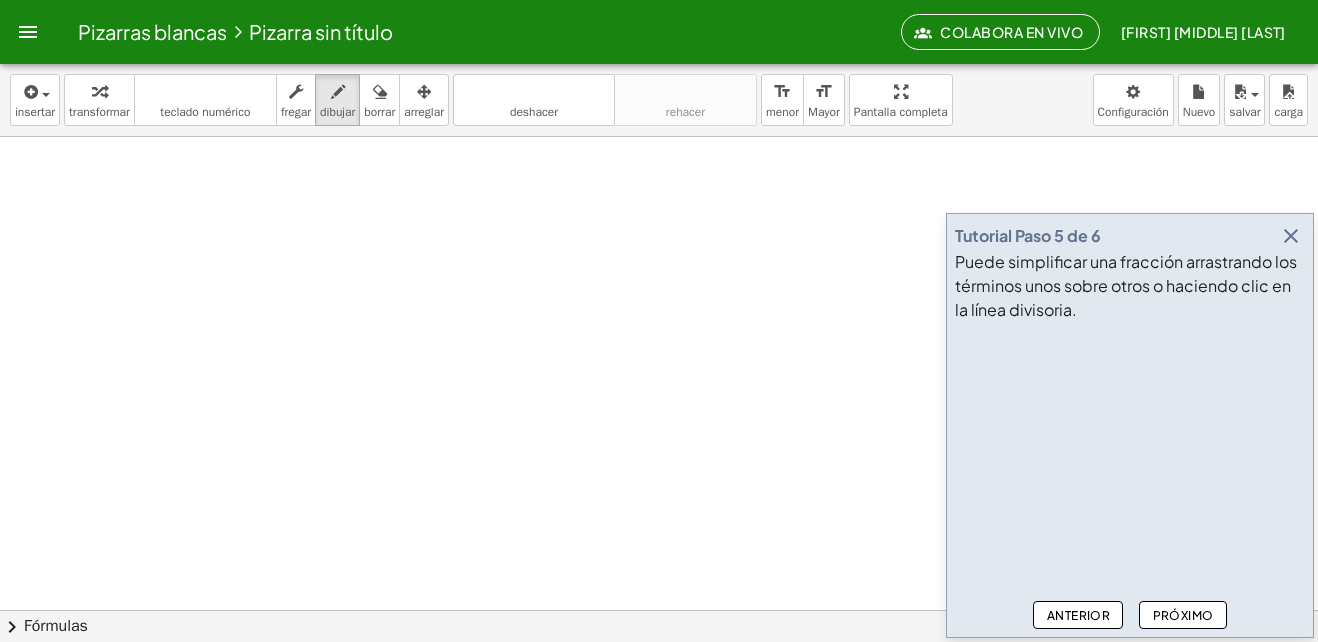 click on "Próximo" 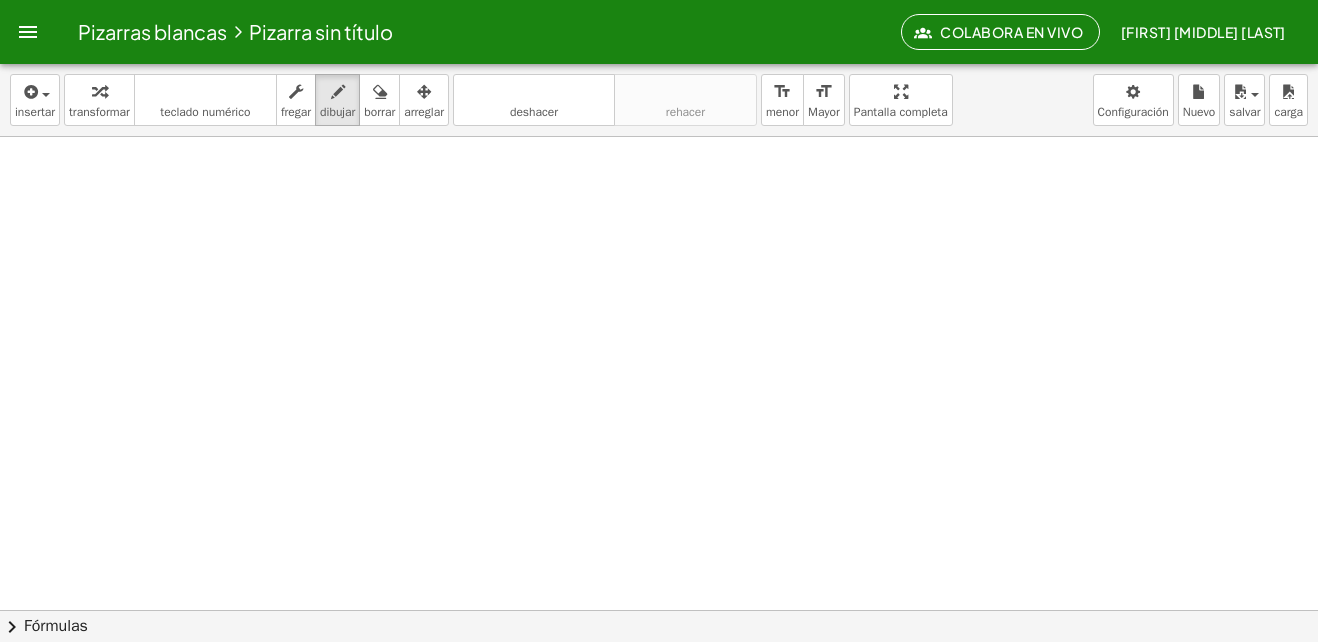 drag, startPoint x: 721, startPoint y: 258, endPoint x: 653, endPoint y: 221, distance: 77.41447 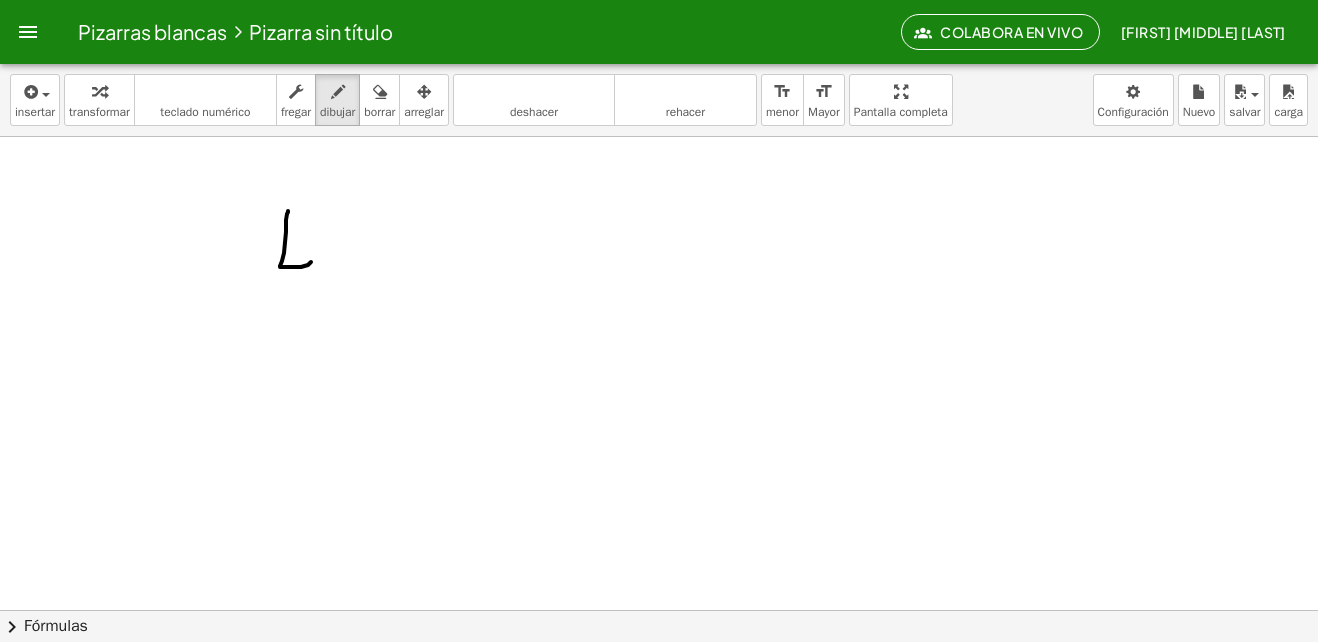 drag, startPoint x: 287, startPoint y: 214, endPoint x: 306, endPoint y: 224, distance: 21.470911 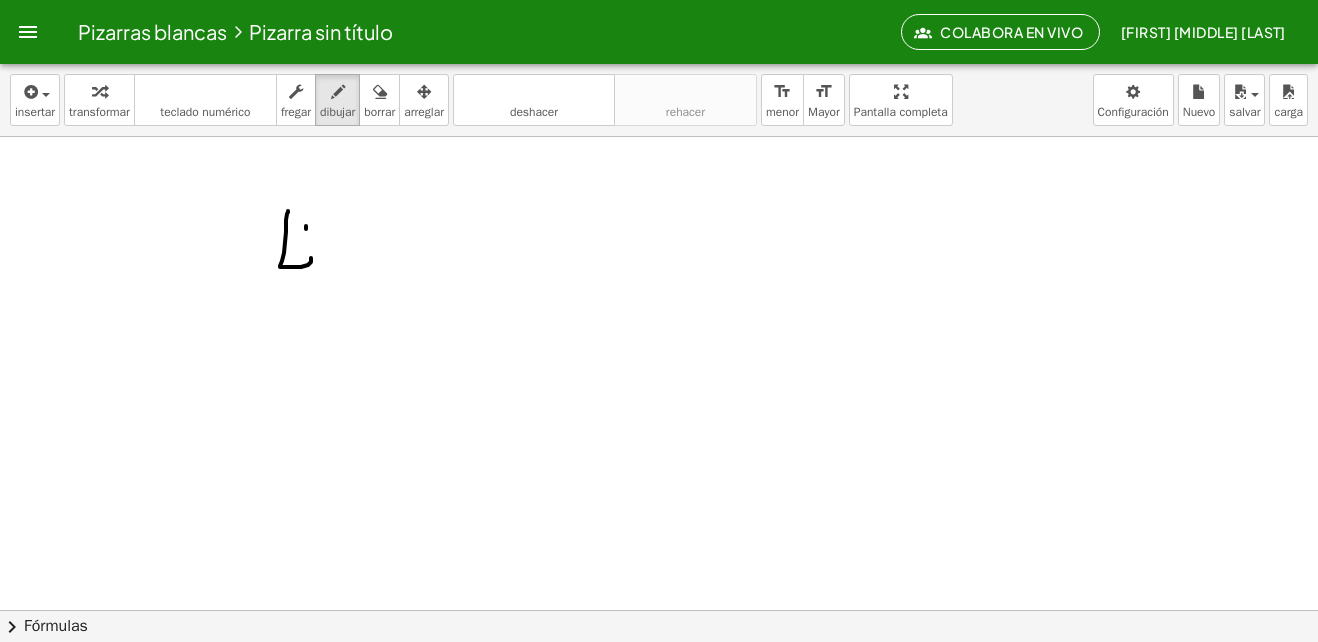 drag, startPoint x: 306, startPoint y: 229, endPoint x: 298, endPoint y: 288, distance: 59.5399 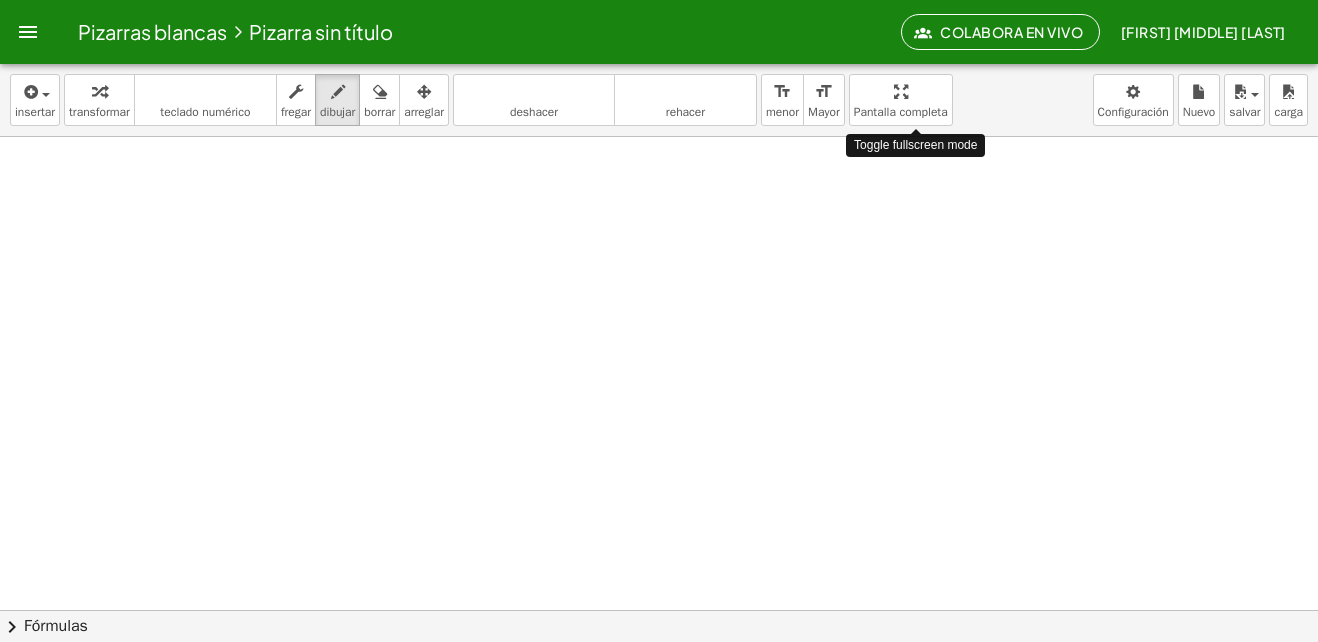drag, startPoint x: 913, startPoint y: 107, endPoint x: 918, endPoint y: 181, distance: 74.168724 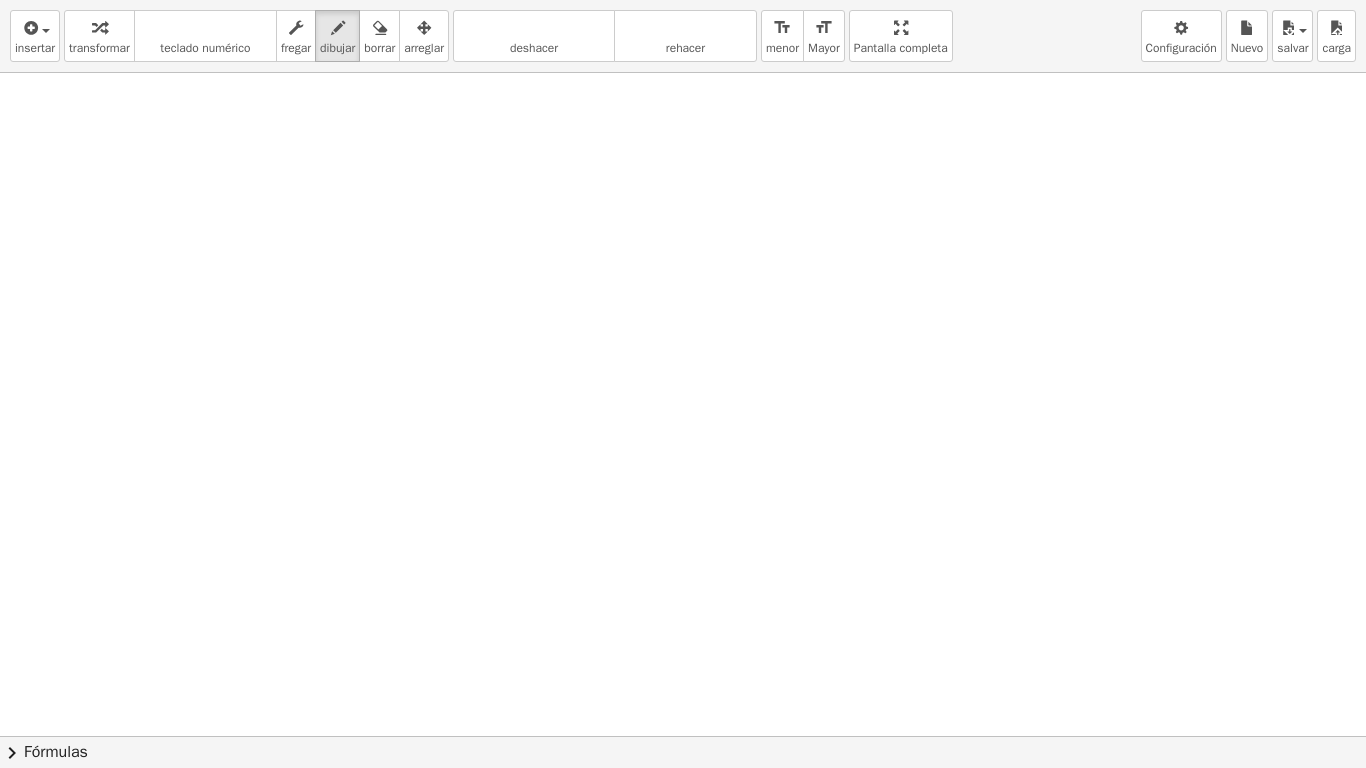 drag, startPoint x: 945, startPoint y: 22, endPoint x: 1268, endPoint y: 73, distance: 327.00153 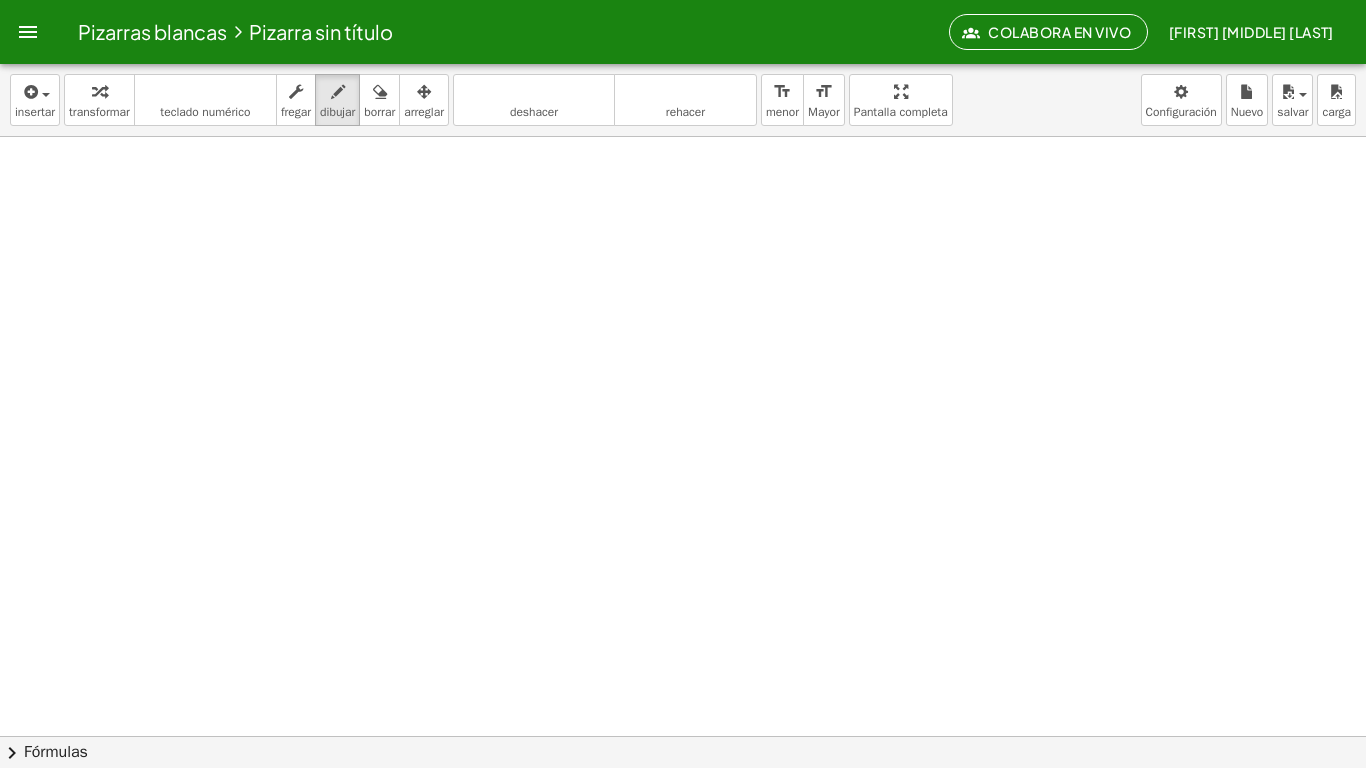 click on "Pizarras blancas     Pizarra sin título Colabora en vivo  EDSON DANIEL GARCÍA ALVARADO Actividades matemáticas comprensibles Pizarras blancas Cuenta   insertar select one: Math Expression Function Text Youtube Video Graphing Geometry Geometry 3D transformar teclado teclado numérico fregar dibujar borrar arreglar deshacer deshacer rehacer rehacer format_size menor format_size Mayor Pantalla completa carga   salvar Nuevo Configuración × chevron_right  Fórmulas
Drag one side of a formula onto a highlighted expression on the canvas to apply it.
Quadratic Formula
+ · a · x 2 + · b · x + c = 0
⇔
x = · ( − b ± 2 √ ( + b 2 − · 4 · a · c ) ) · 2 · a
+ x 2 + · p · x + q = 0
⇔
x" at bounding box center (683, 384) 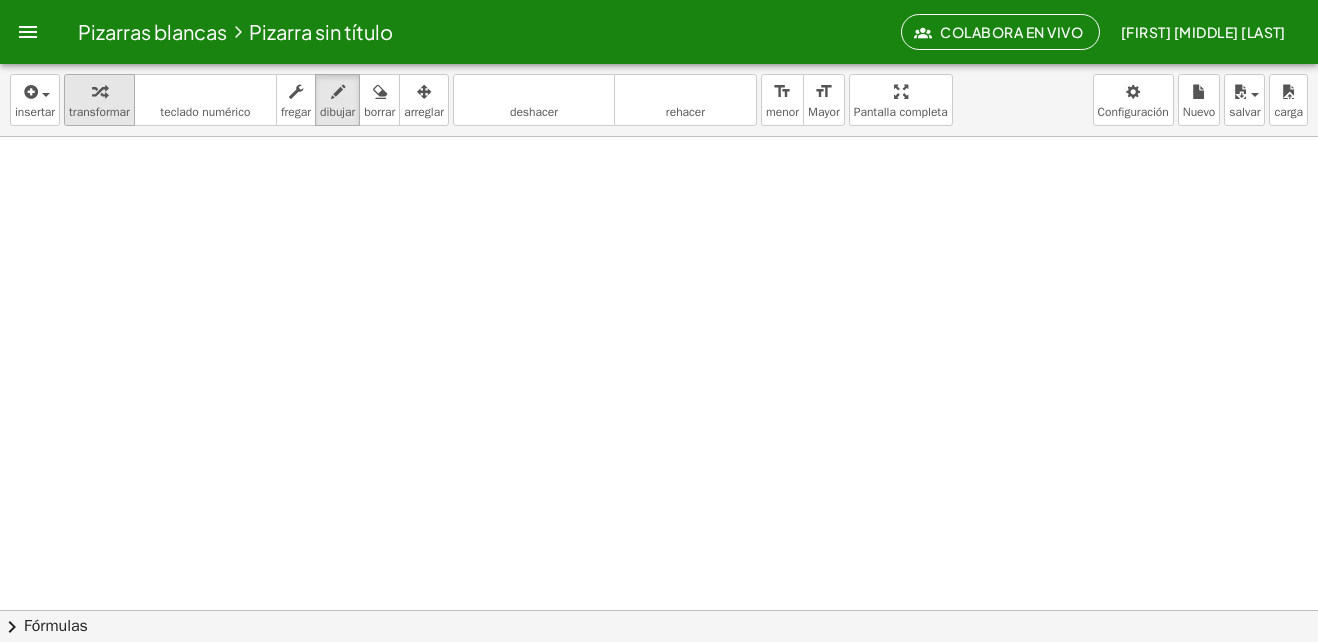 click at bounding box center (99, 91) 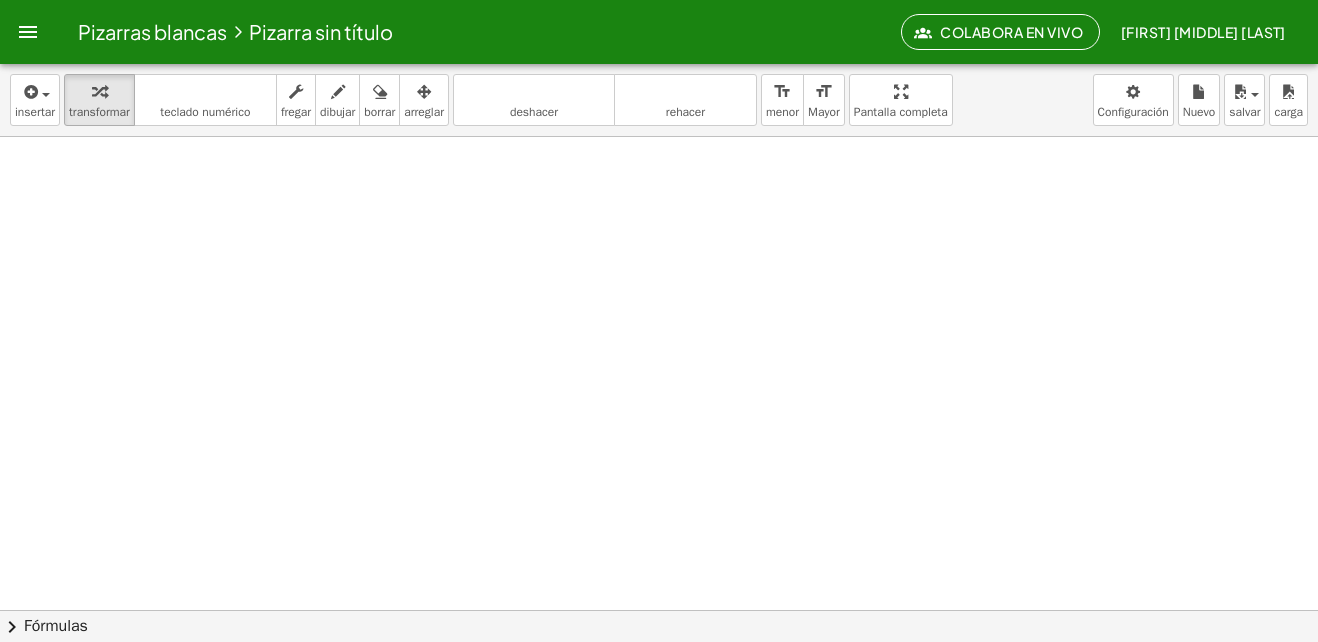 click at bounding box center [659, 672] 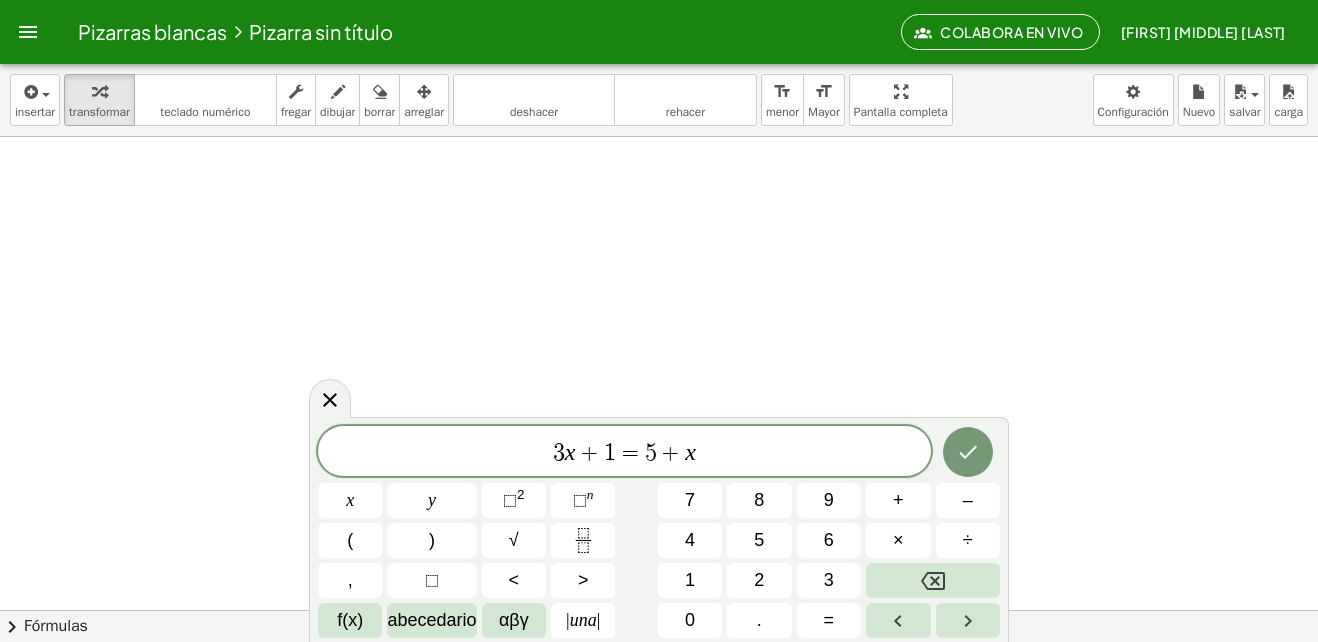 click 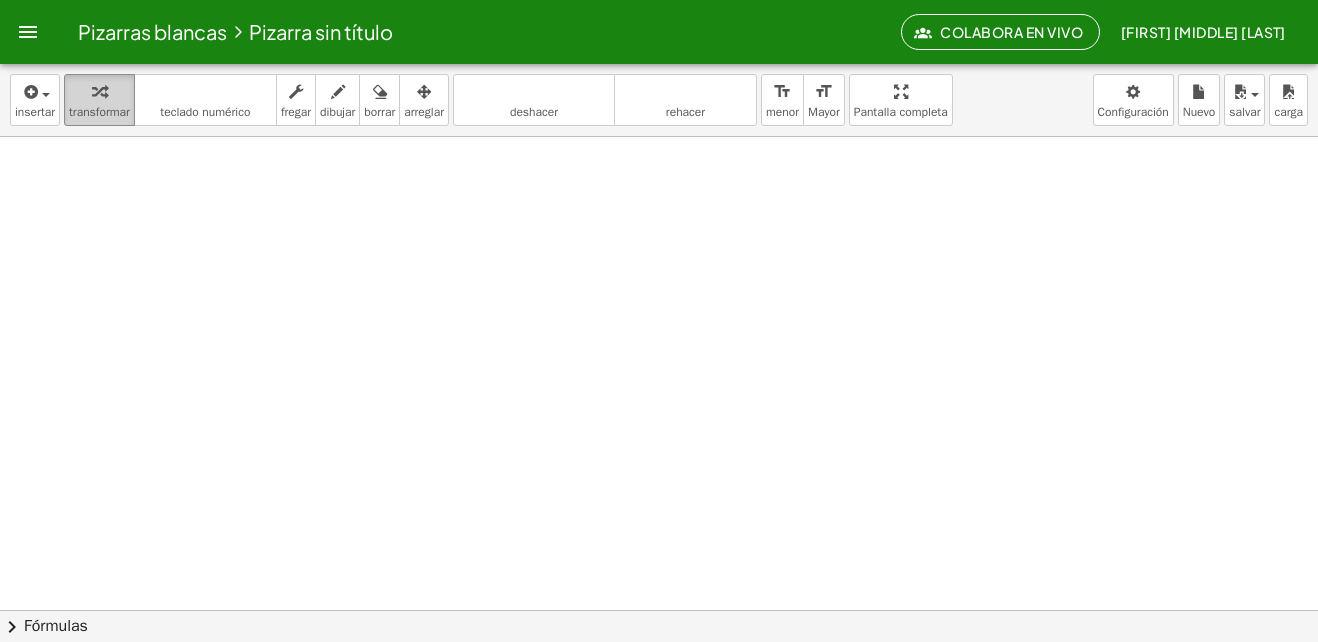 click at bounding box center [99, 91] 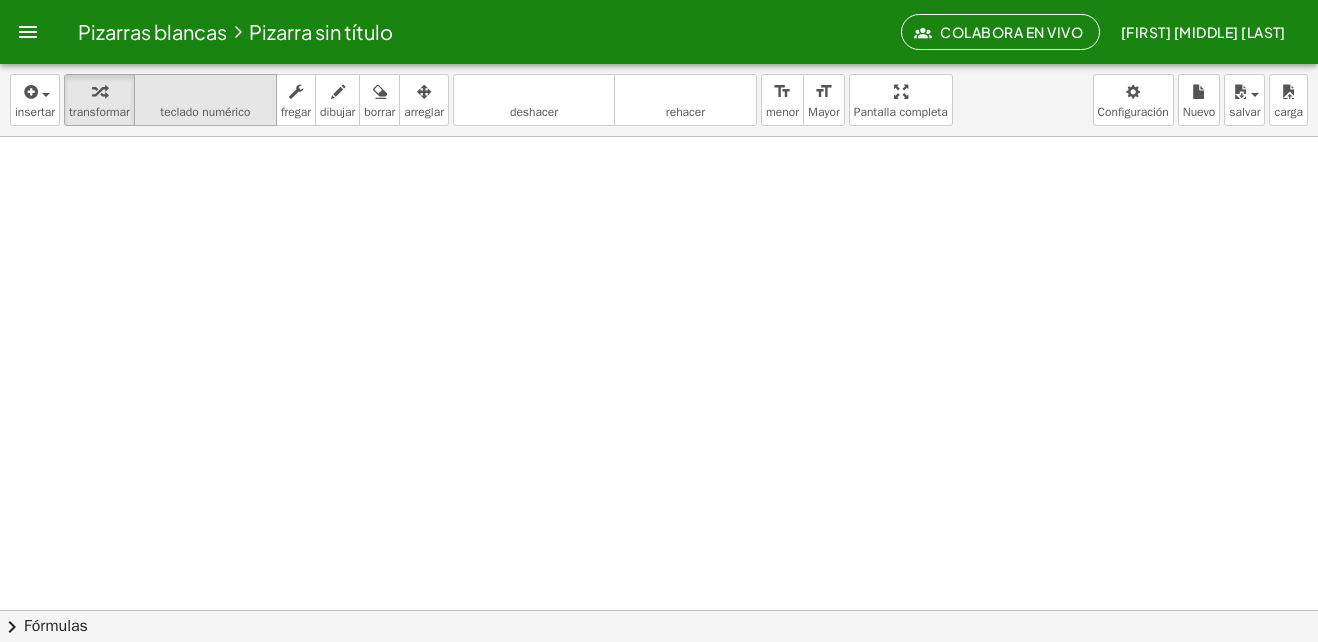 click on "teclado" at bounding box center [205, 92] 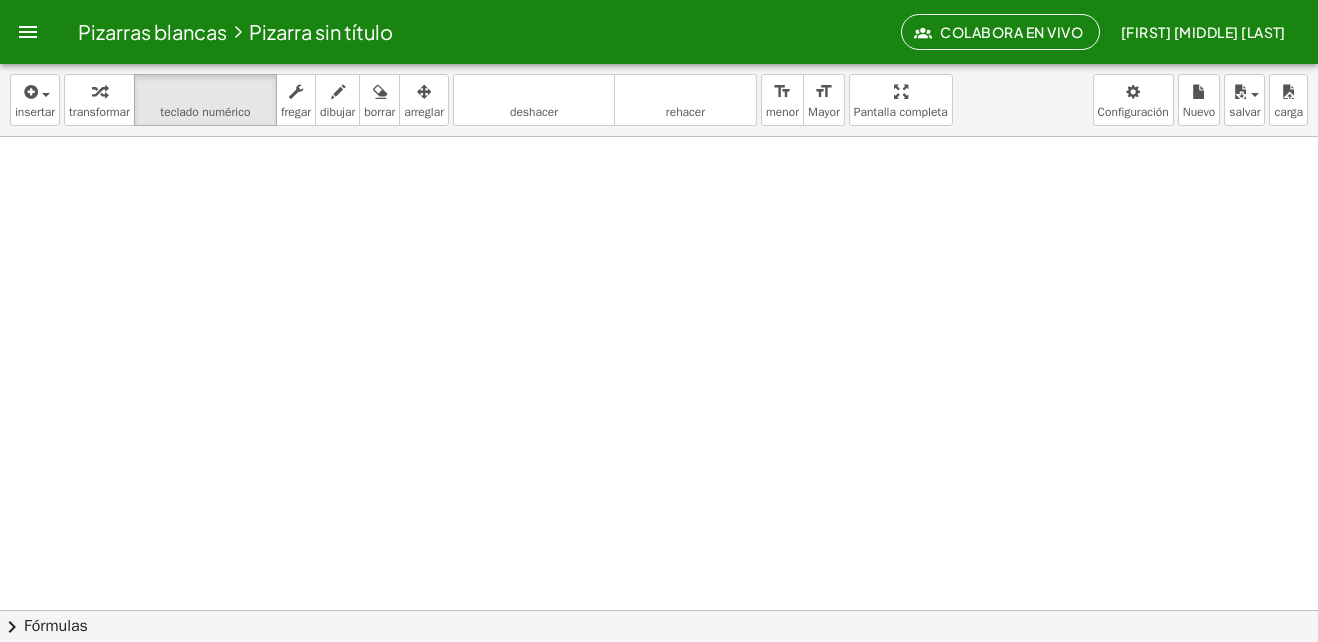 click at bounding box center (659, 672) 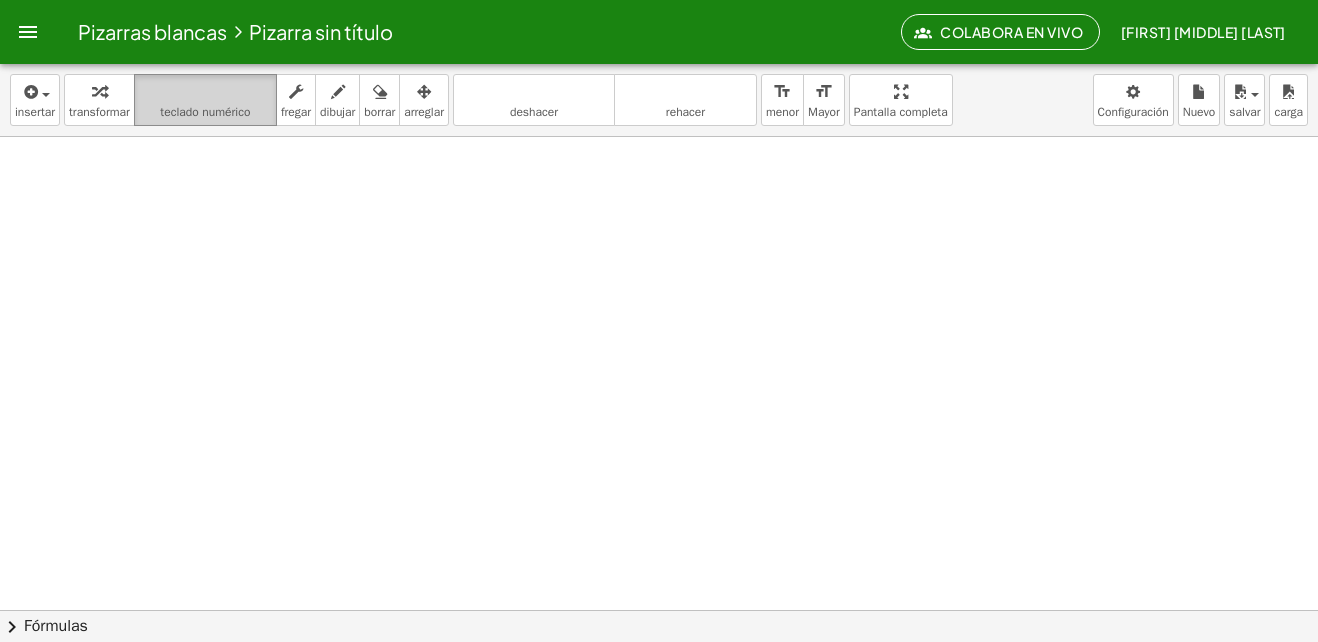 click on "teclado numérico" at bounding box center [205, 112] 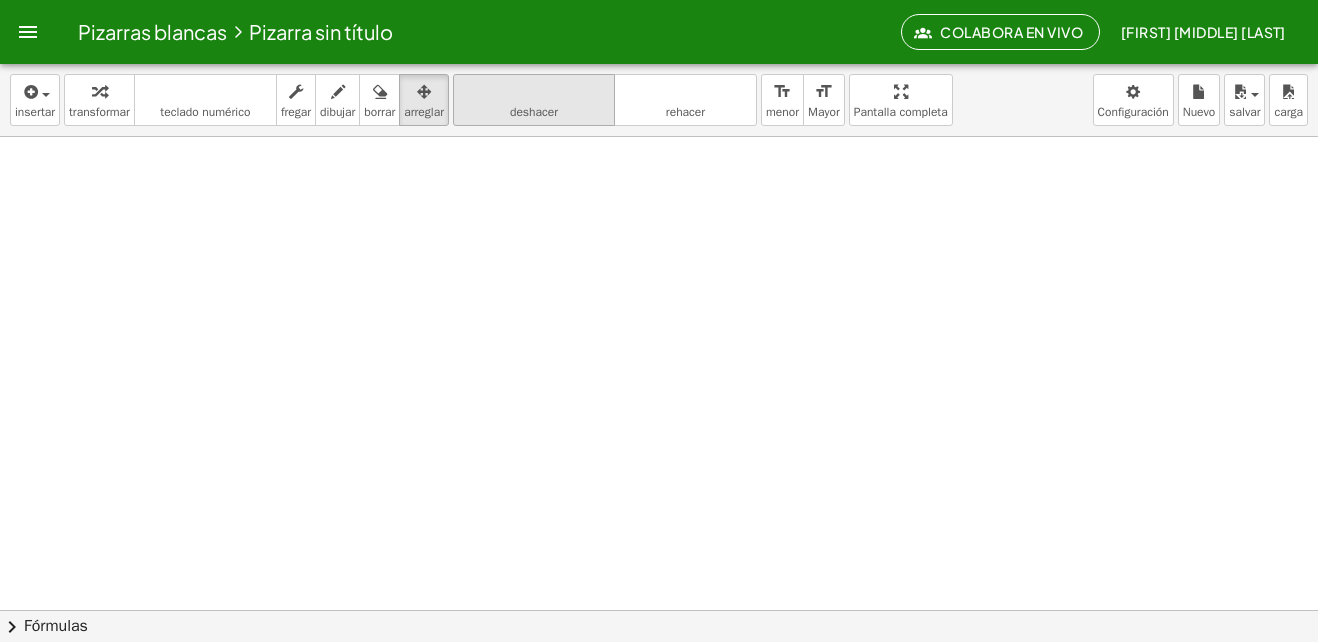 click on "deshacer" at bounding box center (534, 92) 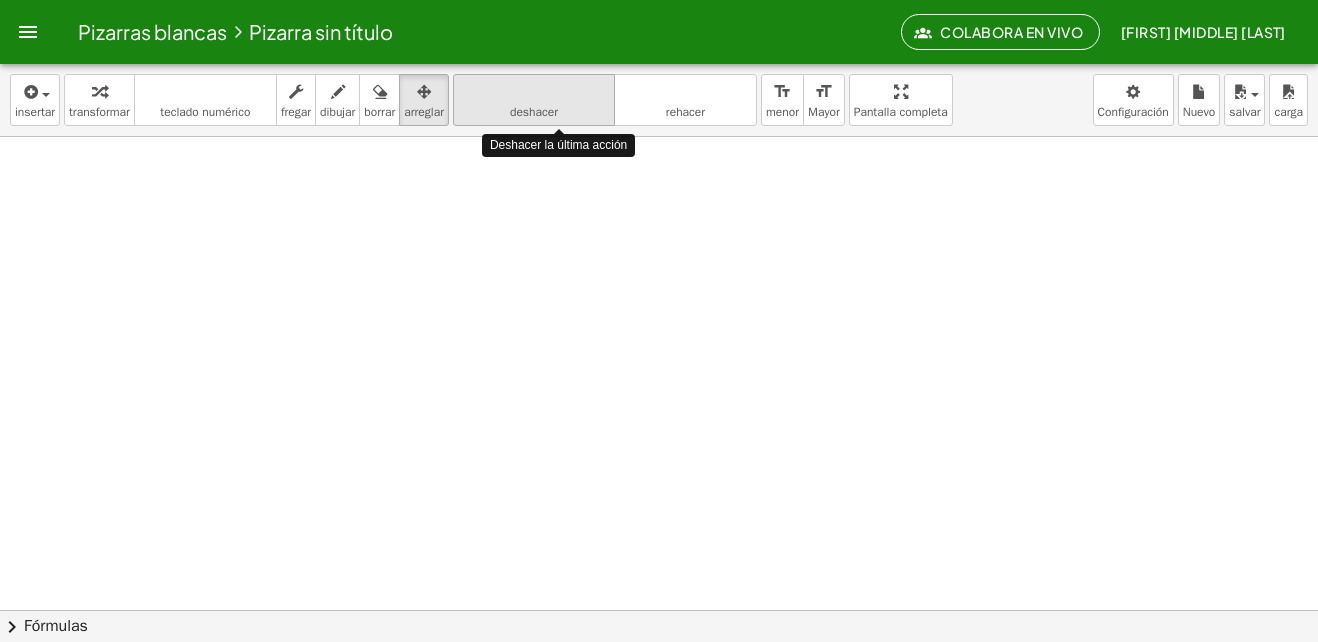 click on "deshacer" at bounding box center (534, 92) 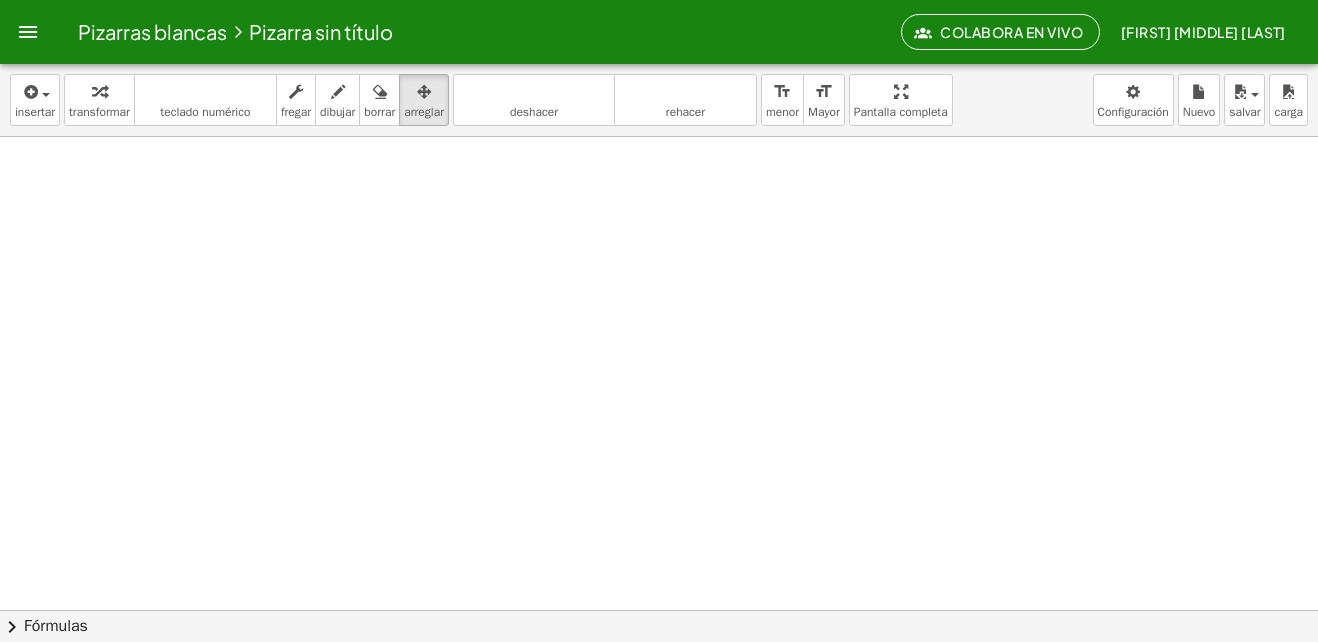 drag, startPoint x: 626, startPoint y: 264, endPoint x: 588, endPoint y: 187, distance: 85.86617 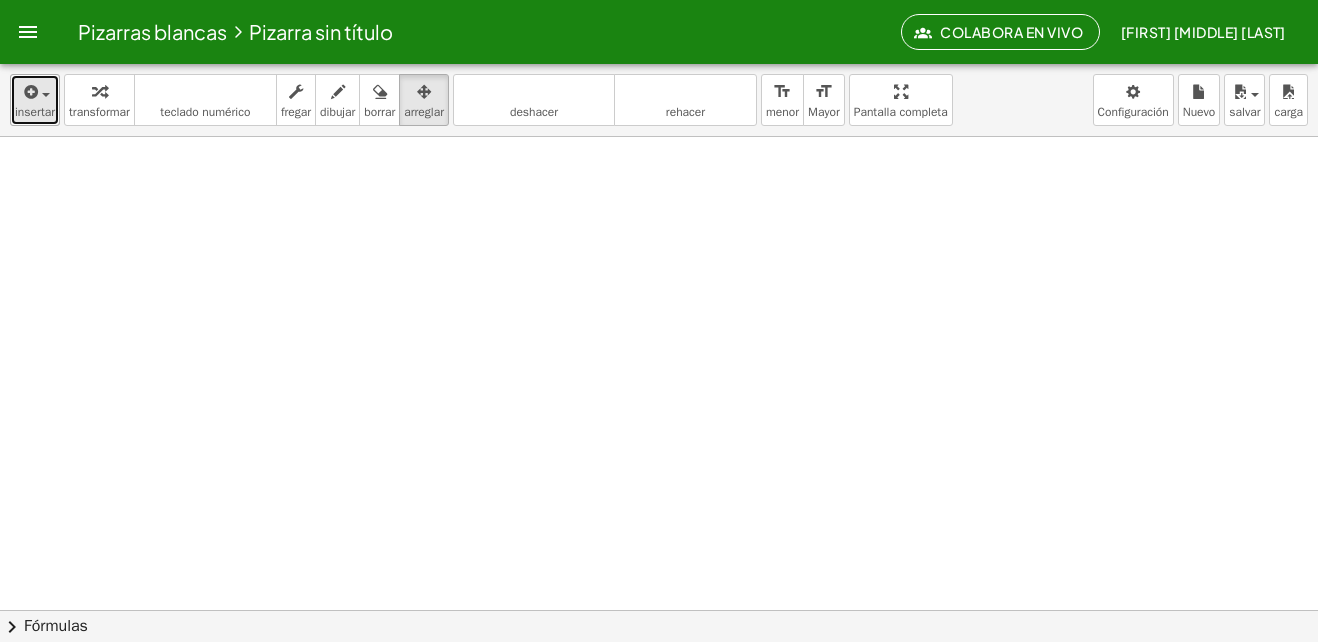 click on "insertar" at bounding box center (35, 100) 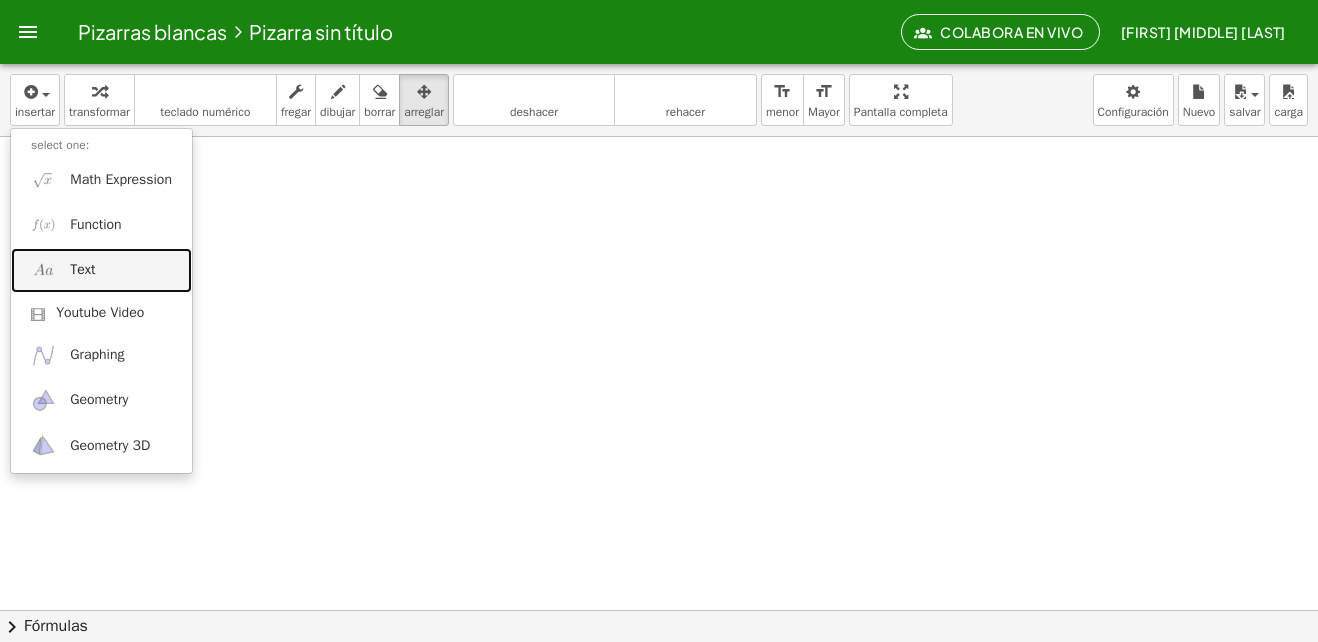 click on "Text" at bounding box center (101, 270) 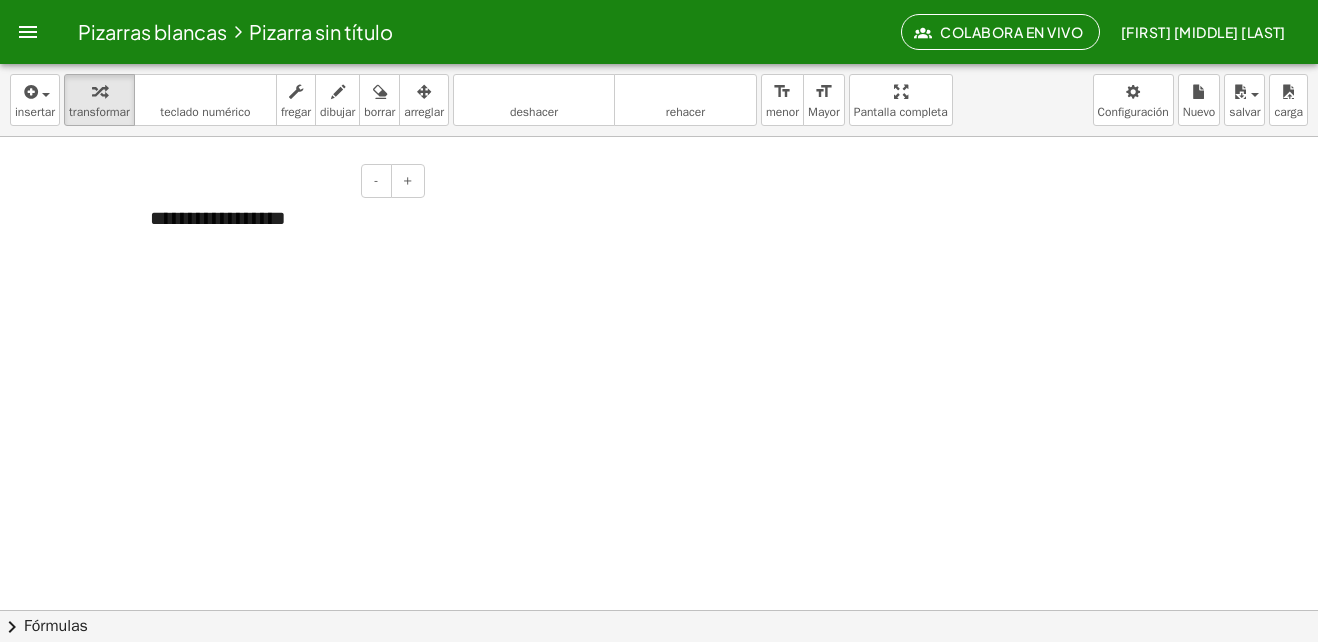 type 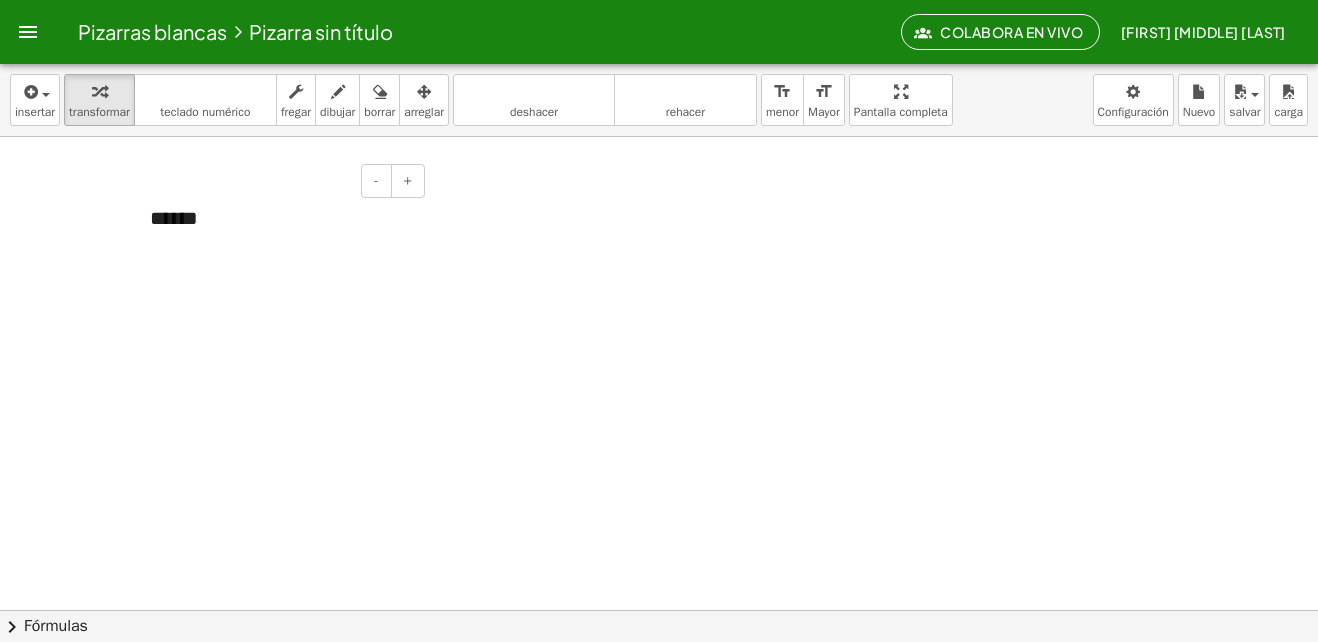 click on "******" at bounding box center (280, 218) 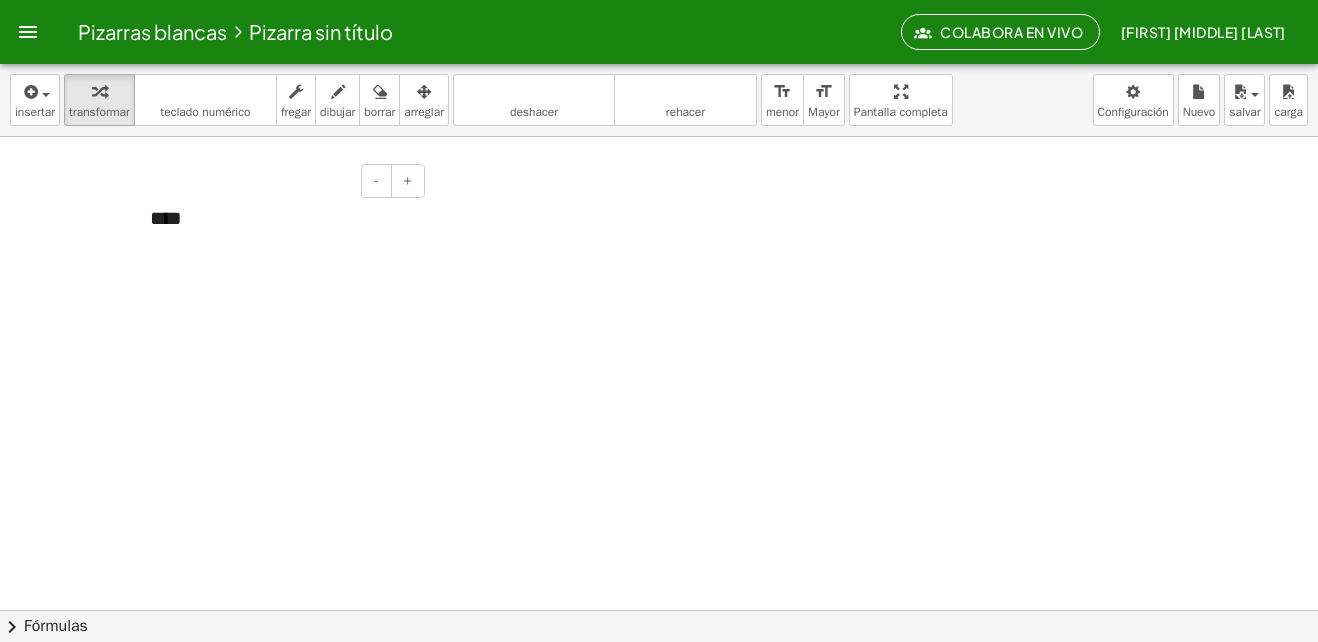 drag, startPoint x: 361, startPoint y: 228, endPoint x: 359, endPoint y: 217, distance: 11.18034 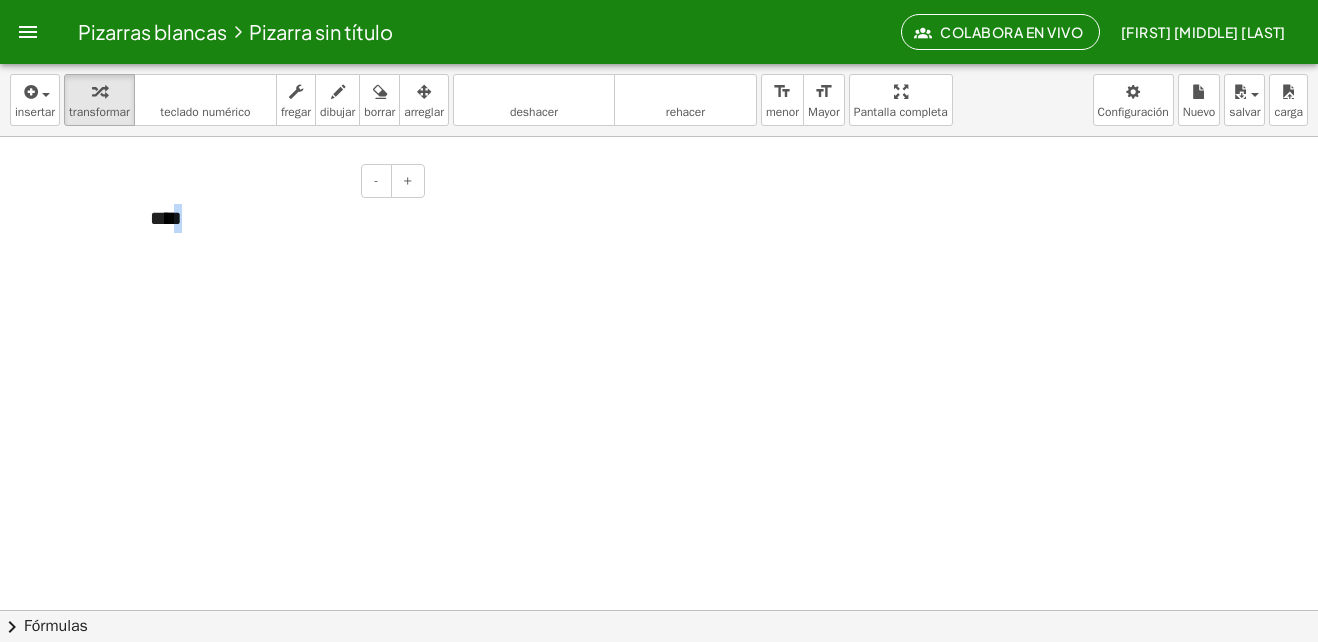 drag, startPoint x: 344, startPoint y: 213, endPoint x: 221, endPoint y: 234, distance: 124.77981 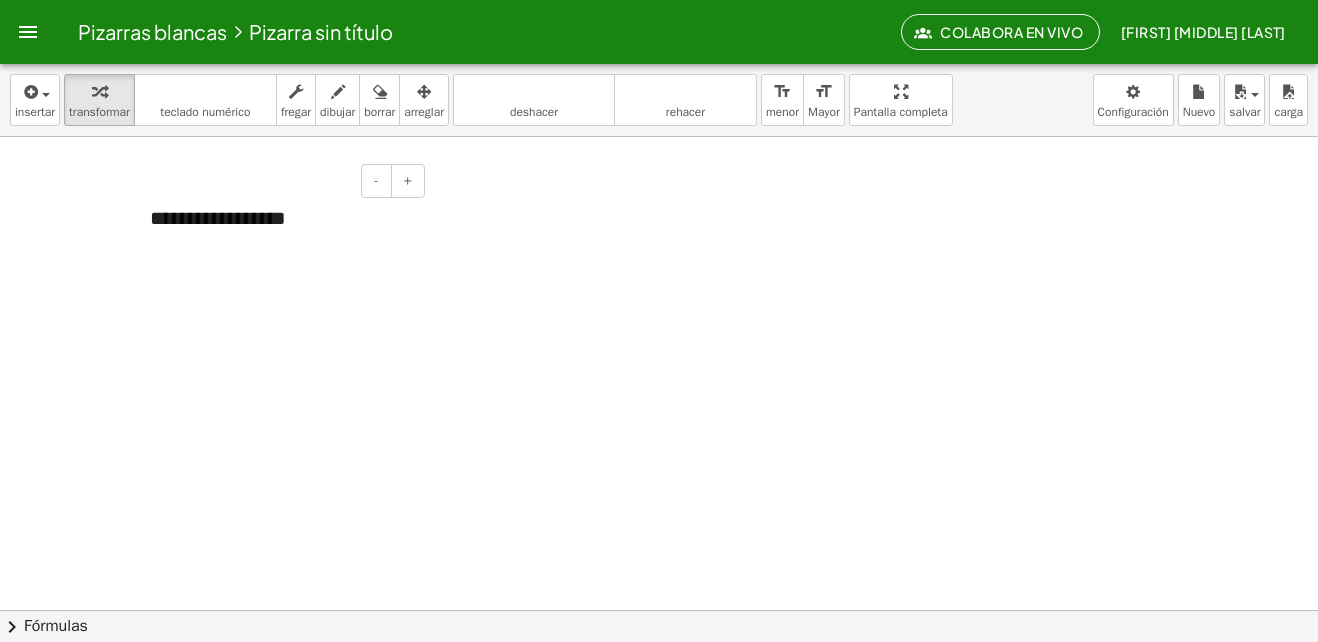 type 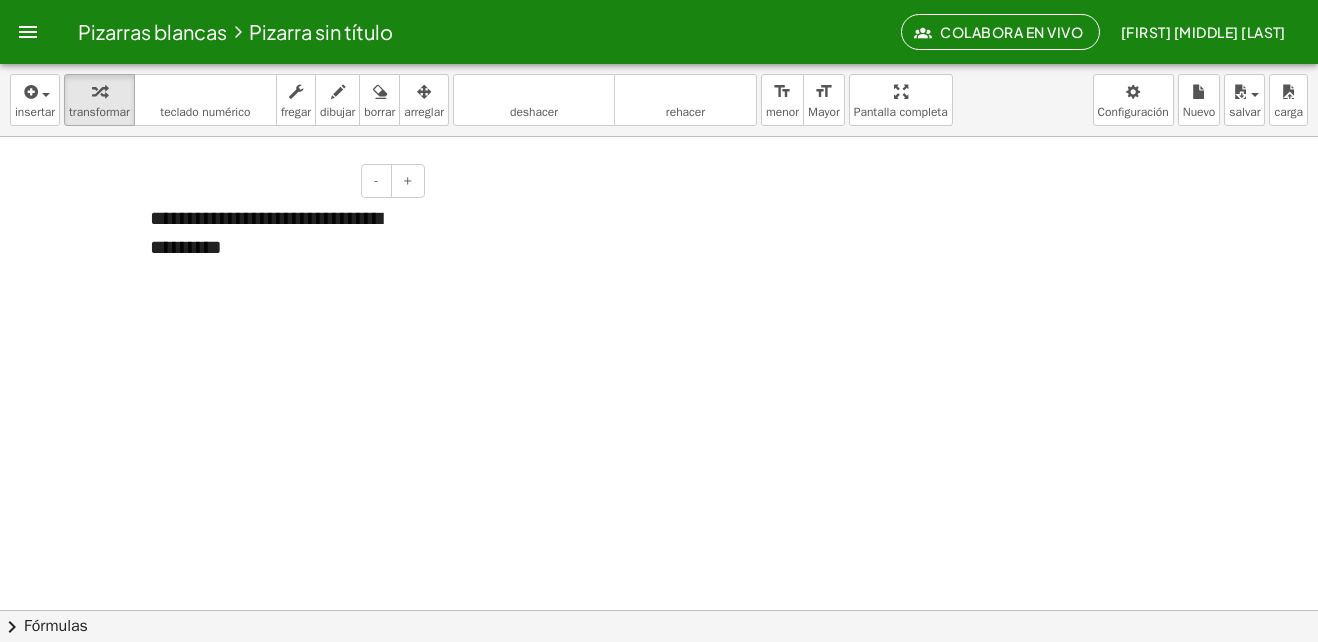 click at bounding box center [659, 672] 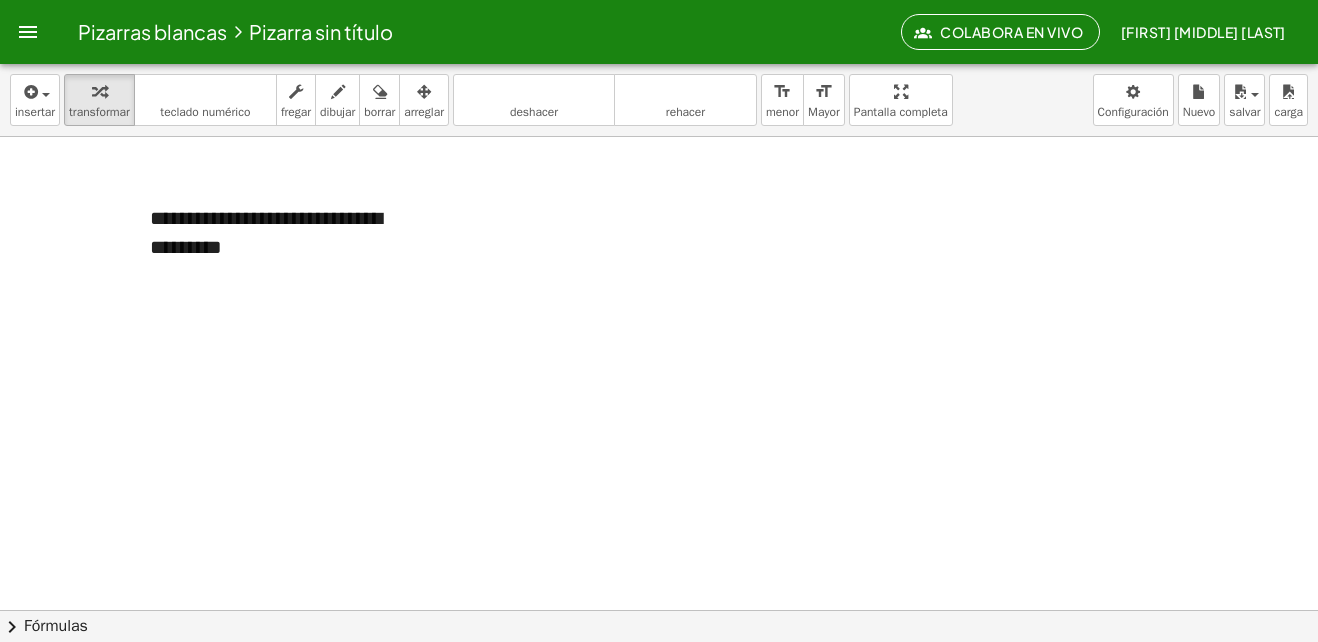 click on "**********" at bounding box center (280, 232) 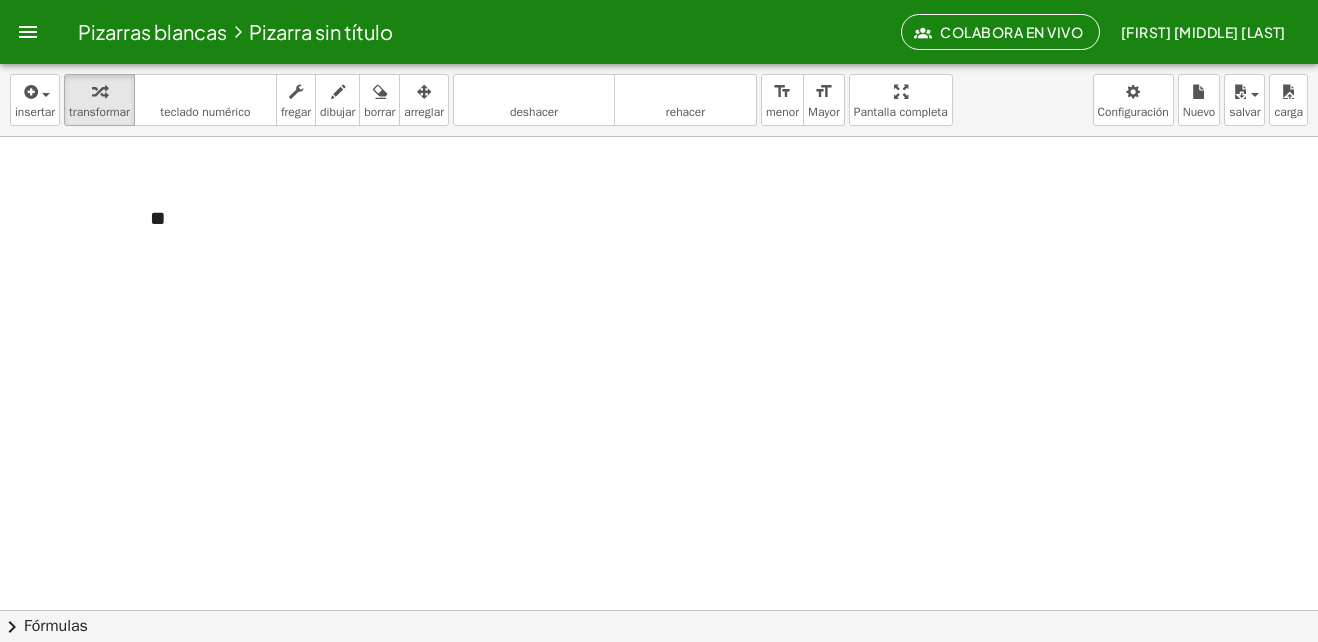 drag, startPoint x: 518, startPoint y: 272, endPoint x: 516, endPoint y: 249, distance: 23.086792 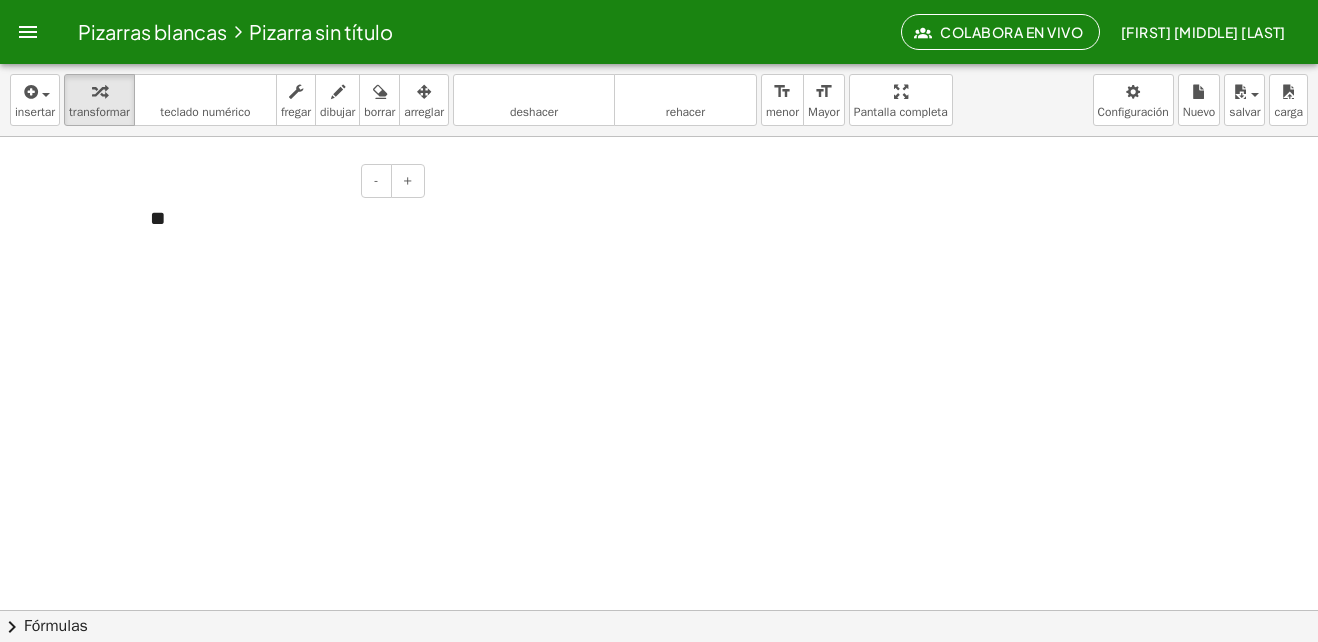click on "**" at bounding box center [280, 218] 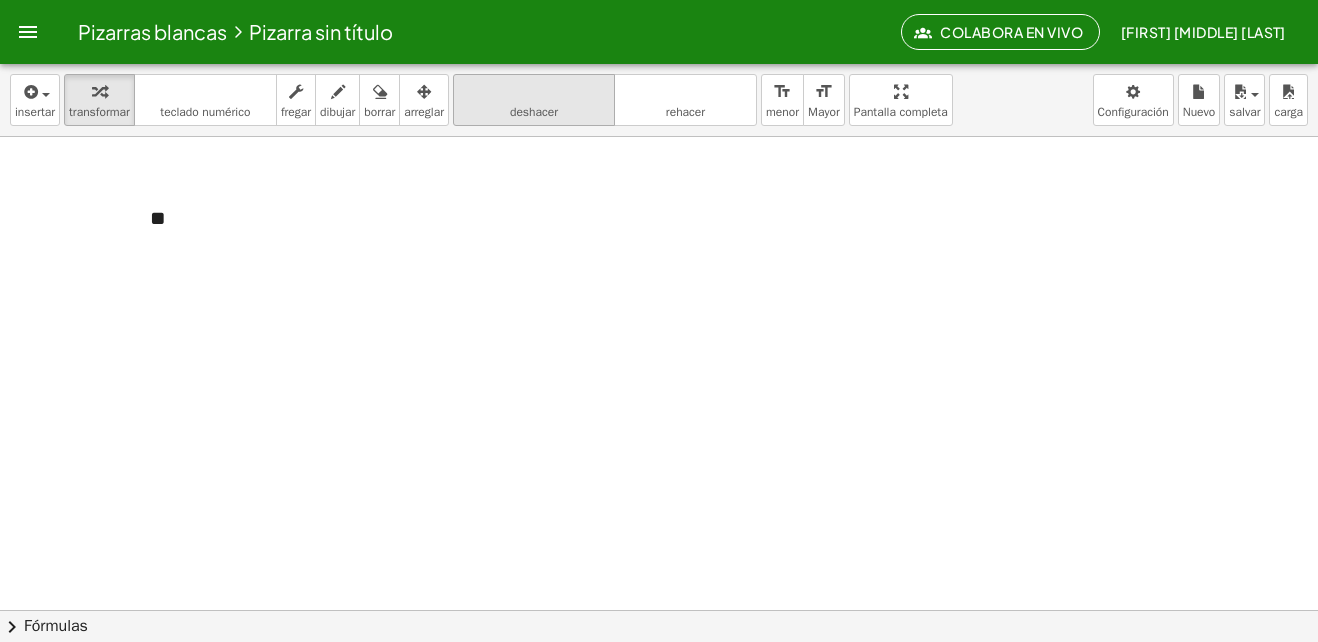 click on "deshacer deshacer" at bounding box center [534, 100] 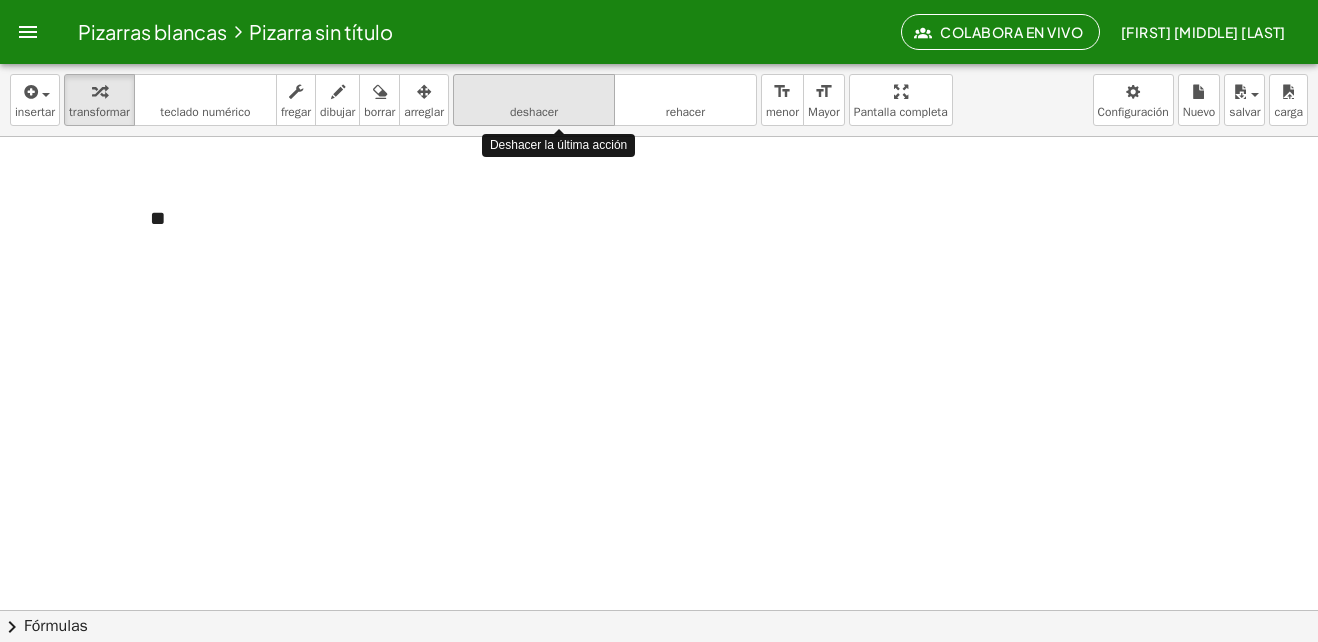 click on "deshacer deshacer" at bounding box center [534, 100] 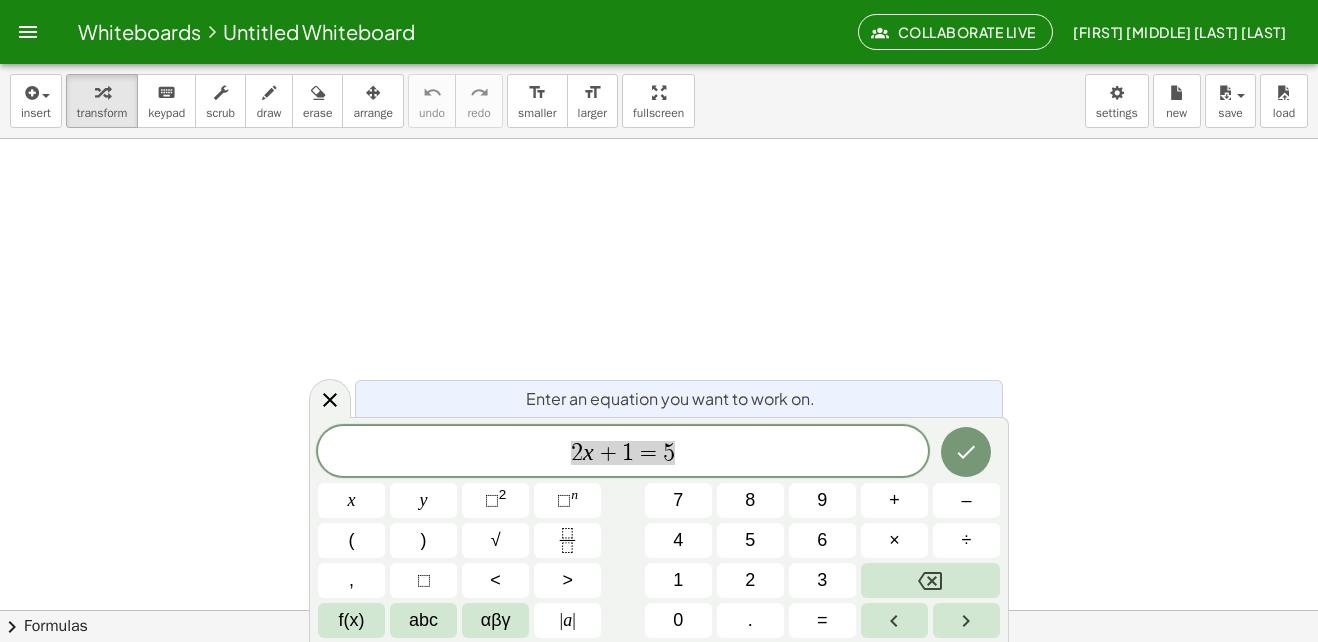 scroll, scrollTop: 0, scrollLeft: 0, axis: both 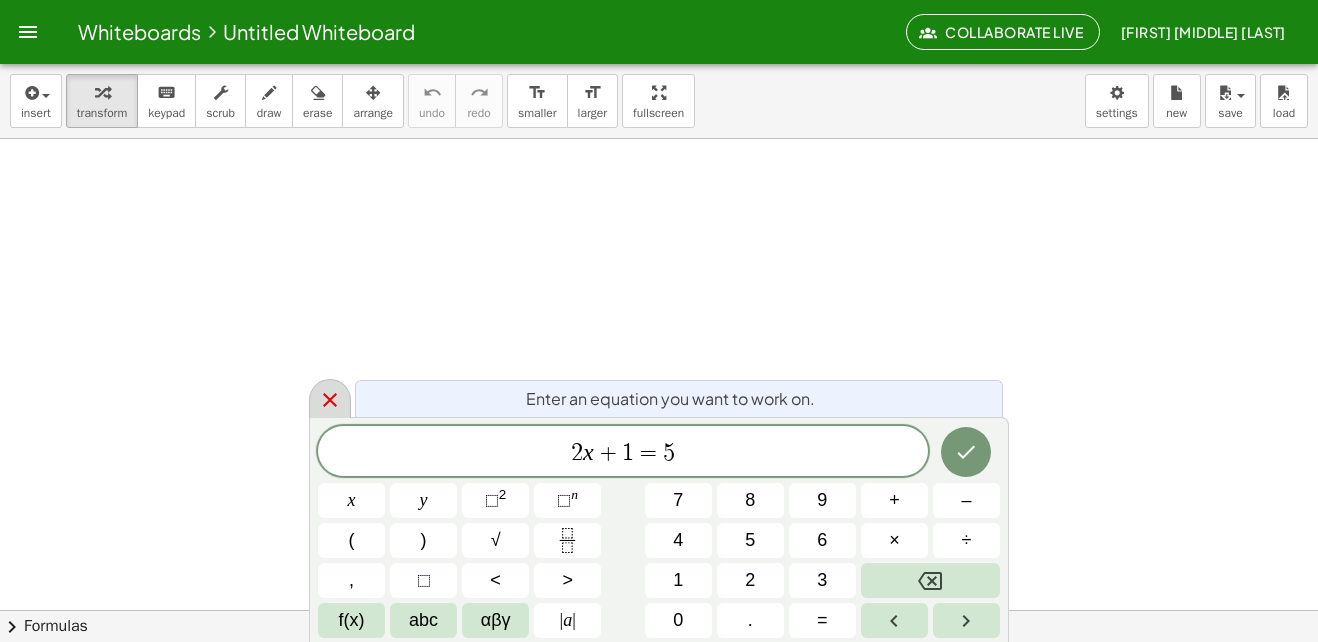 click 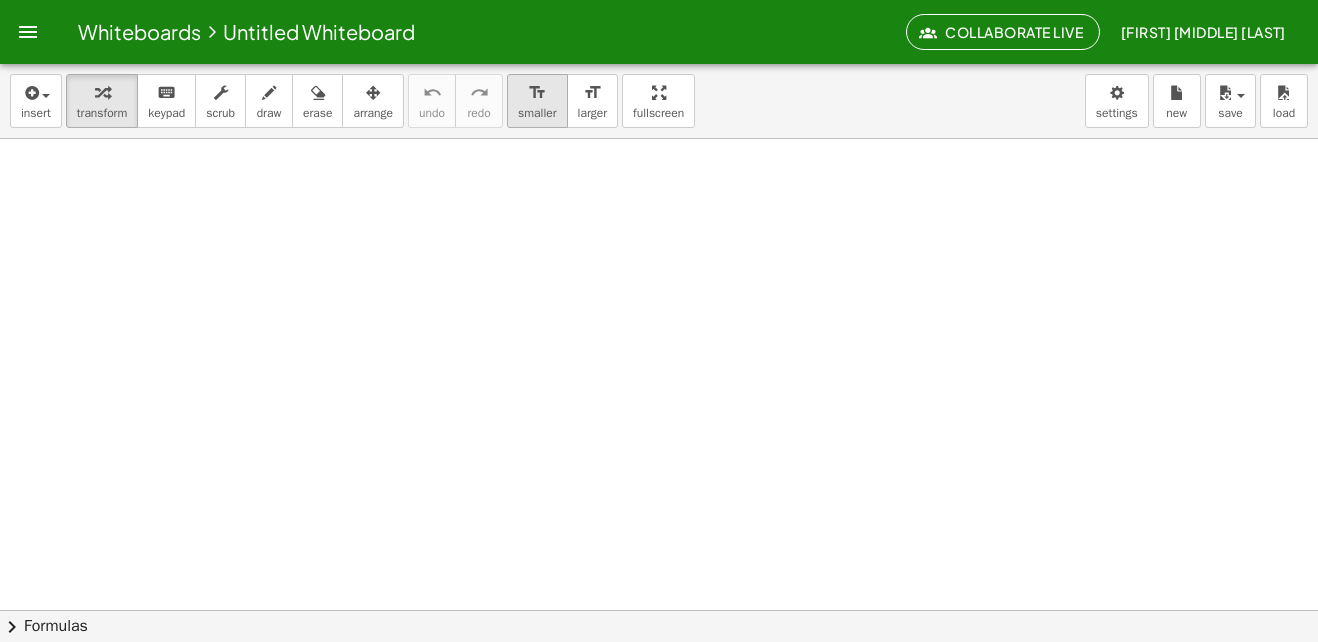 drag, startPoint x: 524, startPoint y: 98, endPoint x: 514, endPoint y: 121, distance: 25.079872 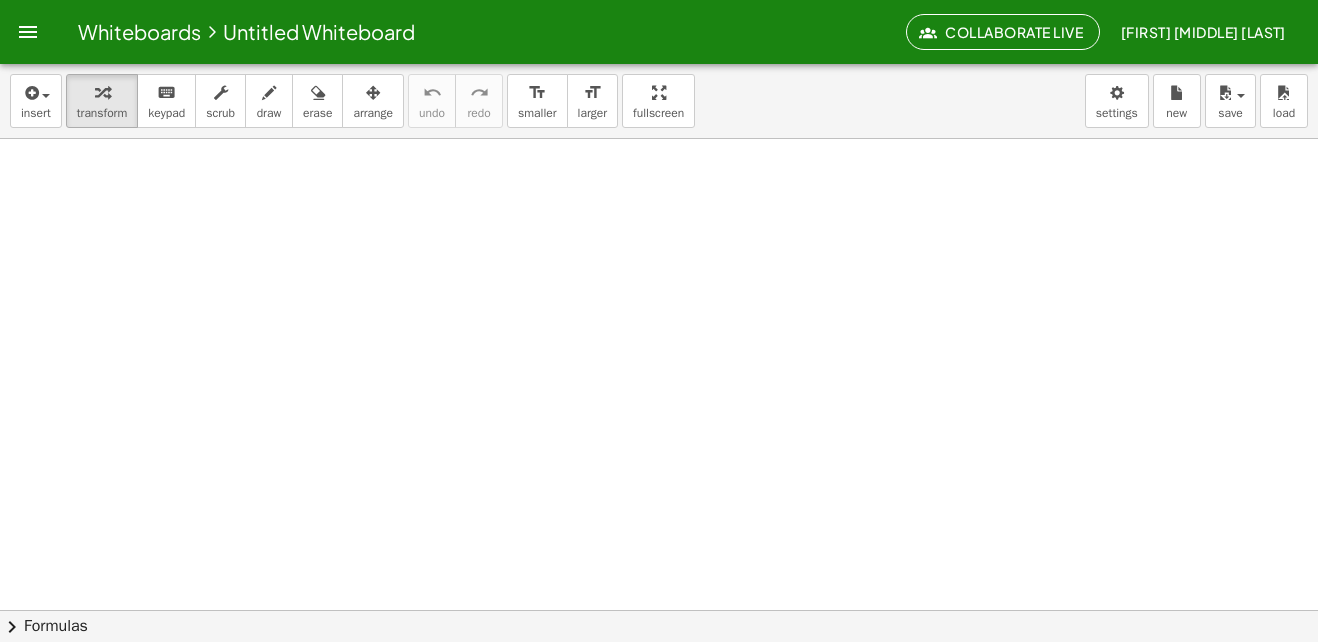 click at bounding box center [659, 674] 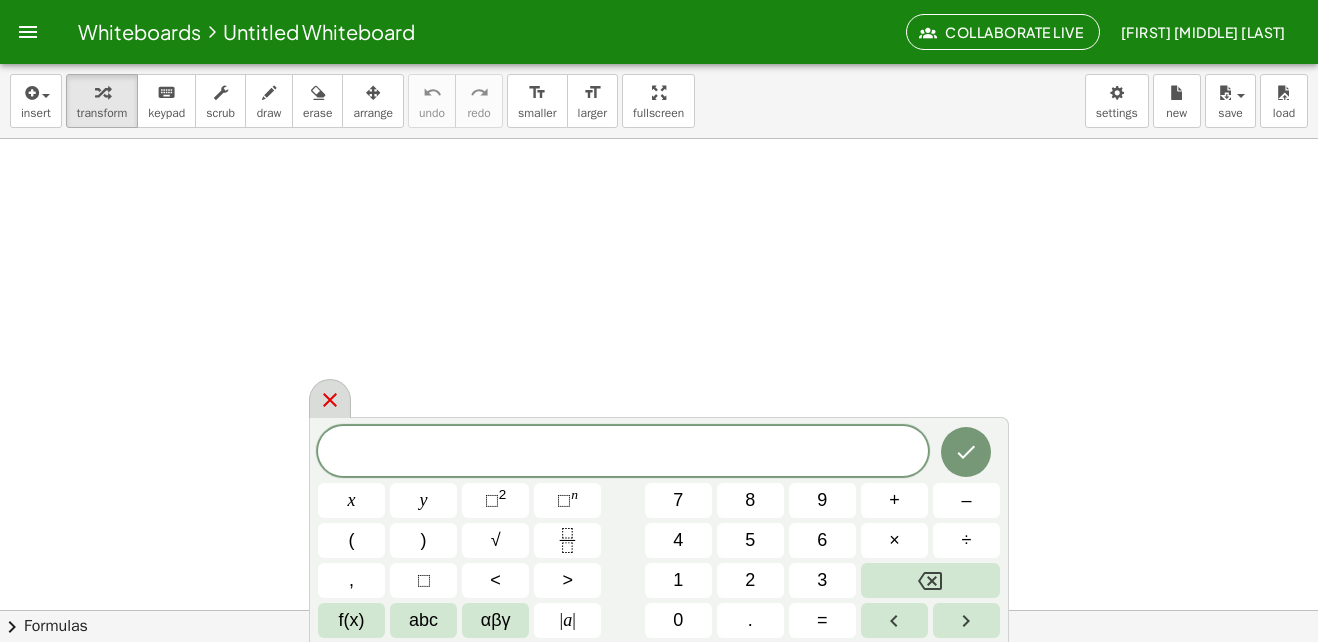 click 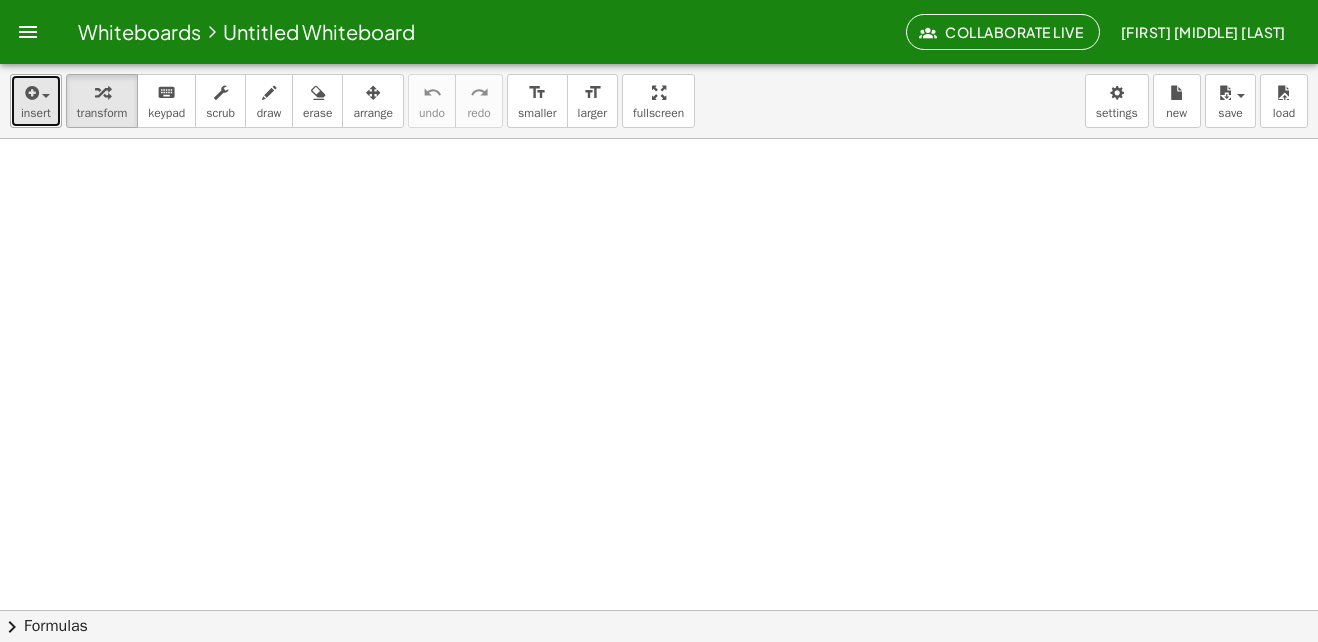 click at bounding box center [30, 93] 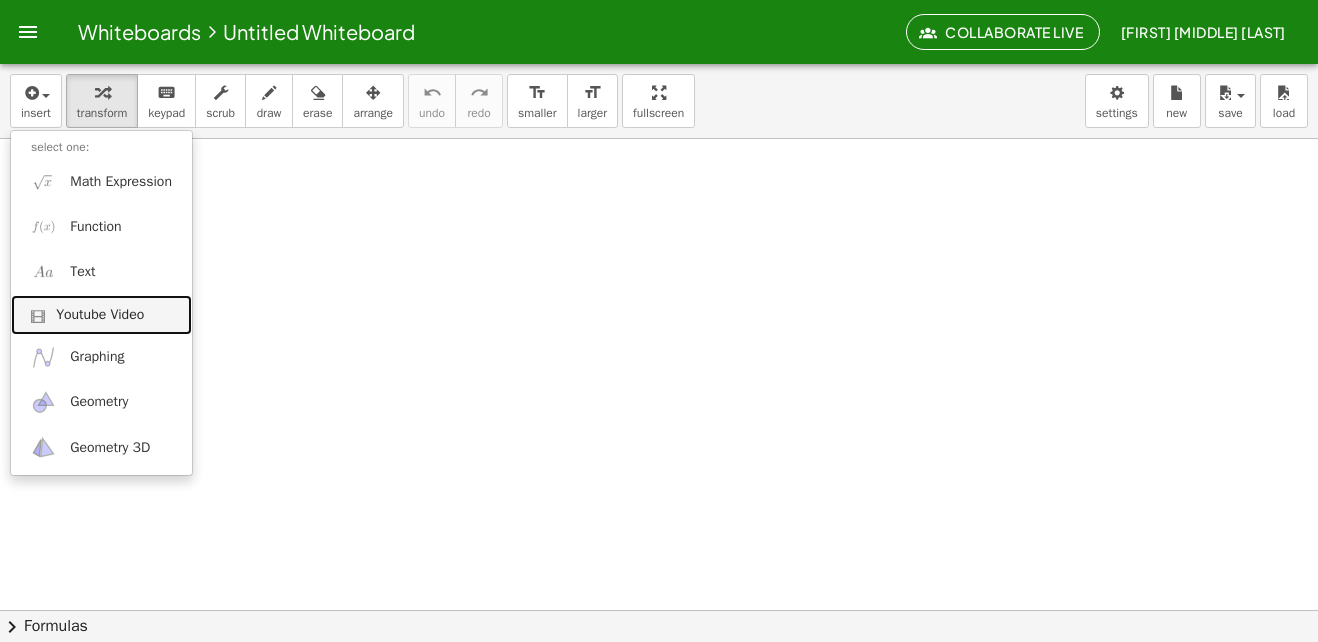 click on "Youtube Video" at bounding box center [100, 315] 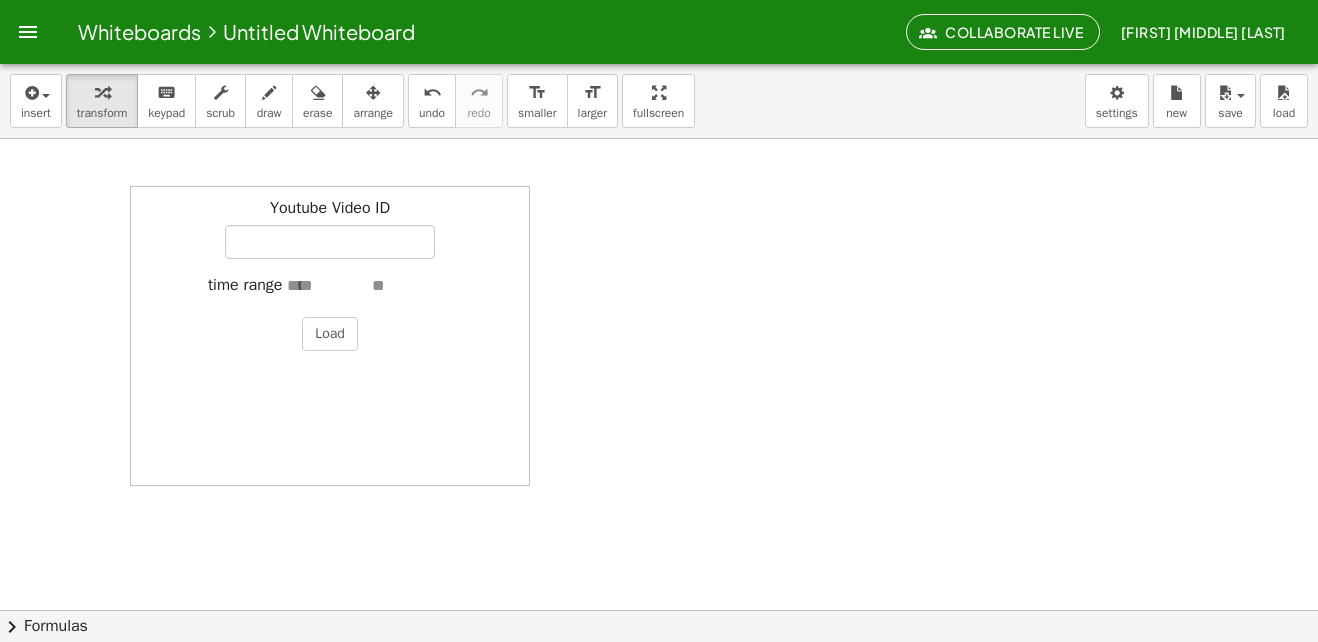 click at bounding box center (659, 674) 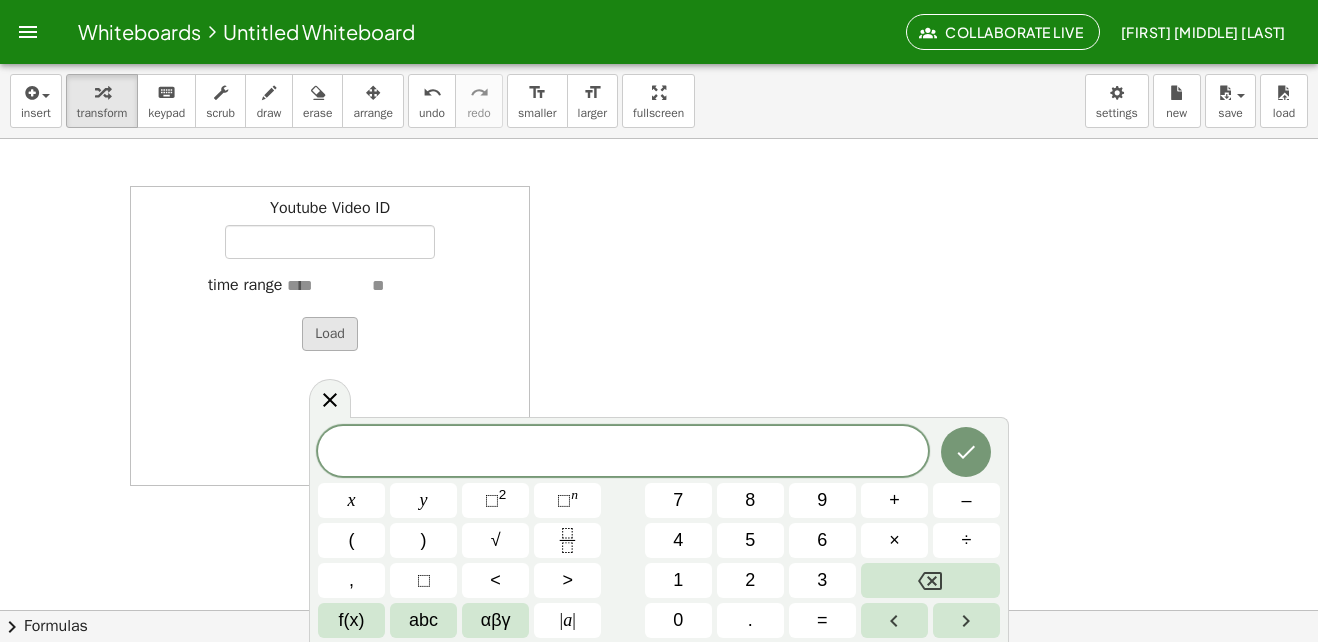 drag, startPoint x: 324, startPoint y: 406, endPoint x: 342, endPoint y: 322, distance: 85.90693 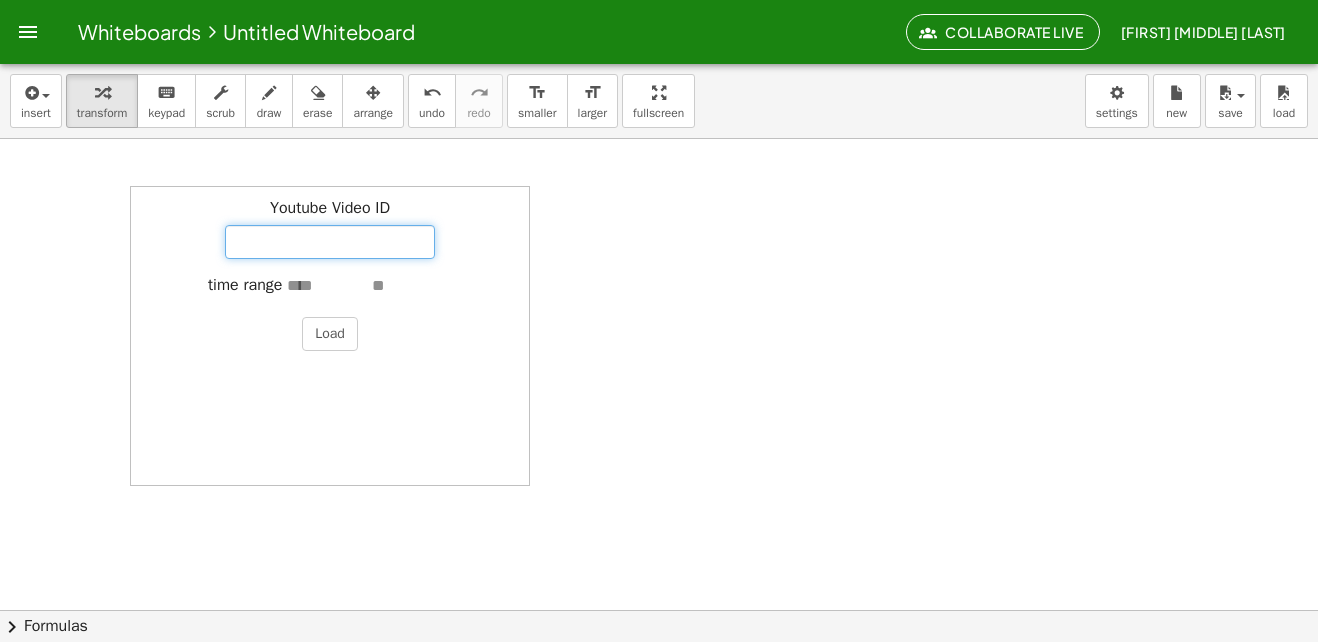 click on "Youtube Video ID" at bounding box center [330, 242] 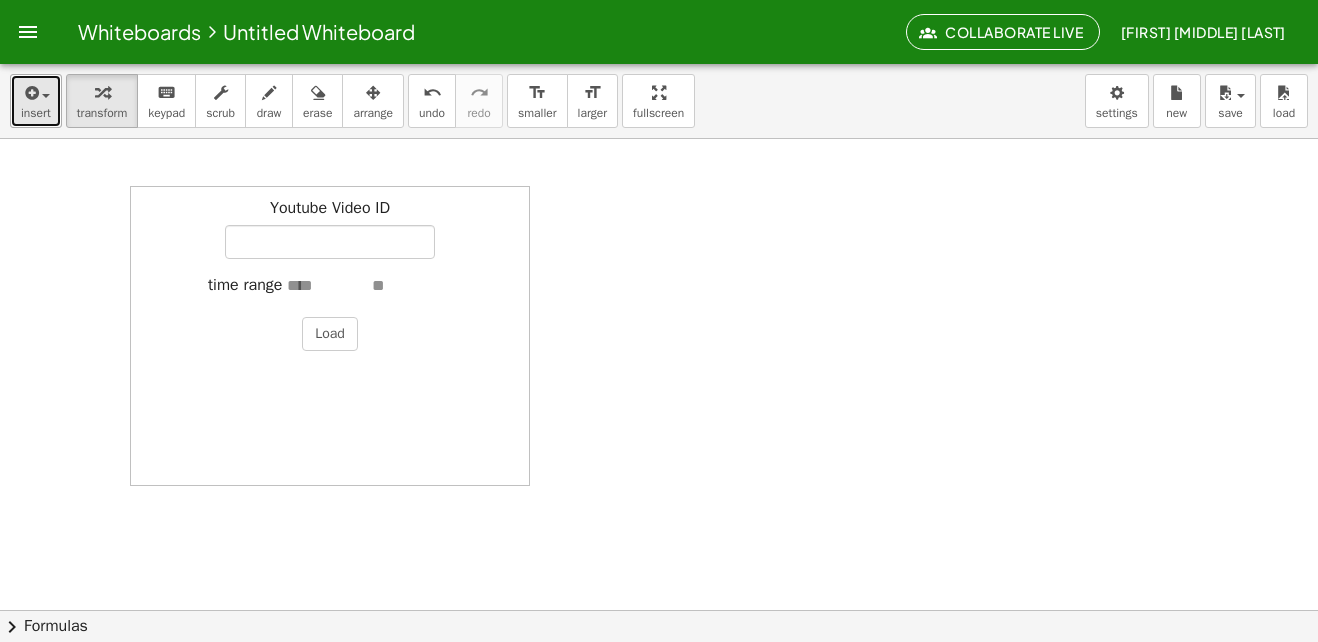 click at bounding box center [36, 92] 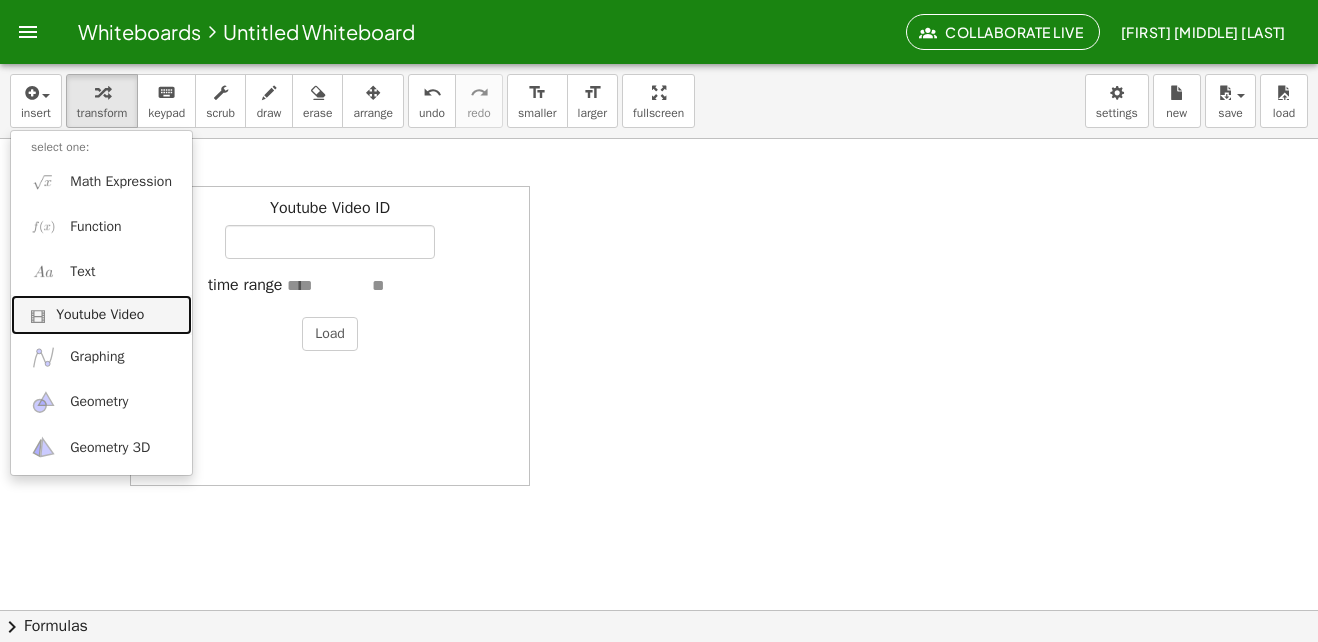 click on "Youtube Video" at bounding box center [100, 315] 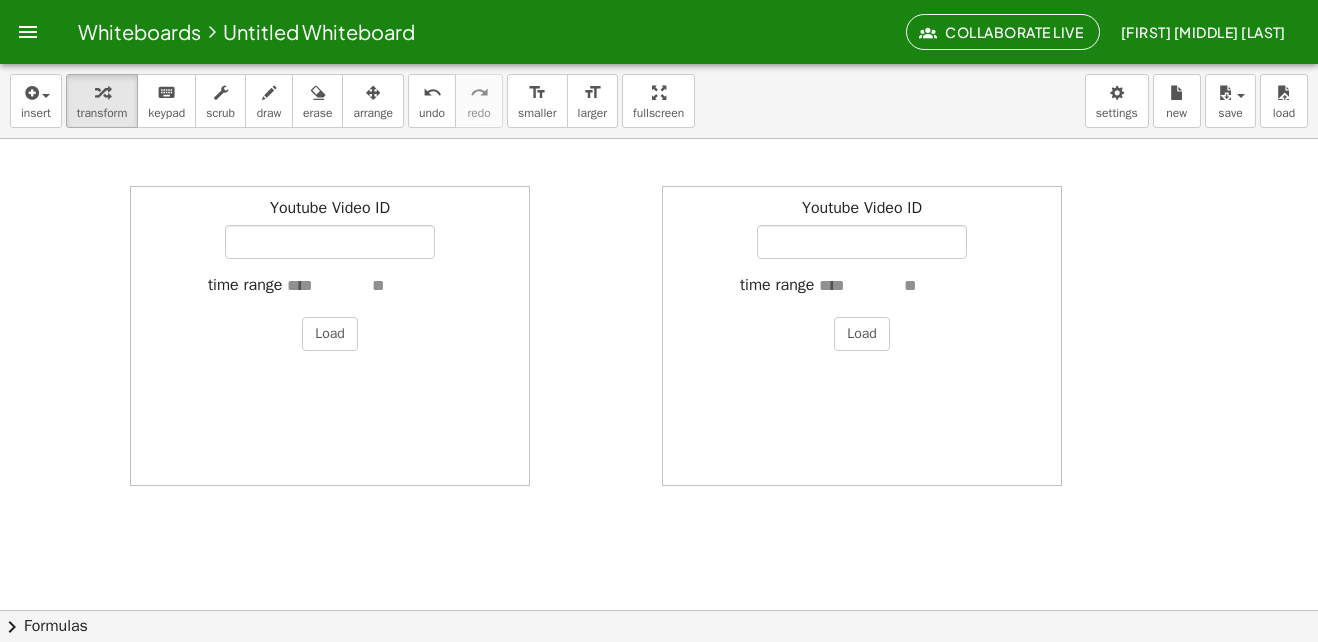 click at bounding box center [672, 336] 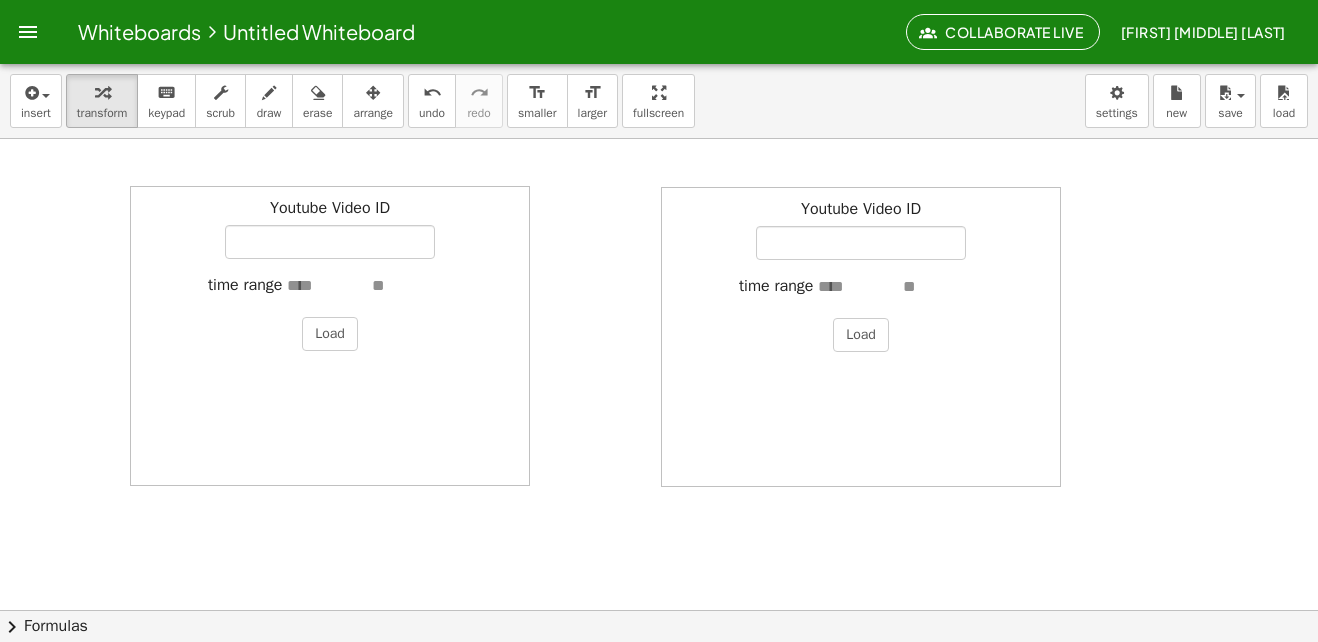 click on "Youtube Video ID
time range
Load" at bounding box center [861, 337] 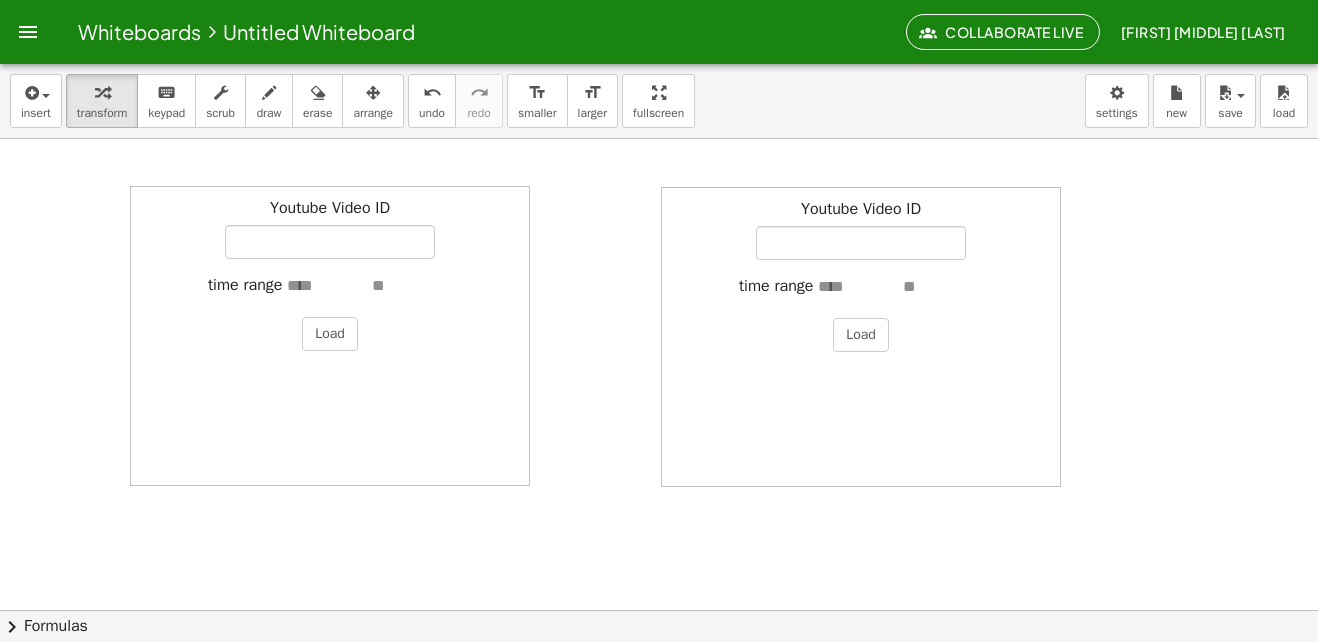 drag, startPoint x: 756, startPoint y: 290, endPoint x: 741, endPoint y: 192, distance: 99.14131 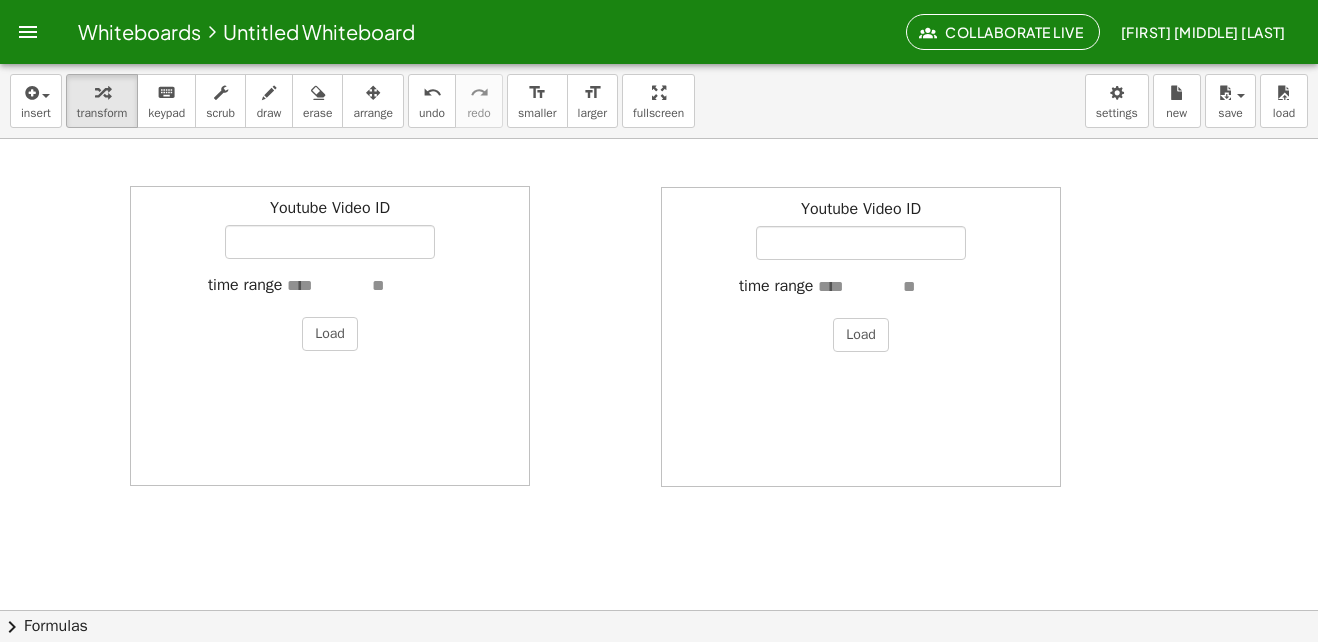 click at bounding box center (659, 674) 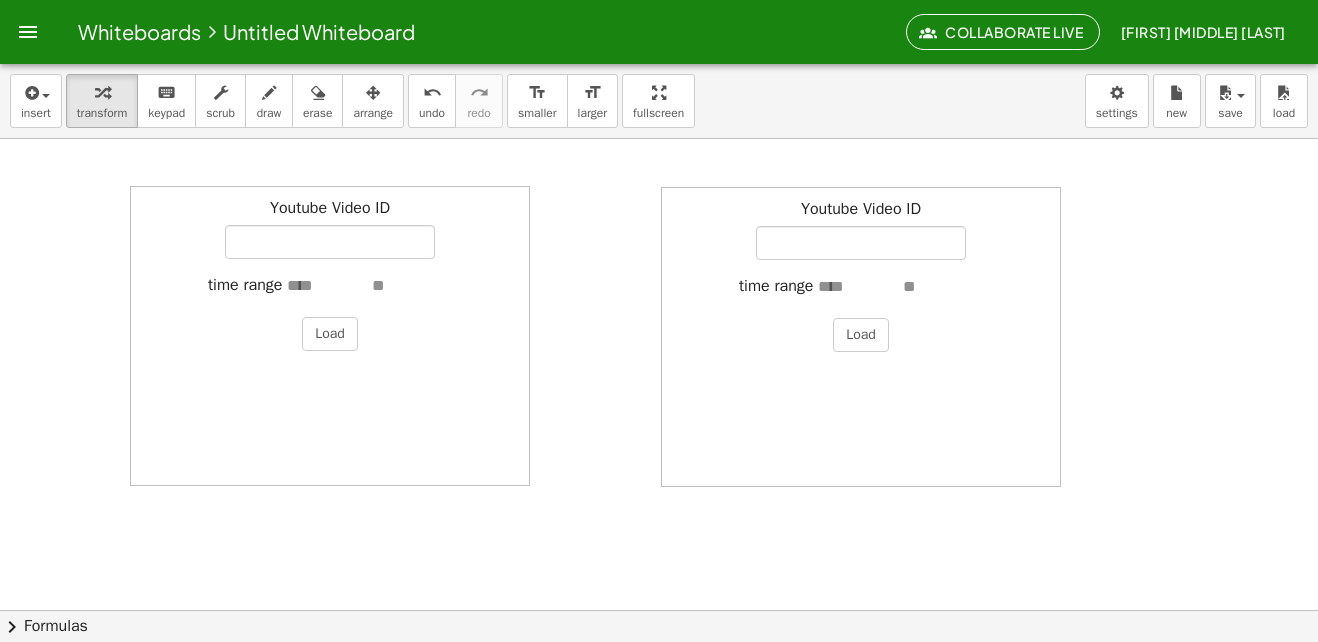 drag, startPoint x: 761, startPoint y: 188, endPoint x: 838, endPoint y: 205, distance: 78.854294 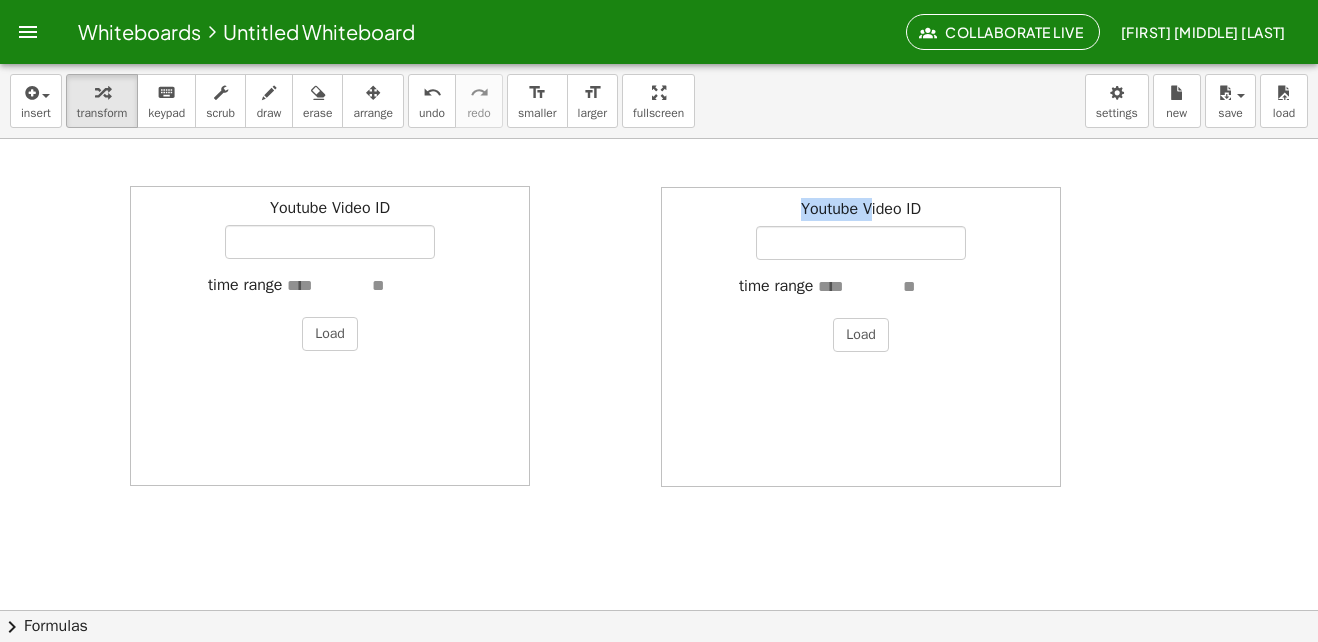 drag, startPoint x: 779, startPoint y: 210, endPoint x: 713, endPoint y: 204, distance: 66.27216 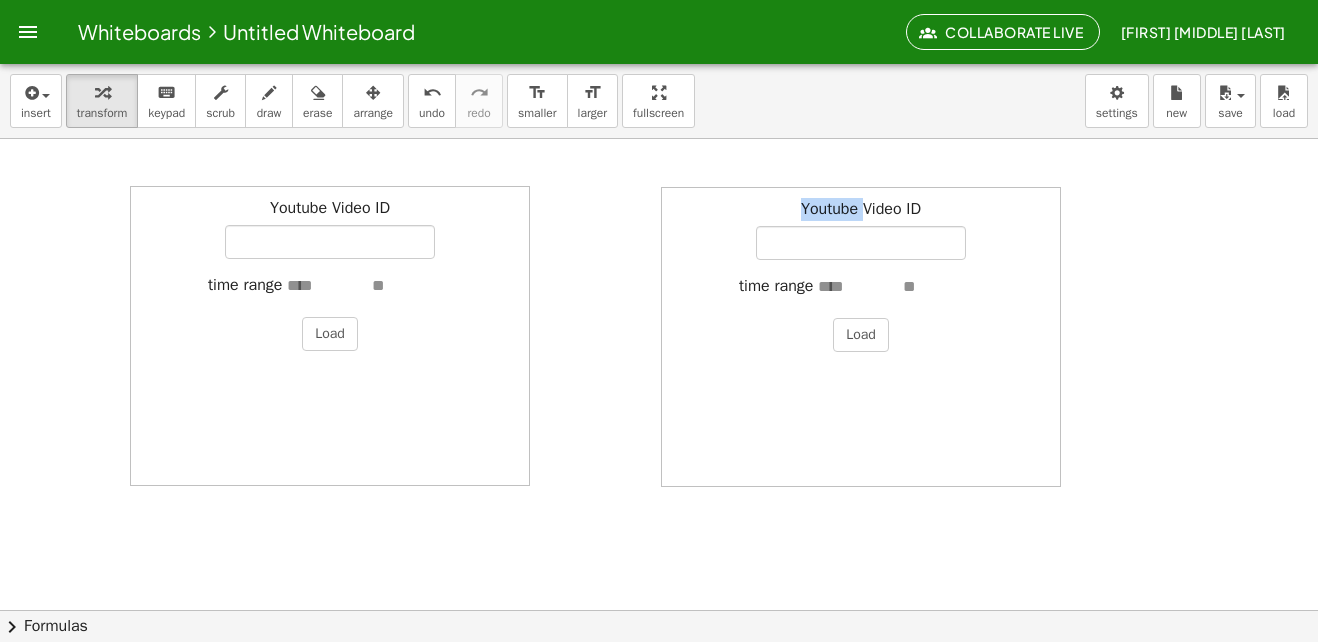 click on "Youtube Video ID" at bounding box center [861, 229] 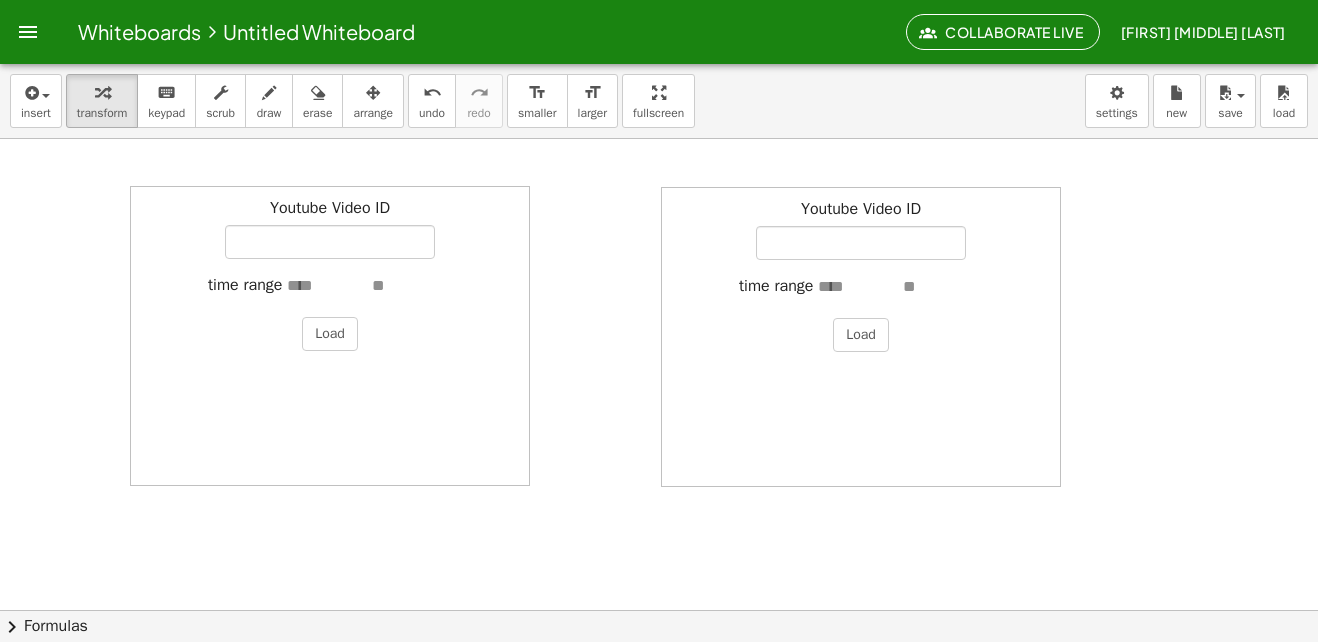 click on "Youtube Video ID" at bounding box center [861, 229] 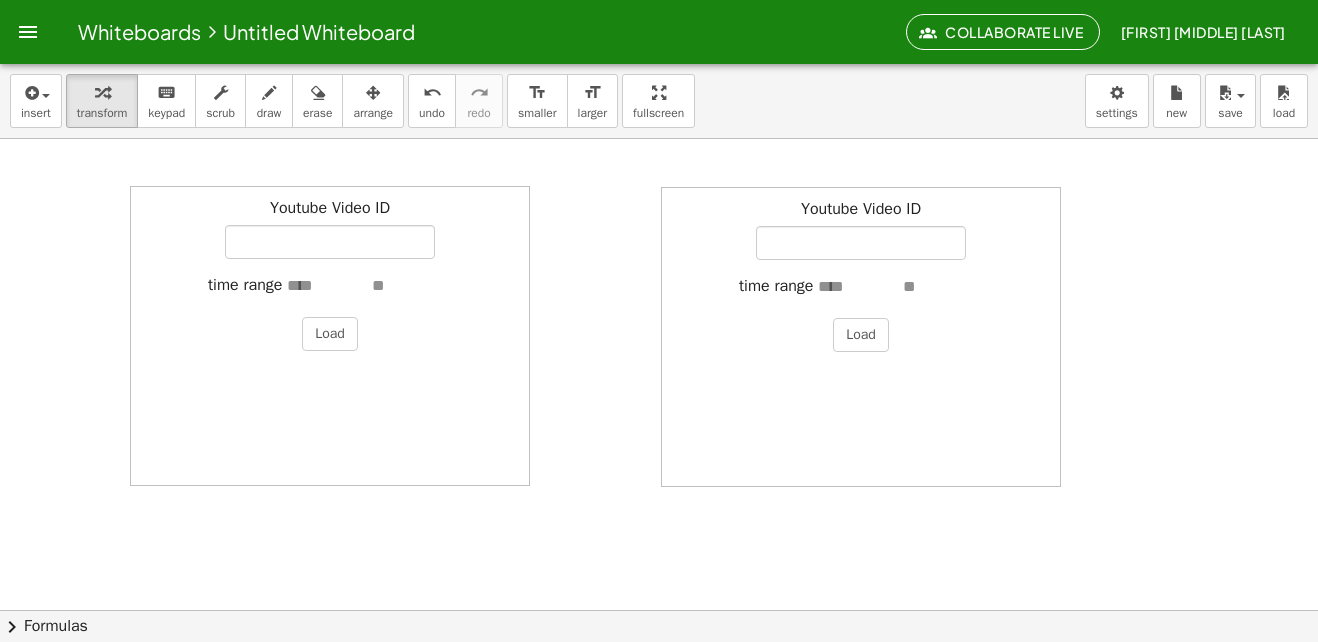 click at bounding box center (659, 674) 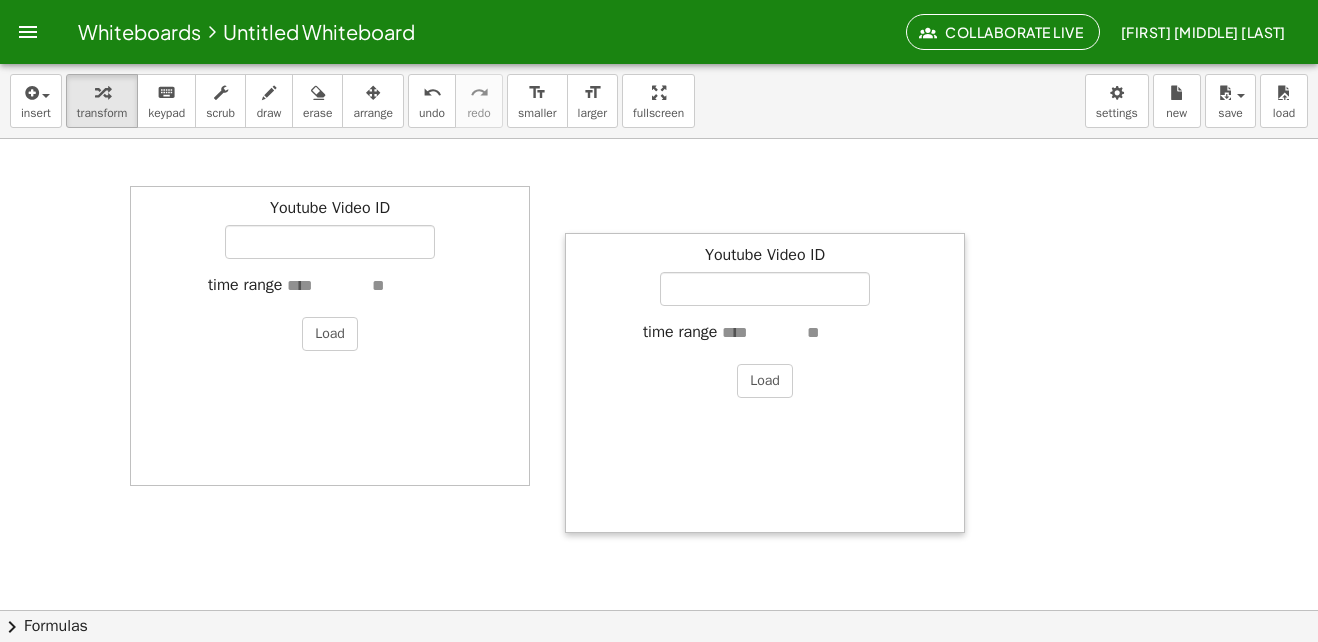 drag, startPoint x: 667, startPoint y: 256, endPoint x: 607, endPoint y: 248, distance: 60.530983 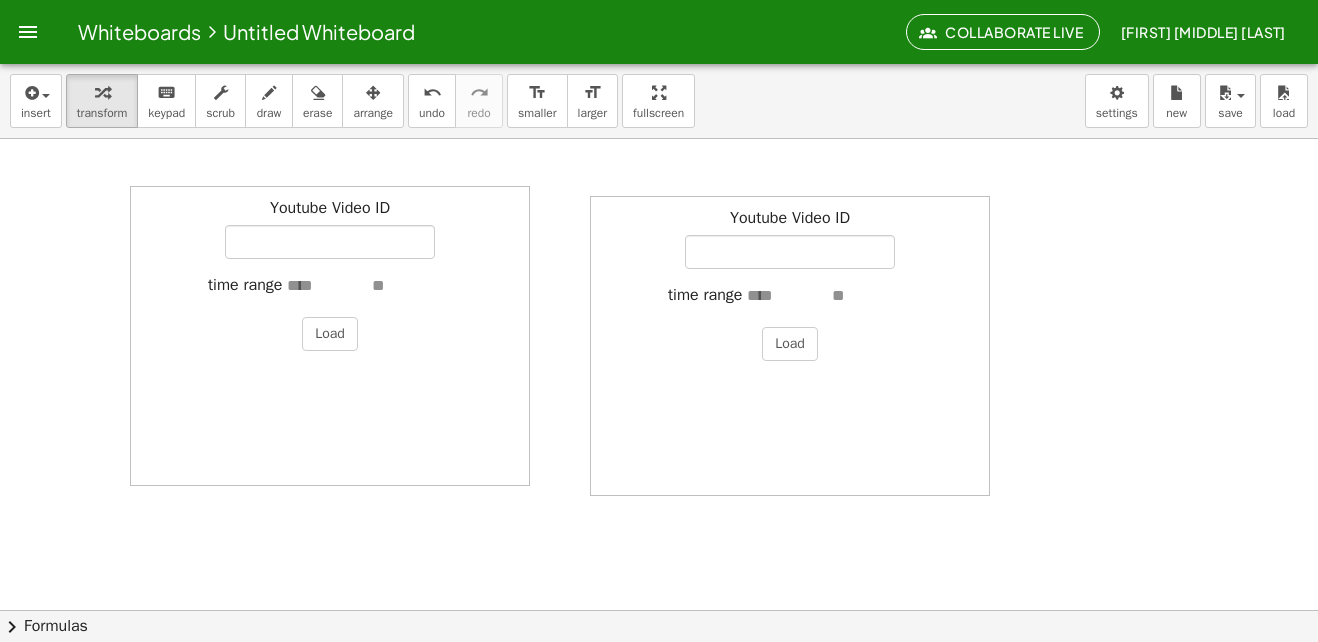 drag, startPoint x: 589, startPoint y: 258, endPoint x: 584, endPoint y: 287, distance: 29.427877 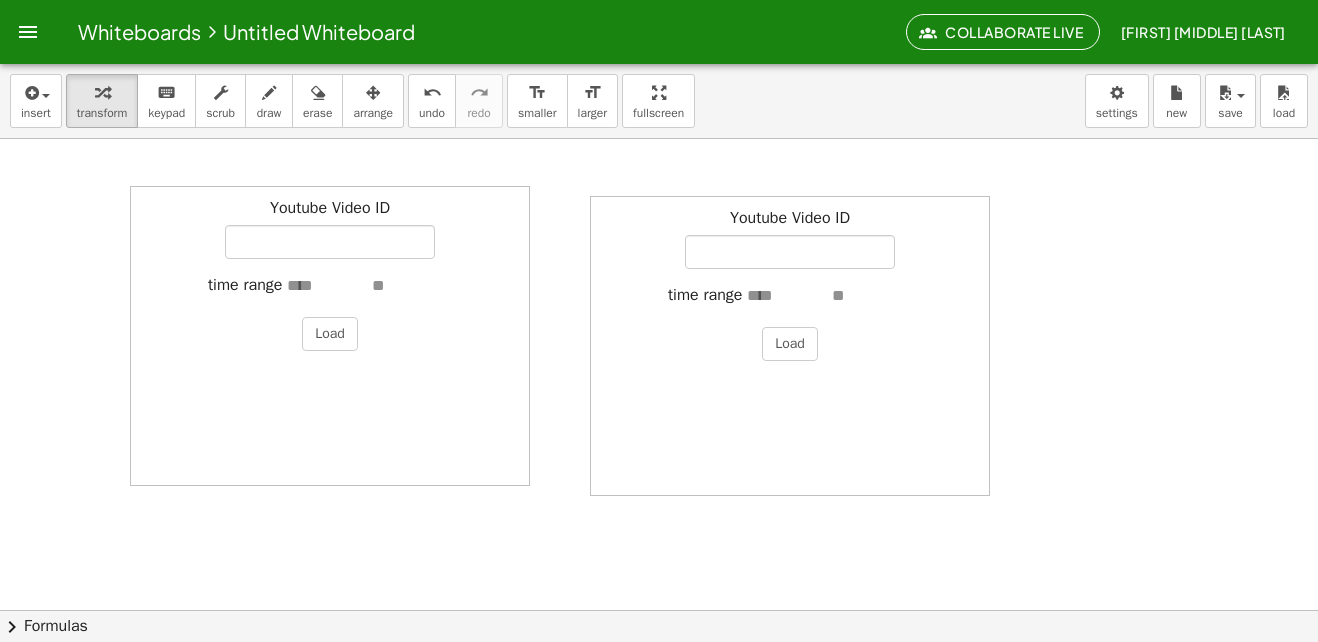 click at bounding box center (659, 674) 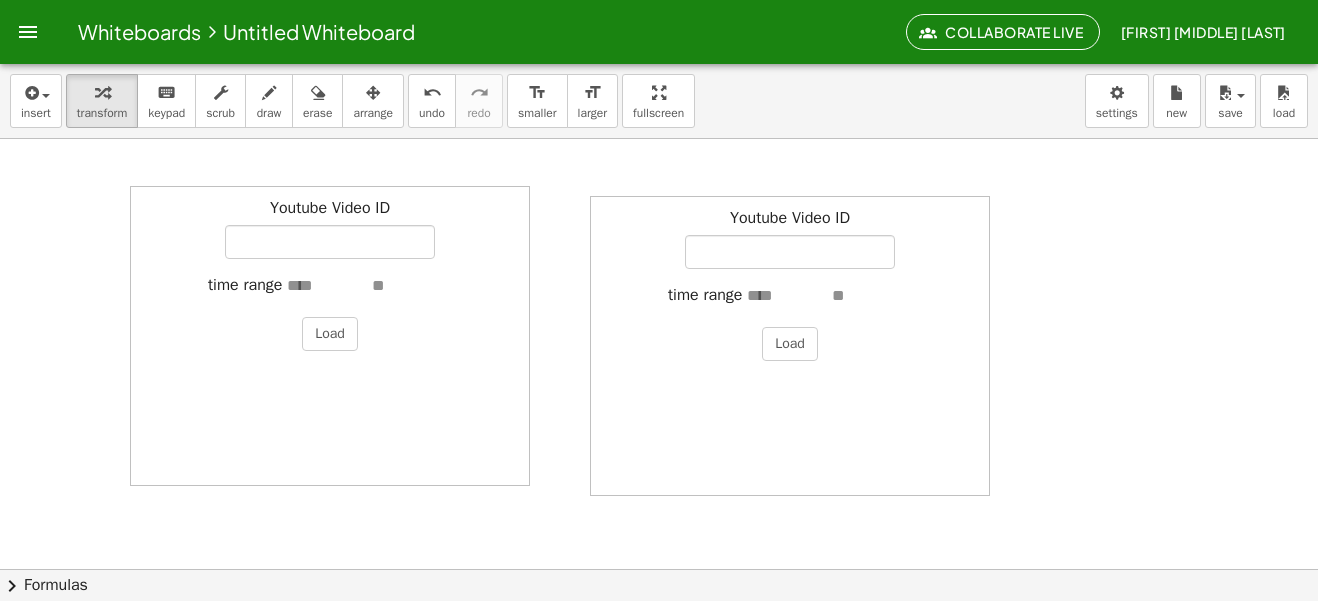 click on "time range" at bounding box center (790, 298) 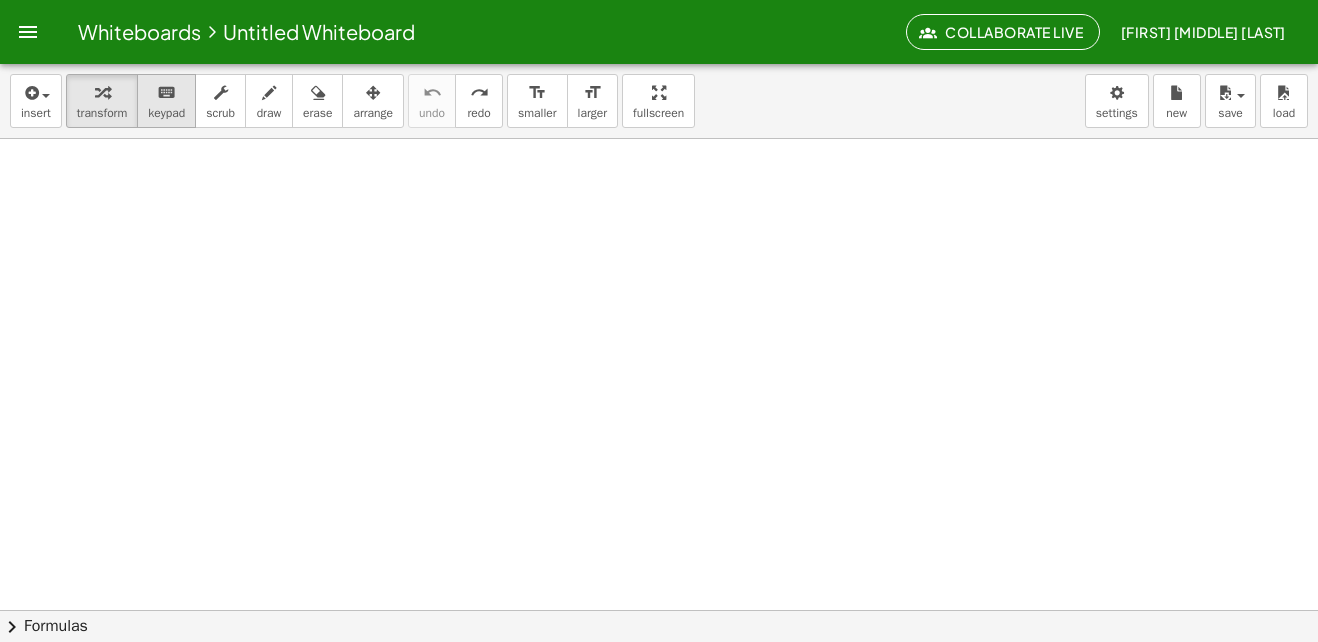click on "keypad" at bounding box center (166, 113) 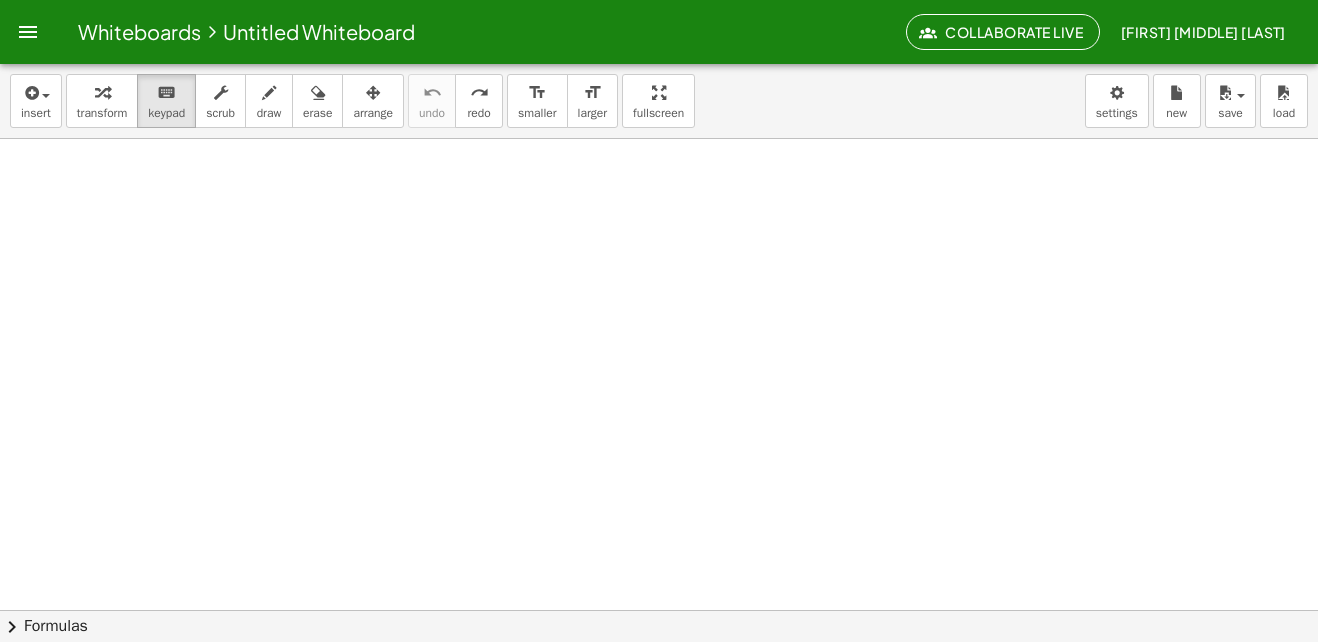 click at bounding box center [659, 674] 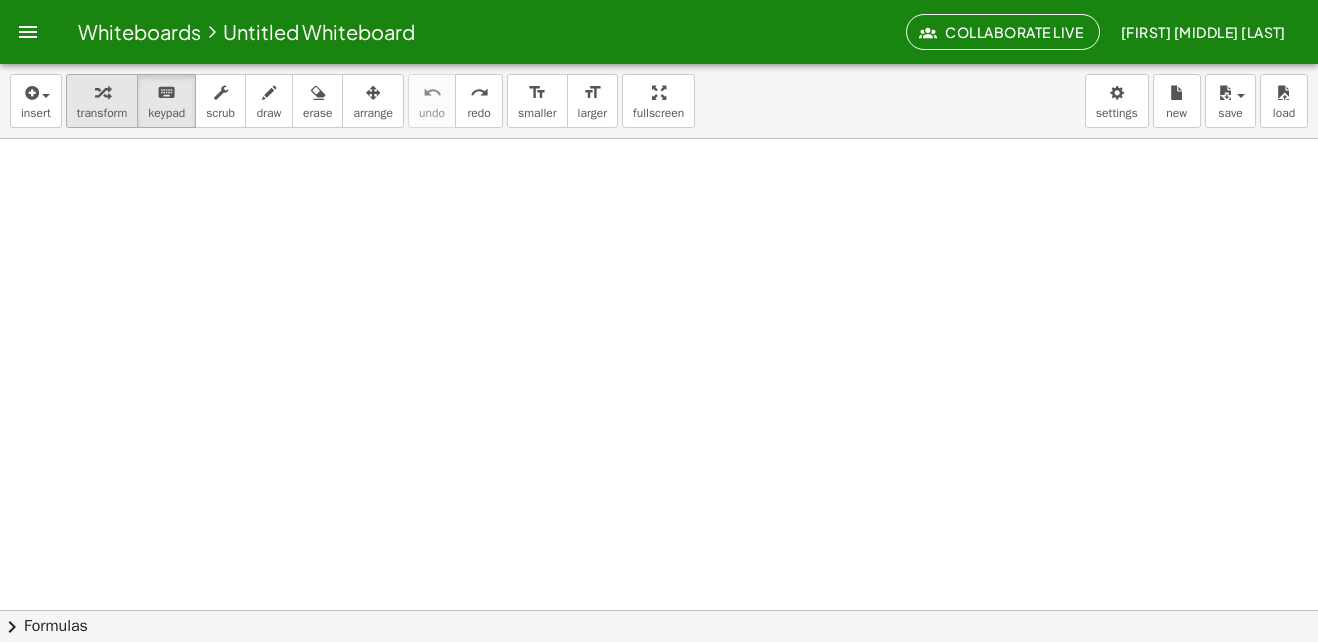 click at bounding box center (102, 92) 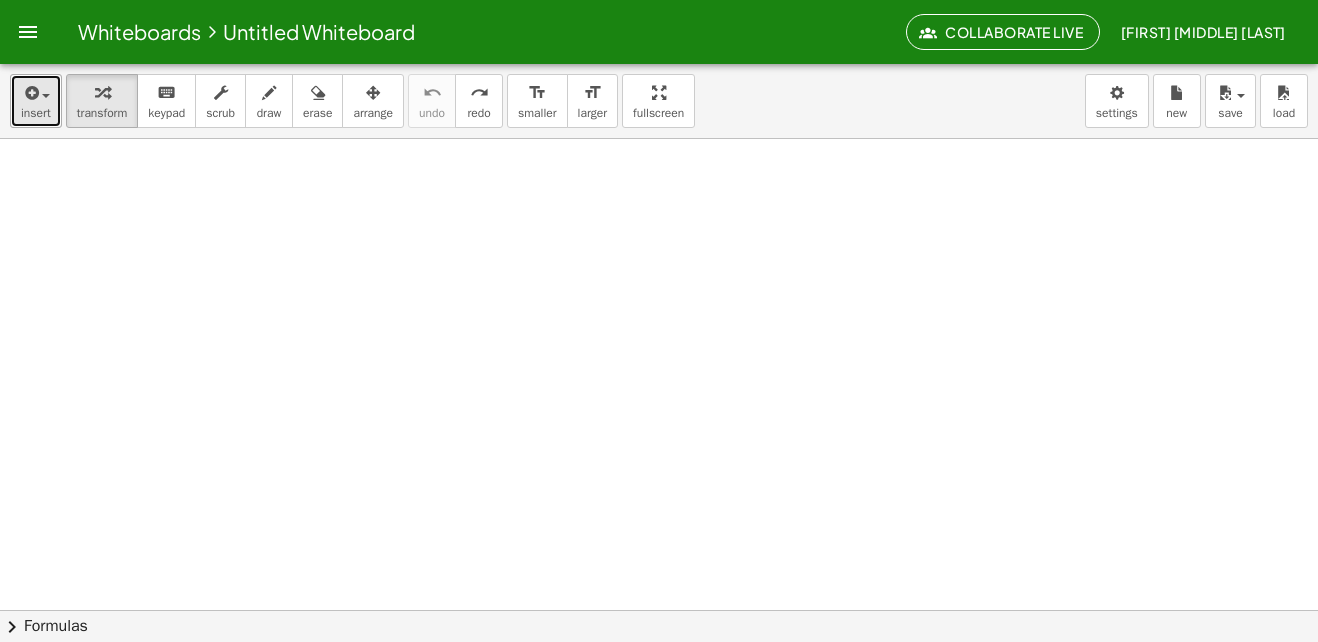 click at bounding box center (41, 95) 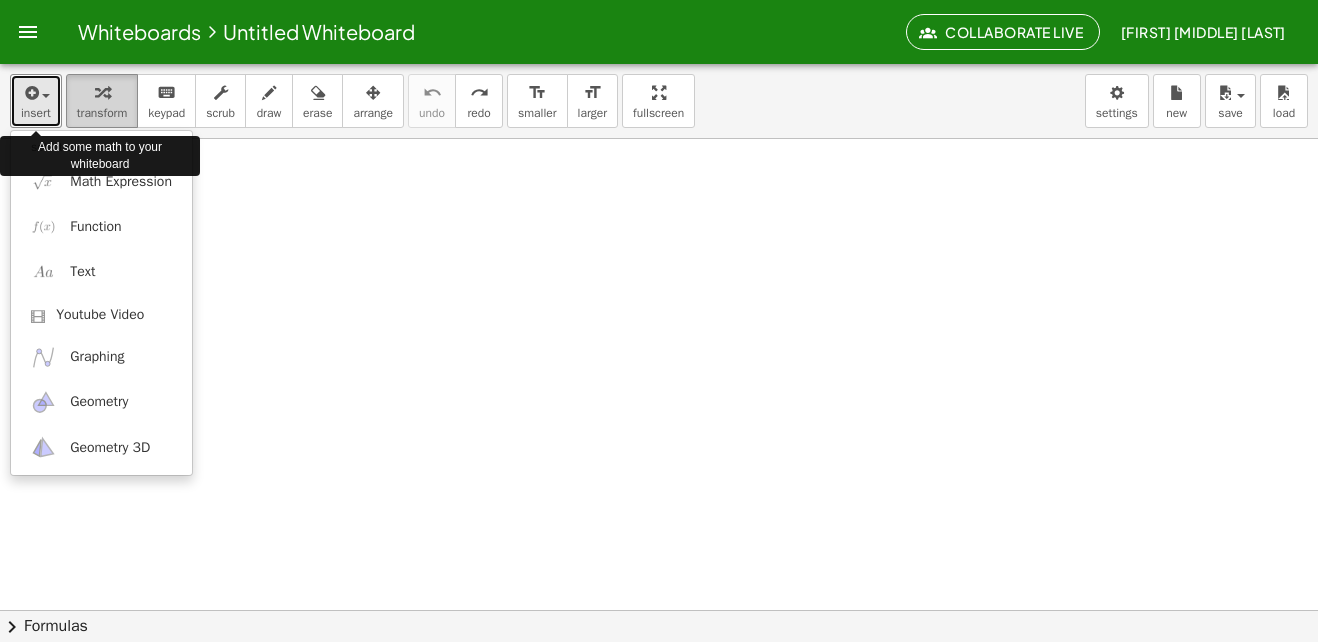 click at bounding box center (102, 92) 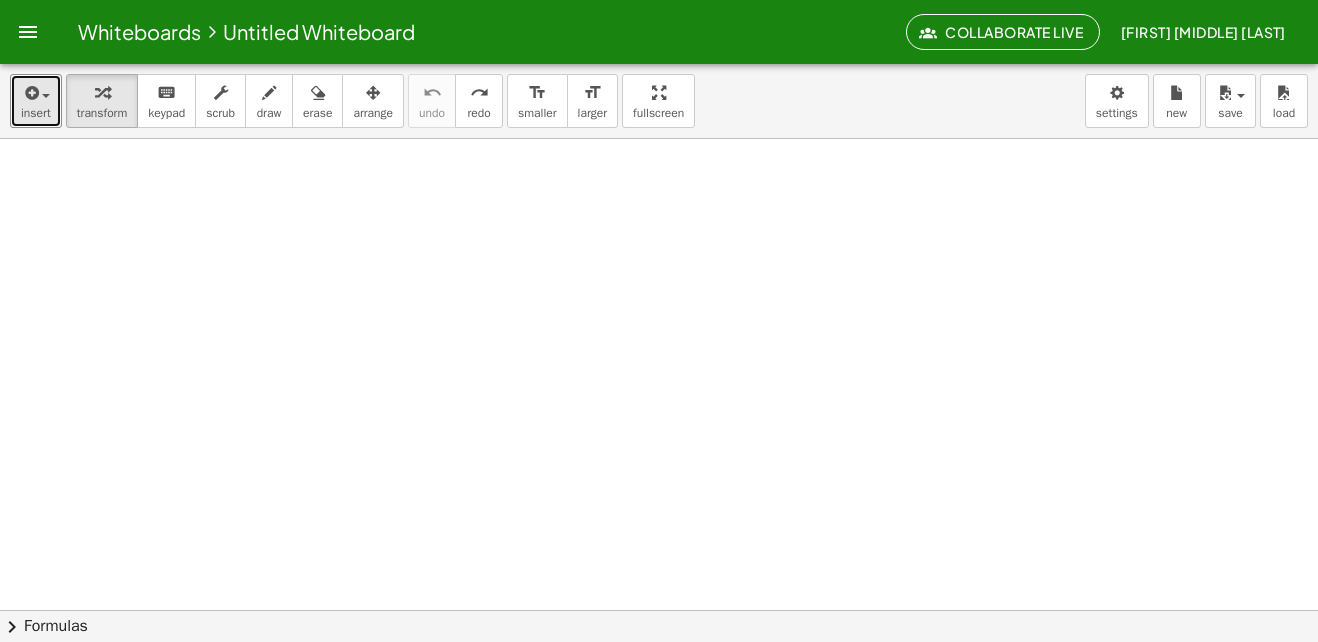 drag, startPoint x: 403, startPoint y: 208, endPoint x: 389, endPoint y: 204, distance: 14.56022 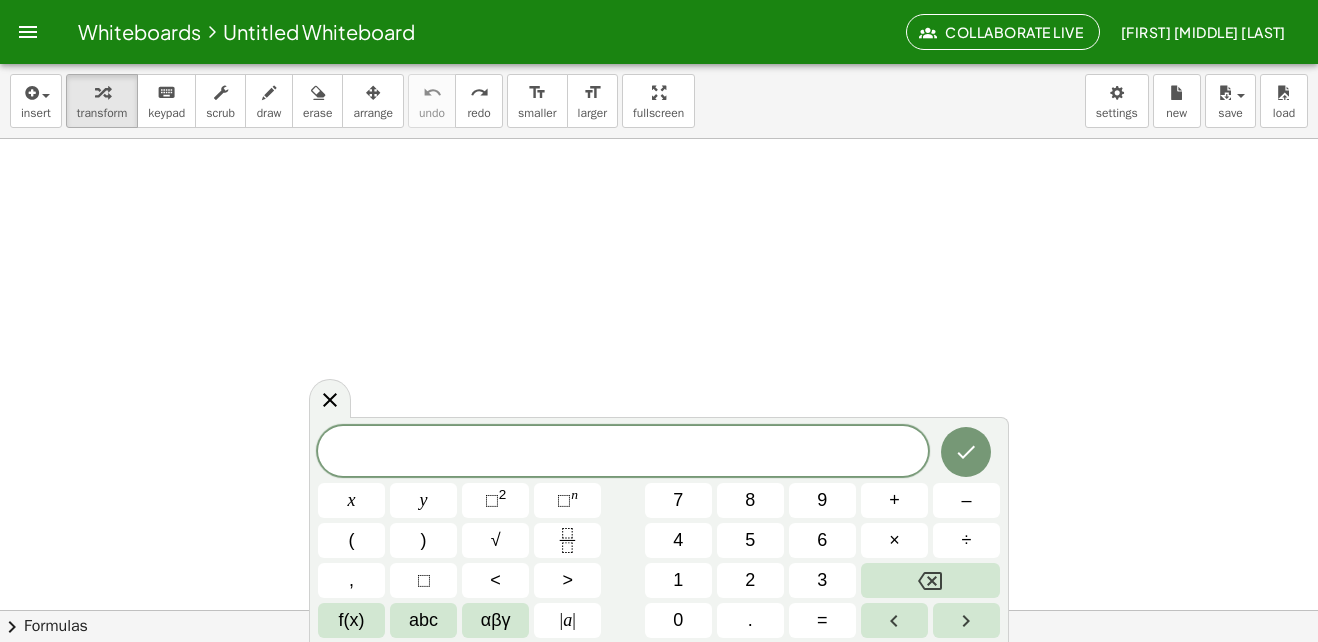 click at bounding box center [659, 674] 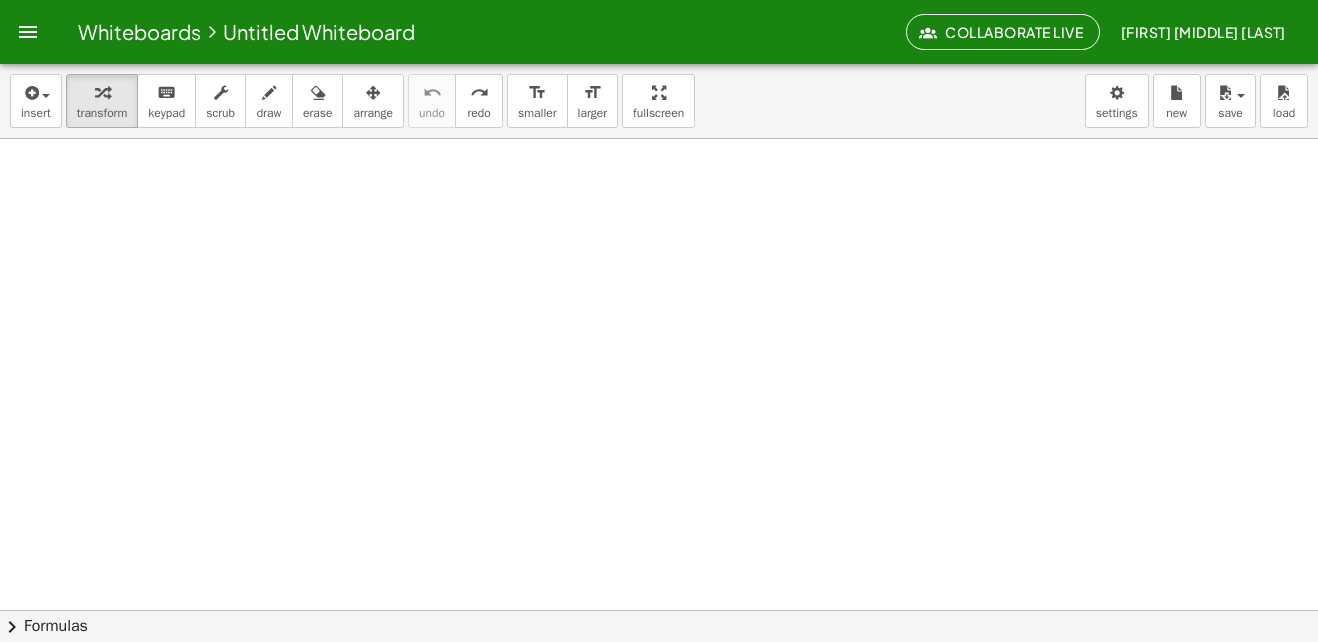 drag, startPoint x: 326, startPoint y: 383, endPoint x: 236, endPoint y: 233, distance: 174.92856 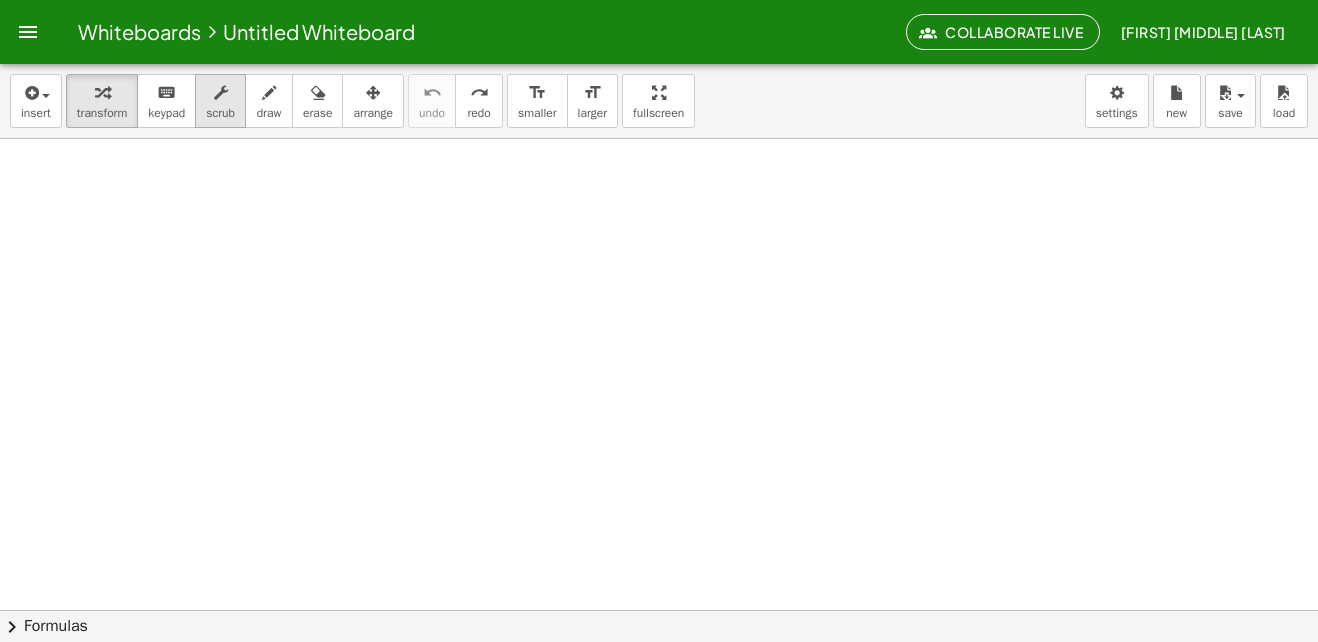 click at bounding box center (221, 93) 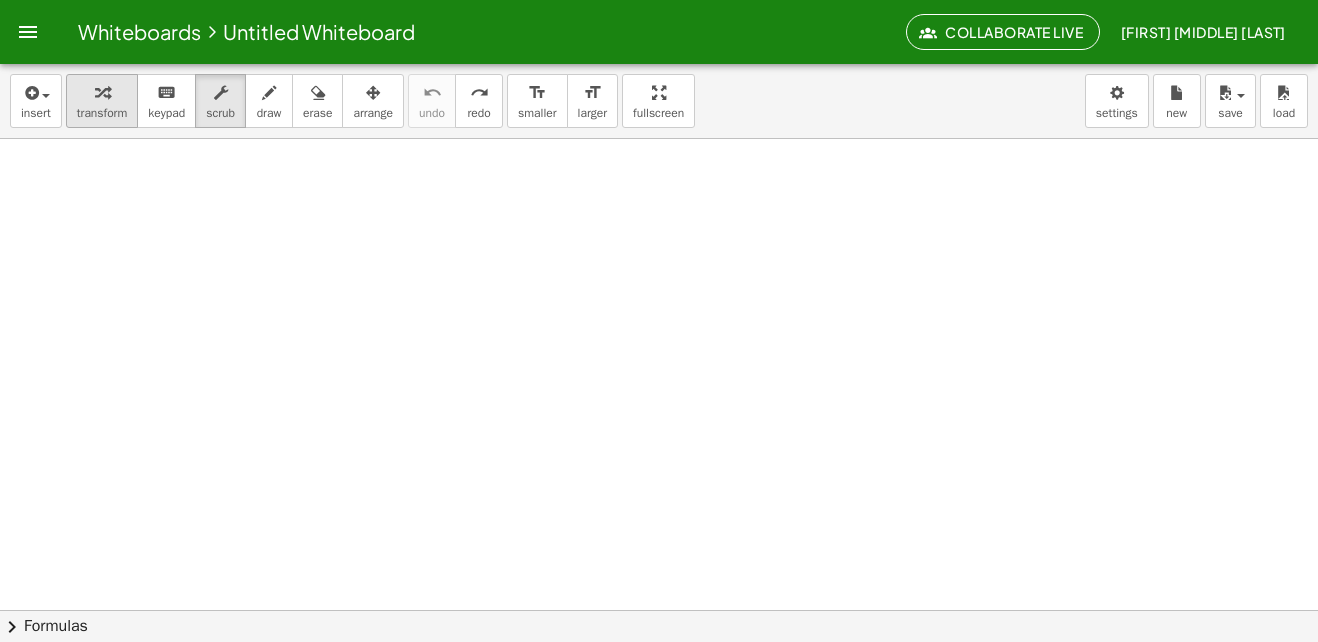 click at bounding box center (102, 93) 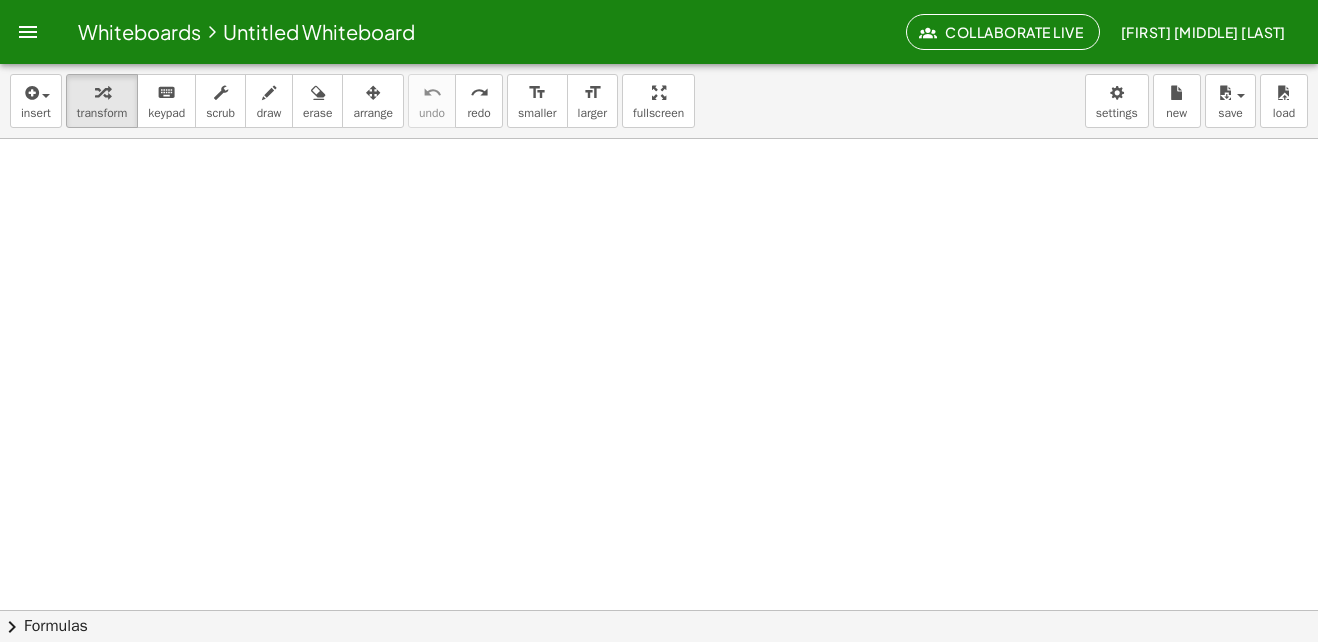 click at bounding box center (659, 674) 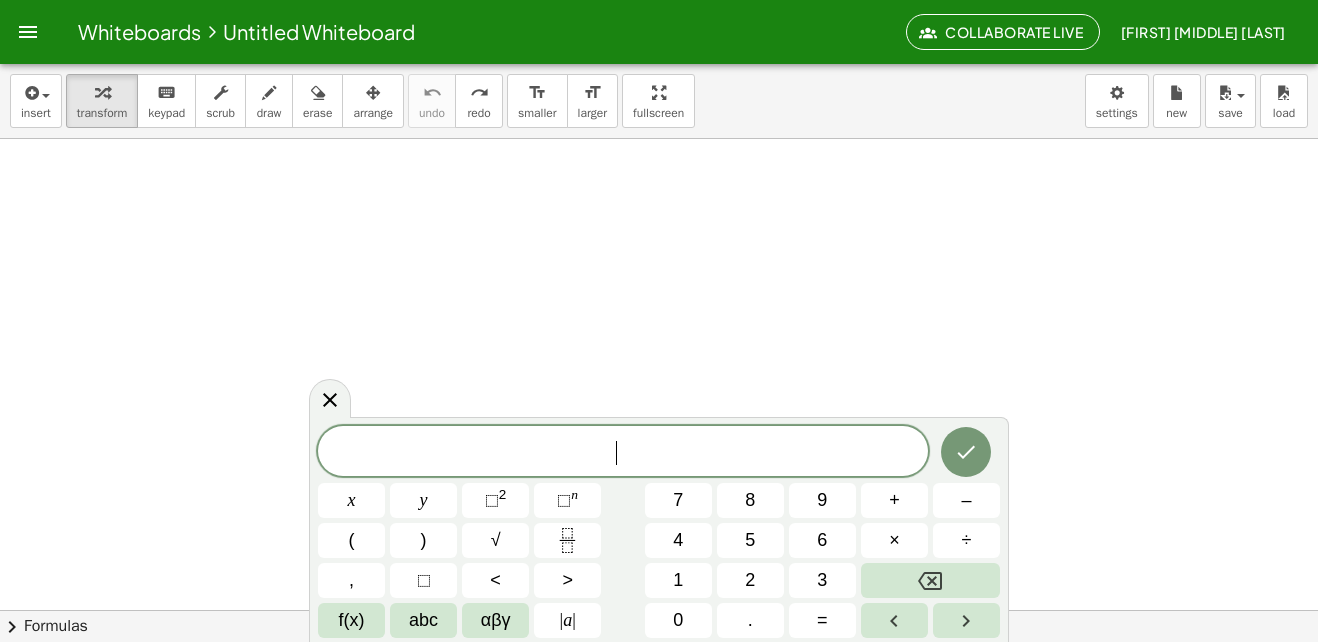 click at bounding box center [330, 398] 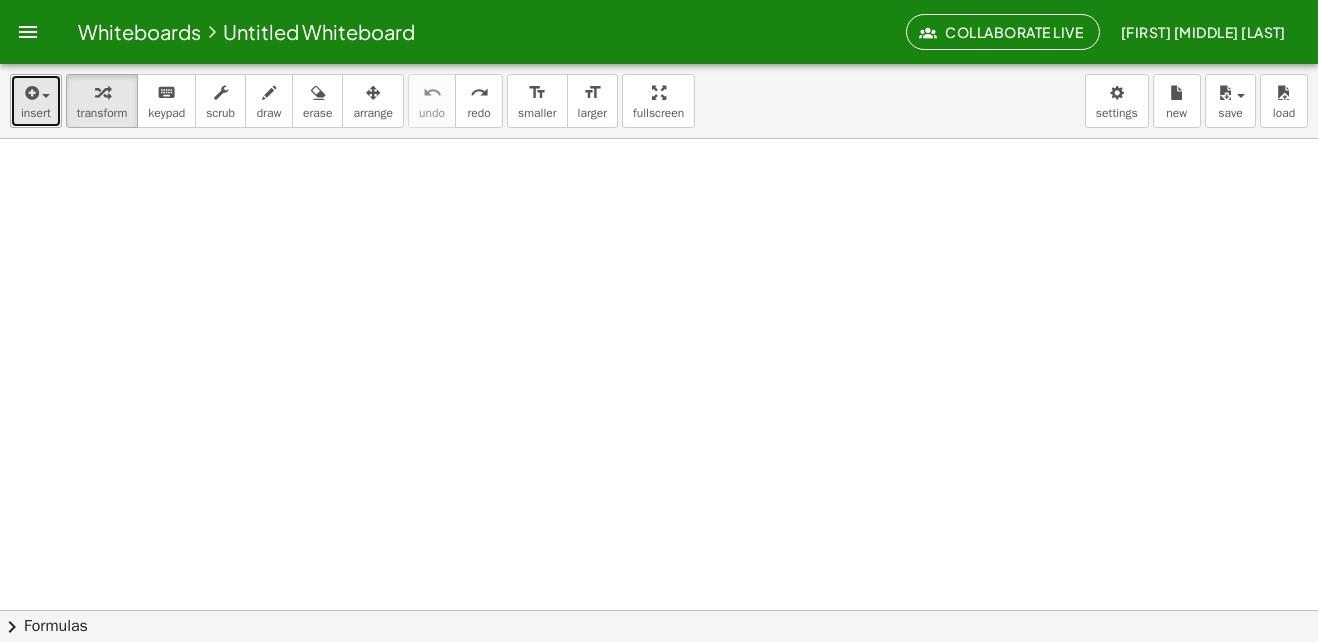 click at bounding box center (46, 96) 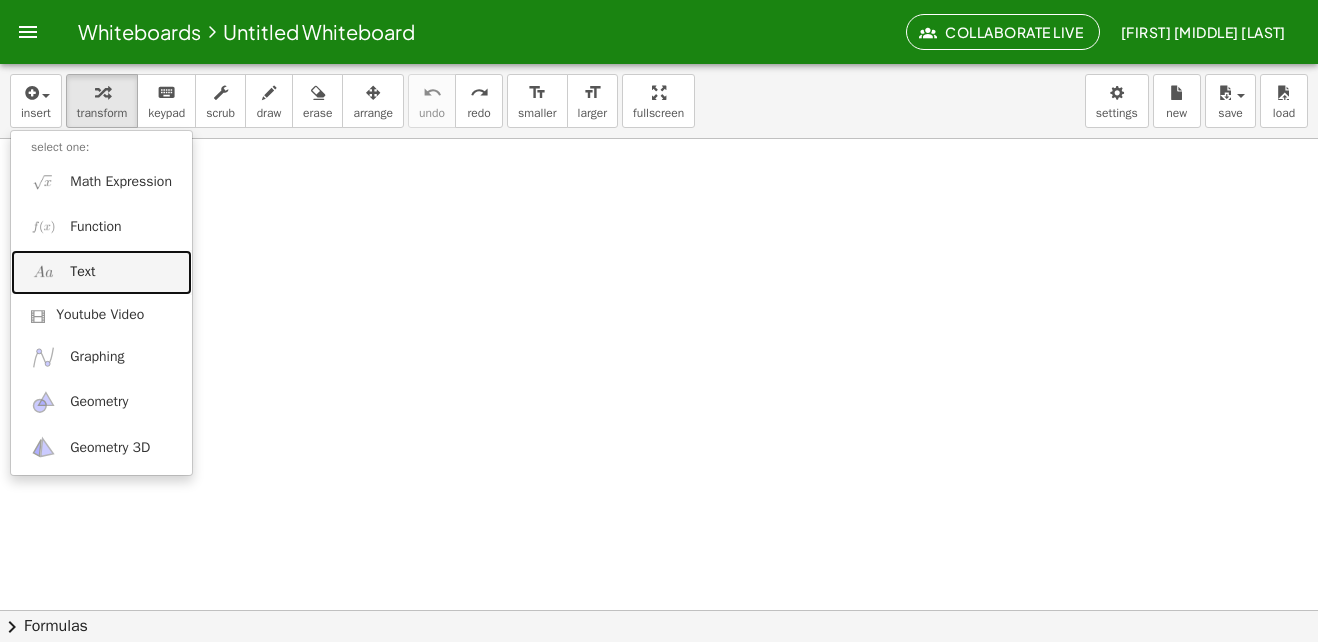 click on "Text" at bounding box center (101, 272) 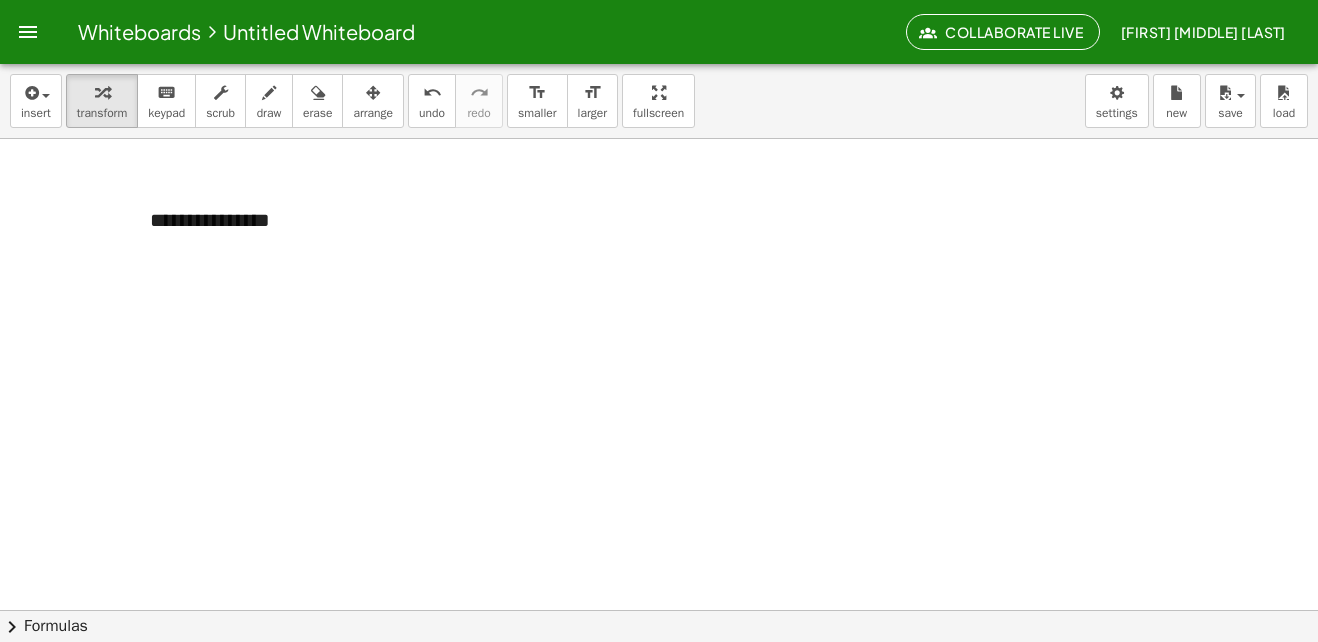 type 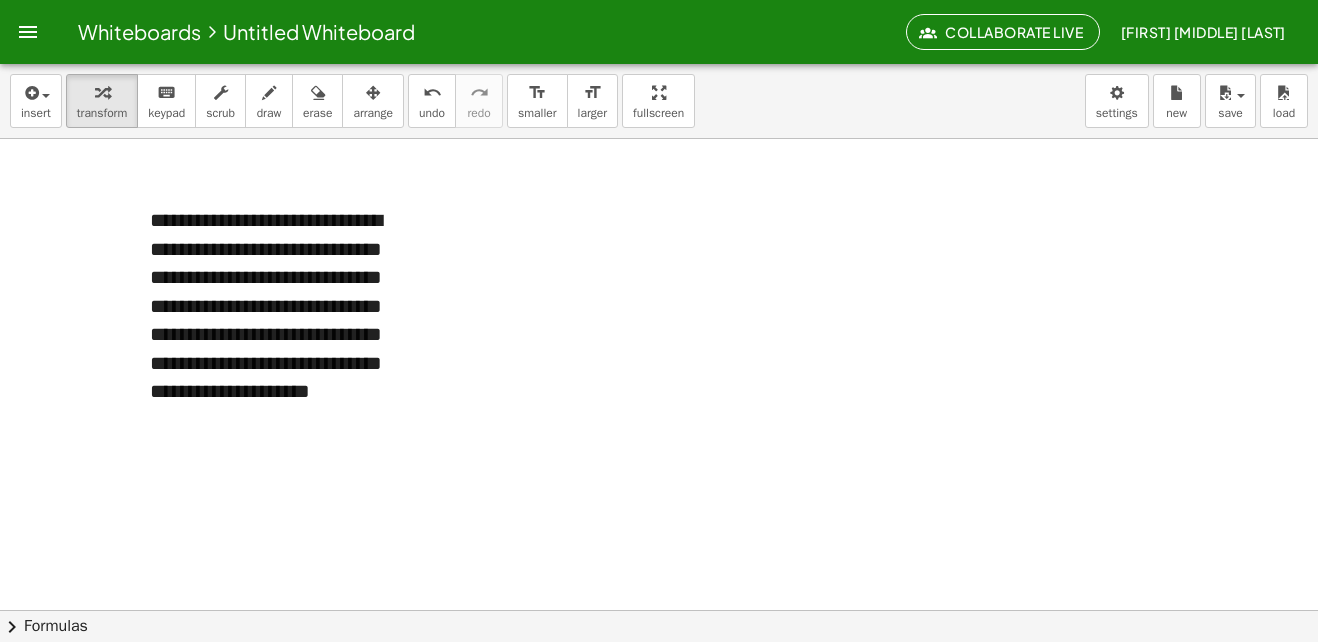 click at bounding box center [659, 674] 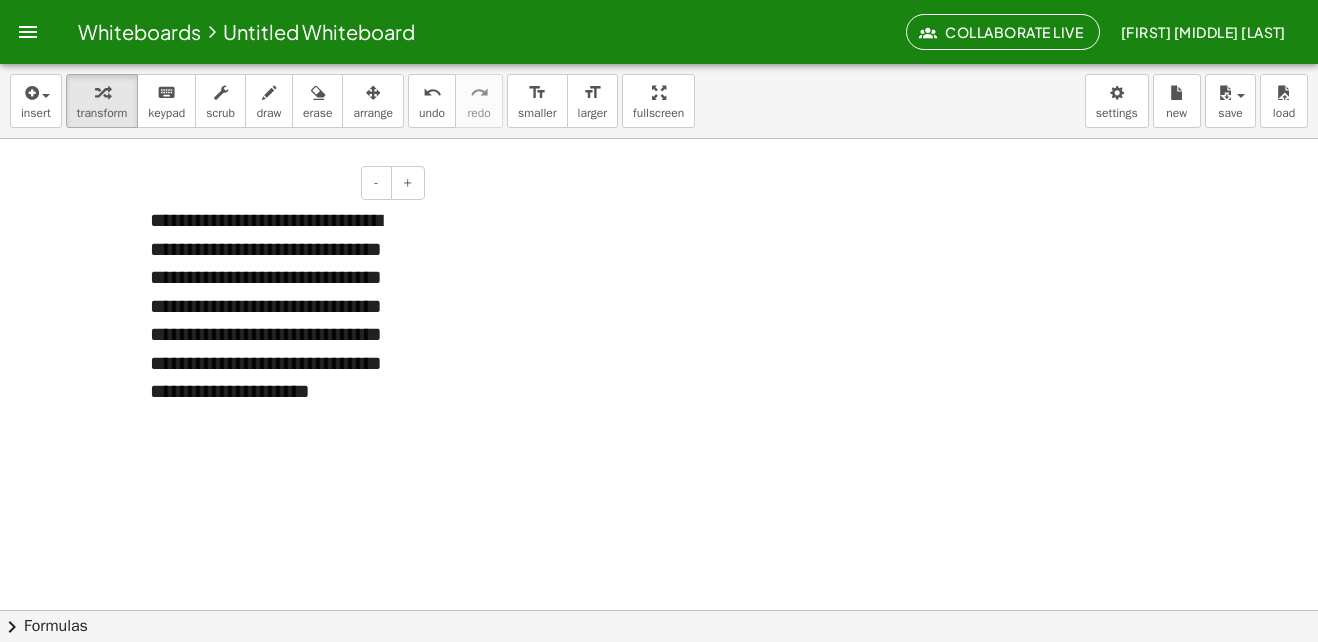click on "**********" at bounding box center [280, 320] 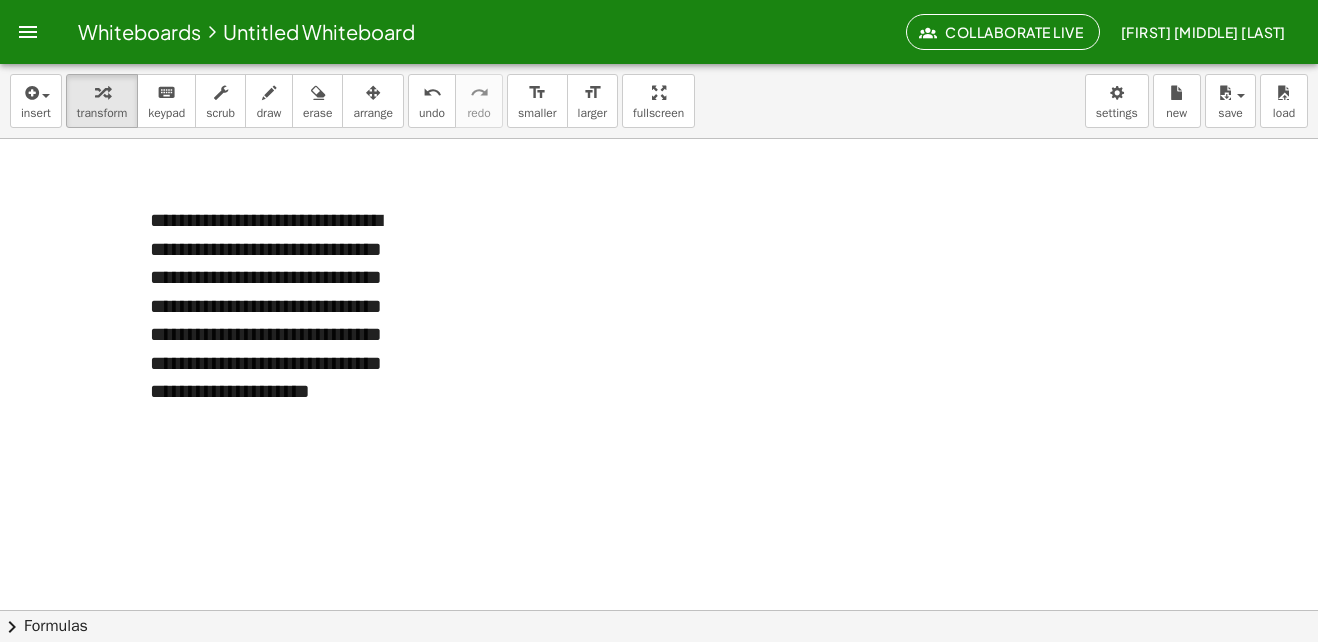 click at bounding box center [659, 674] 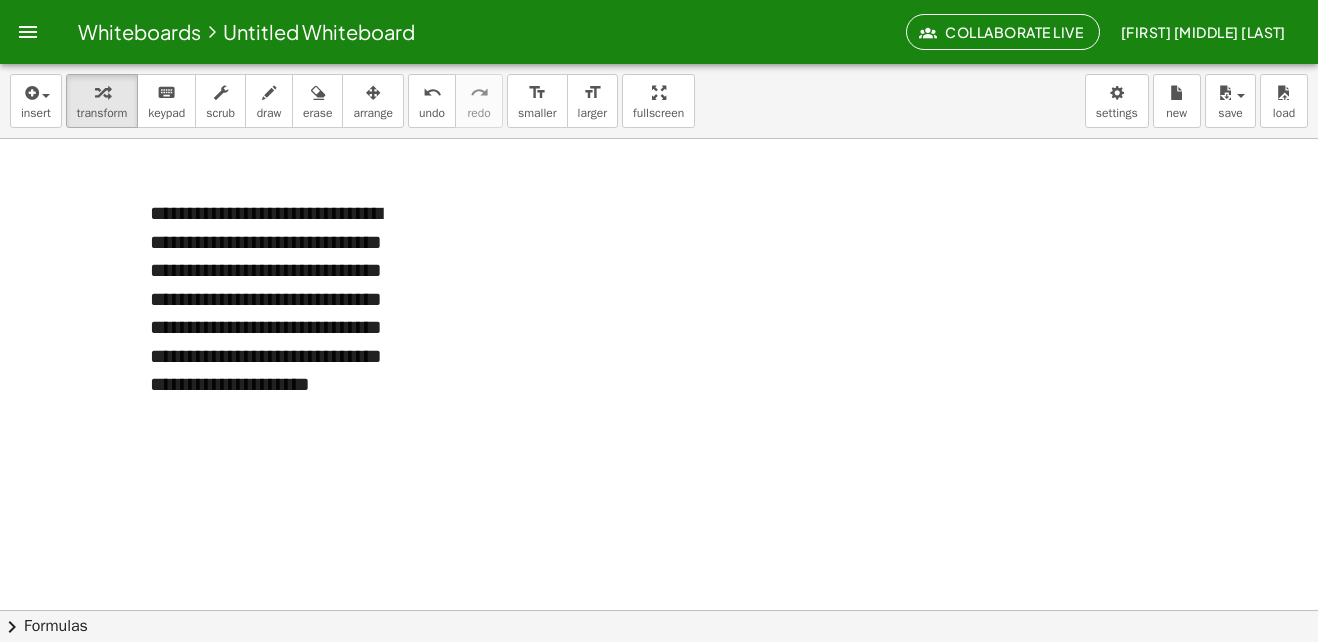 scroll, scrollTop: 0, scrollLeft: 0, axis: both 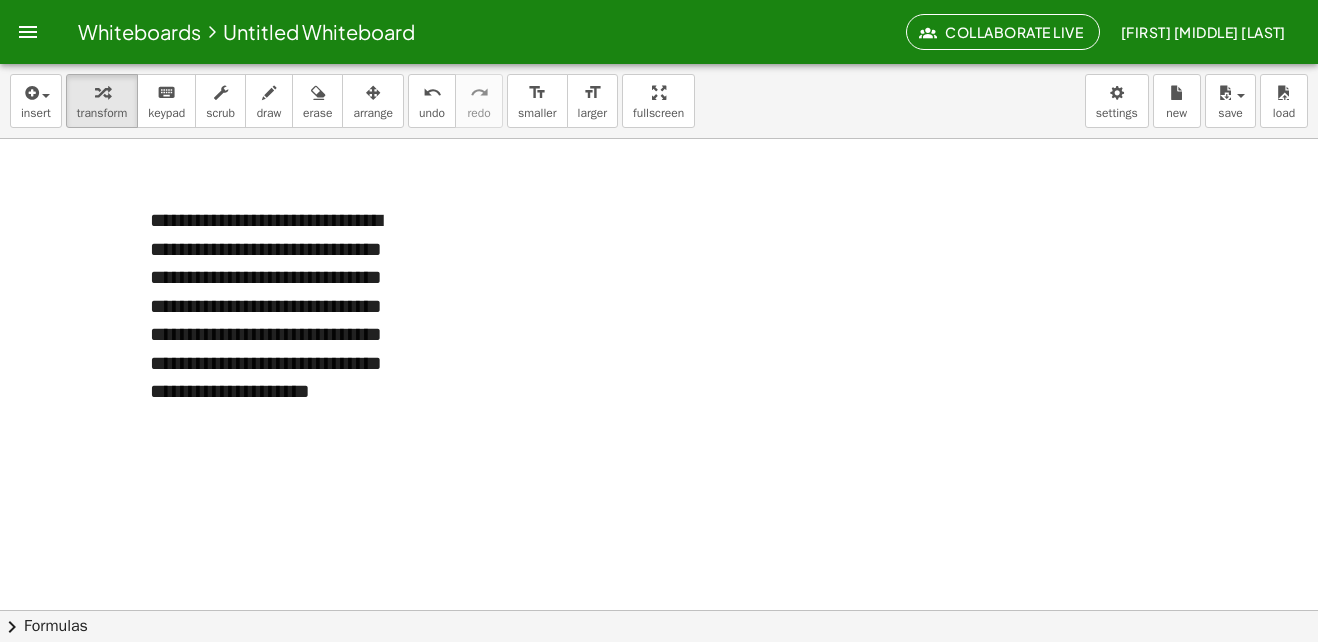 drag, startPoint x: 620, startPoint y: 305, endPoint x: 691, endPoint y: 166, distance: 156.08331 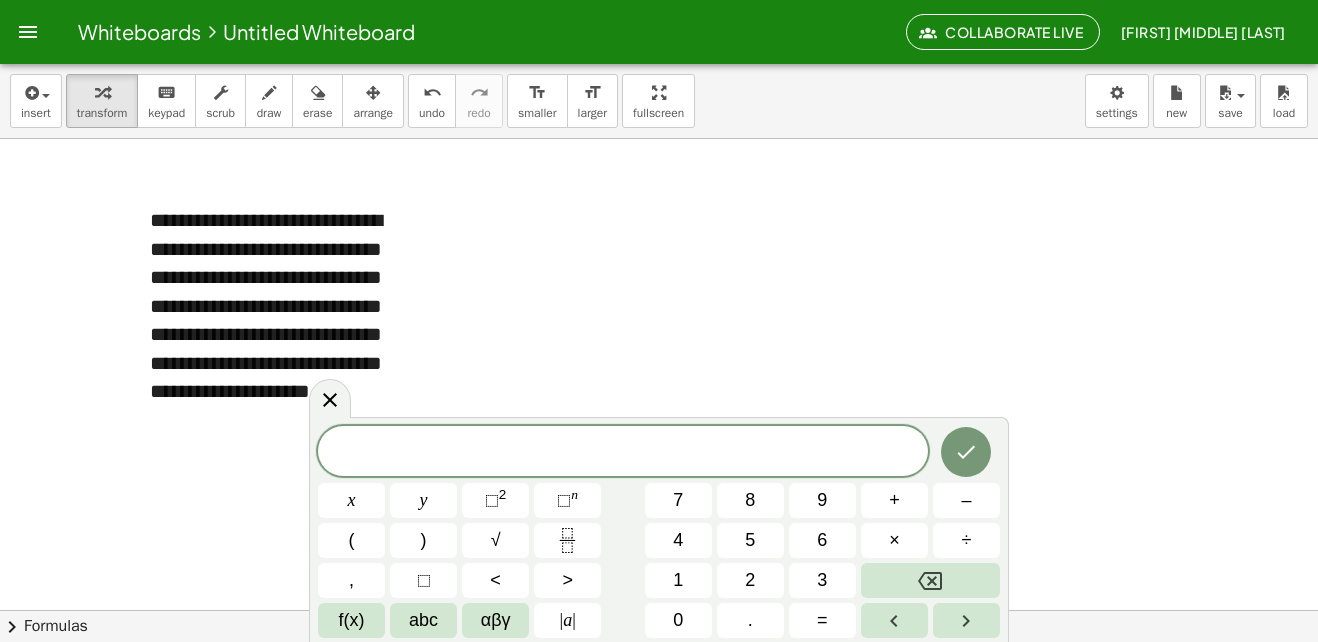 drag, startPoint x: 488, startPoint y: 290, endPoint x: 433, endPoint y: 300, distance: 55.9017 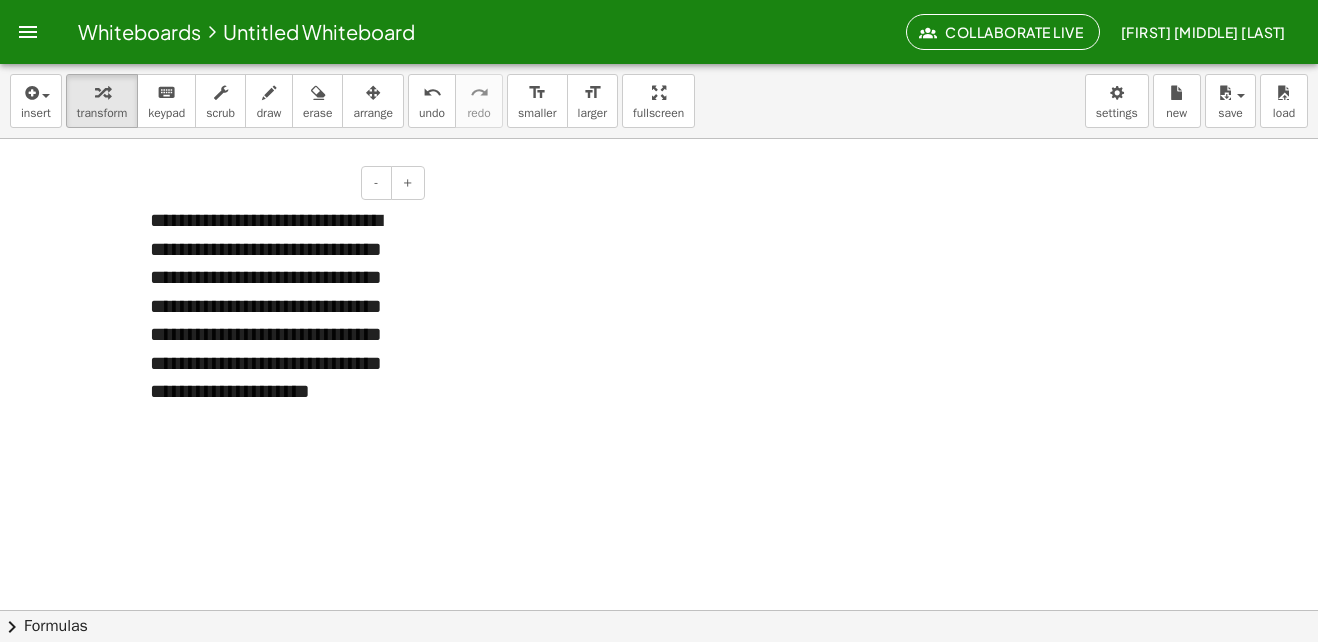 click on "**********" at bounding box center (280, 320) 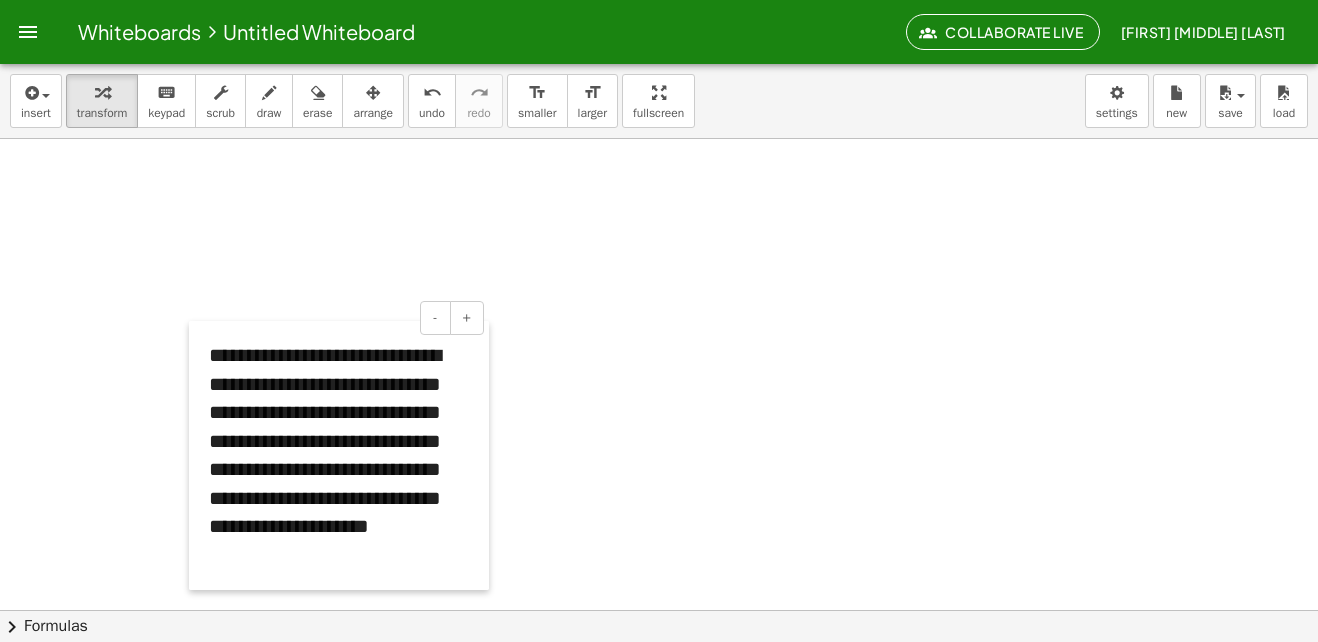 drag, startPoint x: 133, startPoint y: 231, endPoint x: 203, endPoint y: 365, distance: 151.182 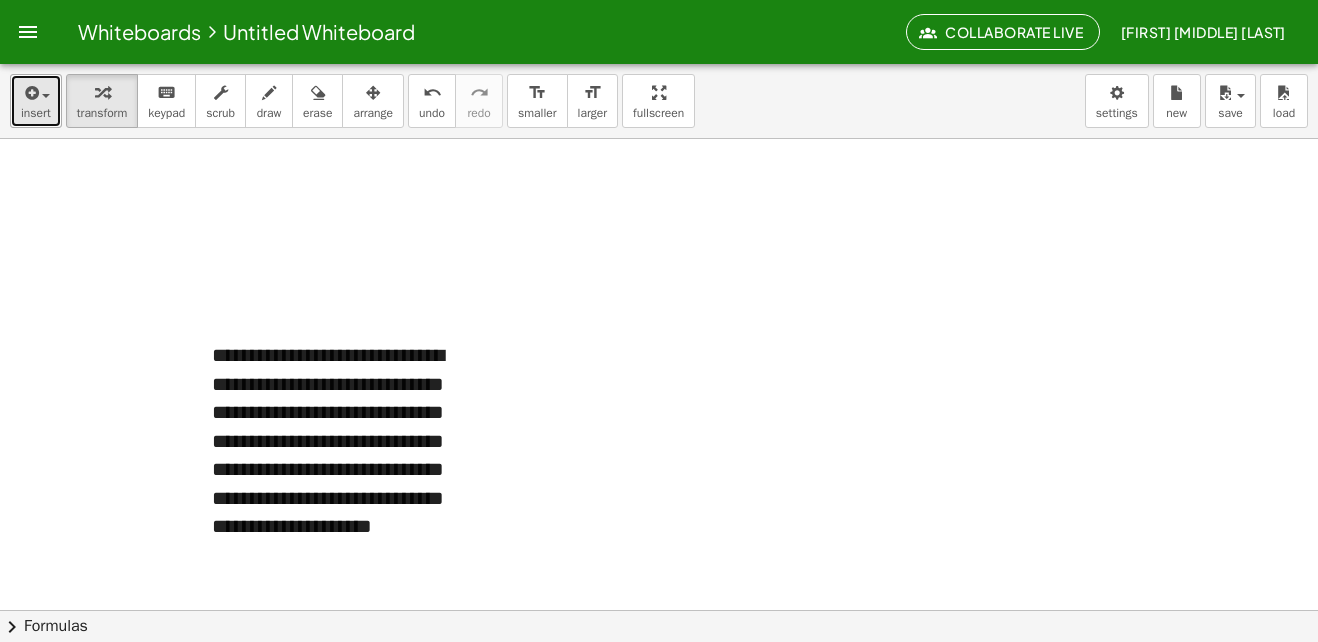 click on "insert" at bounding box center (36, 113) 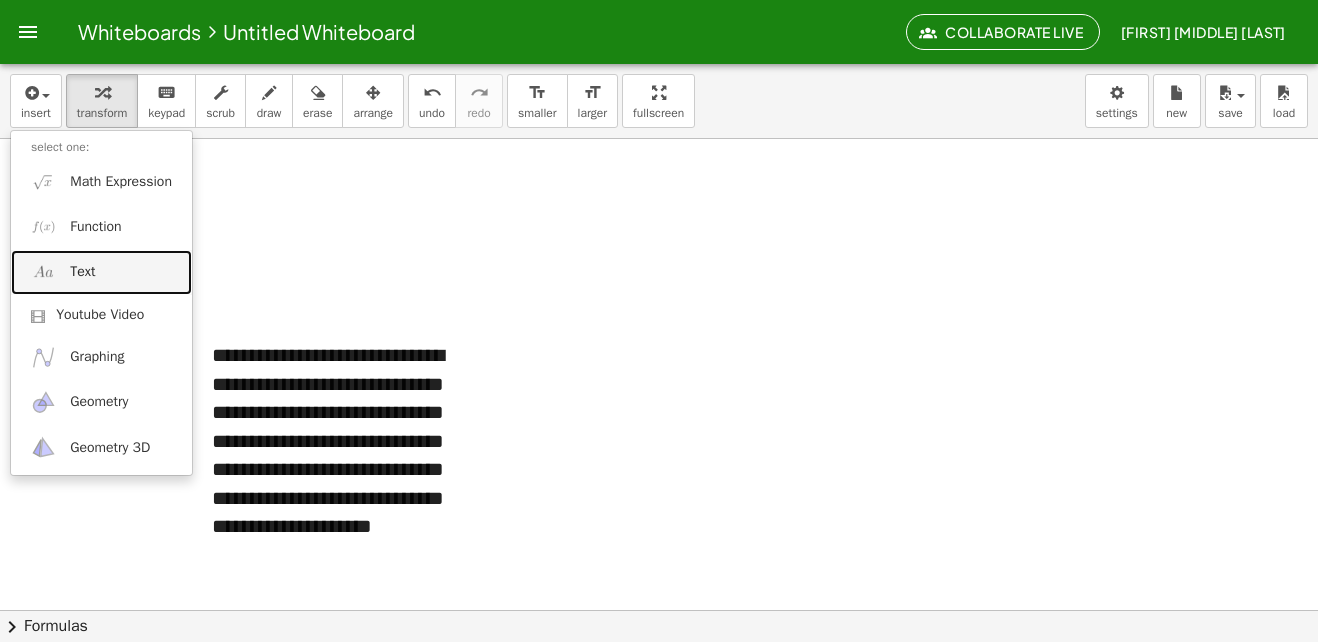 click on "Text" at bounding box center [101, 272] 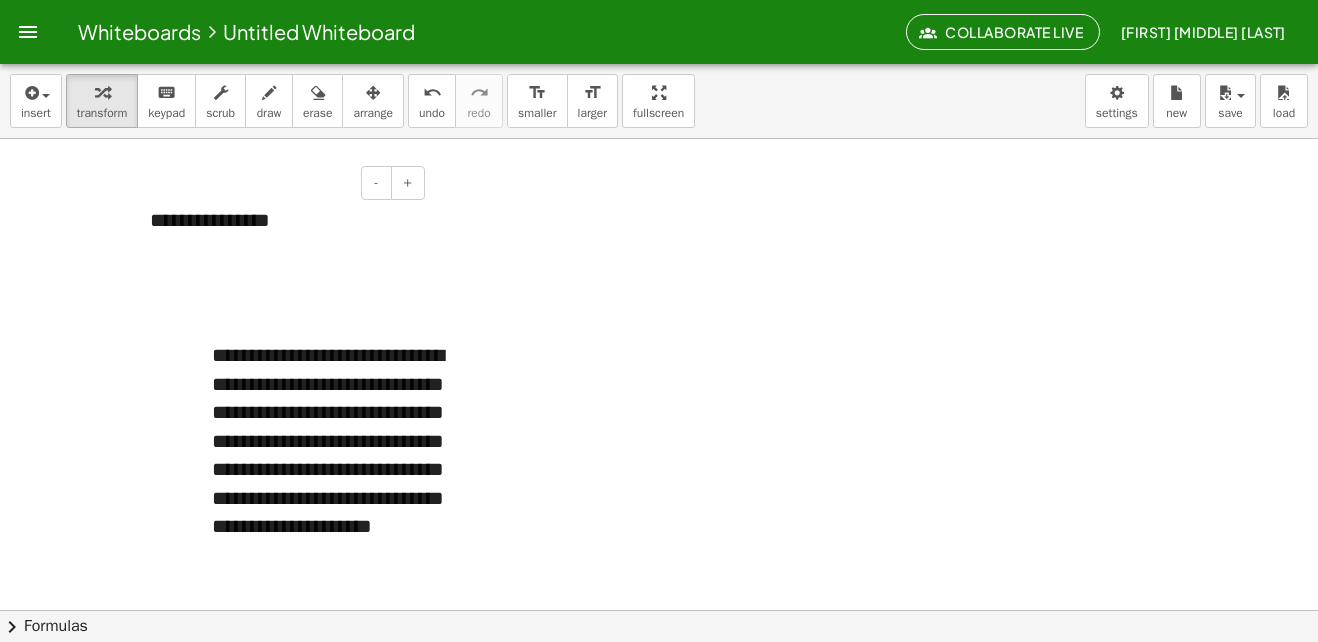 type 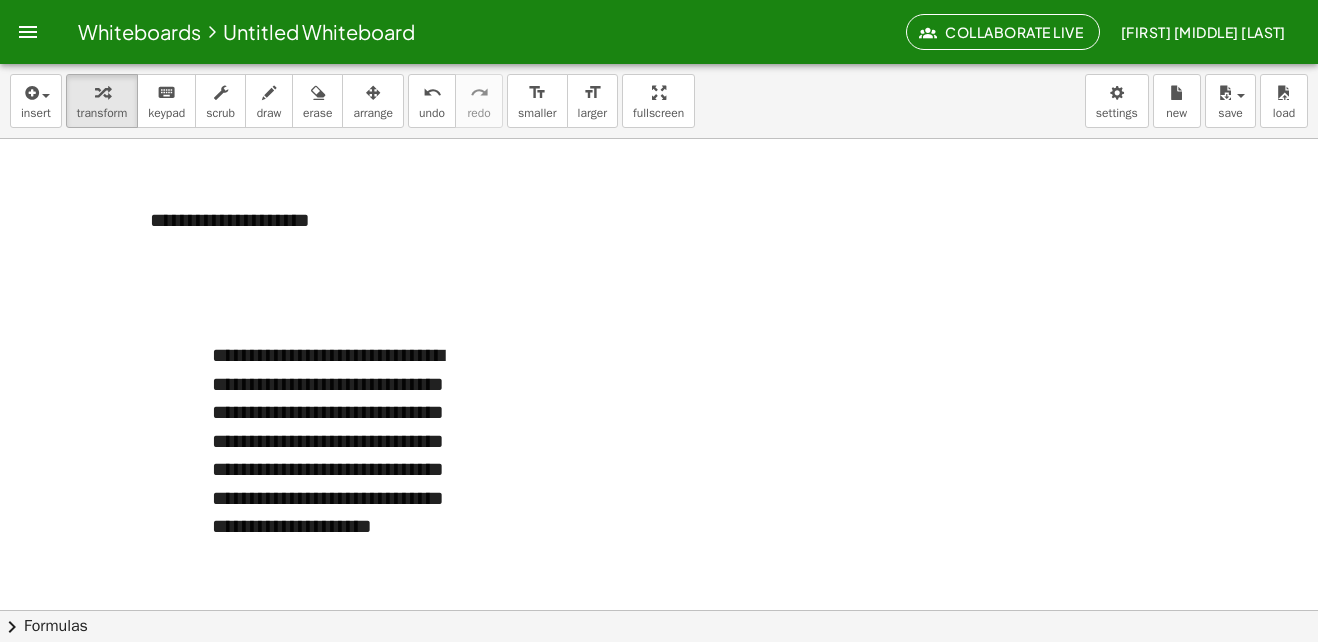 click at bounding box center [659, 610] 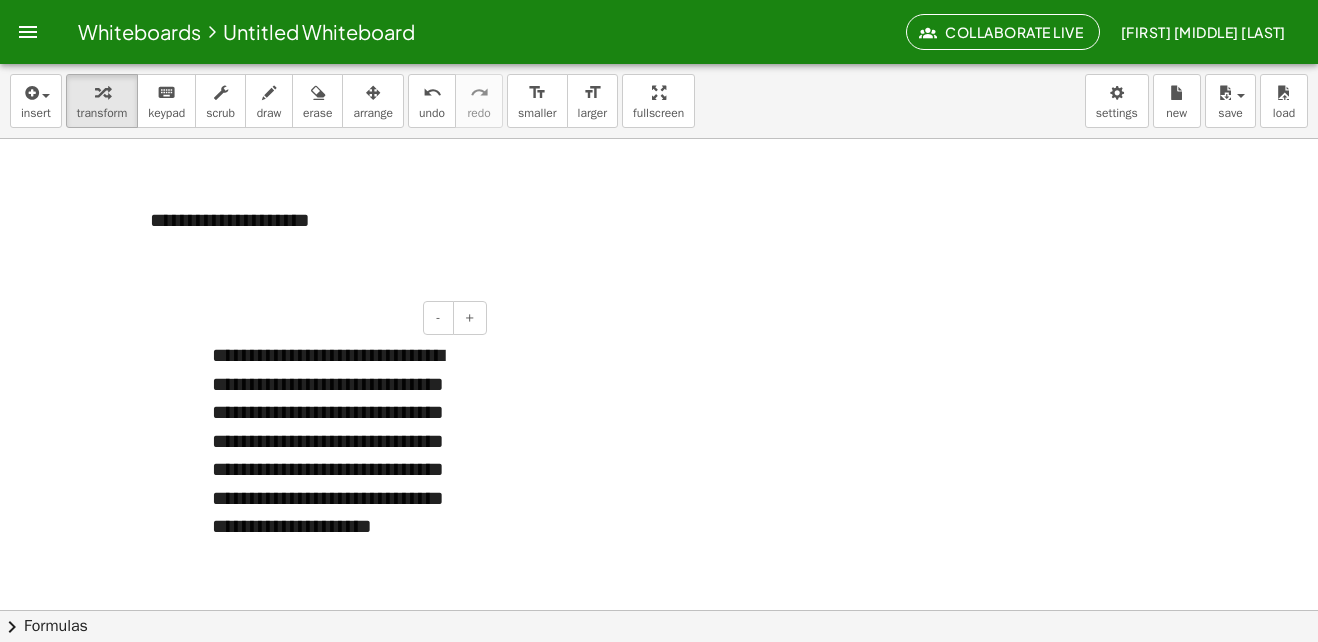 click on "**********" at bounding box center [342, 455] 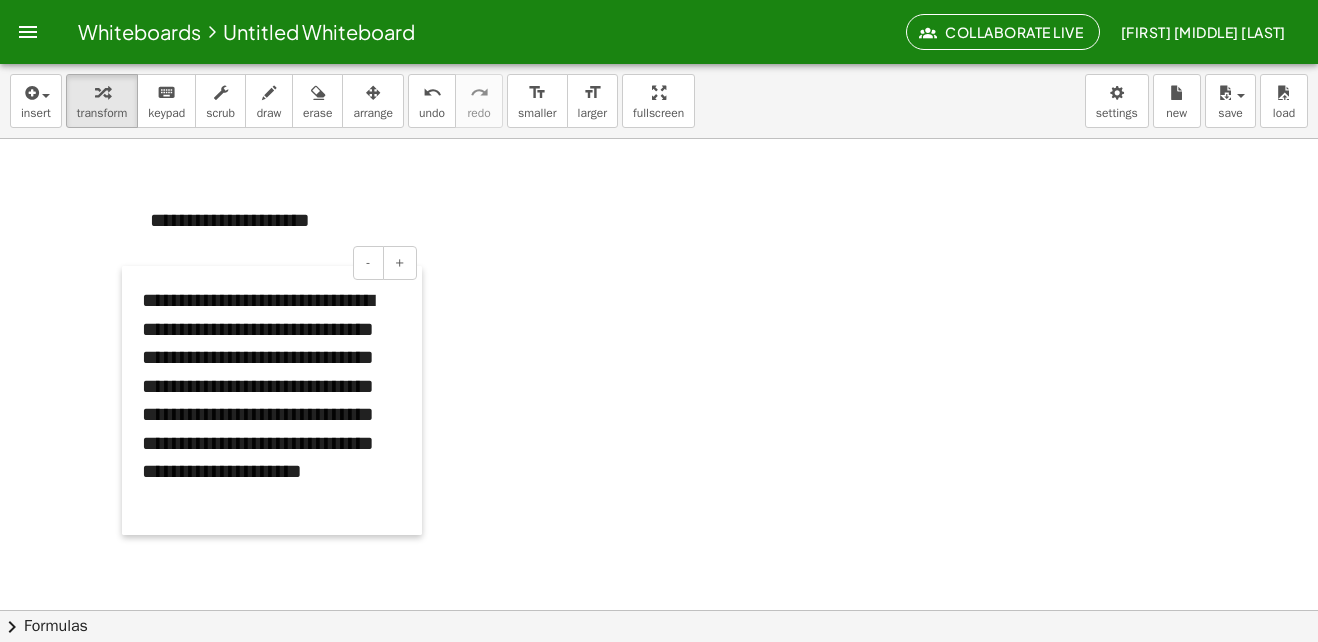 drag, startPoint x: 193, startPoint y: 360, endPoint x: 232, endPoint y: 324, distance: 53.075417 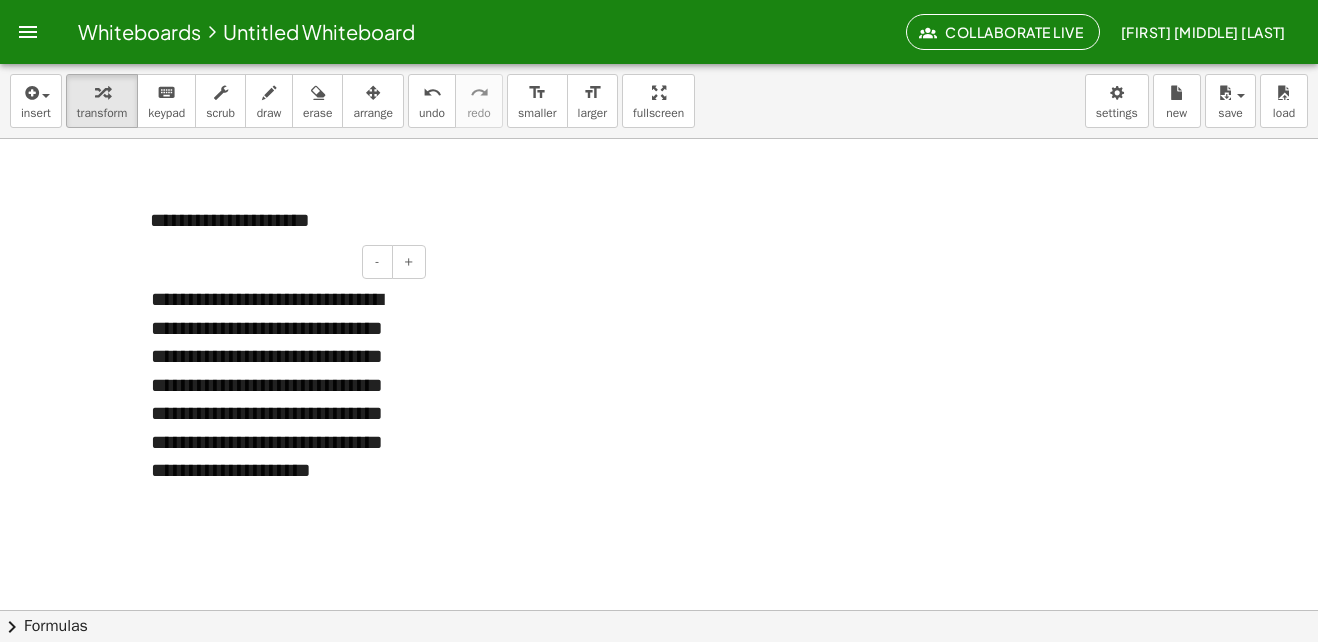 drag, startPoint x: 301, startPoint y: 344, endPoint x: 341, endPoint y: 340, distance: 40.1995 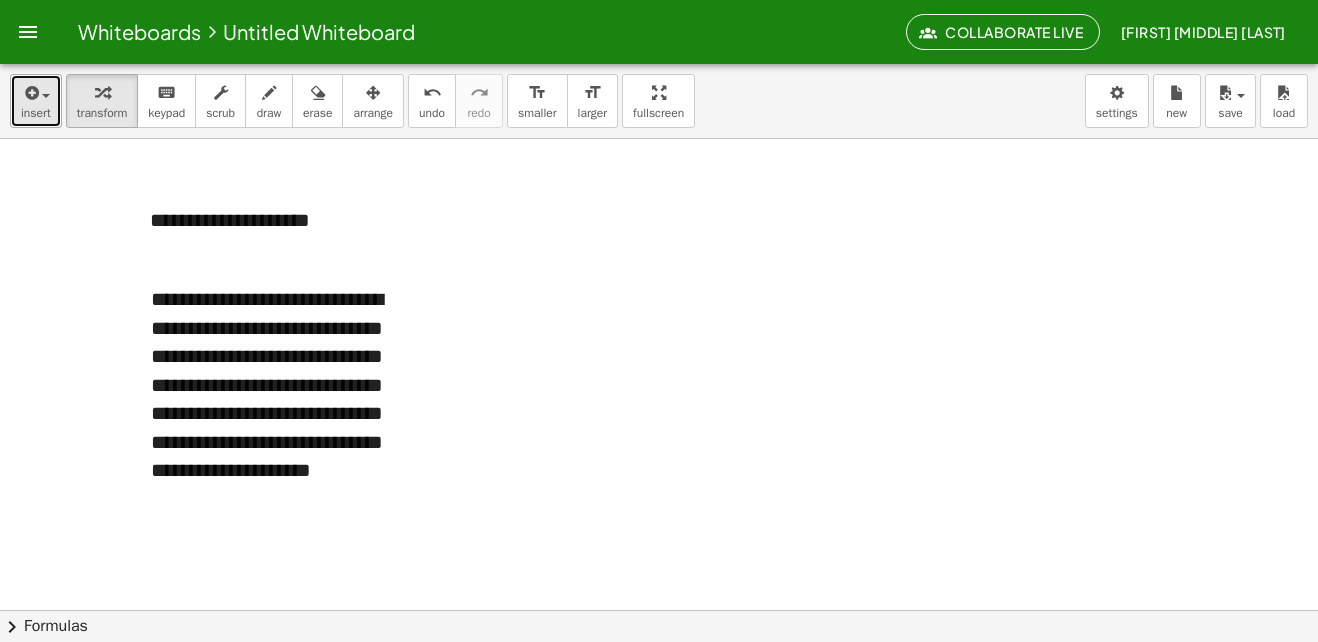 click on "insert" at bounding box center (36, 113) 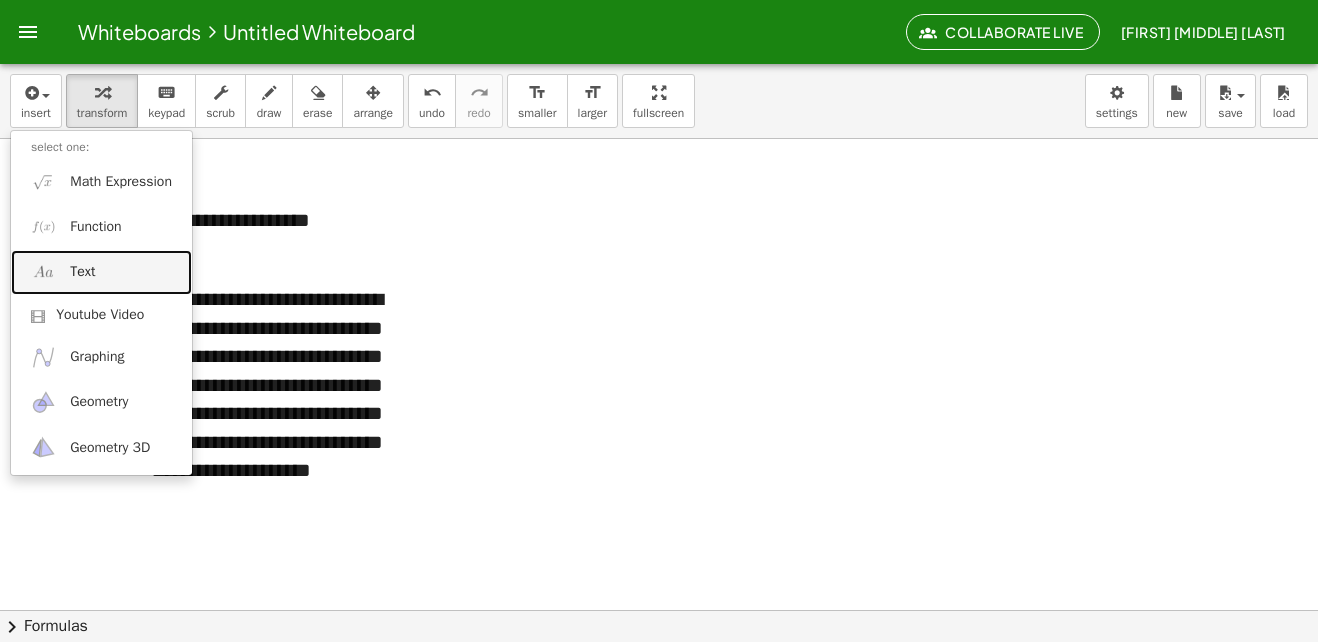 click on "Text" at bounding box center (82, 272) 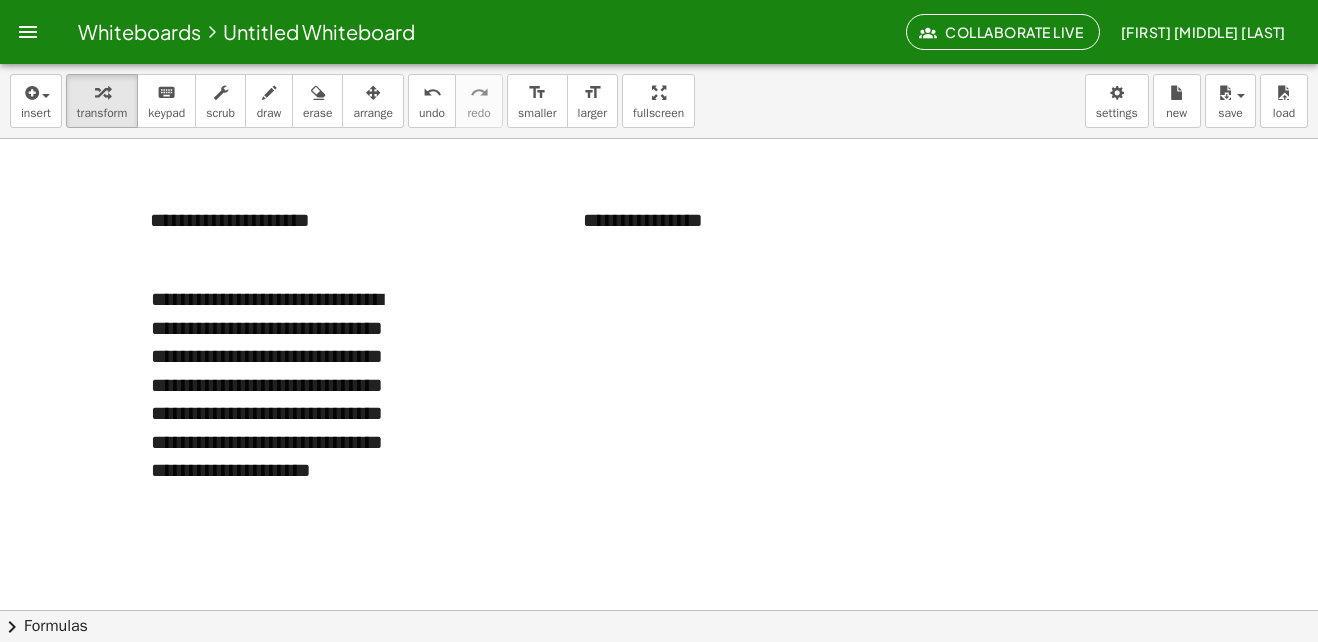 type 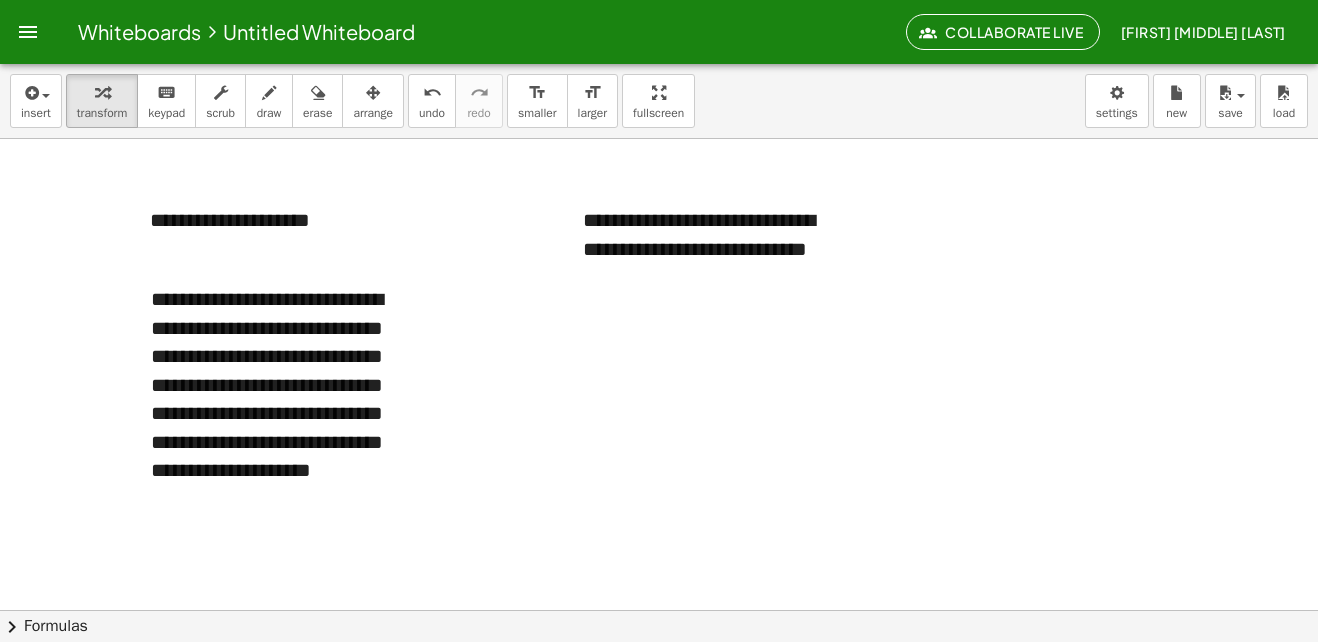 click at bounding box center (659, 610) 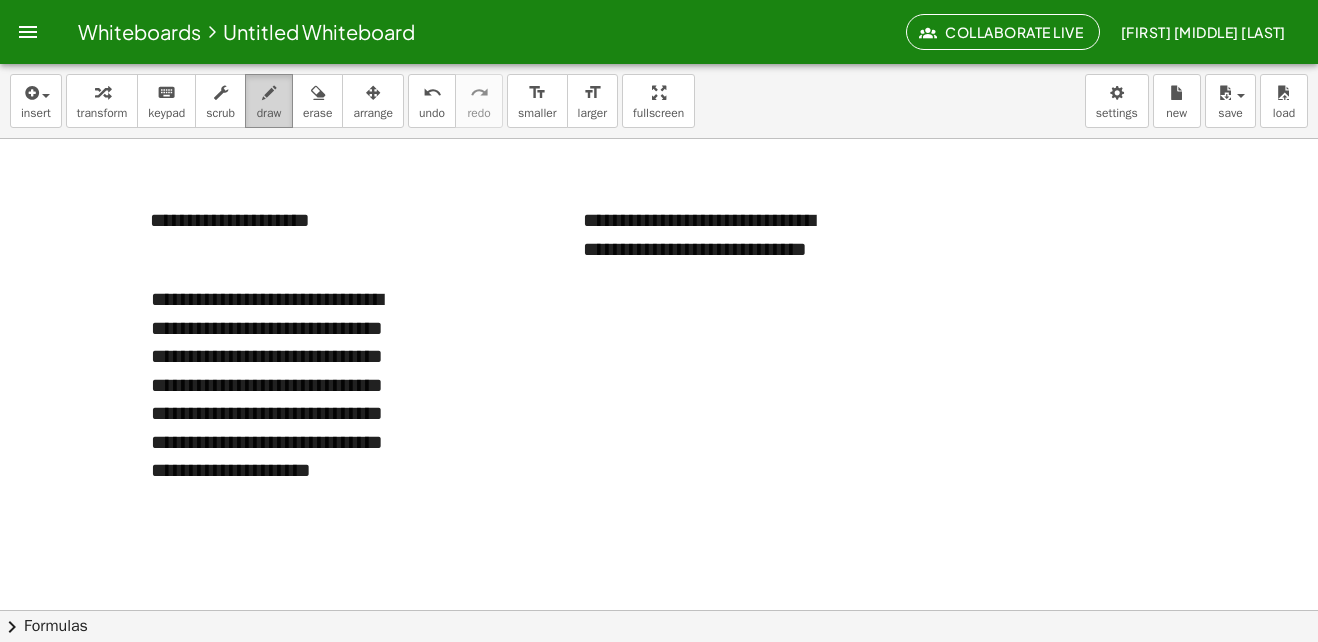 click at bounding box center (269, 92) 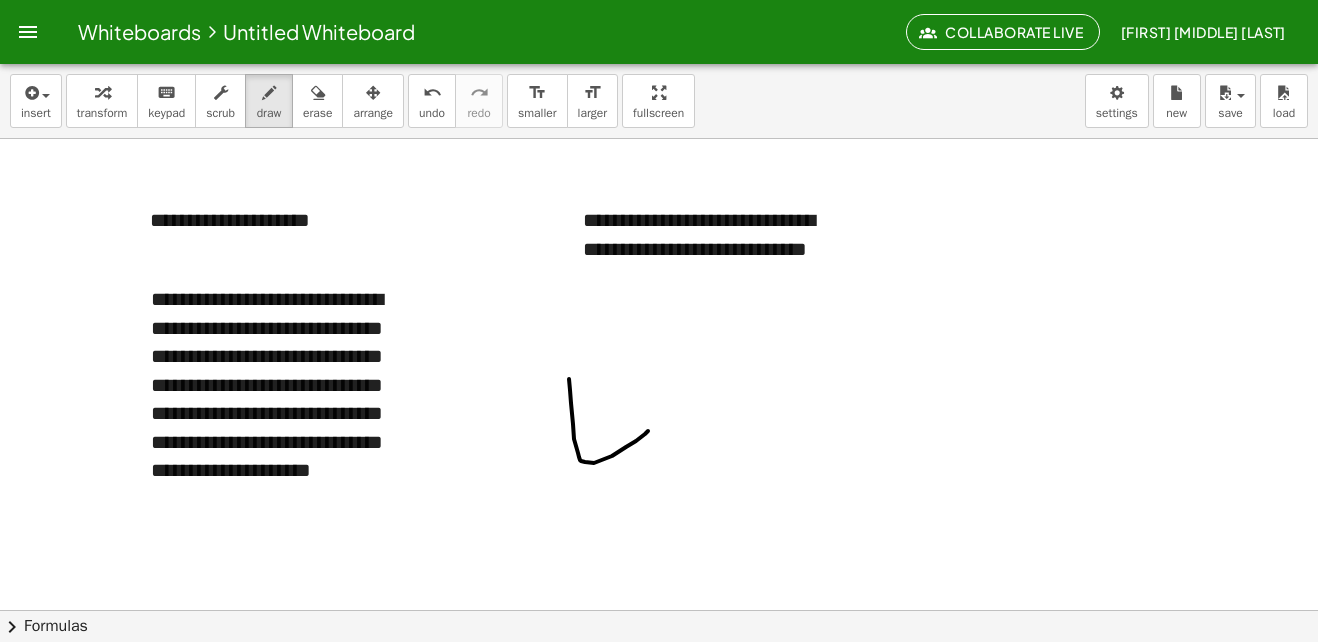 drag, startPoint x: 569, startPoint y: 379, endPoint x: 649, endPoint y: 430, distance: 94.873604 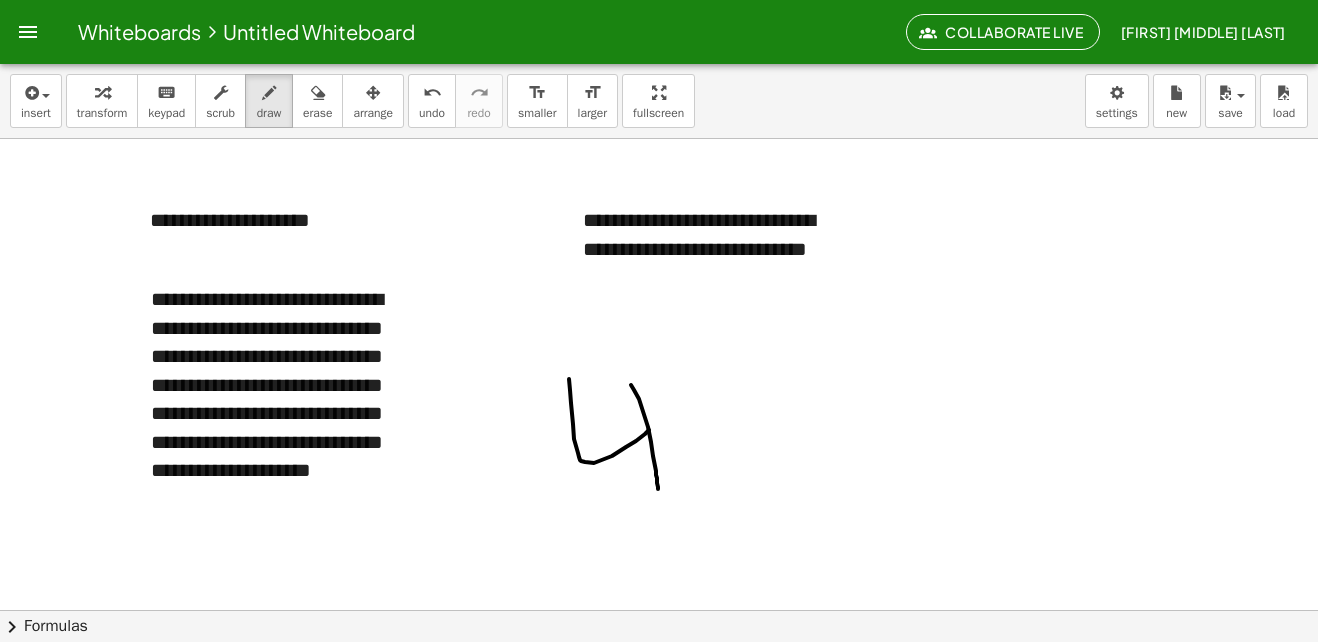 drag, startPoint x: 631, startPoint y: 385, endPoint x: 658, endPoint y: 489, distance: 107.44766 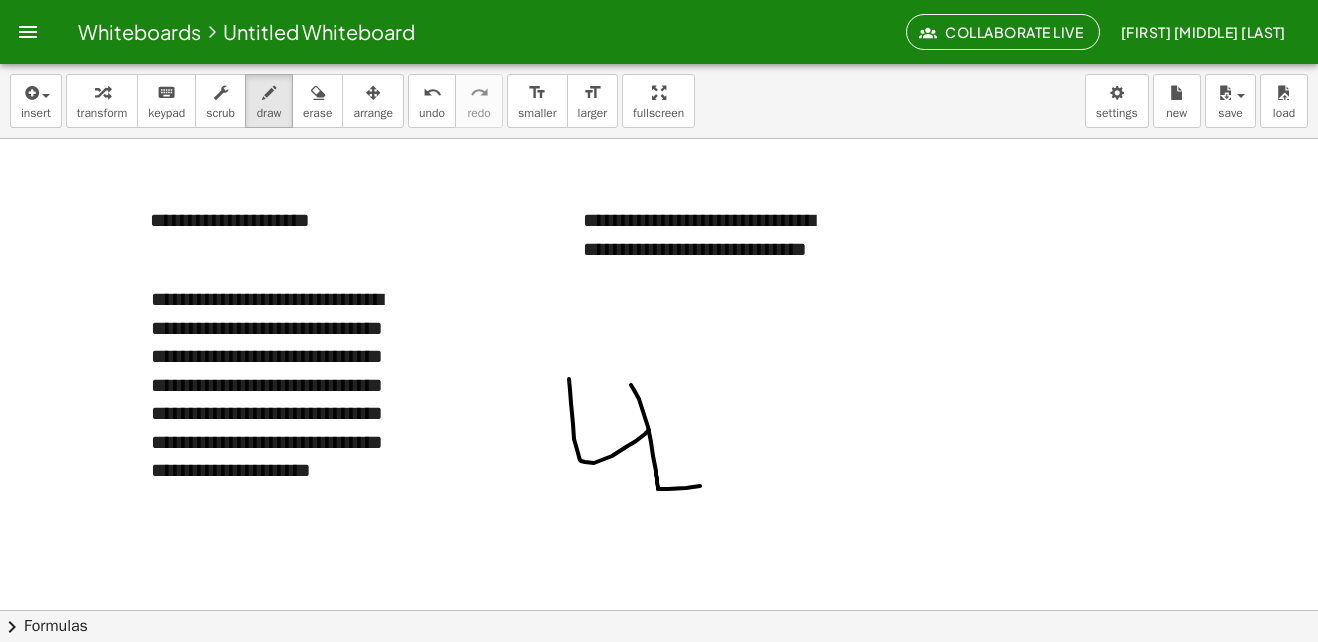 drag, startPoint x: 658, startPoint y: 489, endPoint x: 759, endPoint y: 449, distance: 108.63241 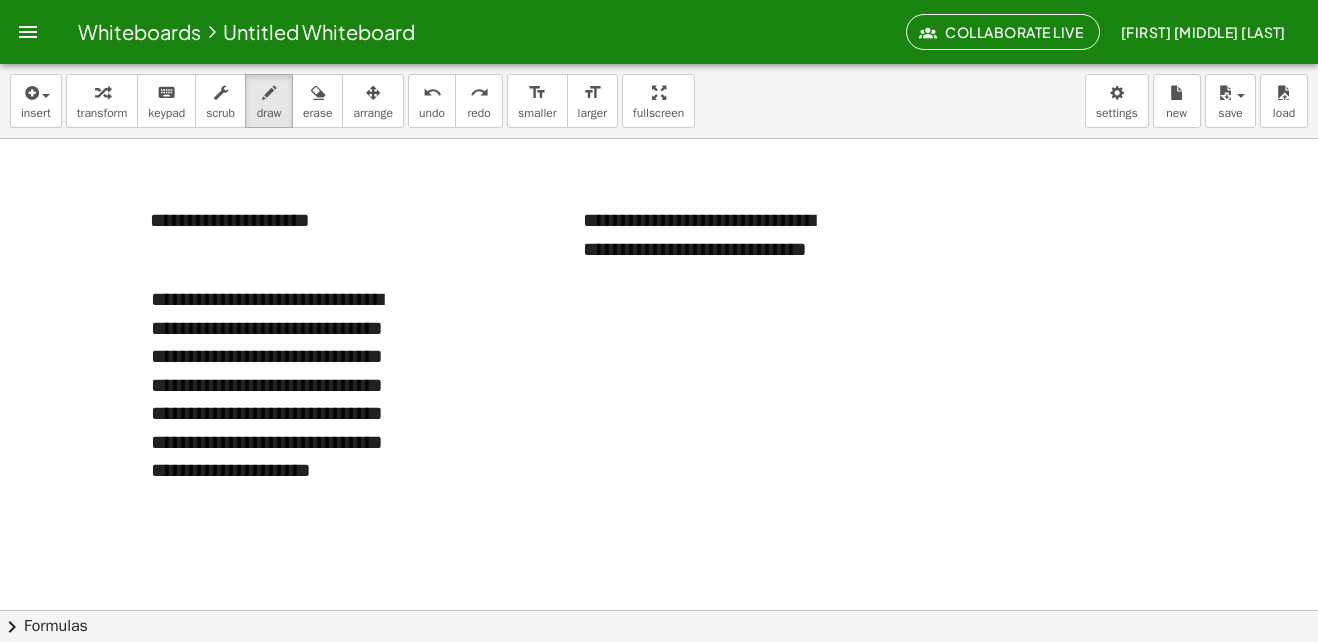 drag, startPoint x: 727, startPoint y: 350, endPoint x: 836, endPoint y: 366, distance: 110.16805 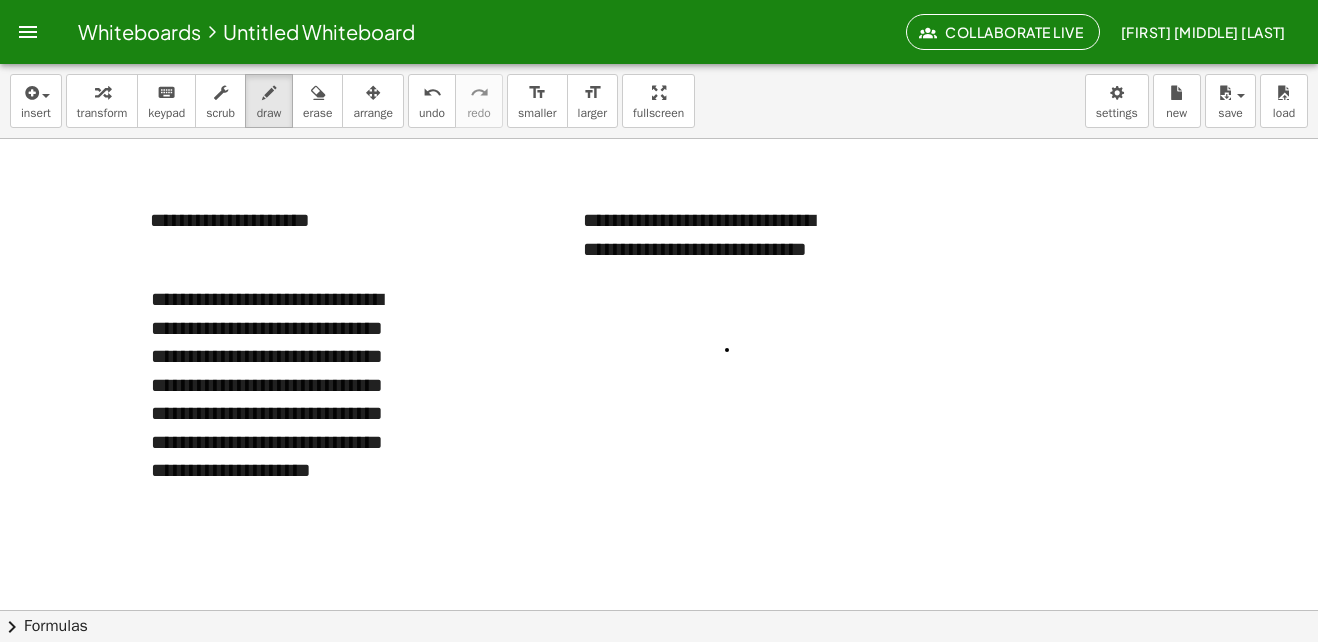 click at bounding box center (659, 610) 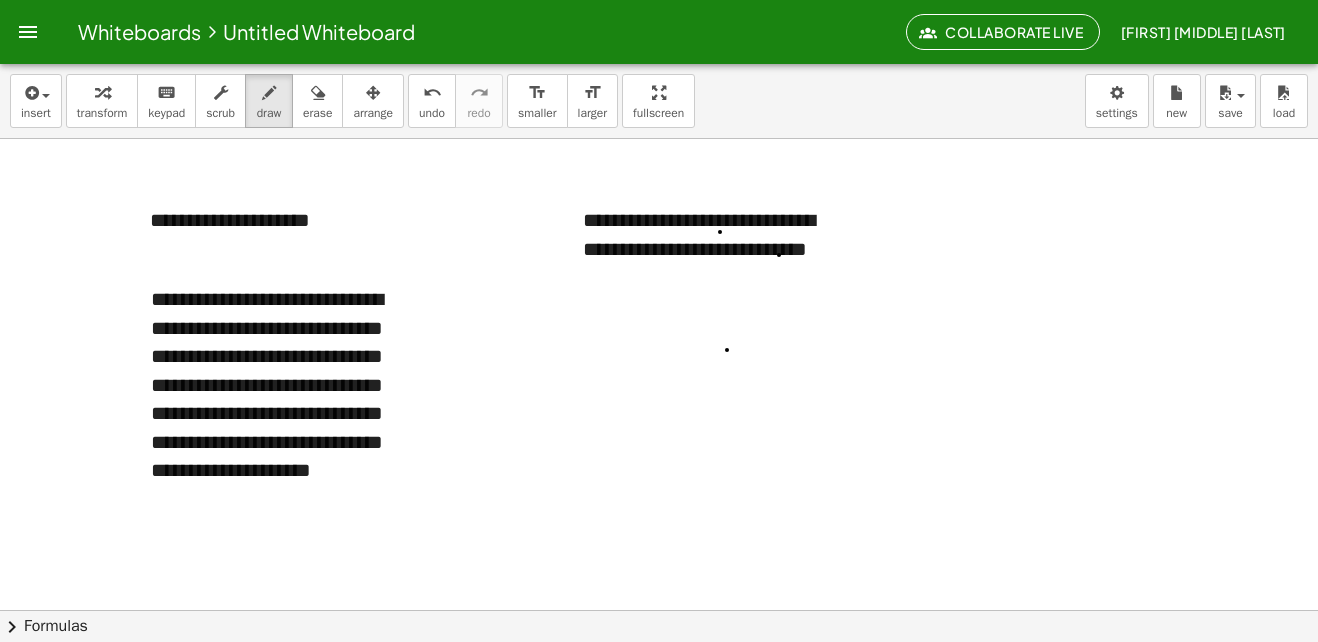 click at bounding box center (659, 610) 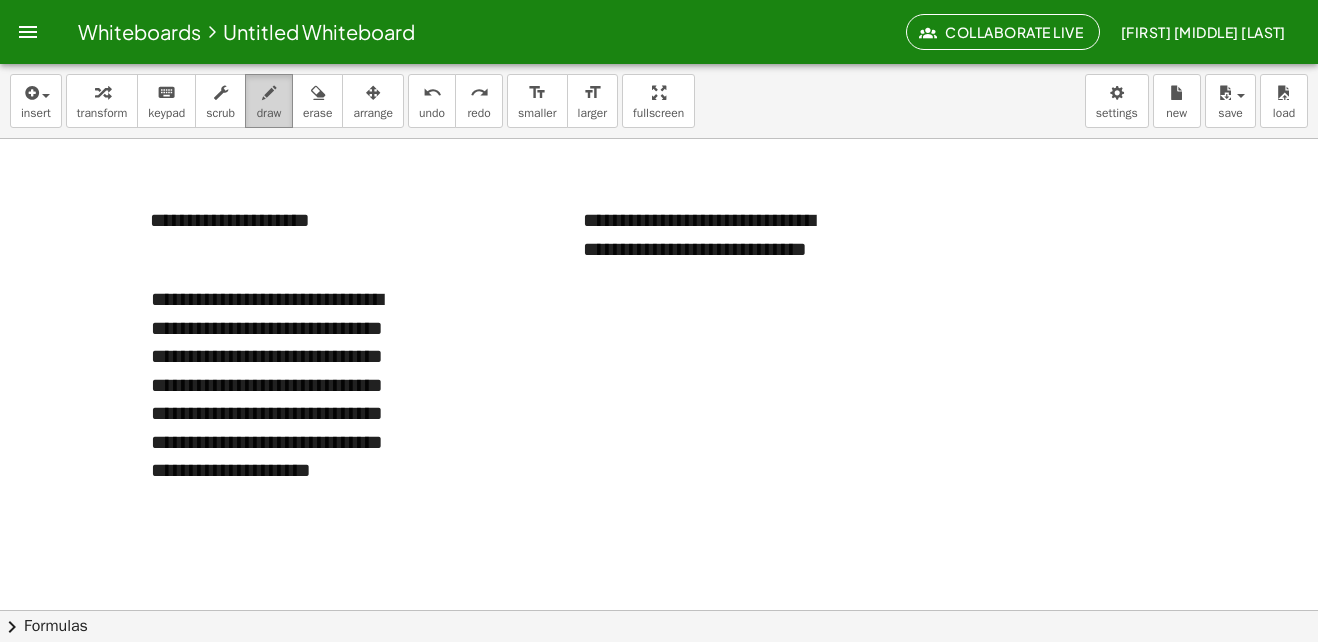 click at bounding box center (269, 93) 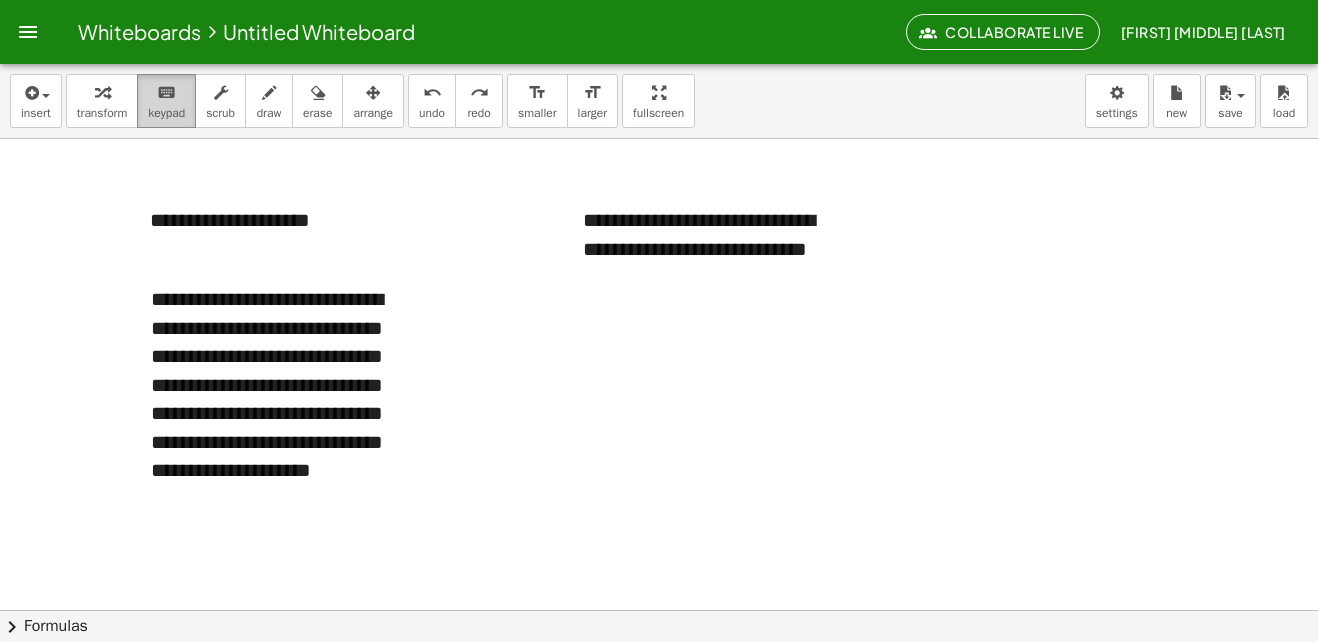 click on "keypad" at bounding box center [166, 113] 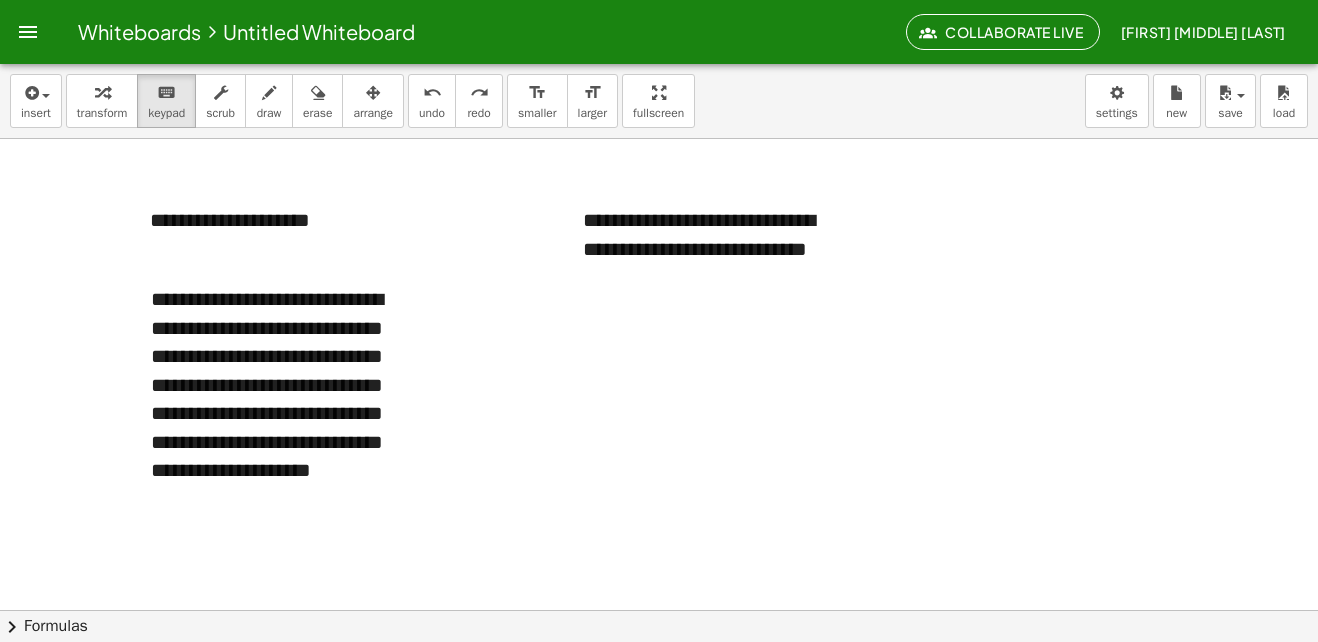 click at bounding box center [659, 610] 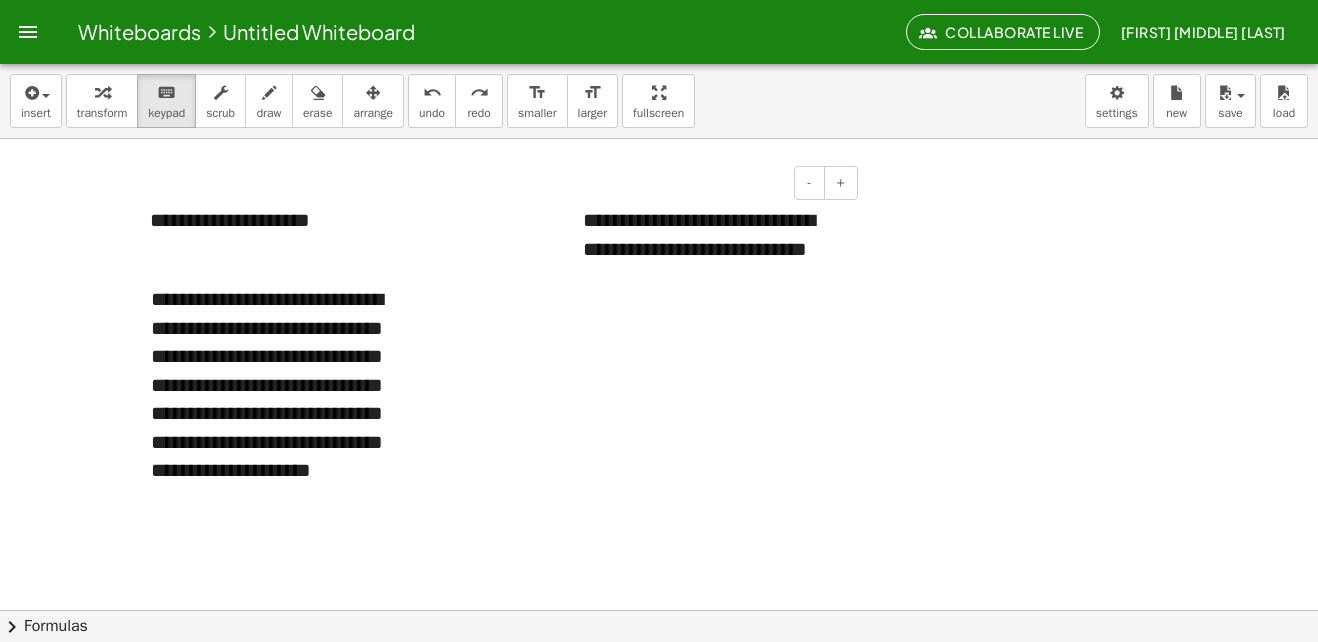 click on "**********" at bounding box center (713, 234) 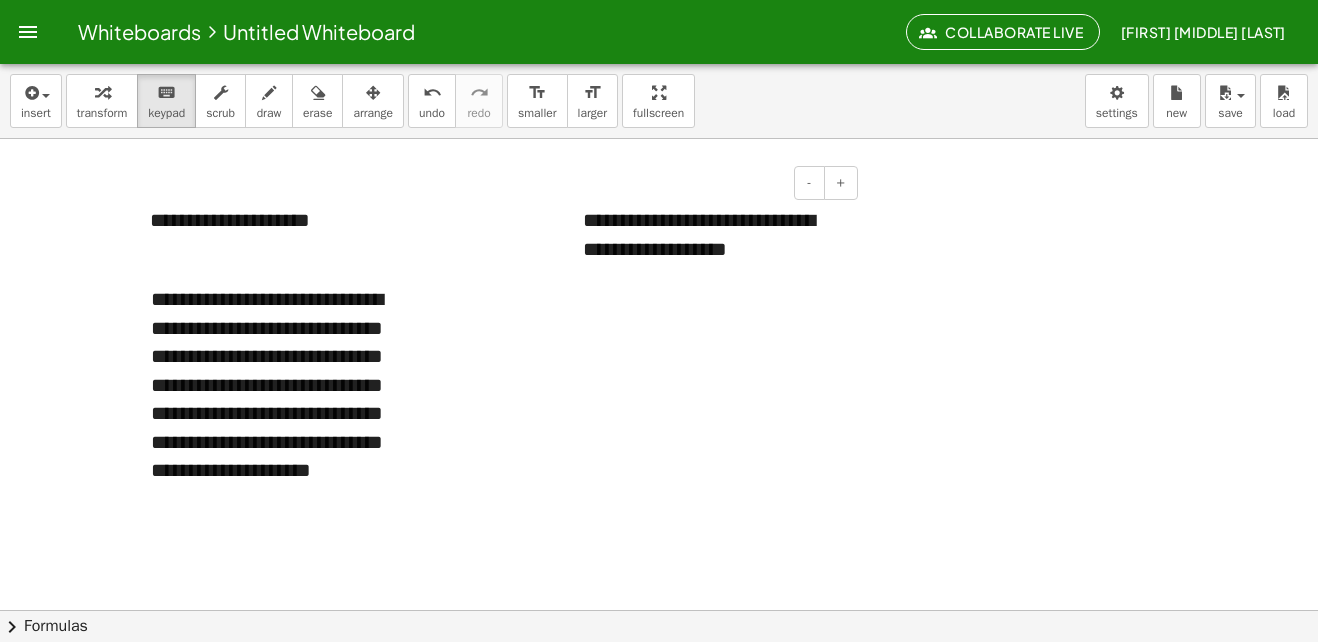 click on "**********" at bounding box center (713, 234) 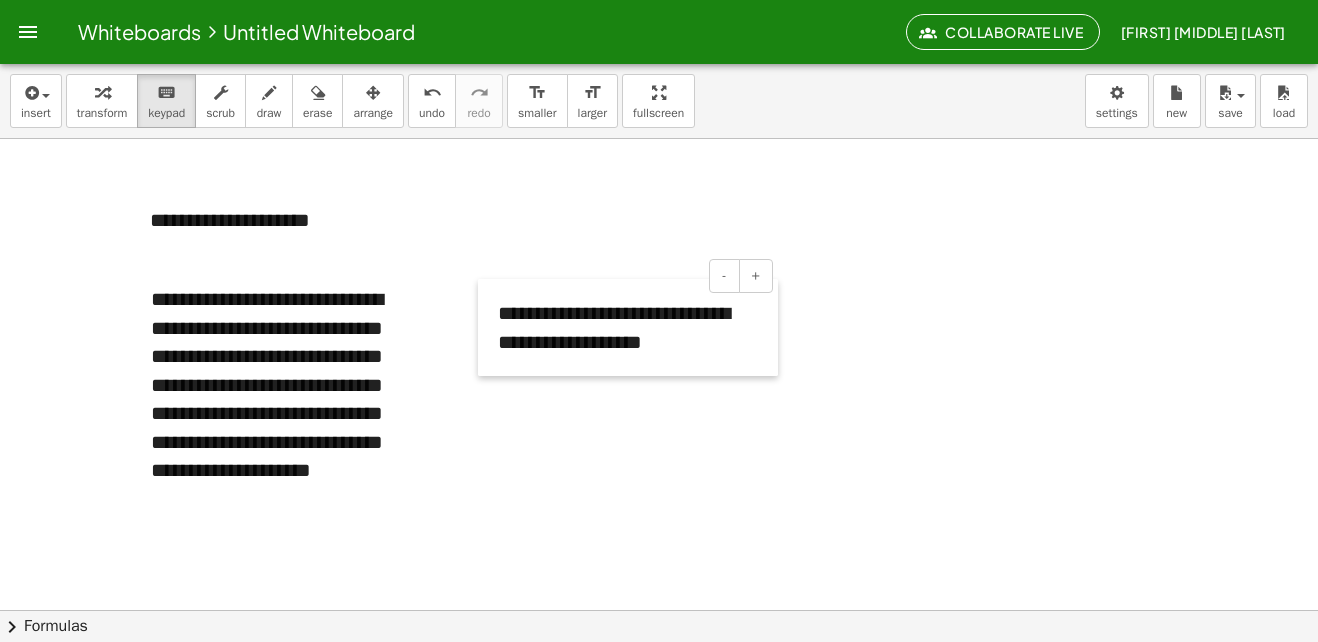 drag, startPoint x: 568, startPoint y: 221, endPoint x: 509, endPoint y: 305, distance: 102.64989 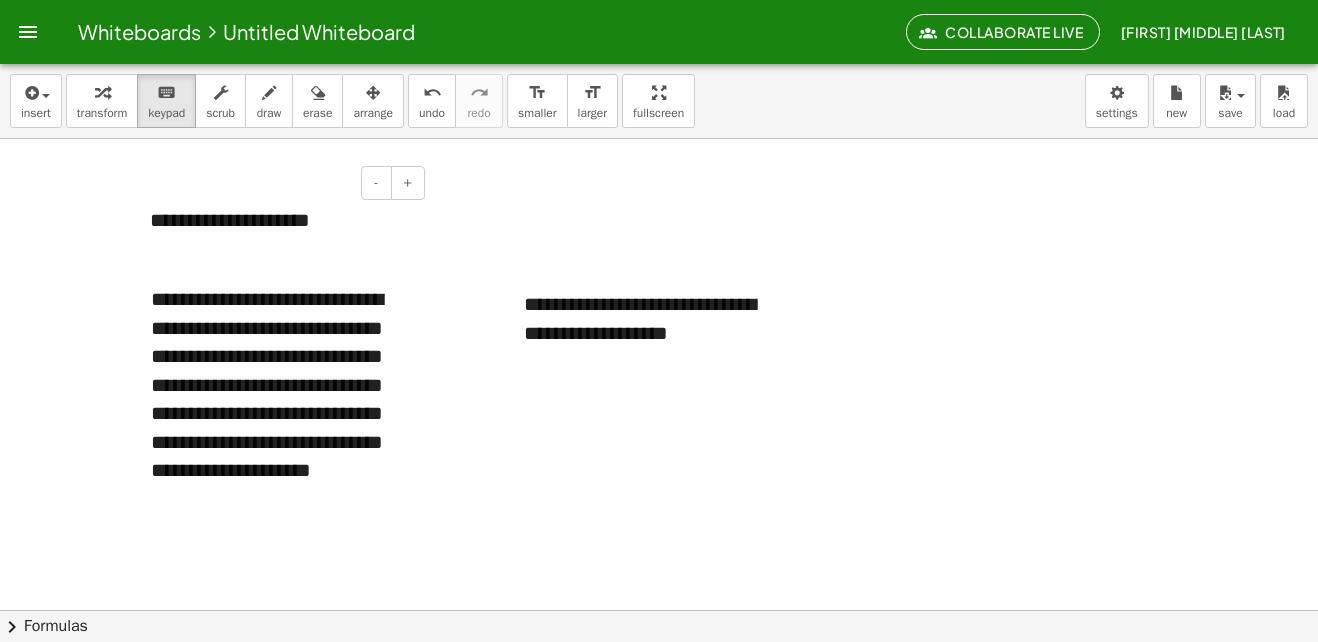 click on "**********" at bounding box center (280, 220) 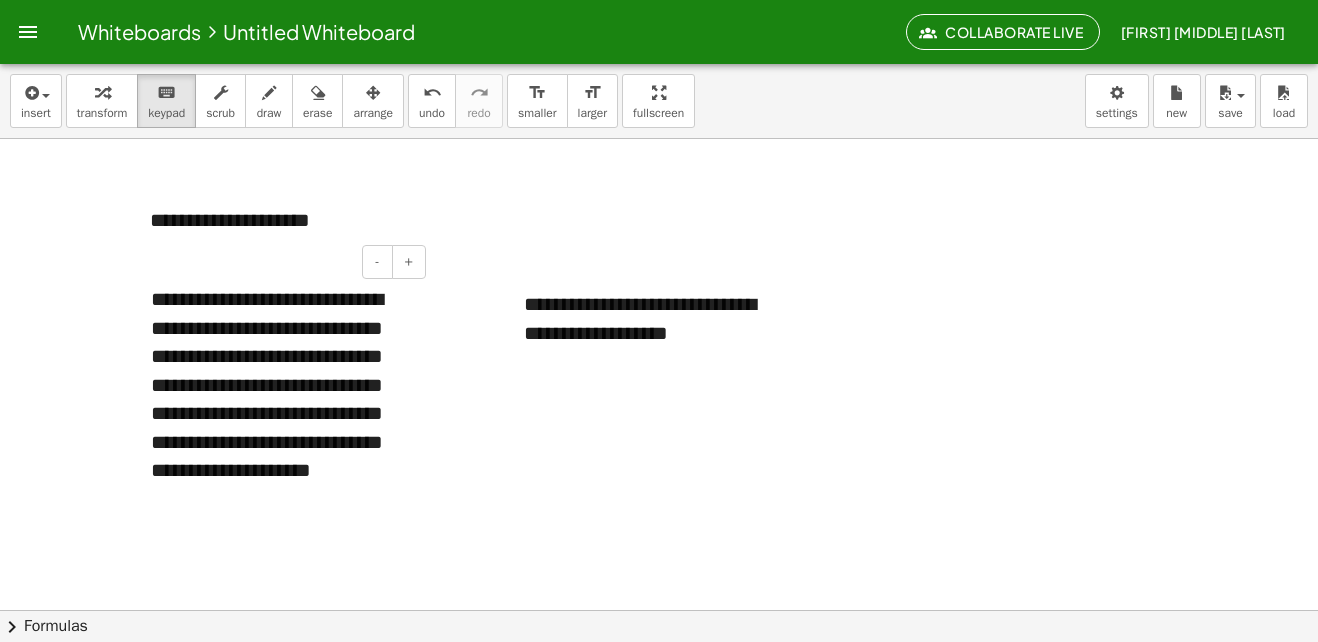 type 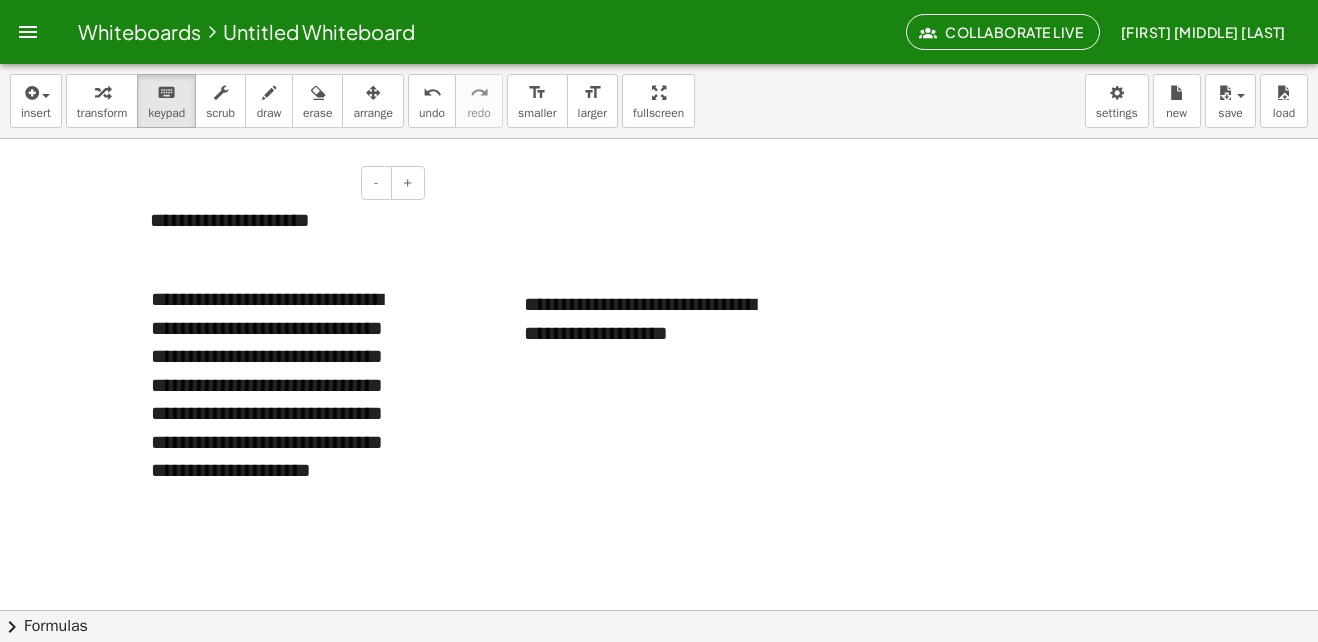 click on "**********" at bounding box center [280, 220] 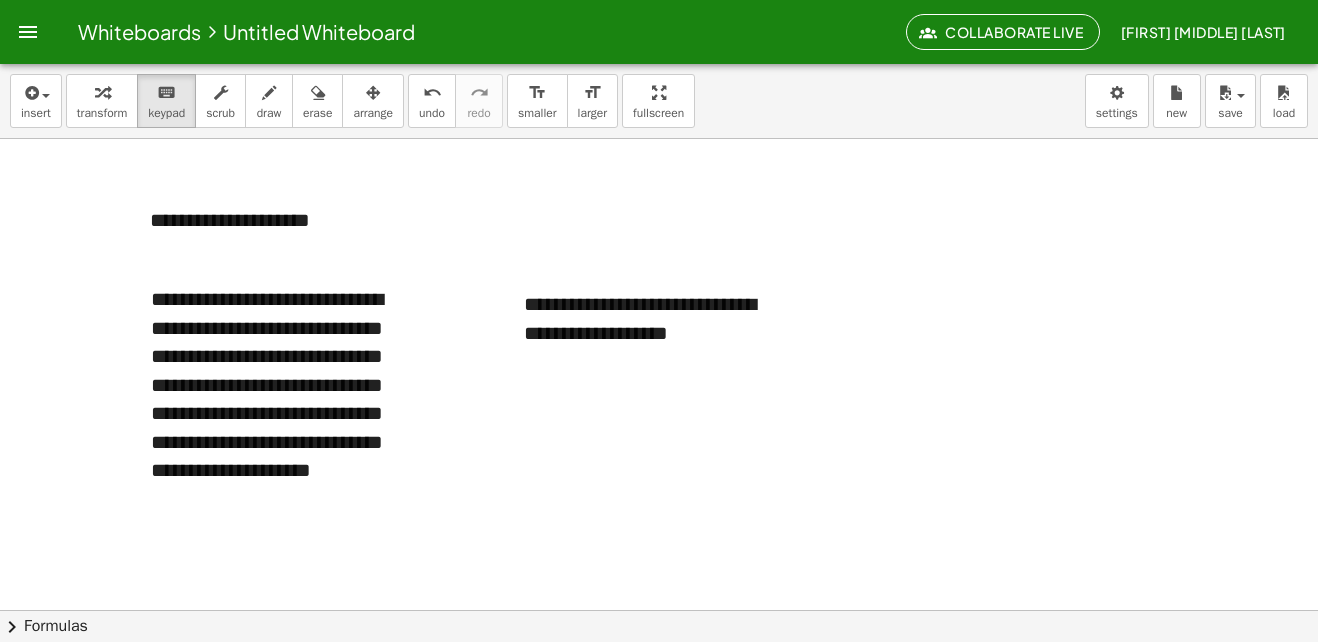 click at bounding box center [659, 610] 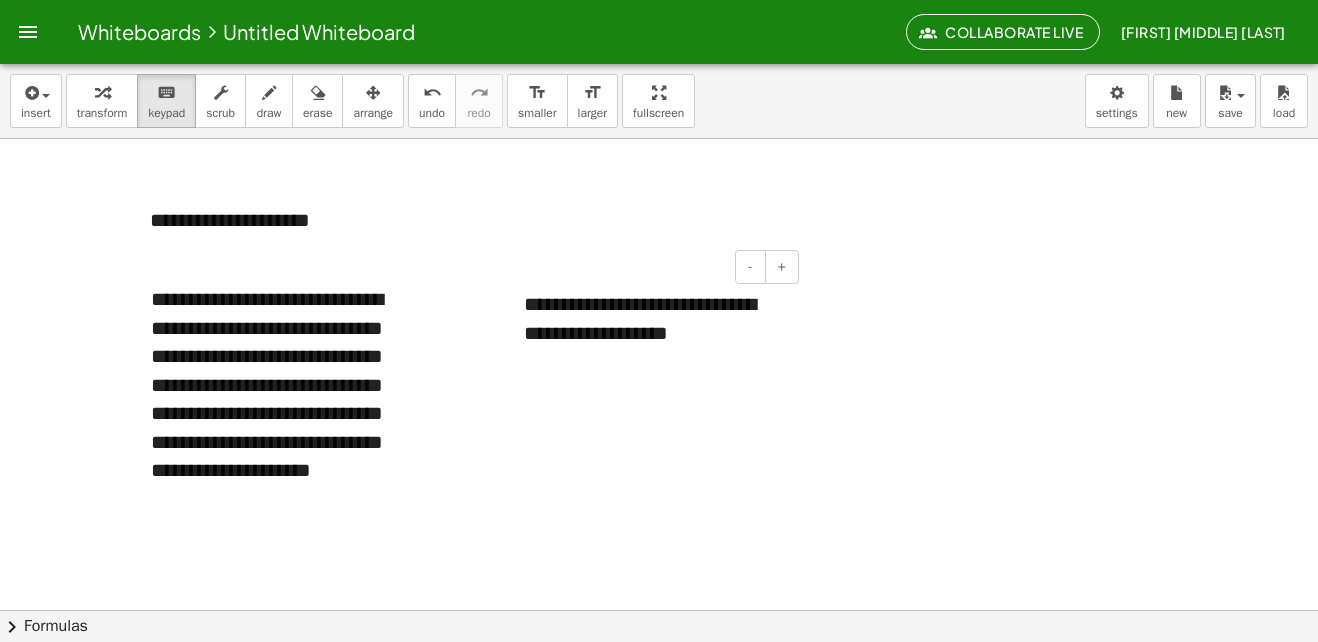 click on "**********" at bounding box center (654, 318) 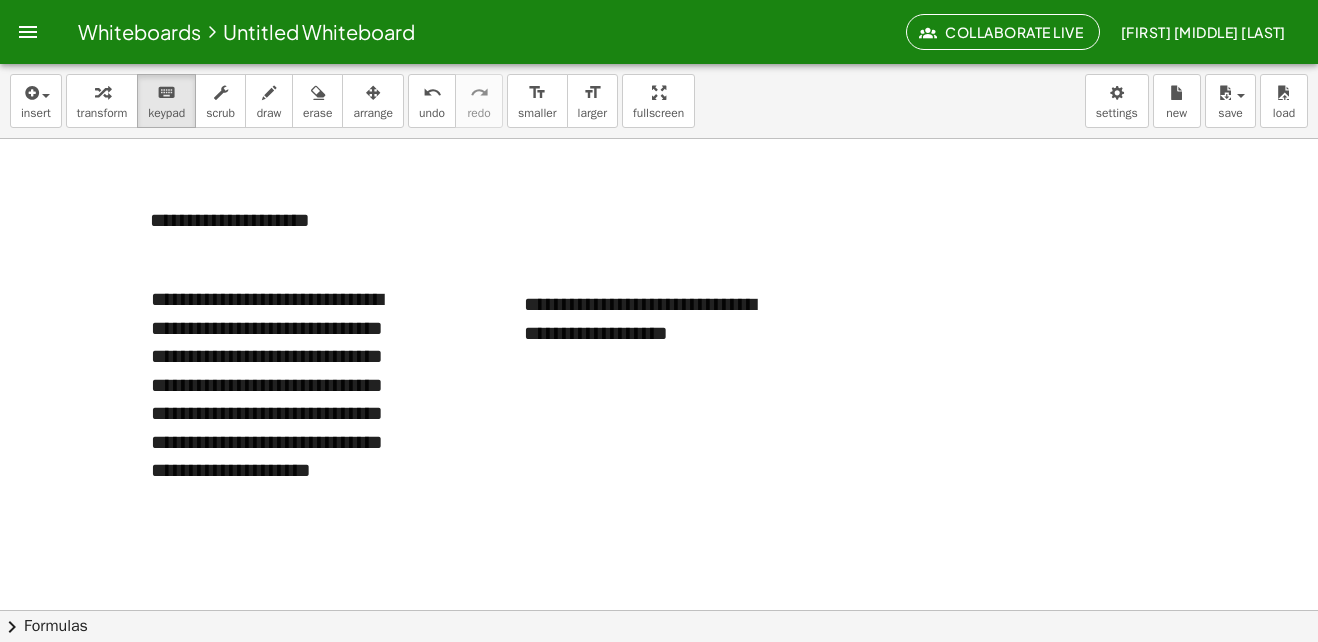 drag, startPoint x: 679, startPoint y: 471, endPoint x: 679, endPoint y: 455, distance: 16 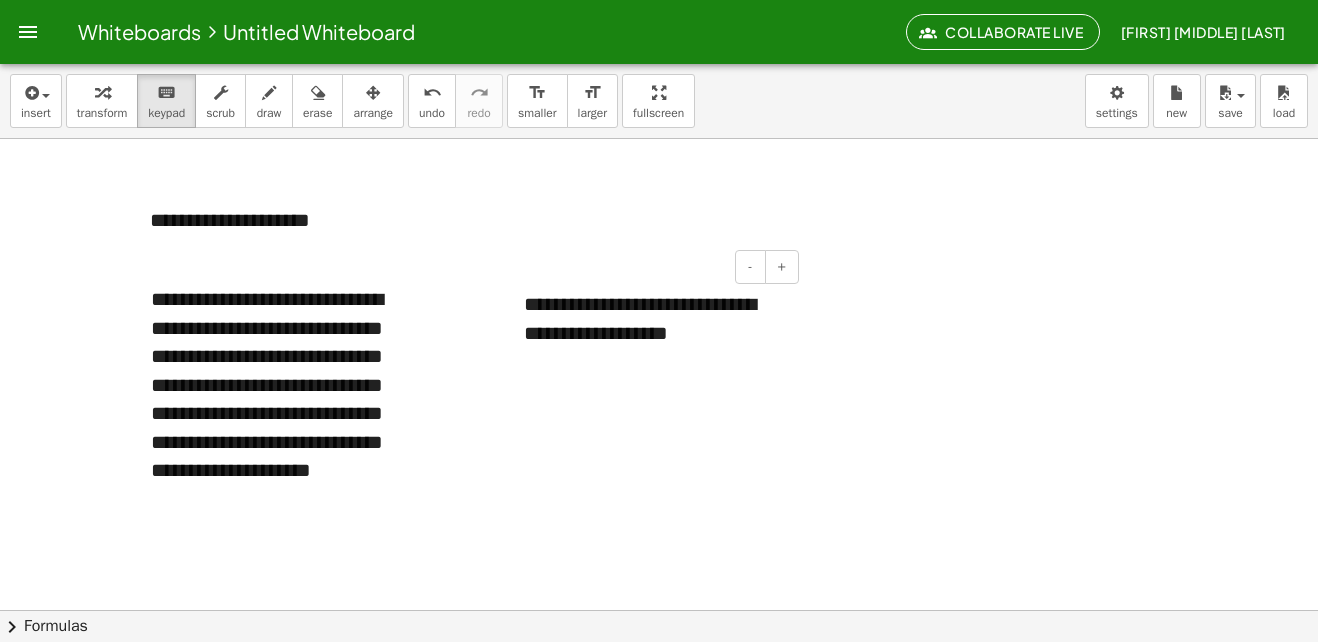 click on "**********" at bounding box center (654, 318) 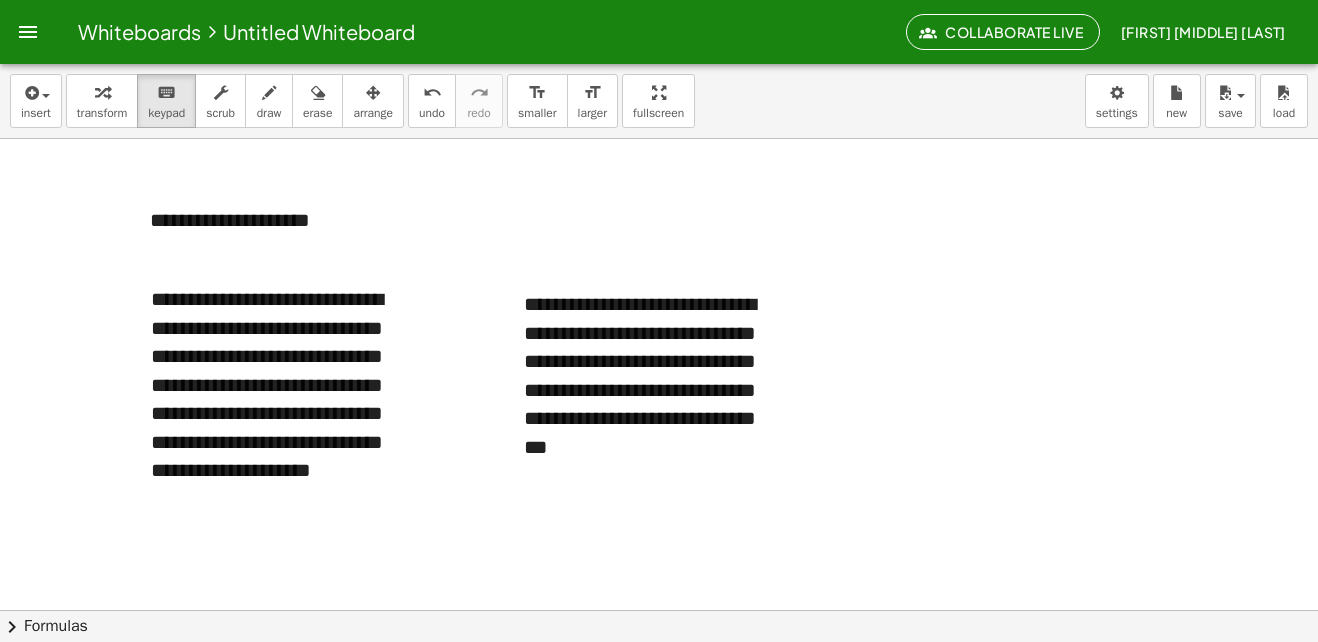 click at bounding box center [659, 610] 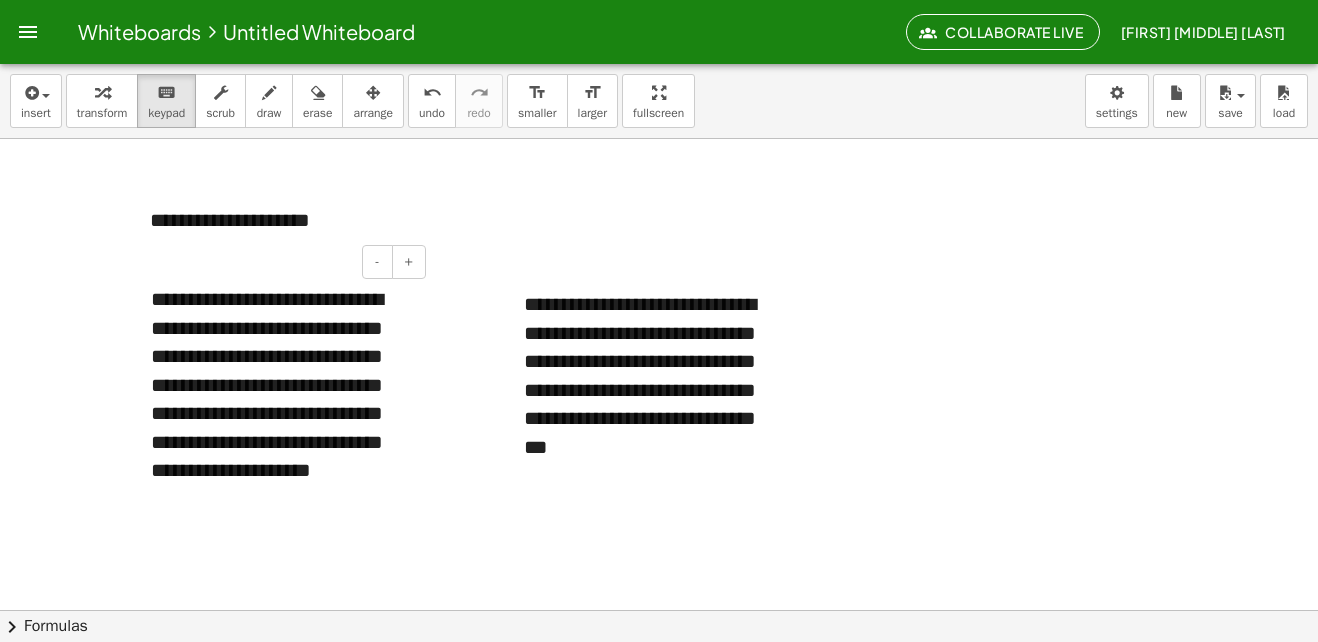 click on "**********" at bounding box center [281, 399] 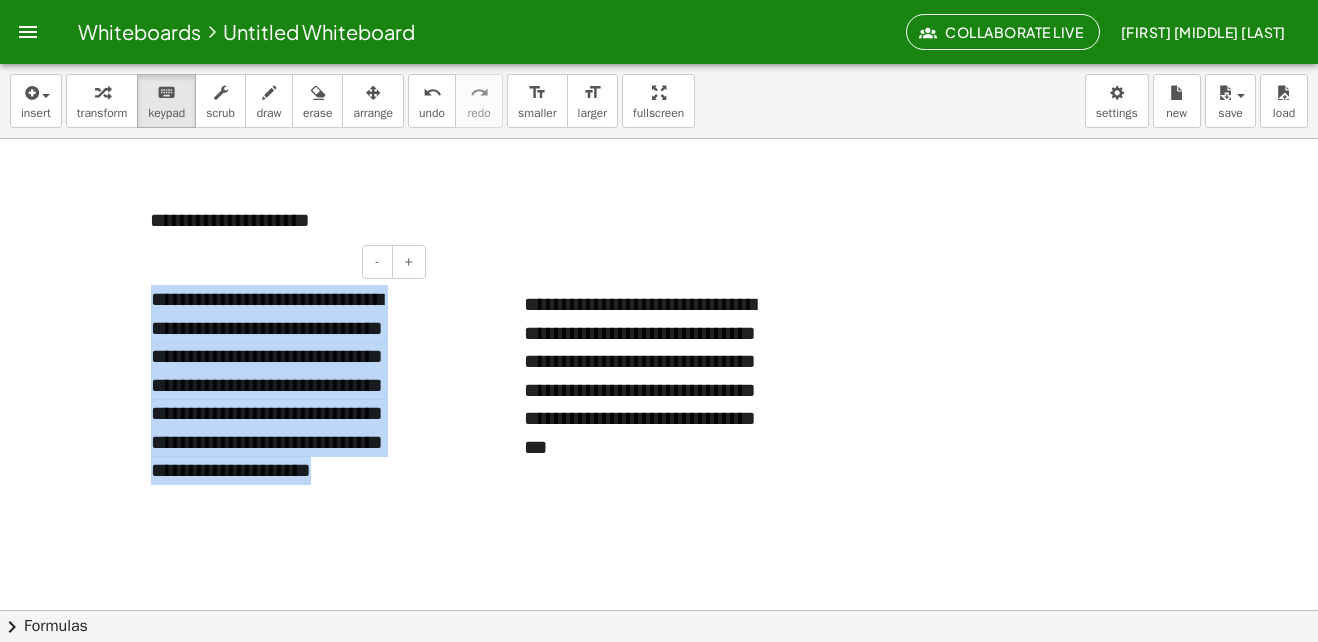 drag, startPoint x: 245, startPoint y: 501, endPoint x: 135, endPoint y: 312, distance: 218.68013 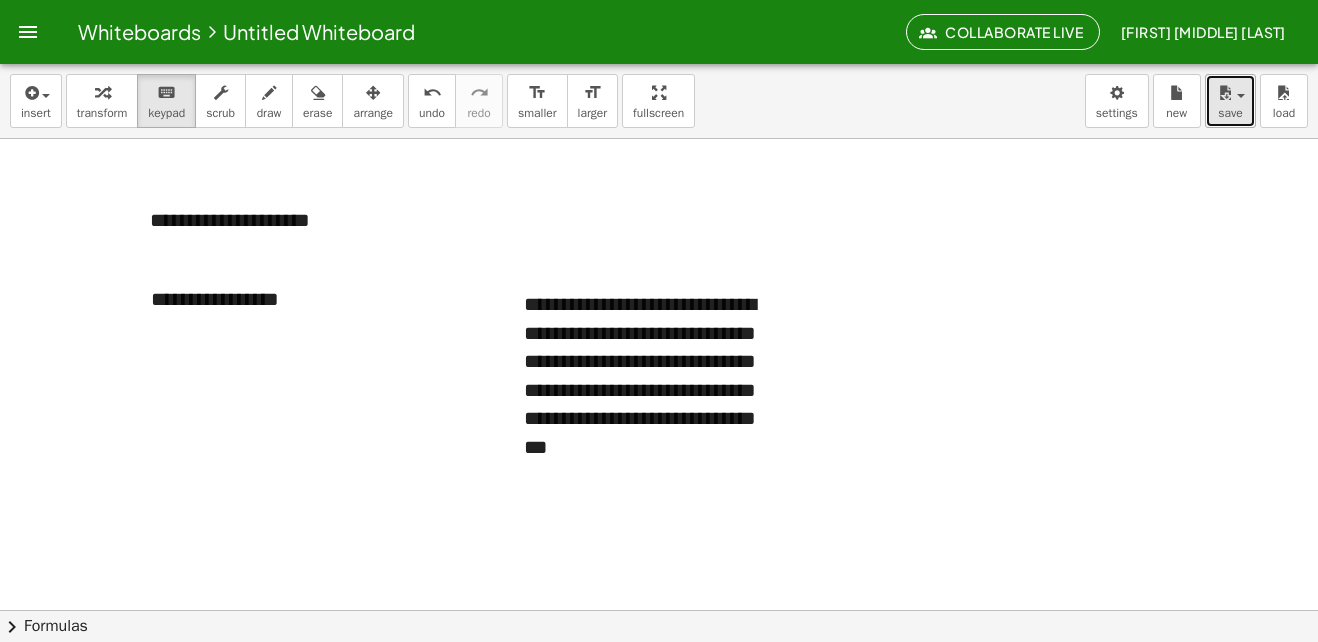 click at bounding box center (1225, 93) 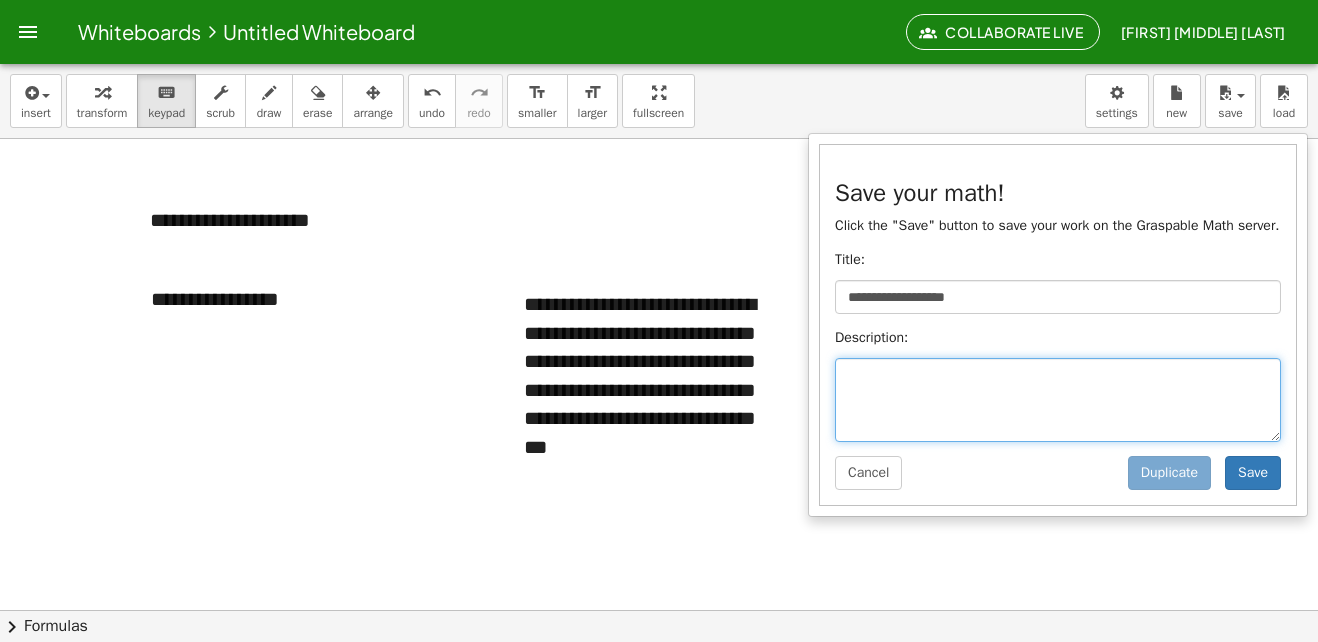 click at bounding box center [1058, 400] 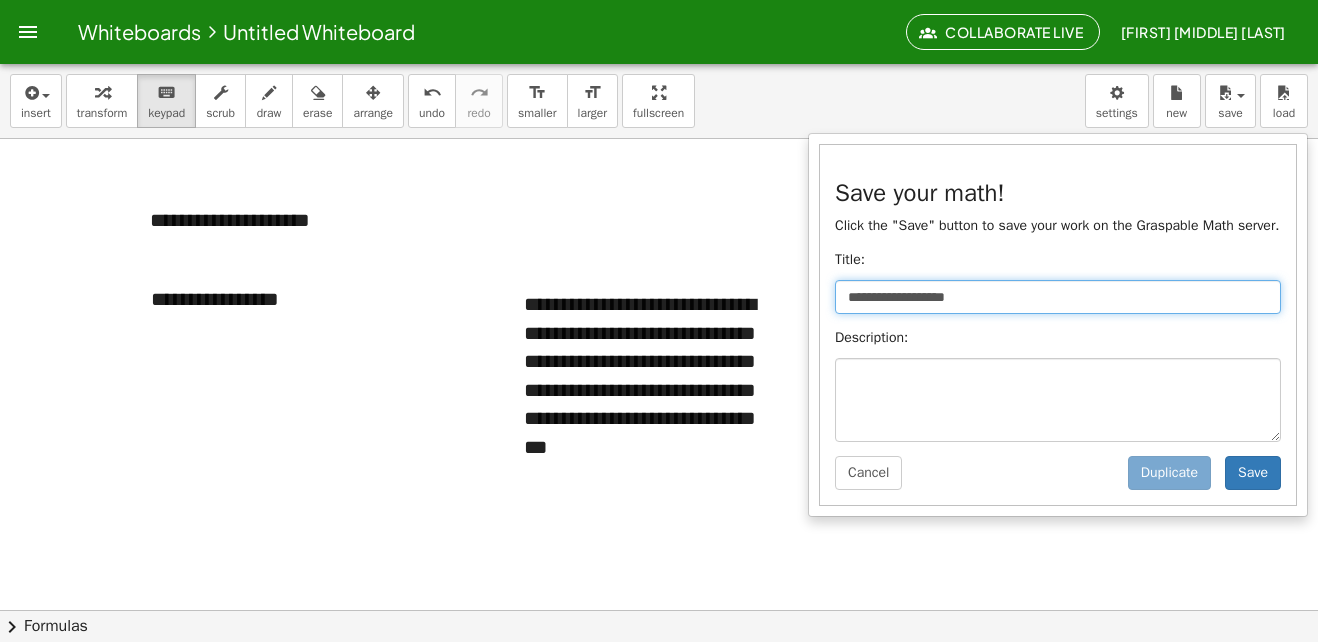 click on "**********" at bounding box center (1058, 297) 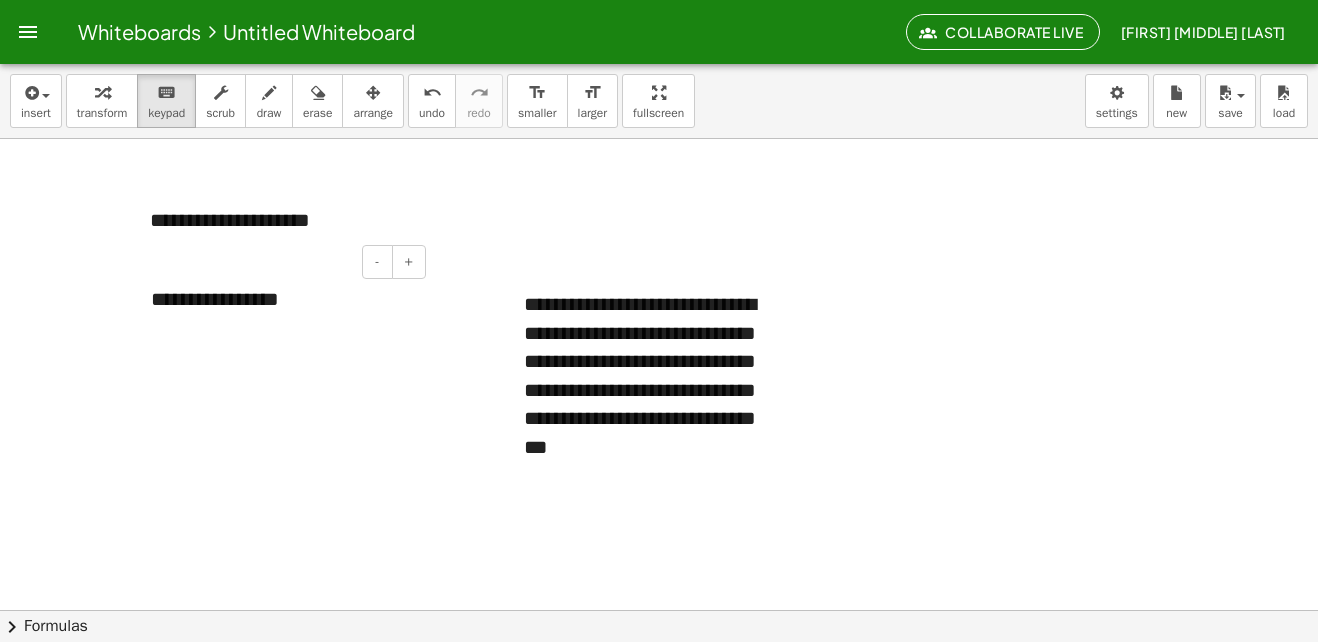 click on "**********" at bounding box center (281, 299) 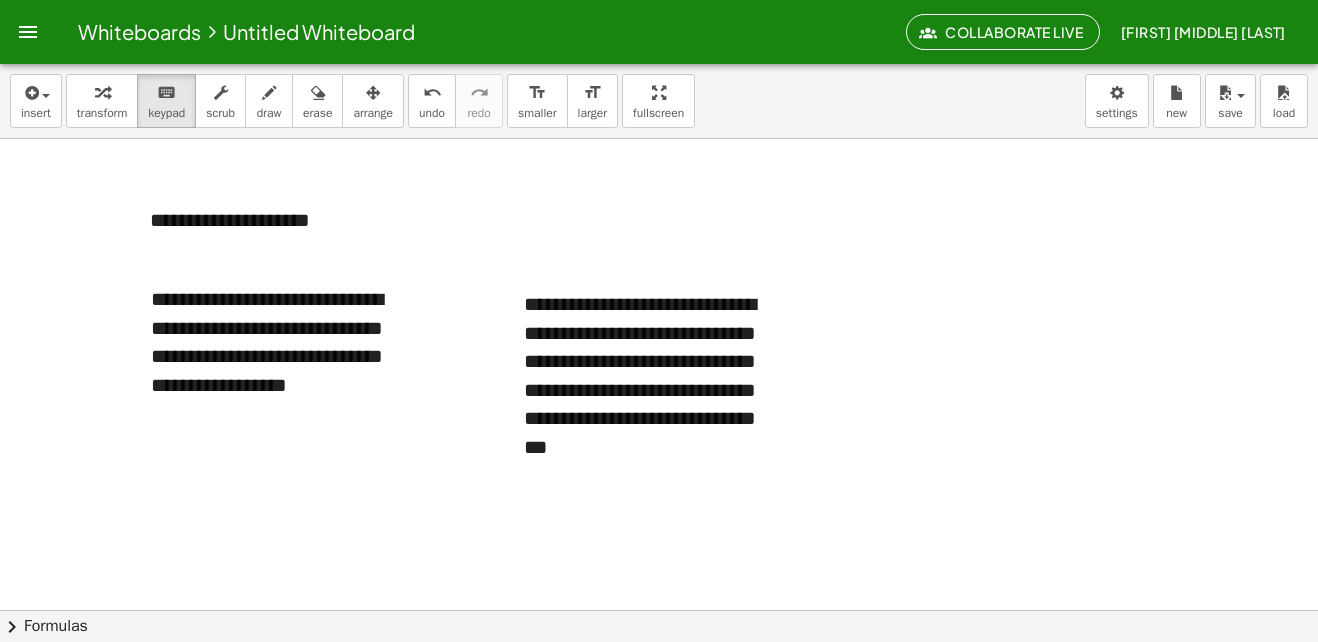 click at bounding box center (659, 610) 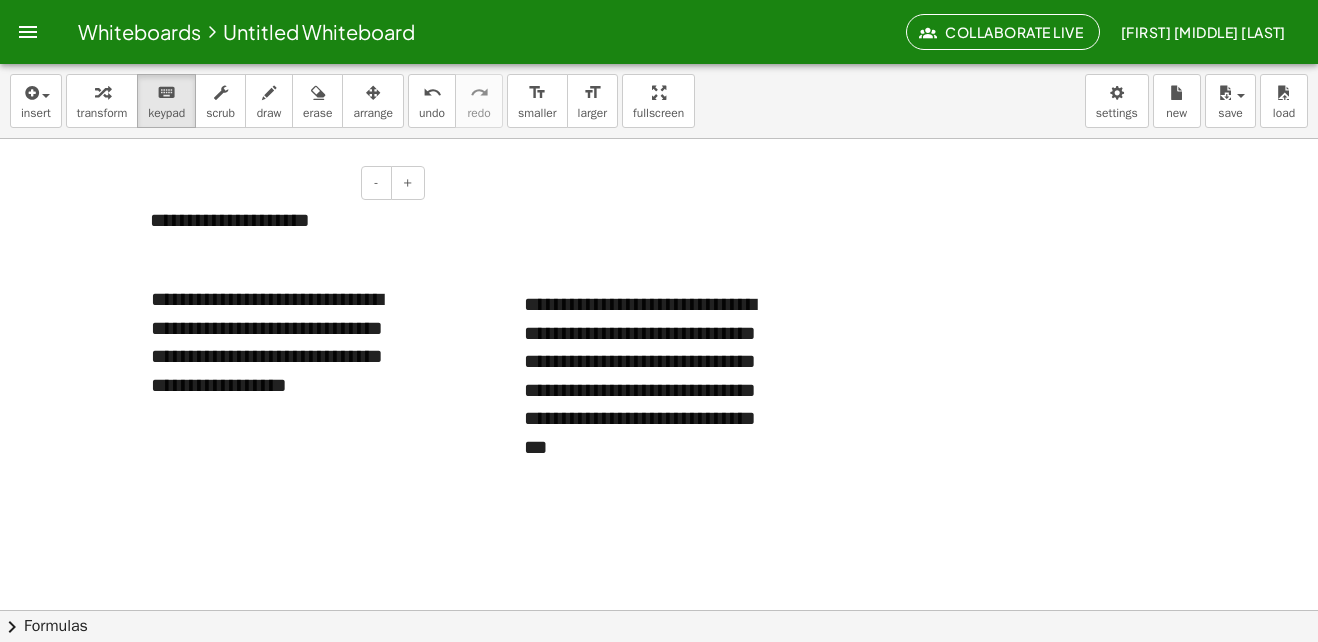 drag, startPoint x: 382, startPoint y: 222, endPoint x: 360, endPoint y: 231, distance: 23.769728 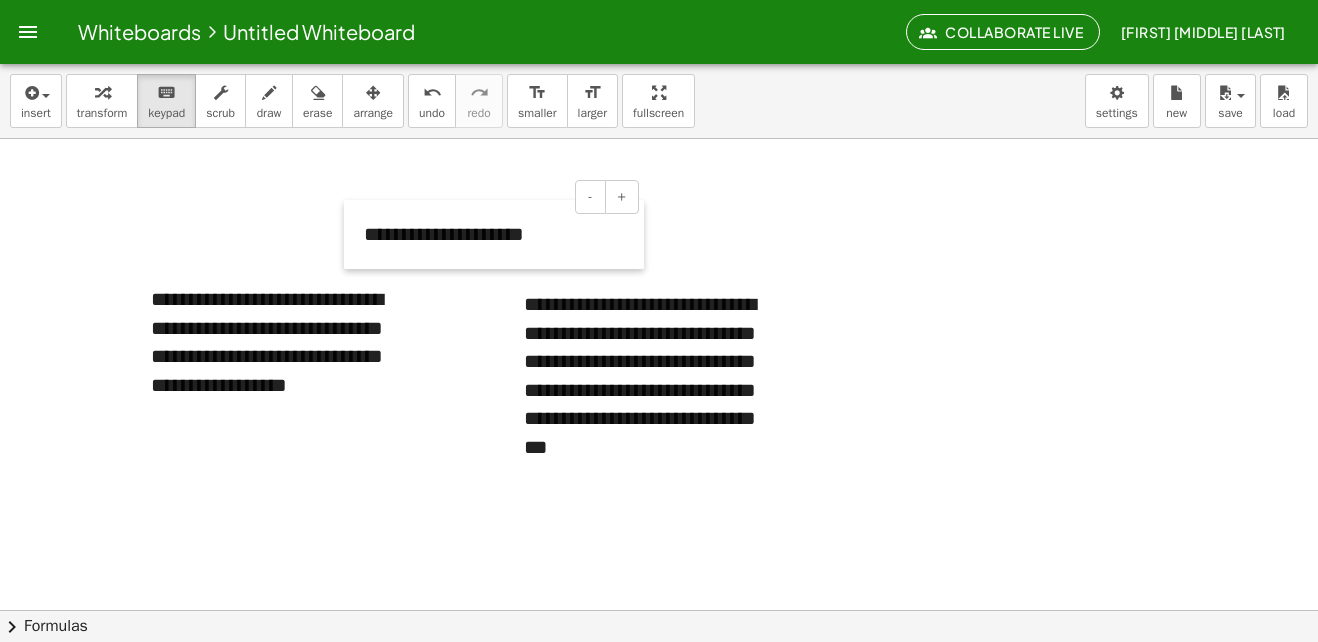 drag, startPoint x: 125, startPoint y: 226, endPoint x: 347, endPoint y: 237, distance: 222.27235 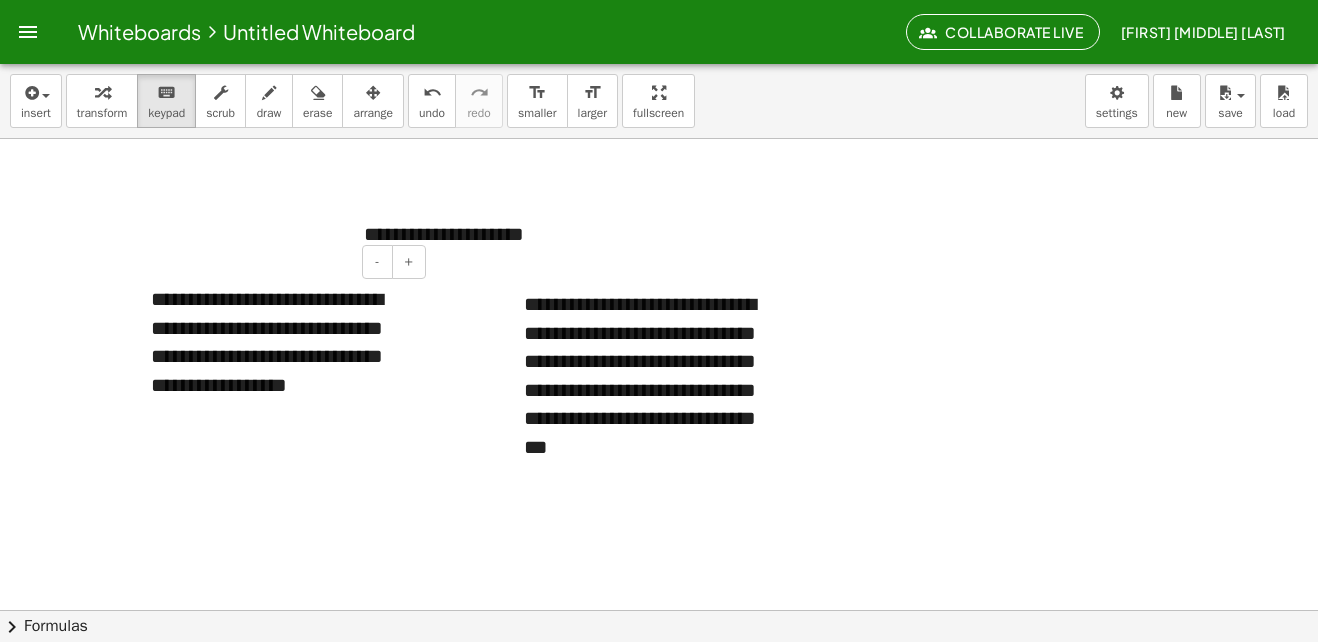 drag, startPoint x: 336, startPoint y: 374, endPoint x: 329, endPoint y: 358, distance: 17.464249 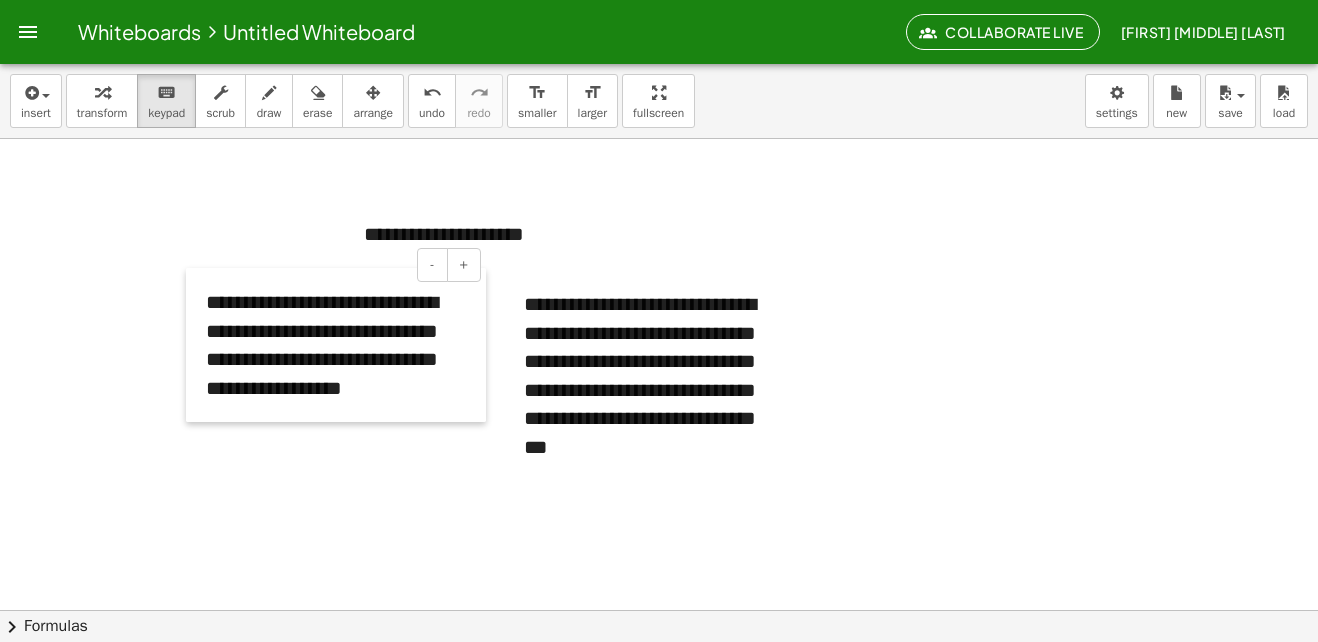 drag, startPoint x: 133, startPoint y: 327, endPoint x: 186, endPoint y: 330, distance: 53.08484 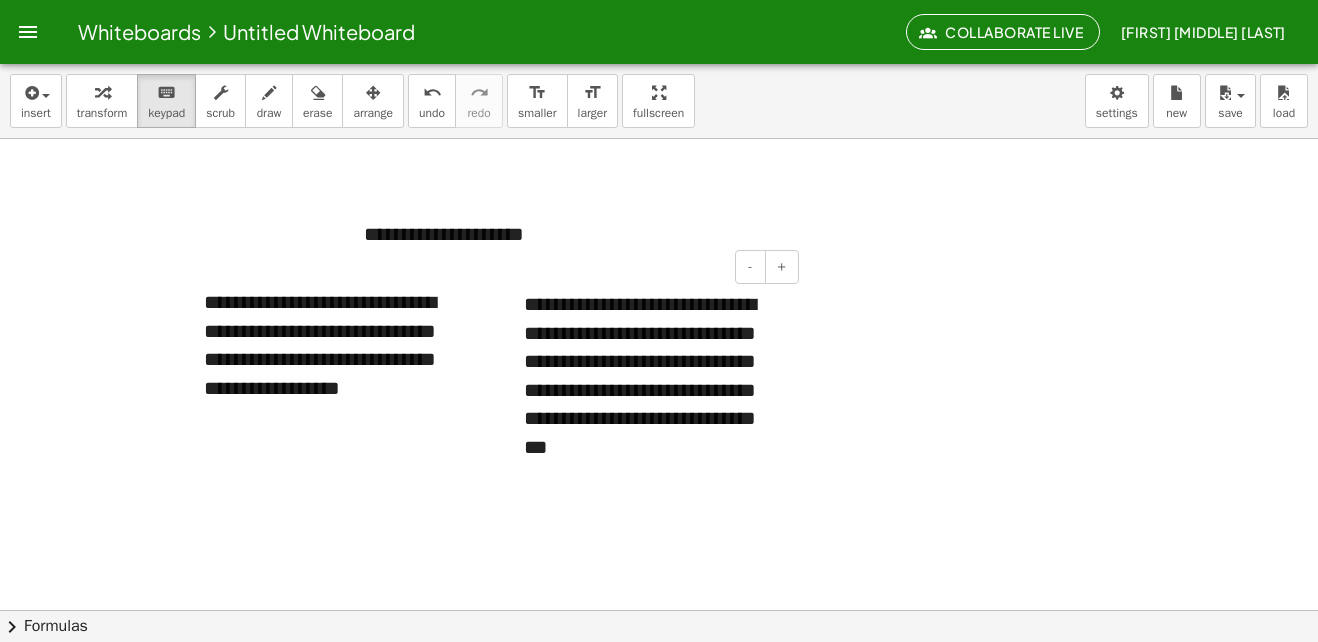 click on "**********" at bounding box center (654, 390) 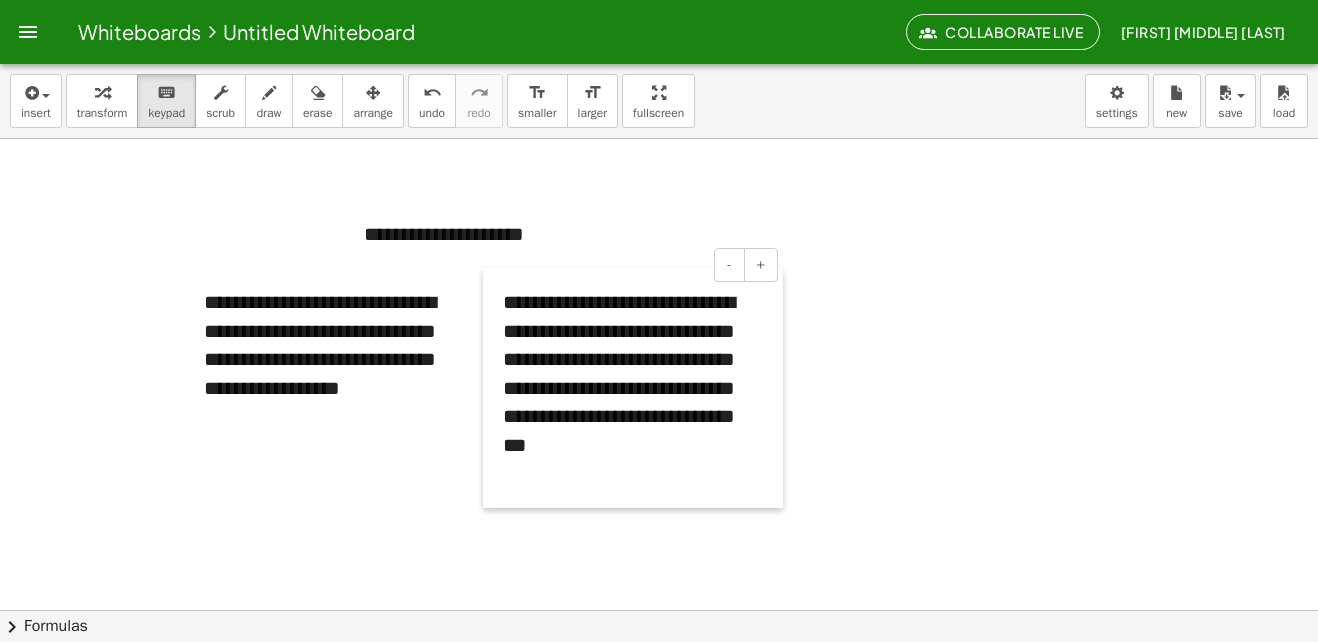 drag, startPoint x: 509, startPoint y: 341, endPoint x: 488, endPoint y: 339, distance: 21.095022 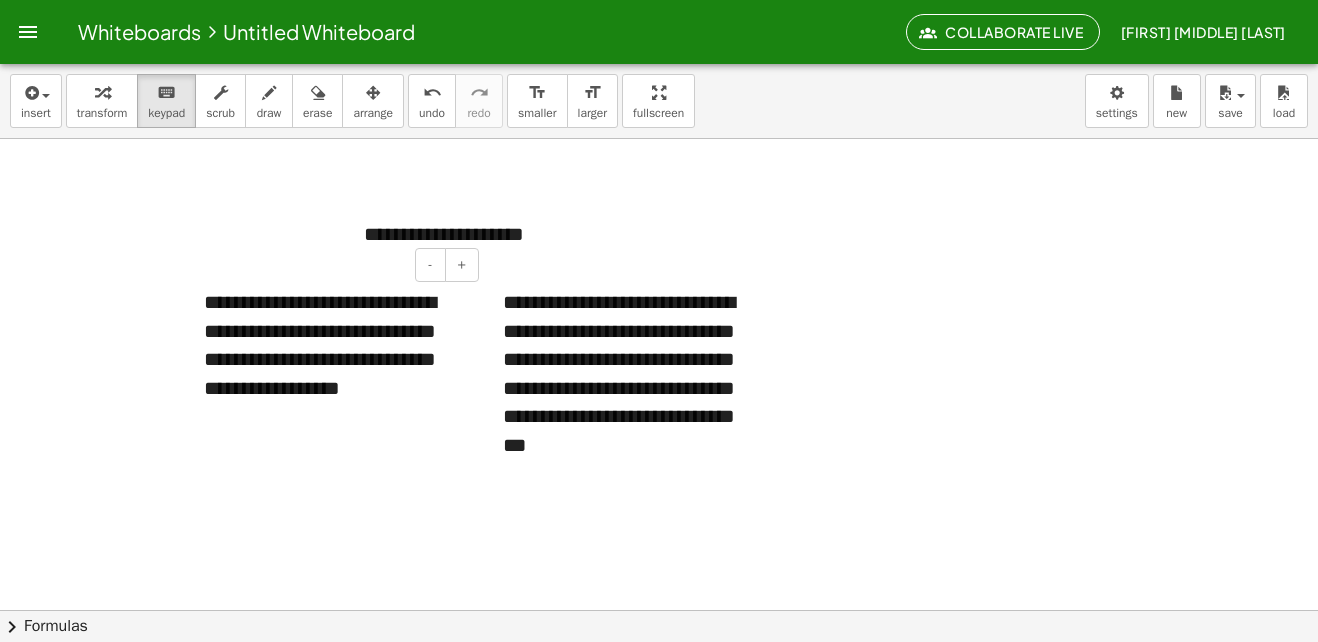 drag, startPoint x: 449, startPoint y: 400, endPoint x: 453, endPoint y: 421, distance: 21.377558 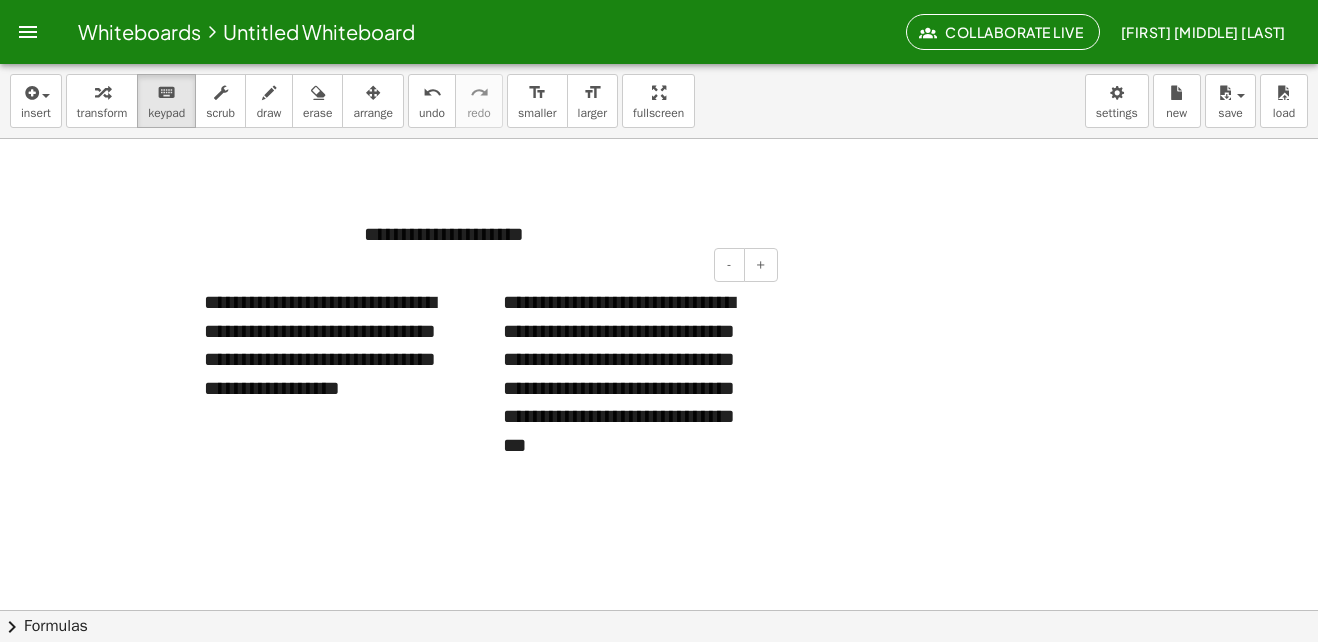 click at bounding box center (659, 610) 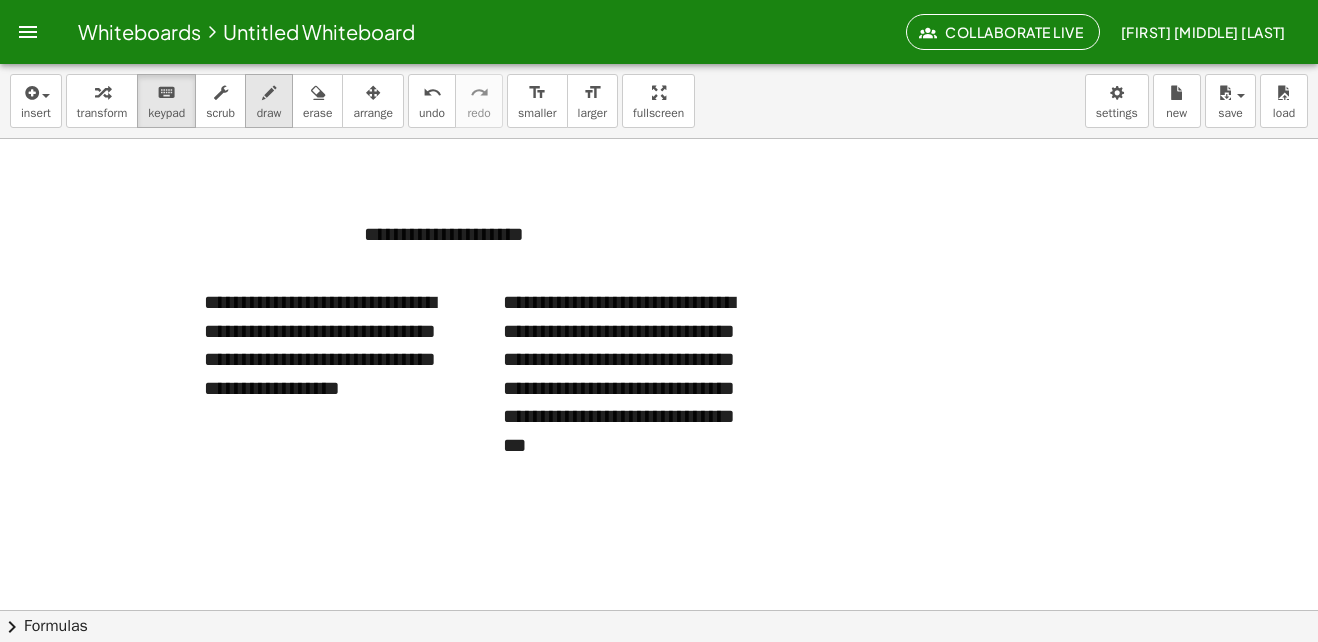 click on "draw" at bounding box center (269, 113) 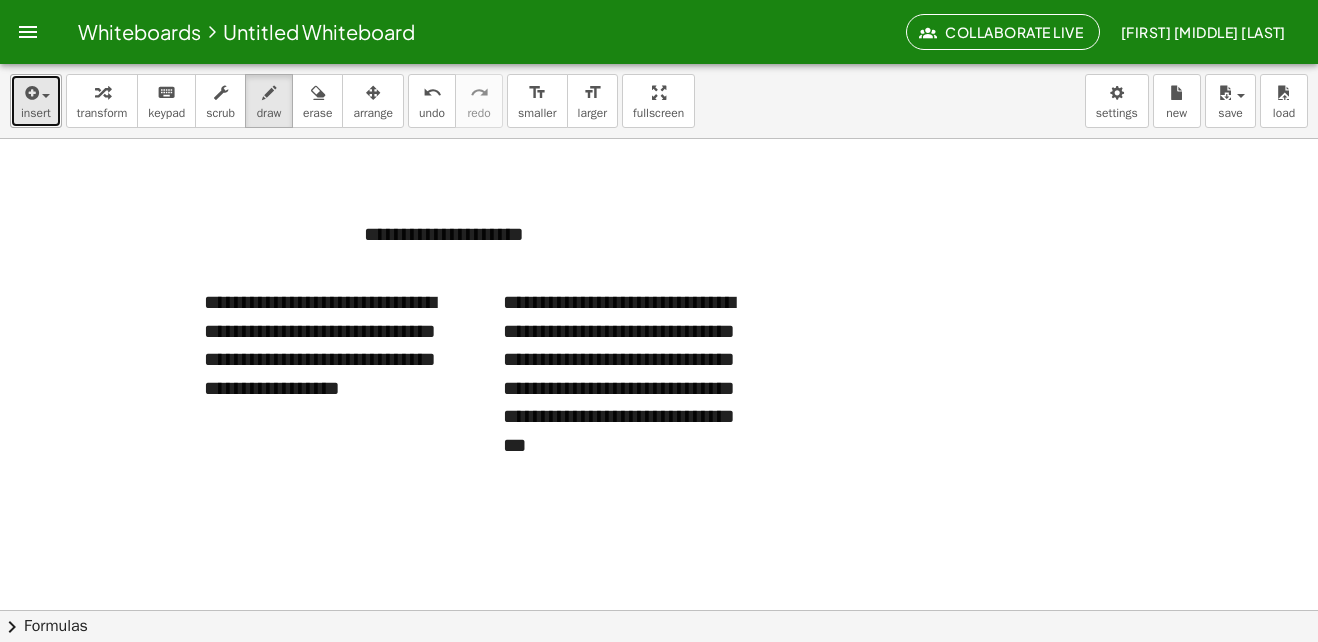click on "insert" at bounding box center (36, 101) 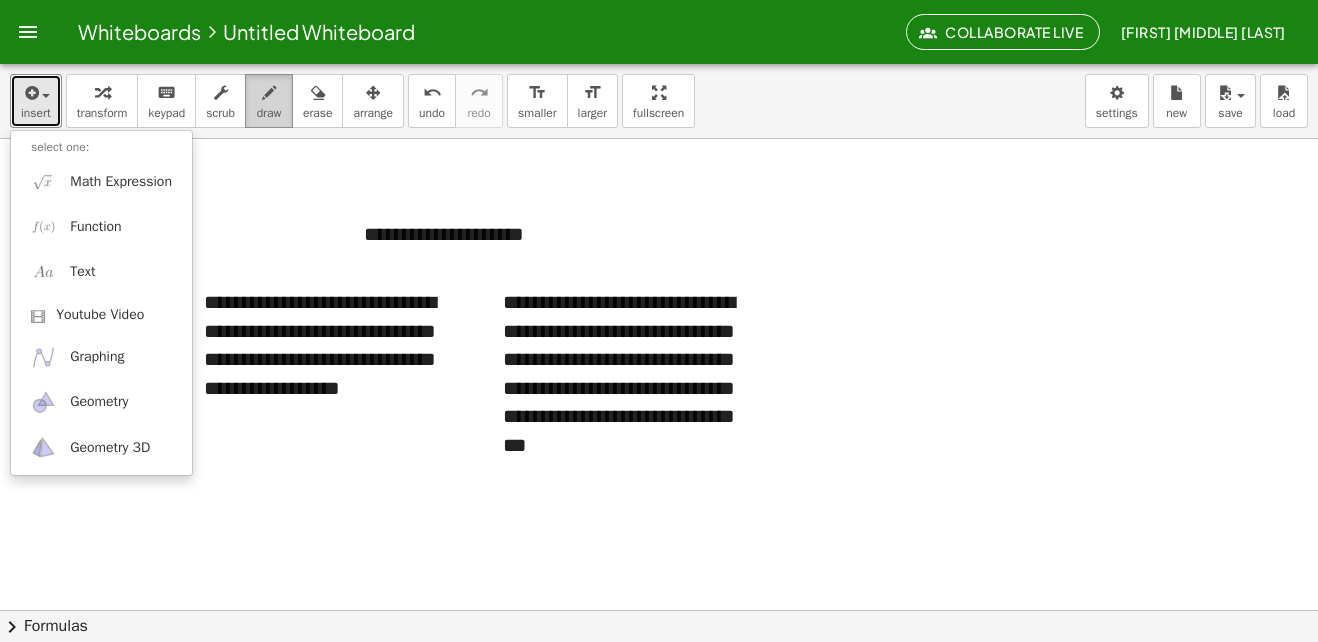 click on "draw" at bounding box center (269, 113) 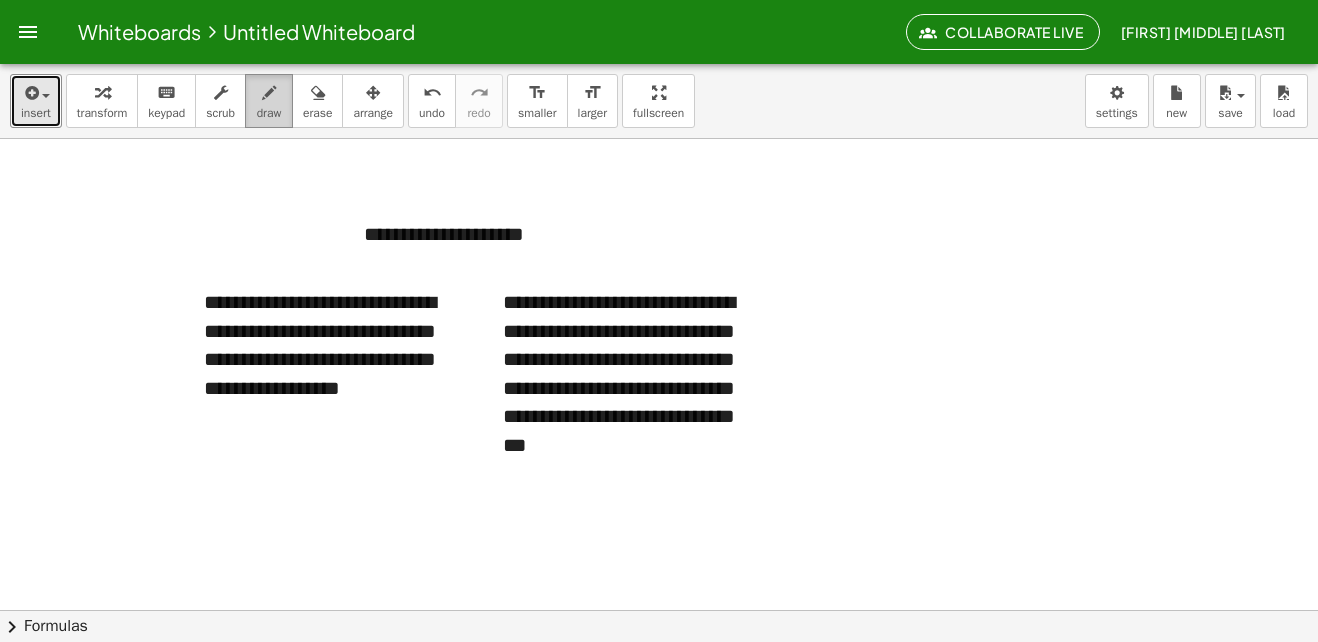 click on "draw" at bounding box center [269, 113] 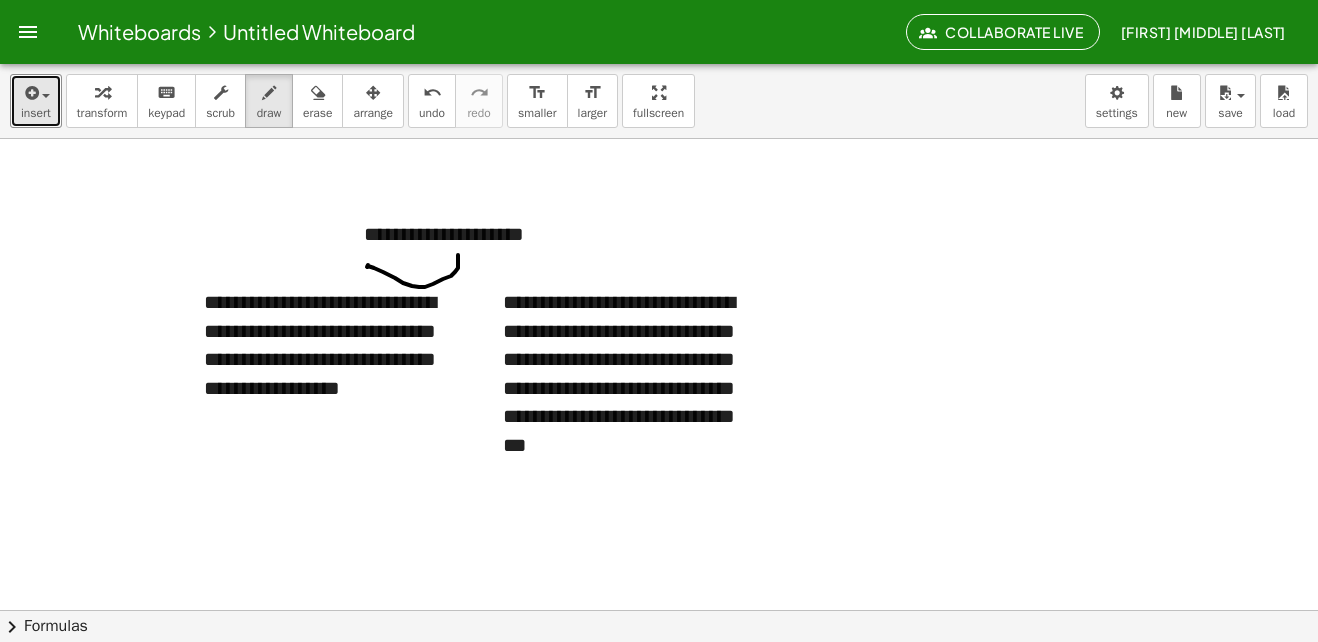 drag, startPoint x: 458, startPoint y: 262, endPoint x: 496, endPoint y: 295, distance: 50.32892 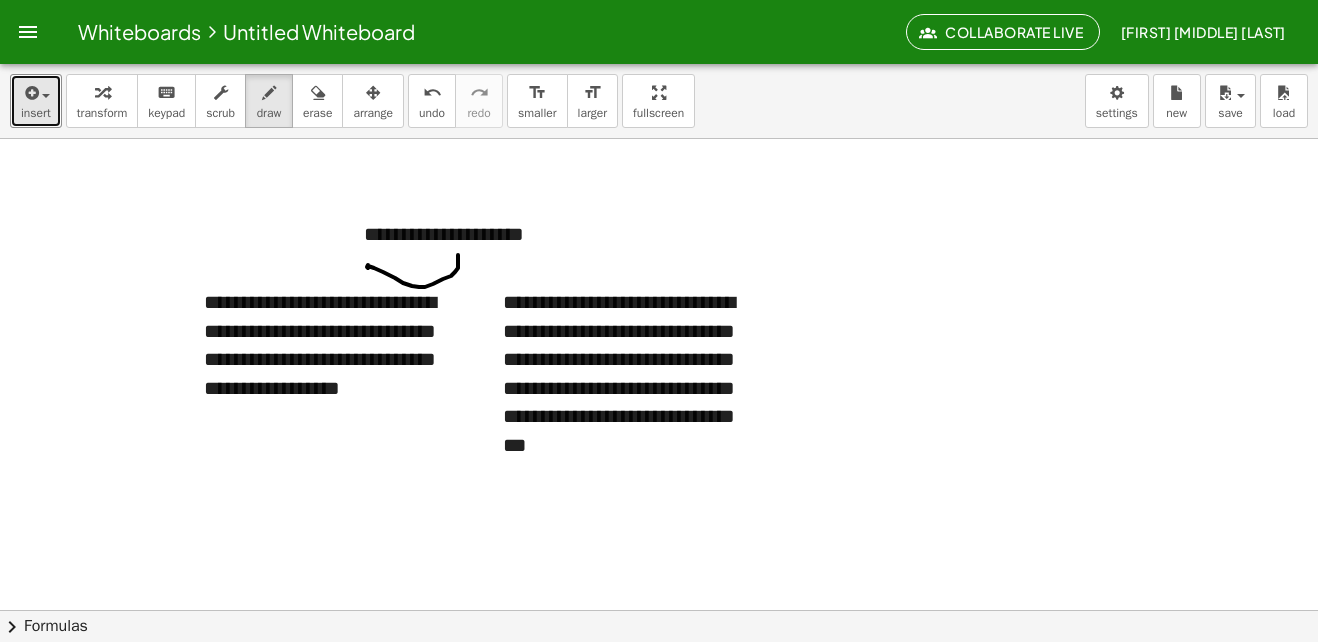 type 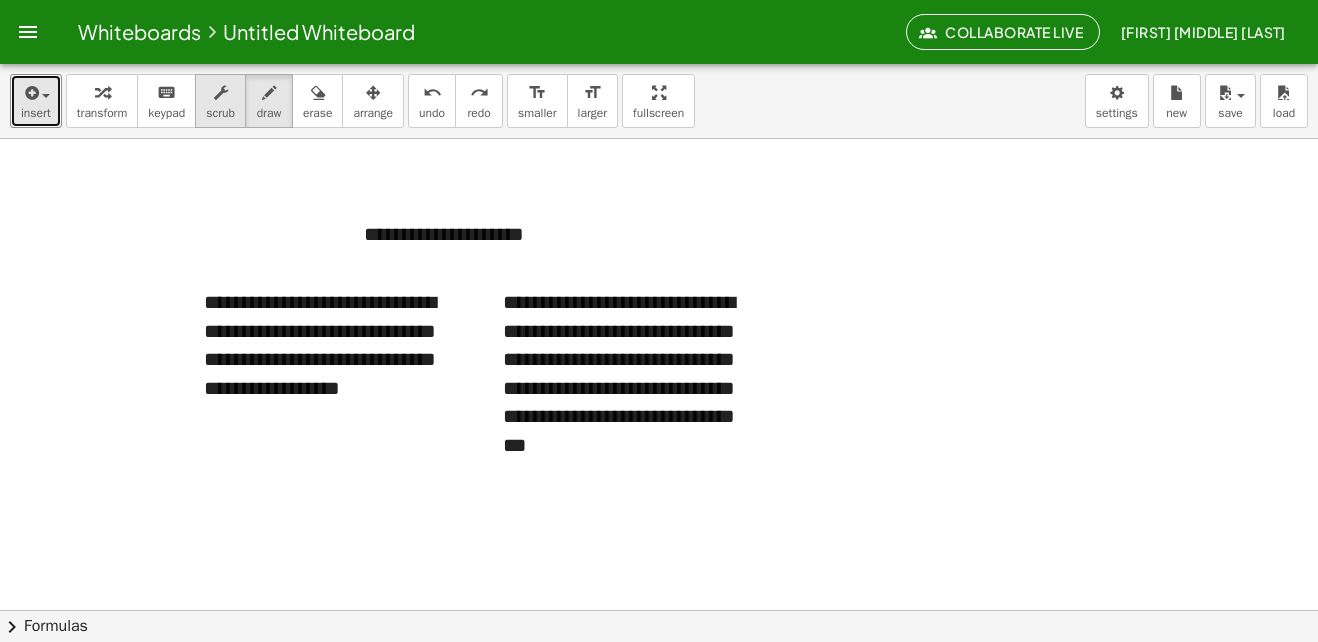click on "scrub" at bounding box center (220, 101) 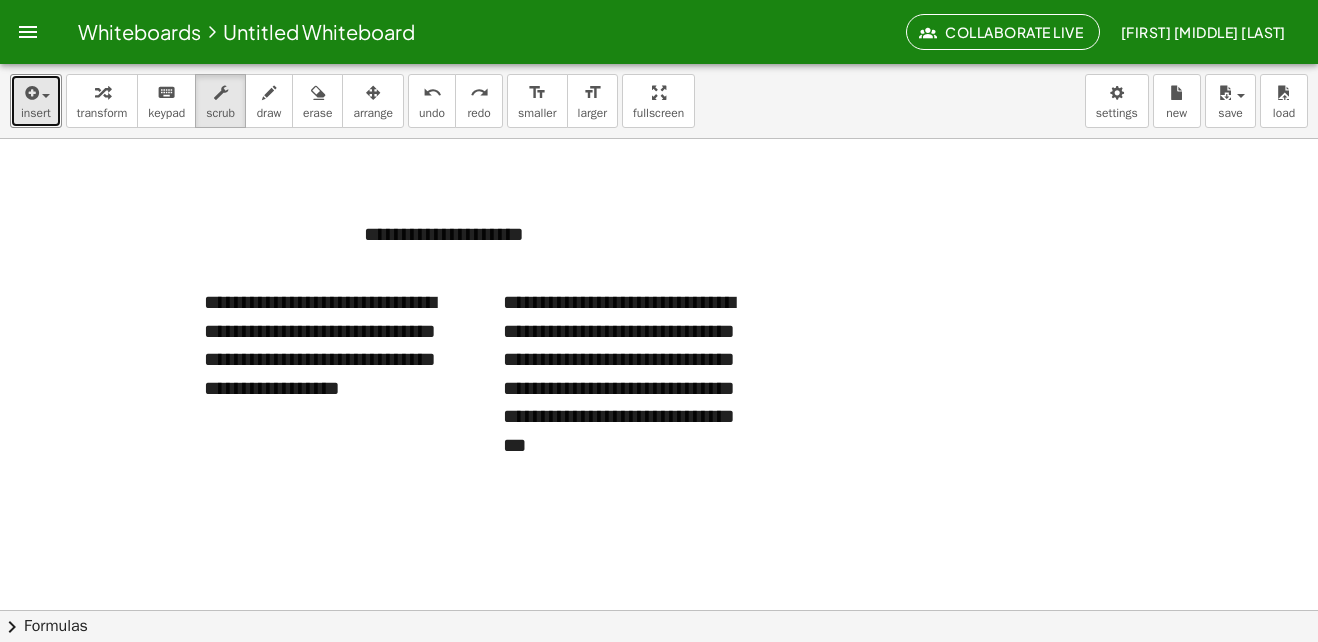 drag, startPoint x: 173, startPoint y: 113, endPoint x: 202, endPoint y: 130, distance: 33.61547 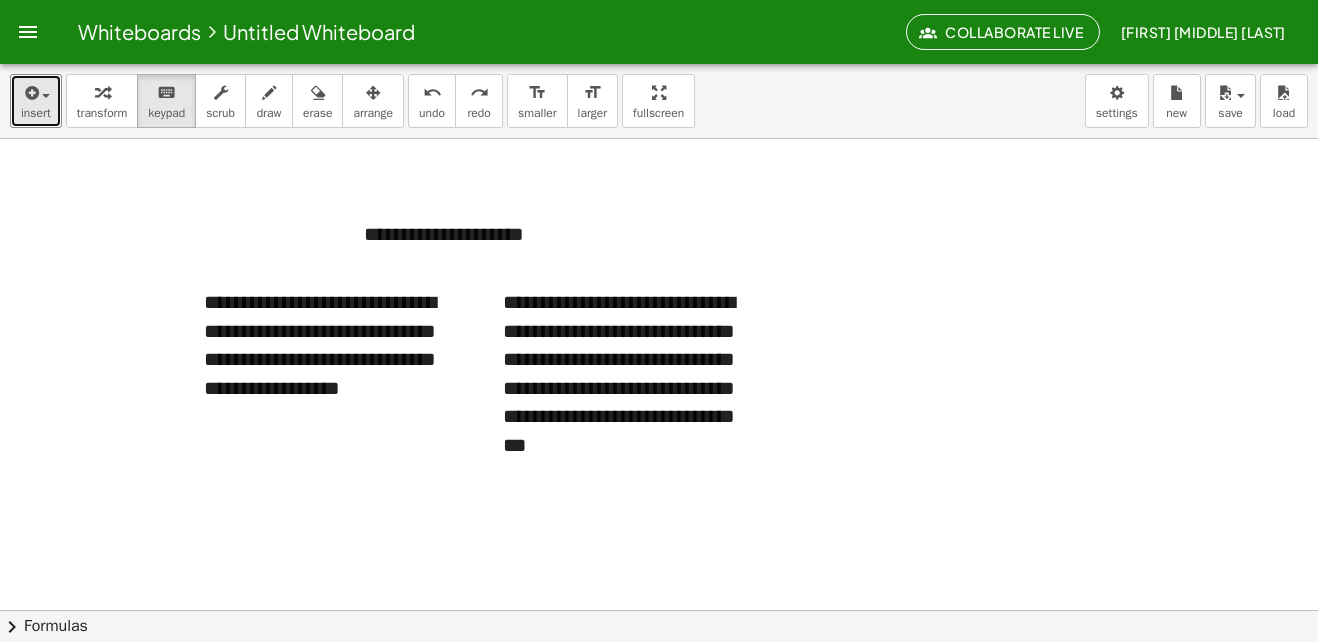 drag, startPoint x: 313, startPoint y: 201, endPoint x: 323, endPoint y: 199, distance: 10.198039 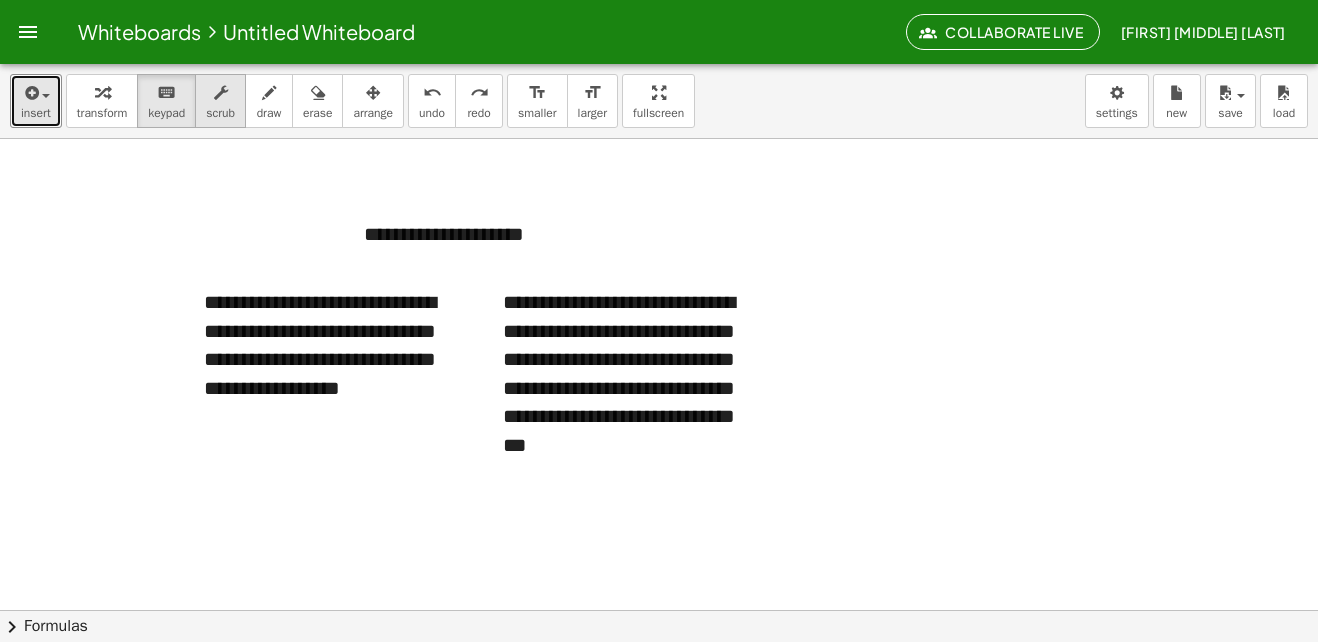 click on "scrub" at bounding box center (220, 113) 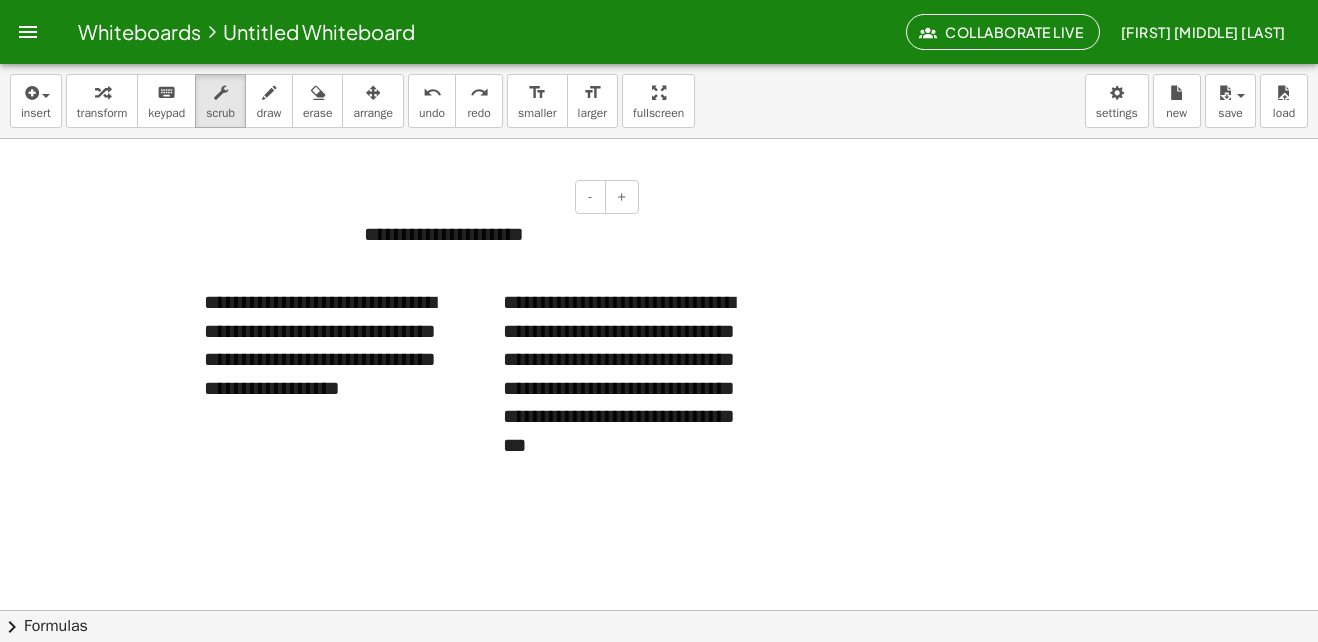 drag, startPoint x: 409, startPoint y: 206, endPoint x: 418, endPoint y: 211, distance: 10.29563 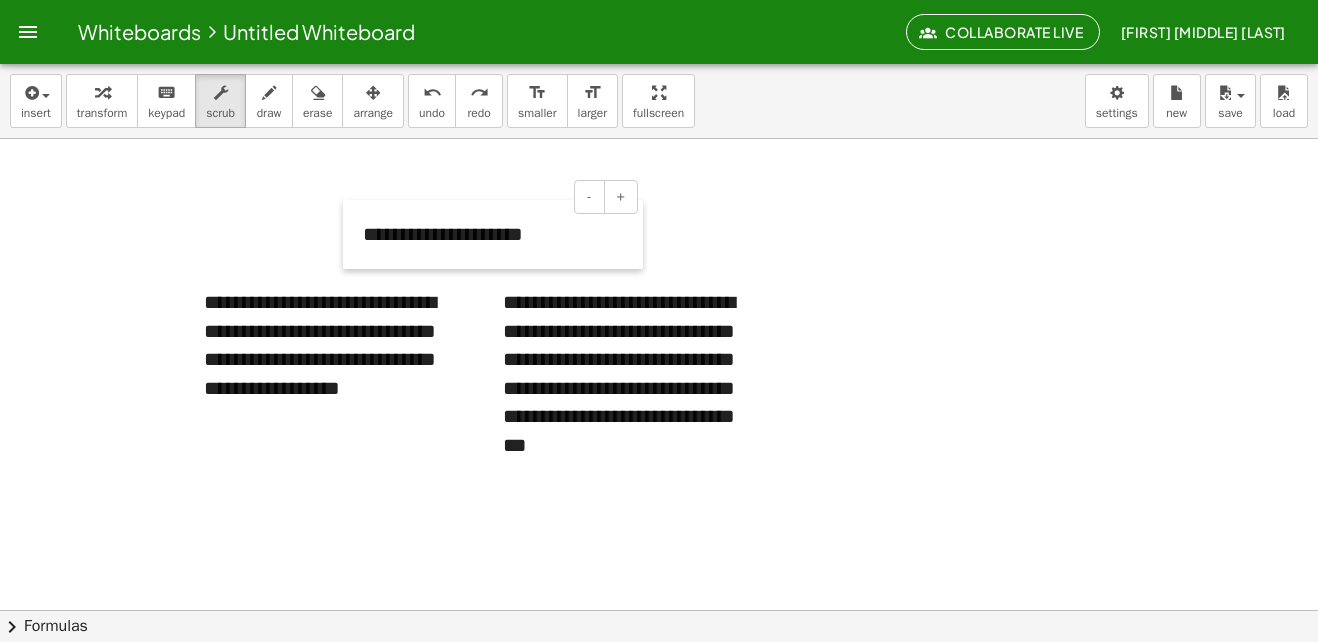 click at bounding box center (353, 234) 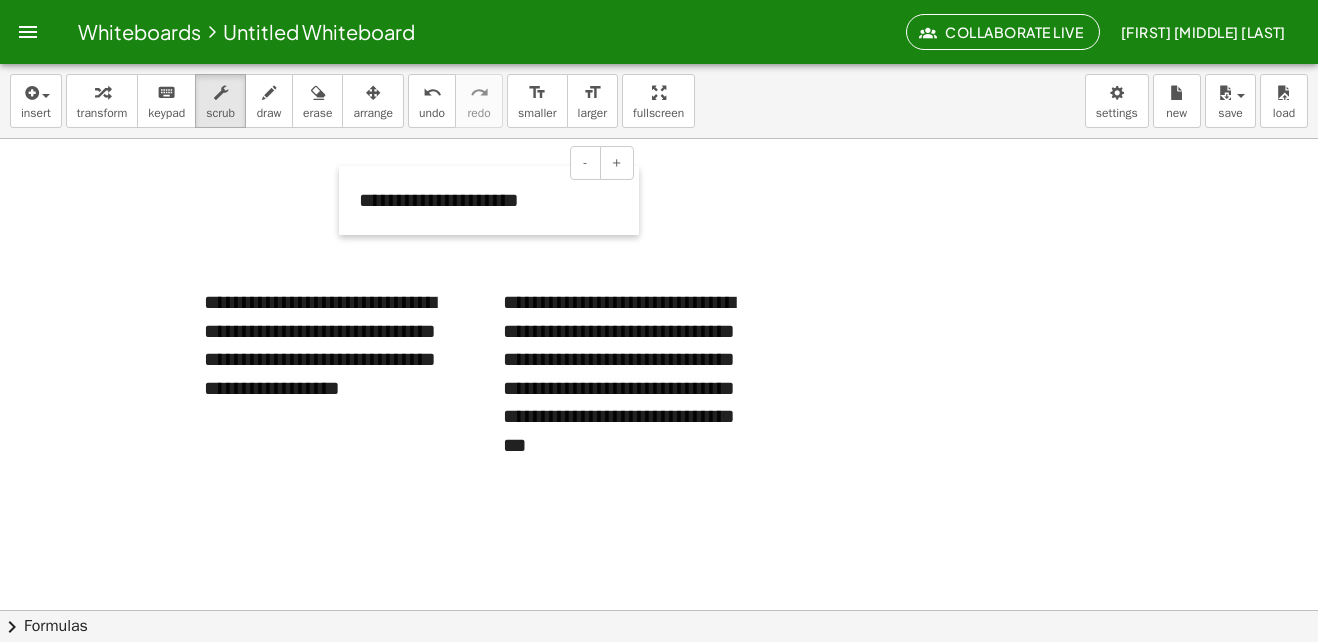 drag, startPoint x: 345, startPoint y: 236, endPoint x: 341, endPoint y: 202, distance: 34.234486 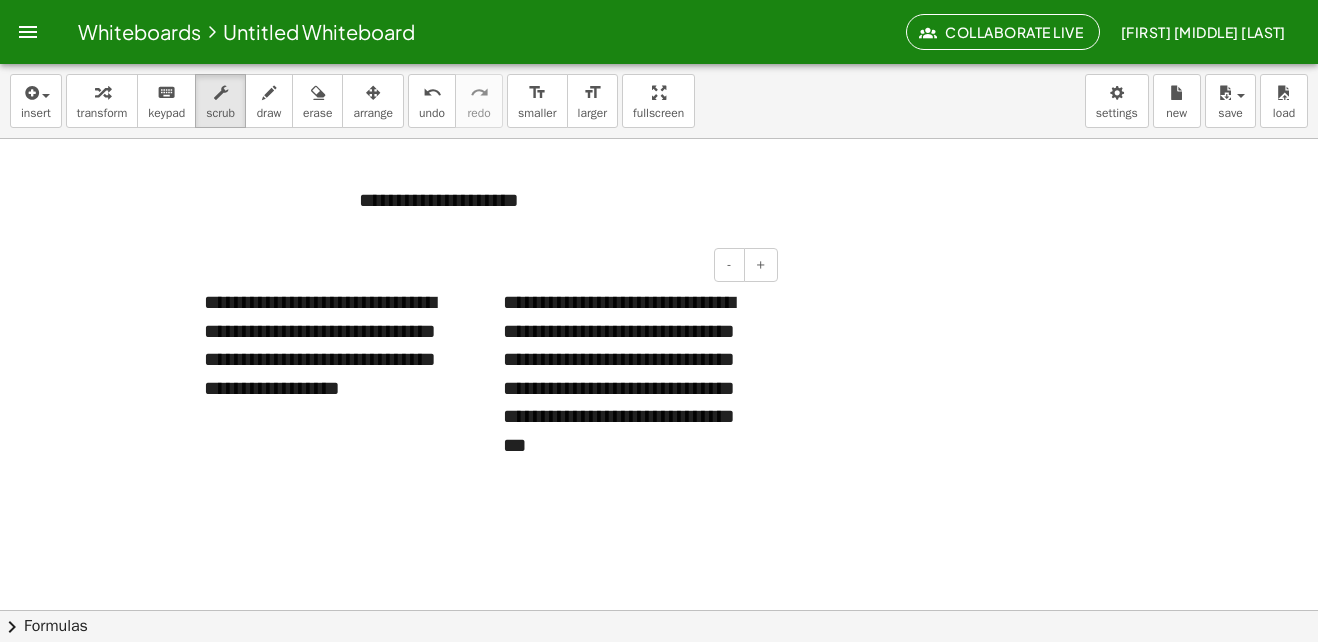 click on "**********" at bounding box center (633, 388) 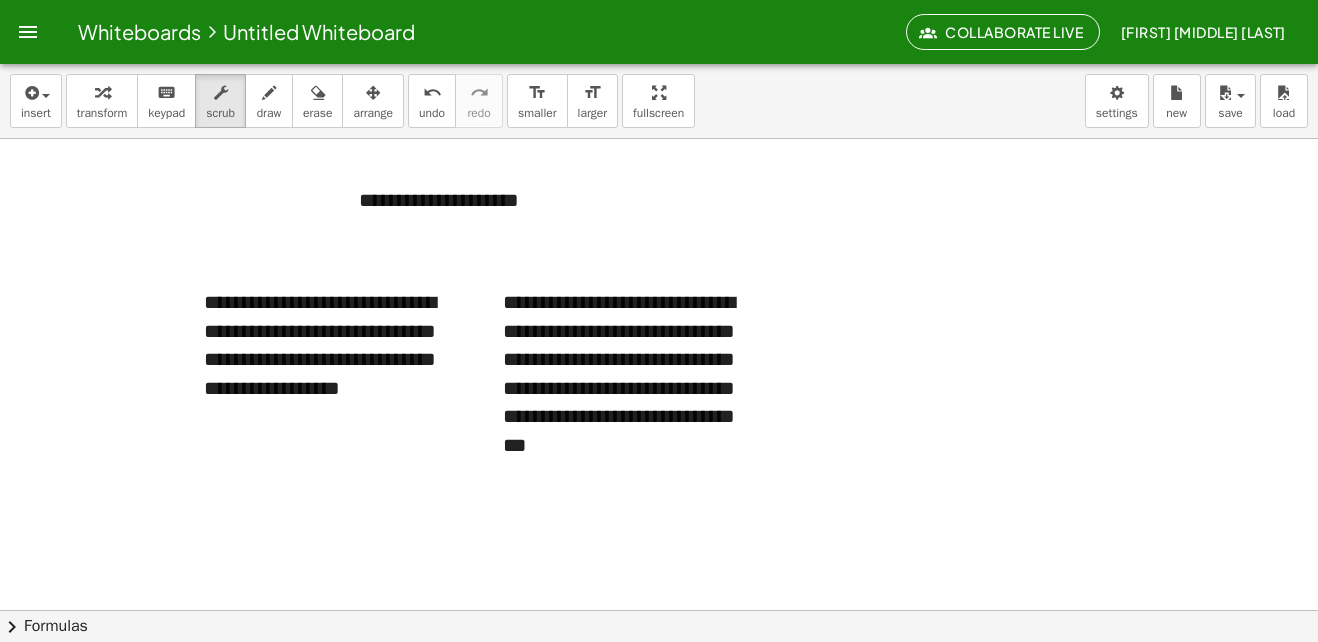 drag, startPoint x: 273, startPoint y: 108, endPoint x: 297, endPoint y: 158, distance: 55.461697 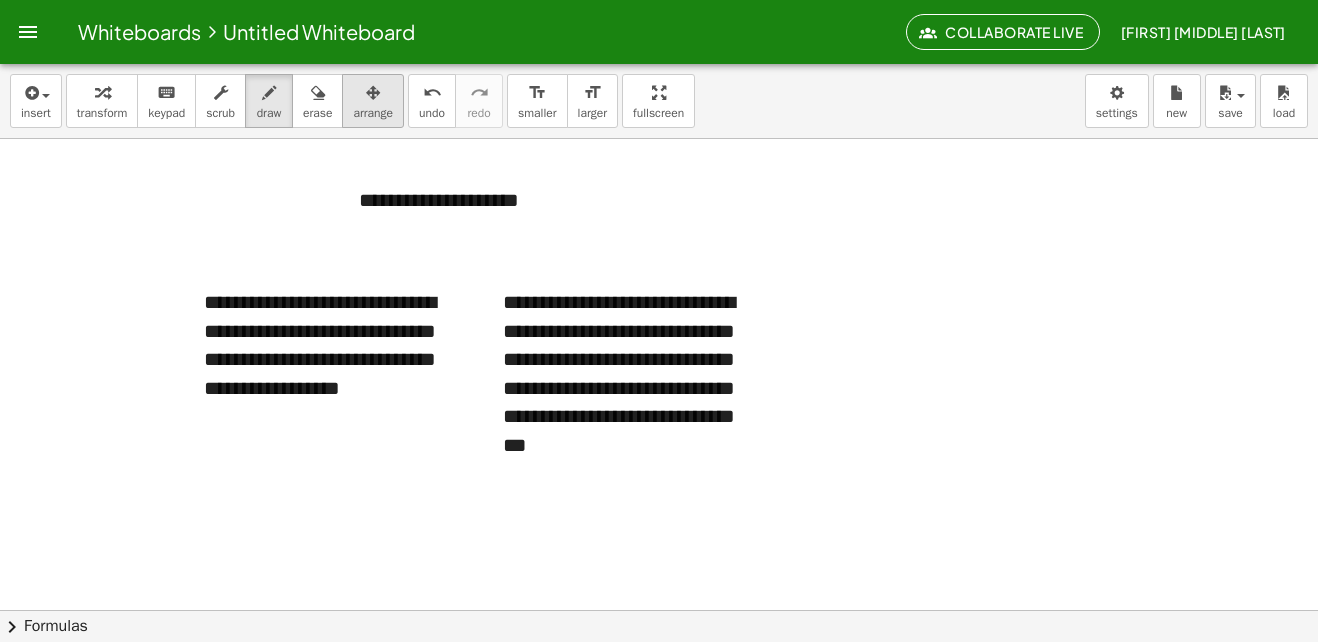 click on "arrange" at bounding box center [373, 113] 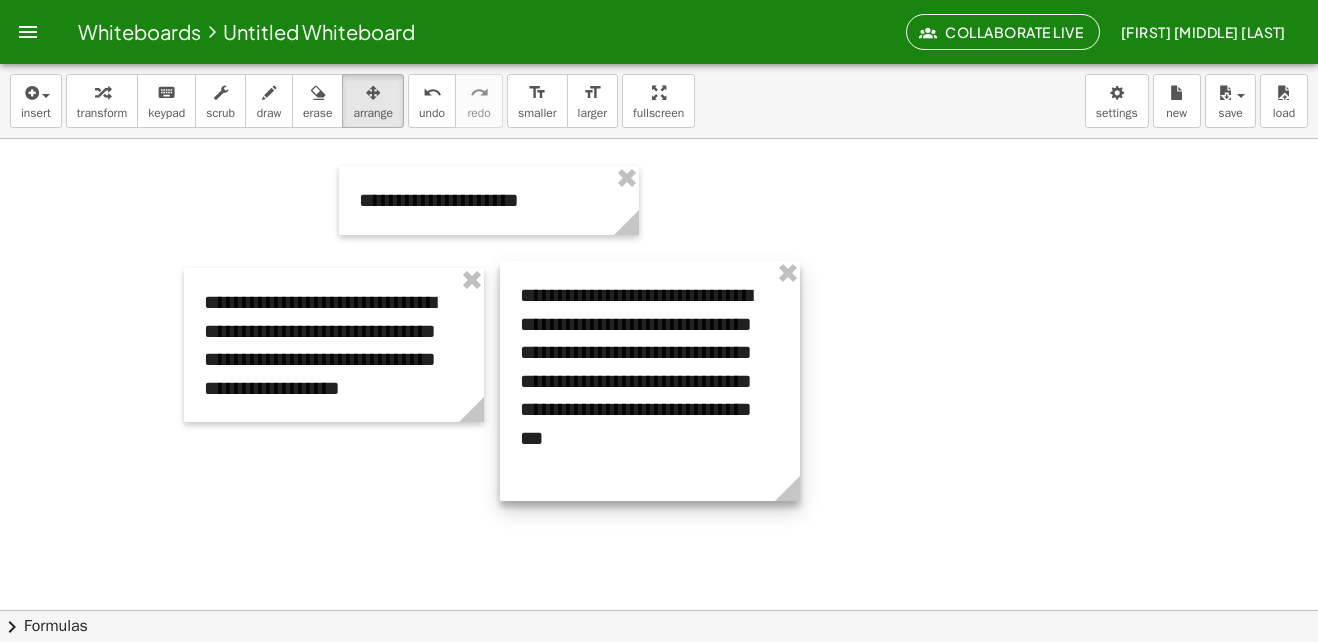 drag, startPoint x: 659, startPoint y: 391, endPoint x: 652, endPoint y: 383, distance: 10.630146 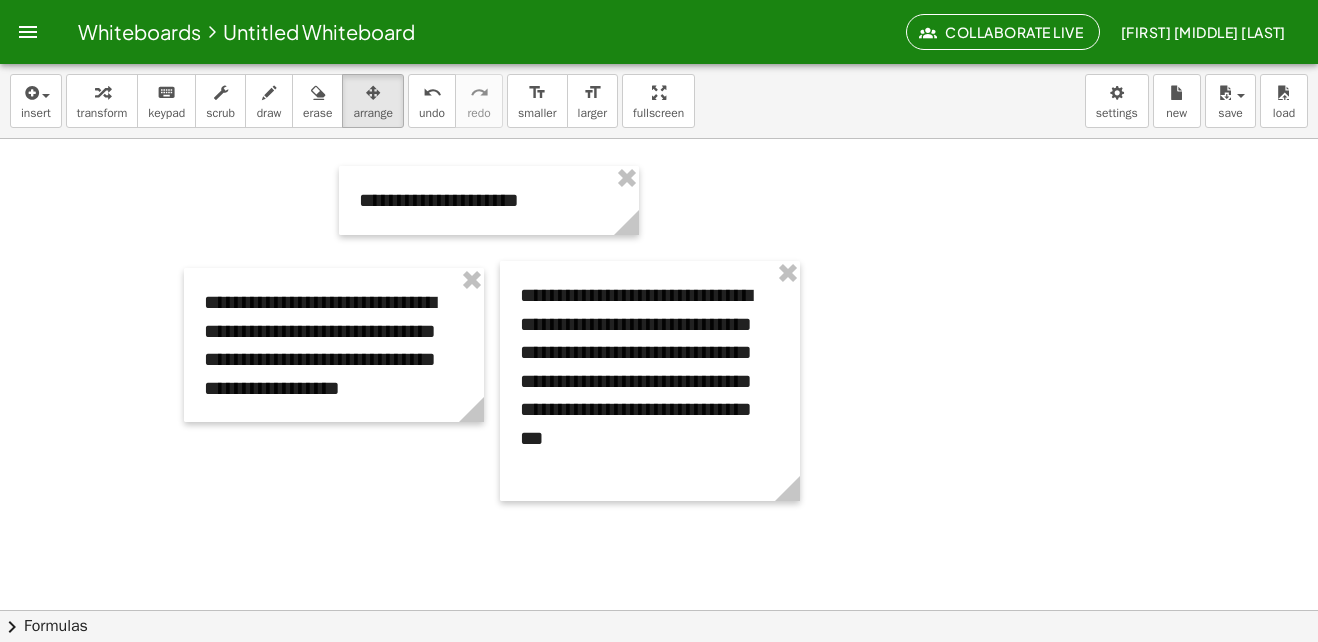 click at bounding box center [659, 610] 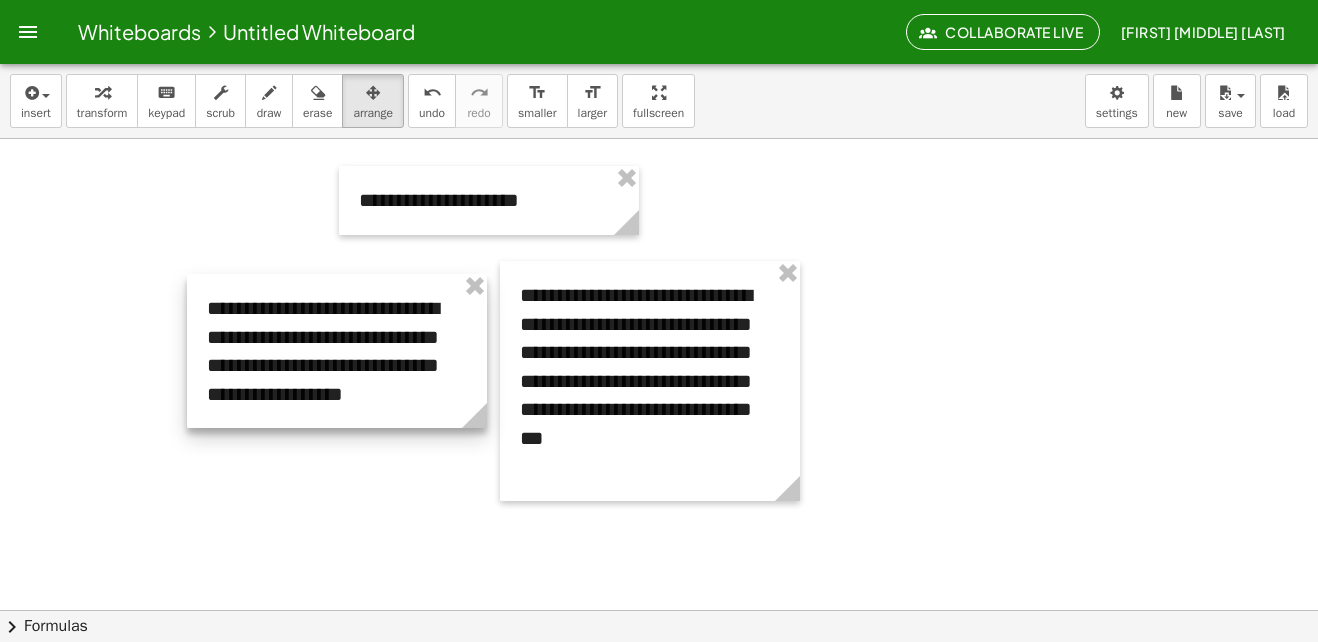 click at bounding box center (337, 351) 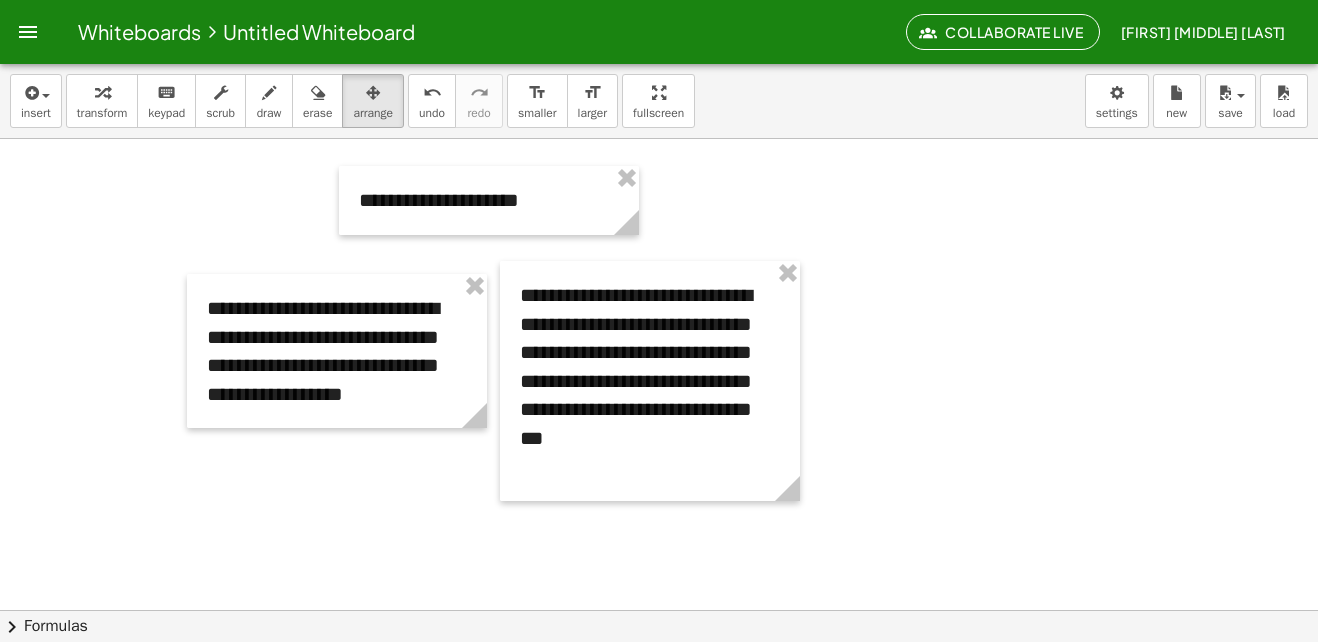click at bounding box center [659, 610] 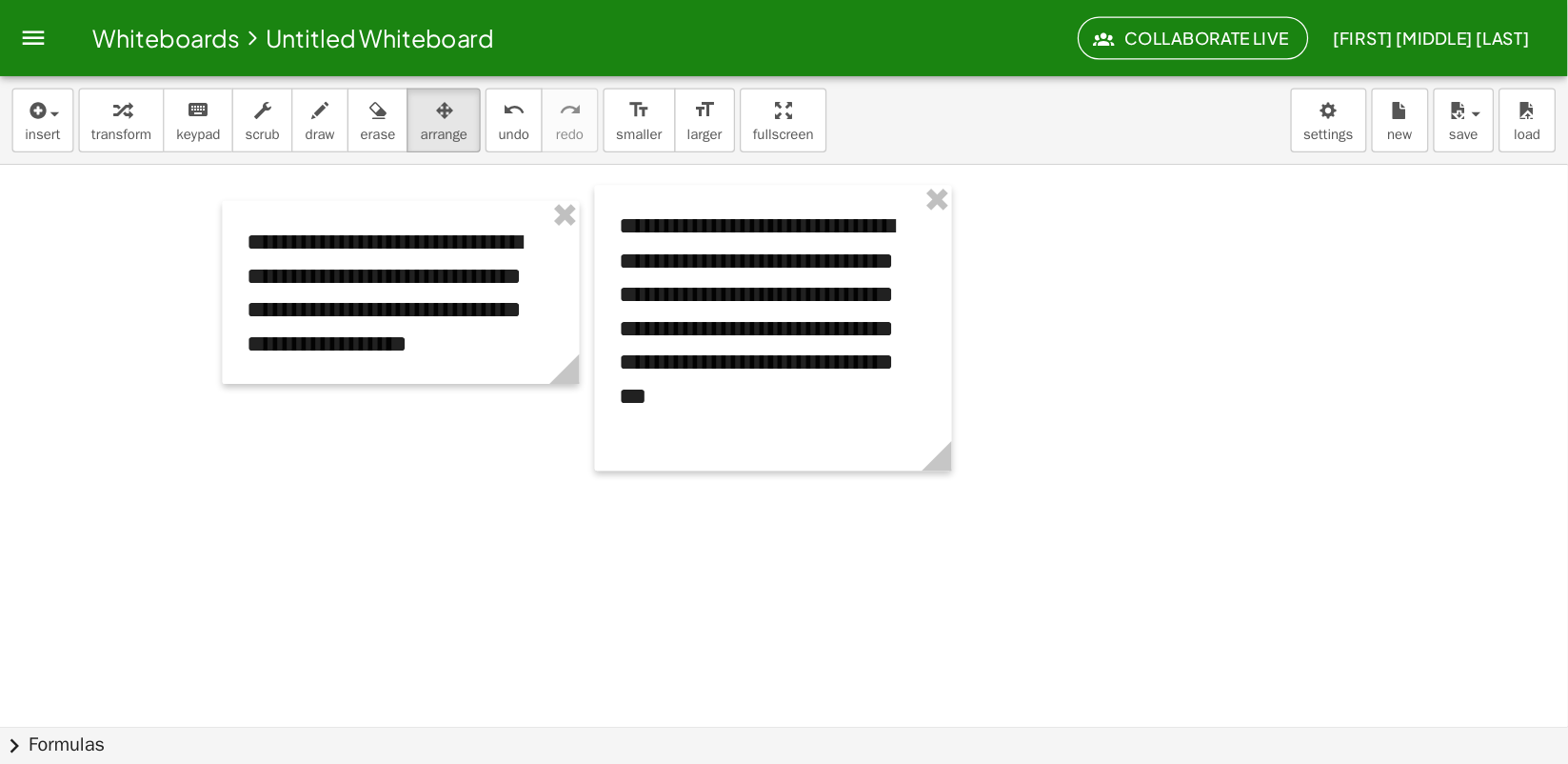 scroll, scrollTop: 0, scrollLeft: 0, axis: both 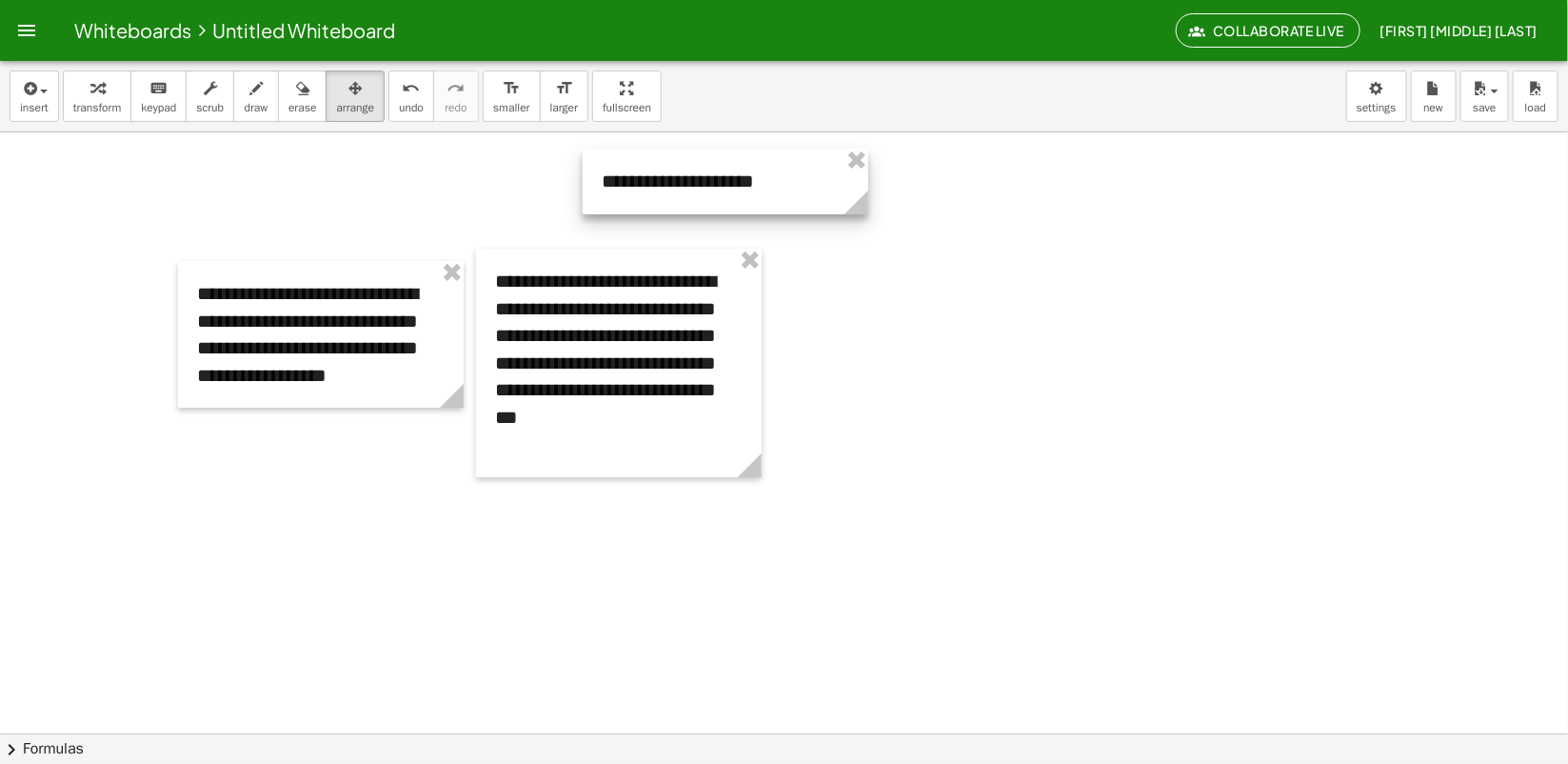 drag, startPoint x: 452, startPoint y: 203, endPoint x: 740, endPoint y: 196, distance: 288.08506 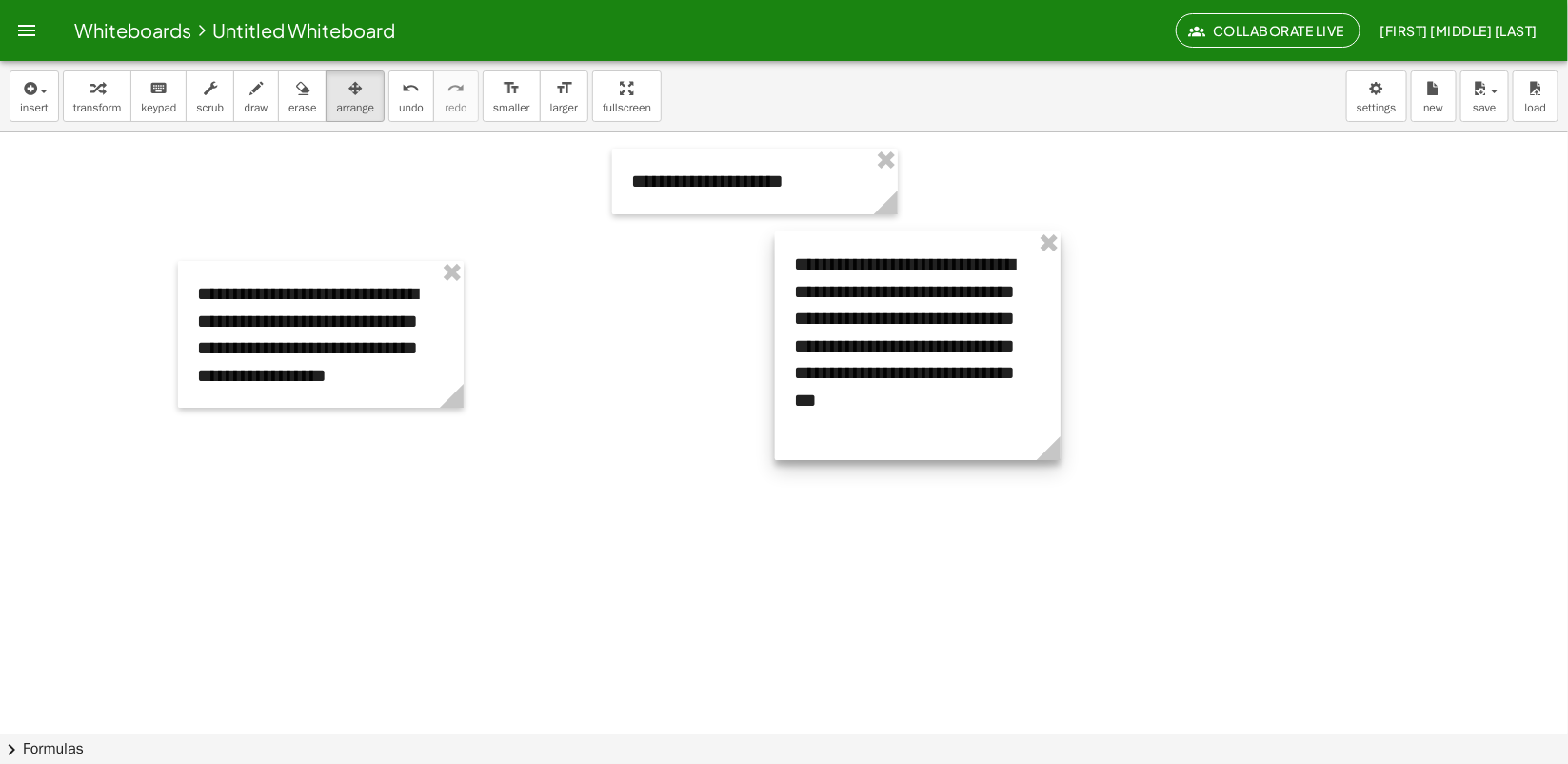drag, startPoint x: 616, startPoint y: 320, endPoint x: 450, endPoint y: 382, distance: 177.20045 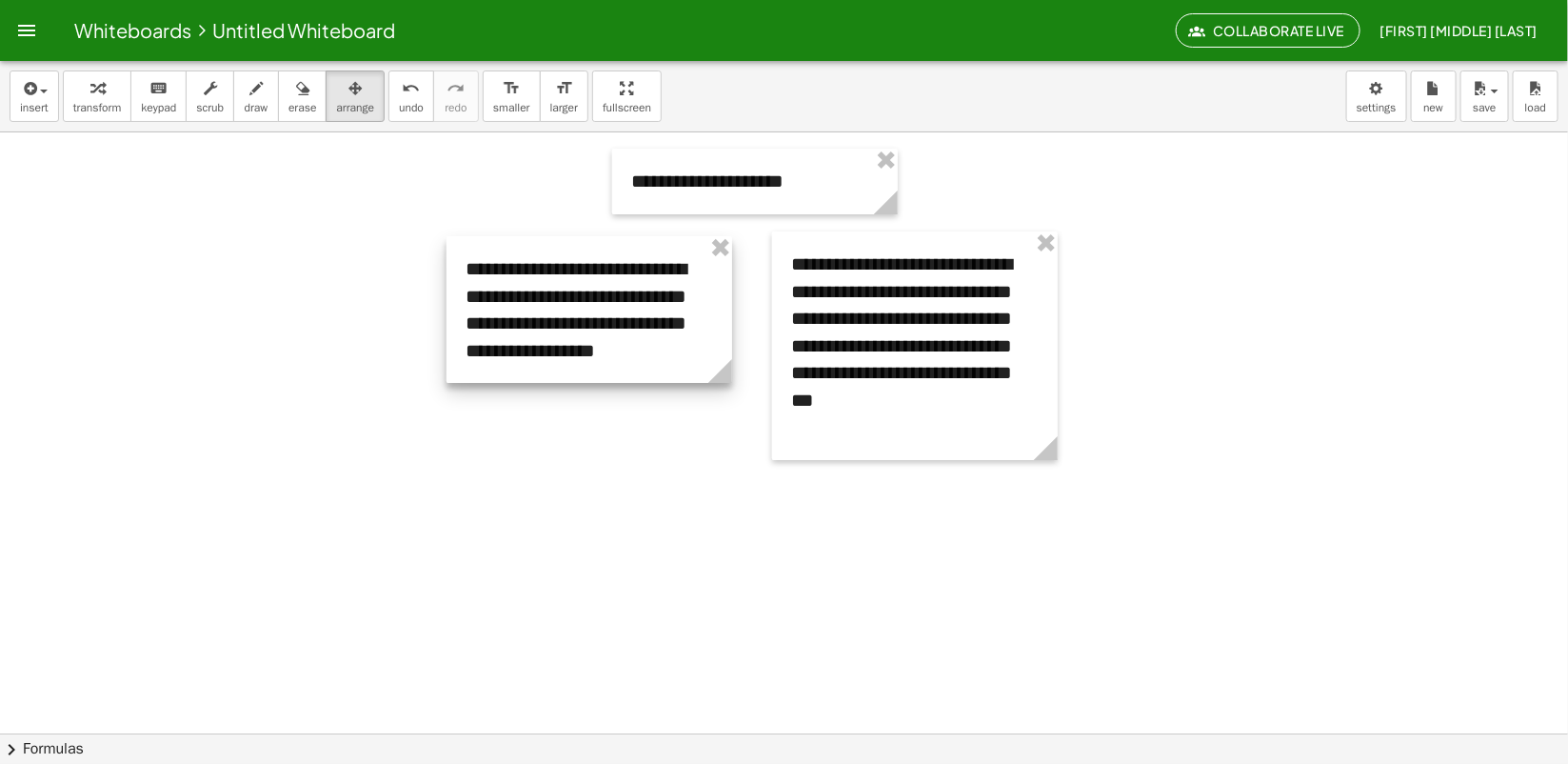 drag, startPoint x: 365, startPoint y: 374, endPoint x: 601, endPoint y: 336, distance: 239.0397 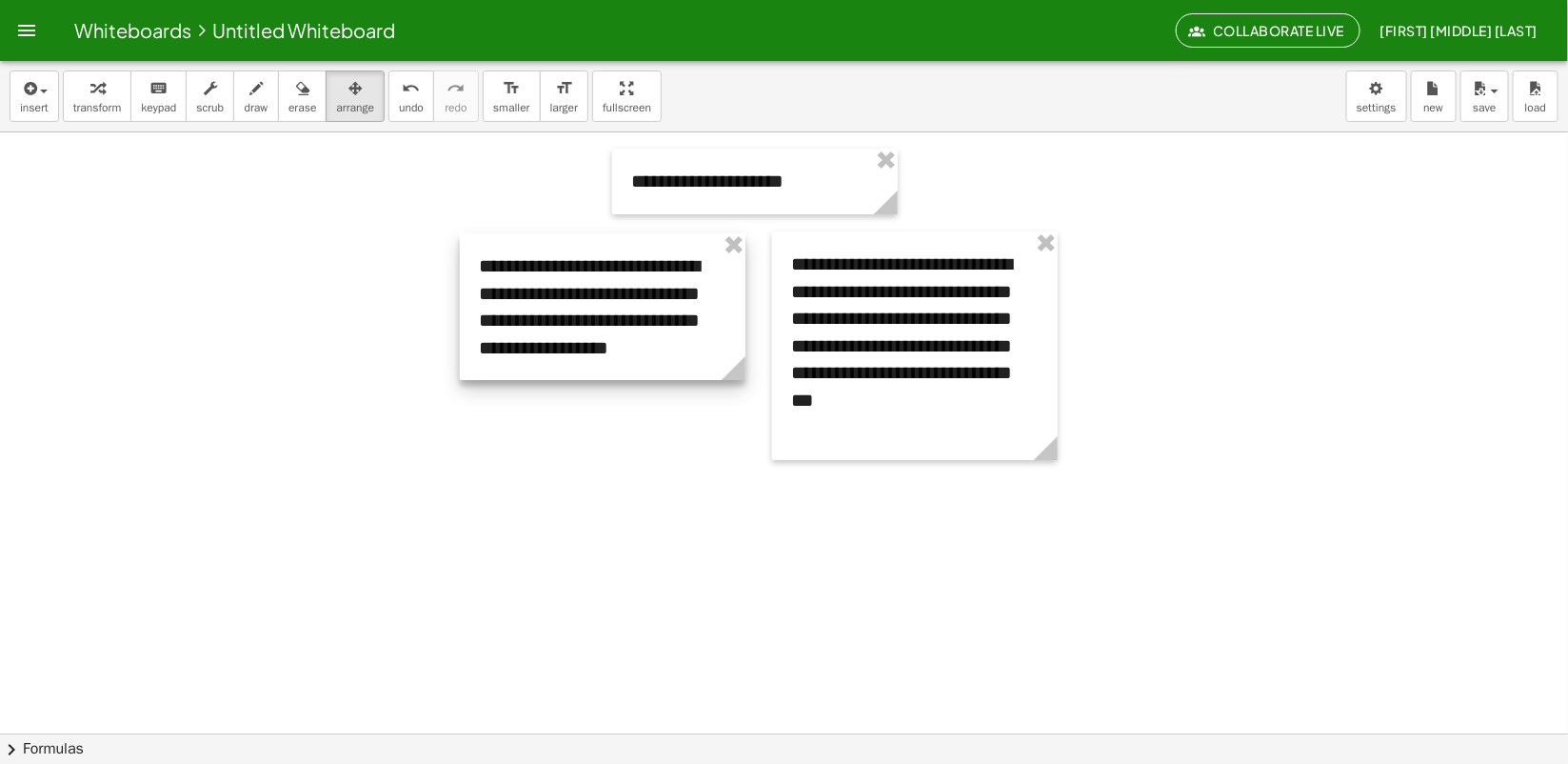 click at bounding box center (603, 307) 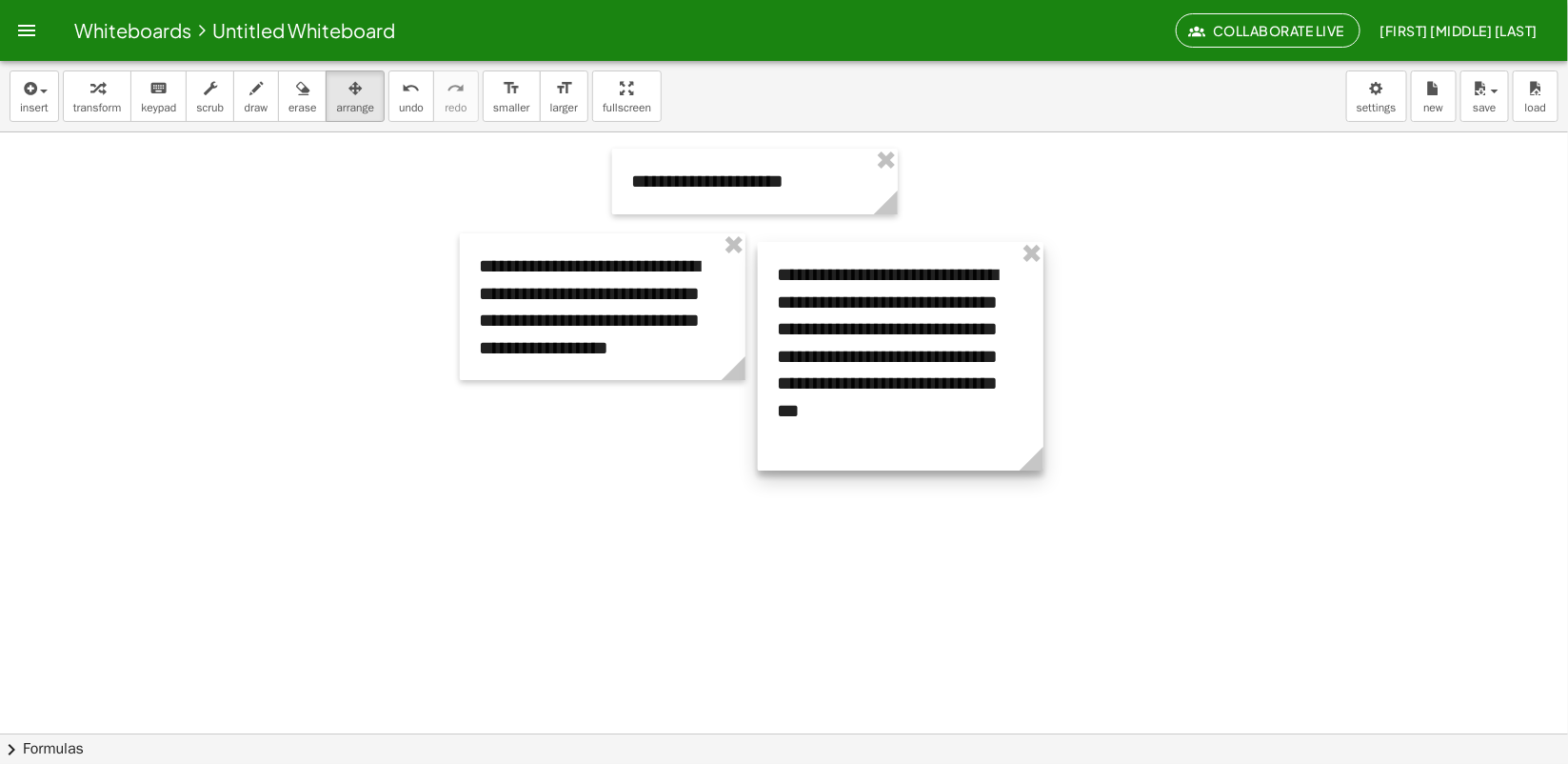 drag, startPoint x: 822, startPoint y: 350, endPoint x: 803, endPoint y: 351, distance: 19.026298 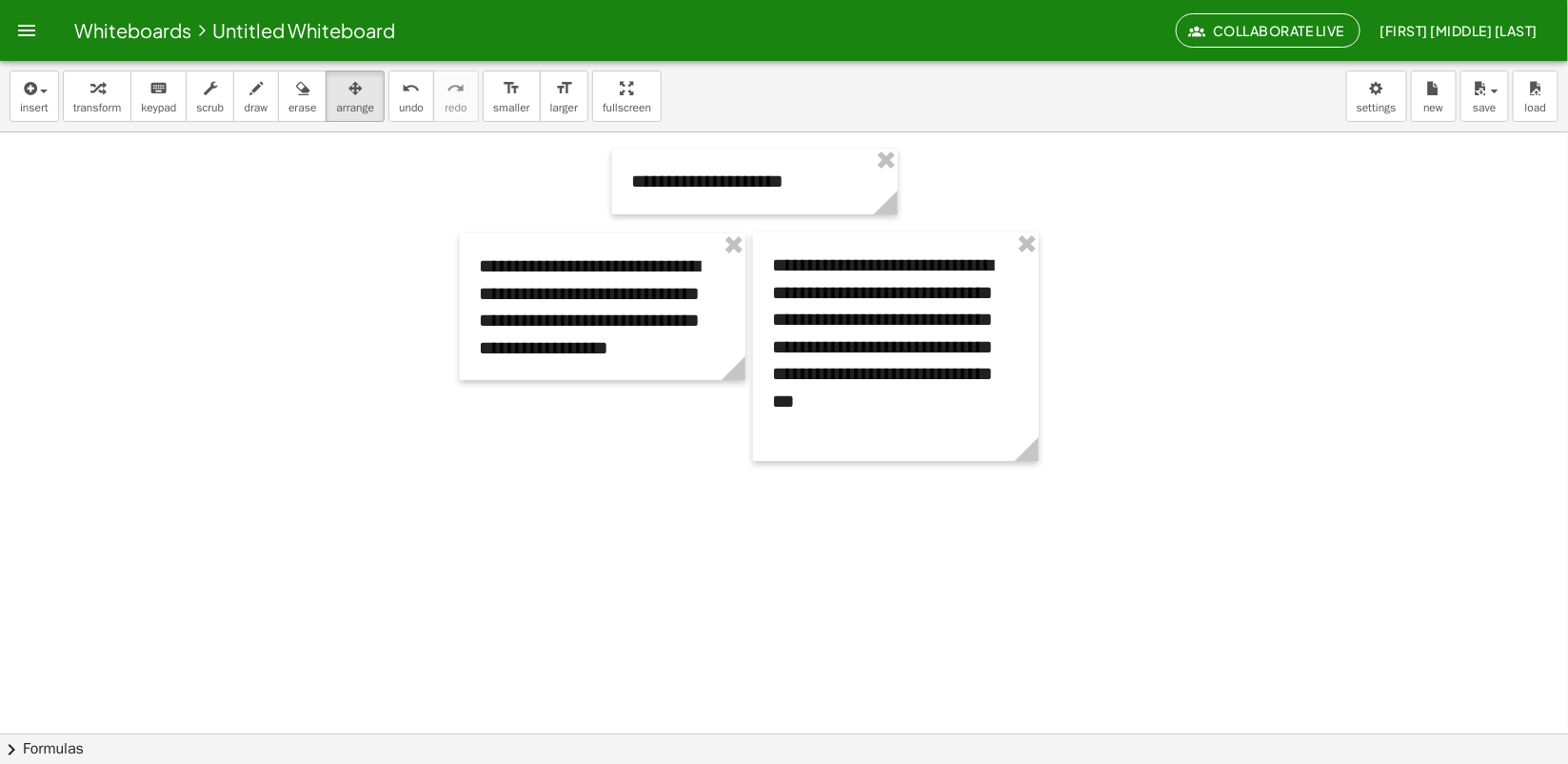click at bounding box center (784, 734) 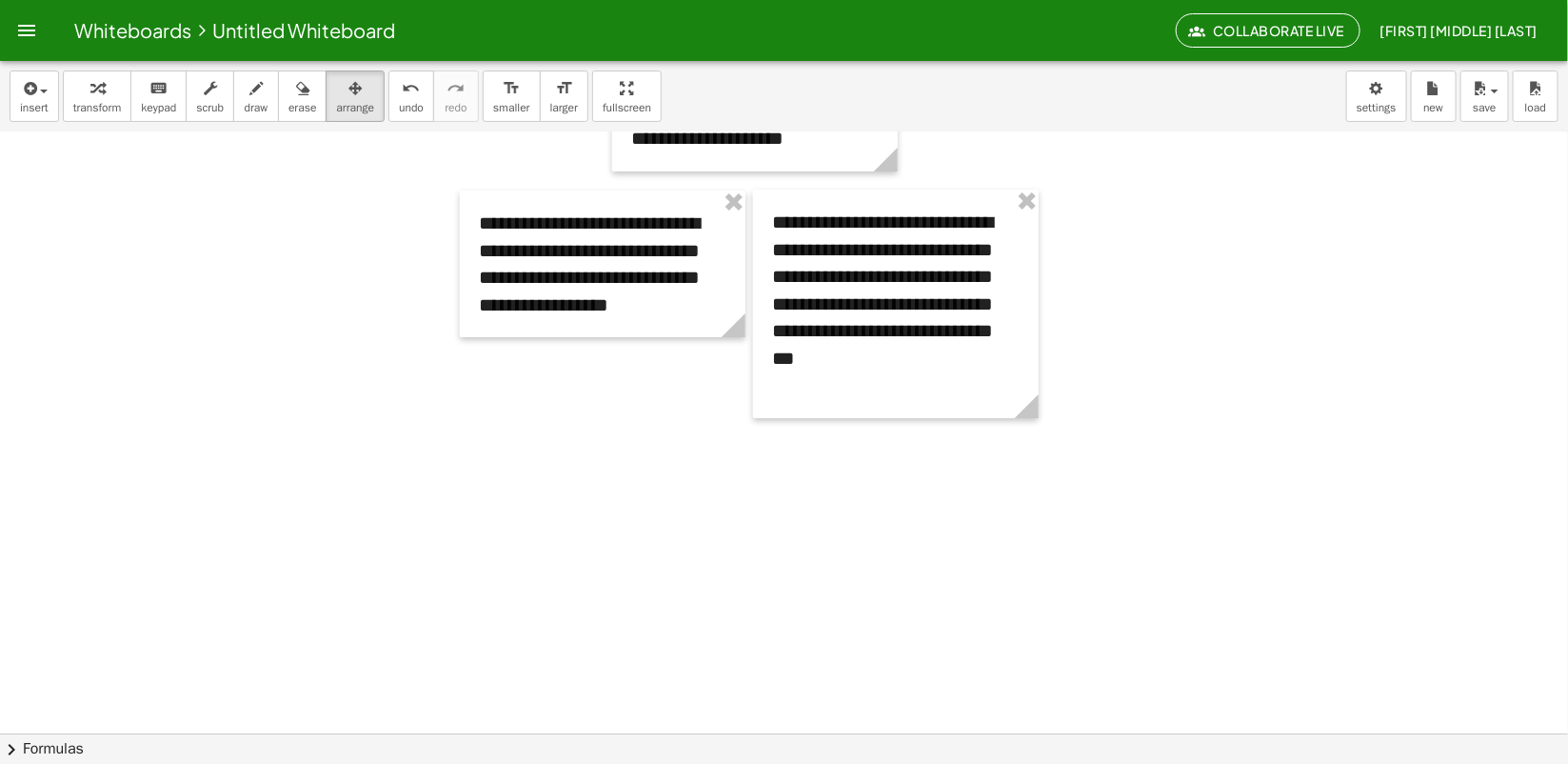 scroll, scrollTop: 0, scrollLeft: 0, axis: both 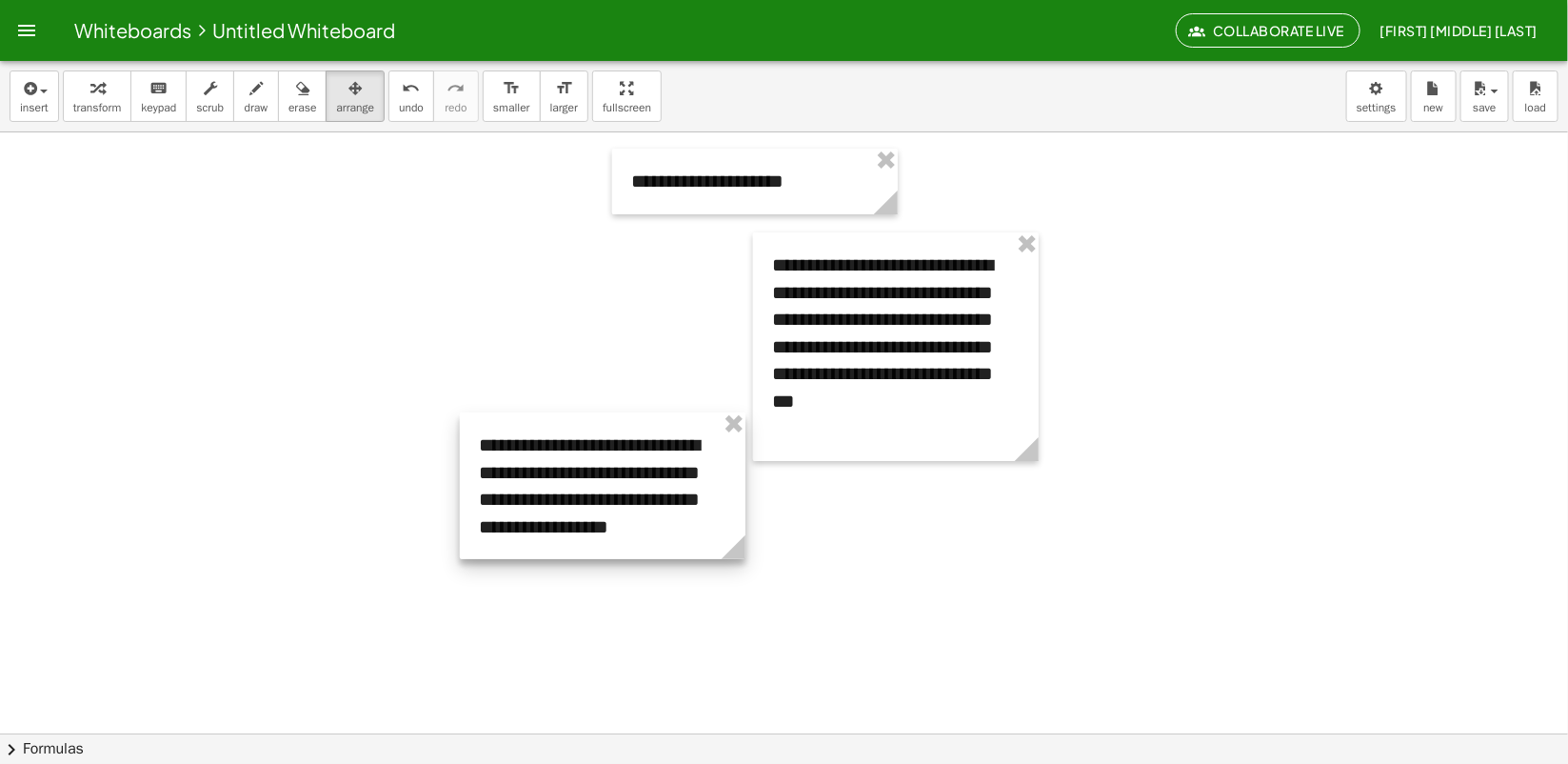 drag, startPoint x: 643, startPoint y: 341, endPoint x: 672, endPoint y: 487, distance: 148.85228 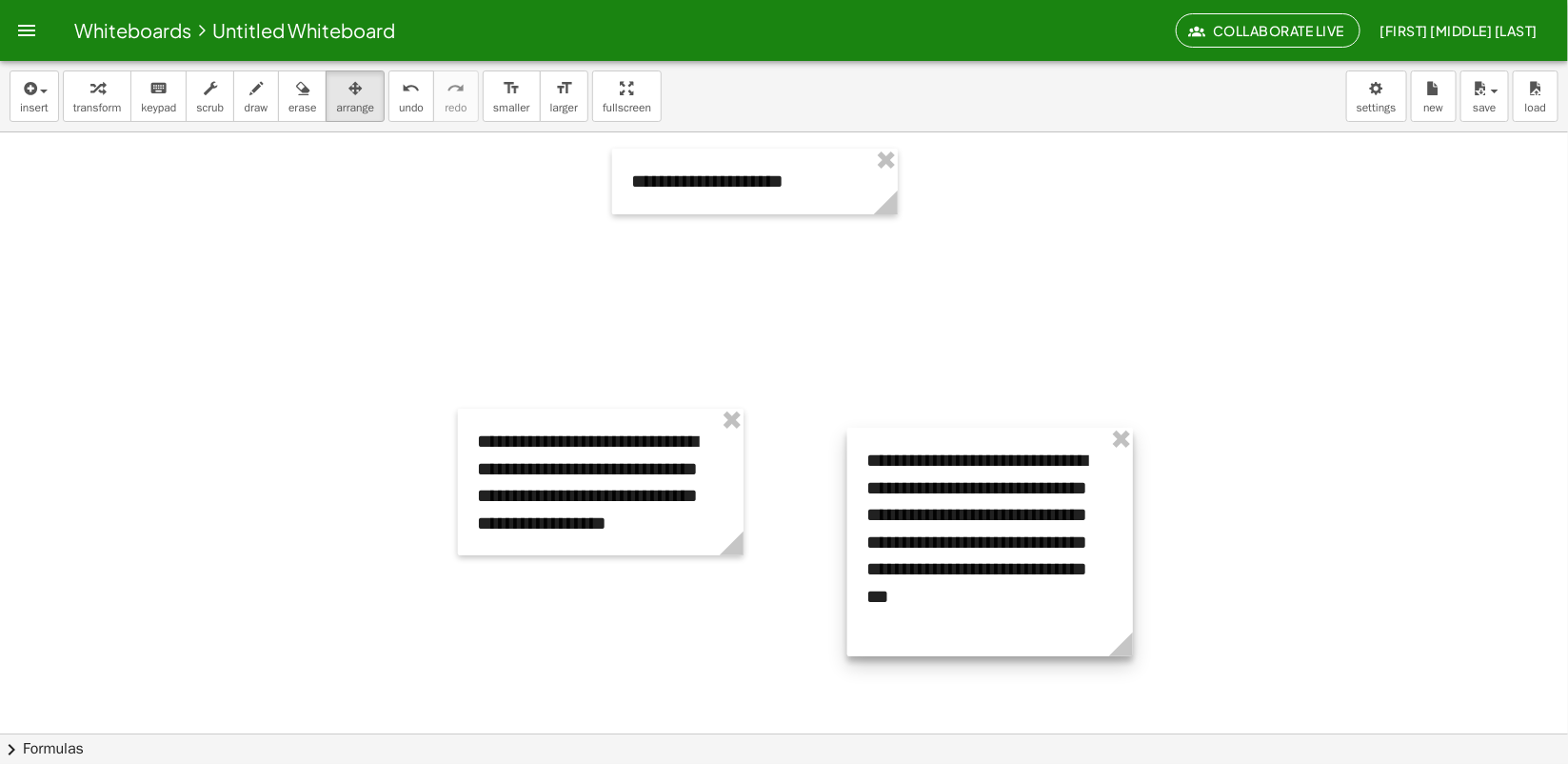 drag, startPoint x: 897, startPoint y: 331, endPoint x: 928, endPoint y: 397, distance: 72.917762 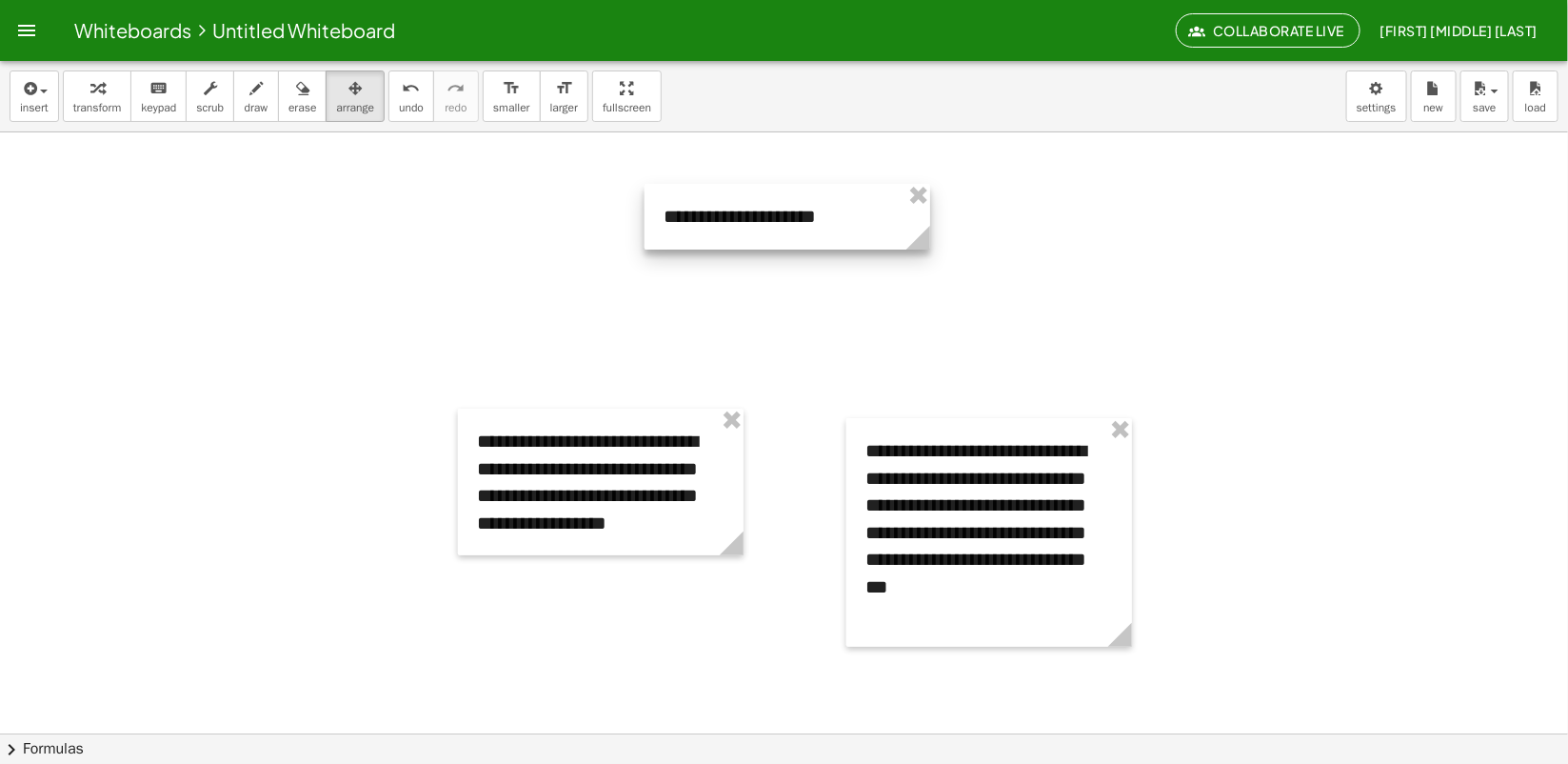 drag, startPoint x: 764, startPoint y: 184, endPoint x: 797, endPoint y: 219, distance: 48.10405 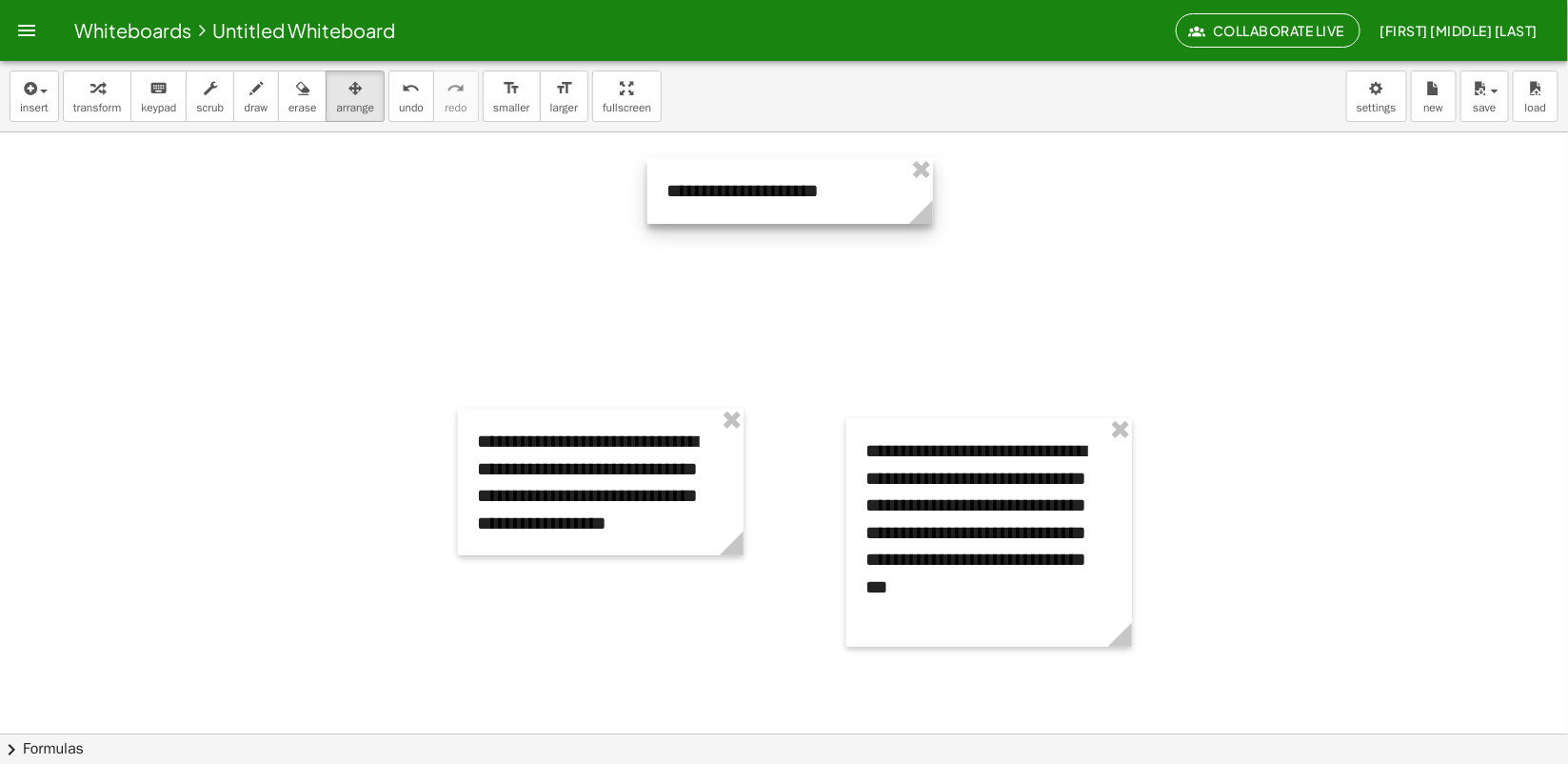 drag, startPoint x: 773, startPoint y: 227, endPoint x: 776, endPoint y: 201, distance: 26.172505 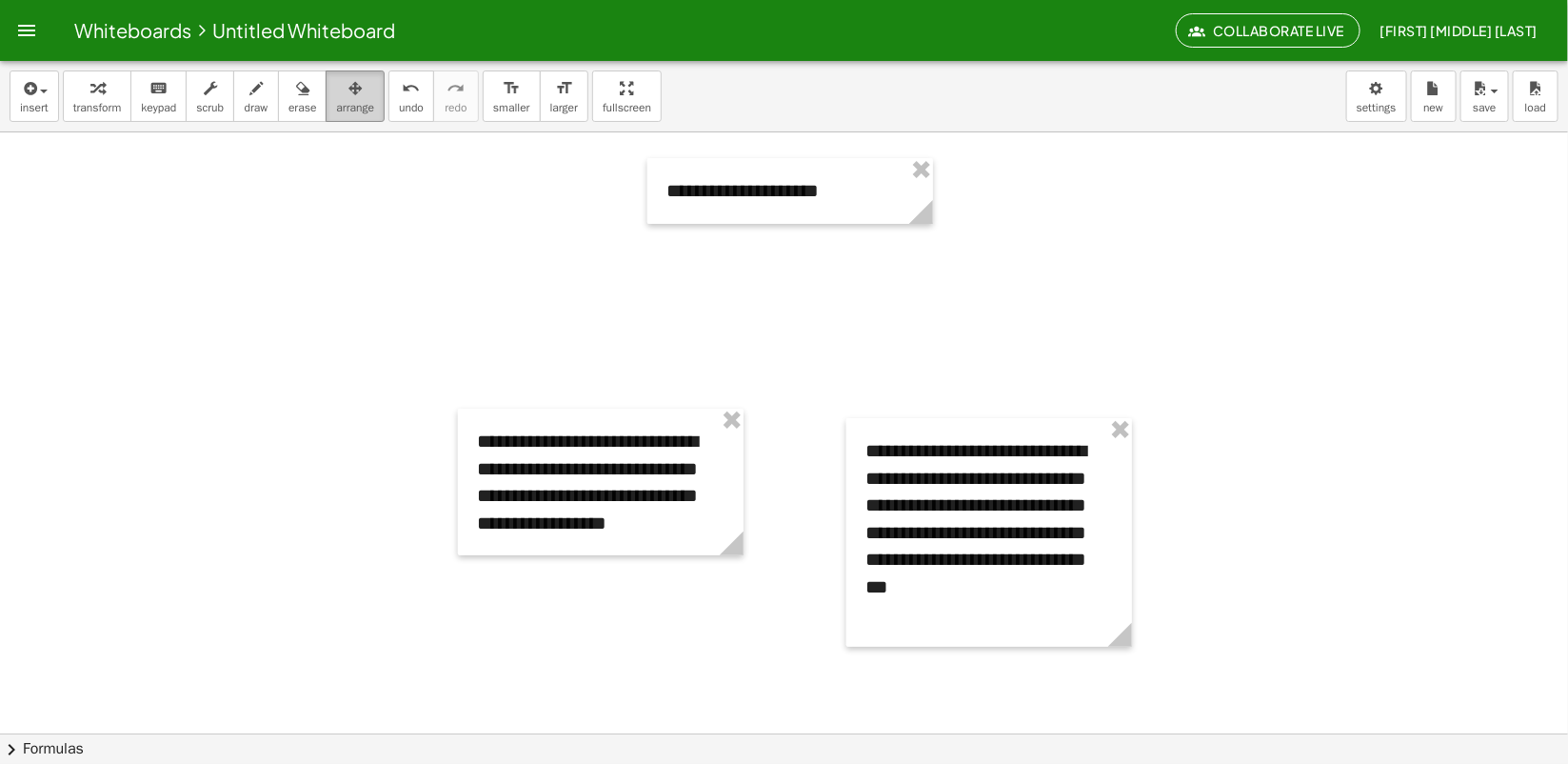 click on "arrange" at bounding box center [355, 108] 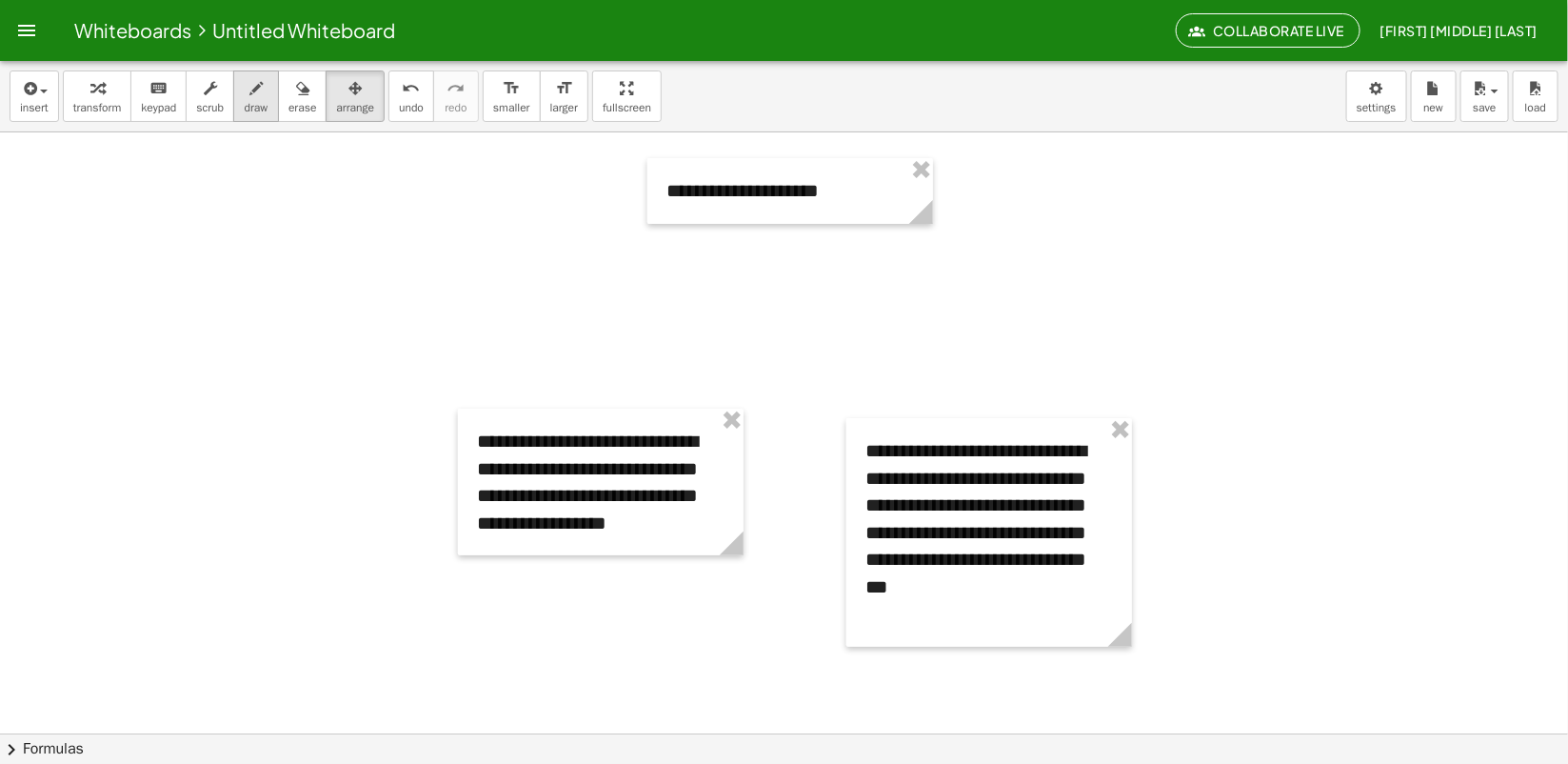 click on "draw" at bounding box center (256, 96) 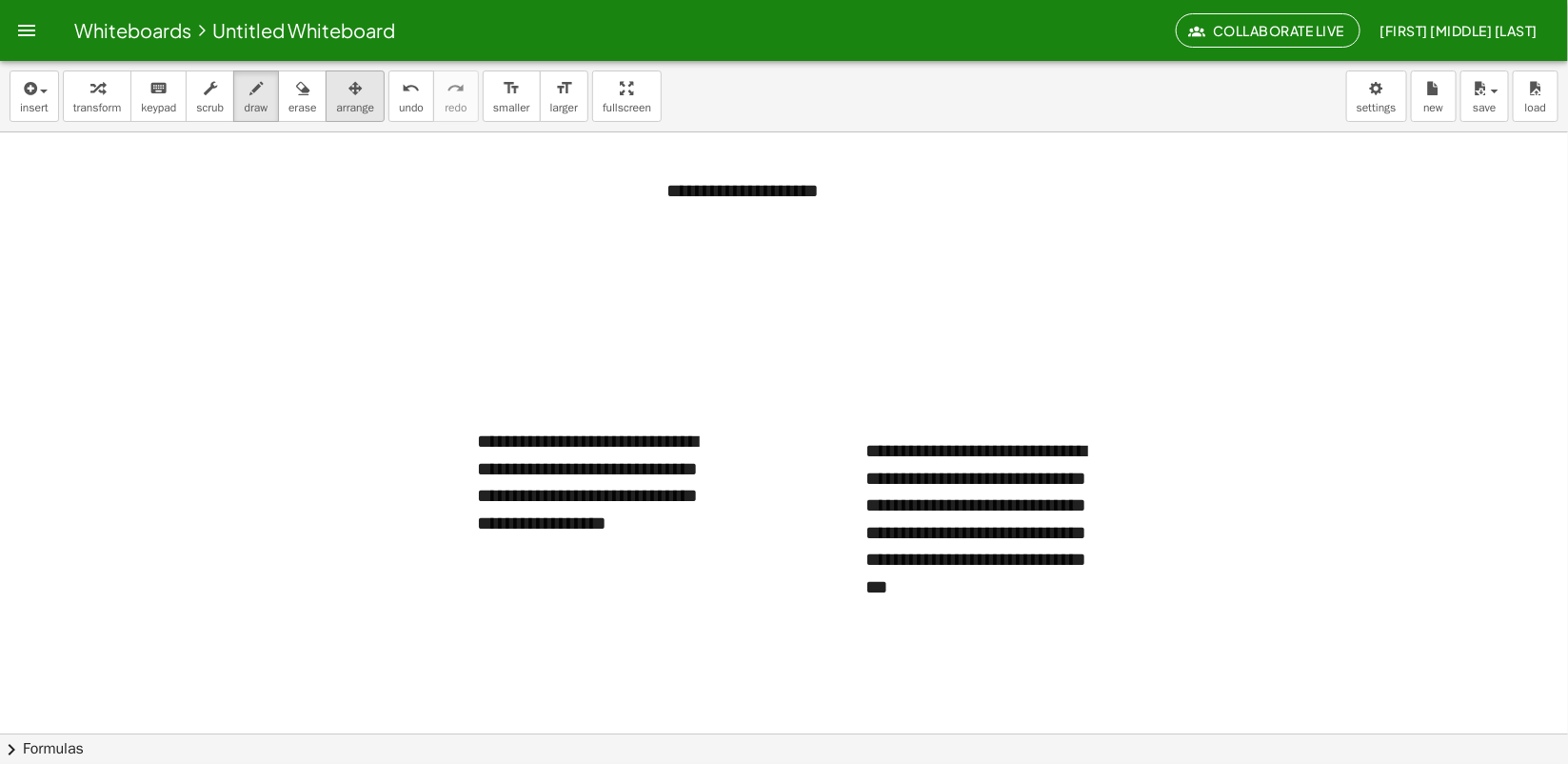 click on "arrange" at bounding box center [355, 108] 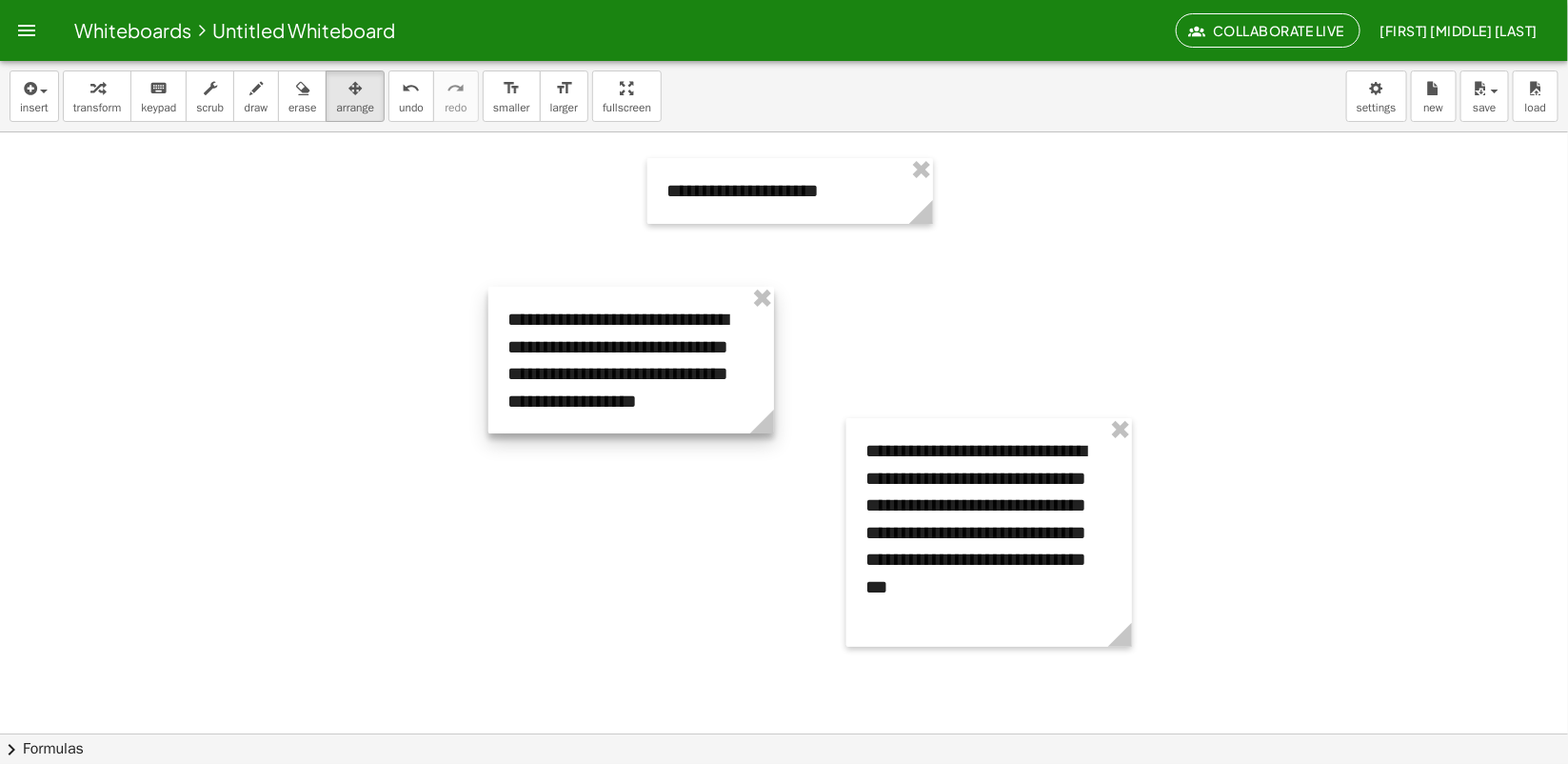 drag, startPoint x: 565, startPoint y: 436, endPoint x: 592, endPoint y: 326, distance: 113.26518 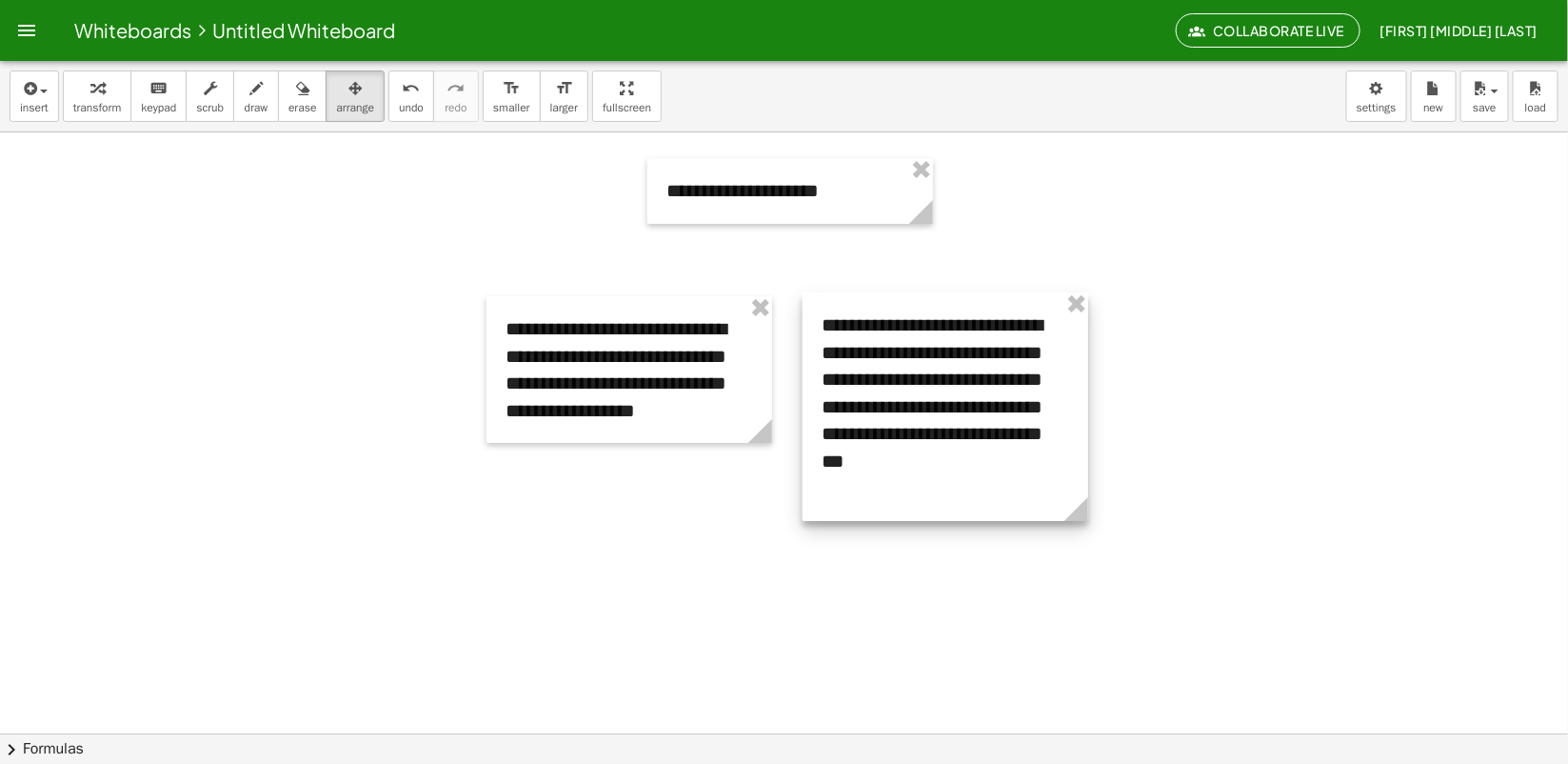 drag, startPoint x: 1029, startPoint y: 512, endPoint x: 985, endPoint y: 386, distance: 133.4616 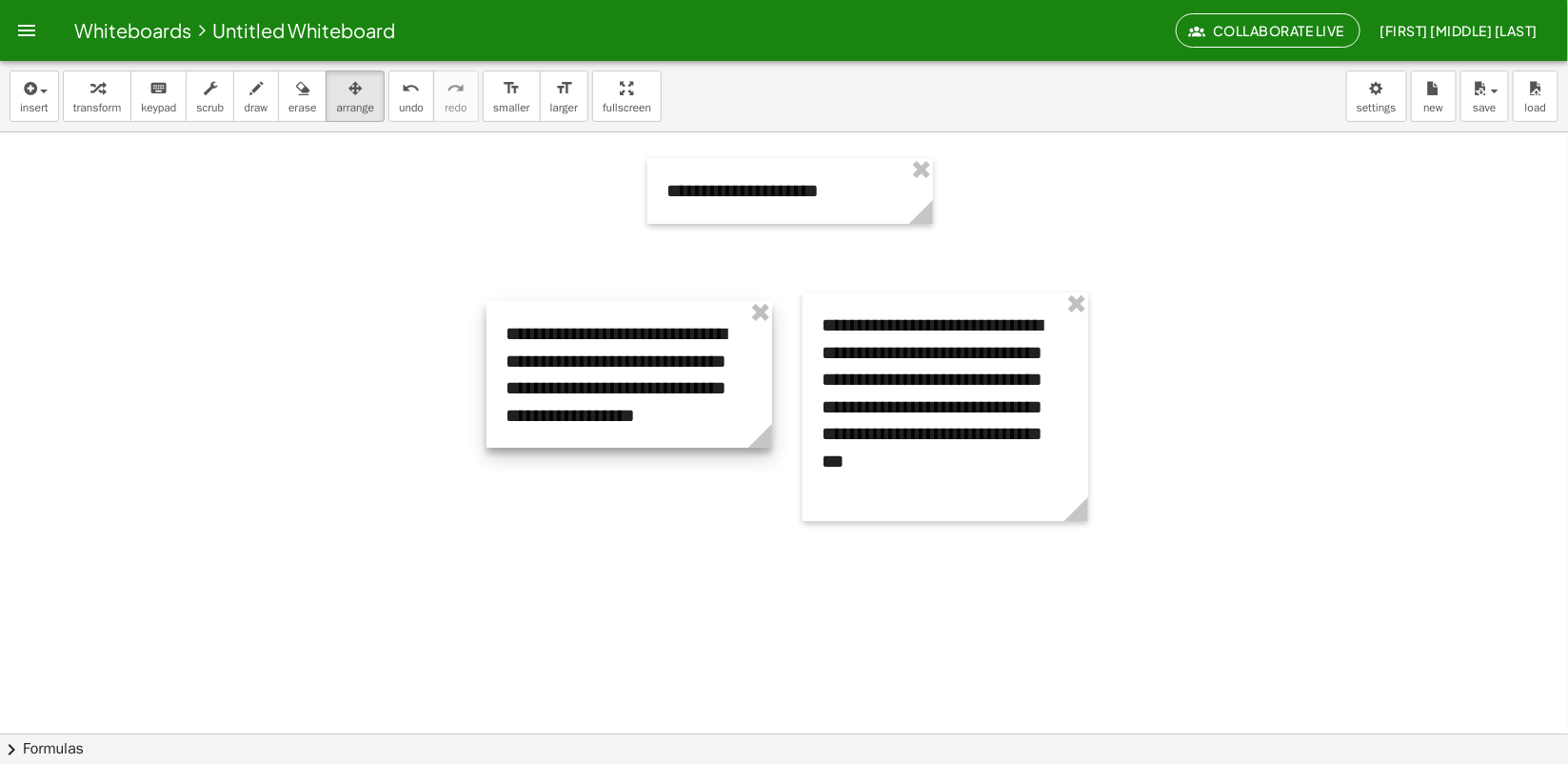 click at bounding box center [629, 374] 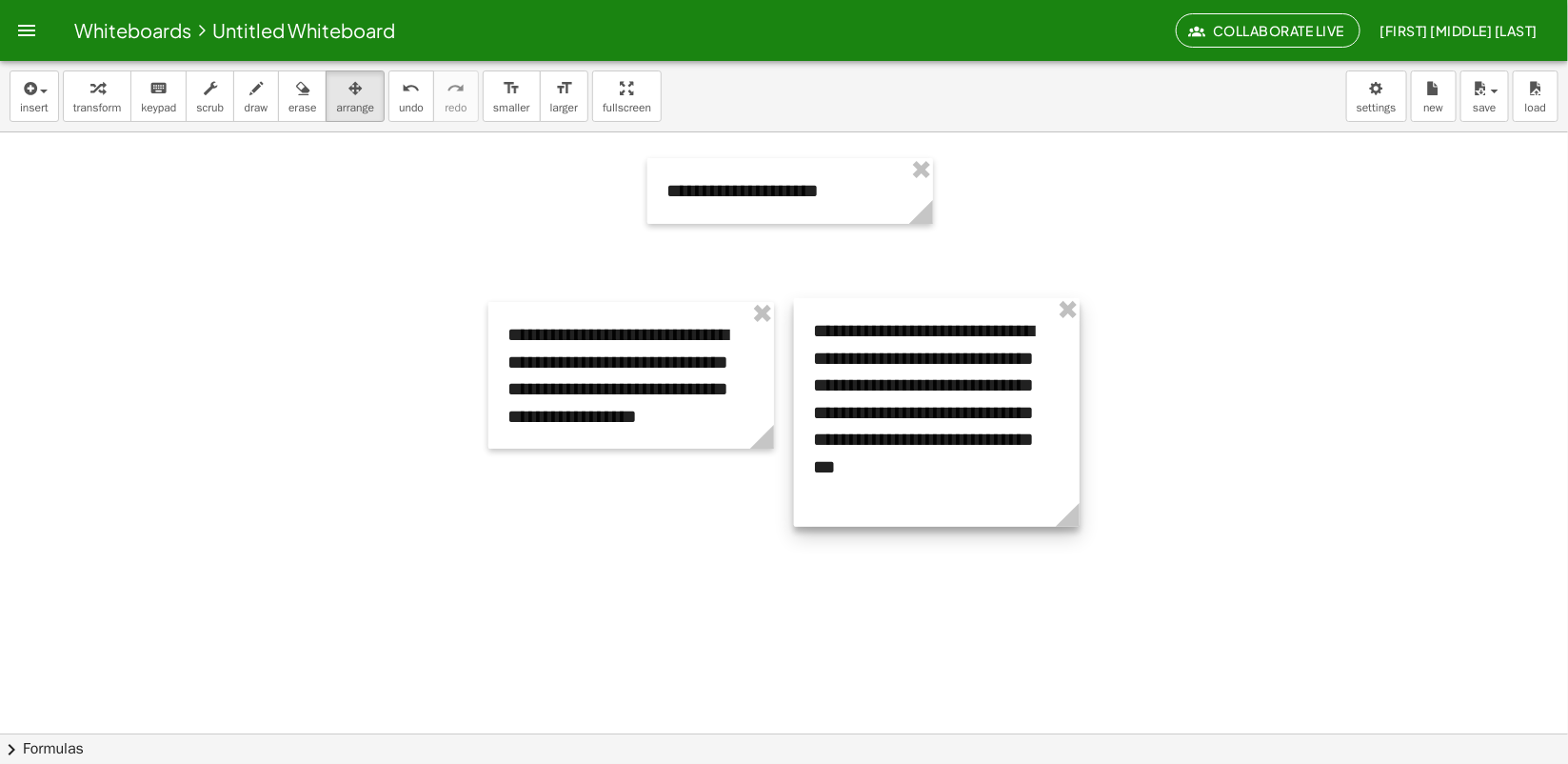 click at bounding box center (937, 412) 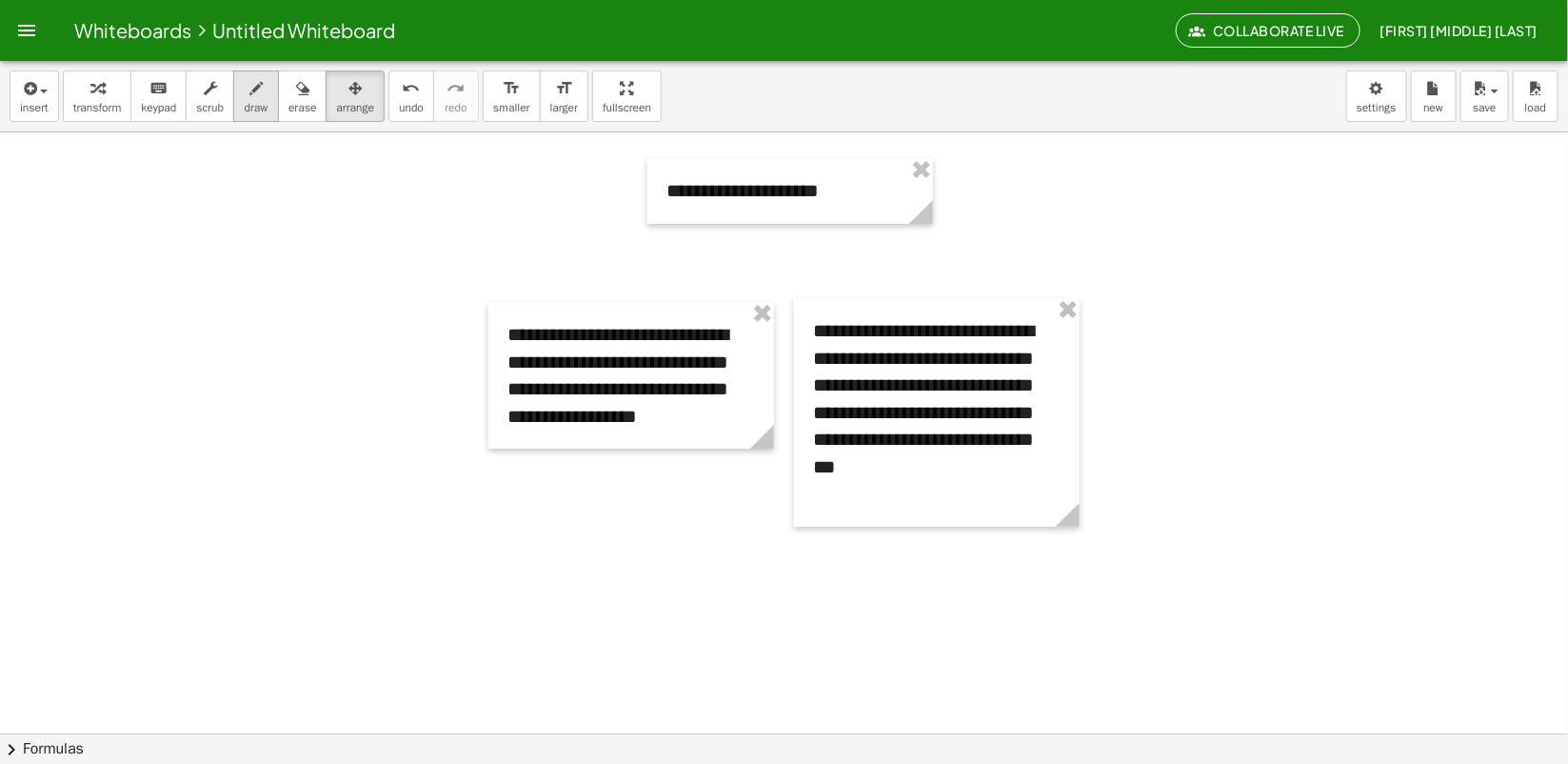 click on "draw" at bounding box center [256, 96] 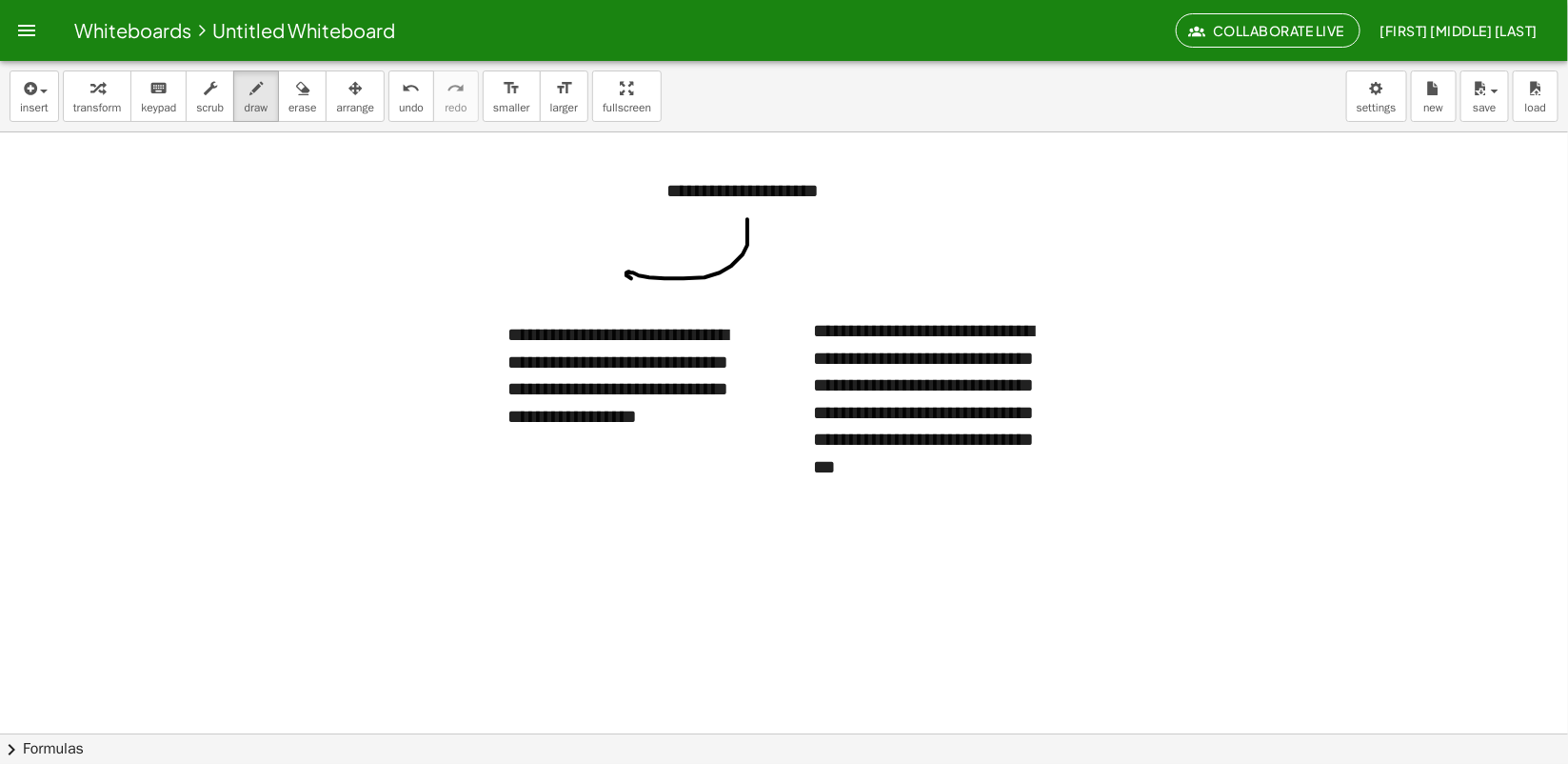 drag, startPoint x: 747, startPoint y: 233, endPoint x: 816, endPoint y: 270, distance: 78.29432 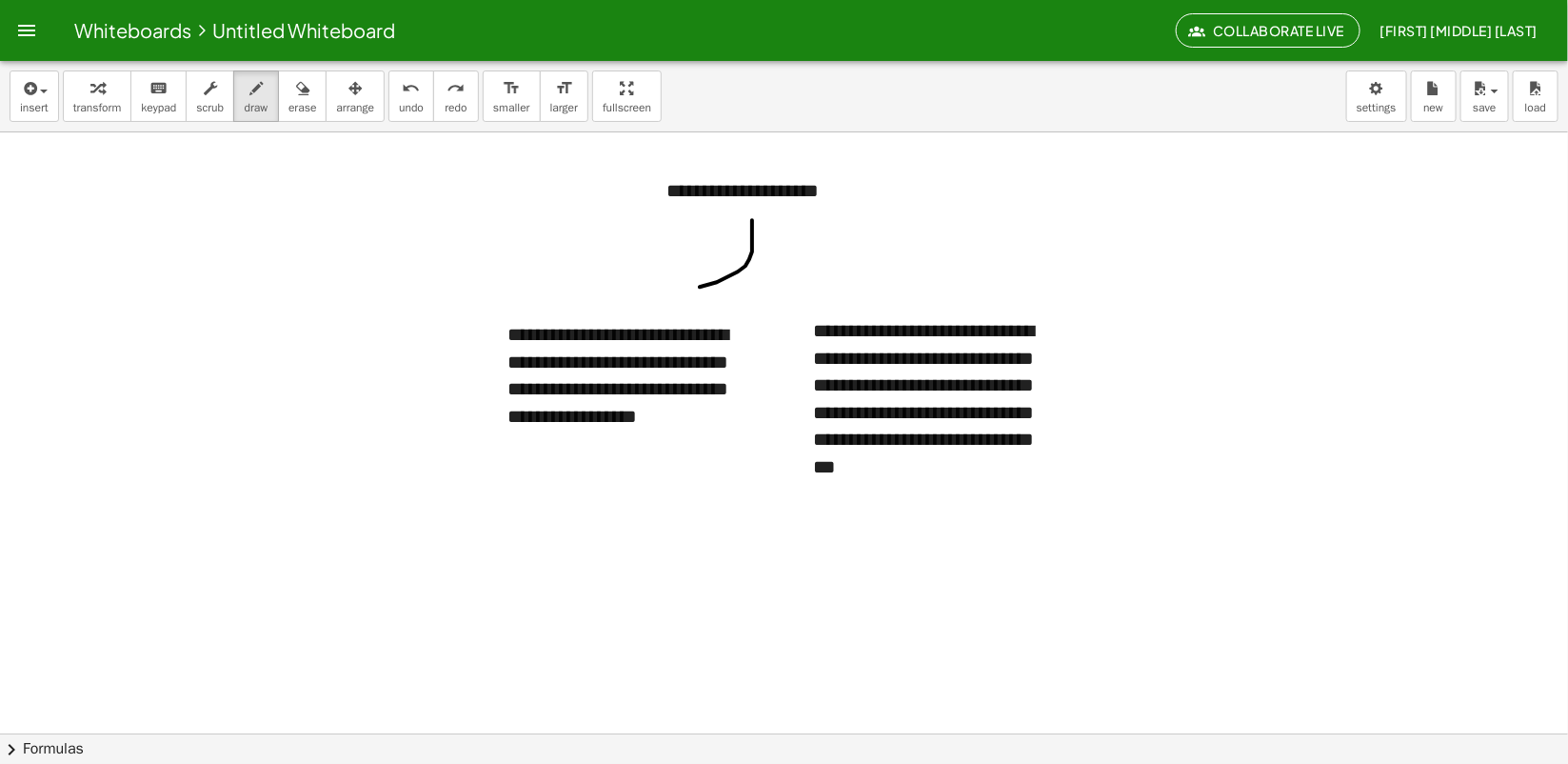 drag, startPoint x: 752, startPoint y: 221, endPoint x: 678, endPoint y: 292, distance: 102.55243 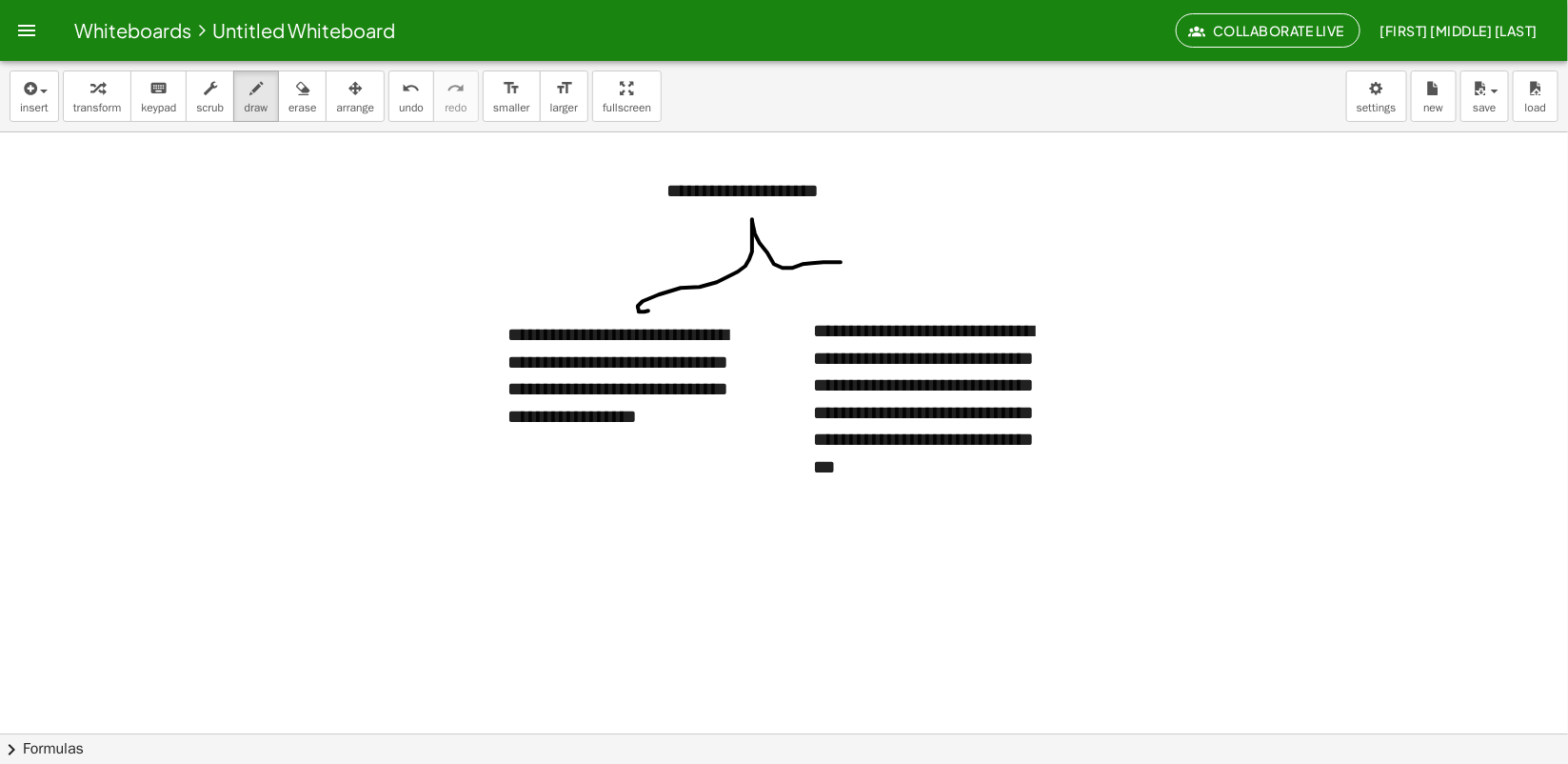 drag, startPoint x: 752, startPoint y: 220, endPoint x: 900, endPoint y: 316, distance: 176.4086 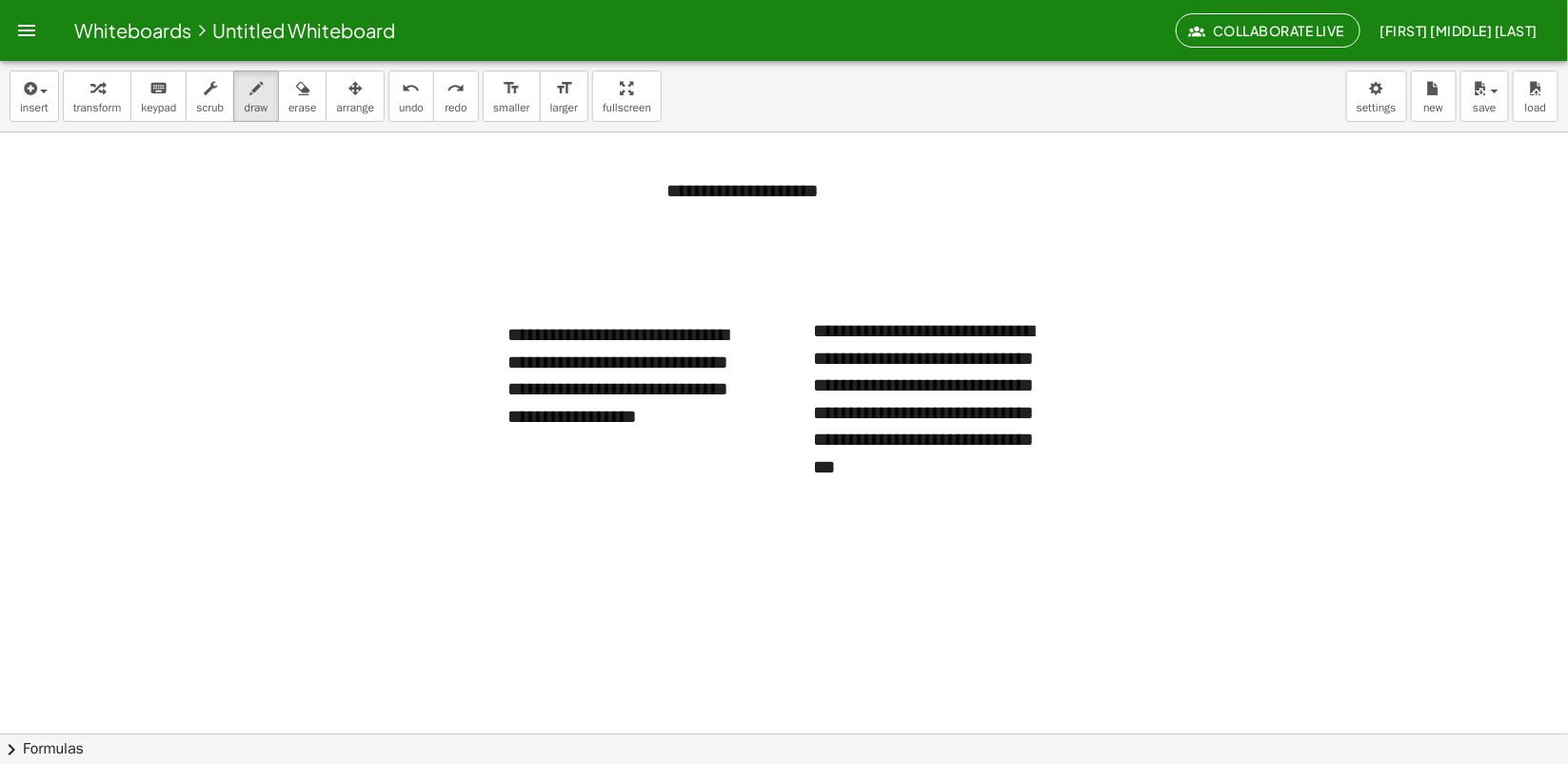 drag, startPoint x: 750, startPoint y: 230, endPoint x: 702, endPoint y: 271, distance: 63.126856 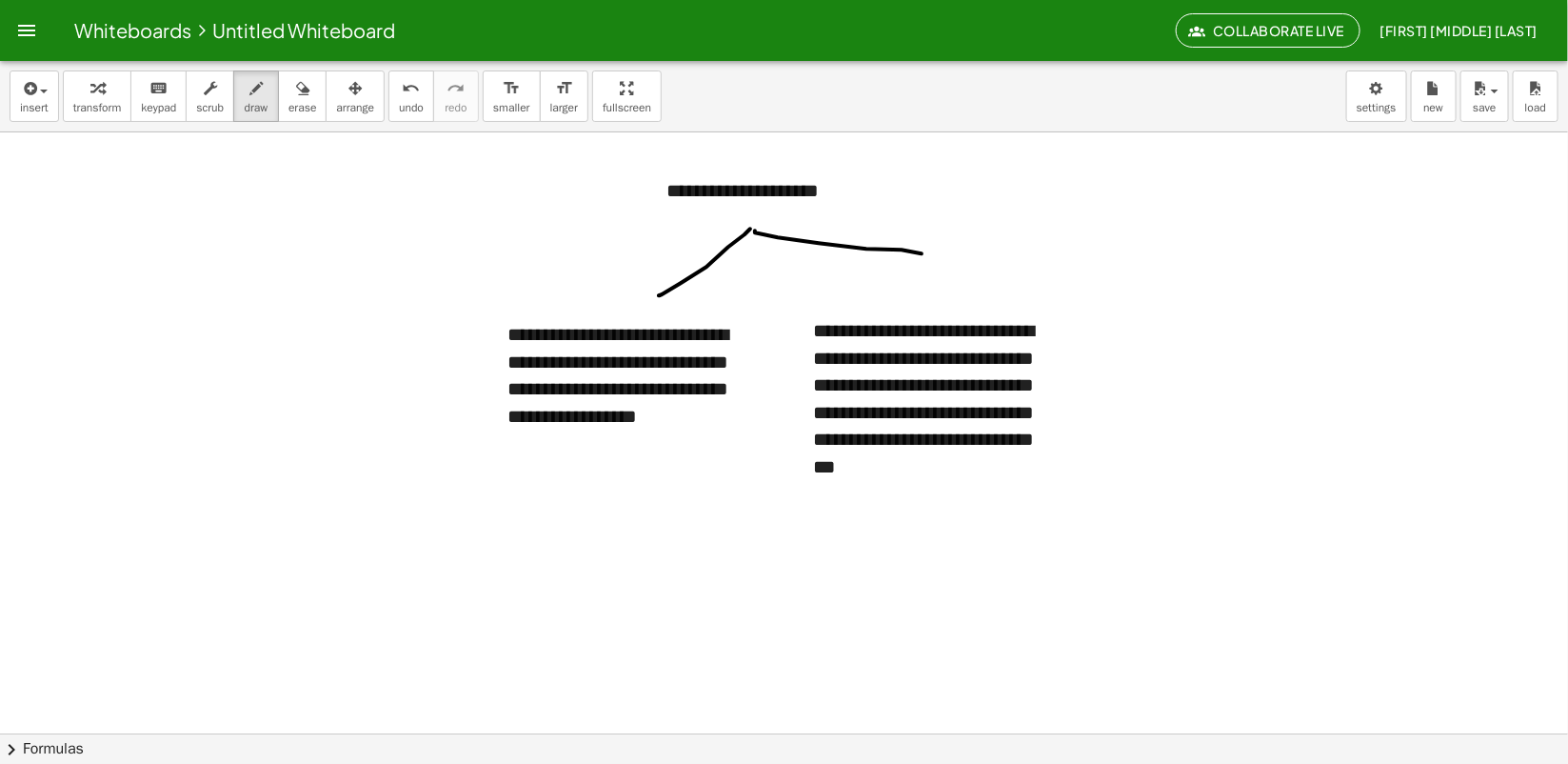 drag, startPoint x: 755, startPoint y: 231, endPoint x: 928, endPoint y: 254, distance: 174.5222 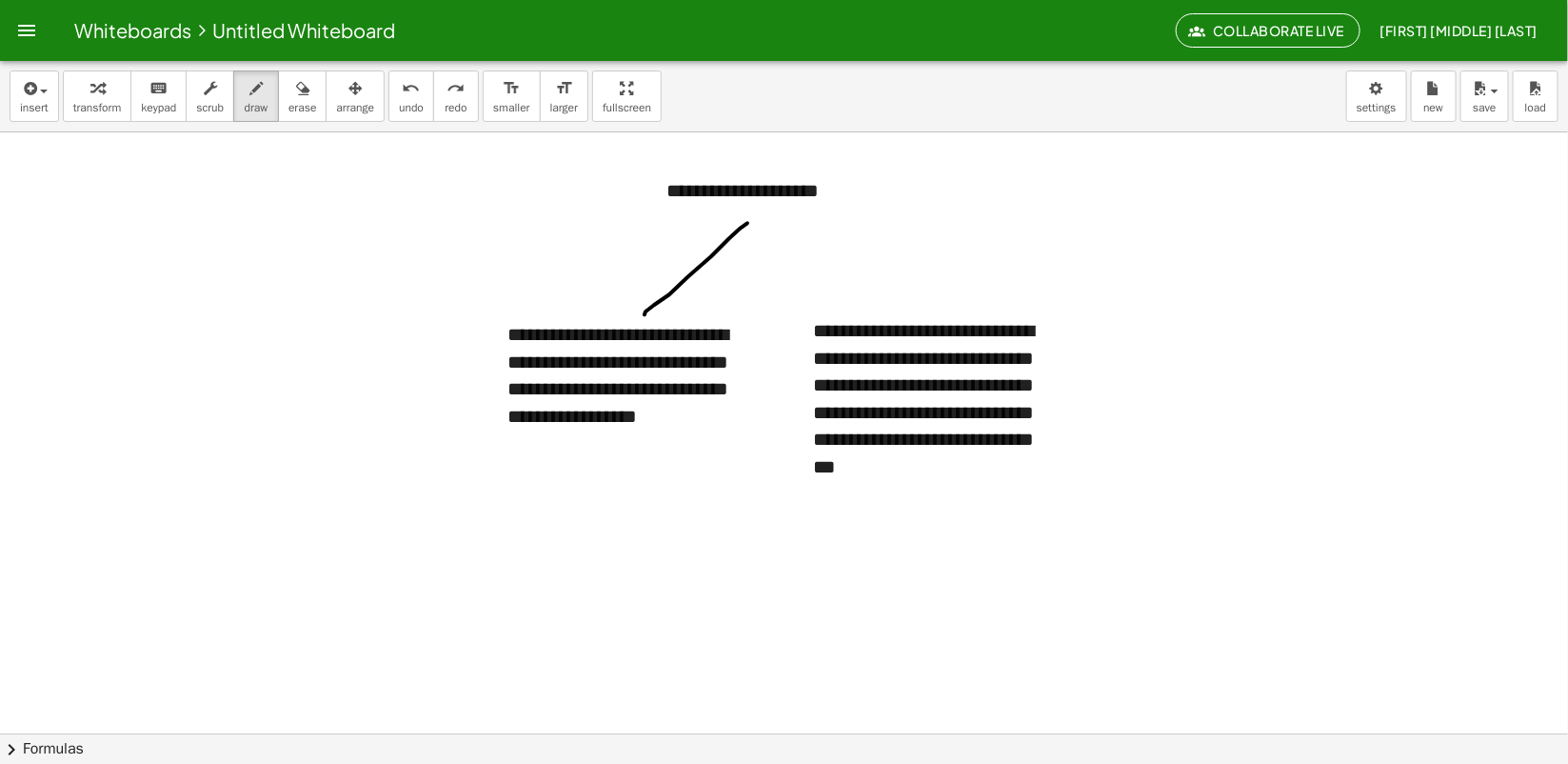 drag, startPoint x: 711, startPoint y: 257, endPoint x: 655, endPoint y: 305, distance: 73.75636 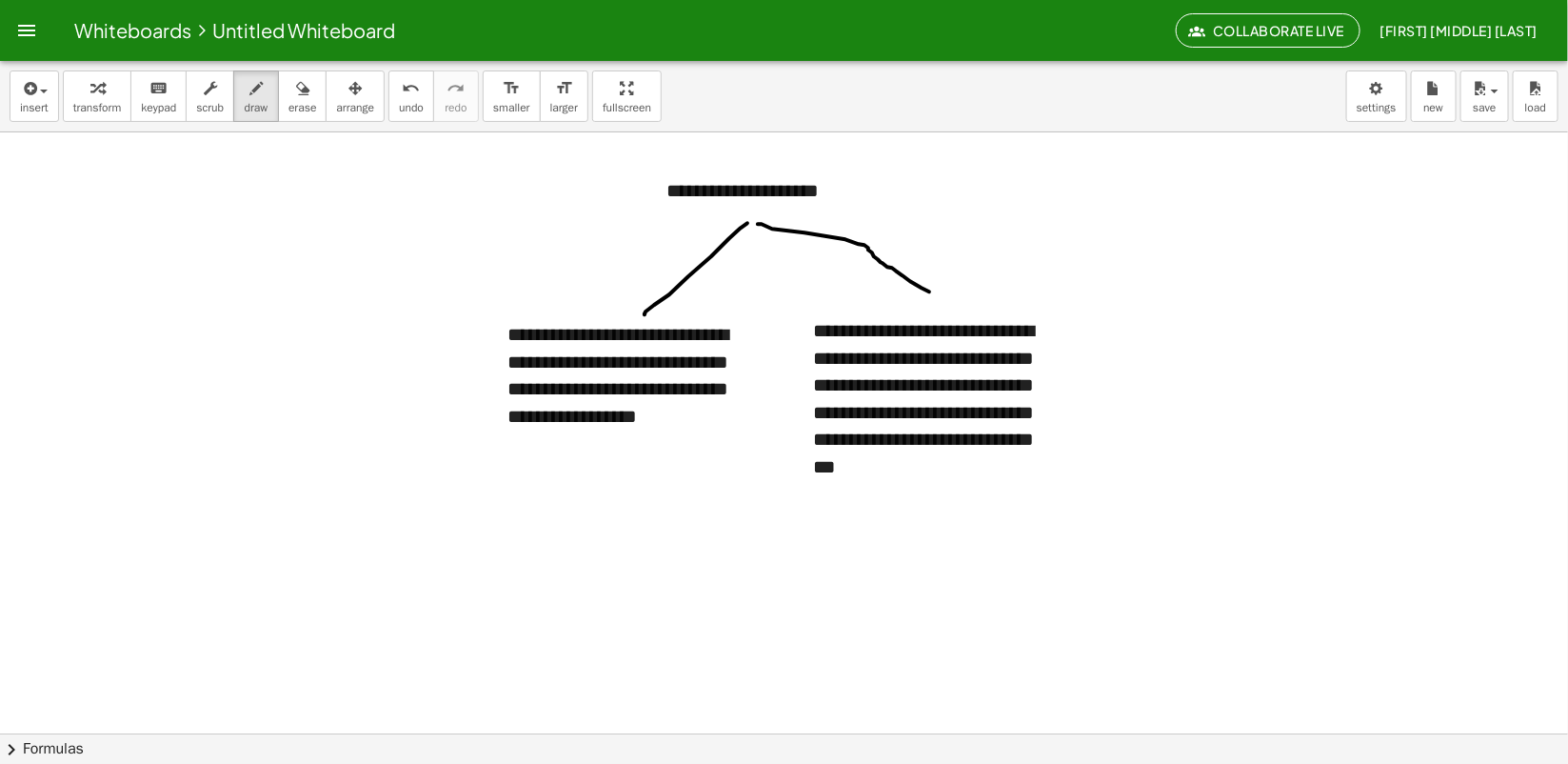 drag, startPoint x: 868, startPoint y: 249, endPoint x: 929, endPoint y: 292, distance: 74.63243 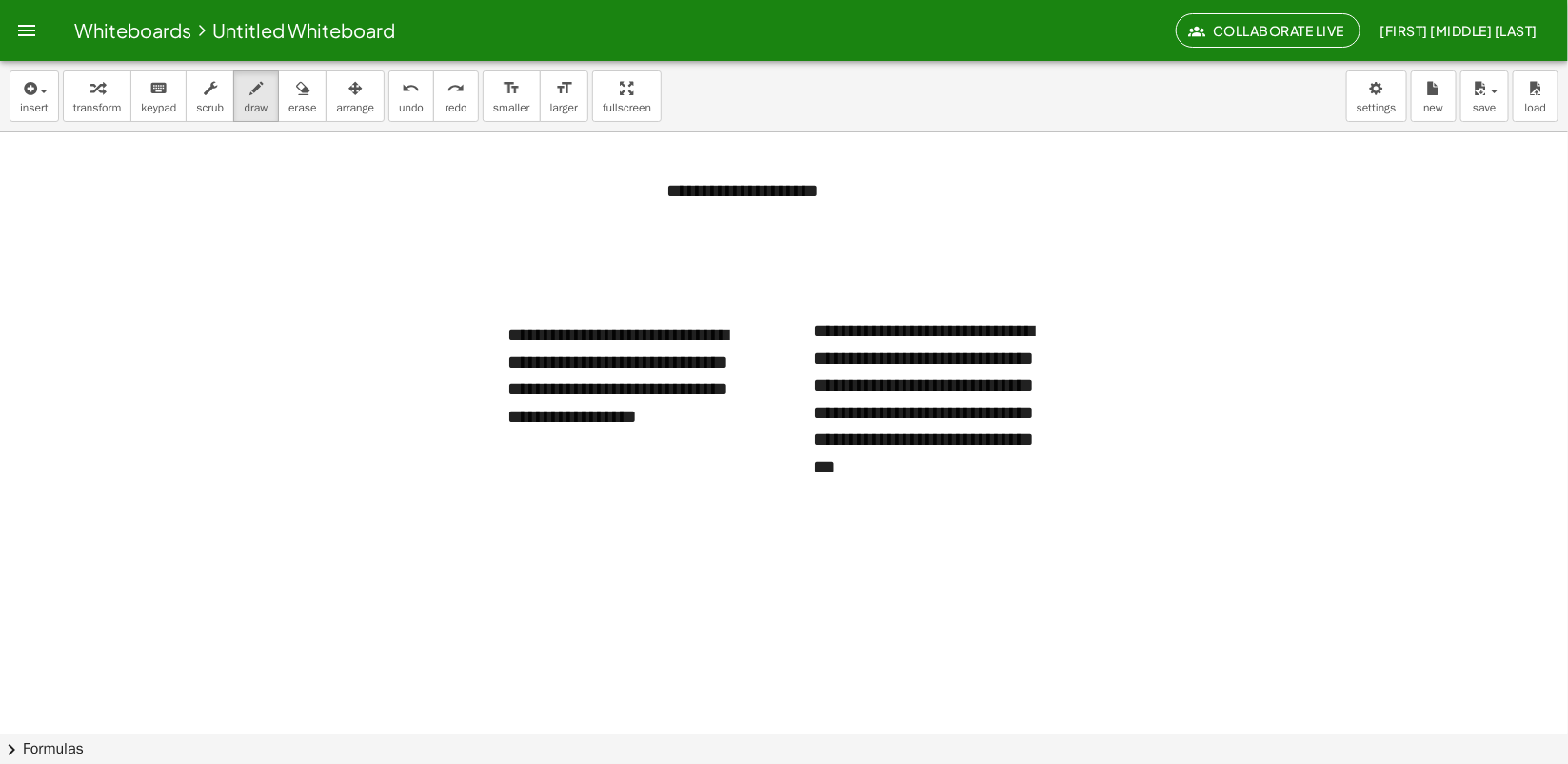 click at bounding box center (784, 734) 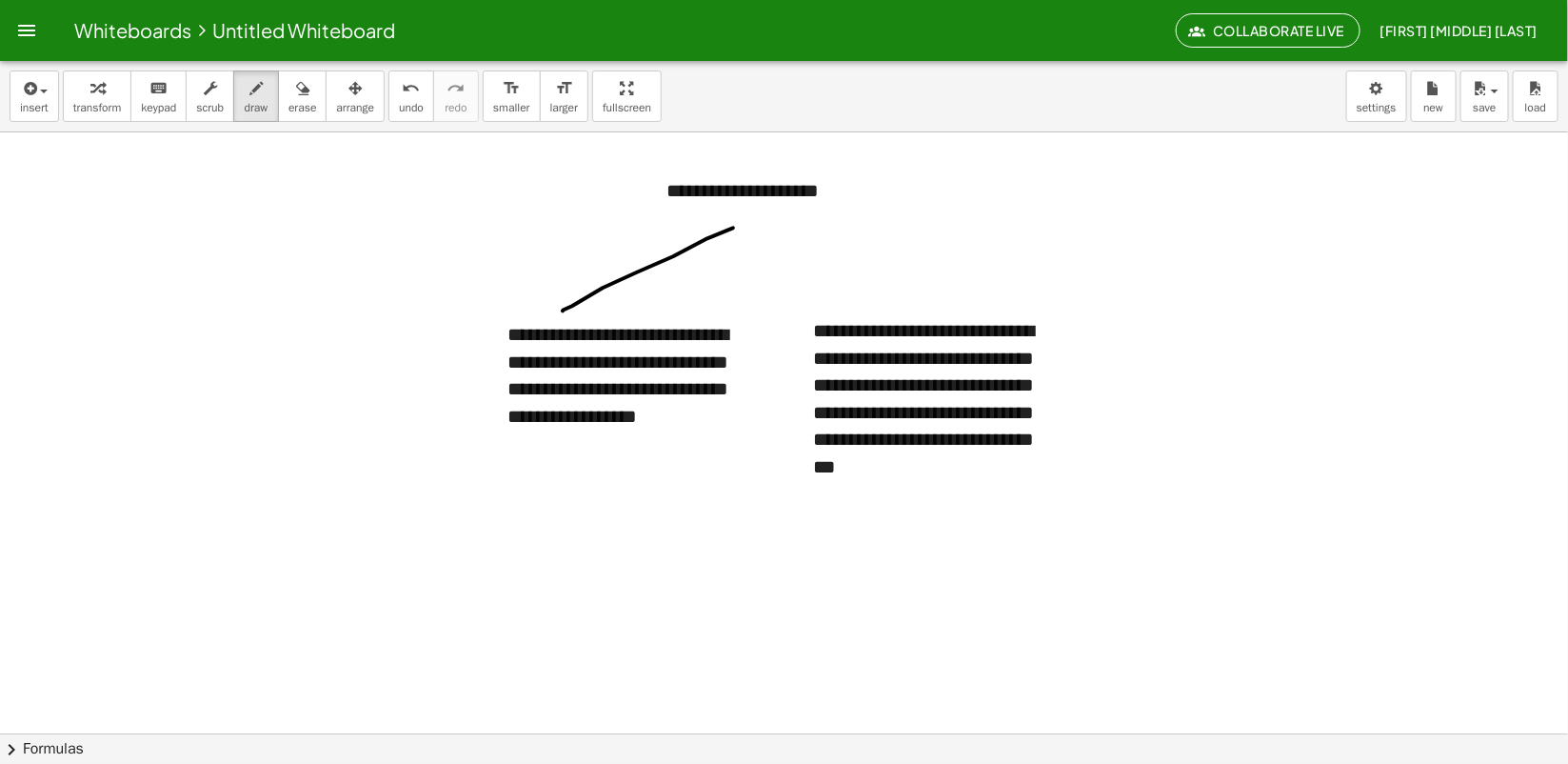drag, startPoint x: 736, startPoint y: 231, endPoint x: 953, endPoint y: 278, distance: 222.03153 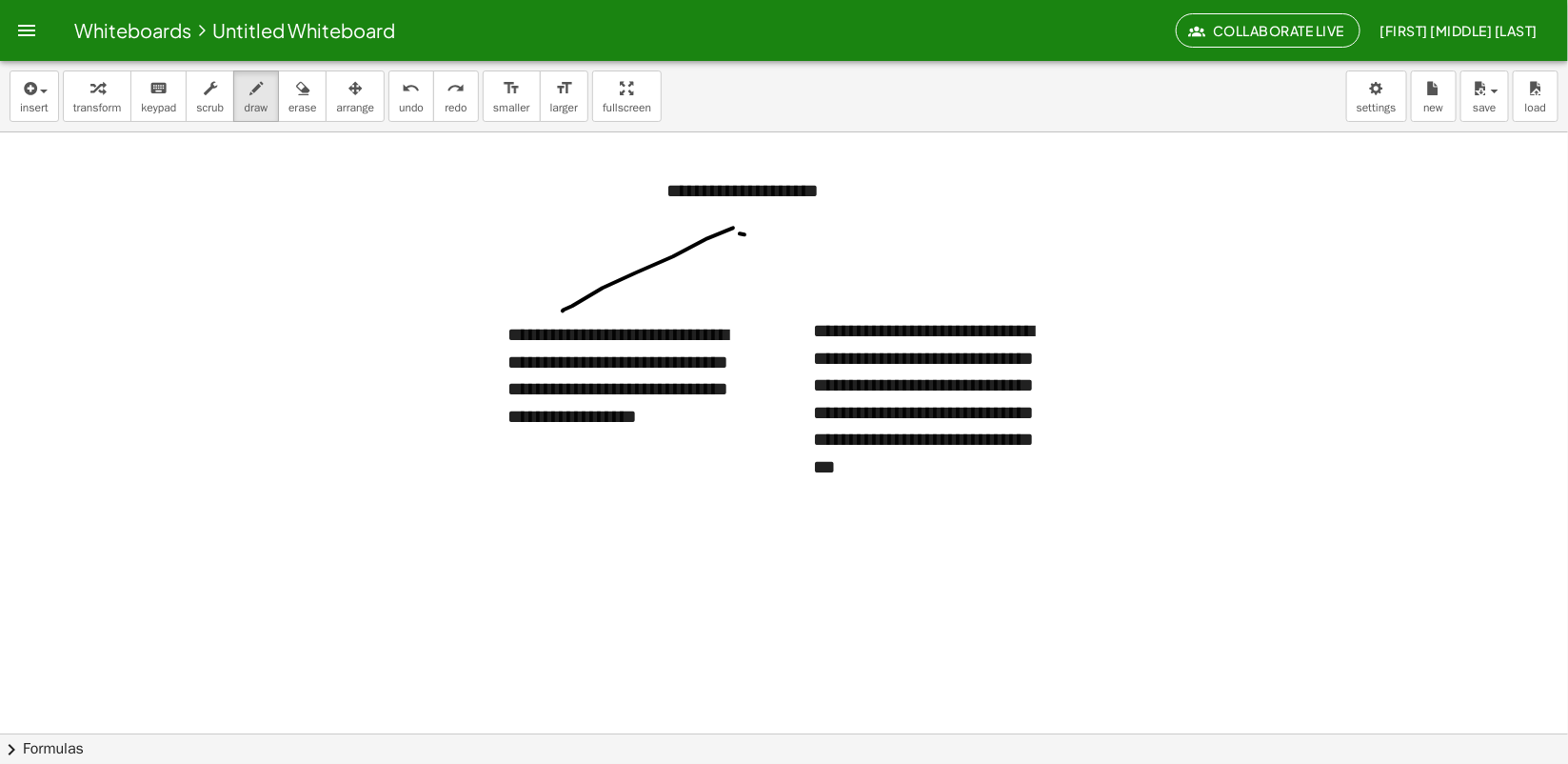 drag, startPoint x: 744, startPoint y: 235, endPoint x: 924, endPoint y: 286, distance: 187.0855 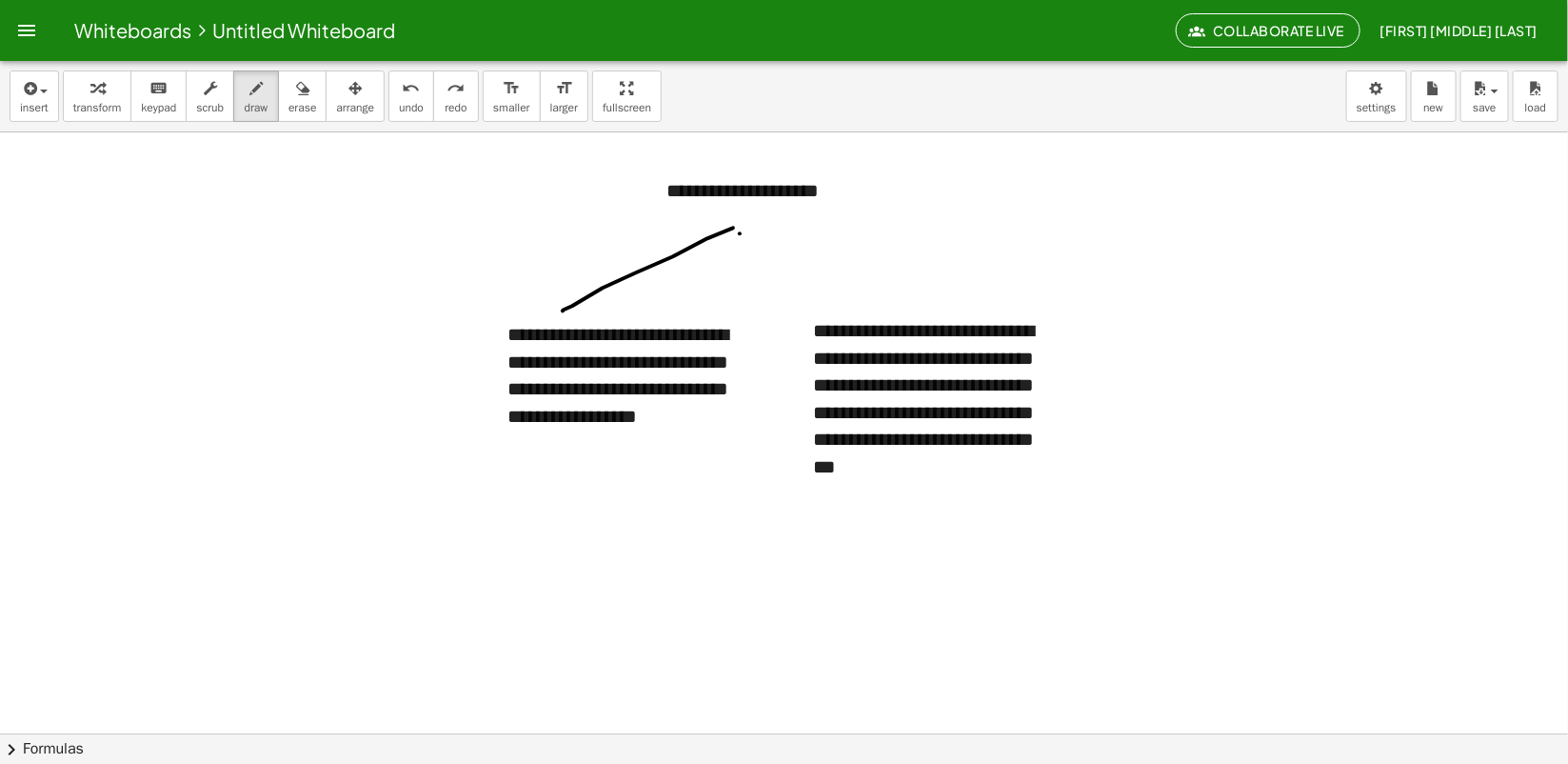 drag, startPoint x: 740, startPoint y: 234, endPoint x: 938, endPoint y: 286, distance: 204.71444 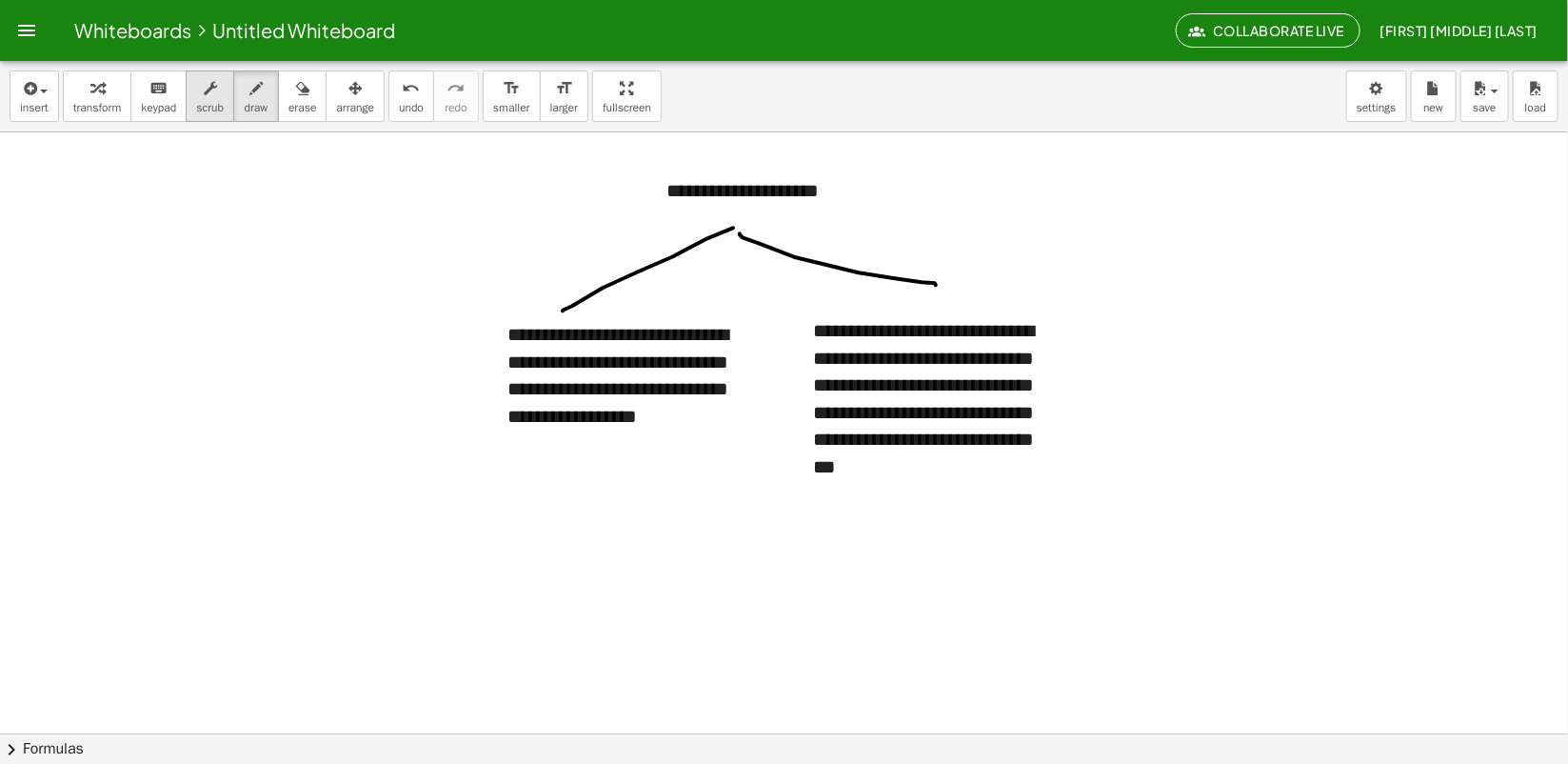 click on "scrub" at bounding box center [209, 108] 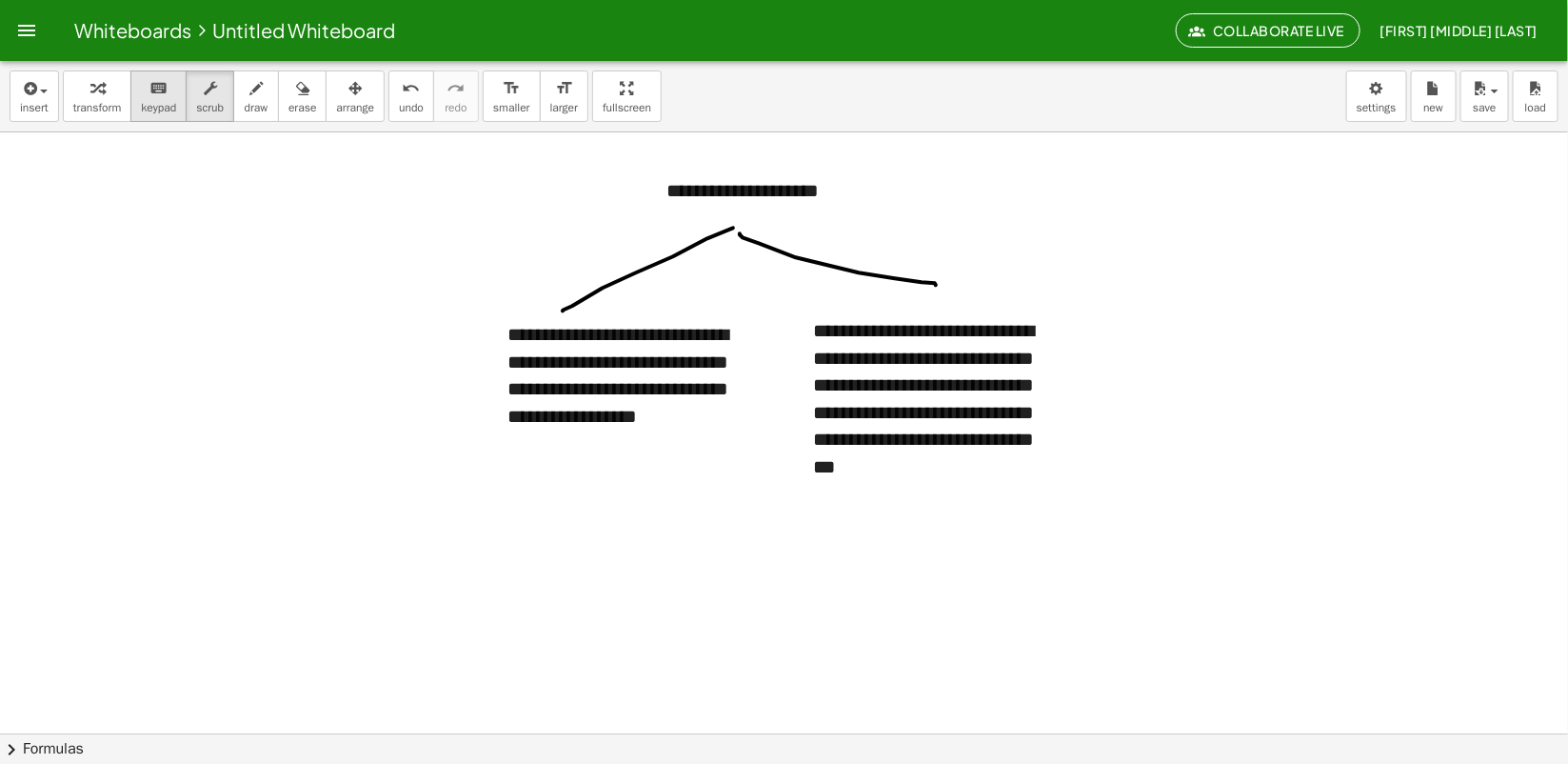 click on "keypad" at bounding box center [158, 108] 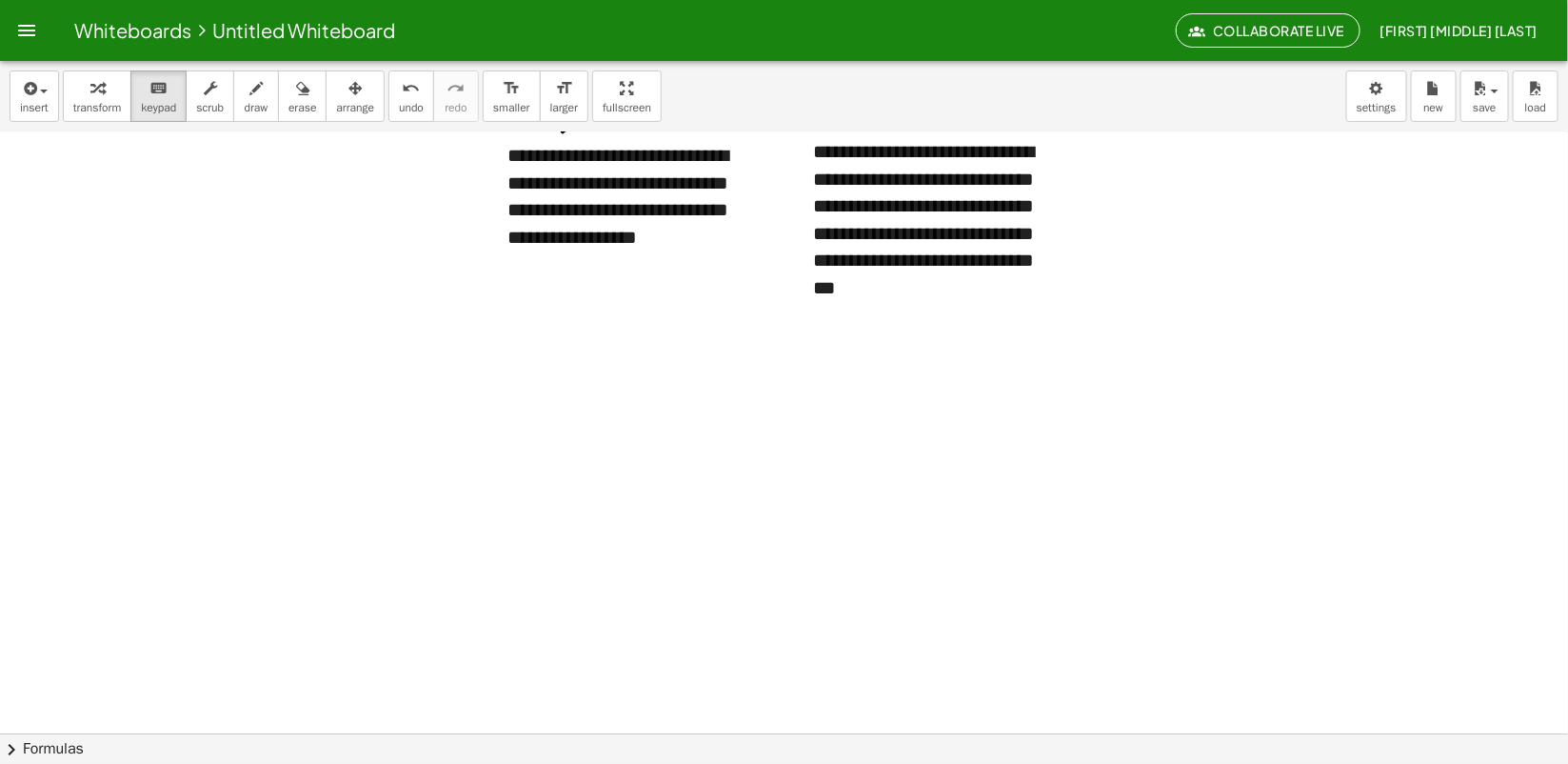 scroll, scrollTop: 0, scrollLeft: 0, axis: both 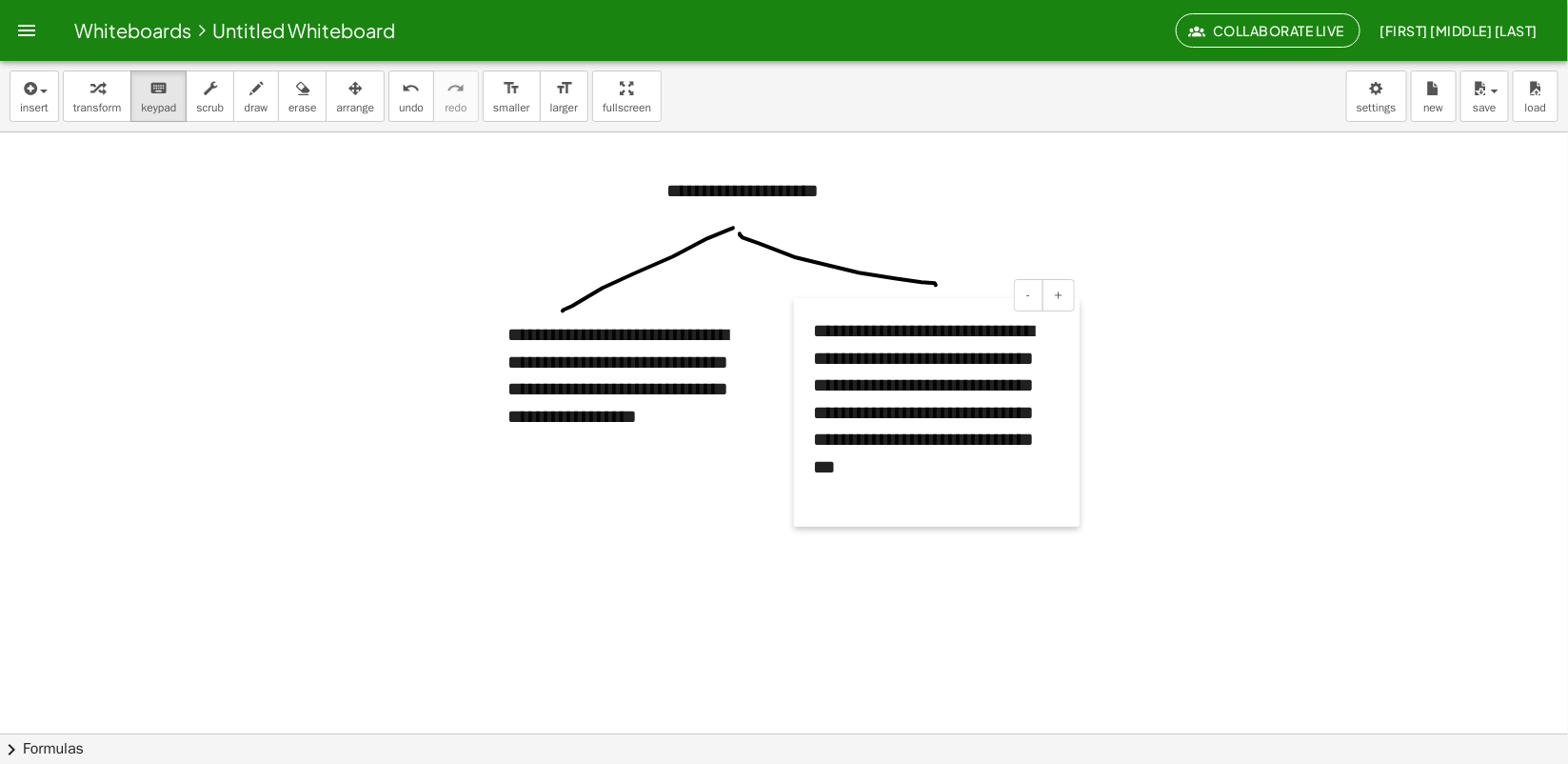 drag, startPoint x: 806, startPoint y: 421, endPoint x: 824, endPoint y: 414, distance: 19.313208 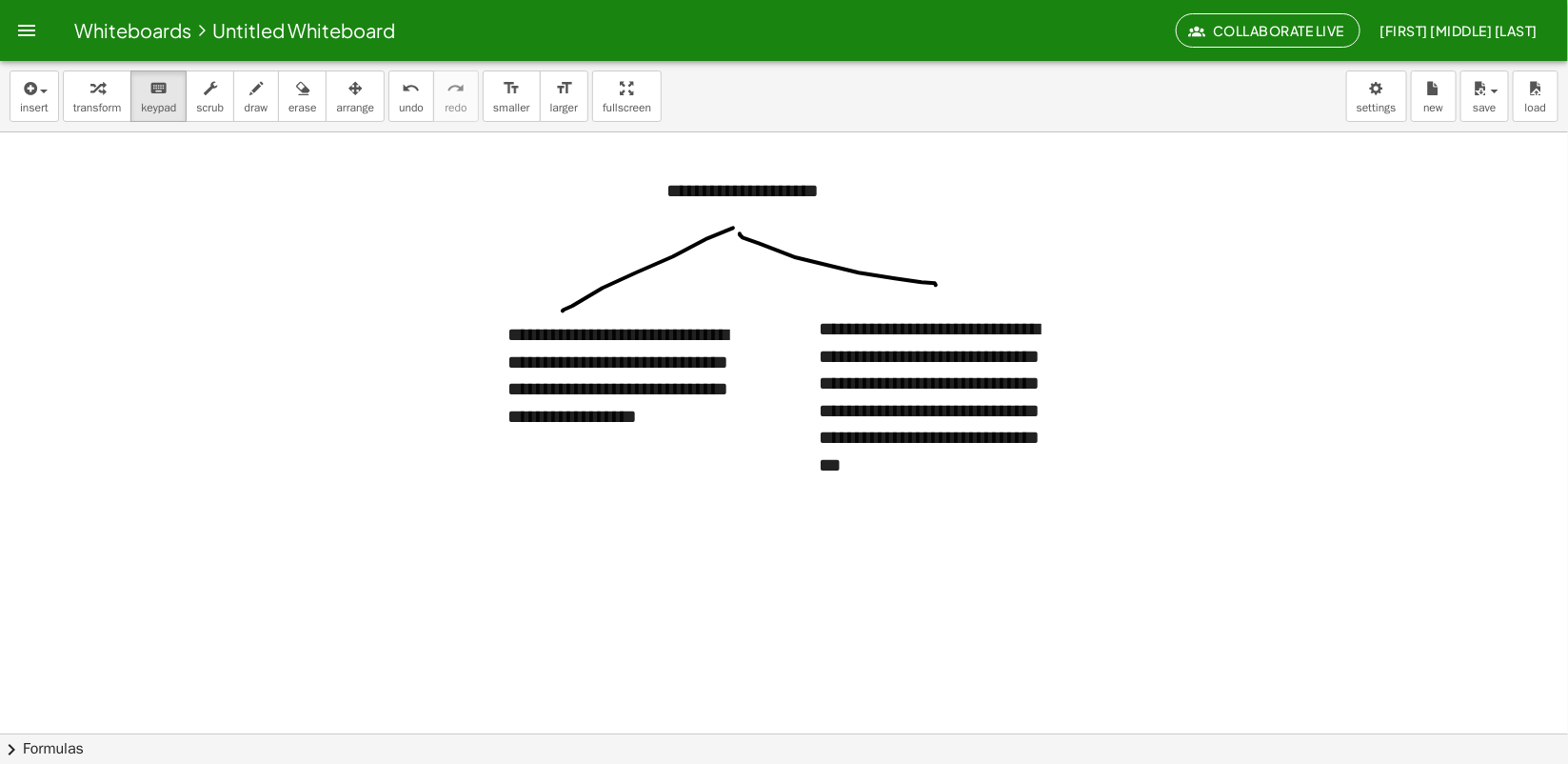 click at bounding box center (784, 734) 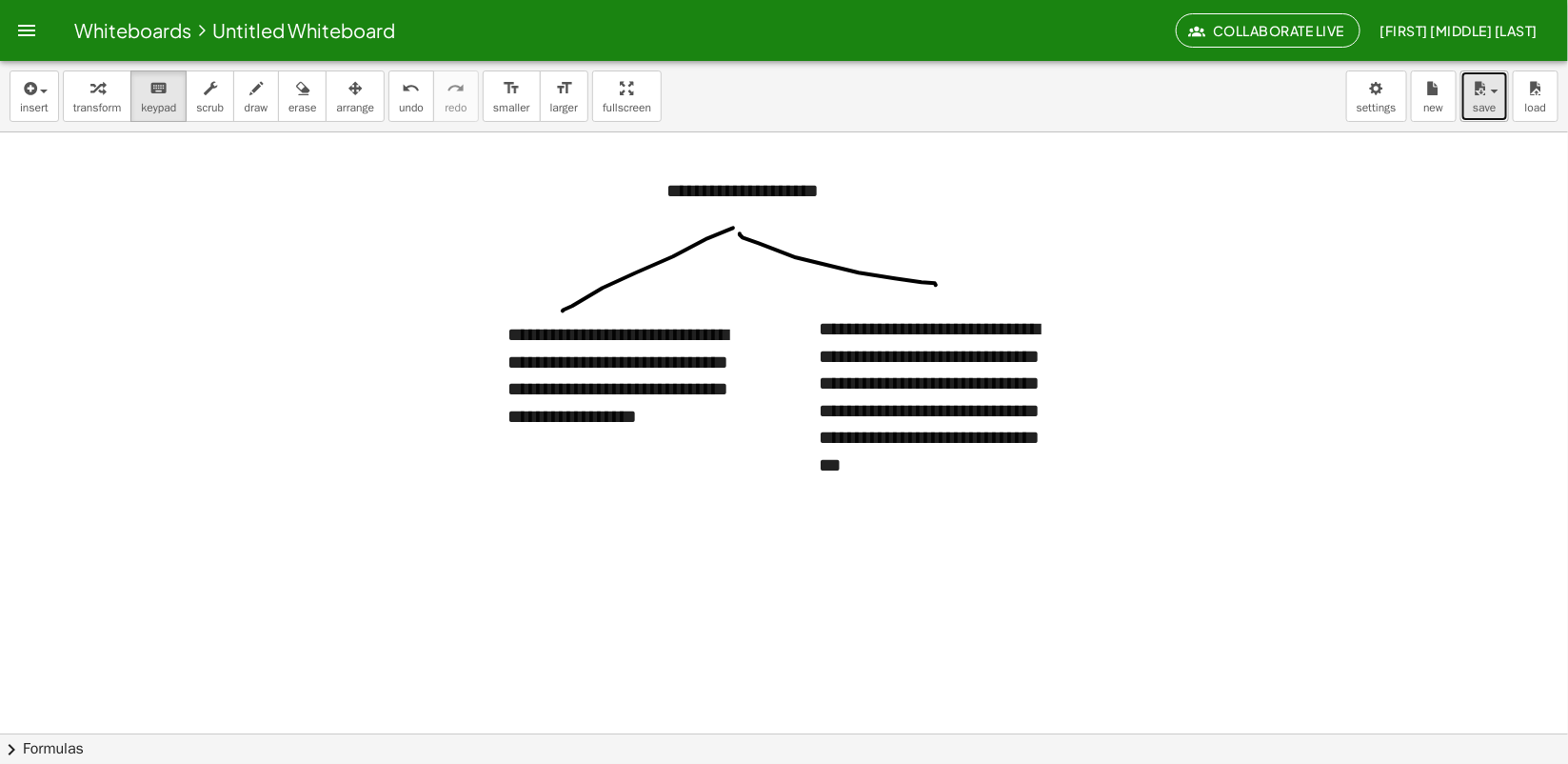 click on "save" at bounding box center (1484, 108) 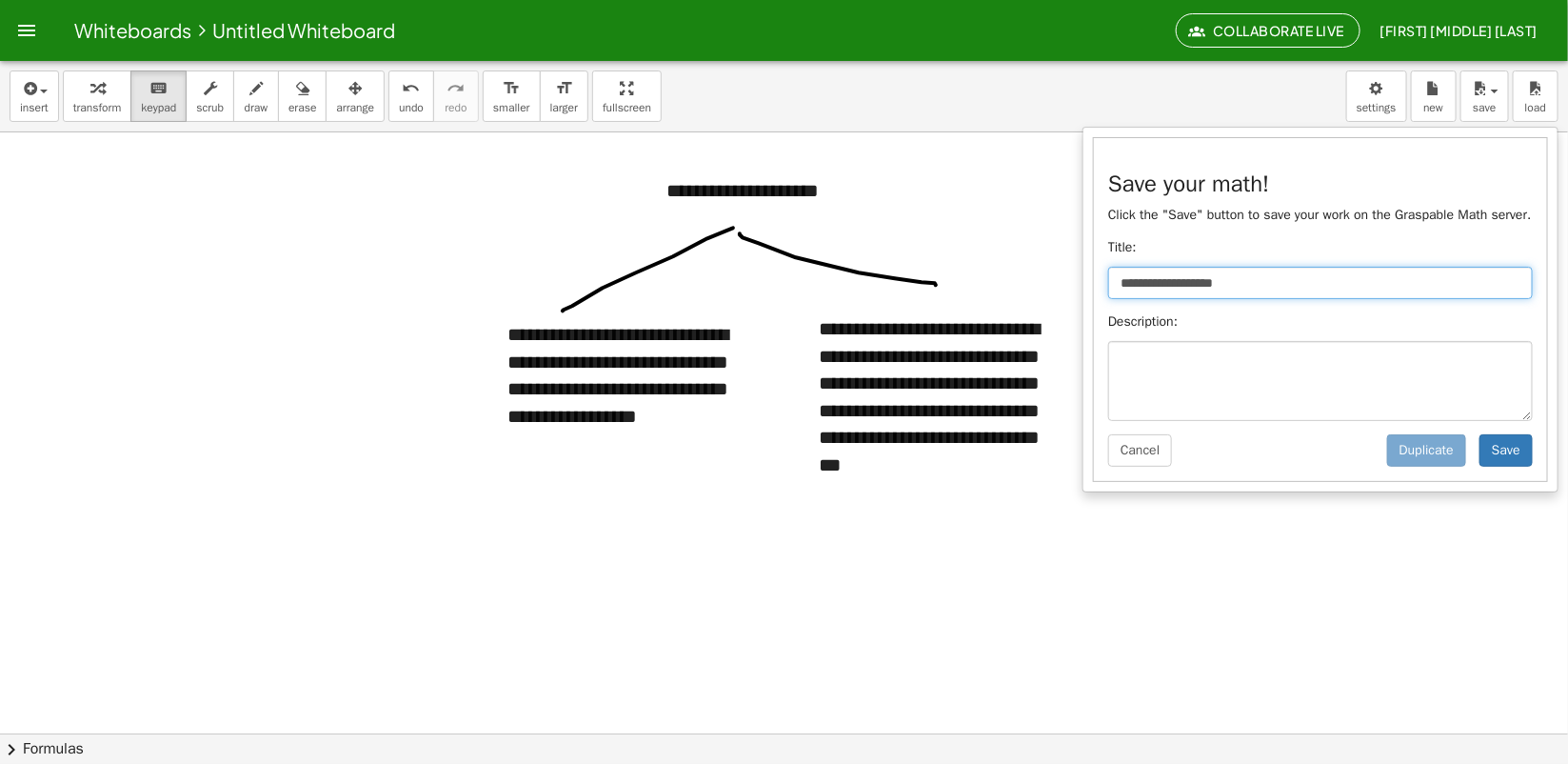 click on "**********" at bounding box center (1320, 283) 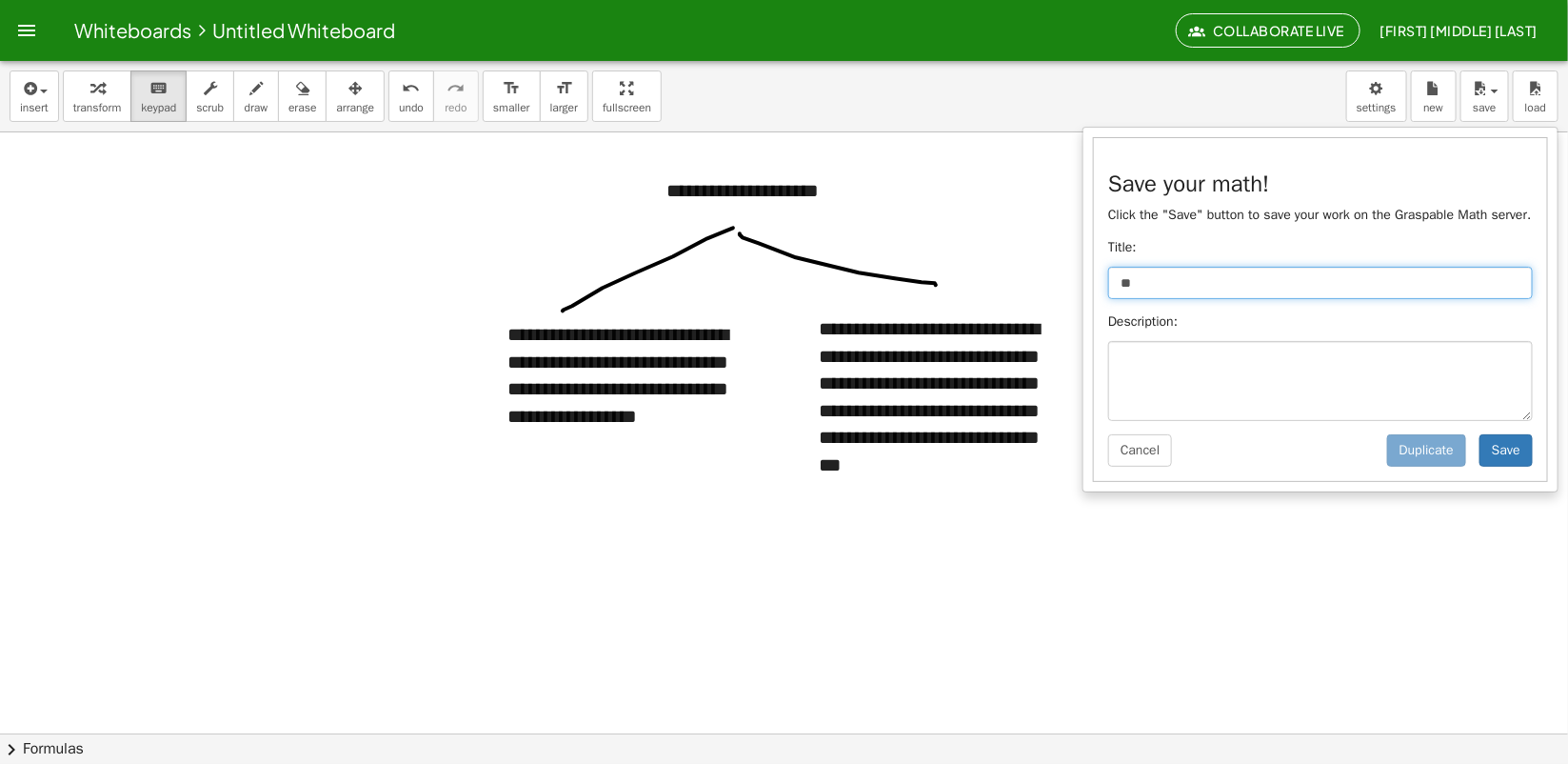 type on "*" 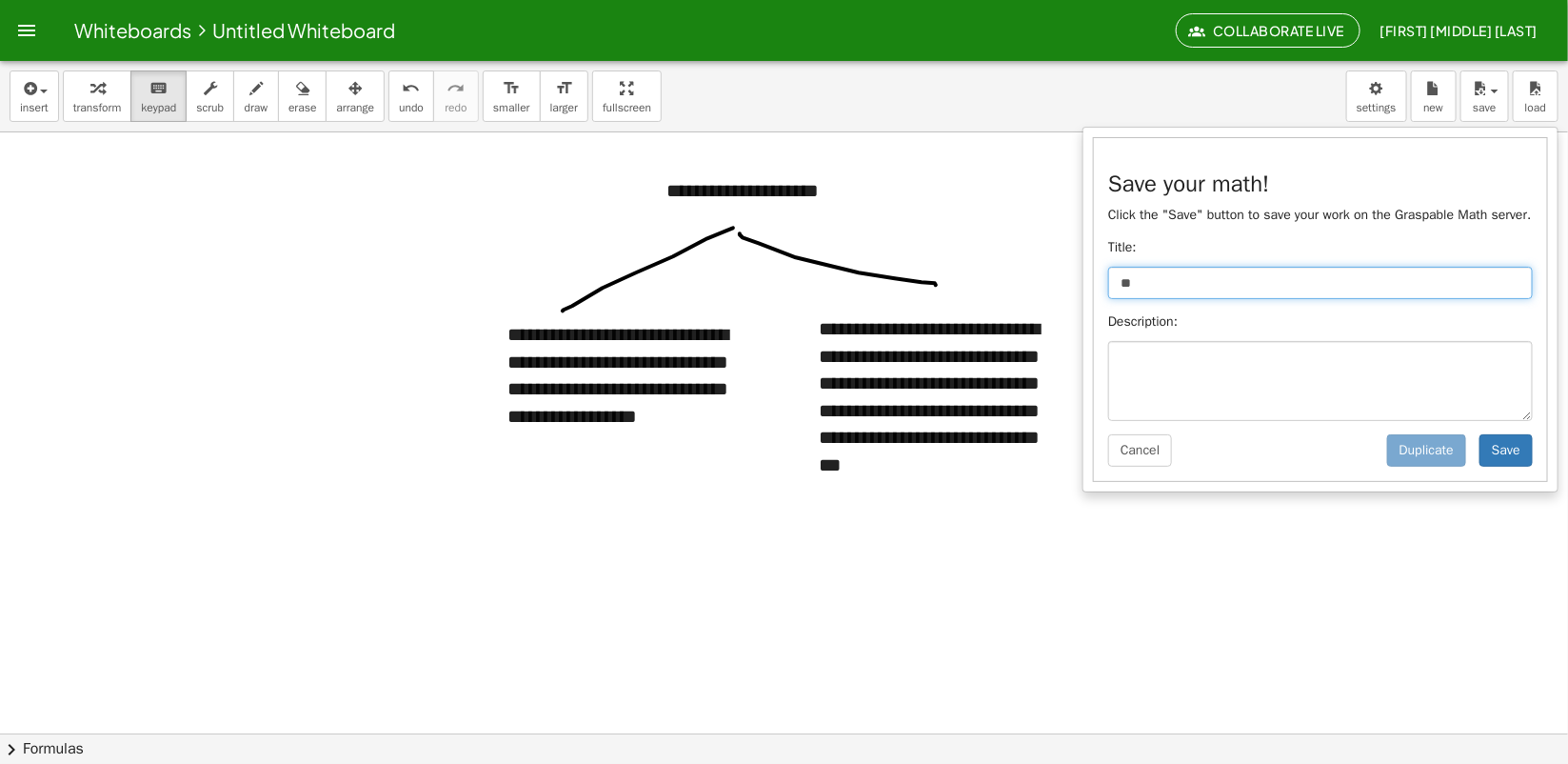 type on "*" 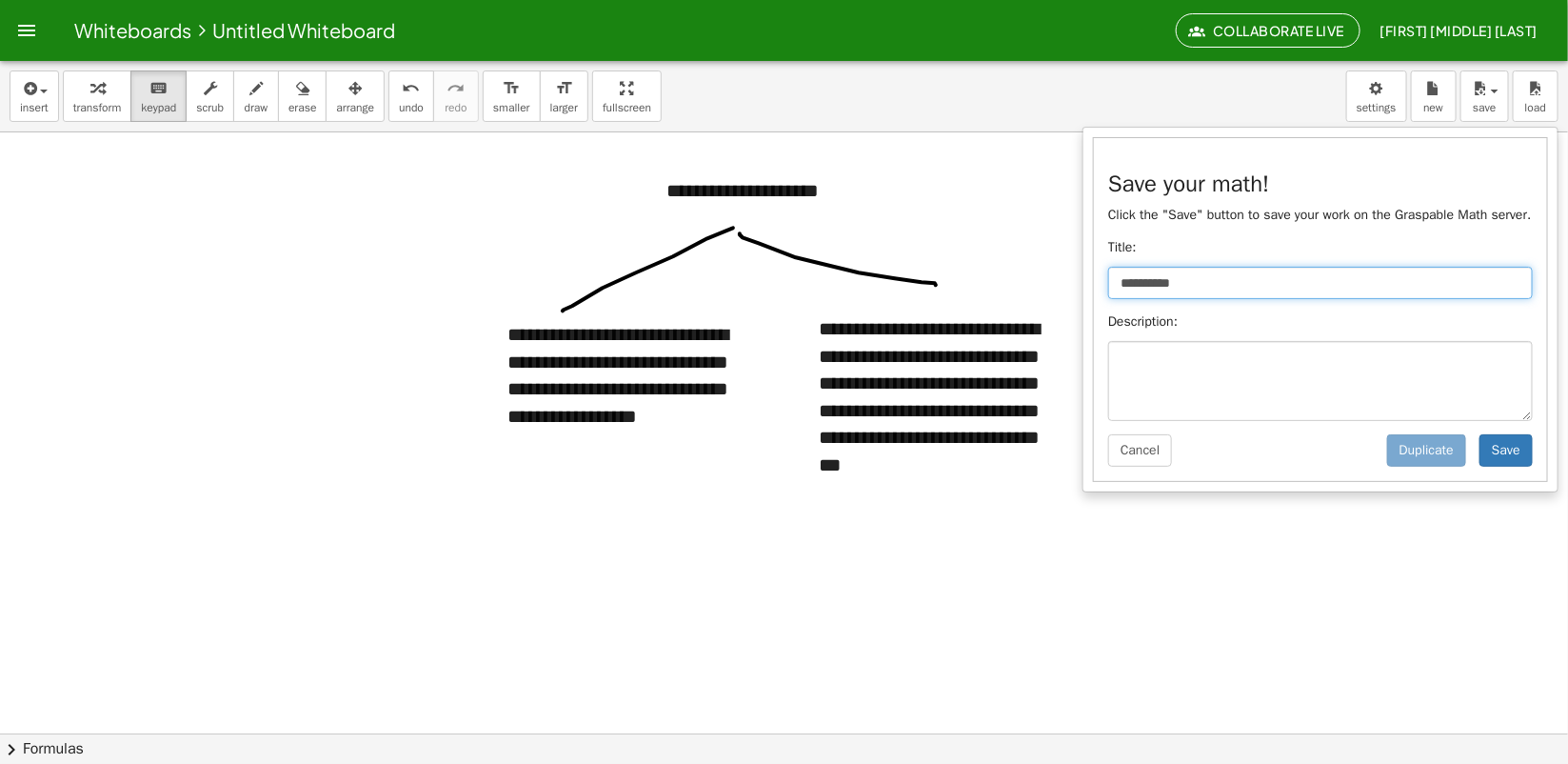 type on "**********" 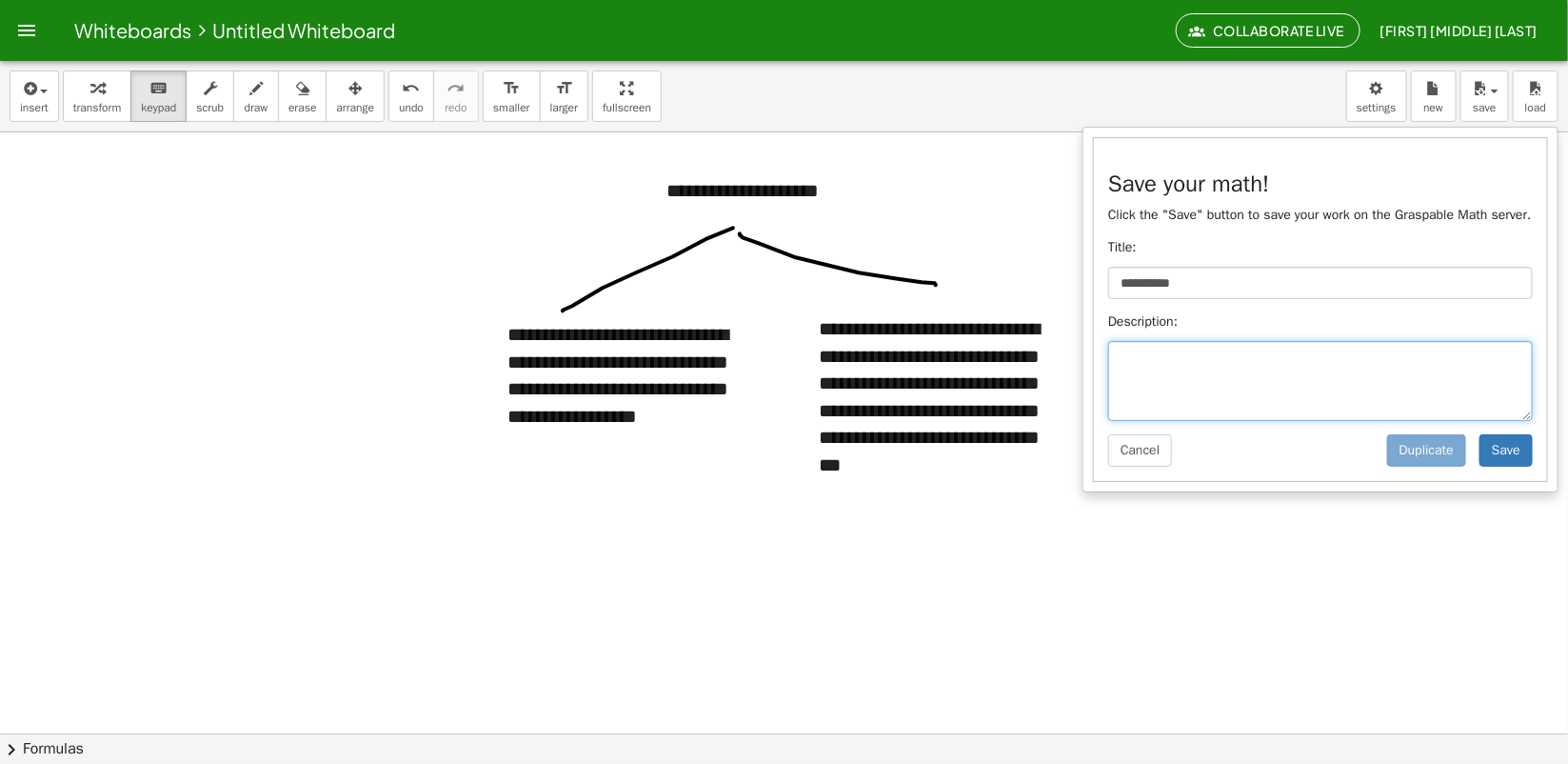 click at bounding box center (1320, 381) 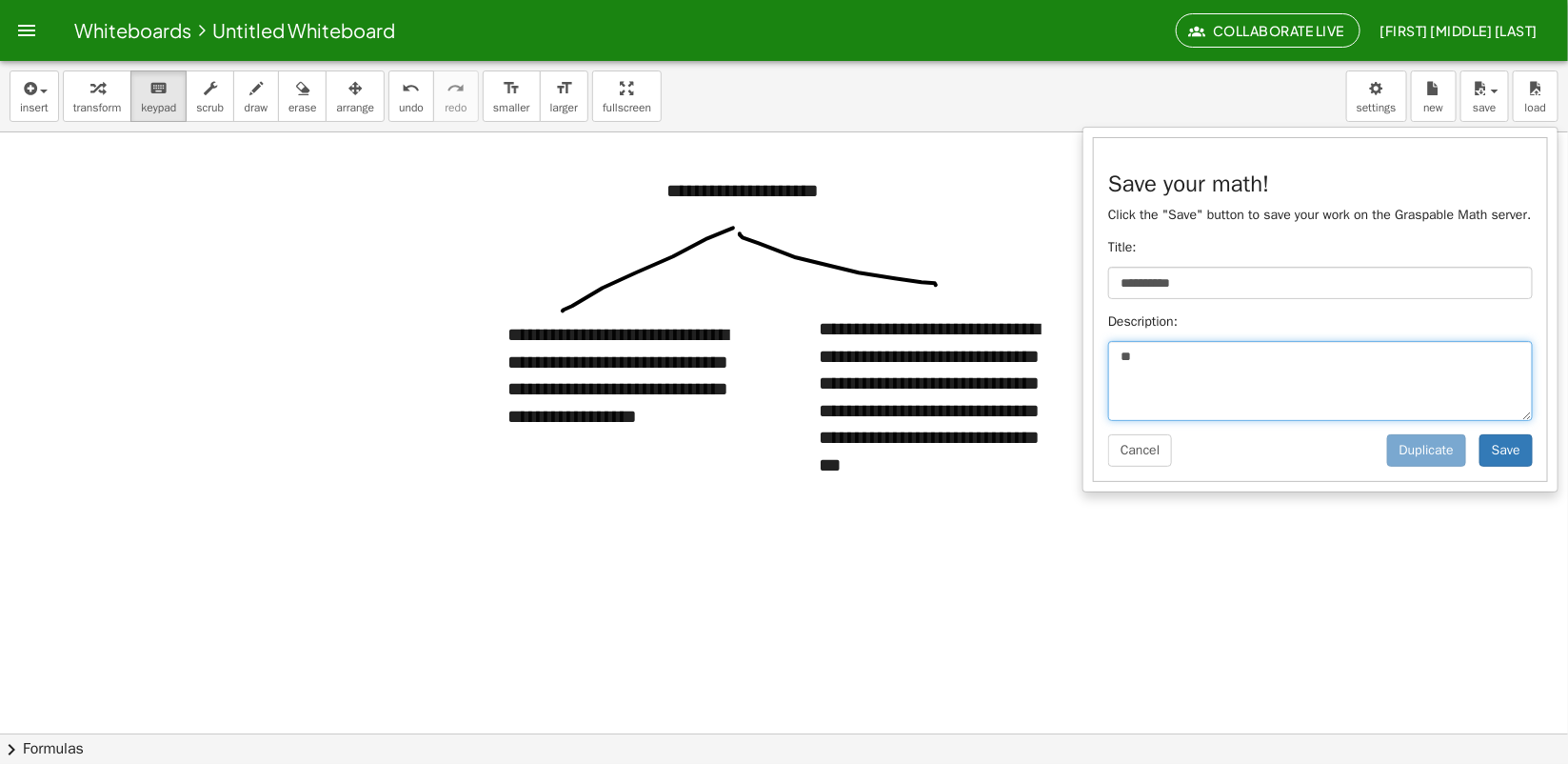 type on "*" 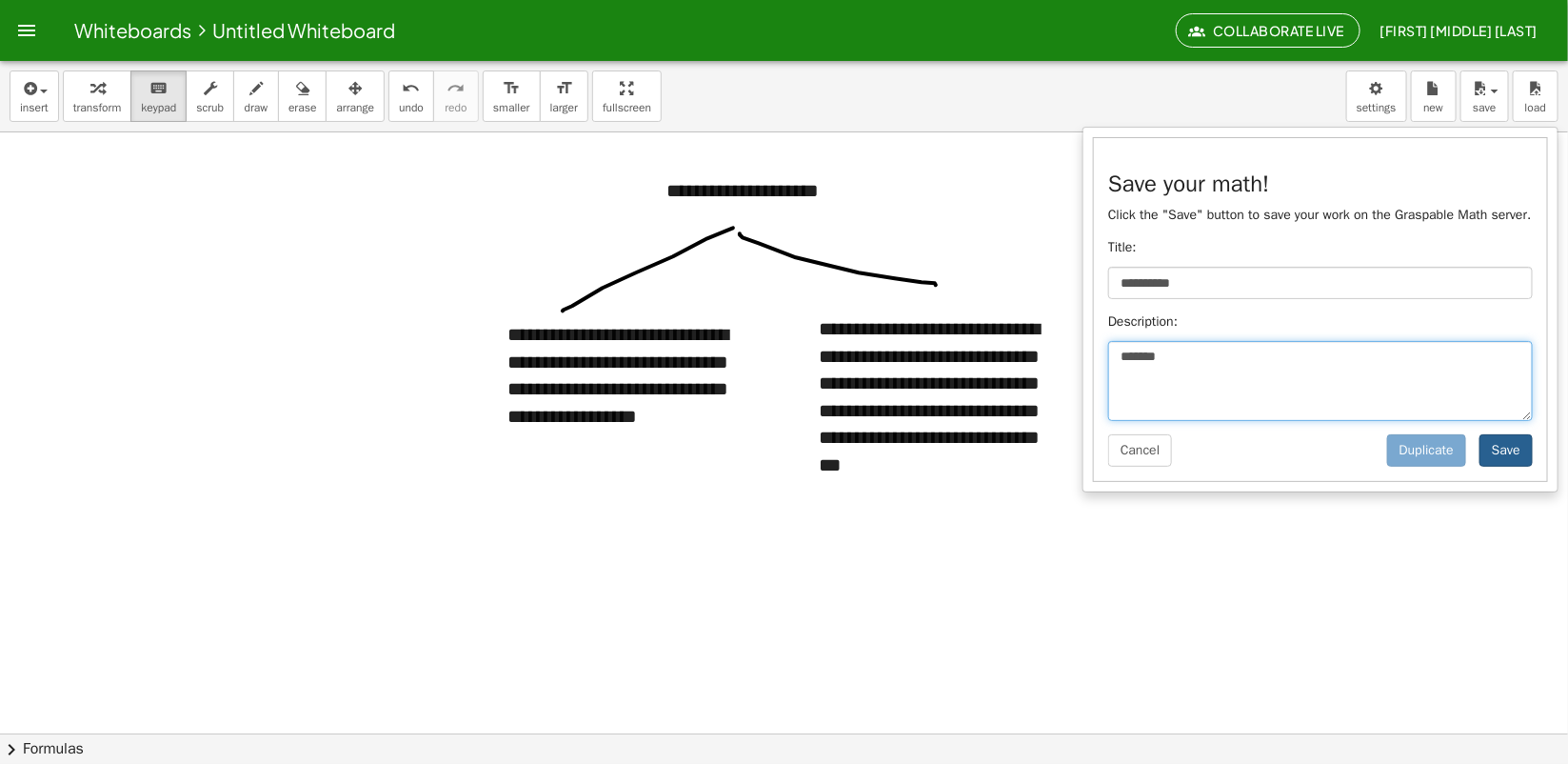 type on "*******" 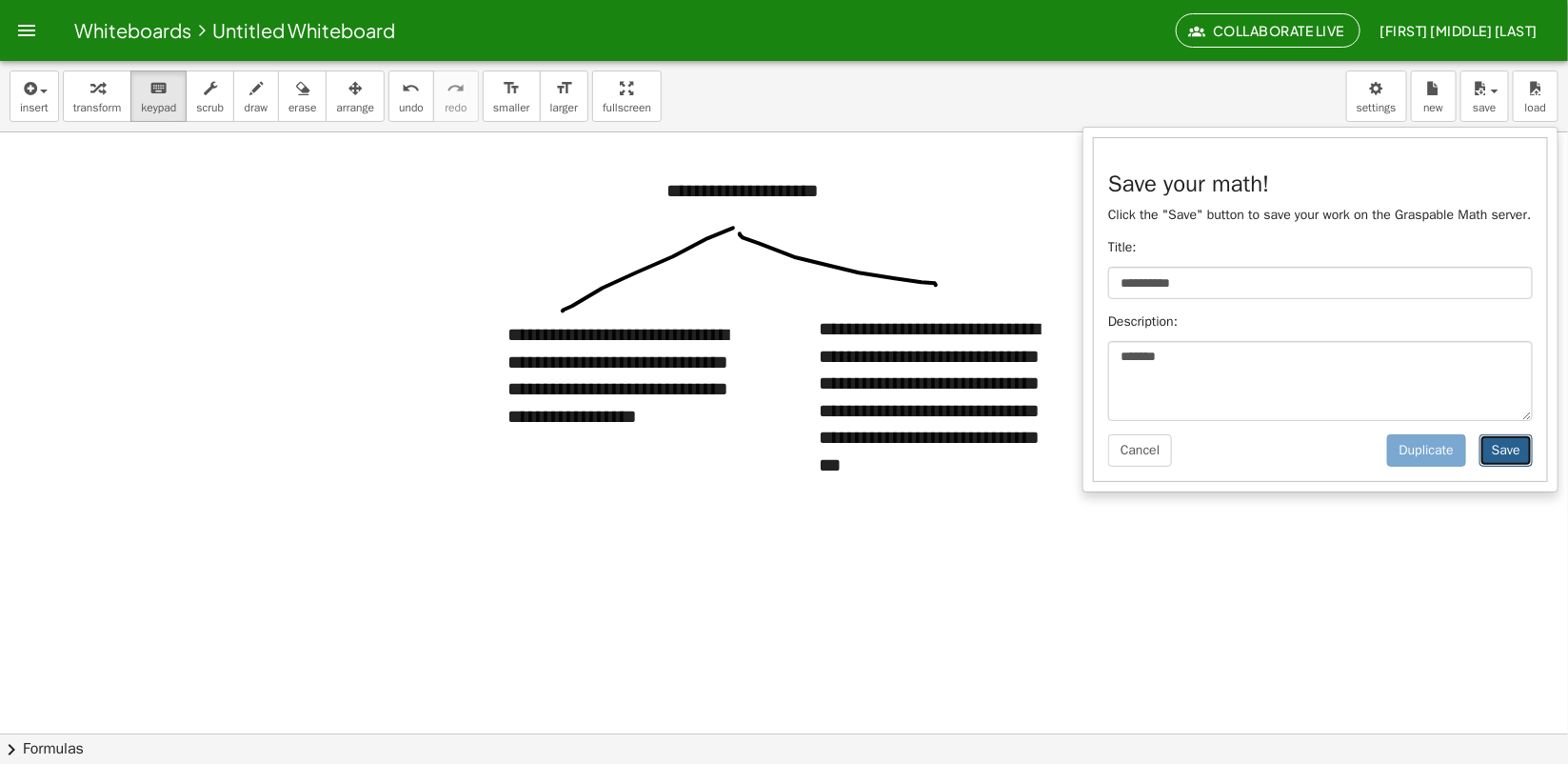 click on "Save" at bounding box center (1506, 451) 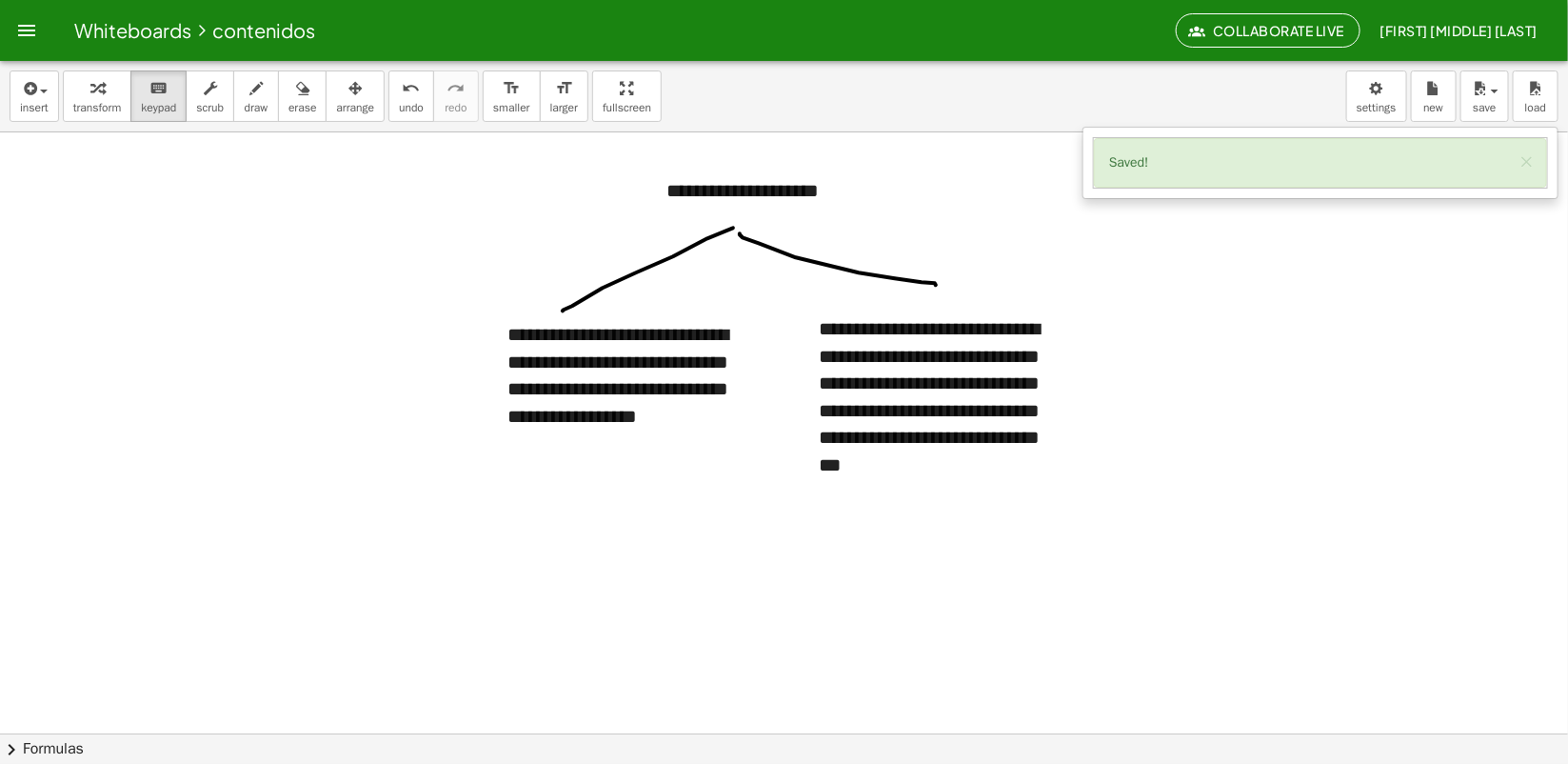 click at bounding box center (784, 734) 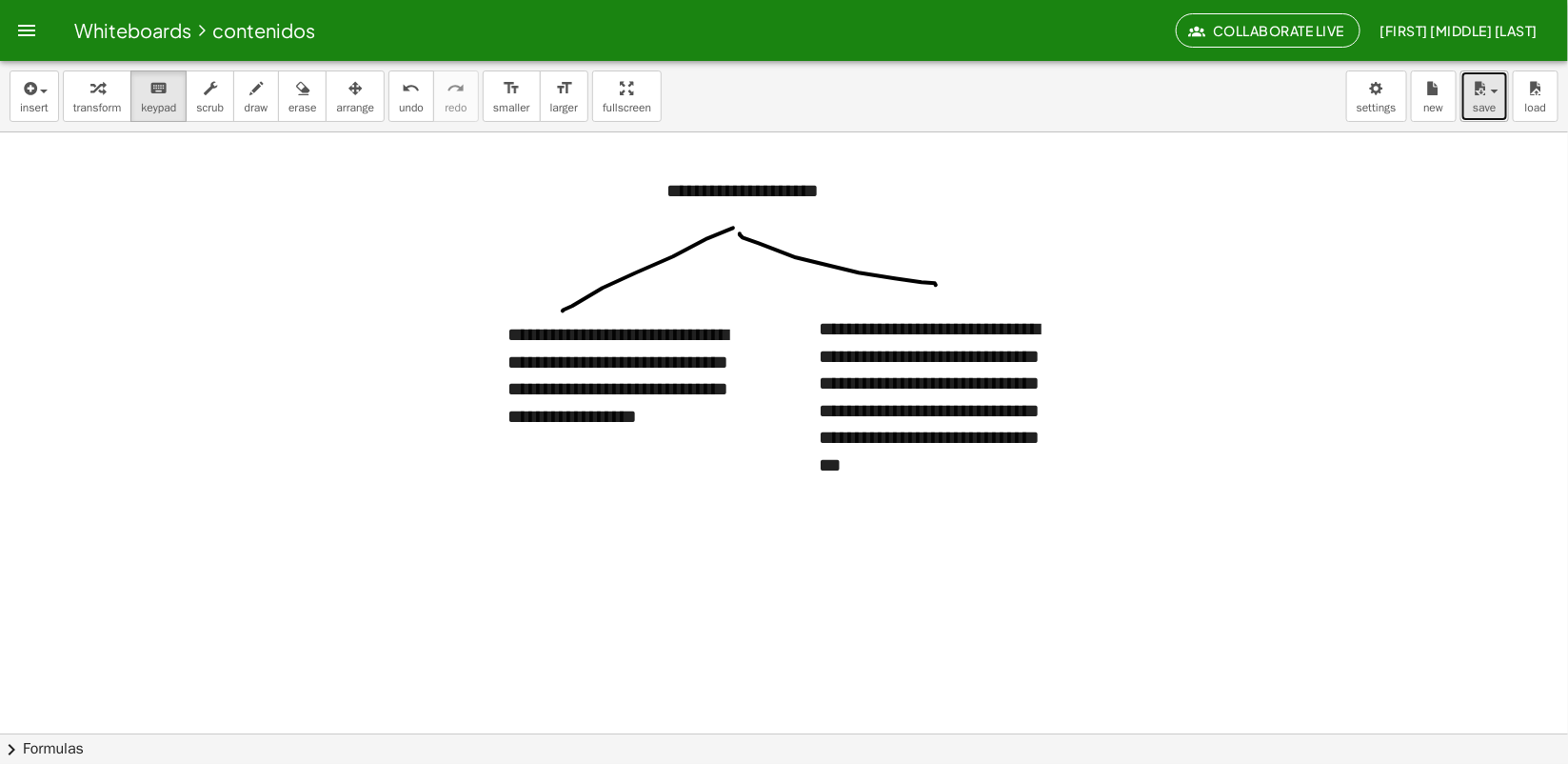 click on "save" at bounding box center (1484, 96) 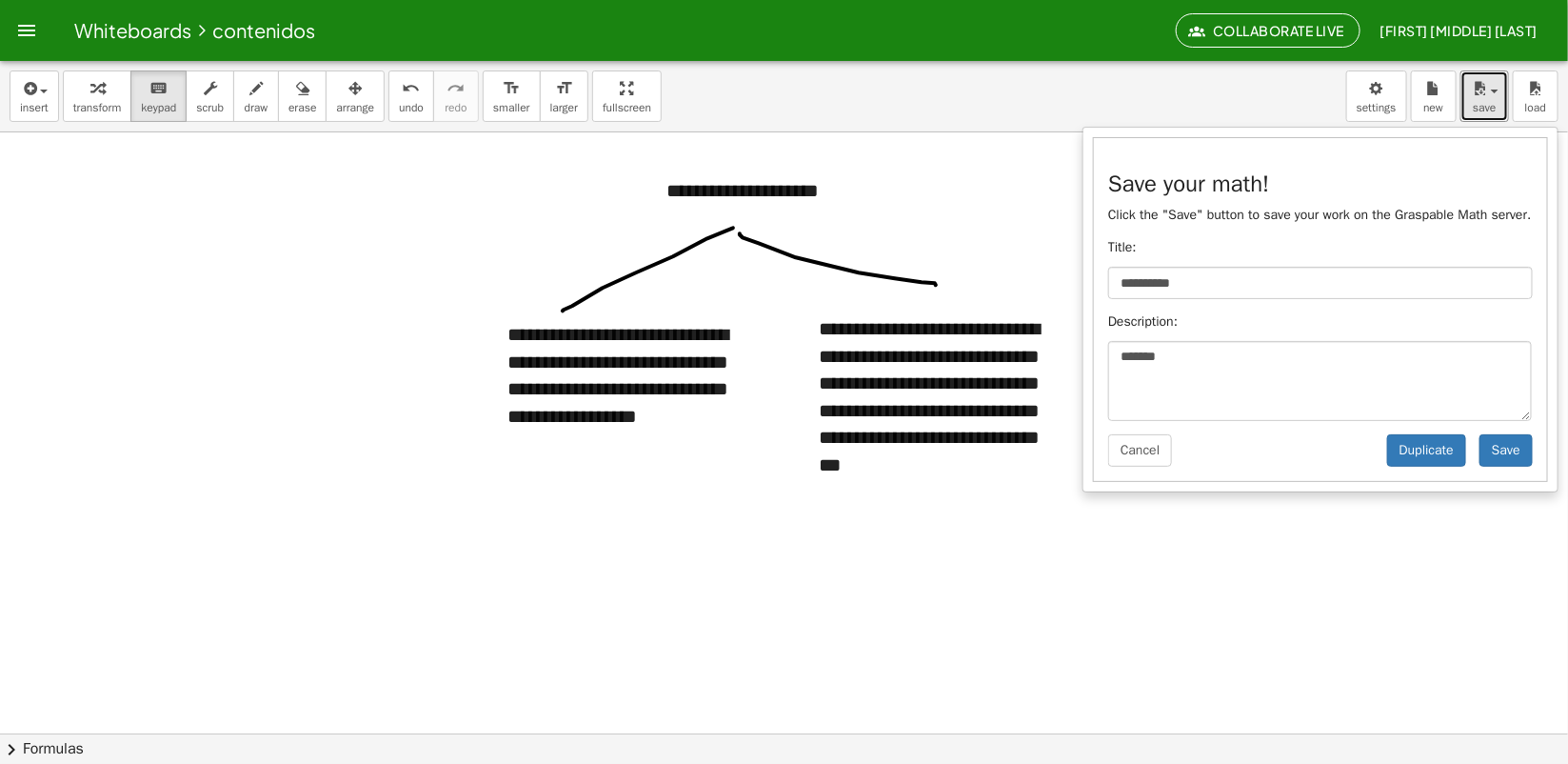 click at bounding box center [784, 734] 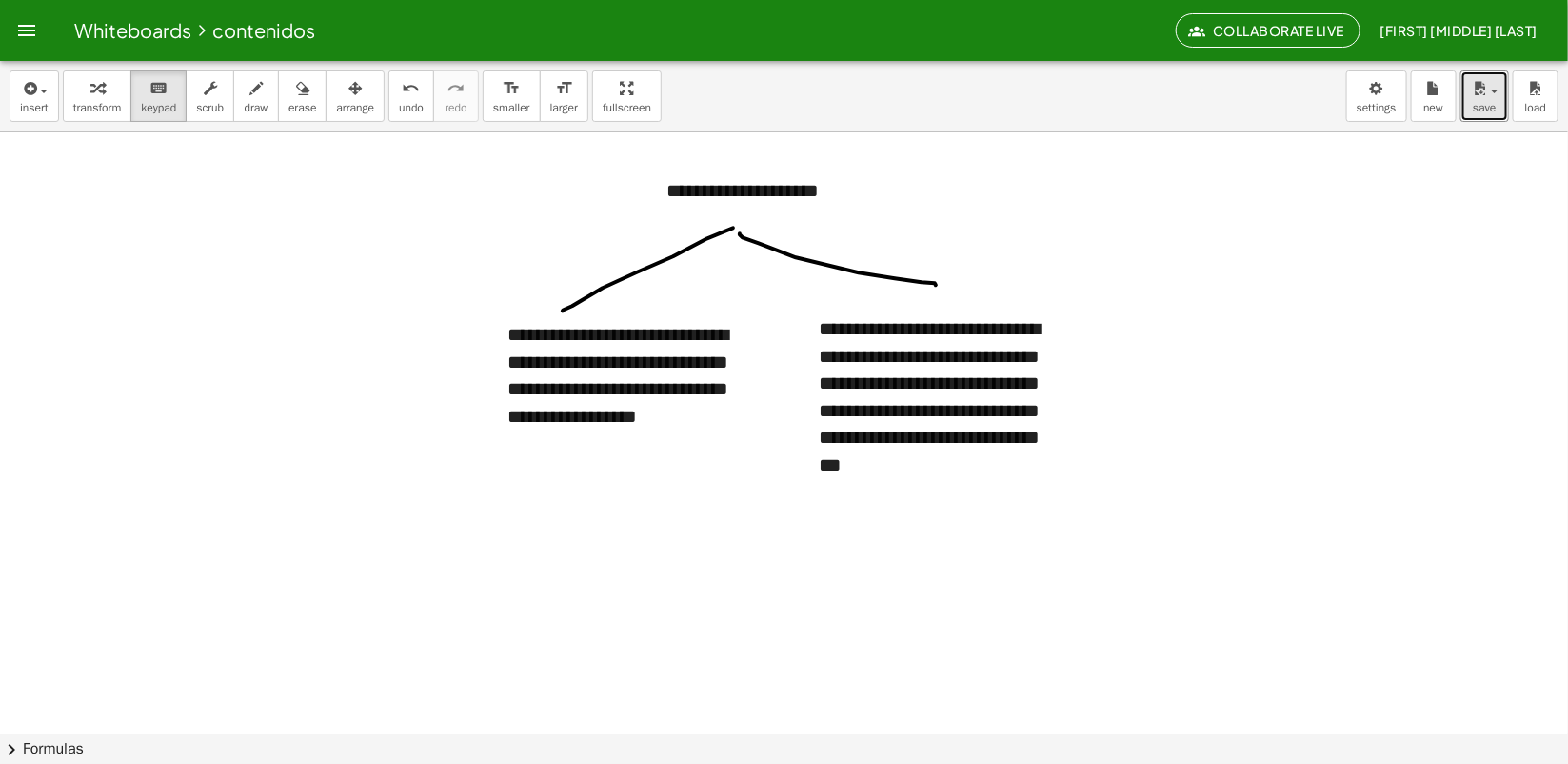 click at bounding box center [784, 734] 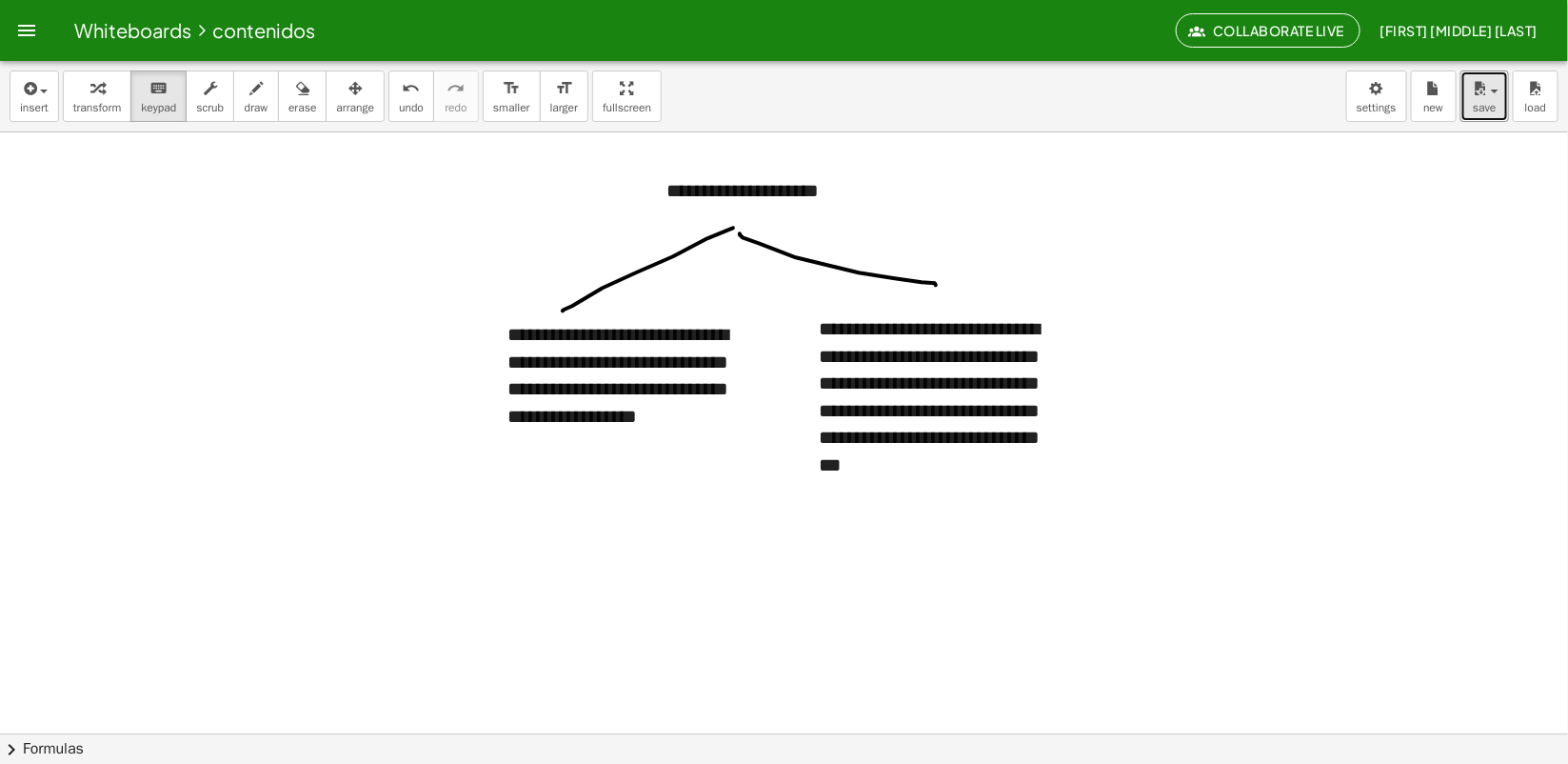 click at bounding box center (784, 734) 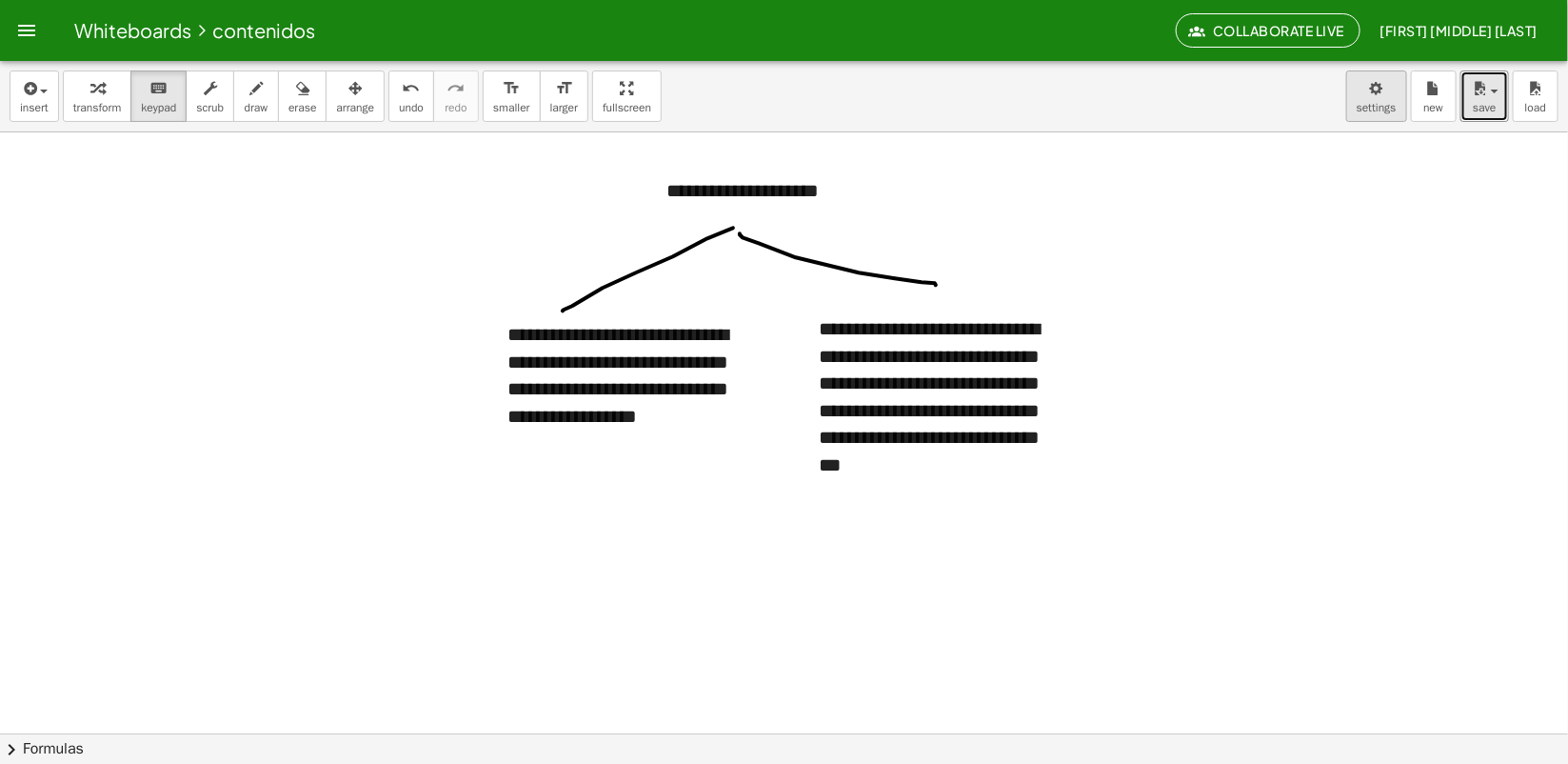 click on "**********" at bounding box center [784, 382] 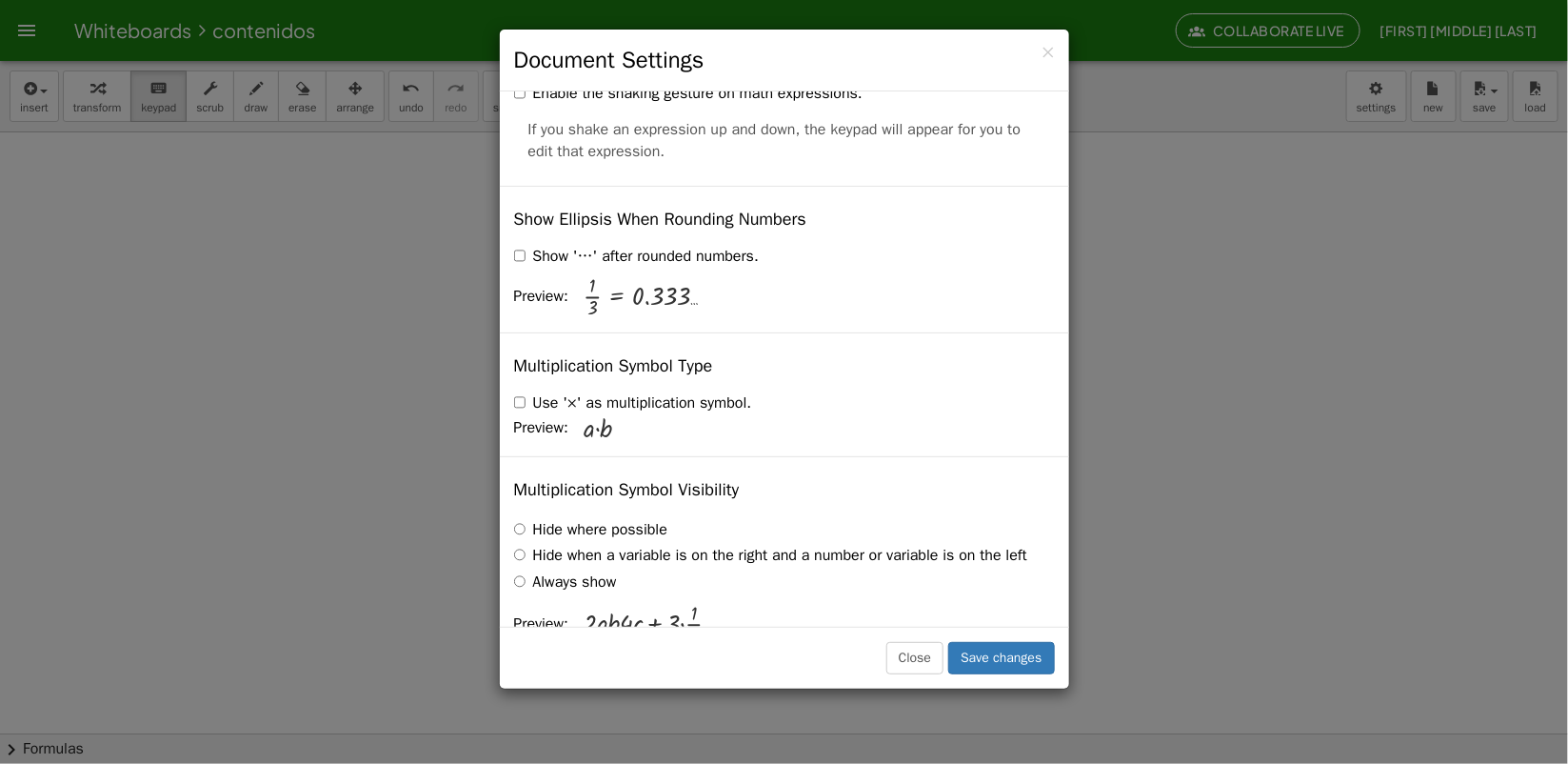 scroll, scrollTop: 4568, scrollLeft: 0, axis: vertical 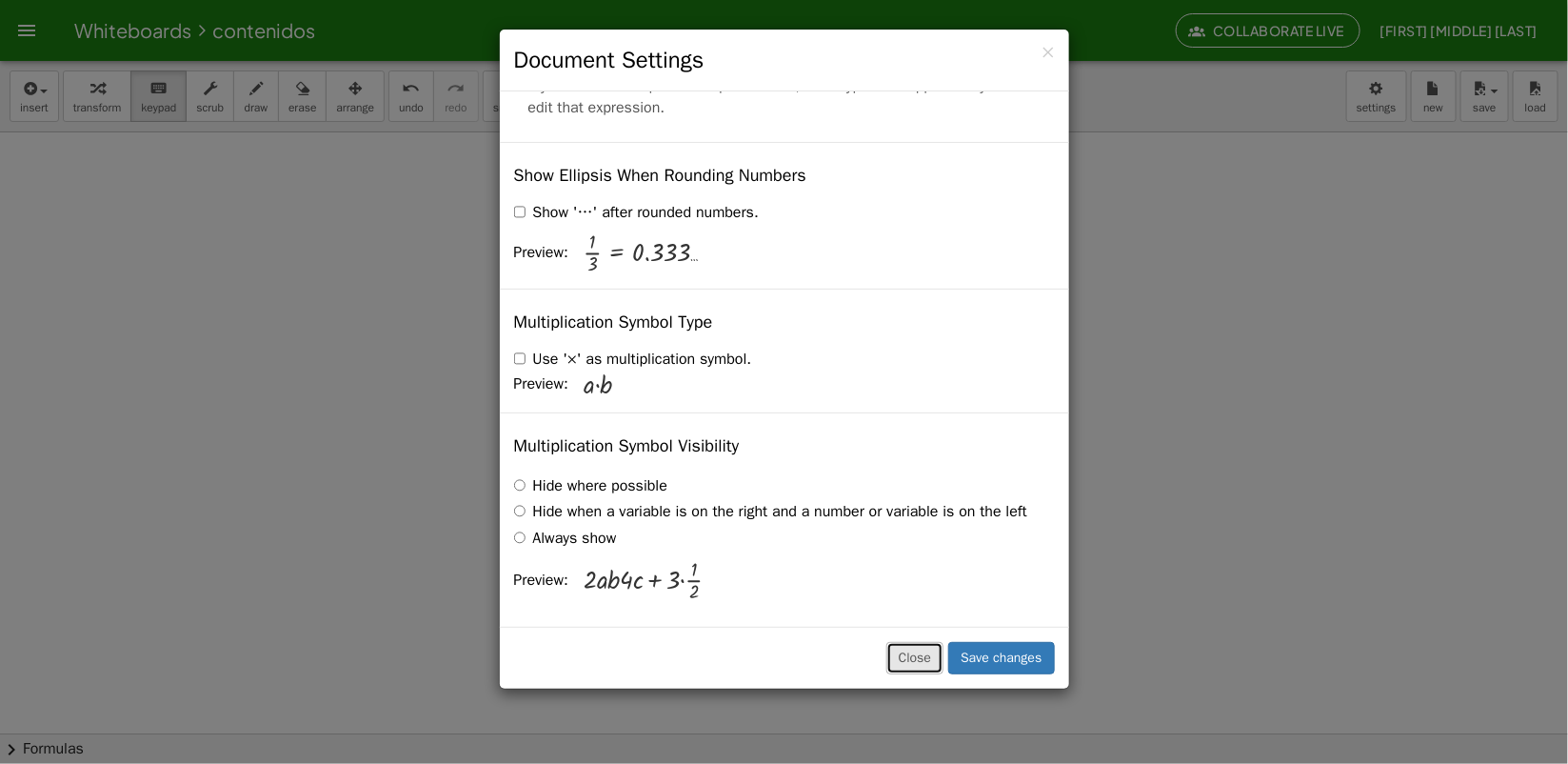 click on "Close" at bounding box center (915, 658) 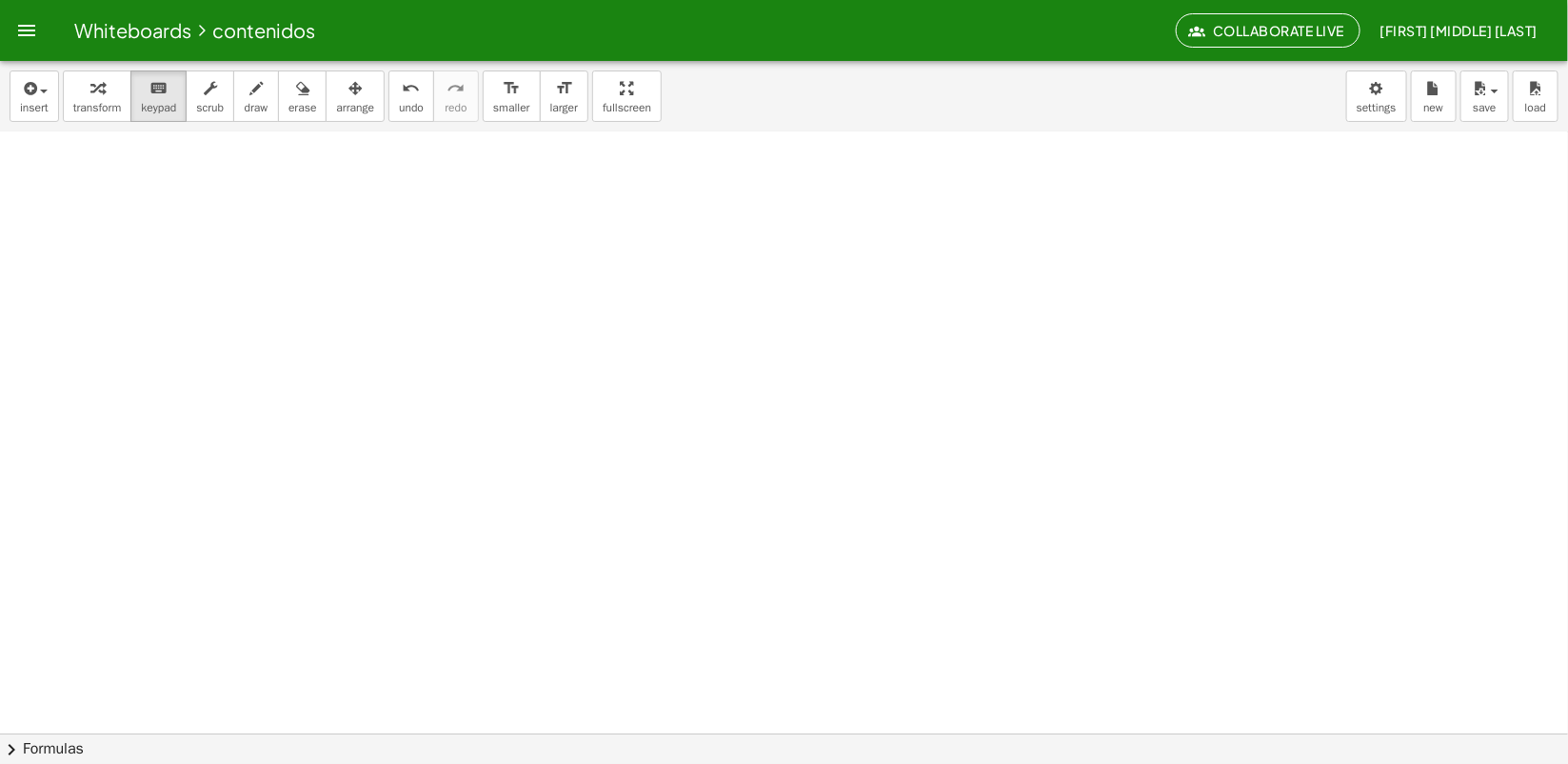 scroll, scrollTop: 0, scrollLeft: 0, axis: both 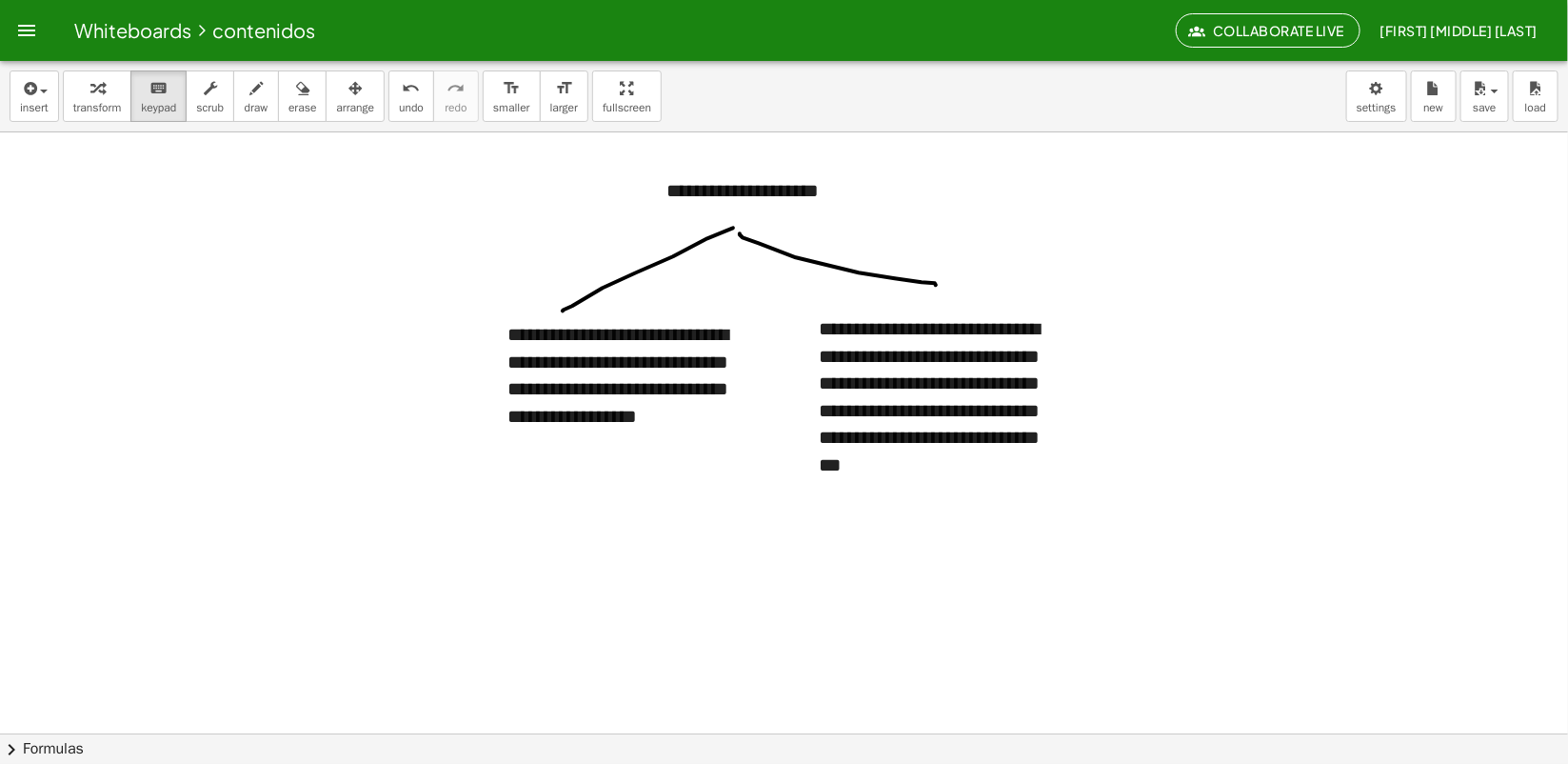 click on "Whiteboards" at bounding box center (132, 30) 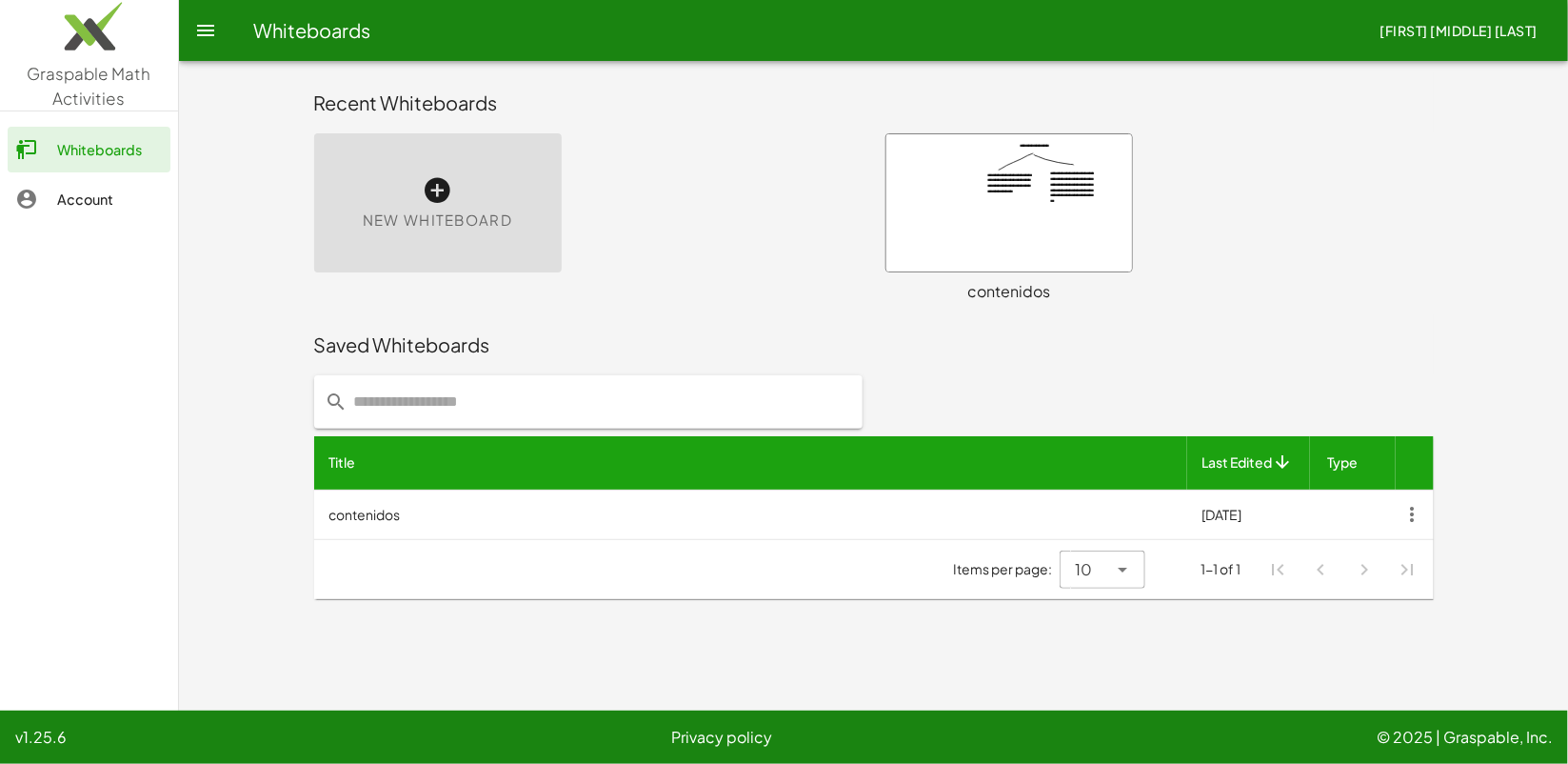 click at bounding box center [1009, 203] 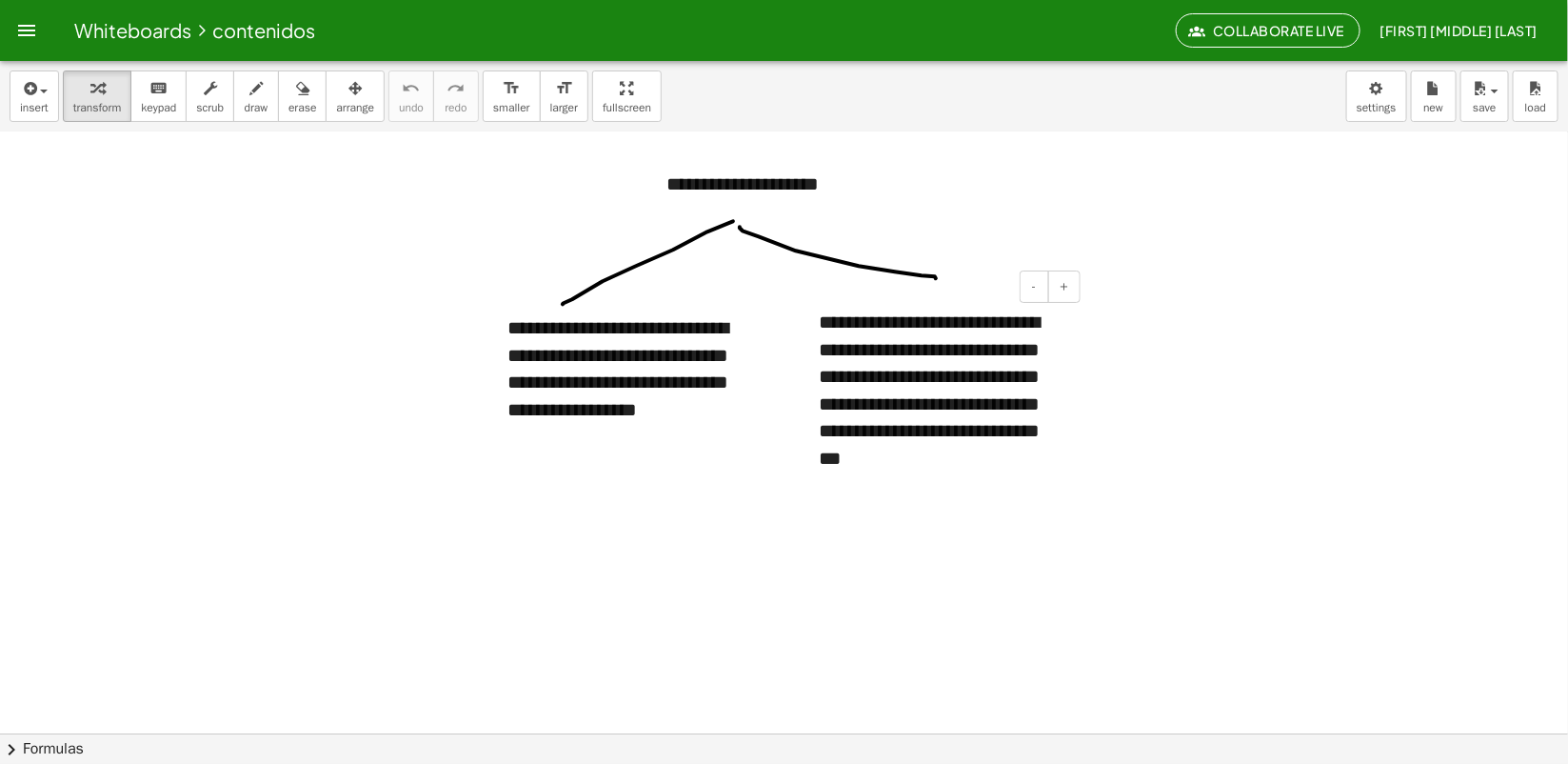 scroll, scrollTop: 0, scrollLeft: 0, axis: both 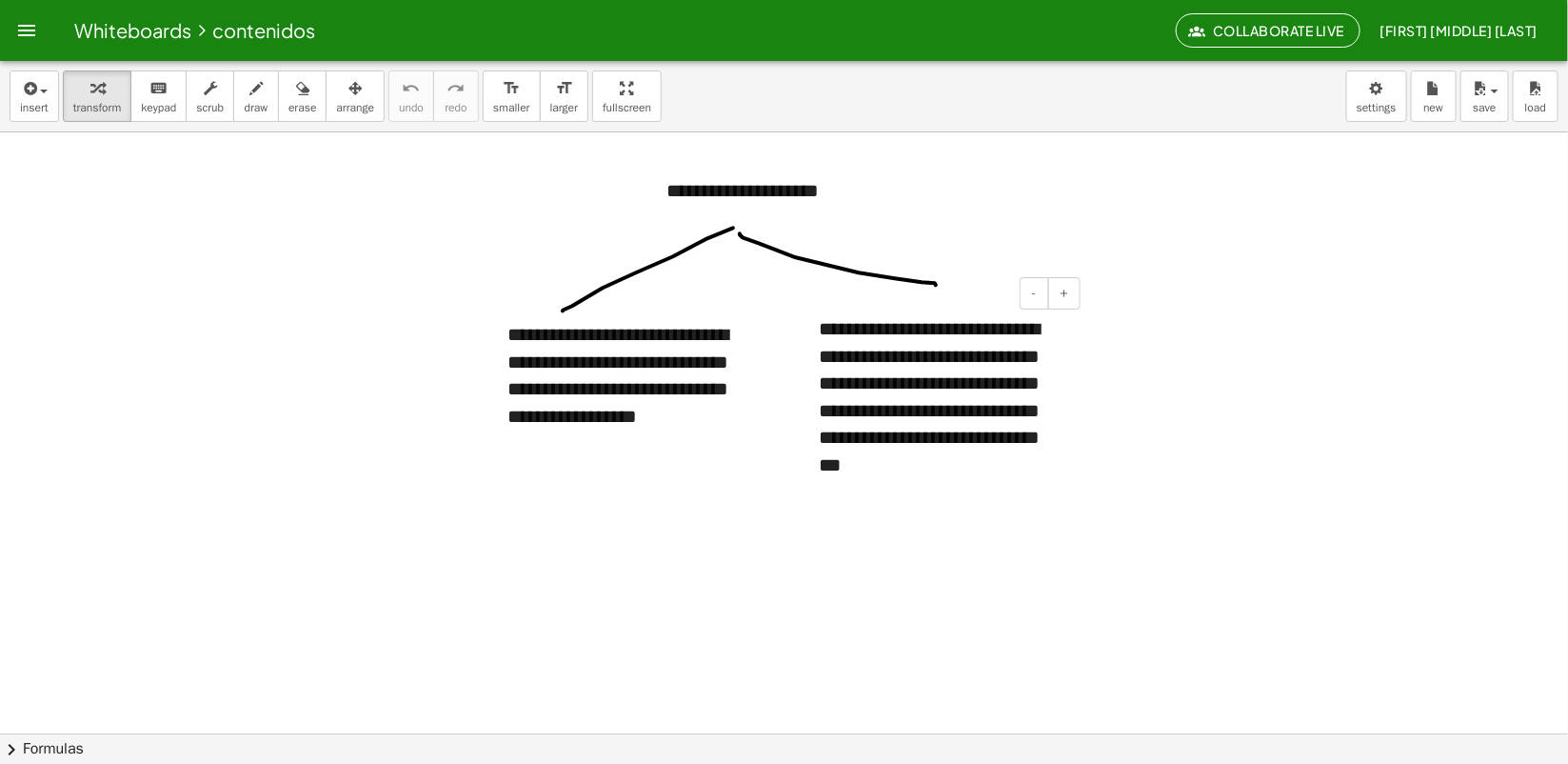 click on "**********" at bounding box center (943, 411) 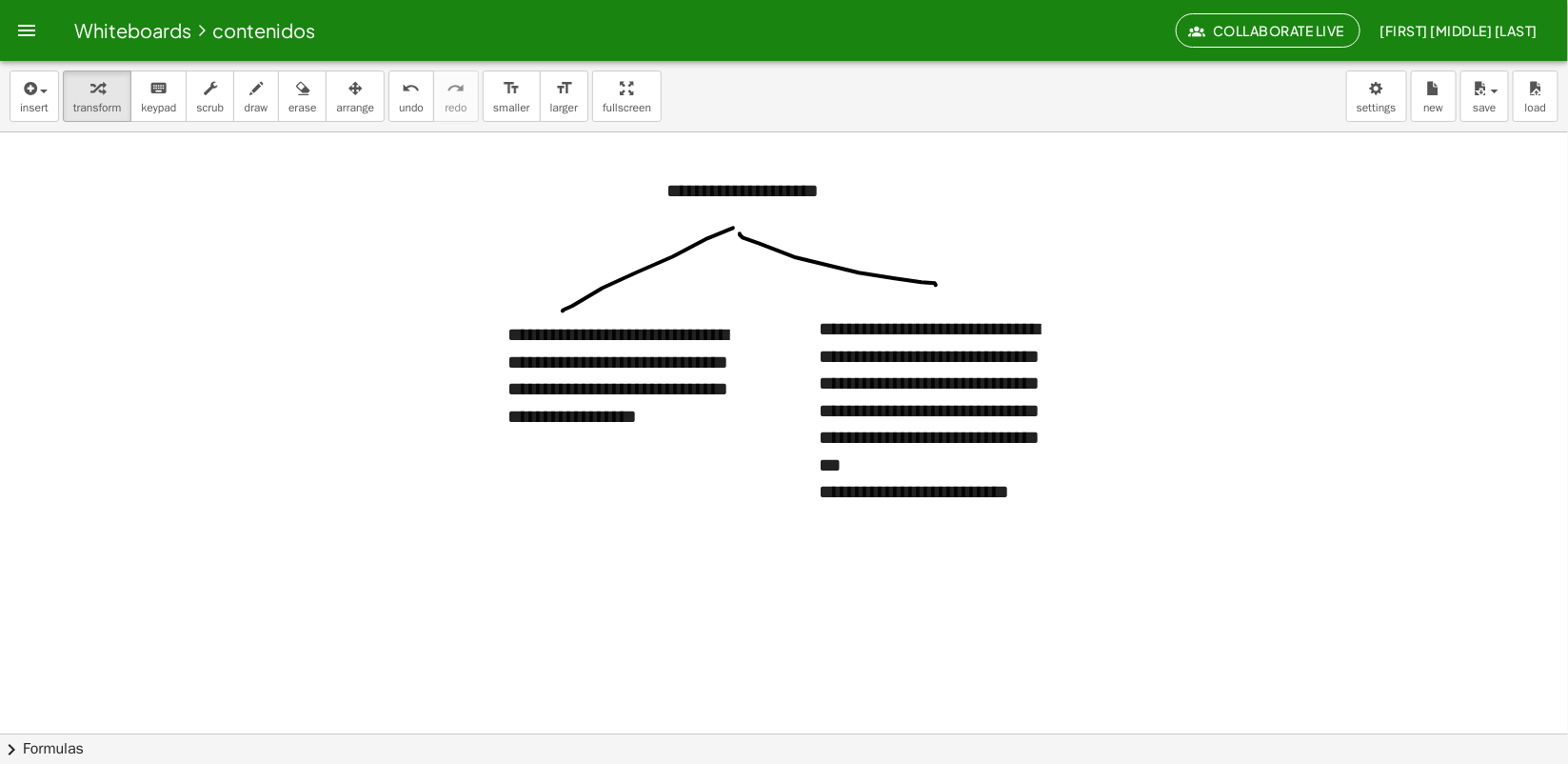 click at bounding box center (784, 794) 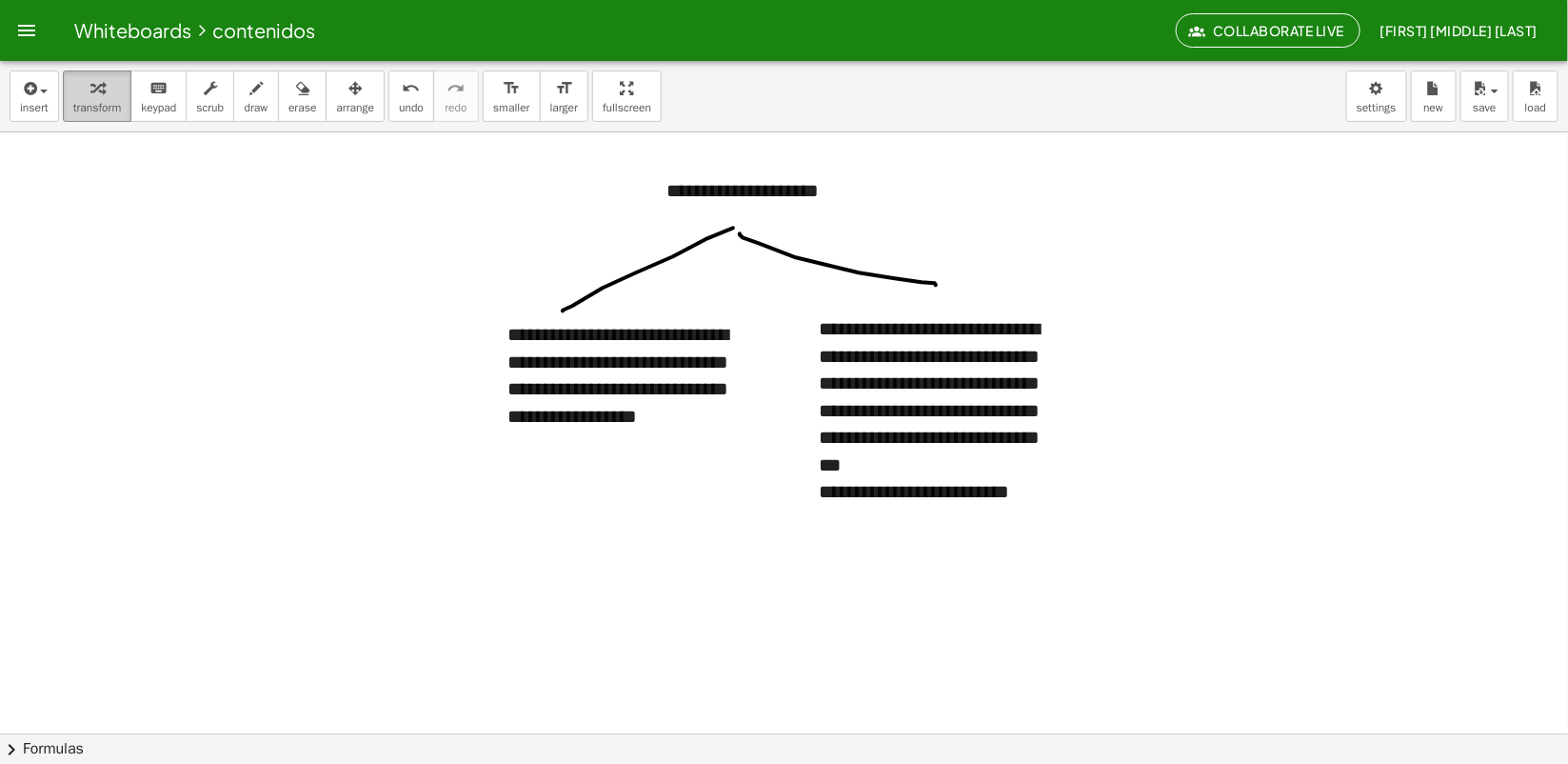 click on "transform" at bounding box center (97, 108) 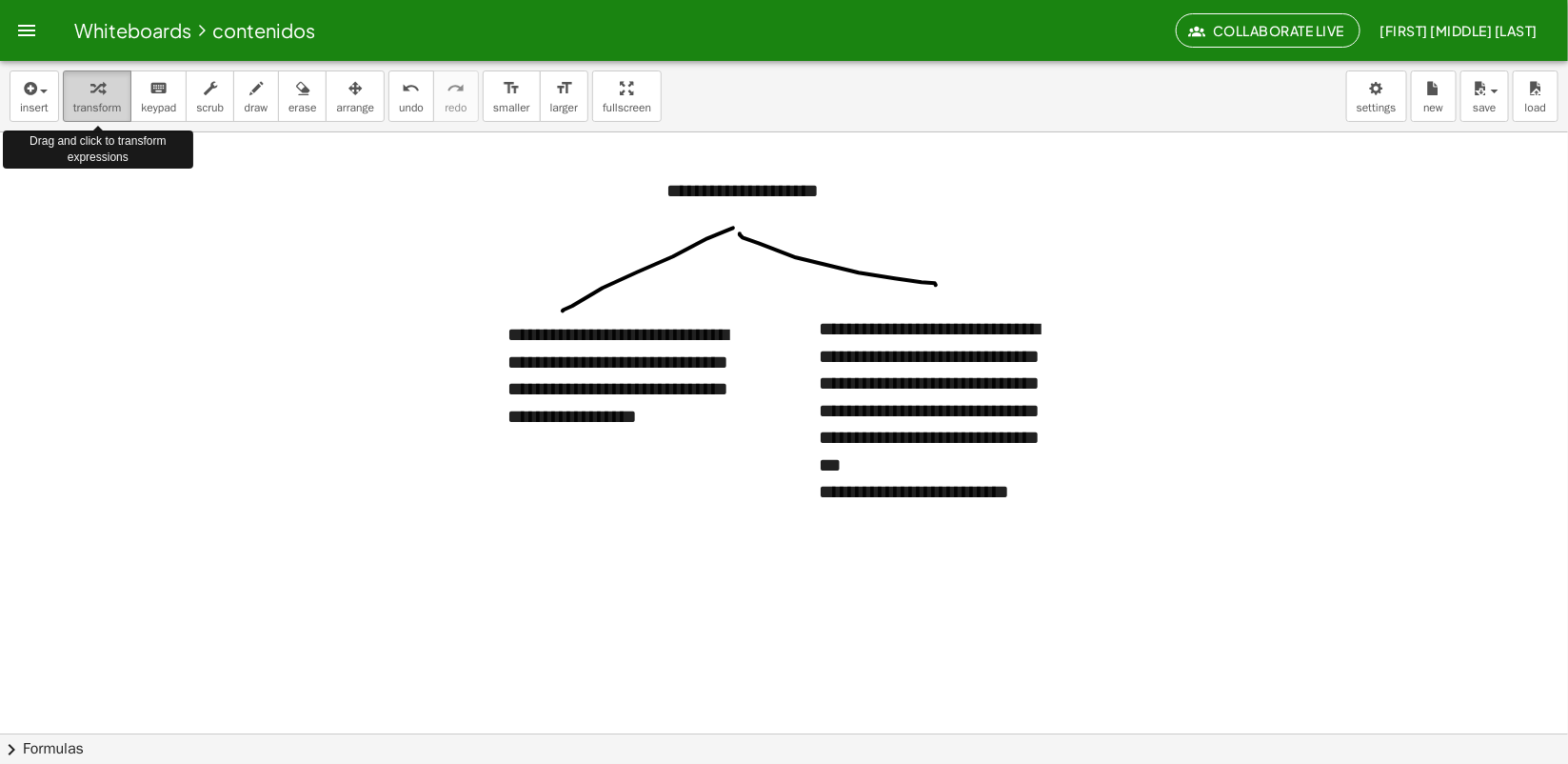 click on "transform" at bounding box center [97, 96] 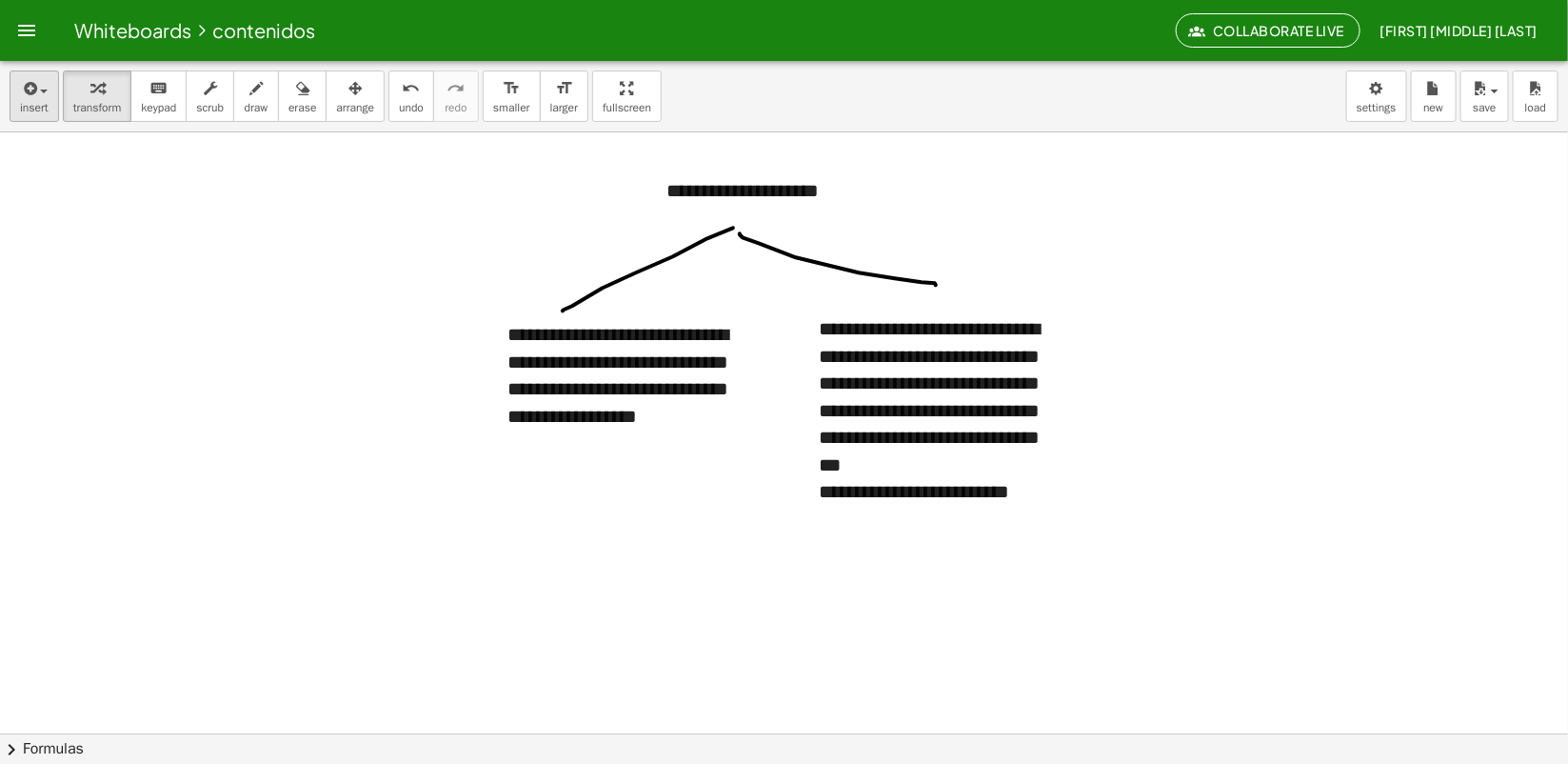 drag, startPoint x: 193, startPoint y: 186, endPoint x: 20, endPoint y: 106, distance: 190.6017 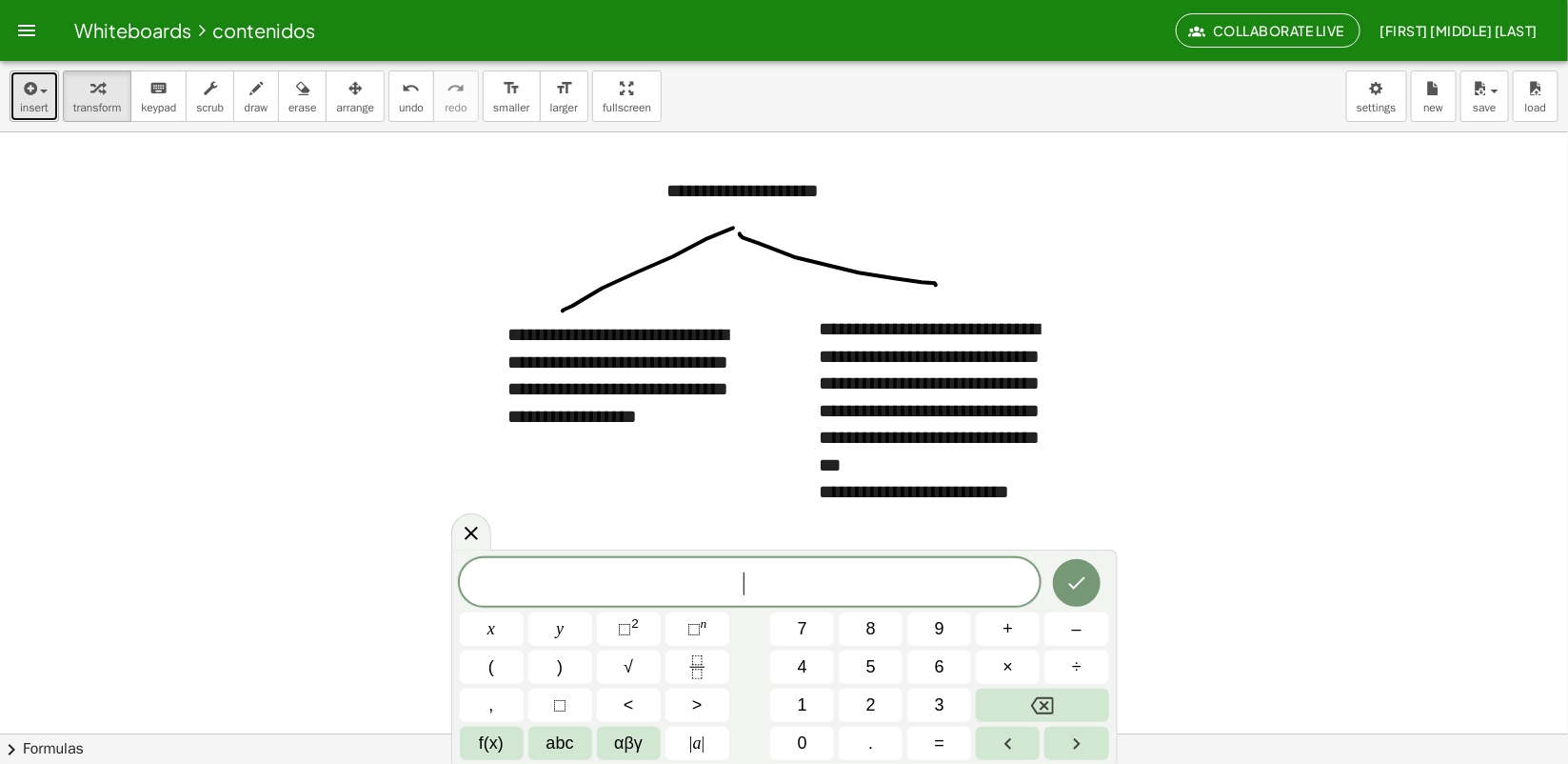 click on "insert" at bounding box center [34, 108] 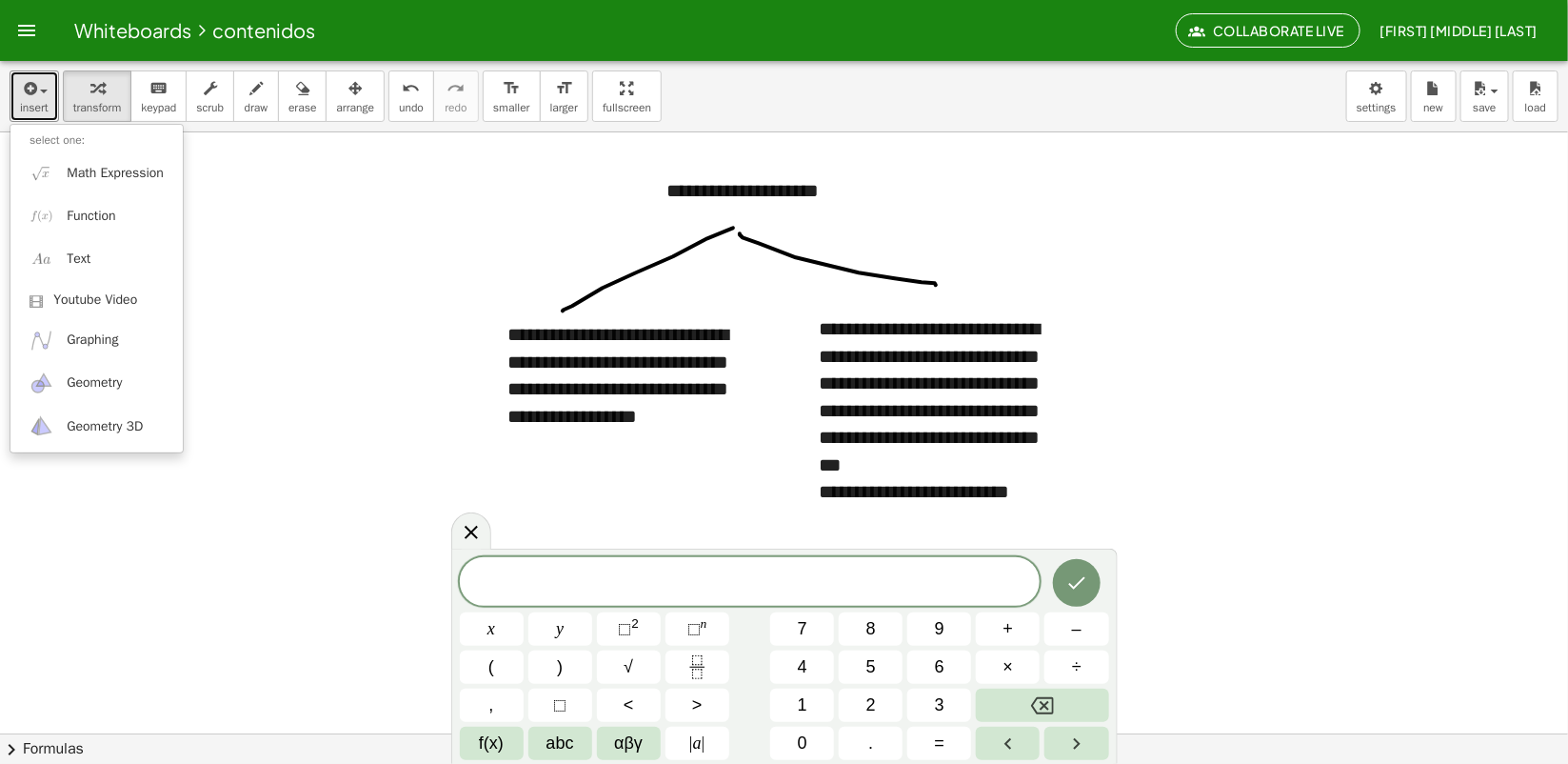 type 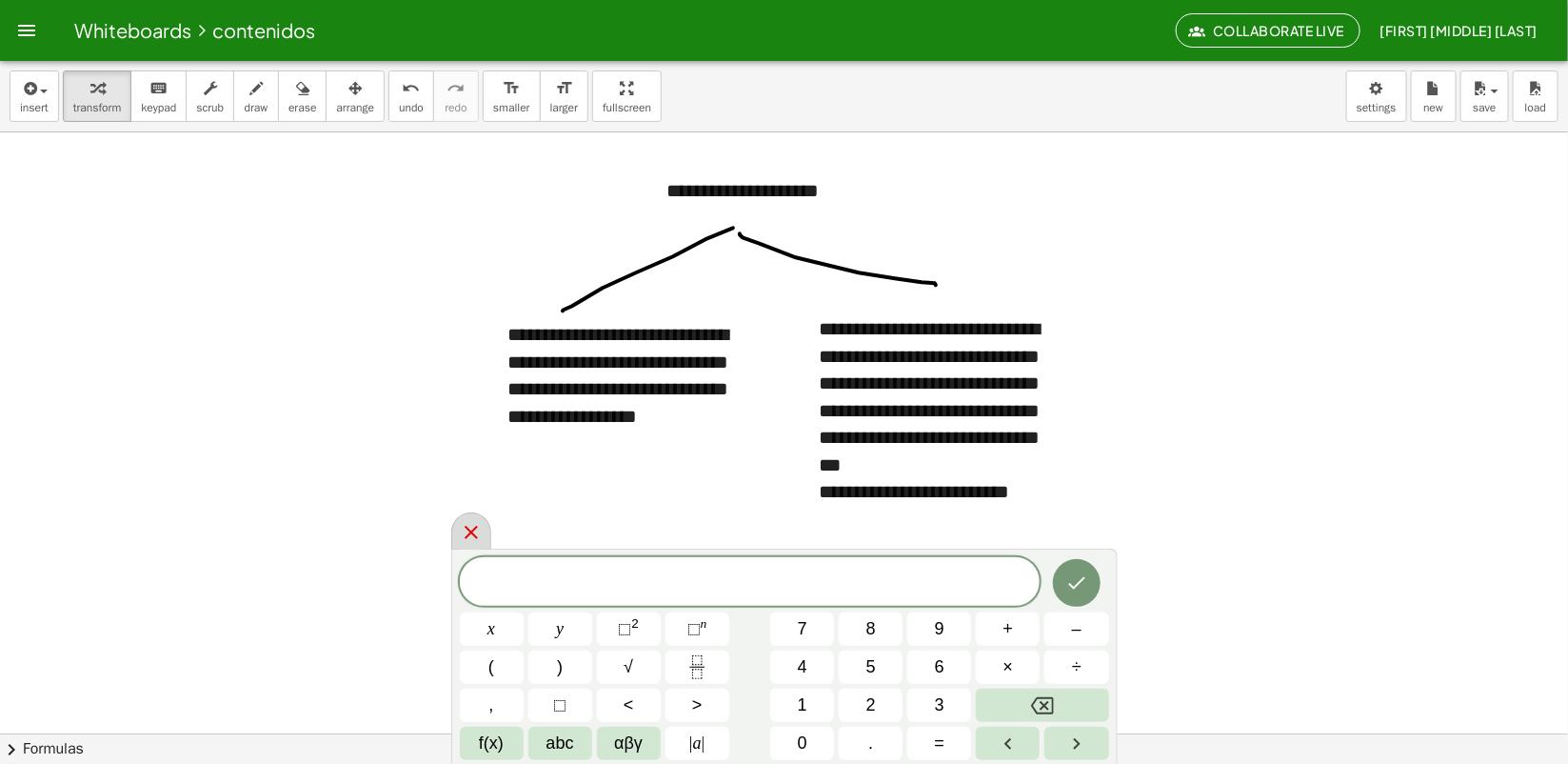 click 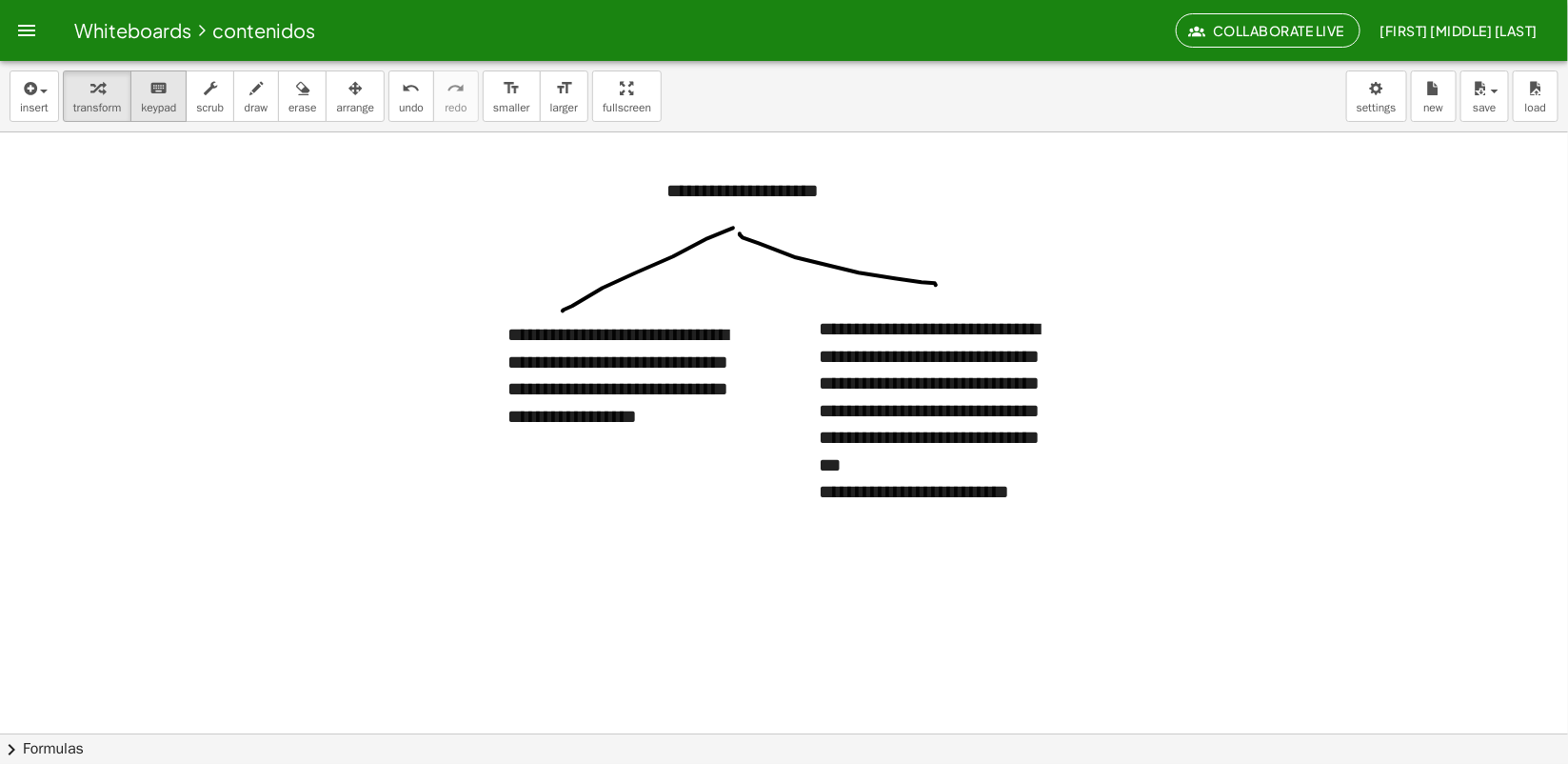 click on "keyboard keypad" at bounding box center [158, 96] 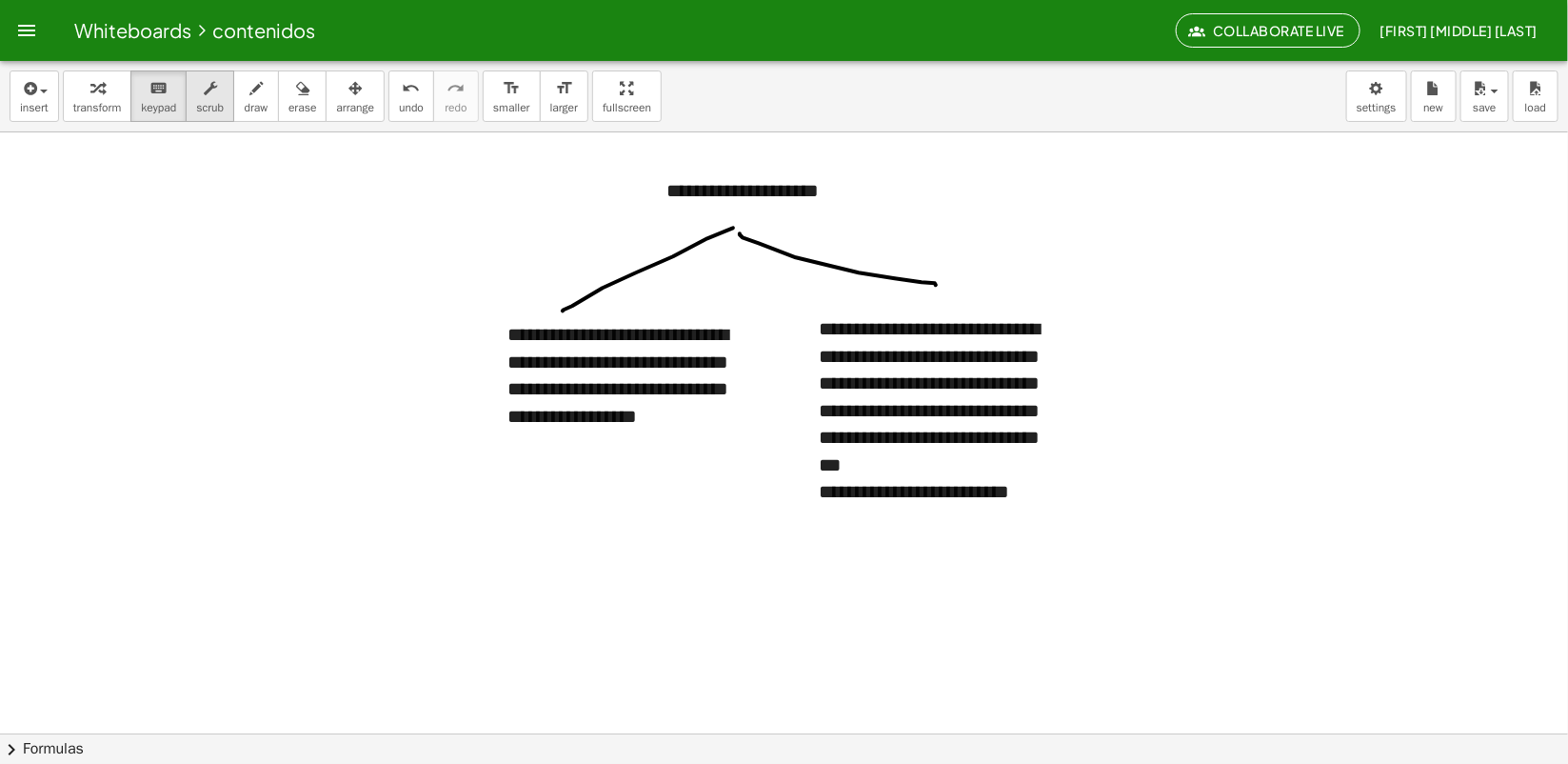 click on "scrub" at bounding box center (209, 108) 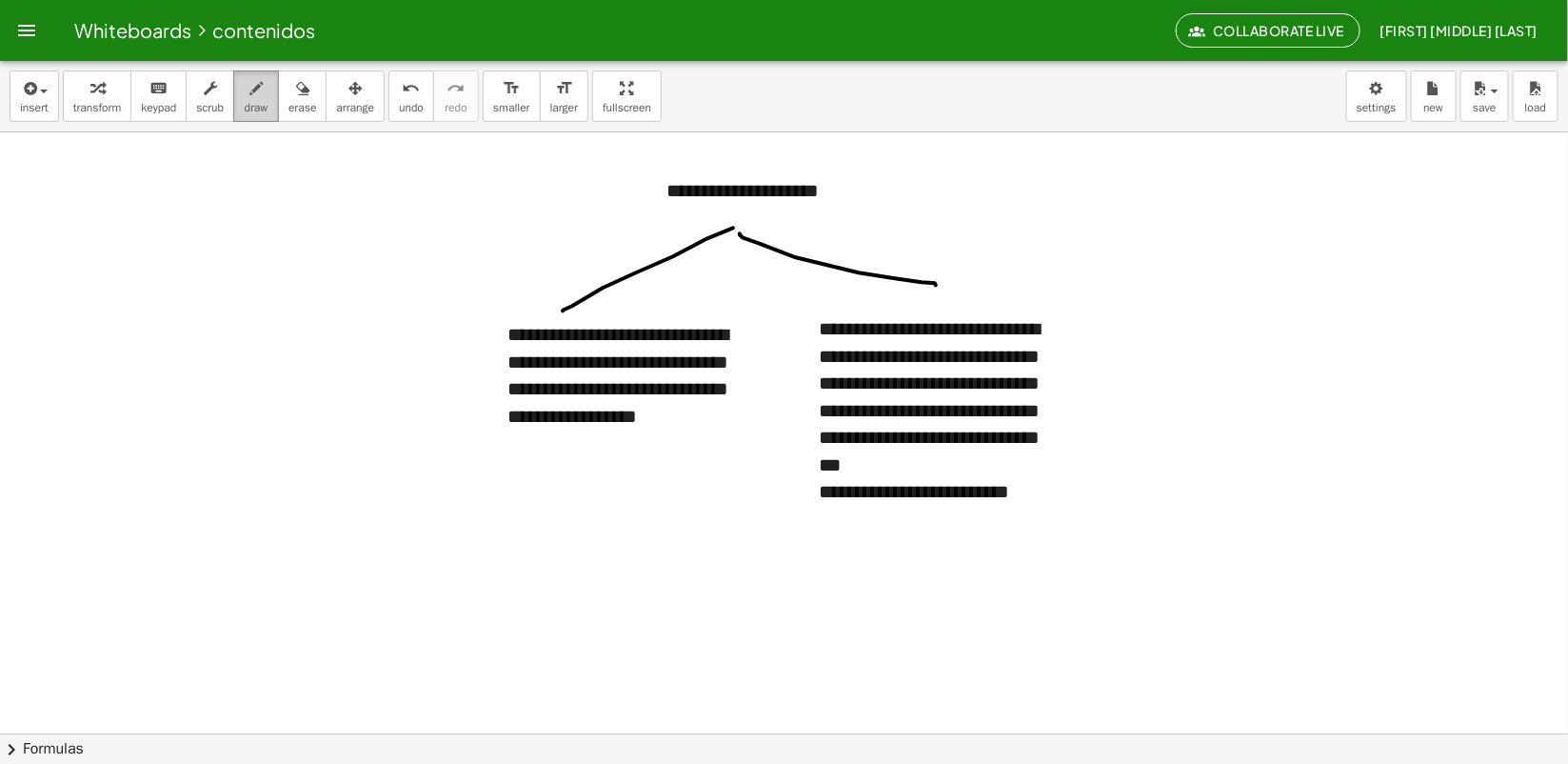 click on "draw" at bounding box center (256, 108) 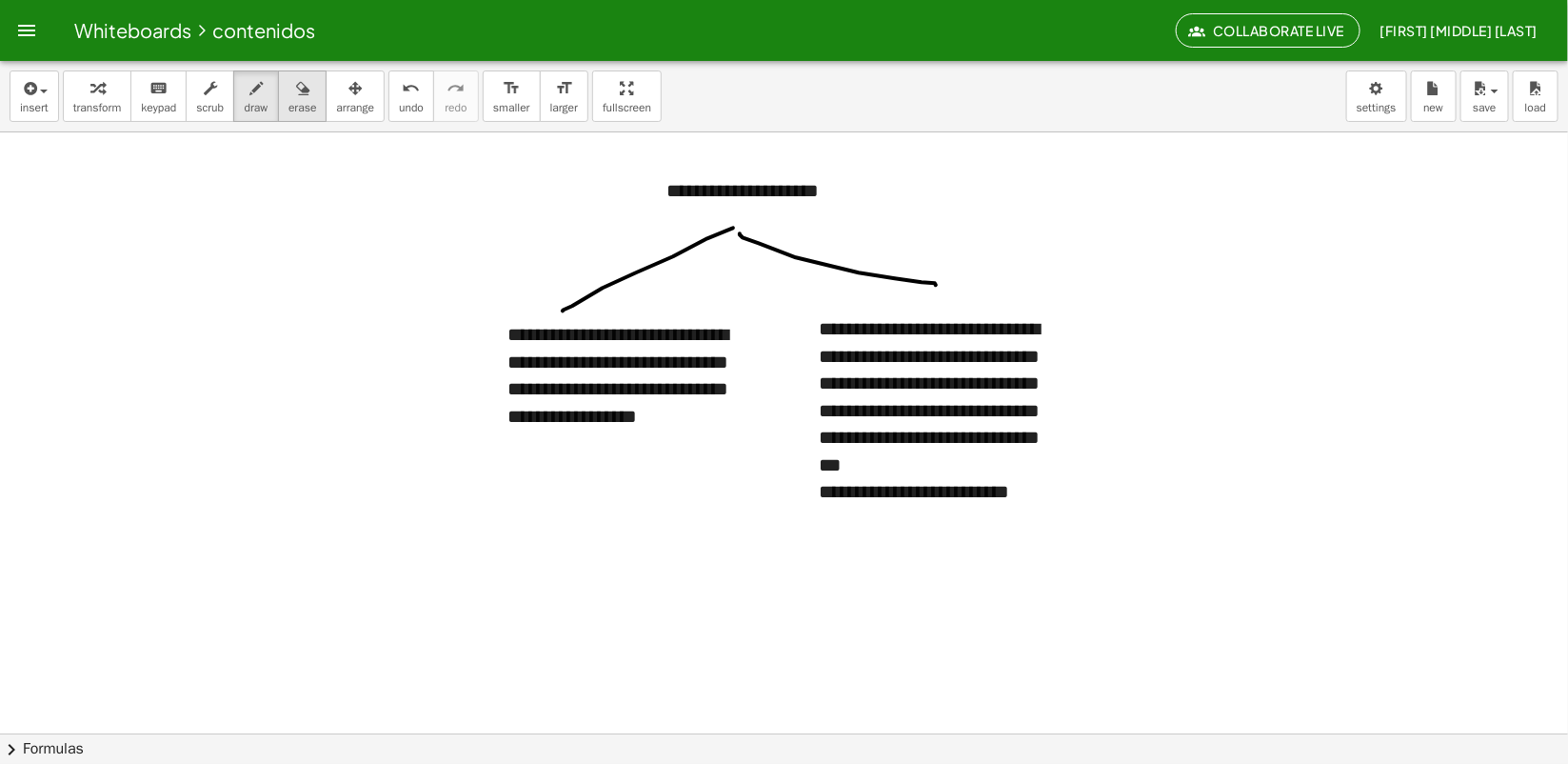 click on "erase" at bounding box center [302, 108] 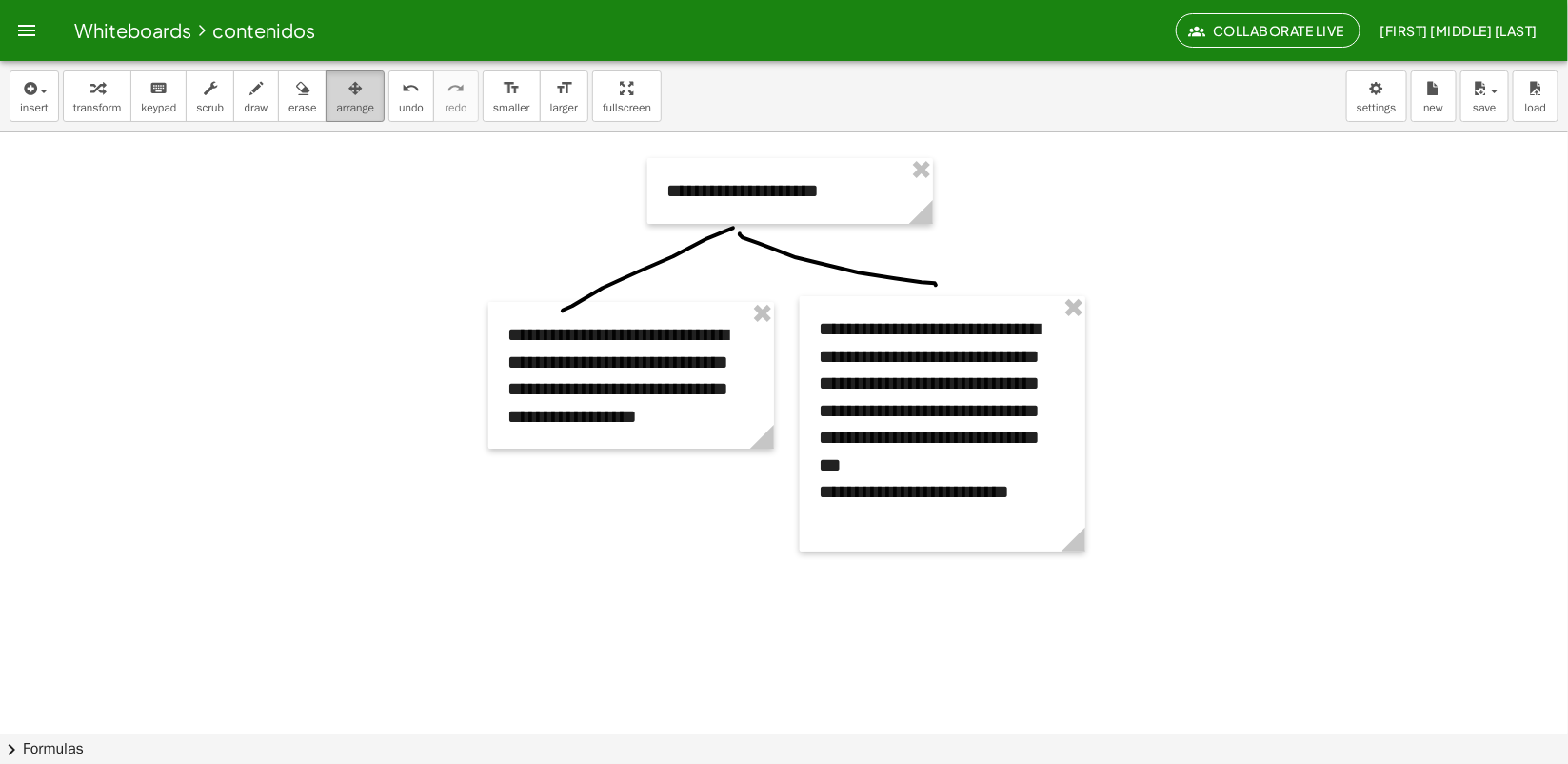 click on "arrange" at bounding box center [355, 108] 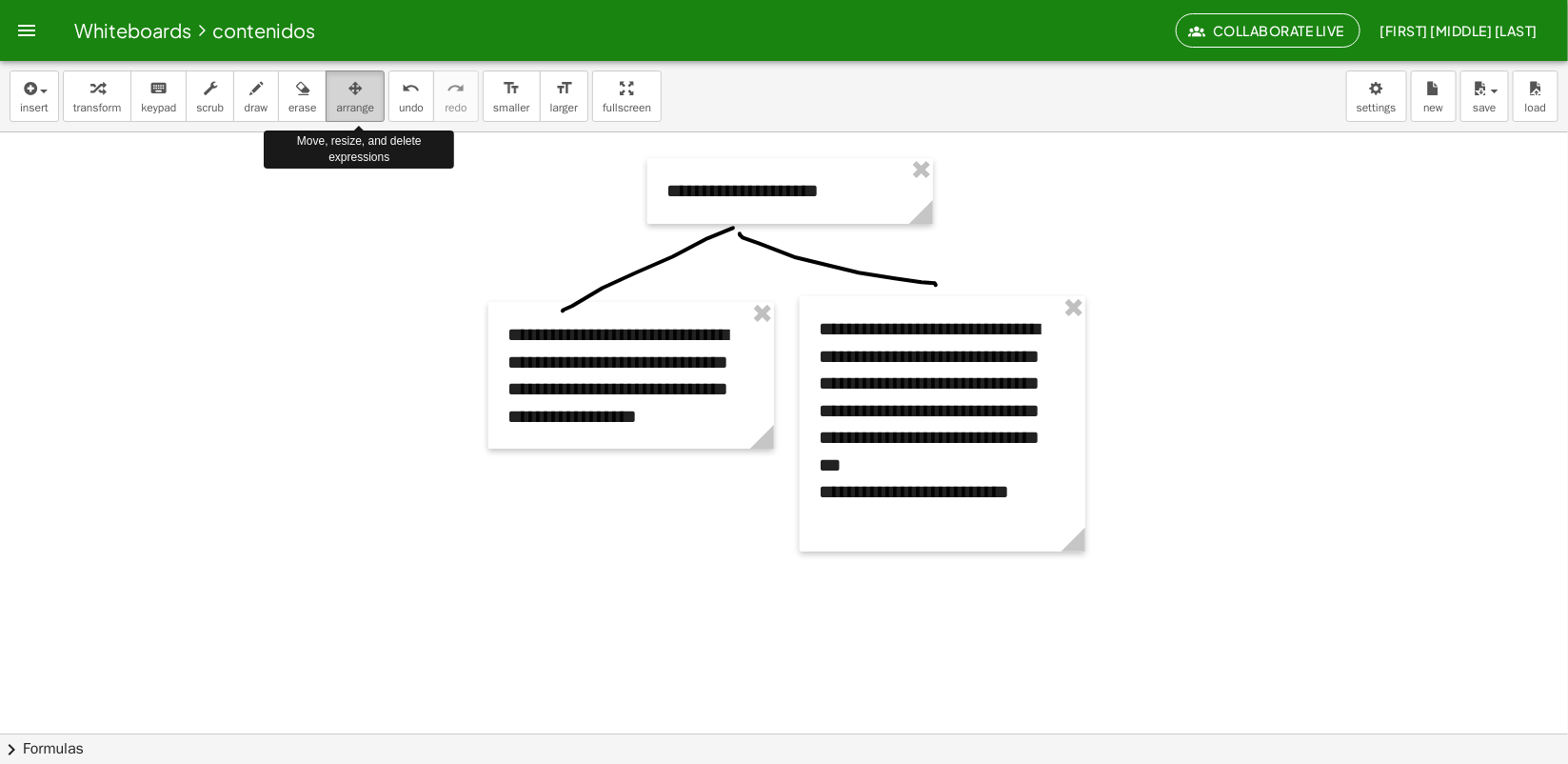 click on "arrange" at bounding box center (355, 108) 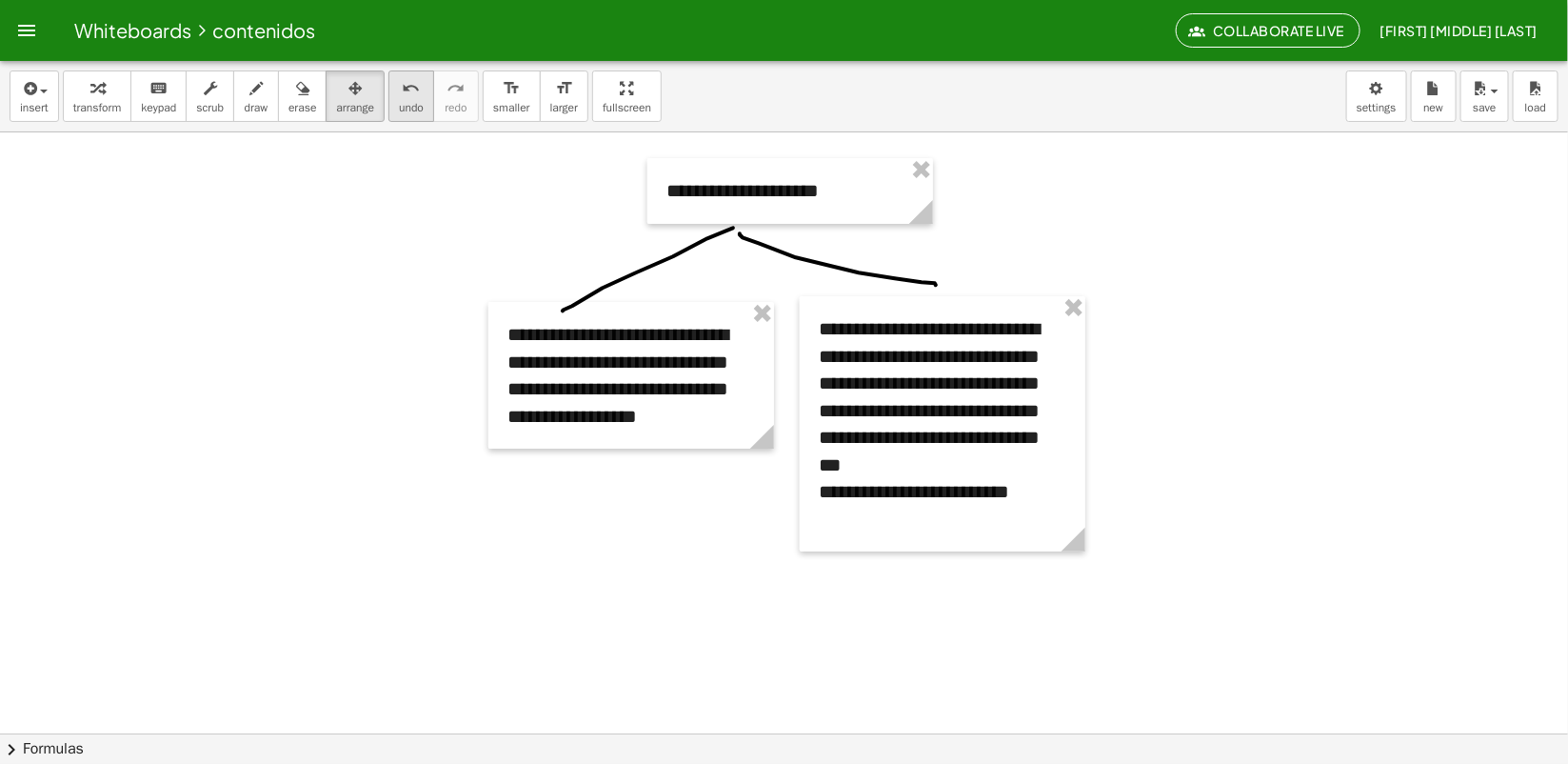 click on "undo" at bounding box center (411, 108) 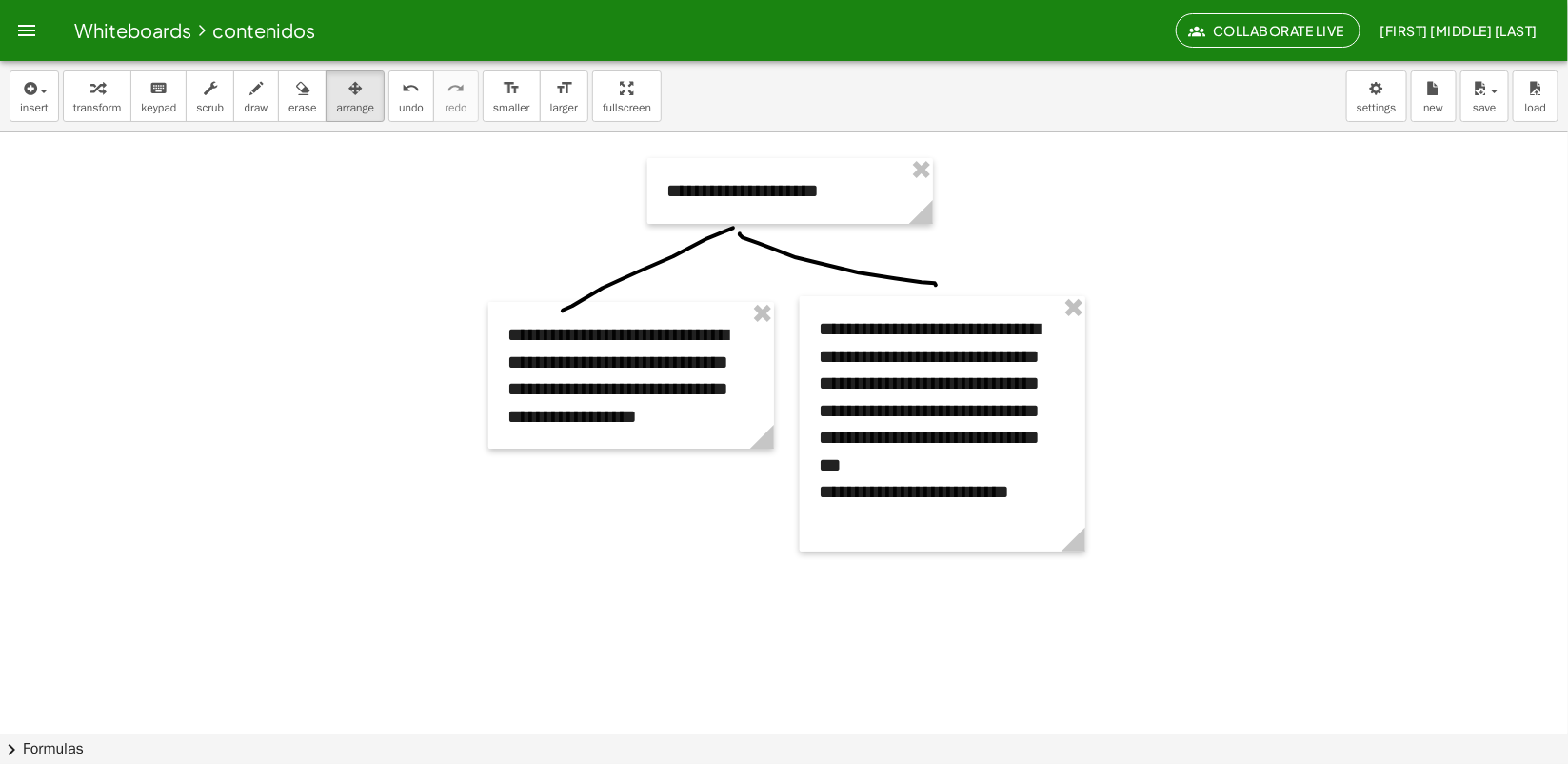 drag, startPoint x: 141, startPoint y: 165, endPoint x: 153, endPoint y: 174, distance: 15 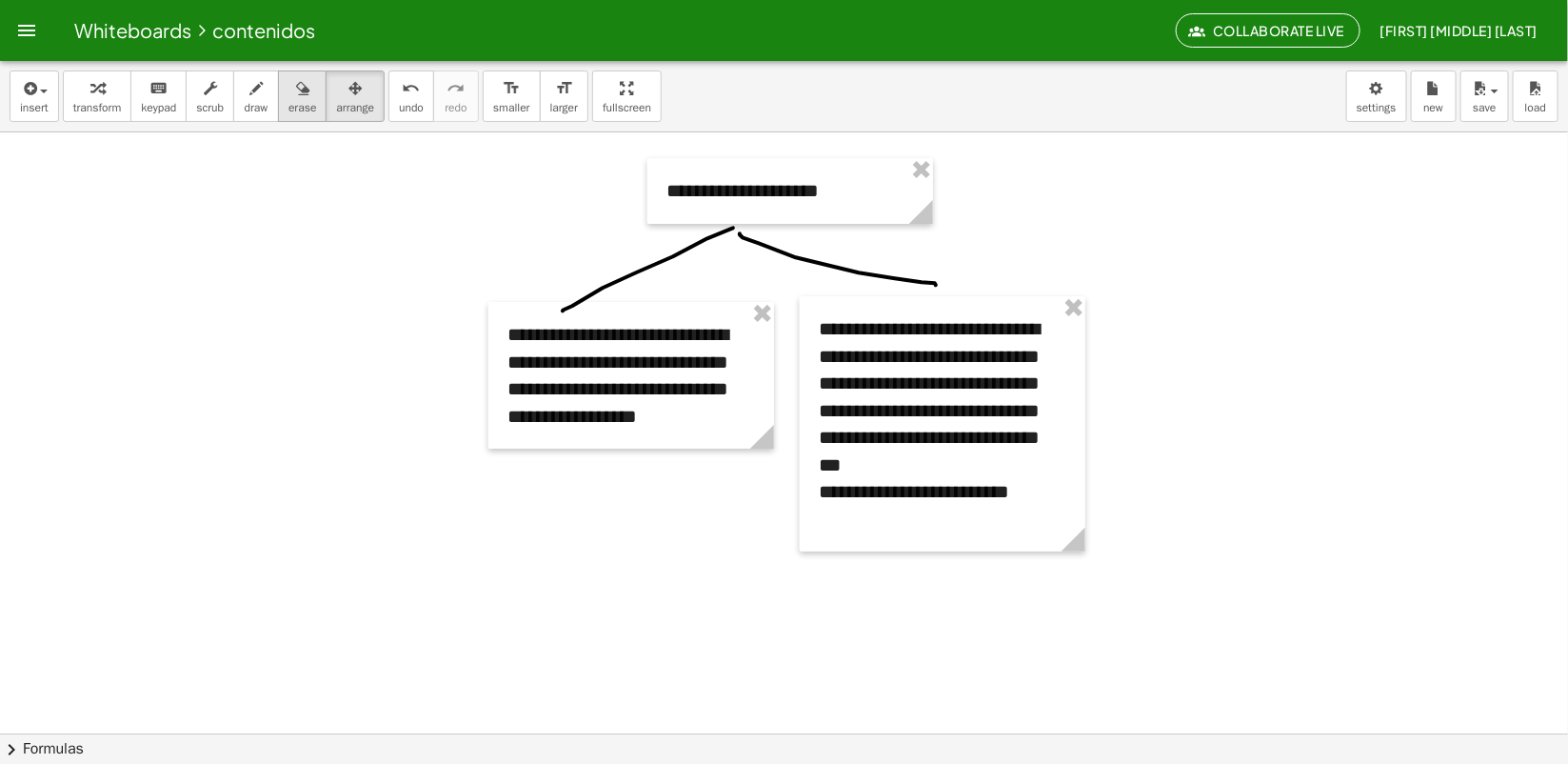 click on "erase" at bounding box center [302, 108] 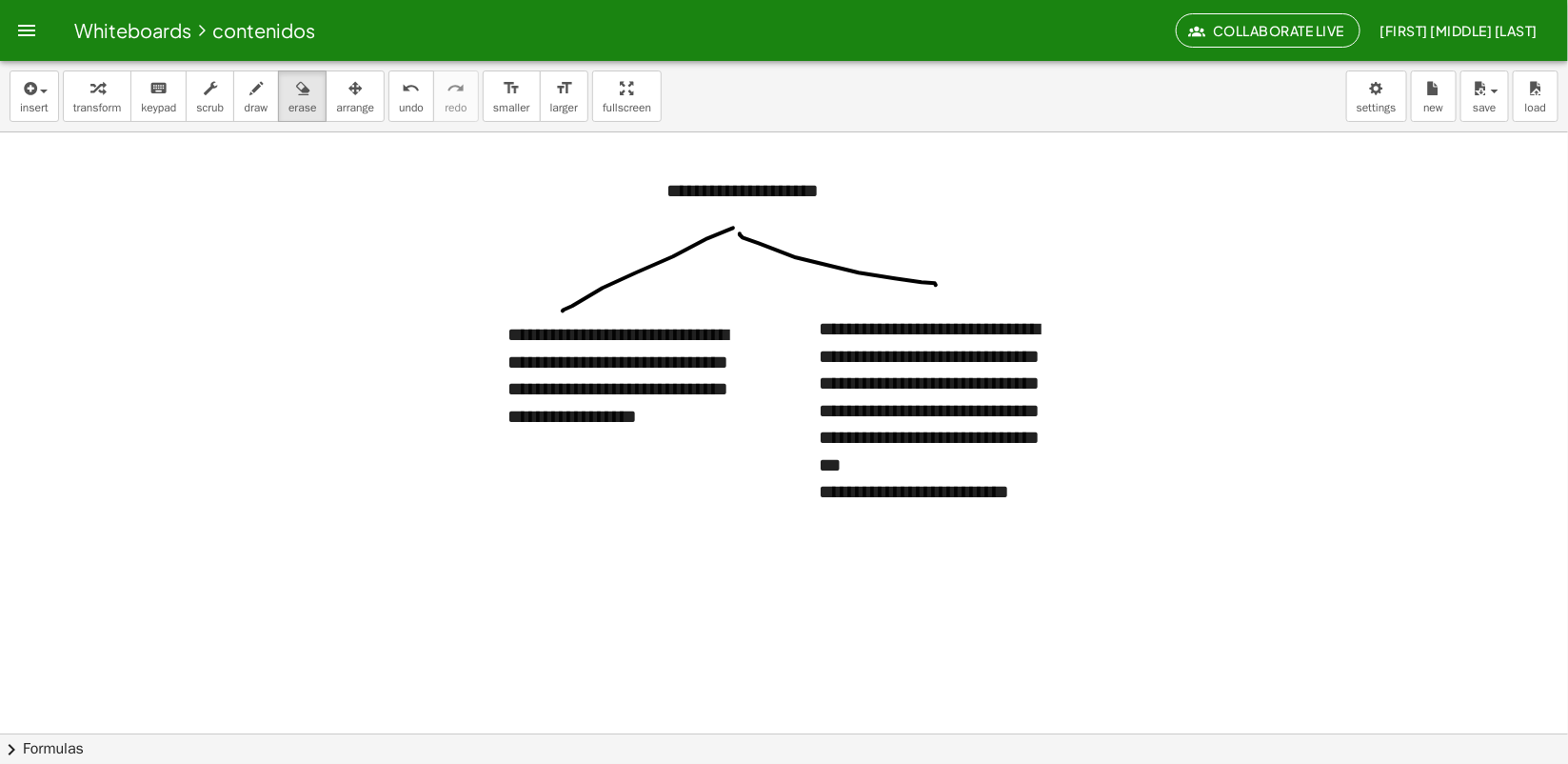 click at bounding box center (784, 794) 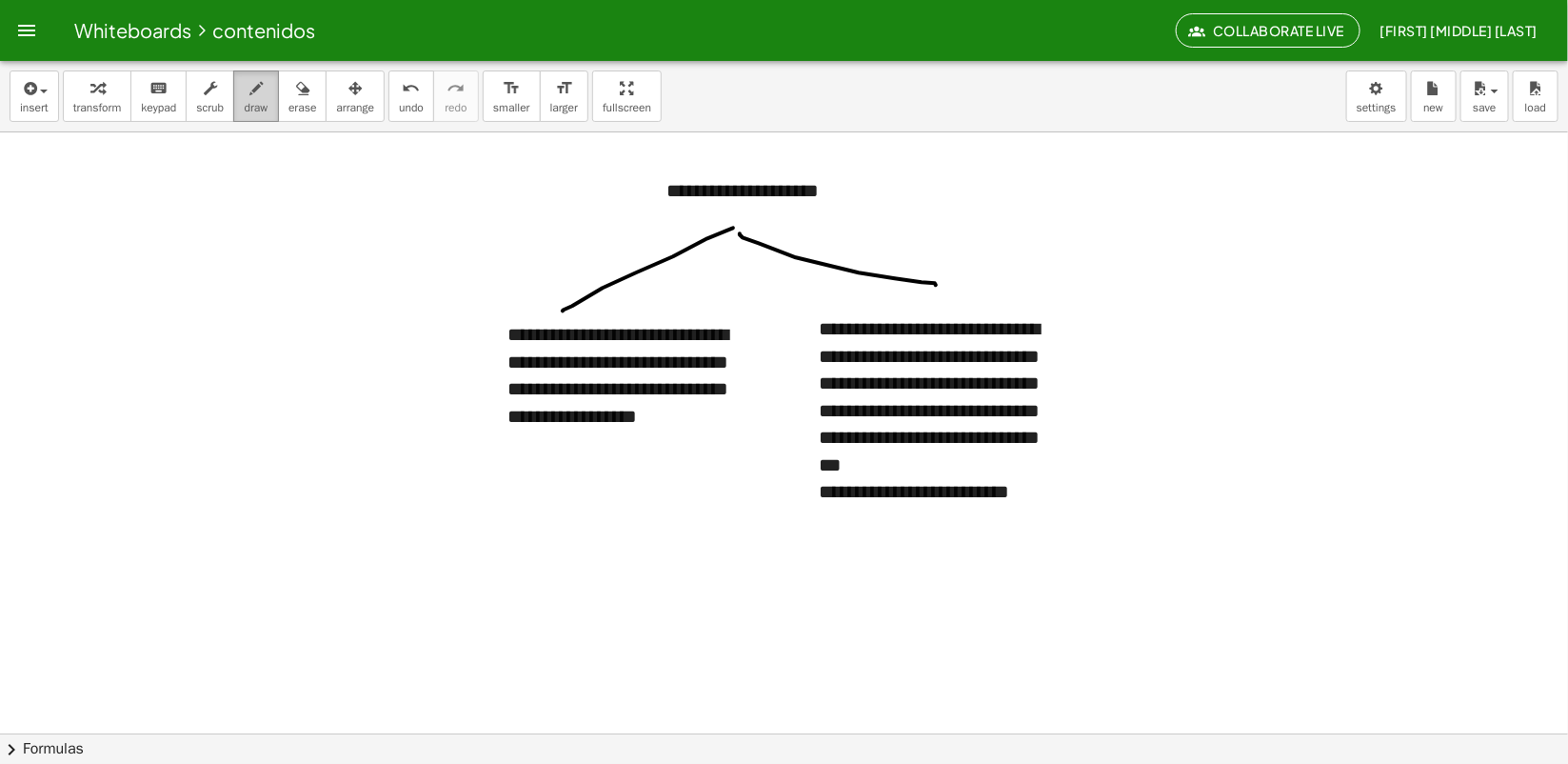 click on "draw" at bounding box center (256, 108) 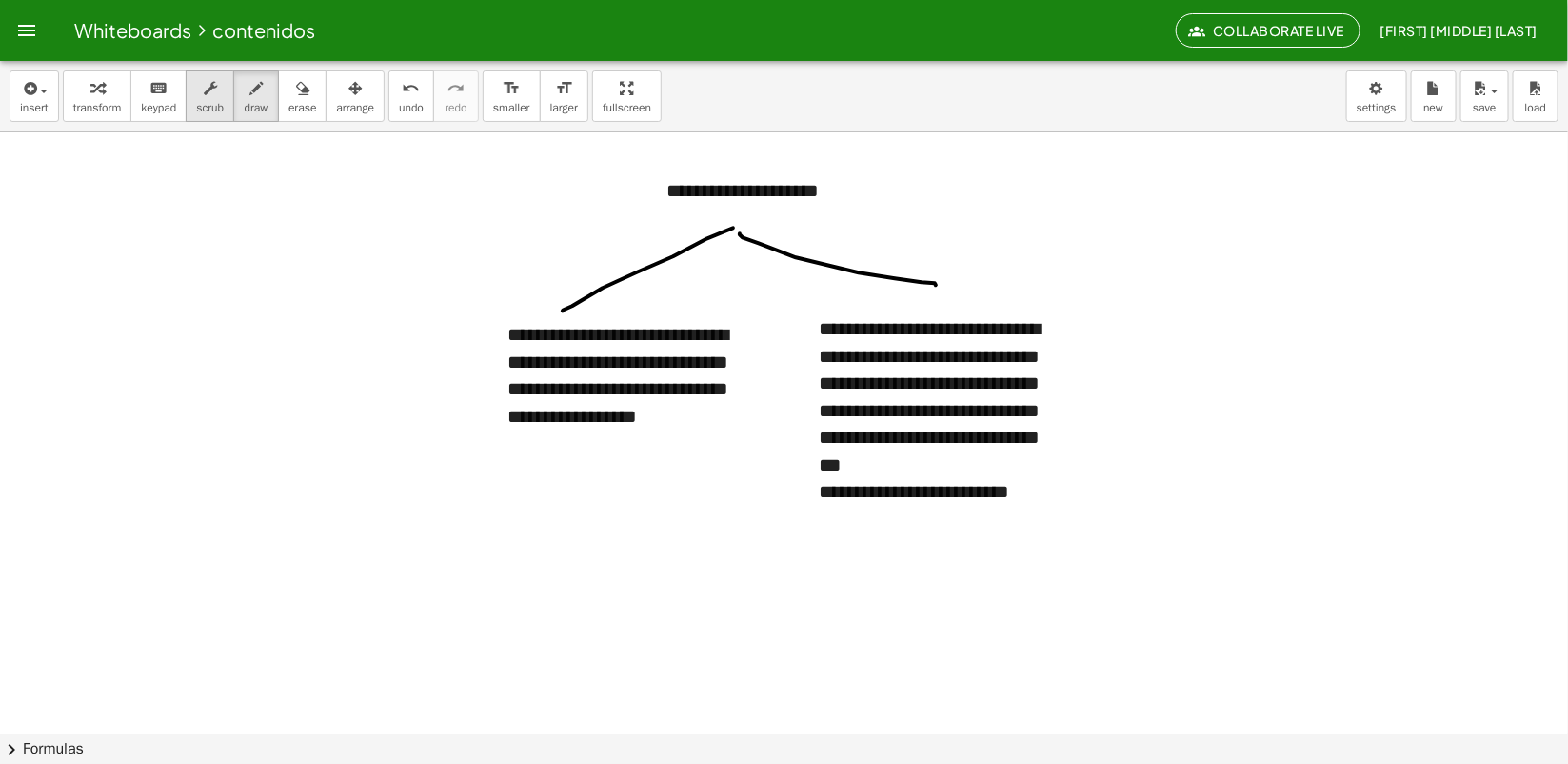 click on "scrub" at bounding box center [209, 108] 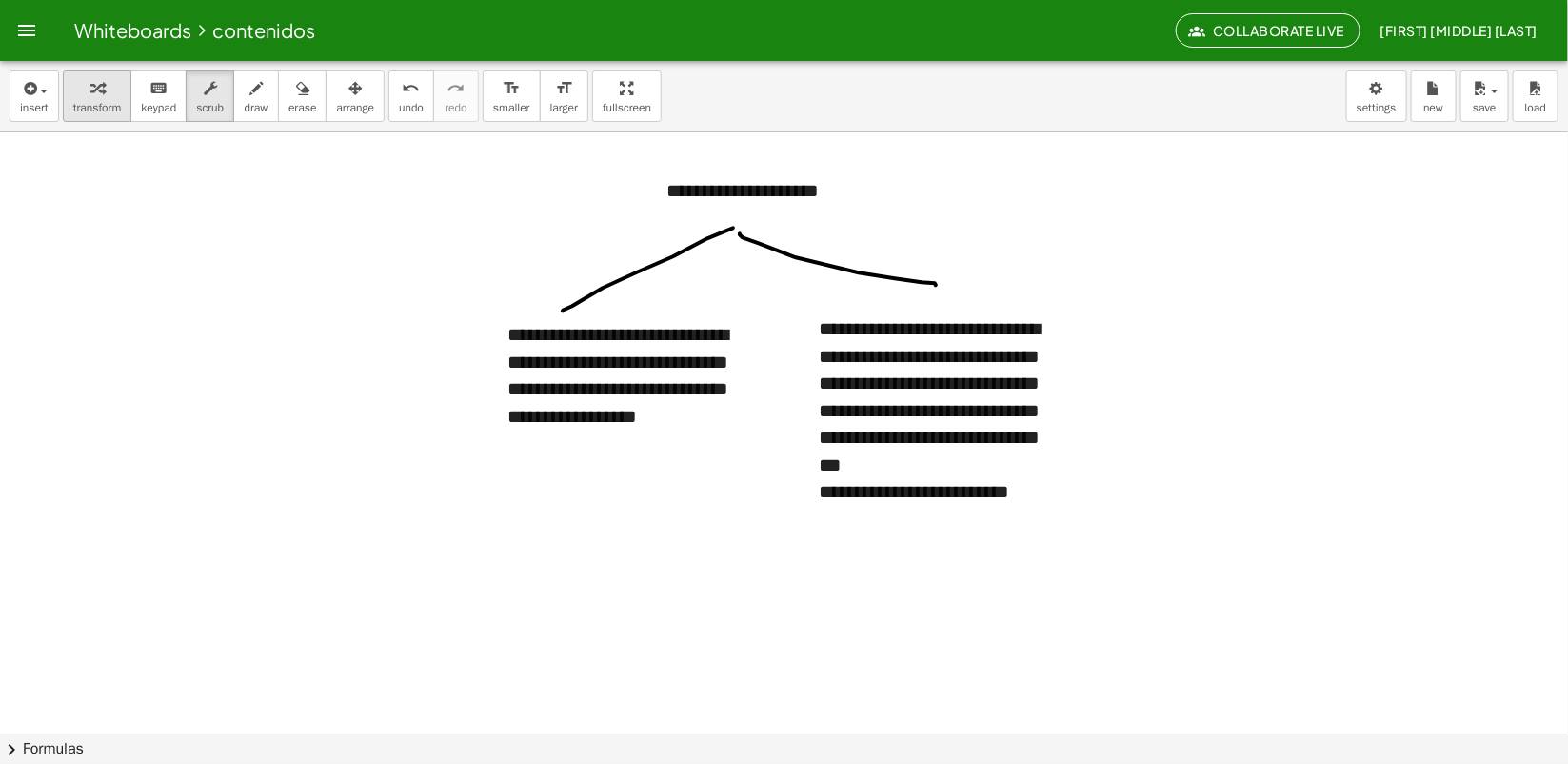 click on "transform" at bounding box center (97, 96) 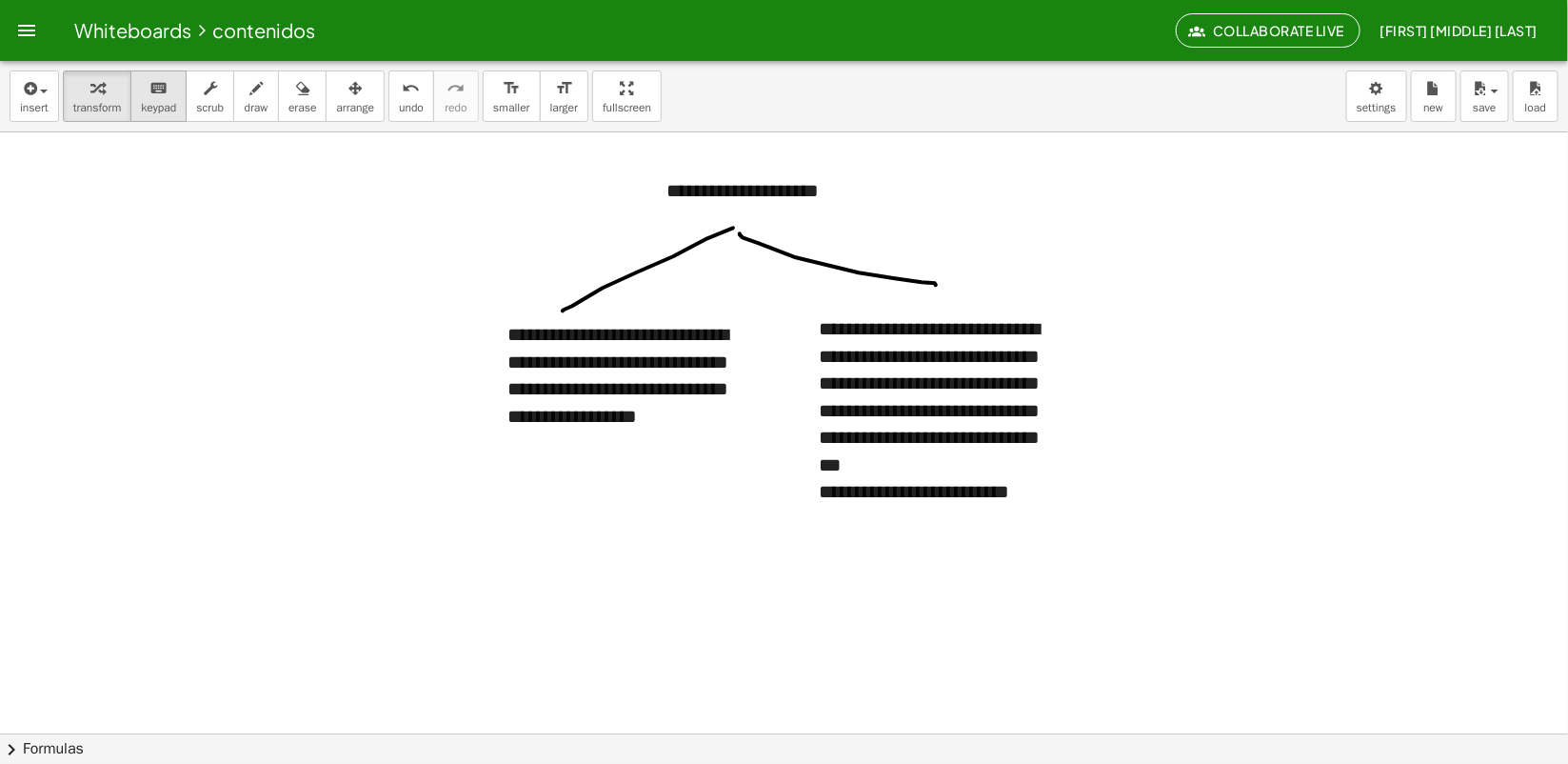 click on "keyboard keypad" at bounding box center [158, 96] 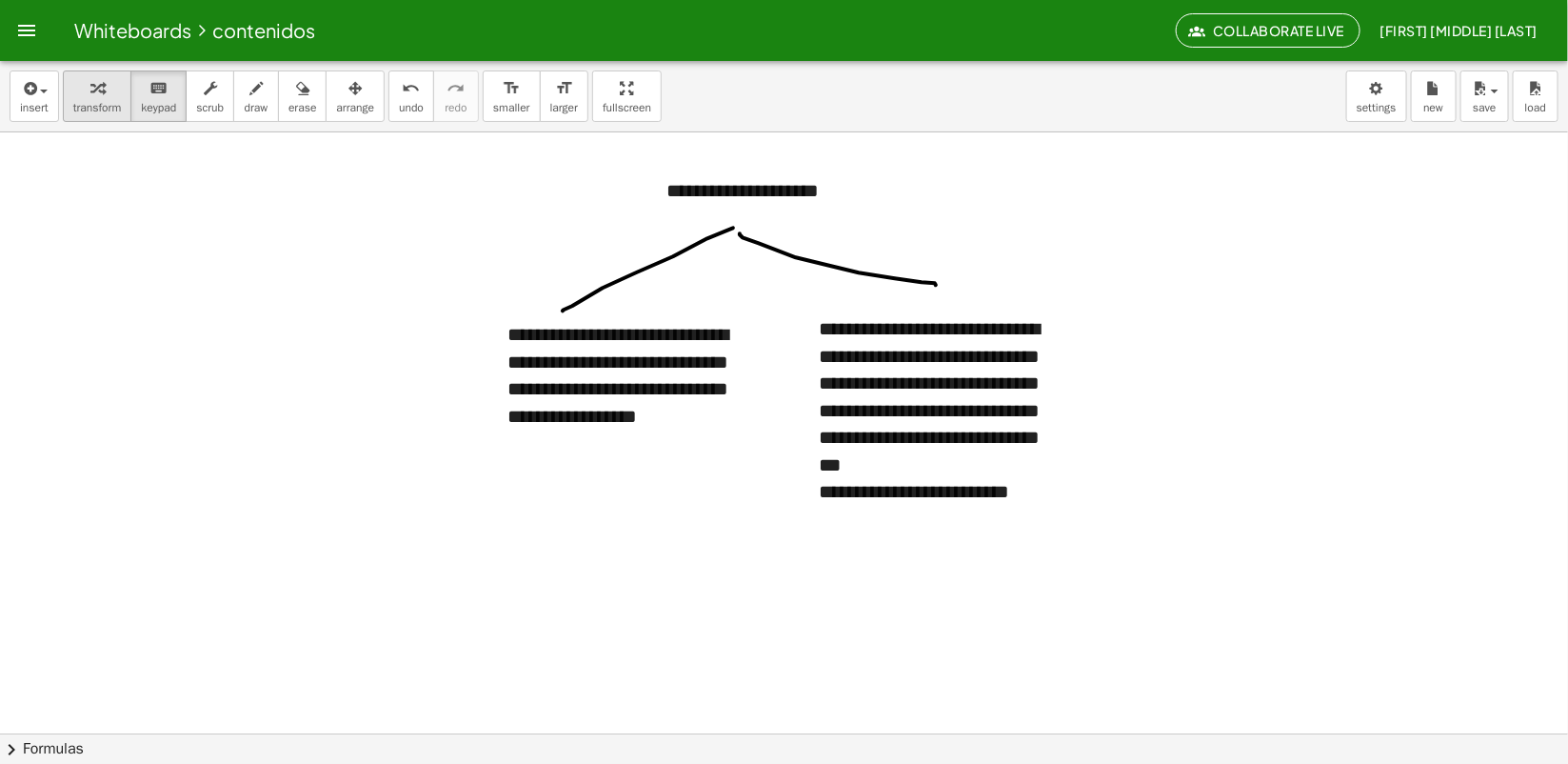 click at bounding box center [97, 88] 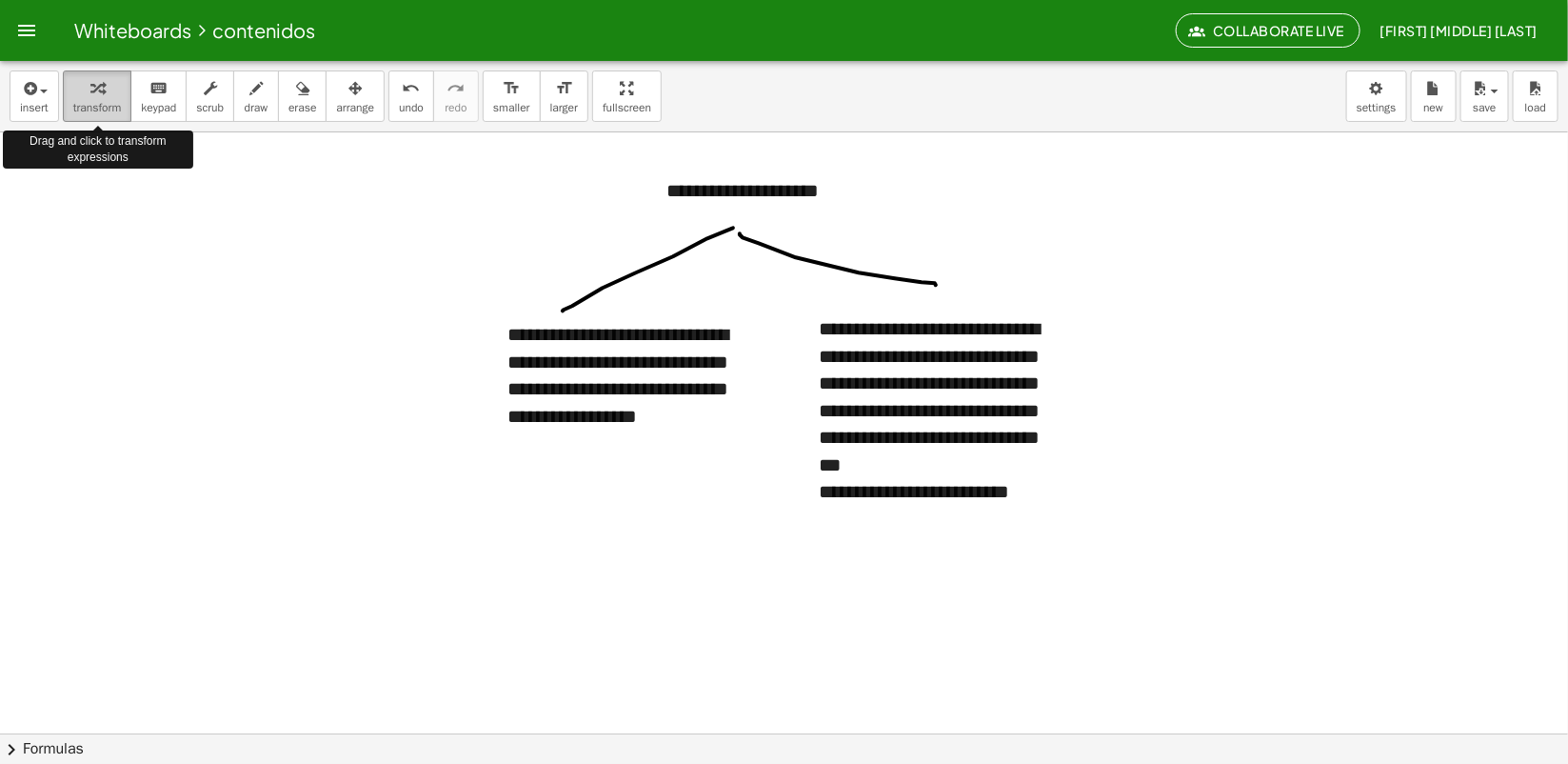 click at bounding box center (97, 88) 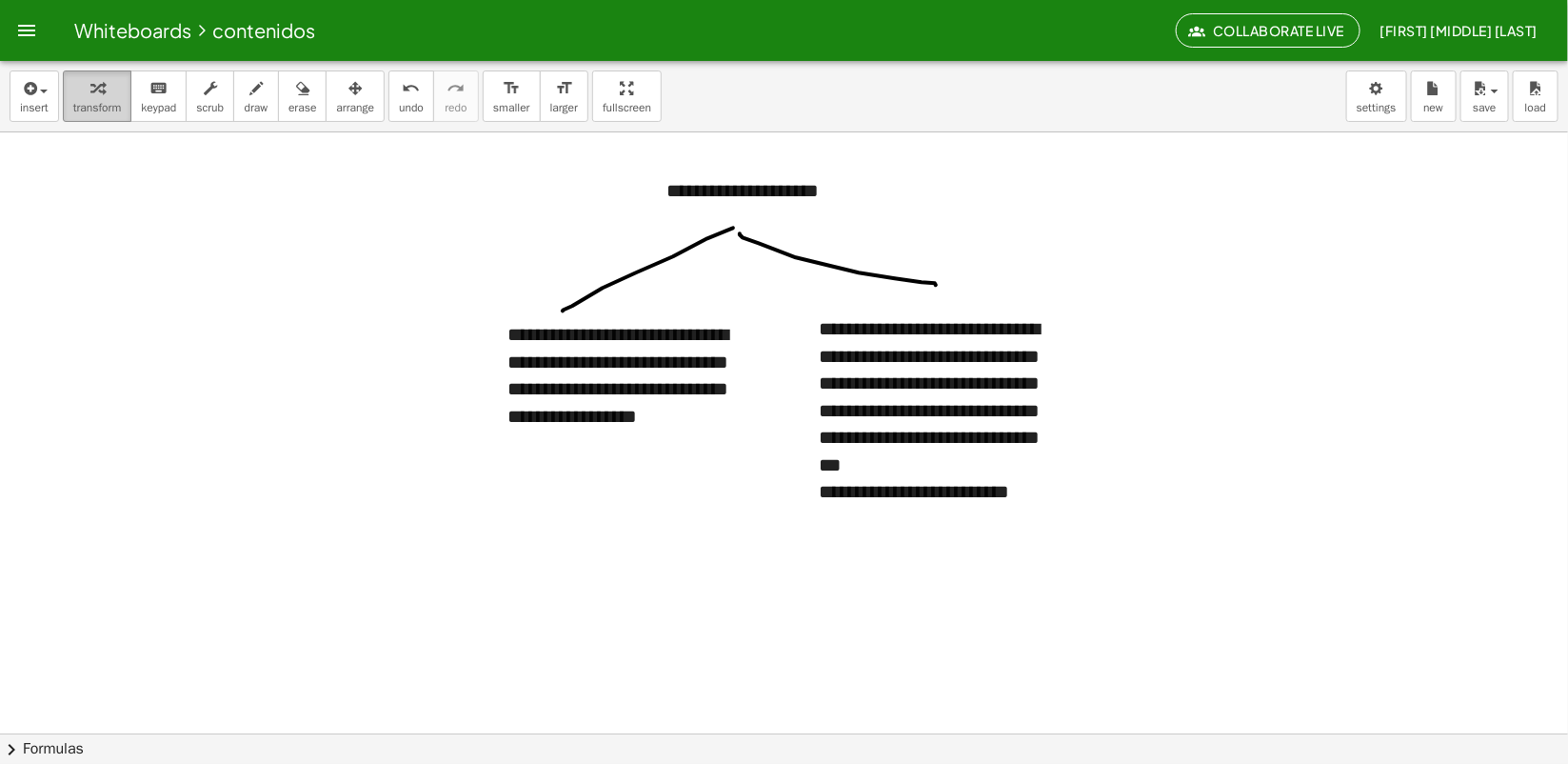 click on "transform" at bounding box center (97, 108) 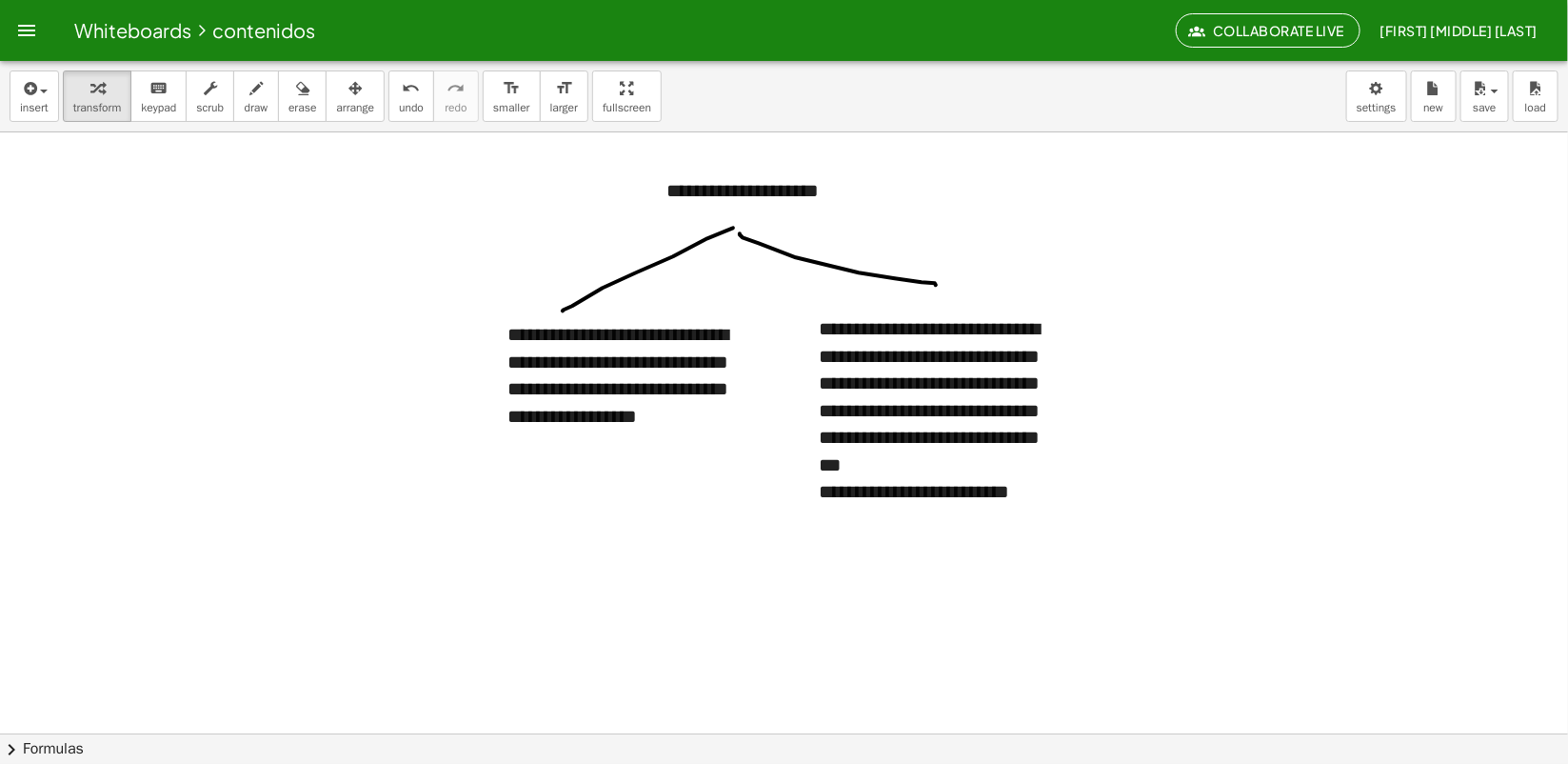 click at bounding box center (784, 794) 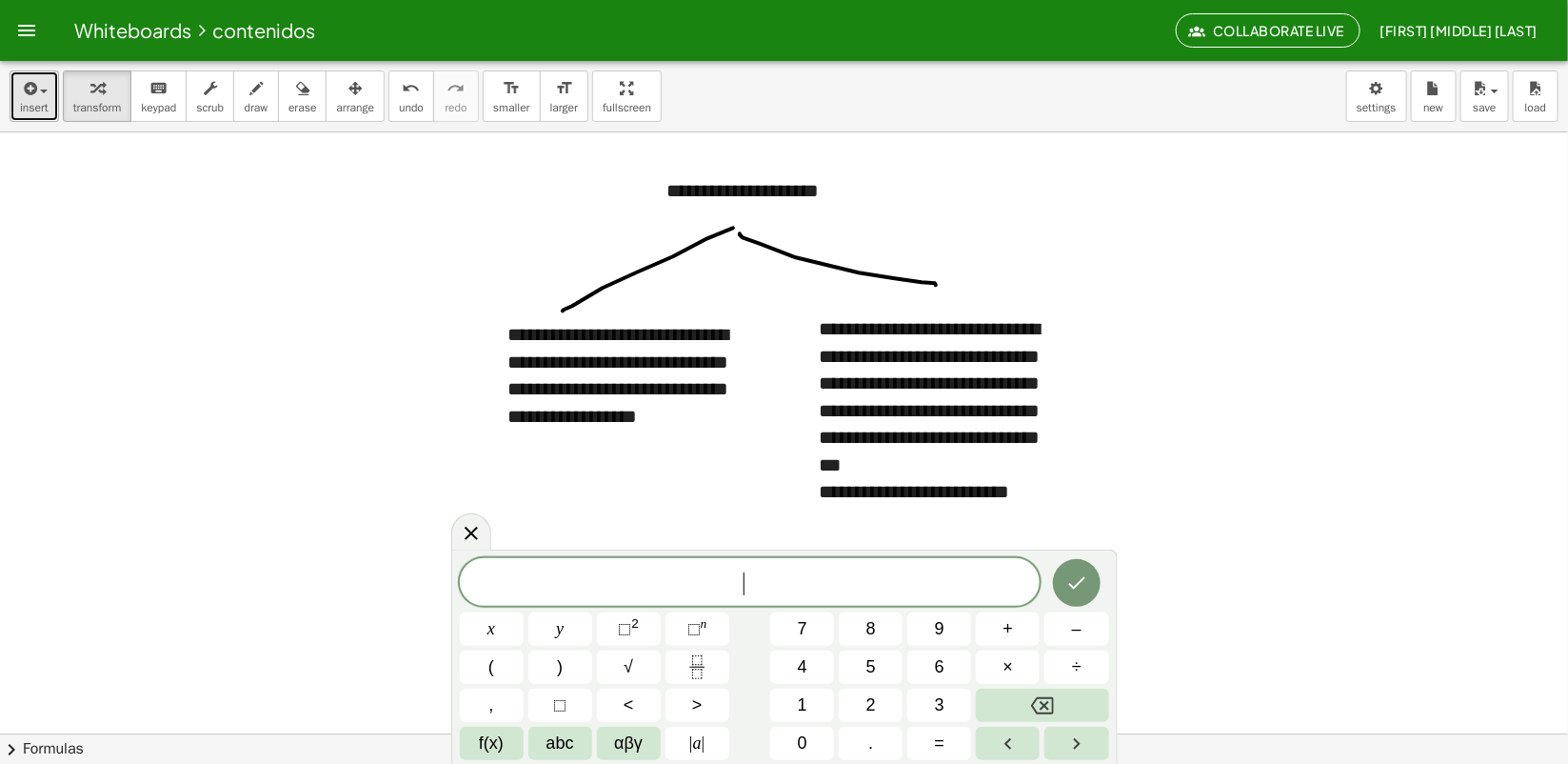 click on "insert" at bounding box center [34, 108] 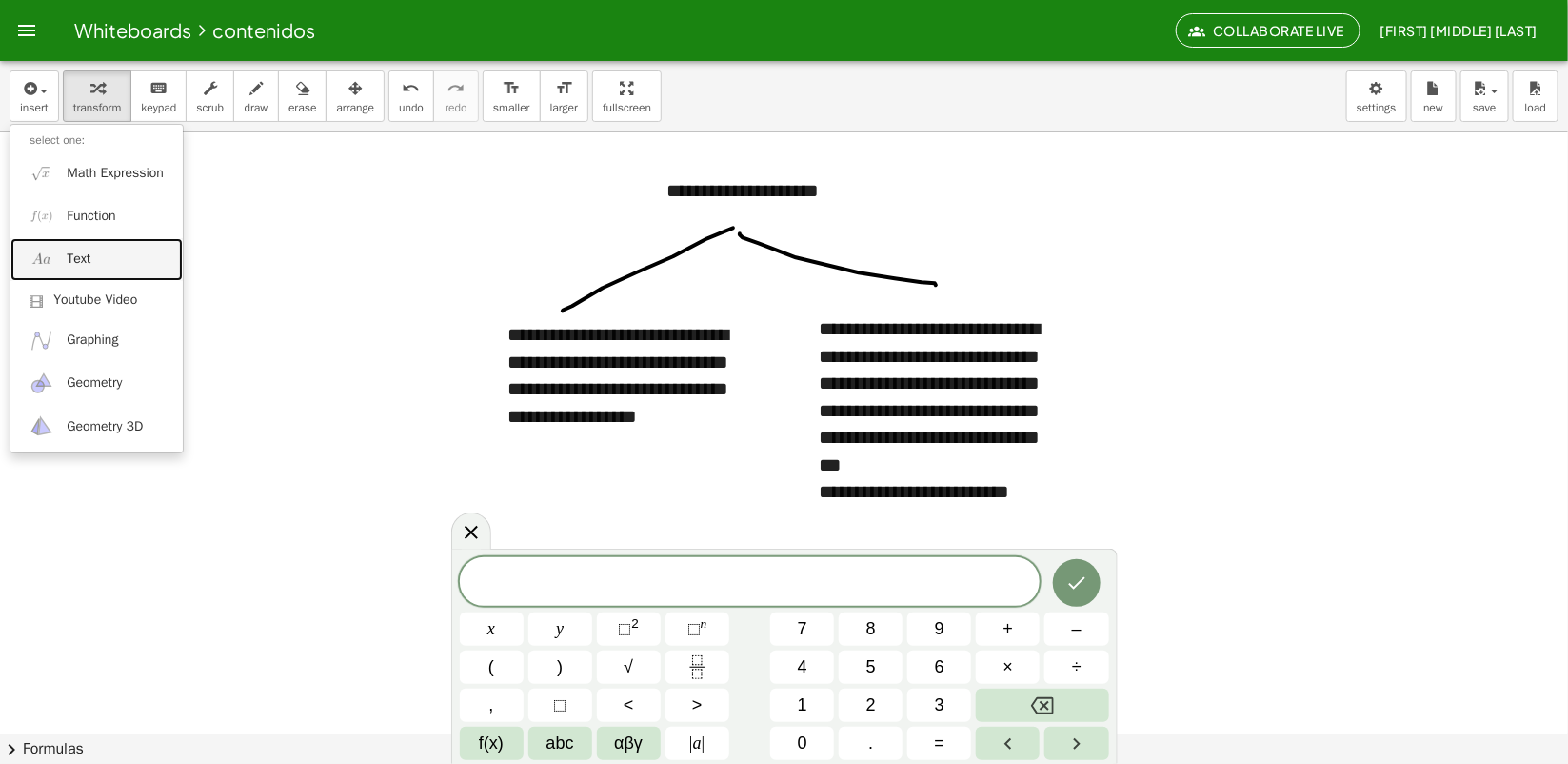 click on "Text" at bounding box center (96, 259) 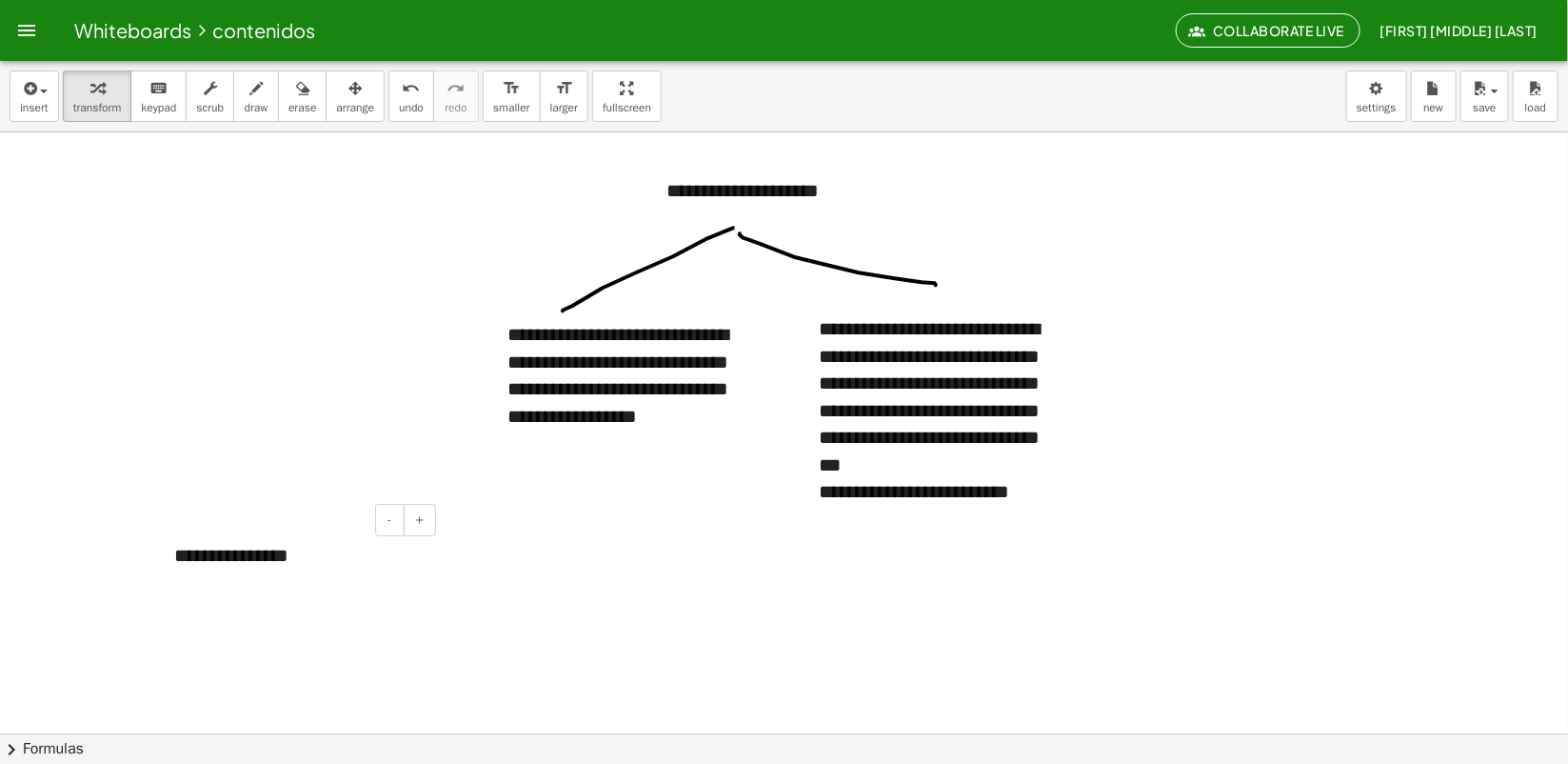 click on "**********" at bounding box center (298, 555) 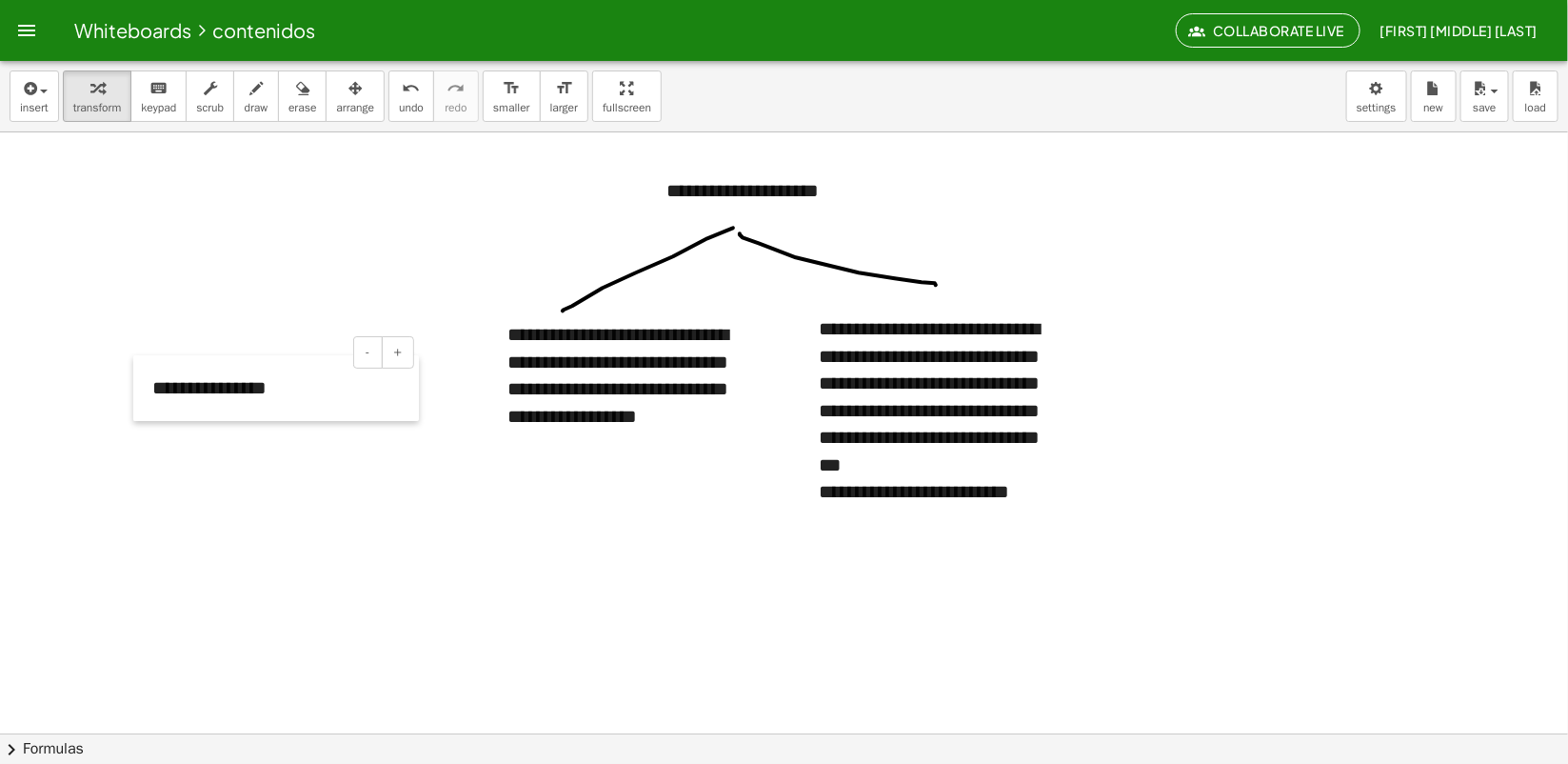drag, startPoint x: 165, startPoint y: 553, endPoint x: 143, endPoint y: 386, distance: 168.44287 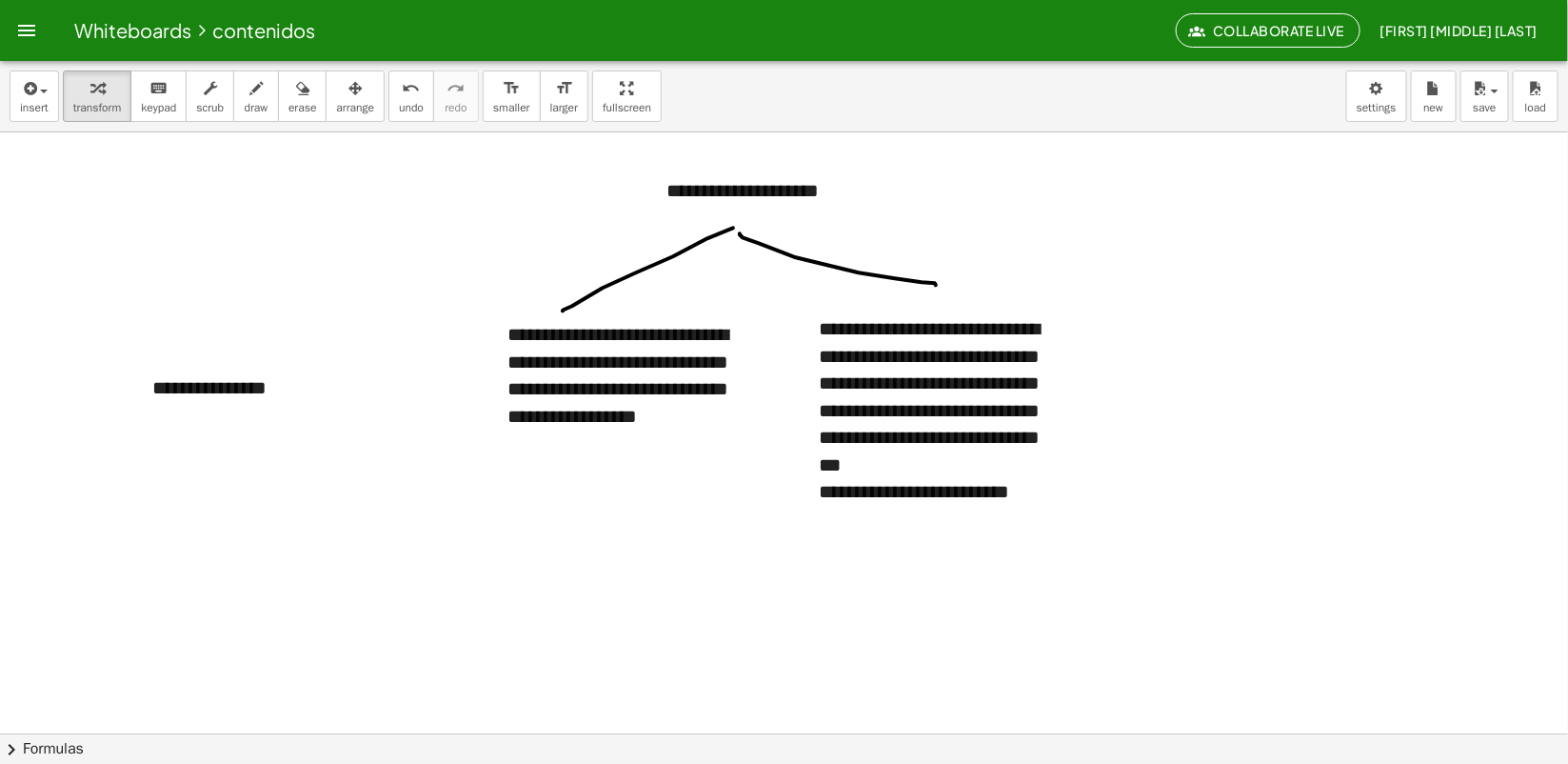 drag, startPoint x: 144, startPoint y: 388, endPoint x: 111, endPoint y: 388, distance: 33 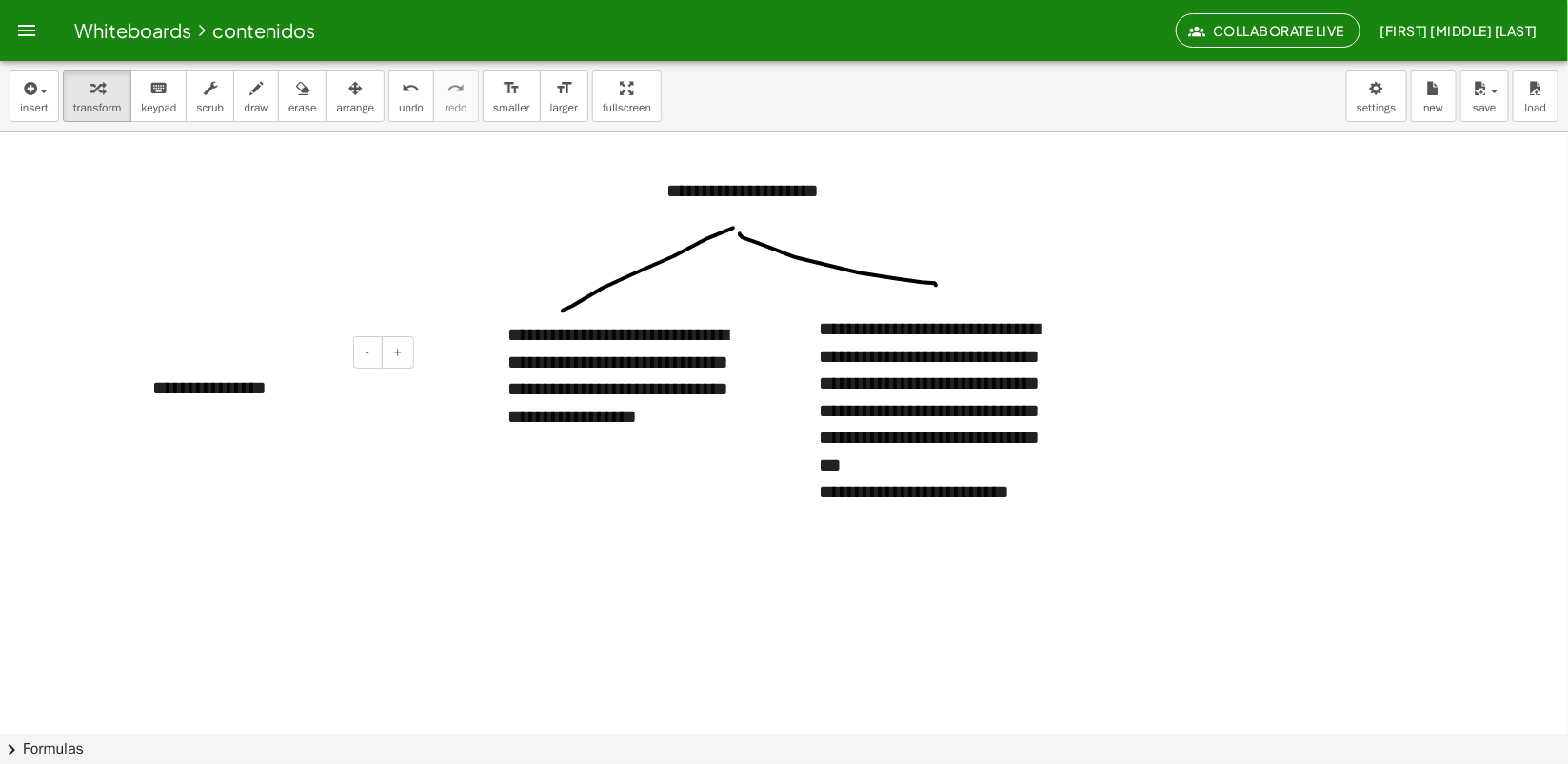 click at bounding box center (143, 388) 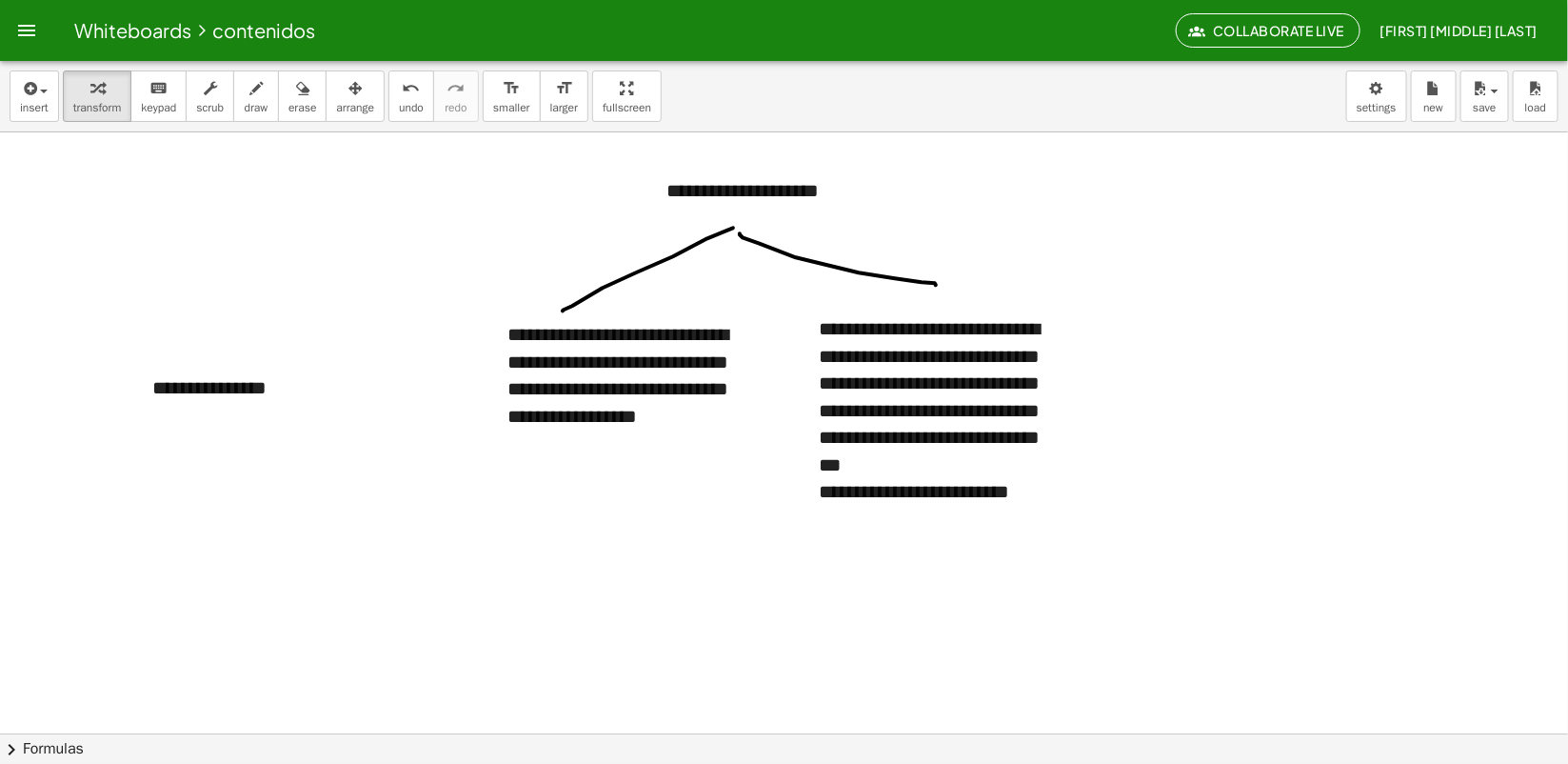 click at bounding box center (784, 794) 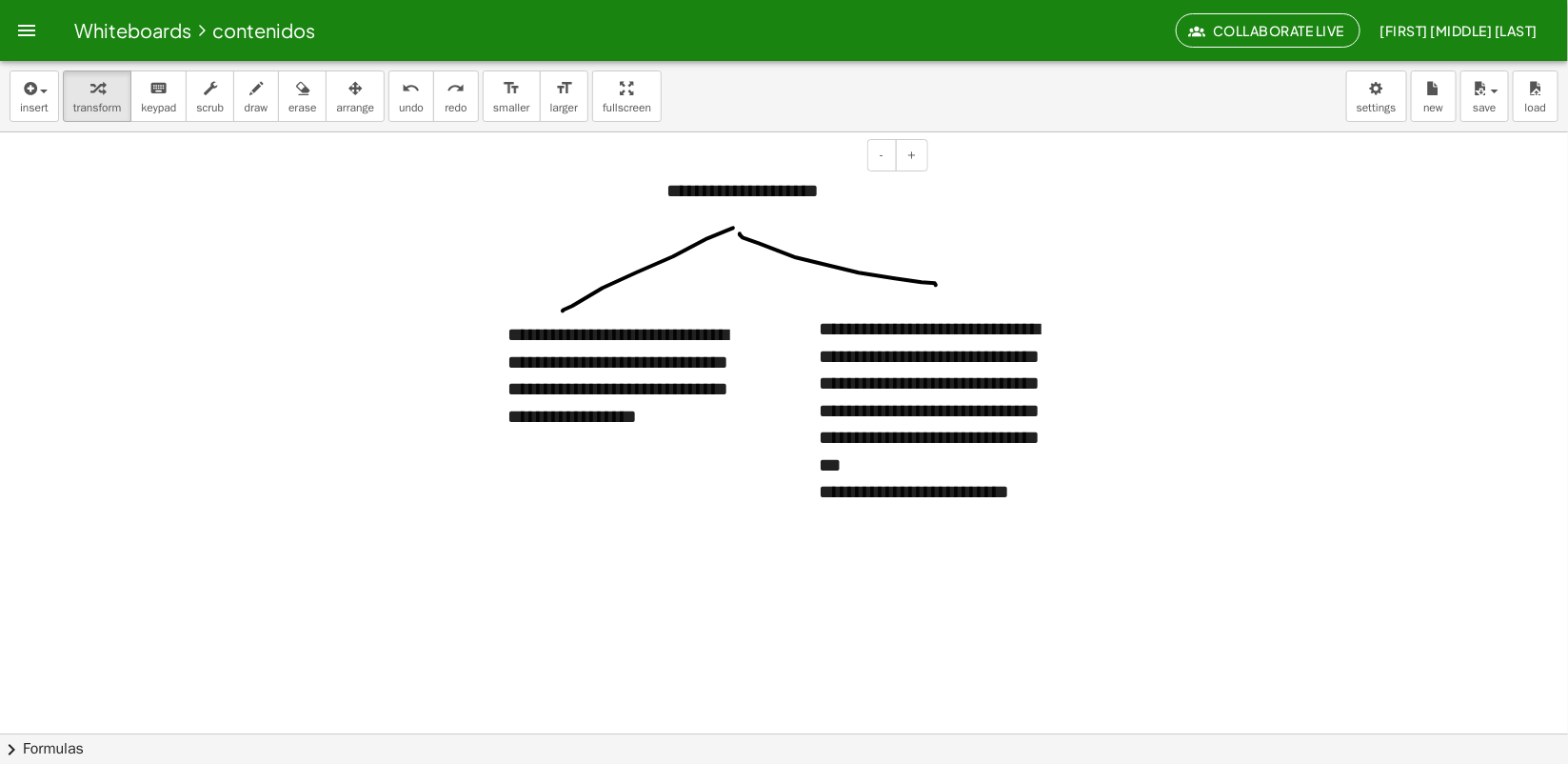 drag, startPoint x: 922, startPoint y: 205, endPoint x: 824, endPoint y: 248, distance: 107.01869 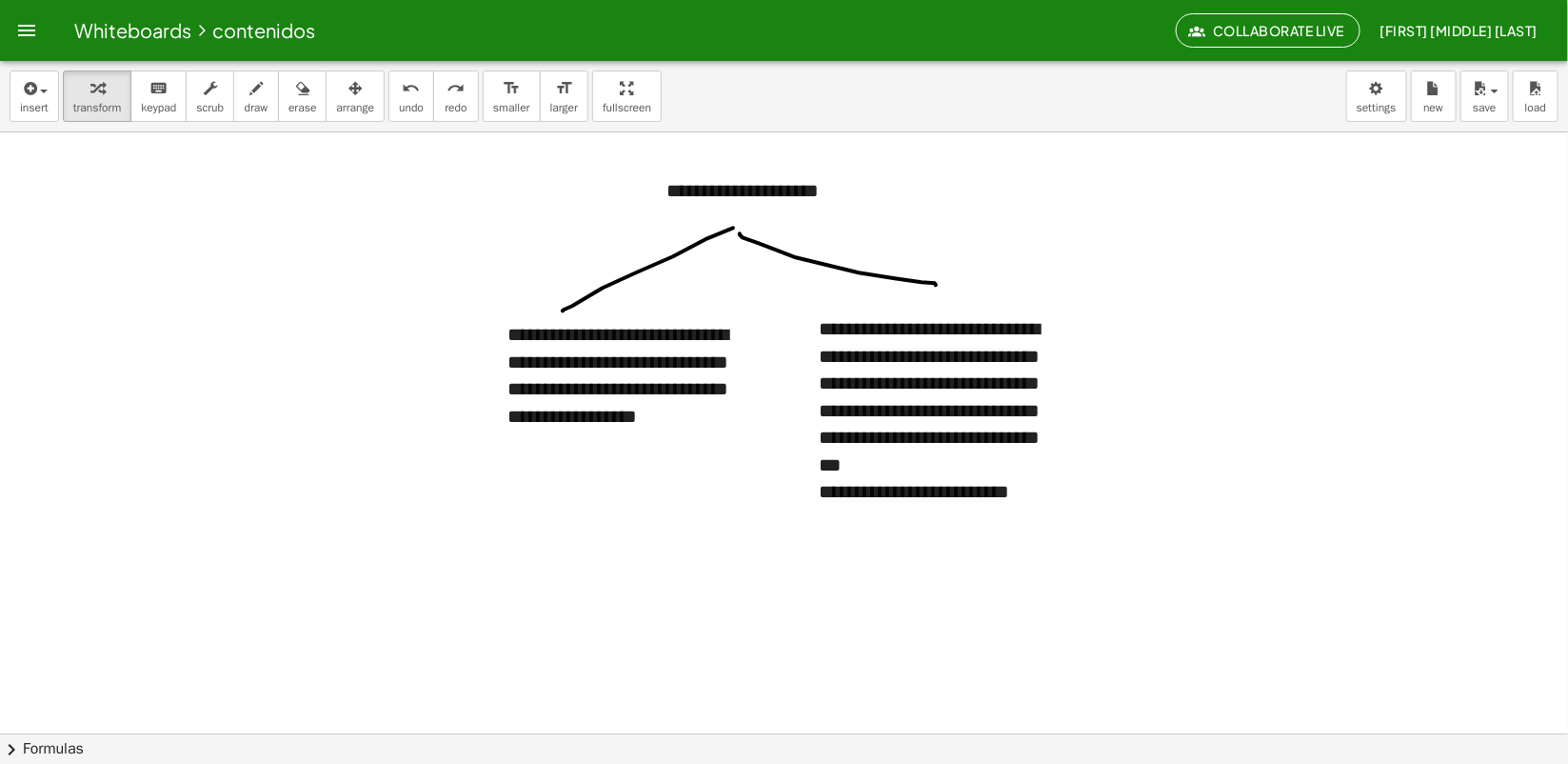 click at bounding box center (784, 794) 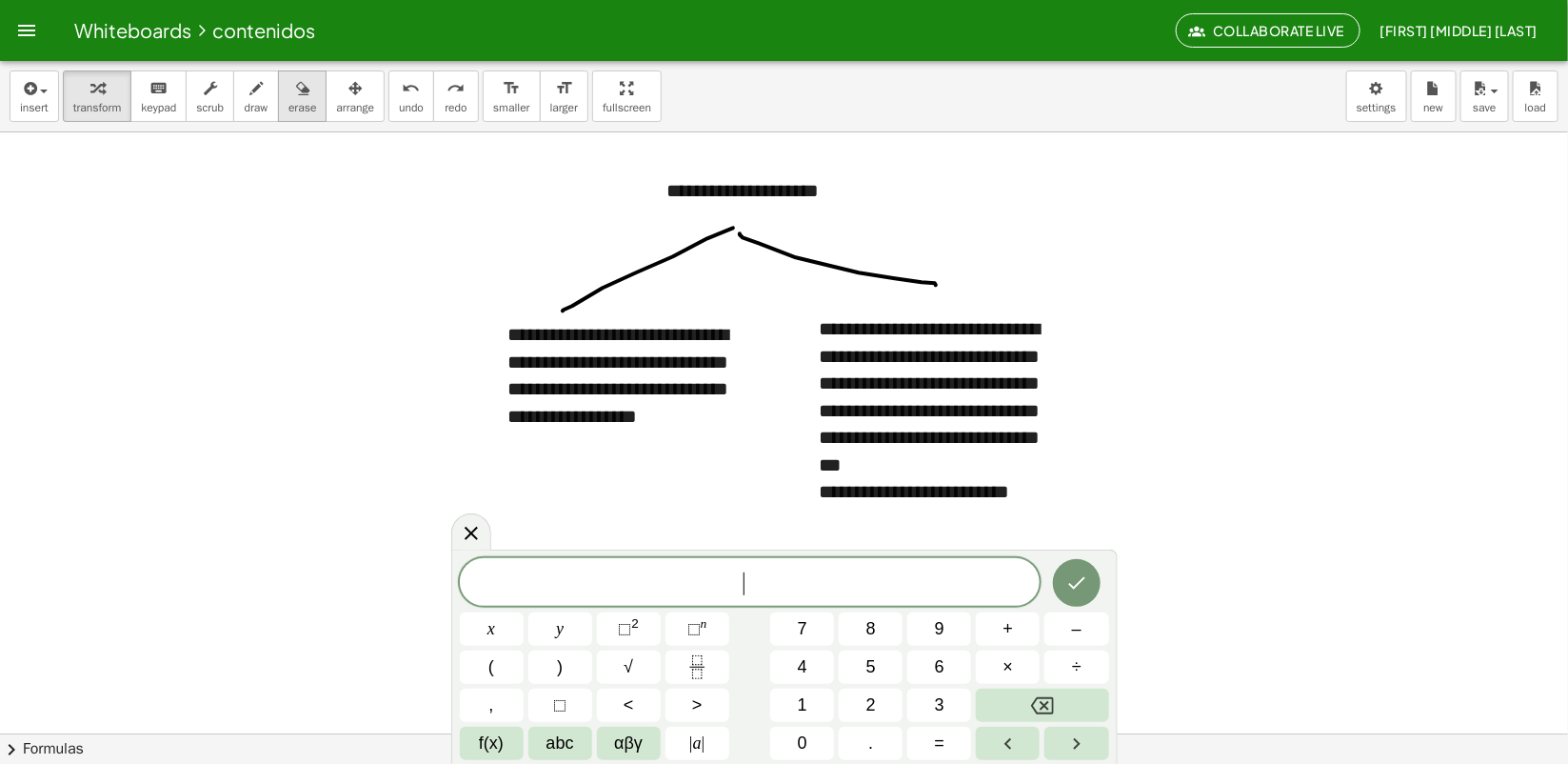 click on "erase" at bounding box center (302, 96) 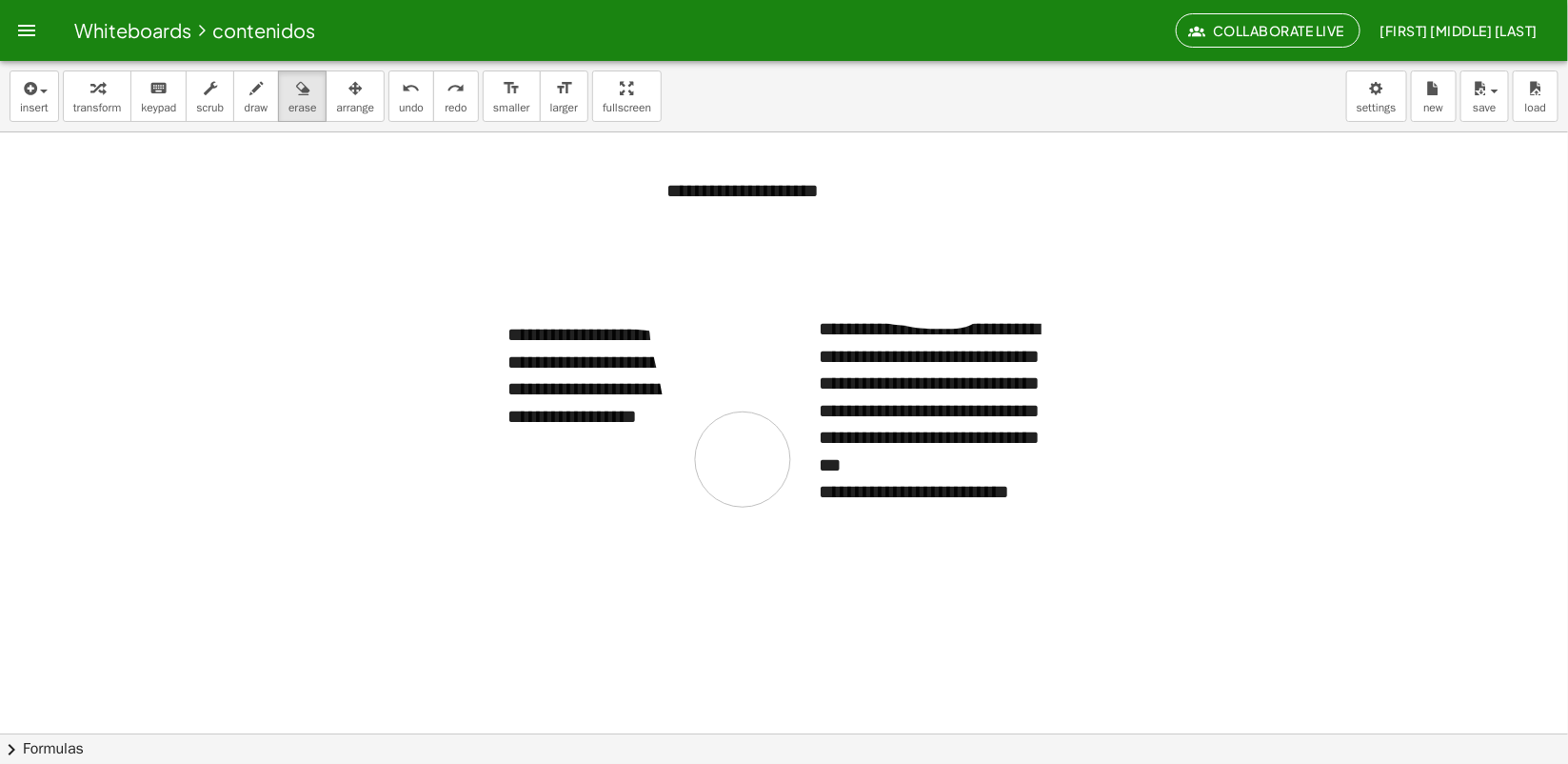 drag, startPoint x: 952, startPoint y: 282, endPoint x: 758, endPoint y: 503, distance: 294.06972 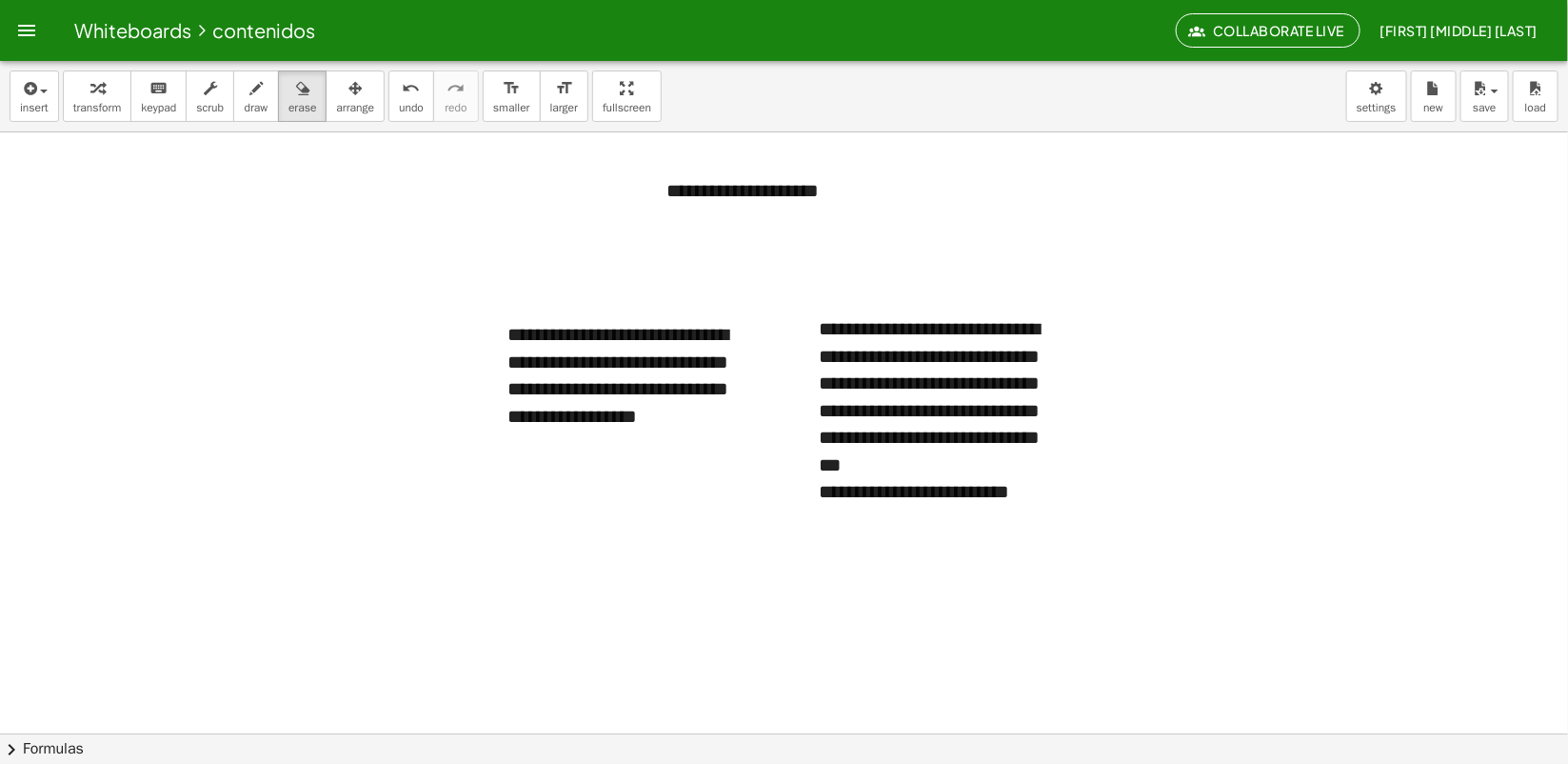 click at bounding box center [784, 794] 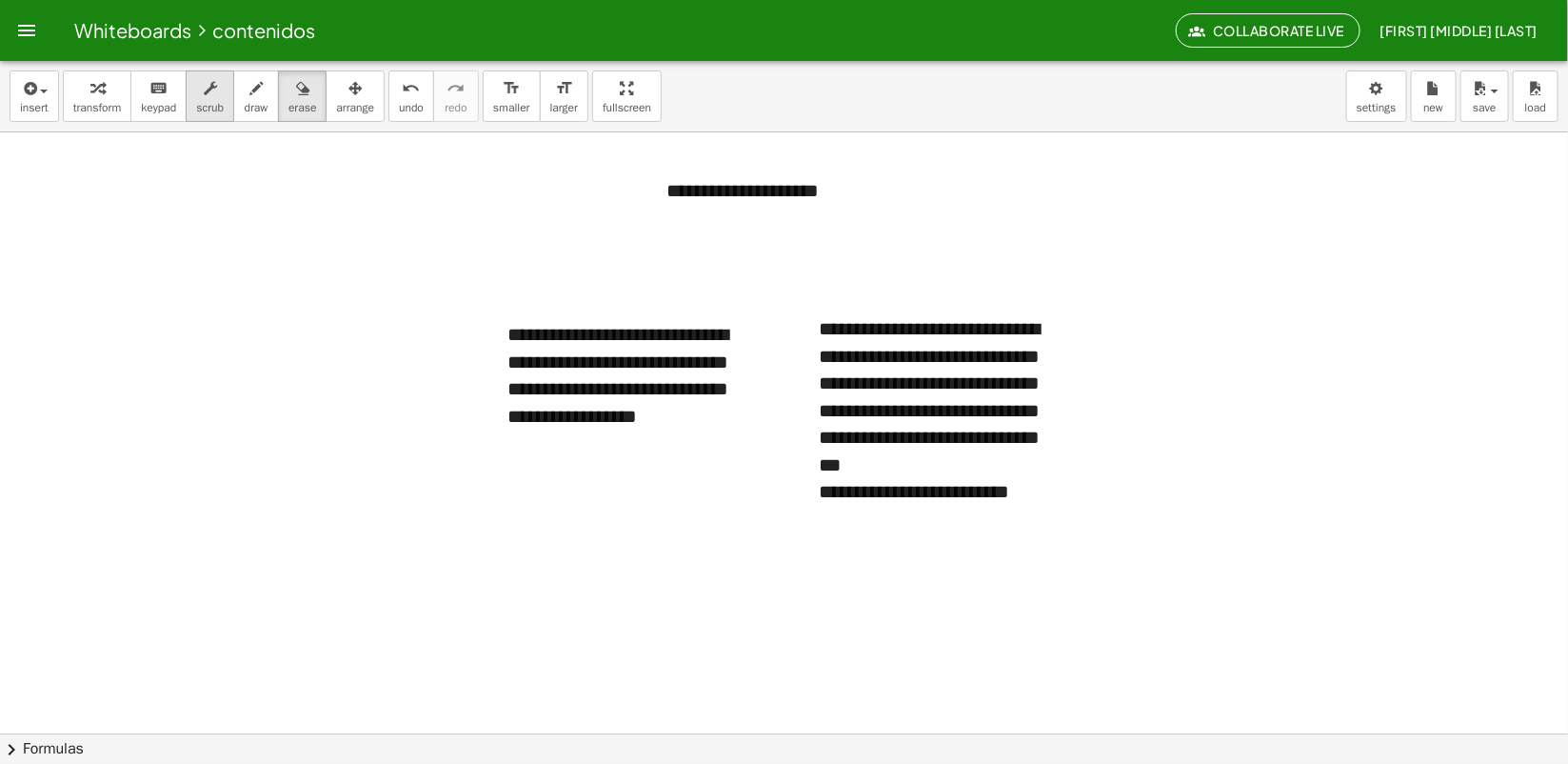 click at bounding box center (210, 89) 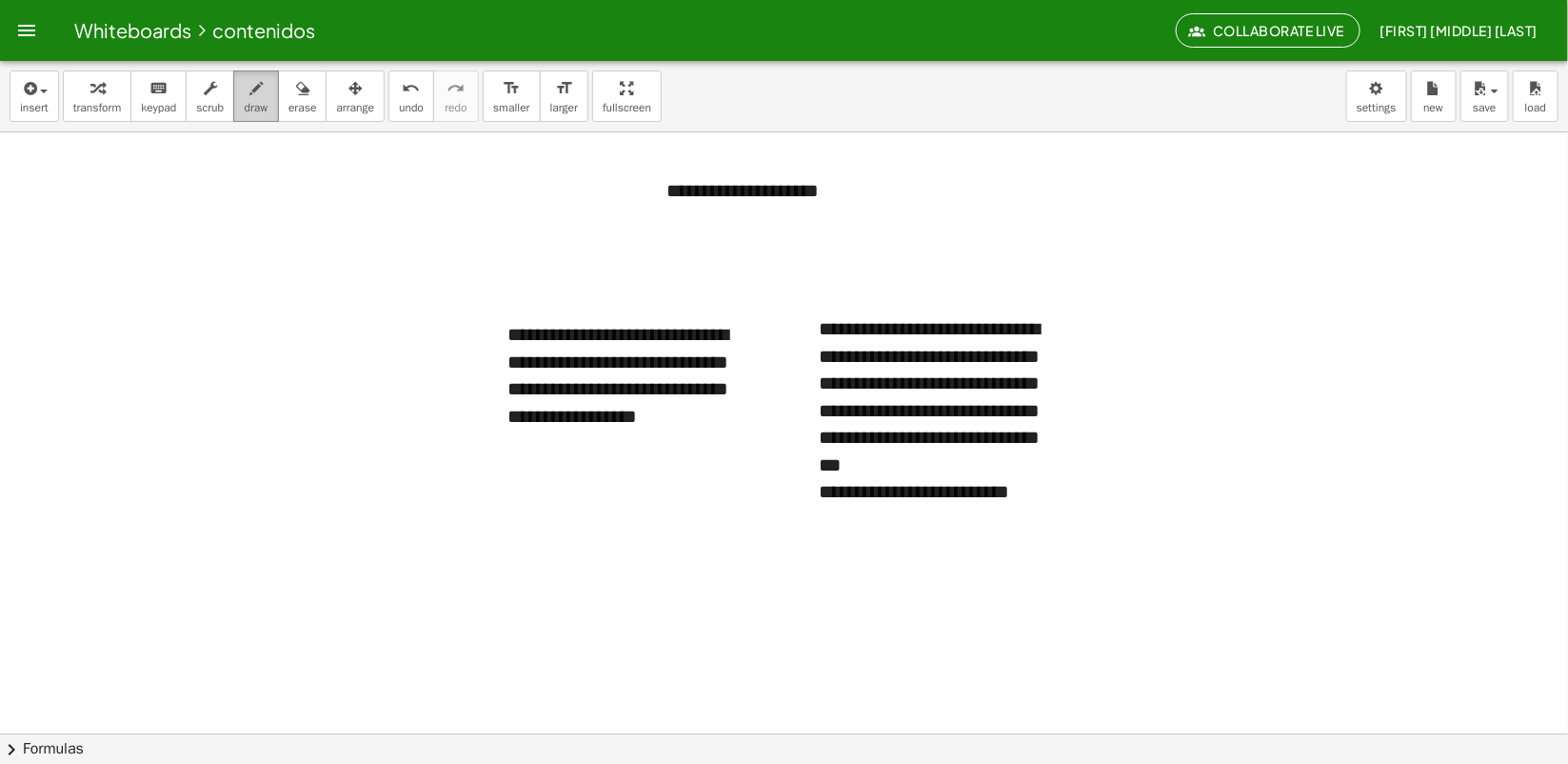 click at bounding box center [256, 89] 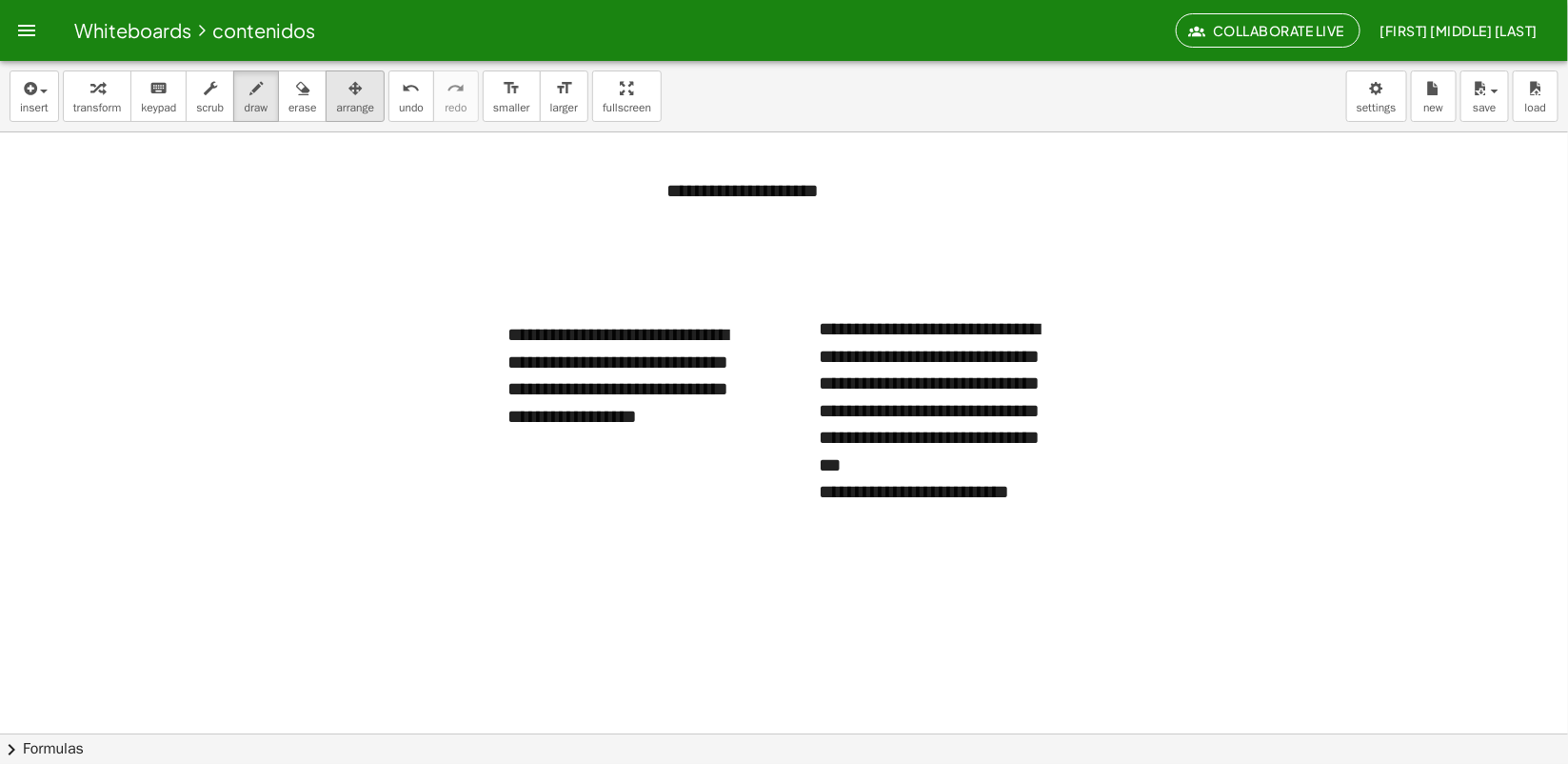 click at bounding box center (355, 89) 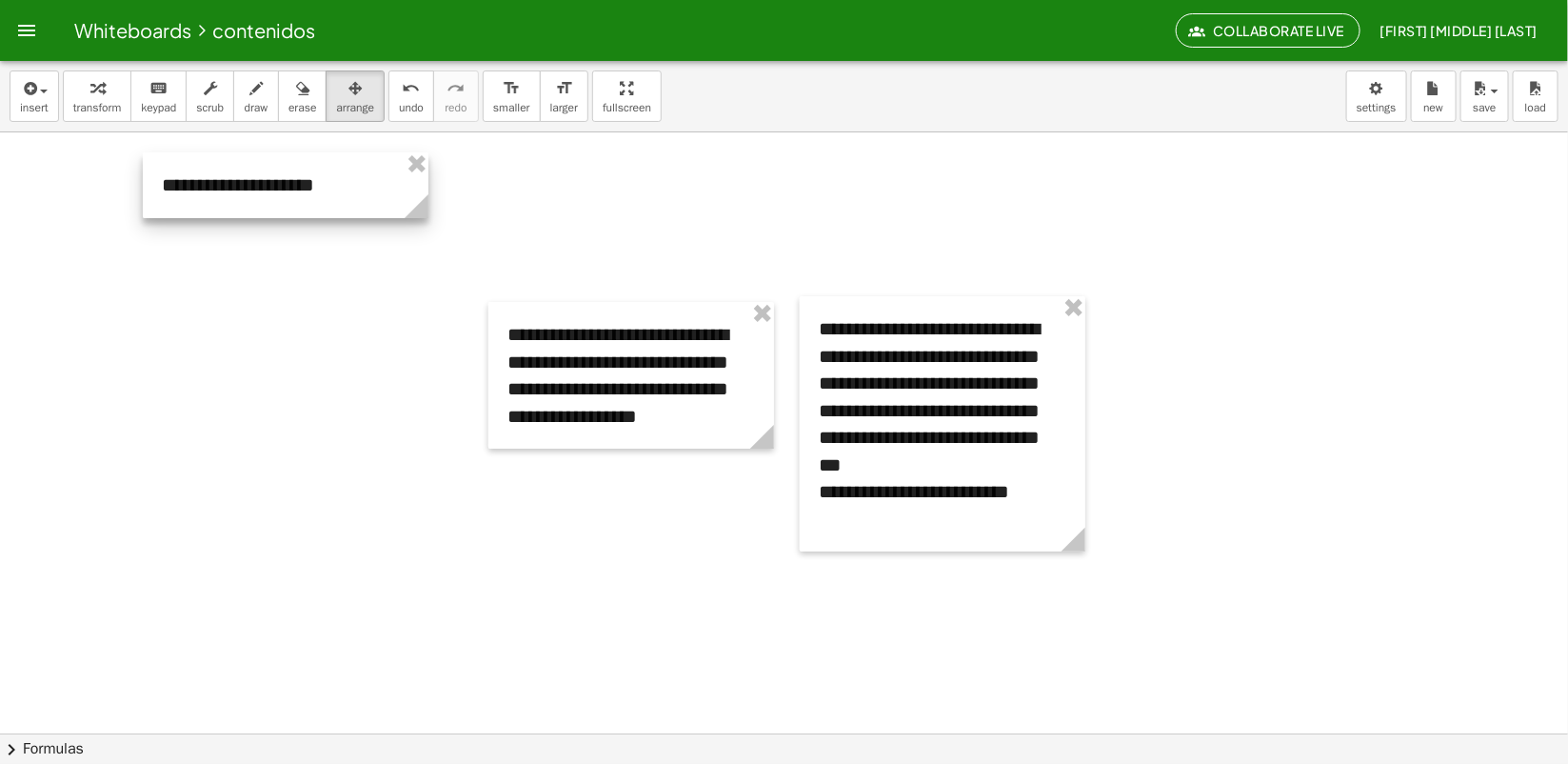 drag, startPoint x: 787, startPoint y: 198, endPoint x: 283, endPoint y: 192, distance: 504.03571 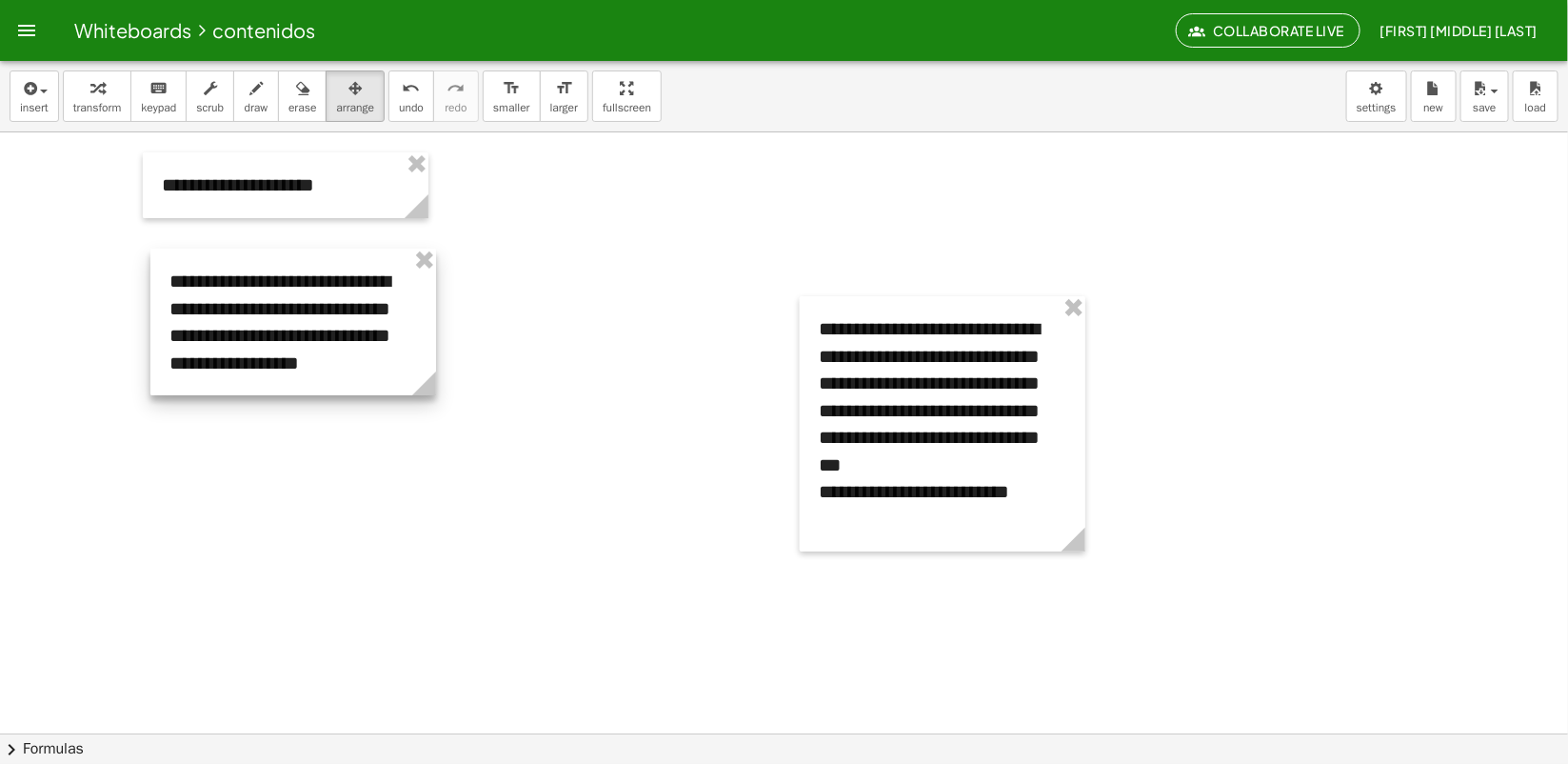 drag, startPoint x: 429, startPoint y: 407, endPoint x: 241, endPoint y: 311, distance: 211.0924 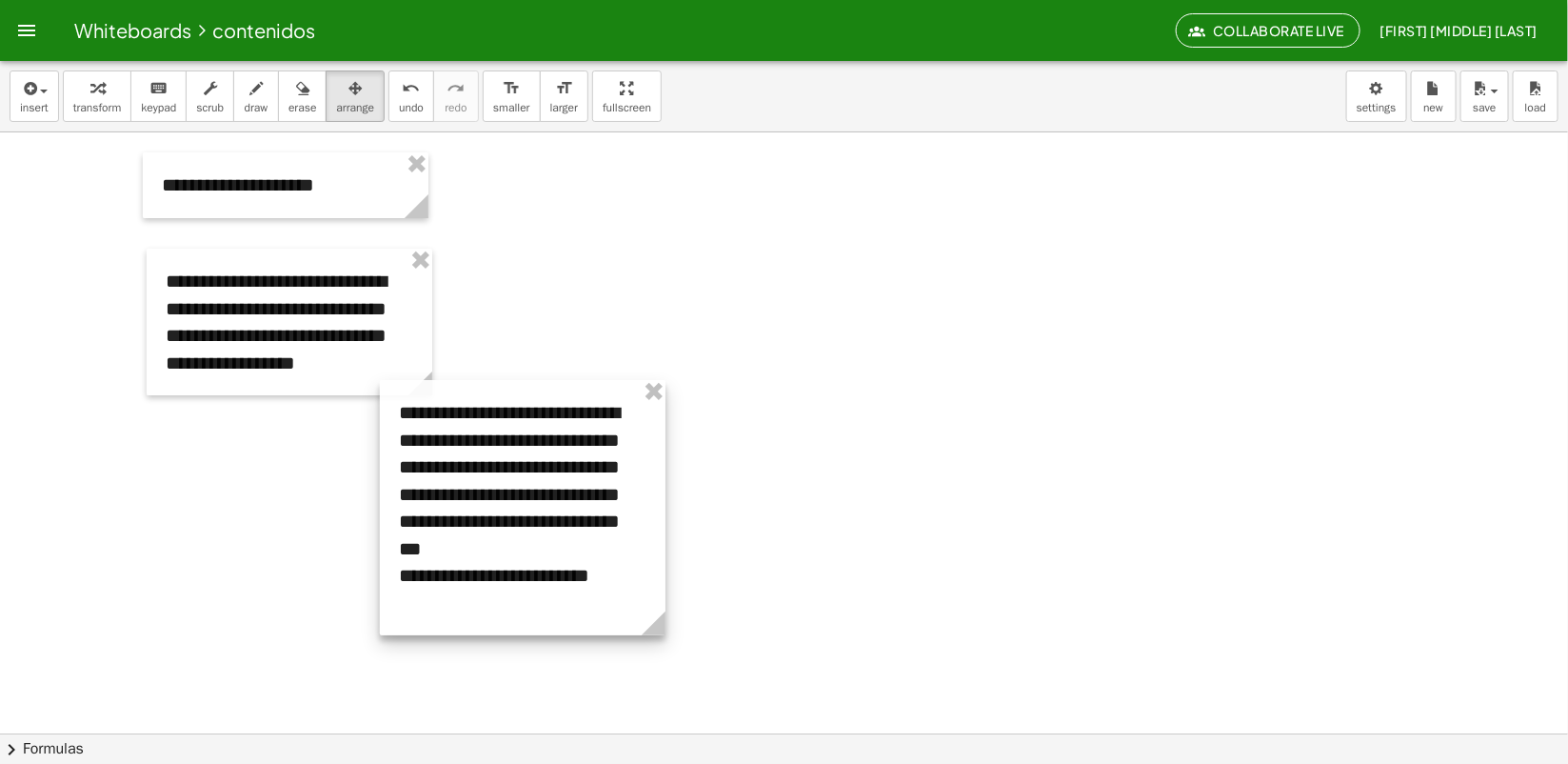 drag, startPoint x: 1005, startPoint y: 407, endPoint x: 773, endPoint y: 422, distance: 232.48441 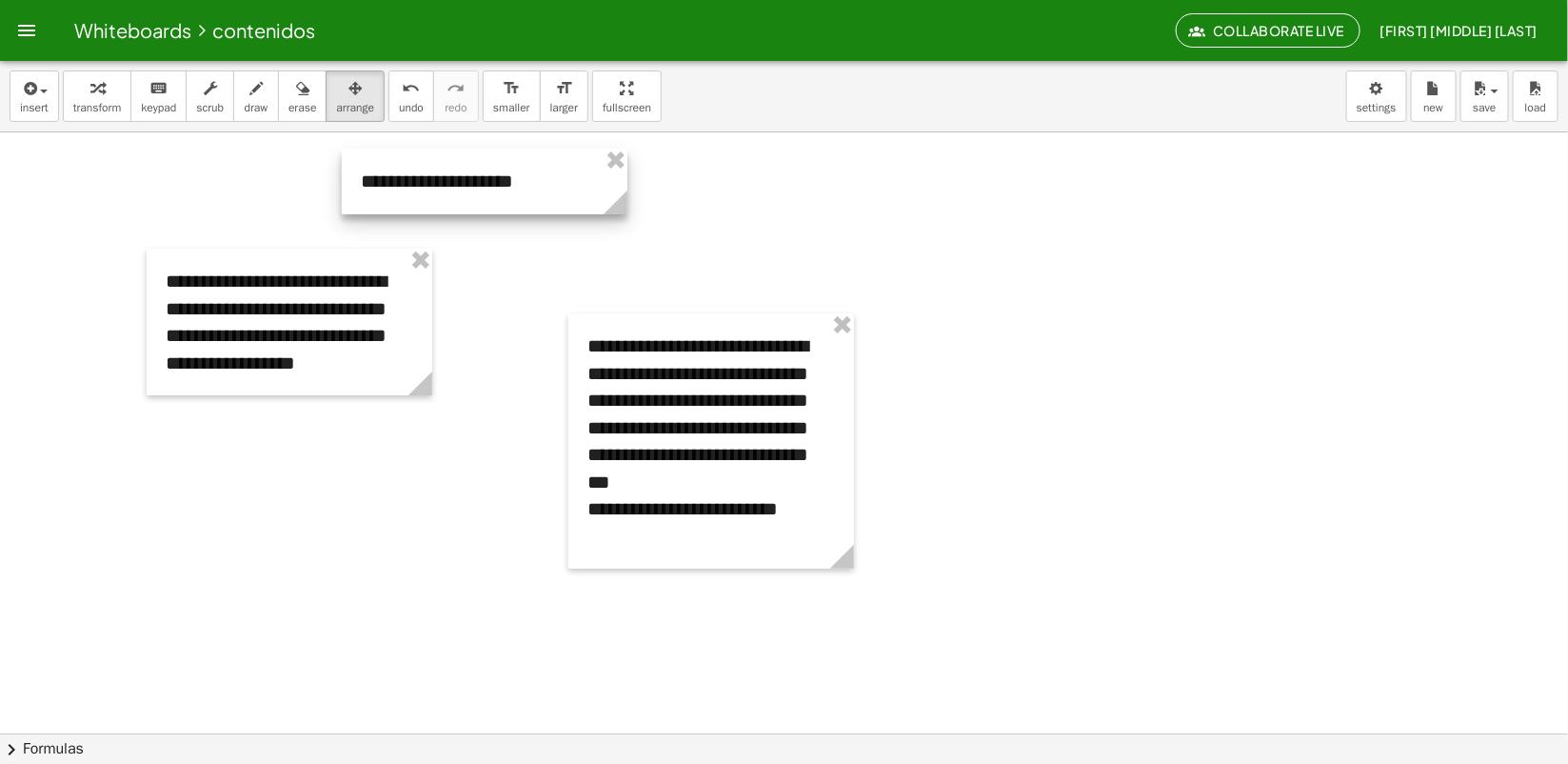 drag, startPoint x: 249, startPoint y: 191, endPoint x: 448, endPoint y: 188, distance: 199.02261 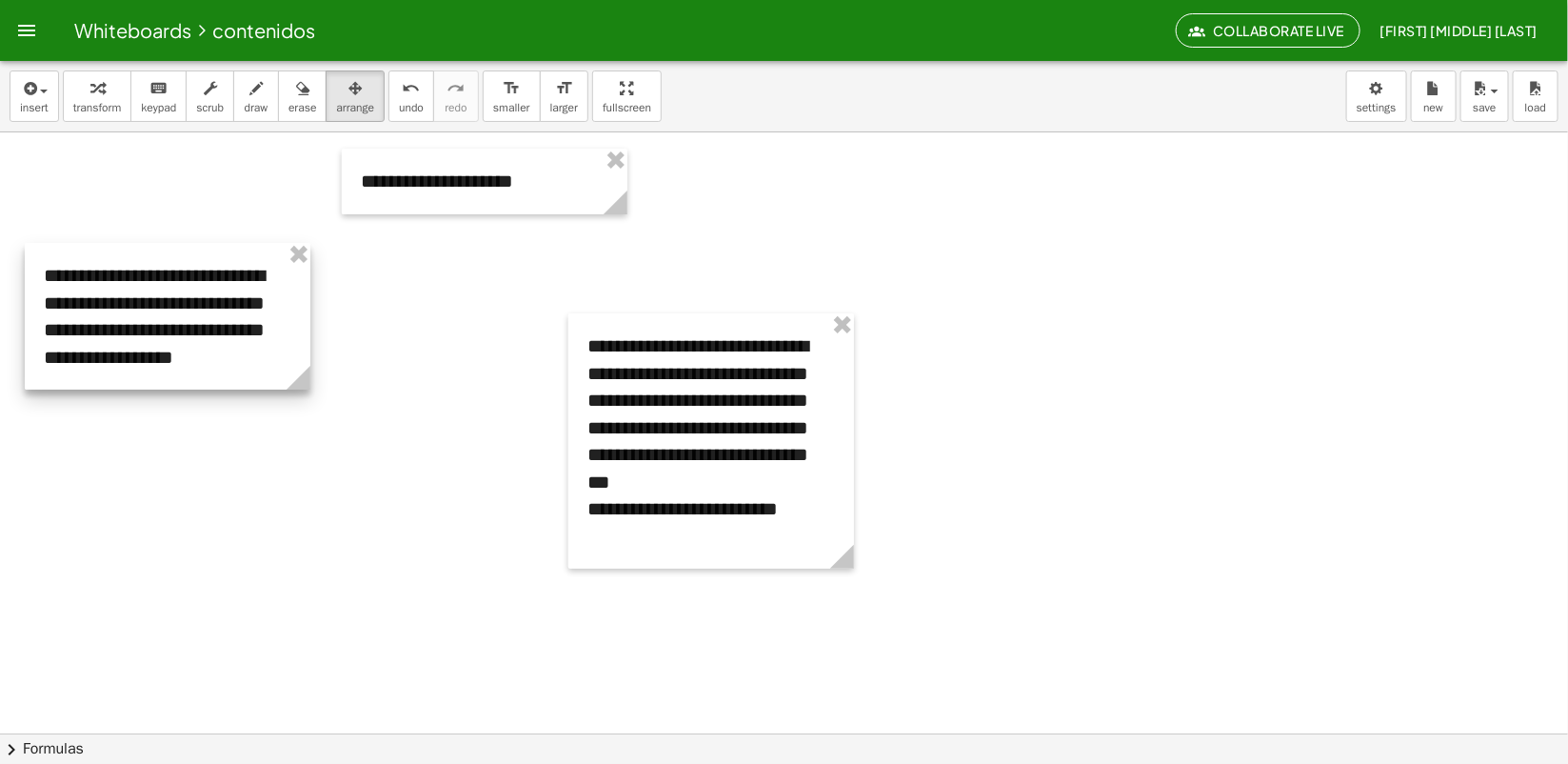 drag, startPoint x: 278, startPoint y: 303, endPoint x: 157, endPoint y: 300, distance: 121.03718 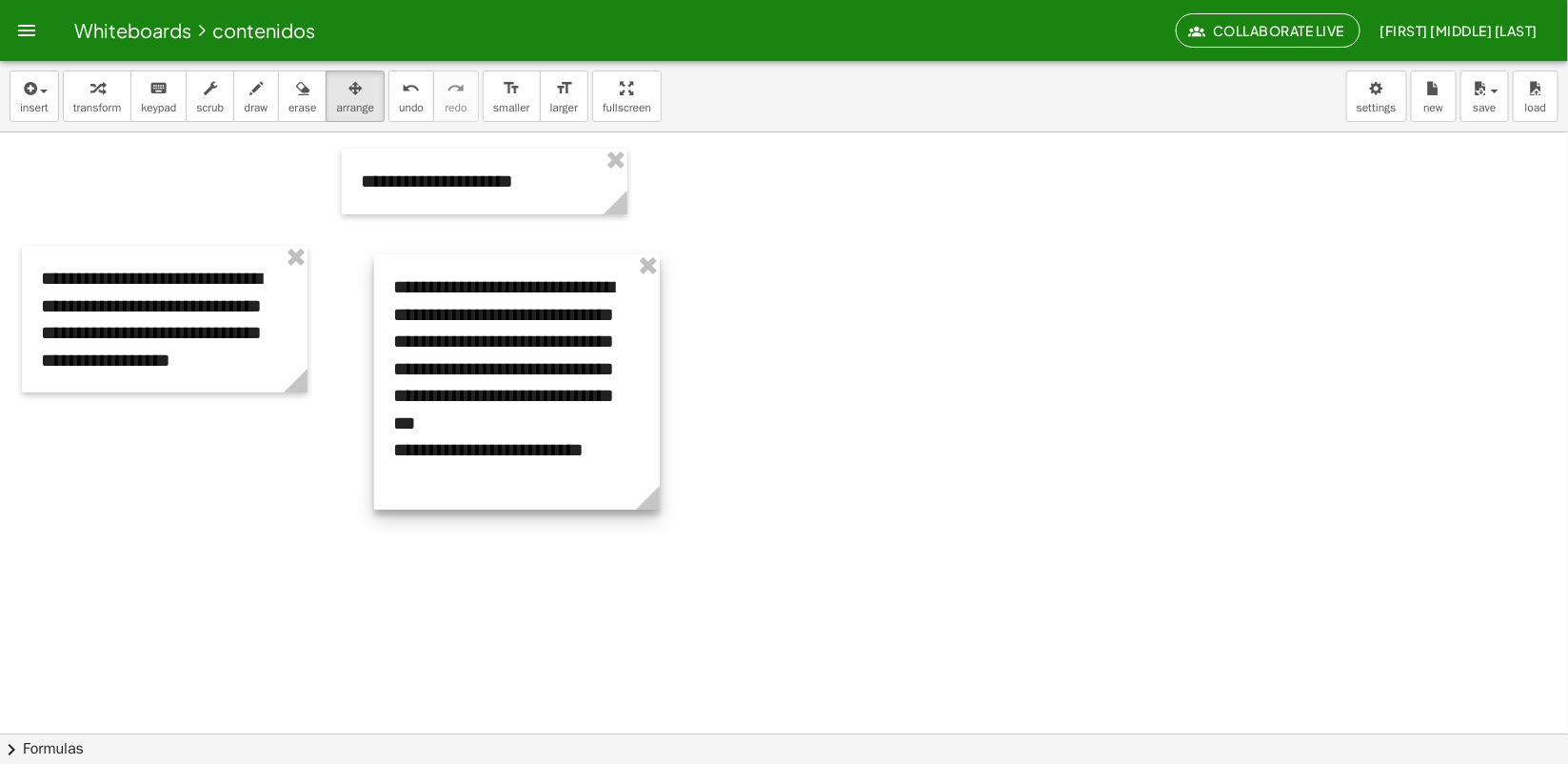 drag, startPoint x: 663, startPoint y: 400, endPoint x: 473, endPoint y: 340, distance: 199.24859 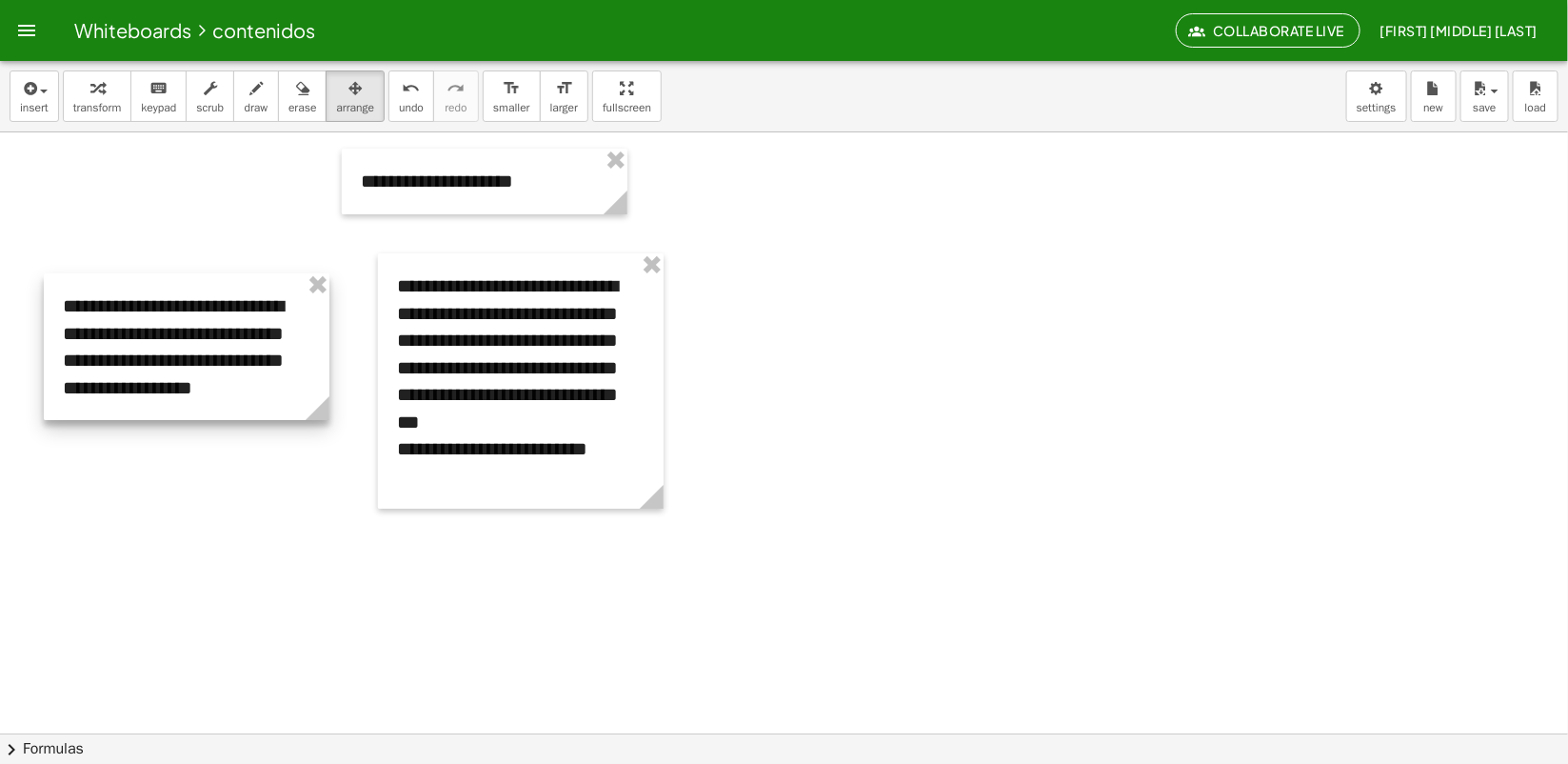 drag, startPoint x: 216, startPoint y: 350, endPoint x: 378, endPoint y: 365, distance: 162.69296 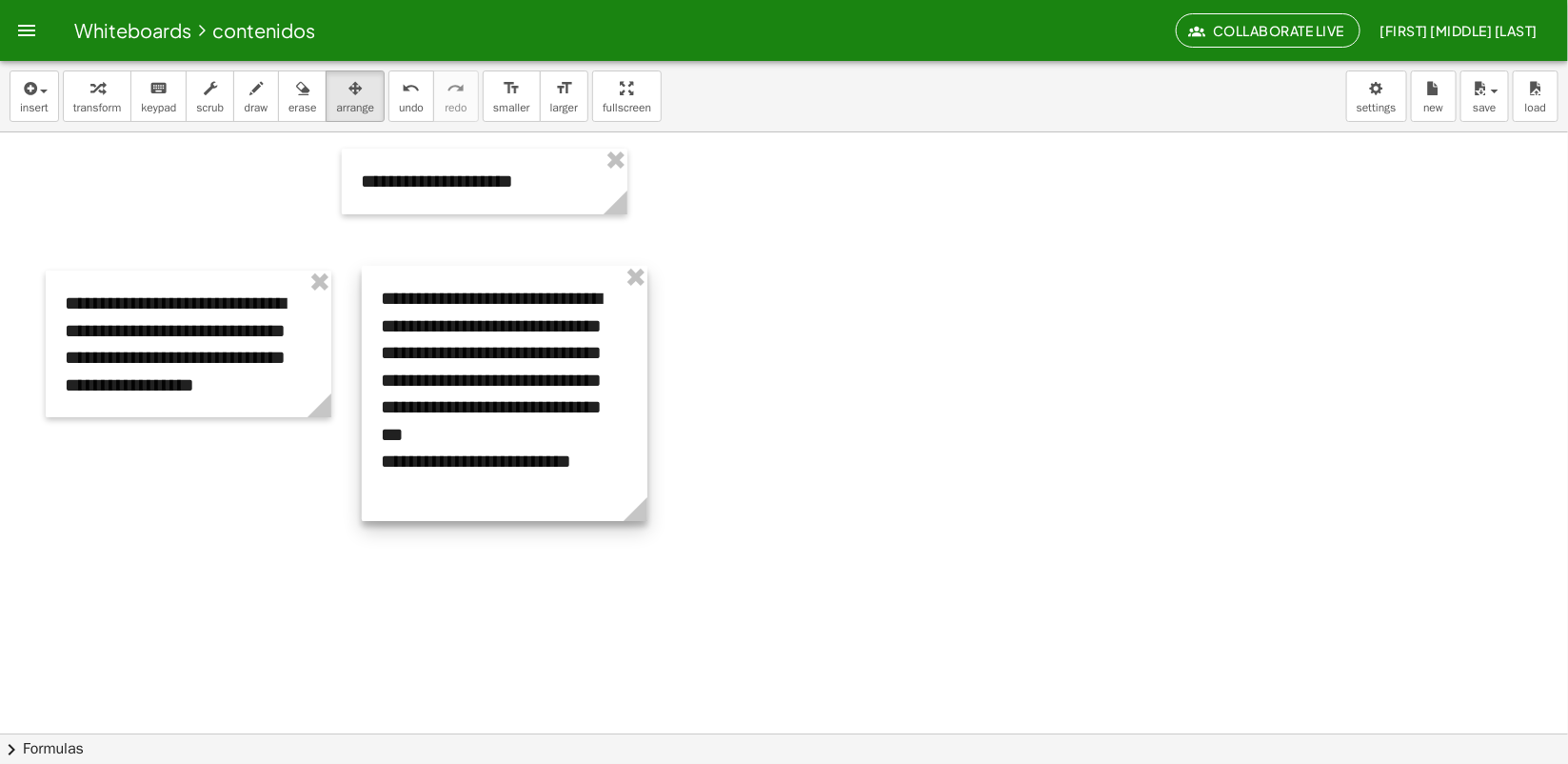 drag, startPoint x: 467, startPoint y: 377, endPoint x: 455, endPoint y: 377, distance: 12 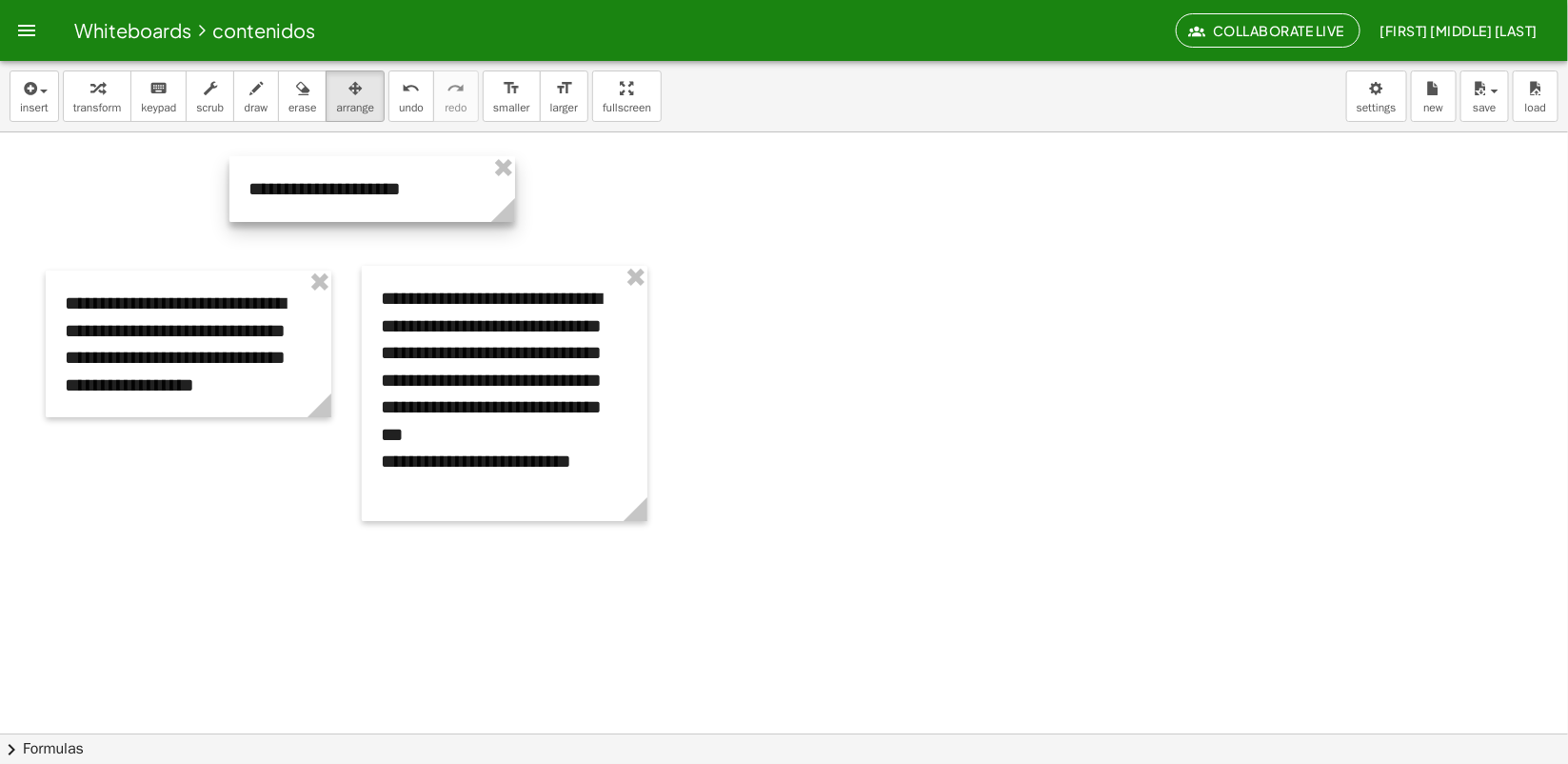 drag, startPoint x: 488, startPoint y: 203, endPoint x: 373, endPoint y: 211, distance: 115.27793 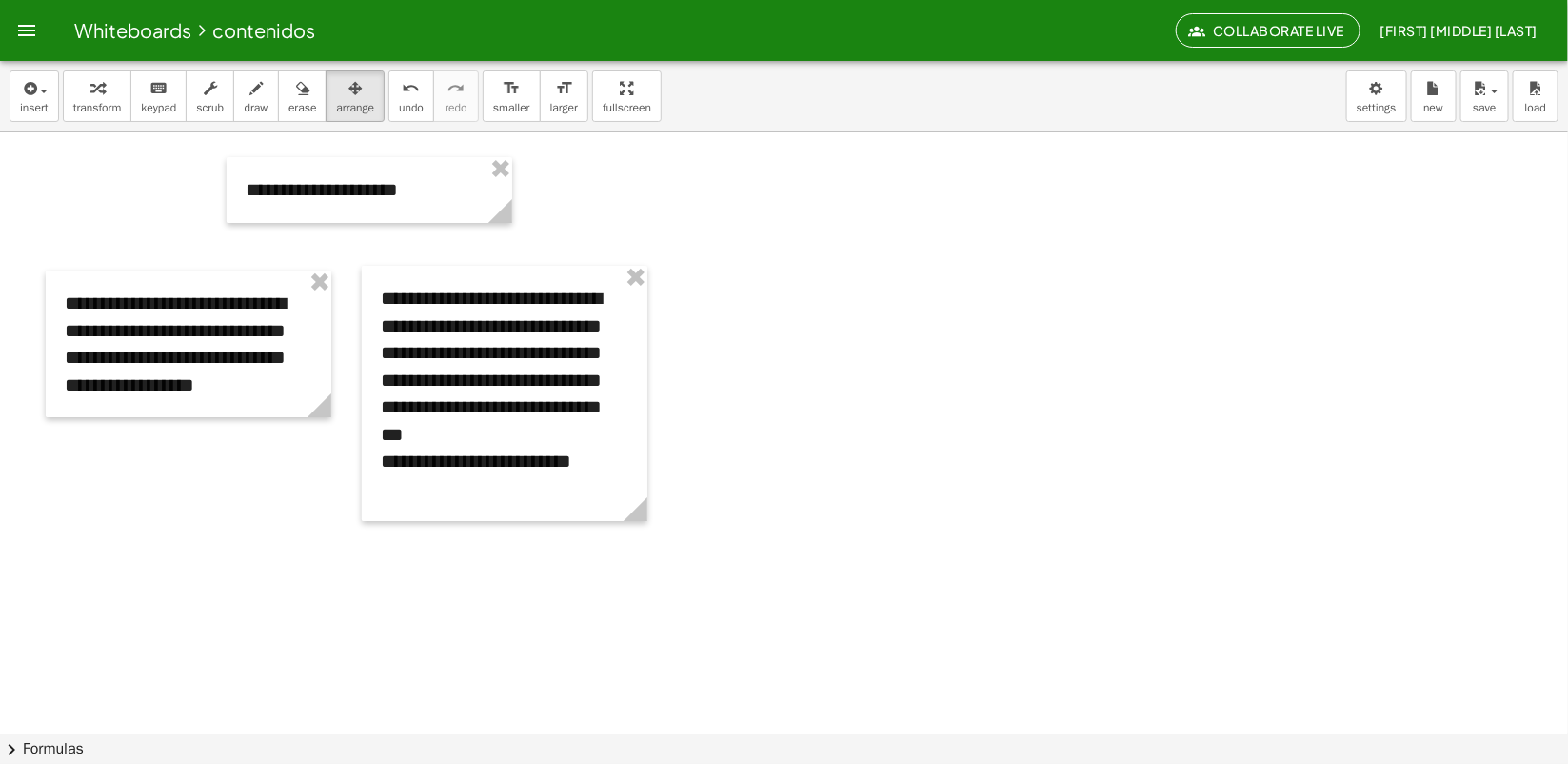 click at bounding box center [784, 794] 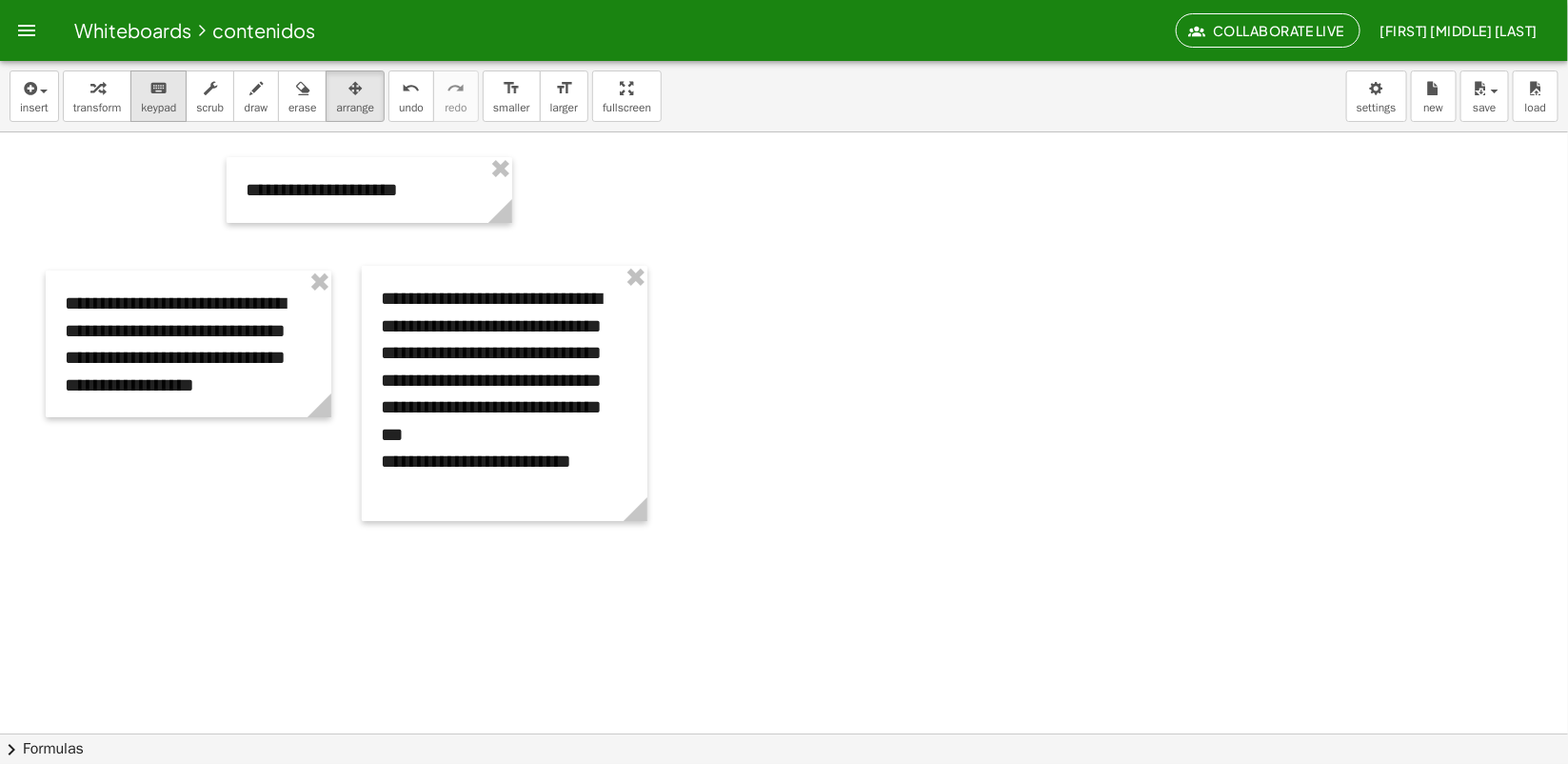 click on "keypad" at bounding box center [158, 108] 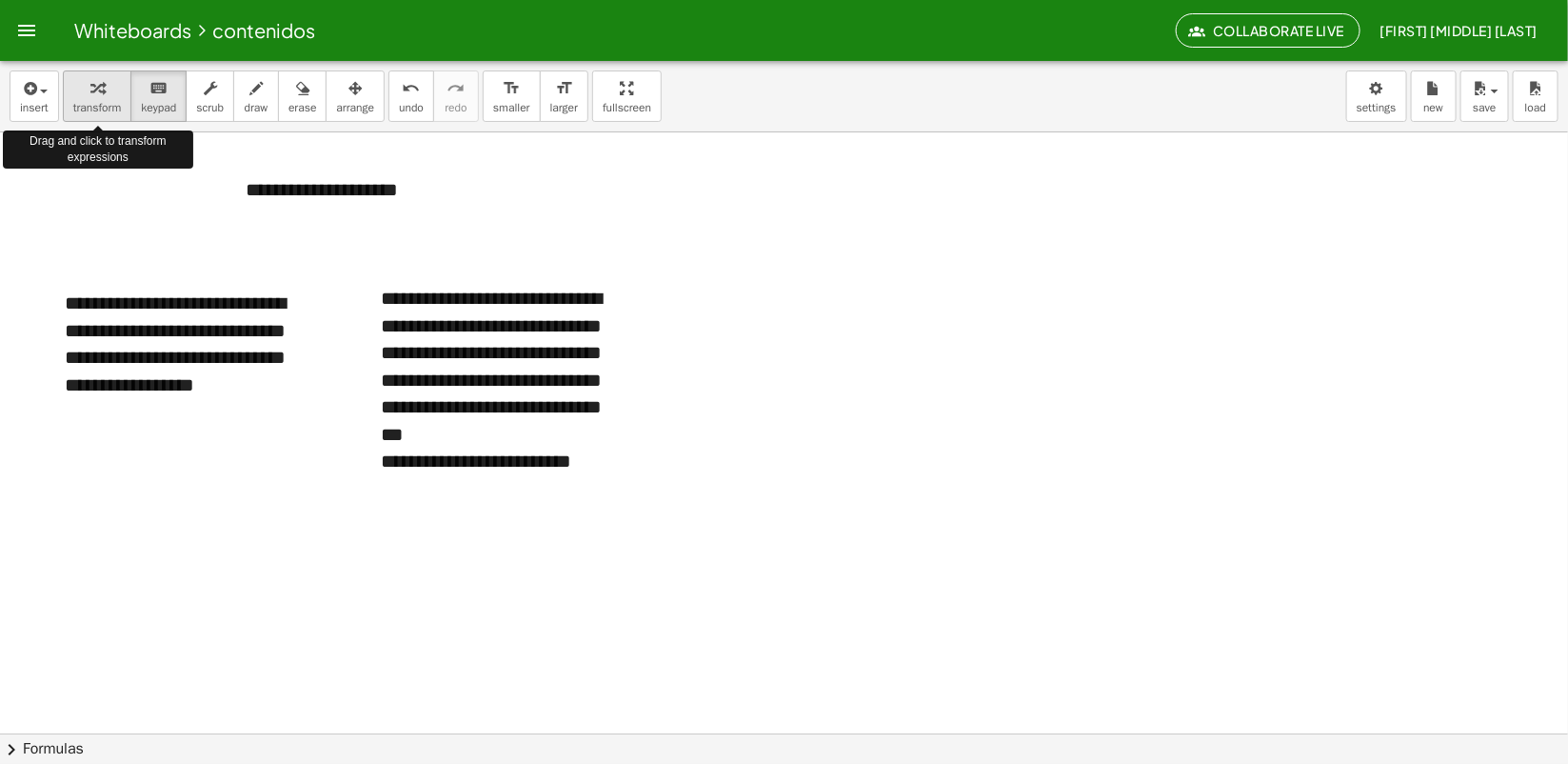 click on "transform" at bounding box center (97, 108) 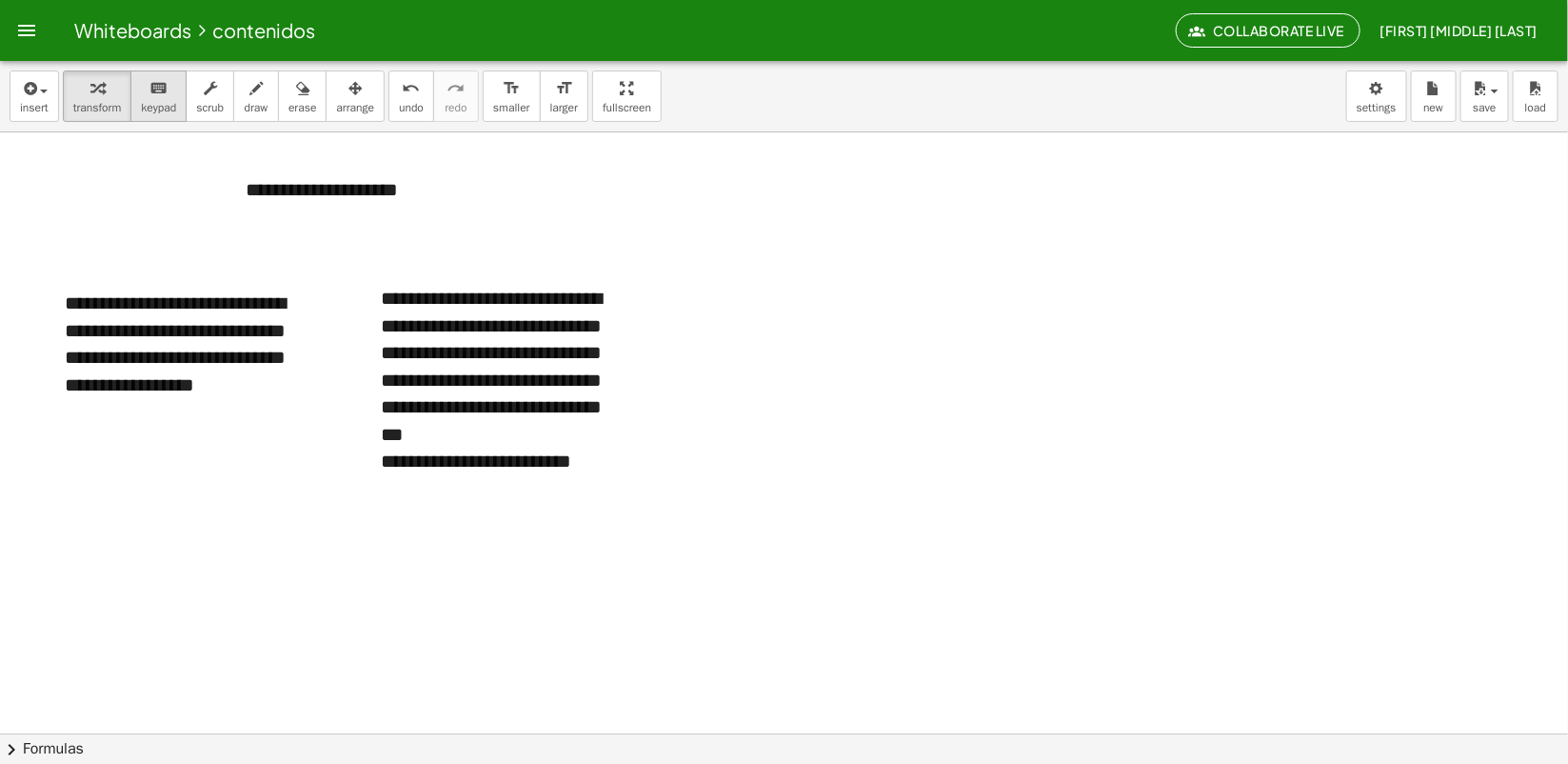click on "keypad" at bounding box center [158, 108] 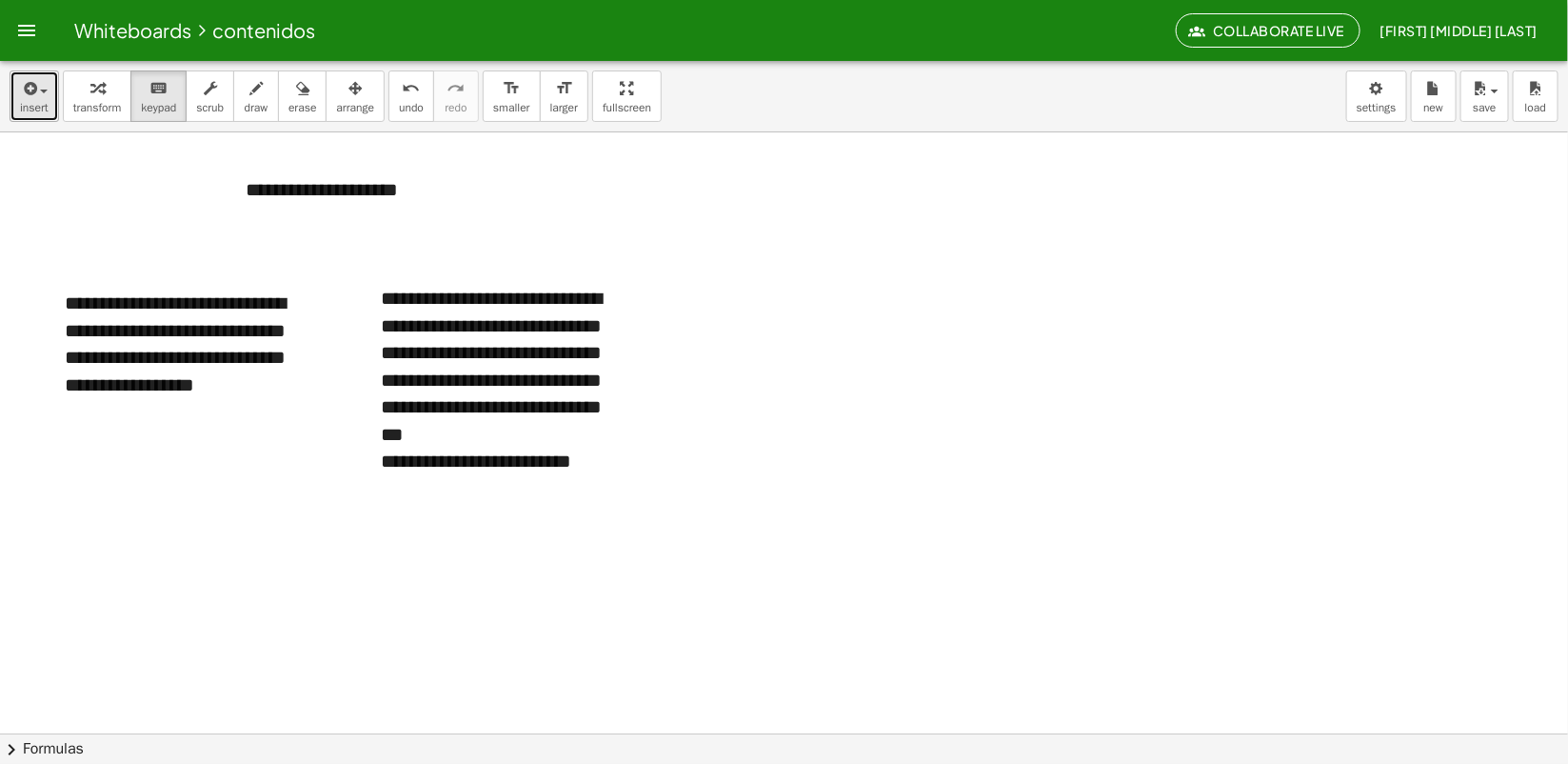 click on "insert" at bounding box center [34, 108] 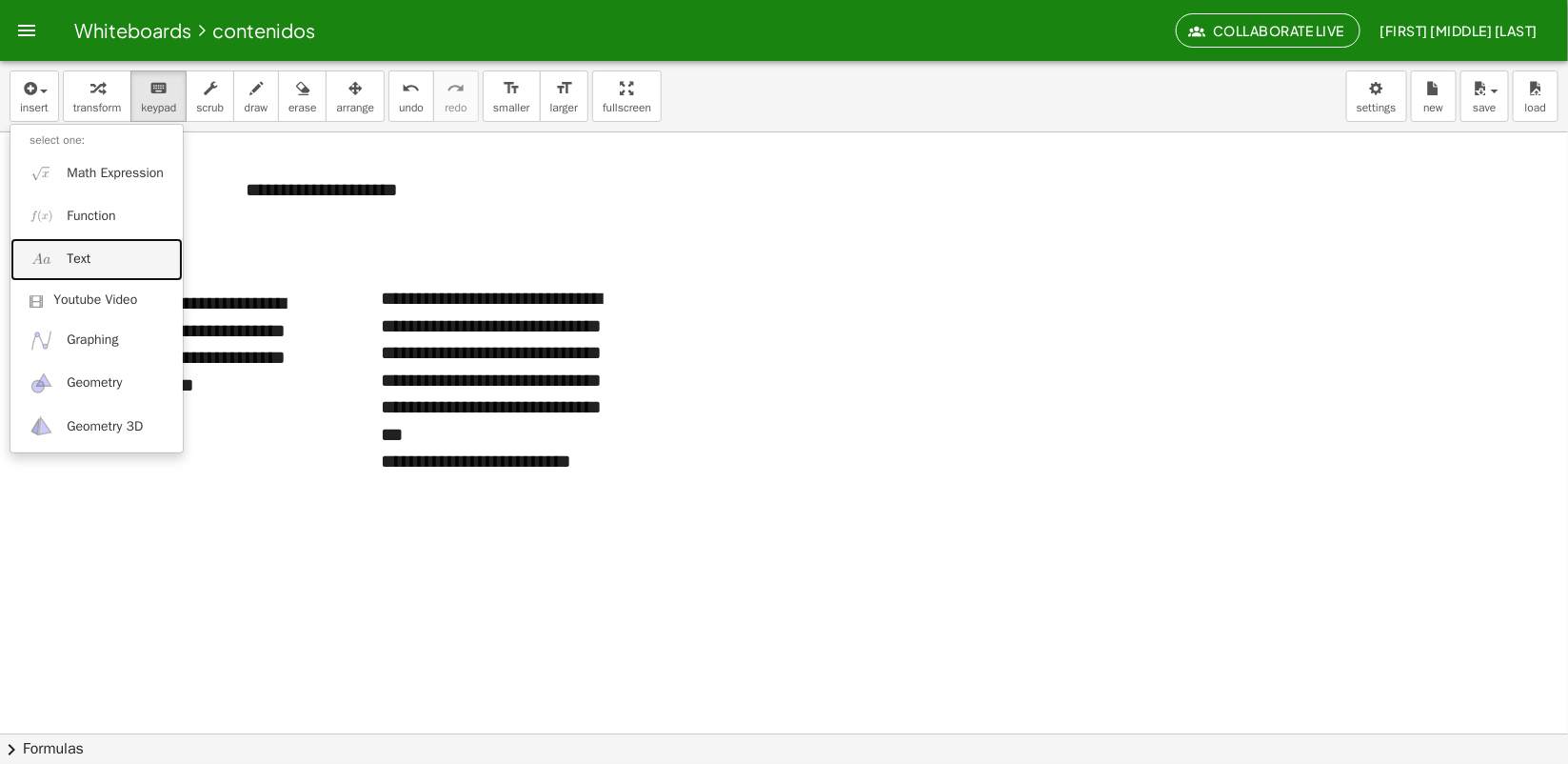 click on "Text" at bounding box center (96, 259) 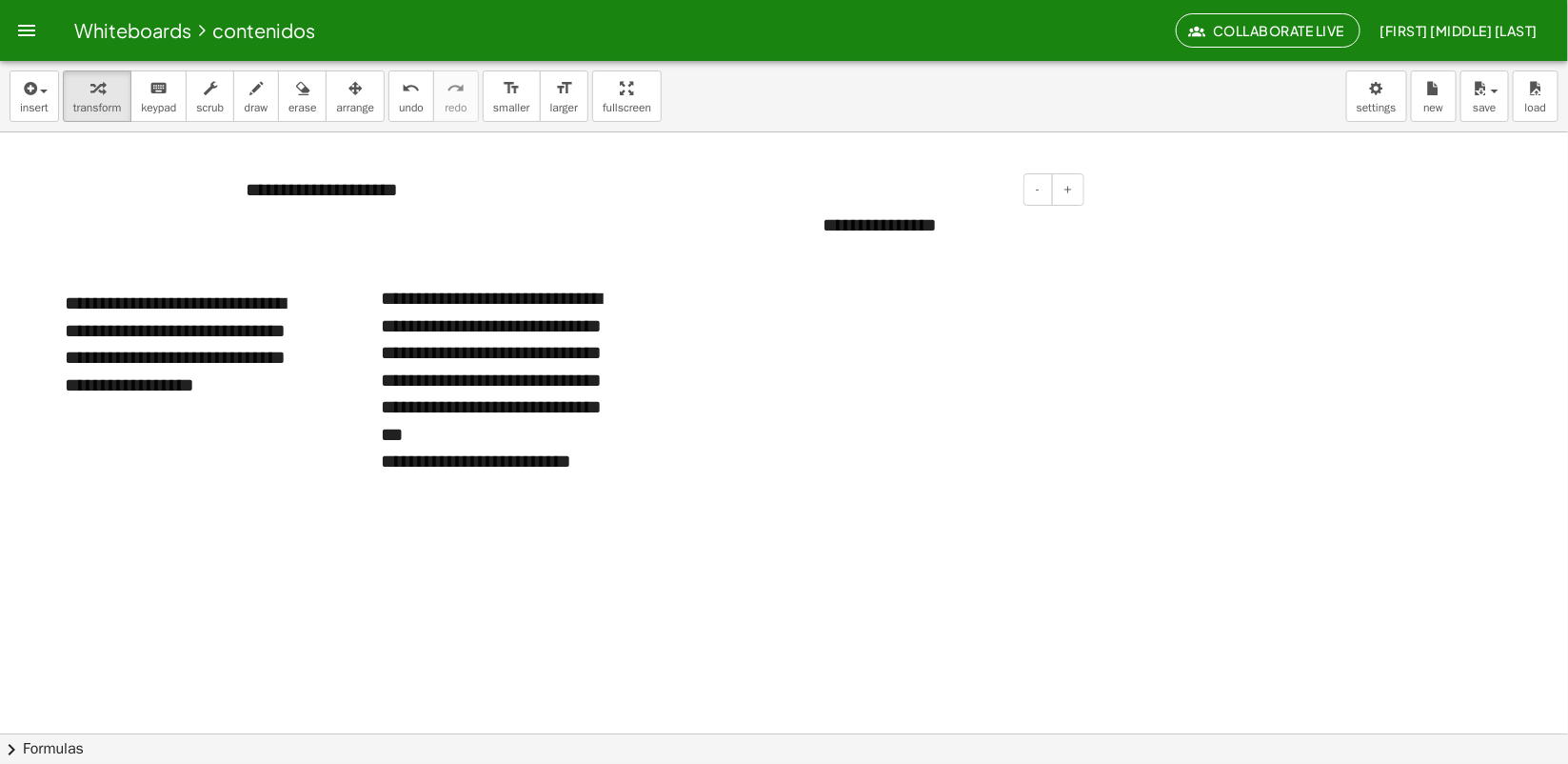 click on "**********" at bounding box center [946, 225] 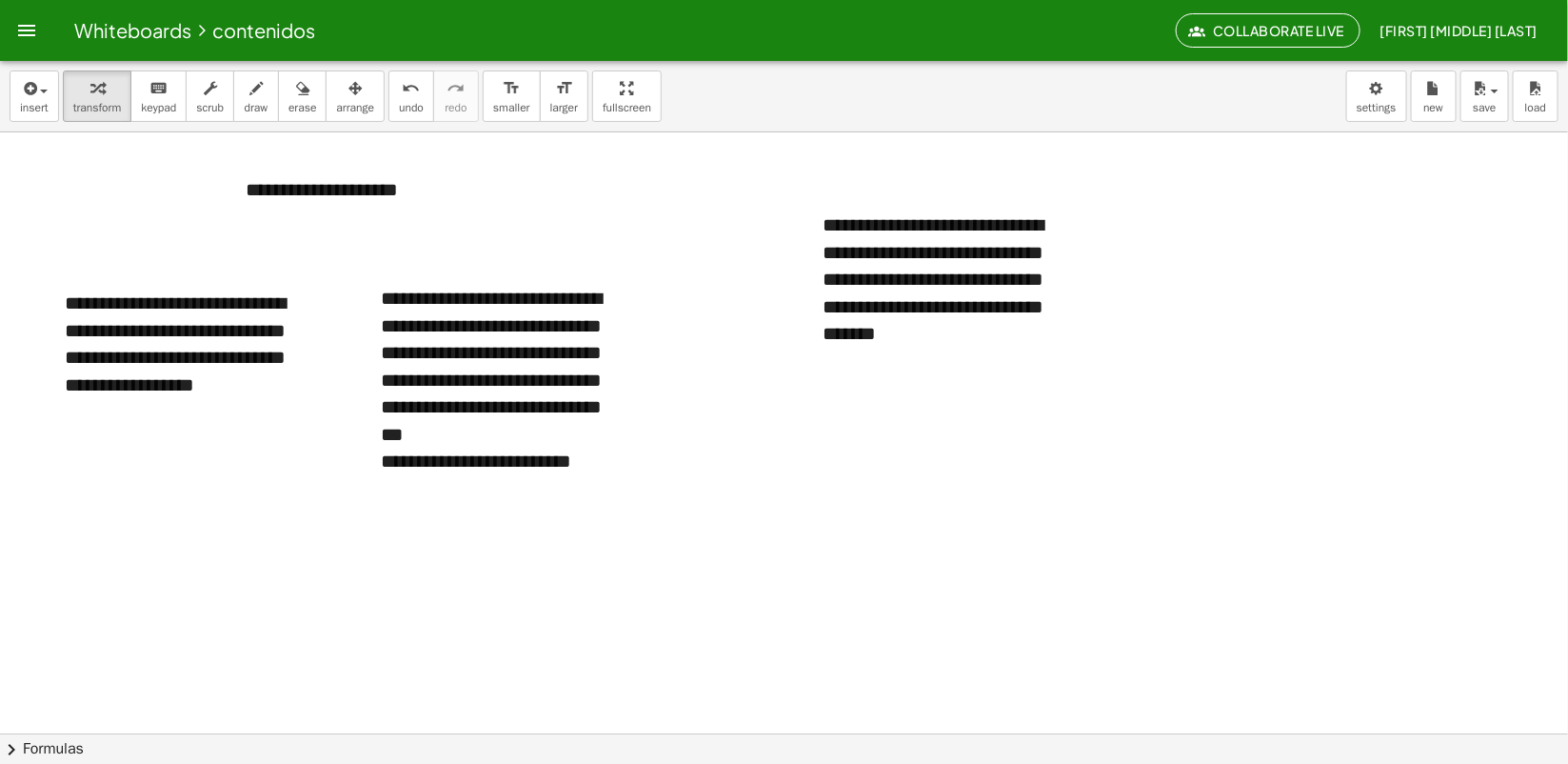 click at bounding box center [784, 794] 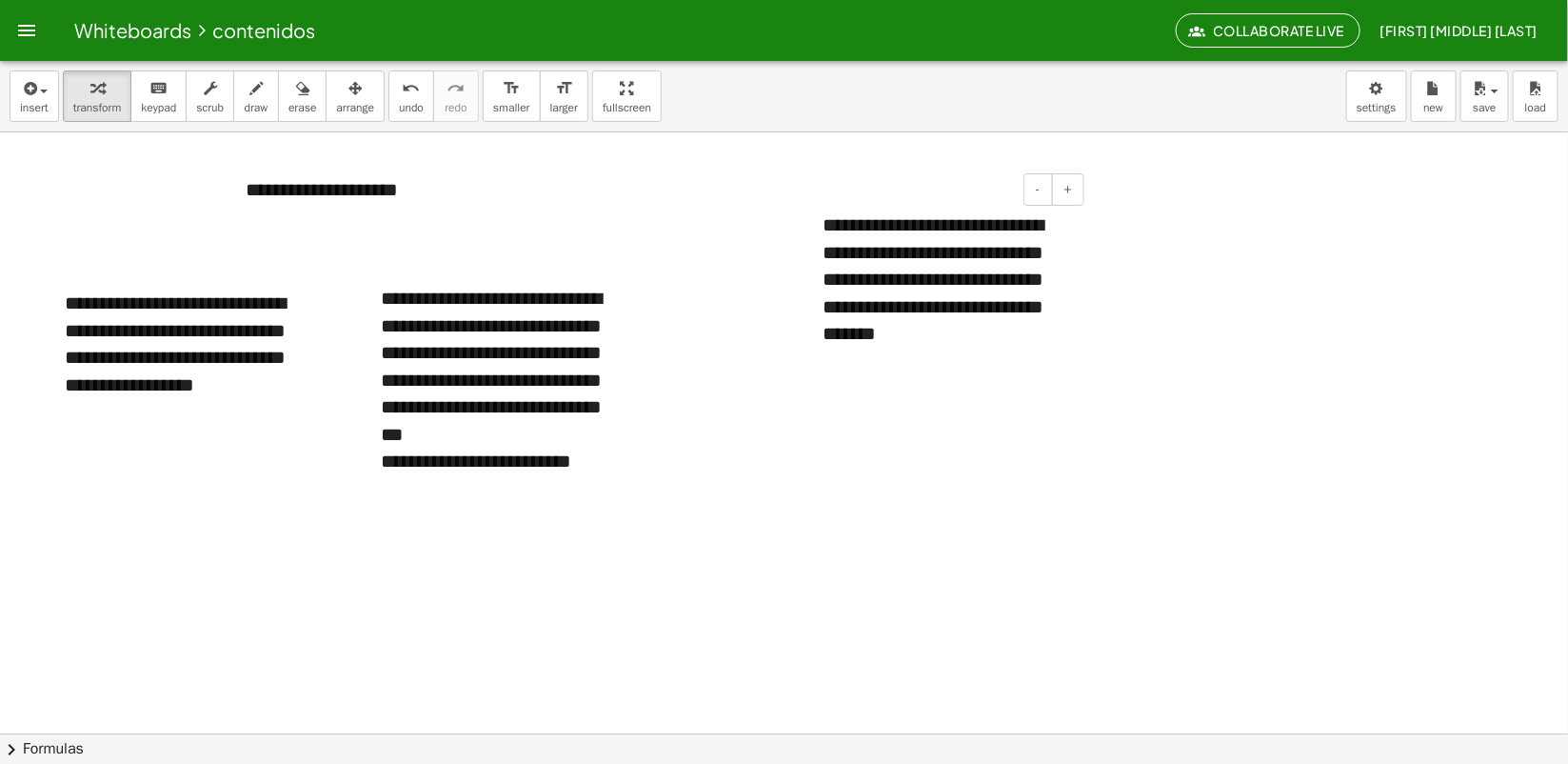 click on "**********" at bounding box center [946, 279] 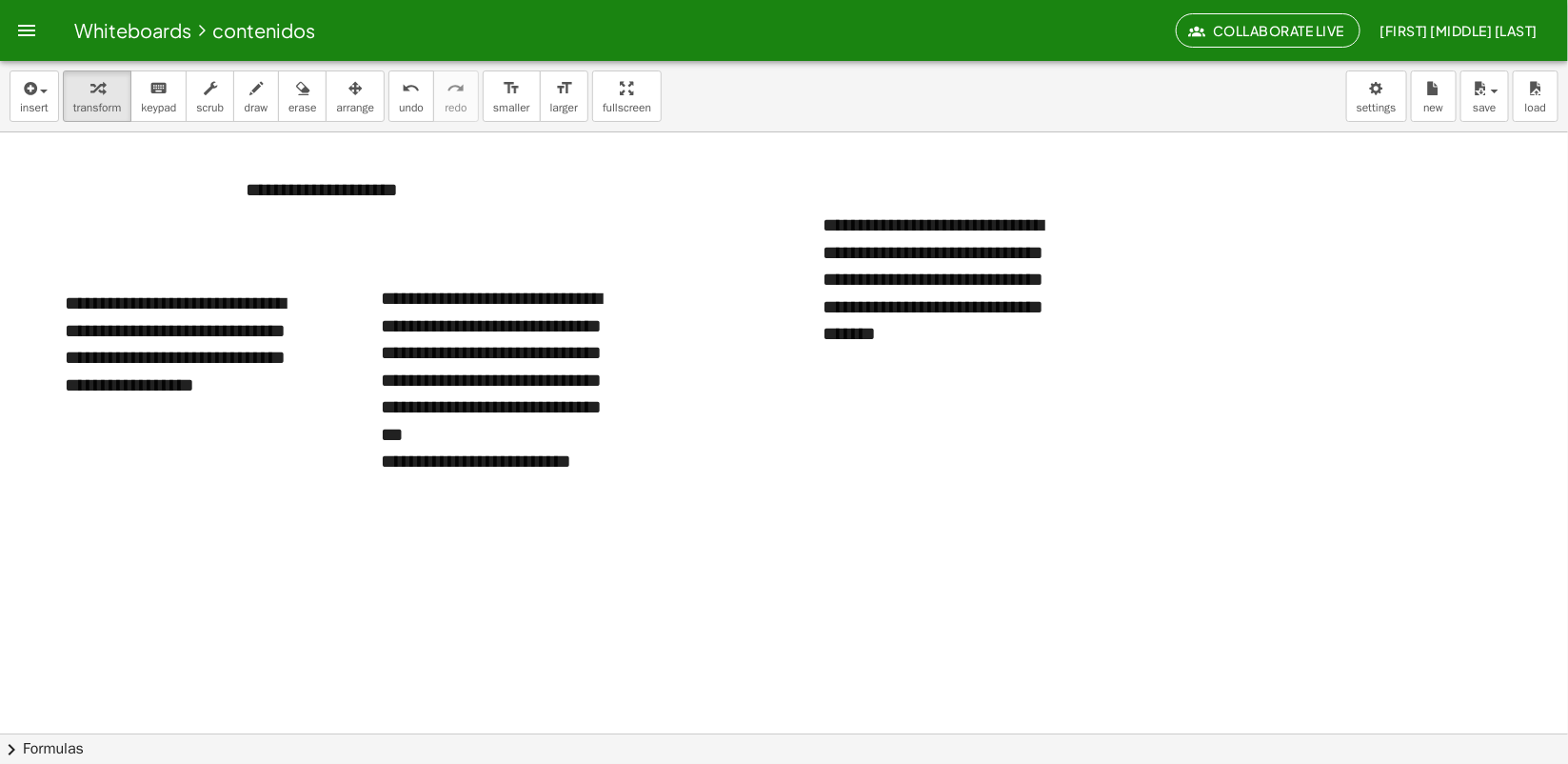 click on "**********" at bounding box center (784, 794) 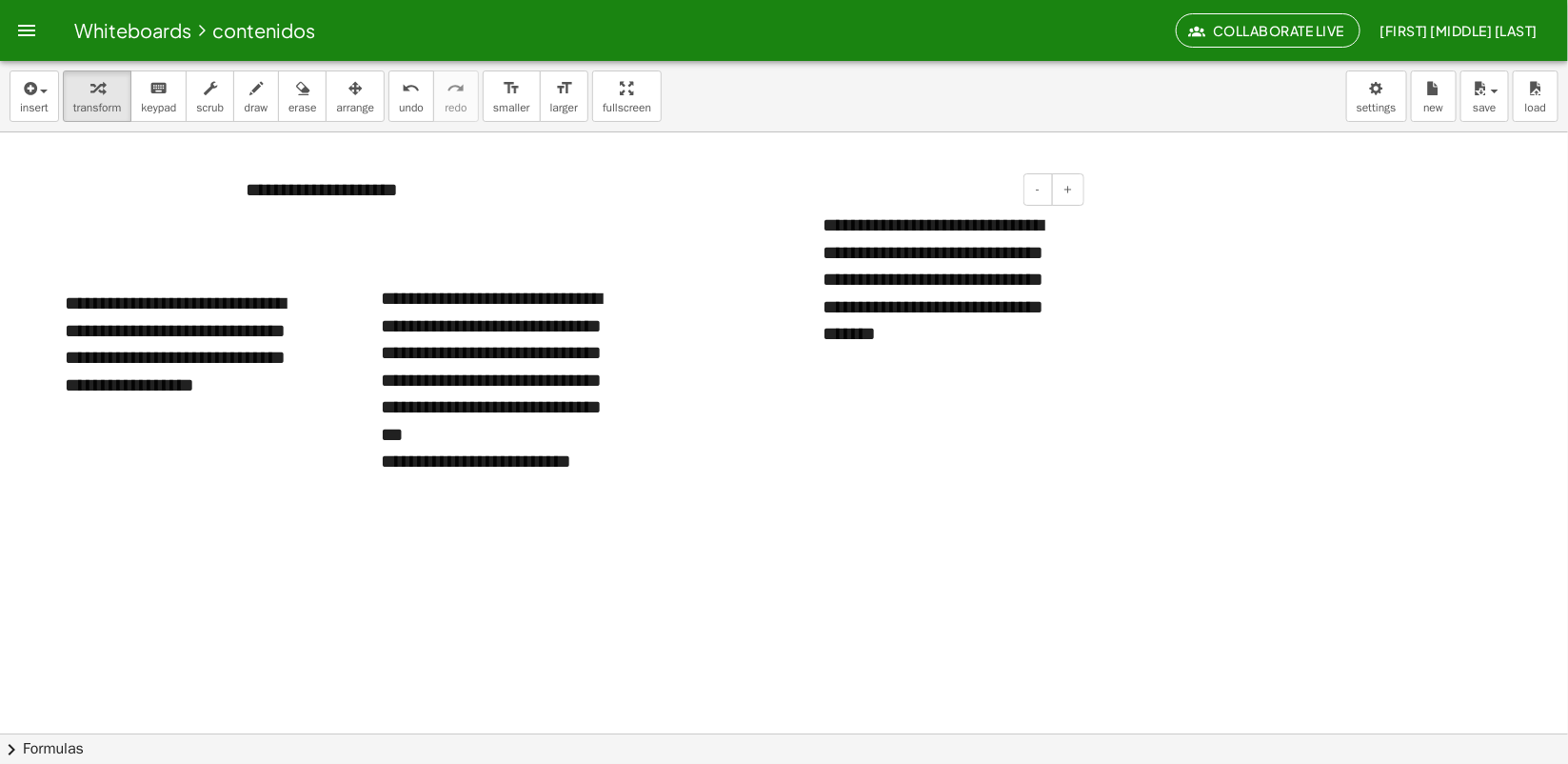 drag, startPoint x: 792, startPoint y: 252, endPoint x: 817, endPoint y: 260, distance: 26.248809 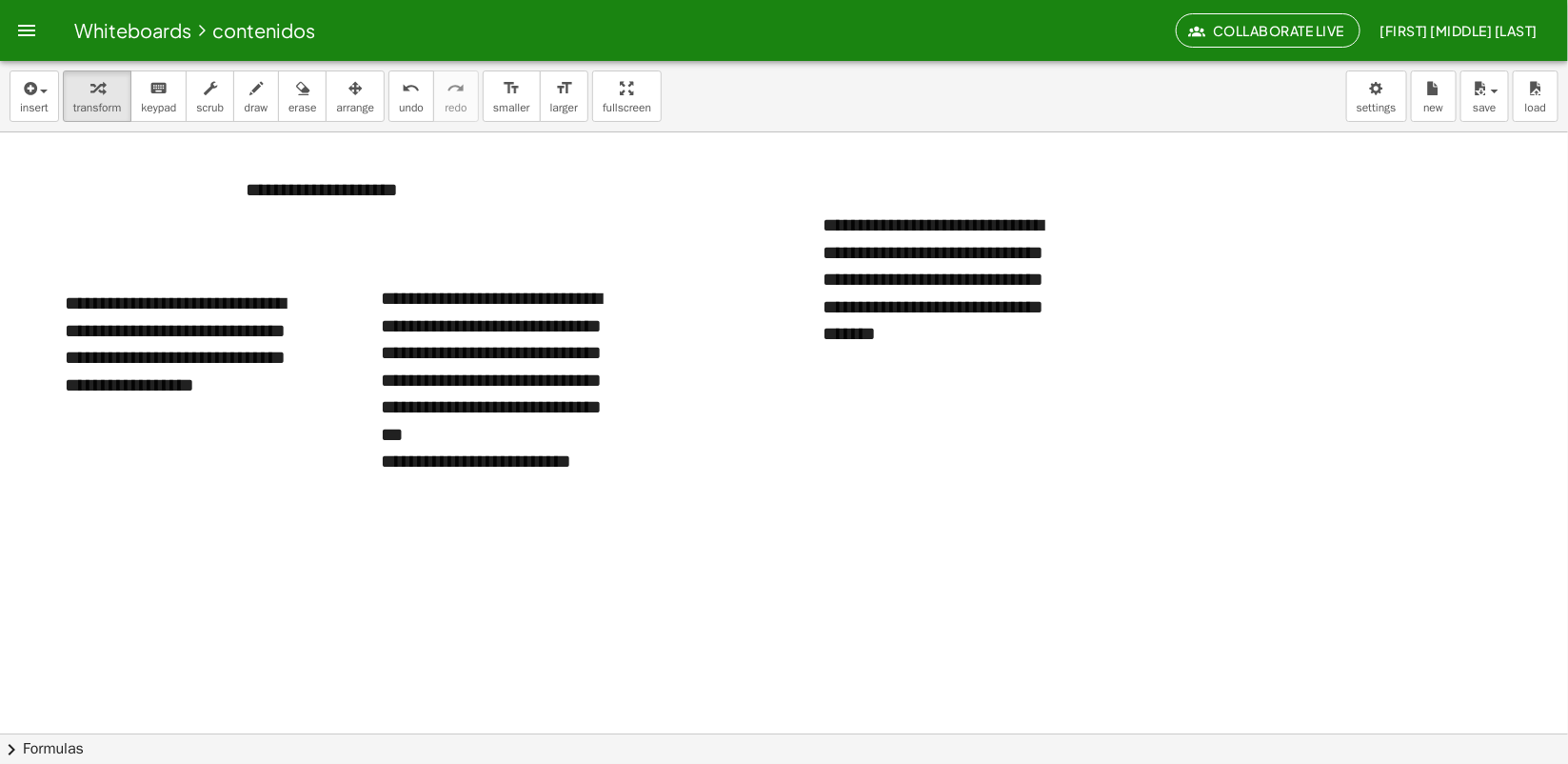 drag, startPoint x: 801, startPoint y: 260, endPoint x: 812, endPoint y: 265, distance: 12 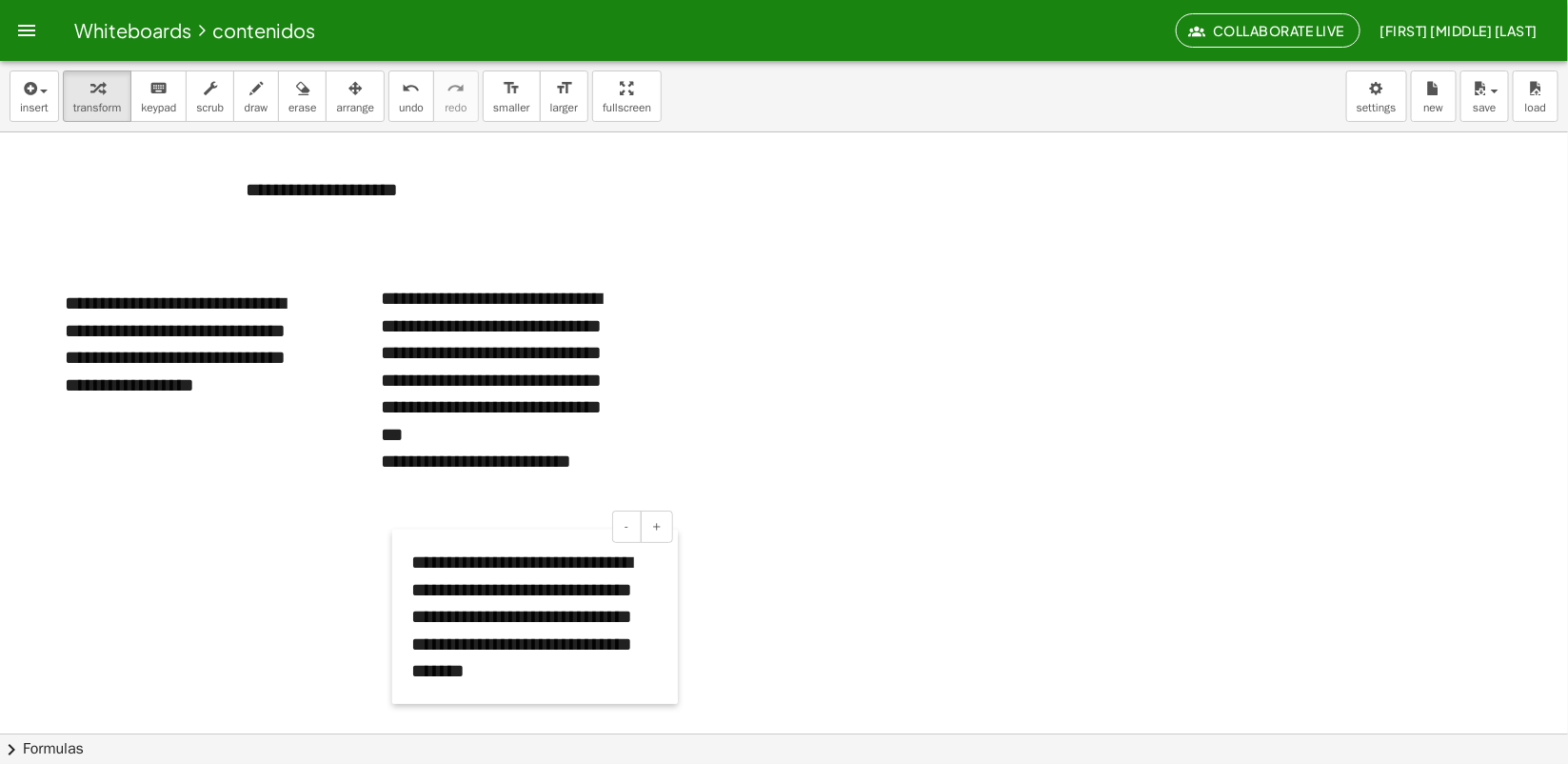drag, startPoint x: 804, startPoint y: 267, endPoint x: 388, endPoint y: 602, distance: 534.11703 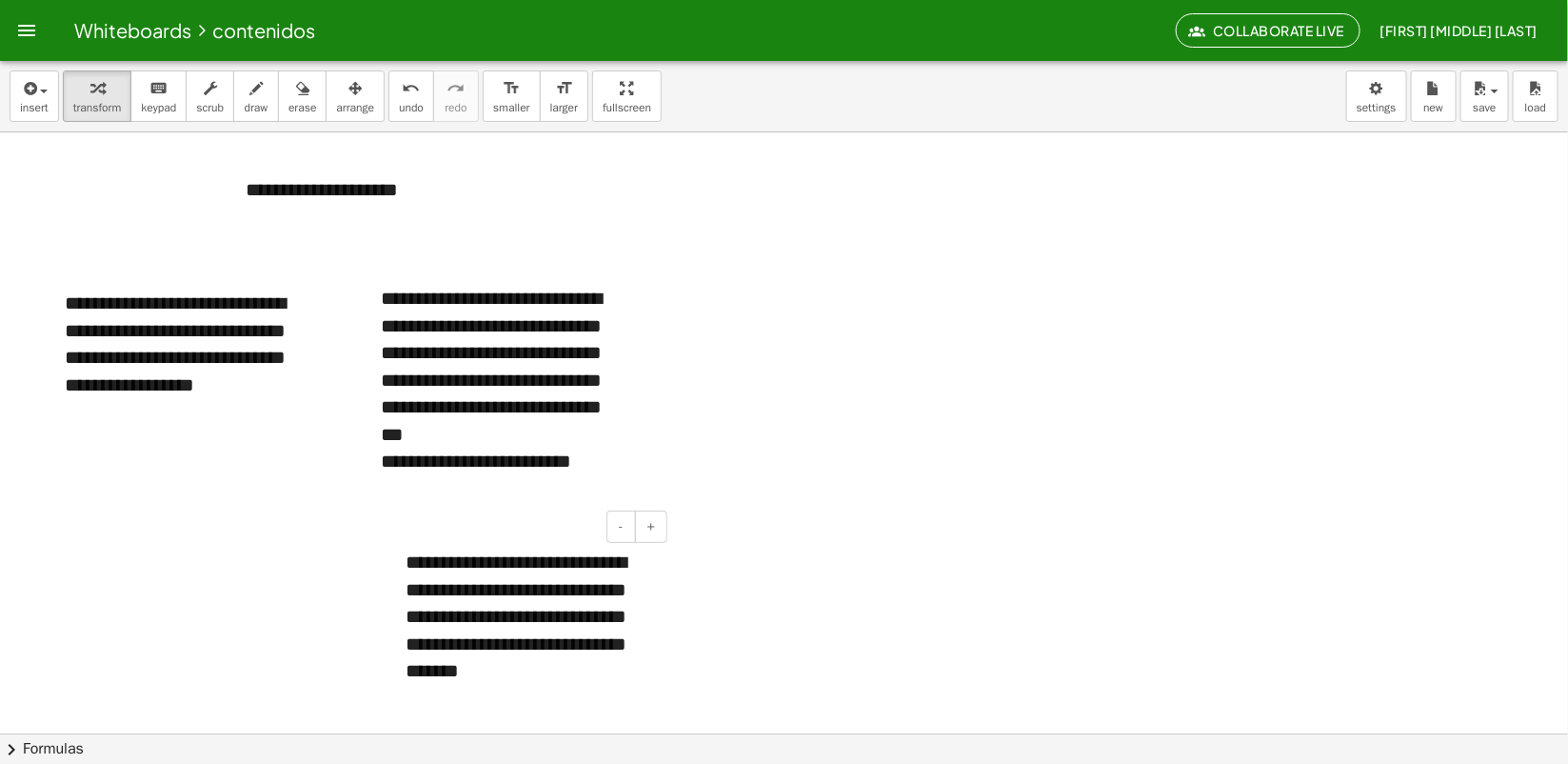 click at bounding box center (784, 794) 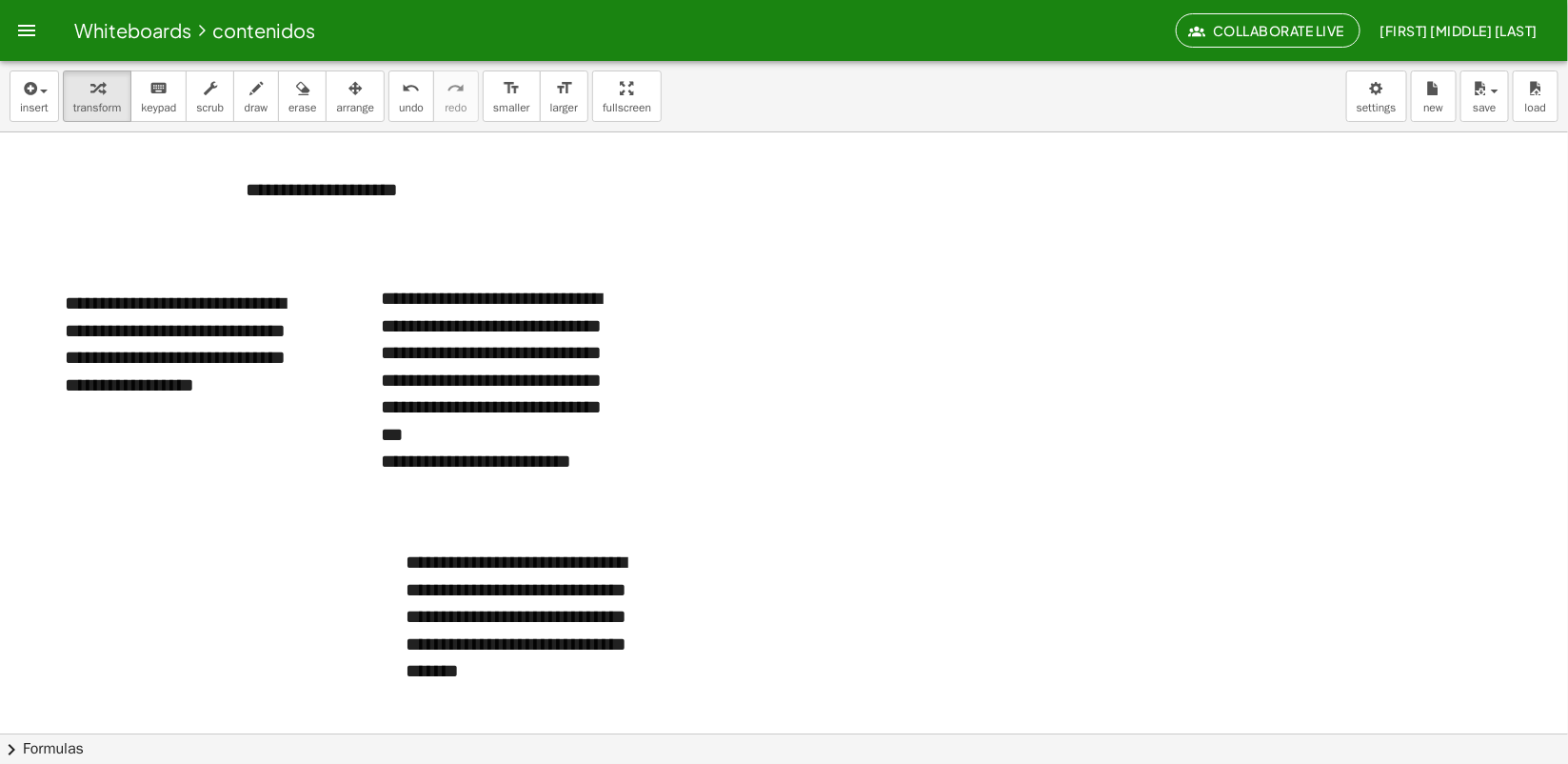 click at bounding box center (784, 794) 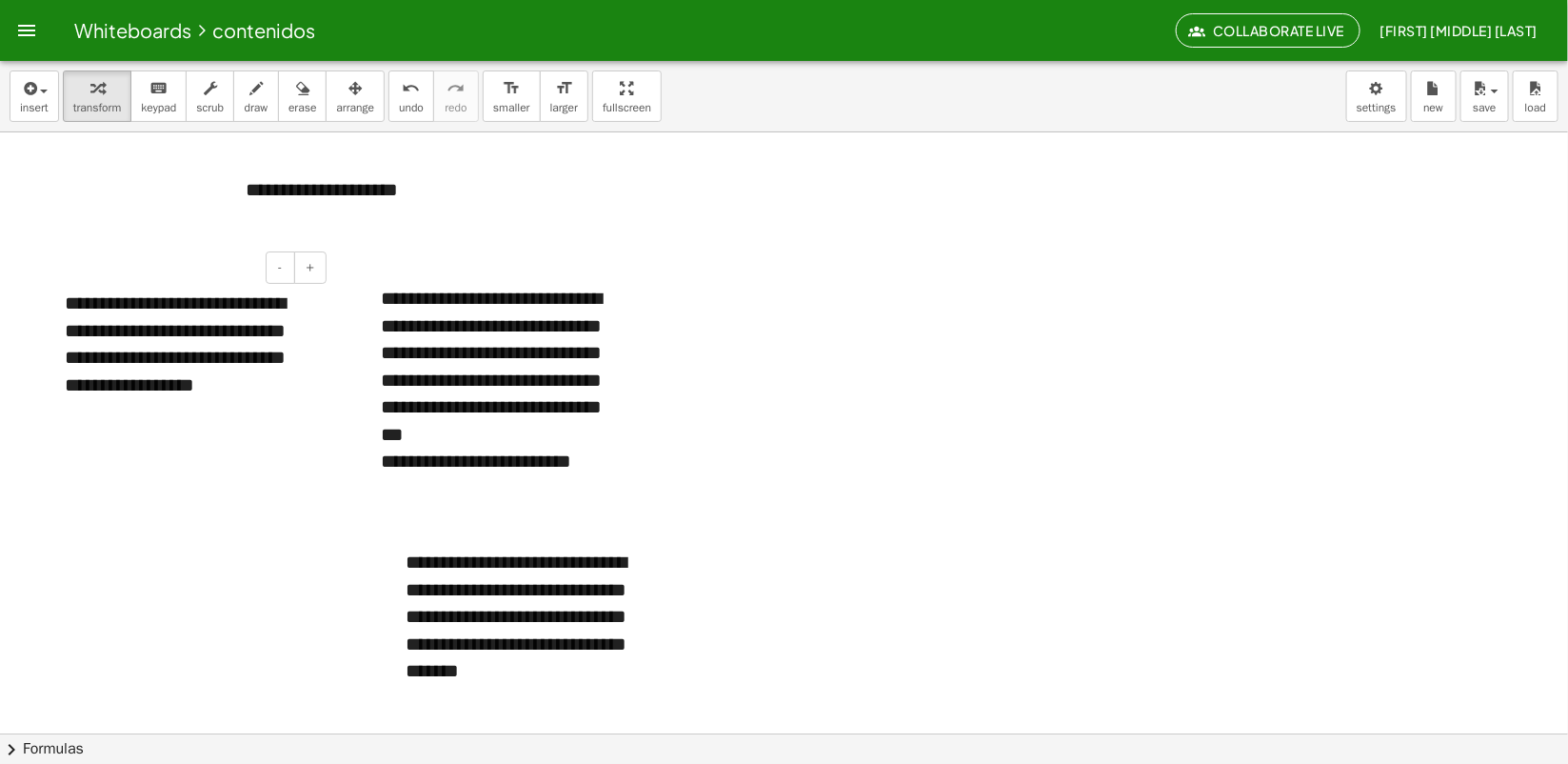click on "**********" at bounding box center (189, 344) 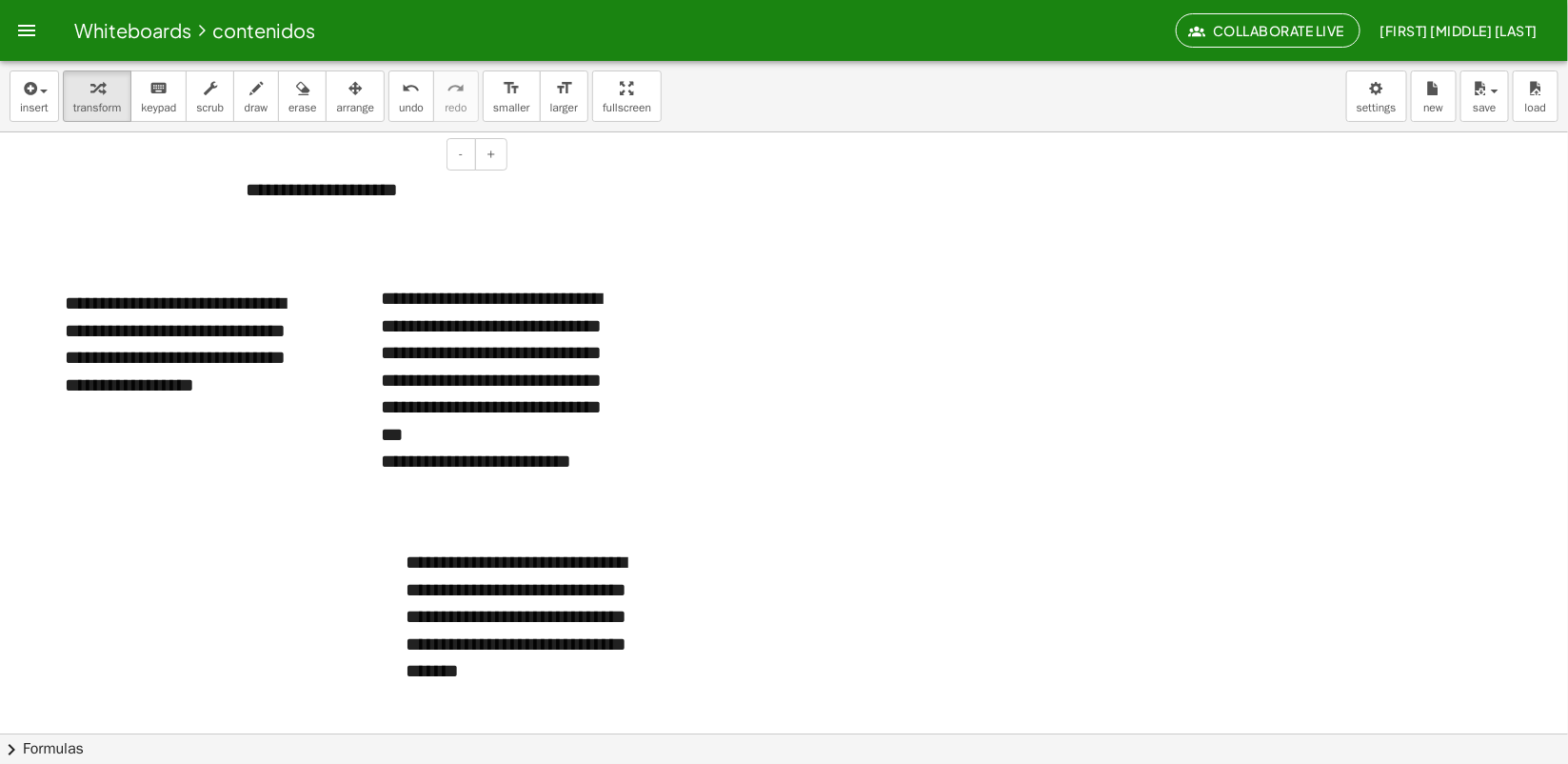 click on "**********" at bounding box center [369, 190] 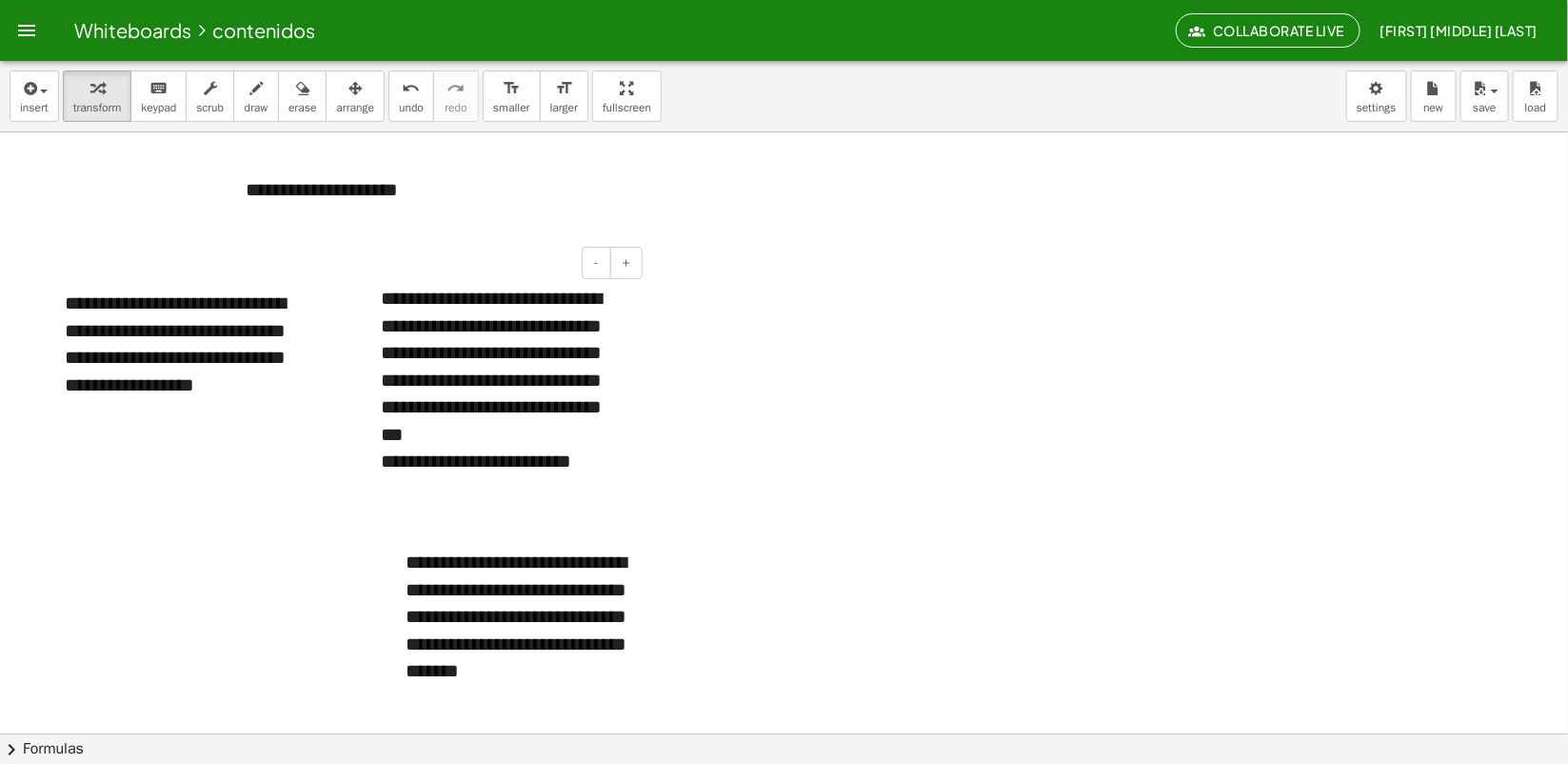 click on "**********" at bounding box center [505, 393] 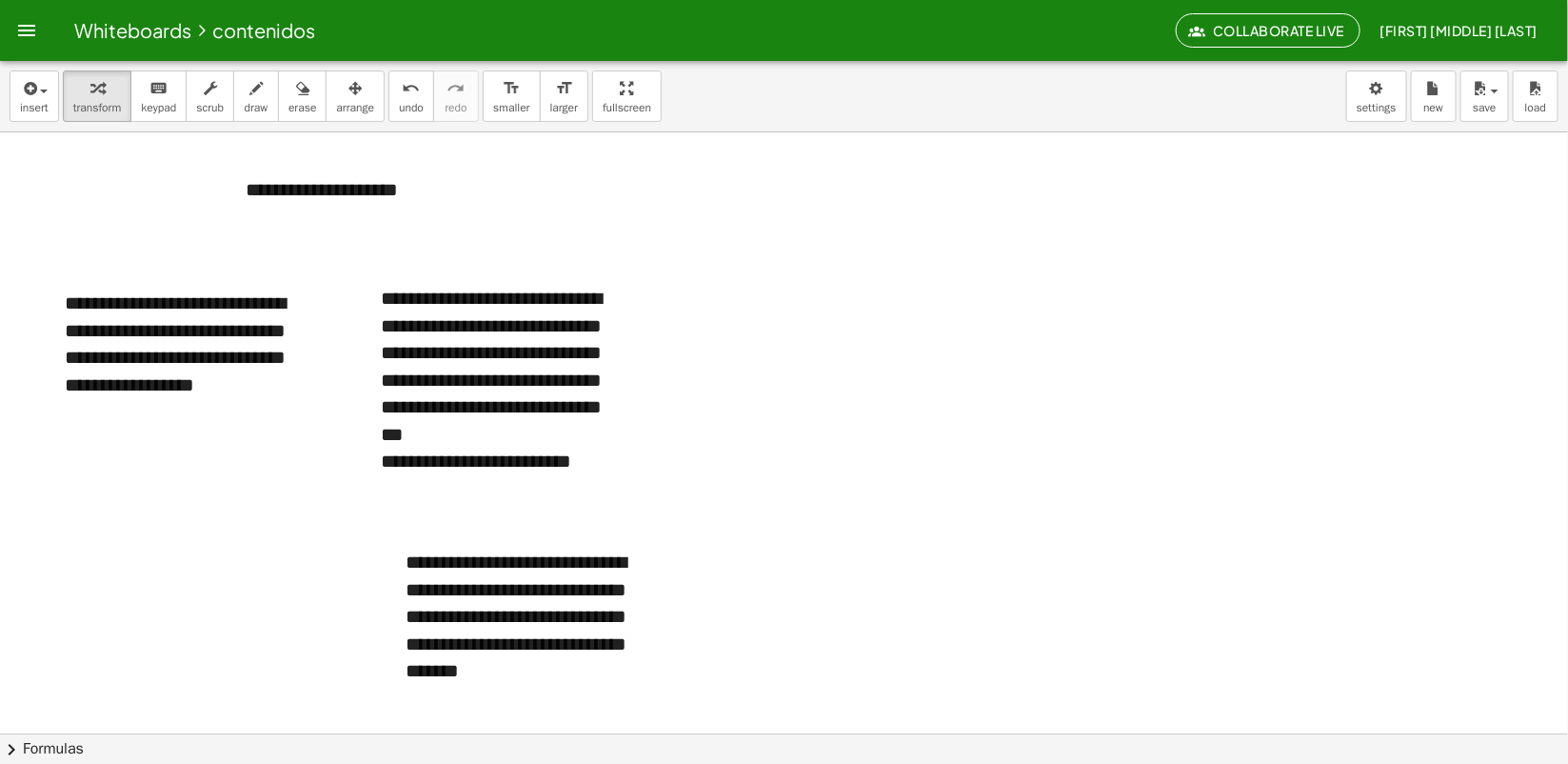 drag, startPoint x: 707, startPoint y: 506, endPoint x: 744, endPoint y: 506, distance: 37 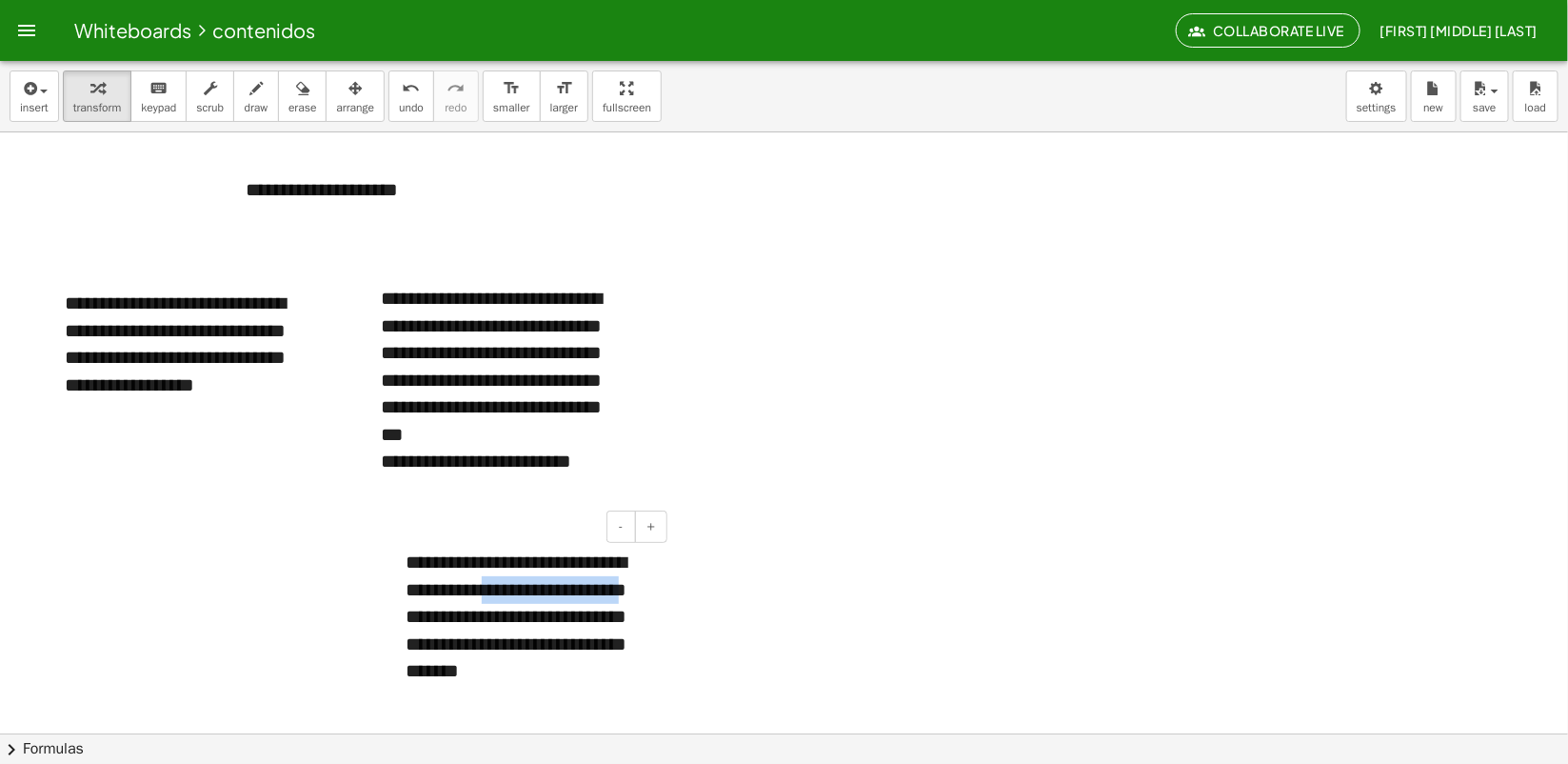 drag, startPoint x: 464, startPoint y: 617, endPoint x: 458, endPoint y: 606, distance: 12.529964 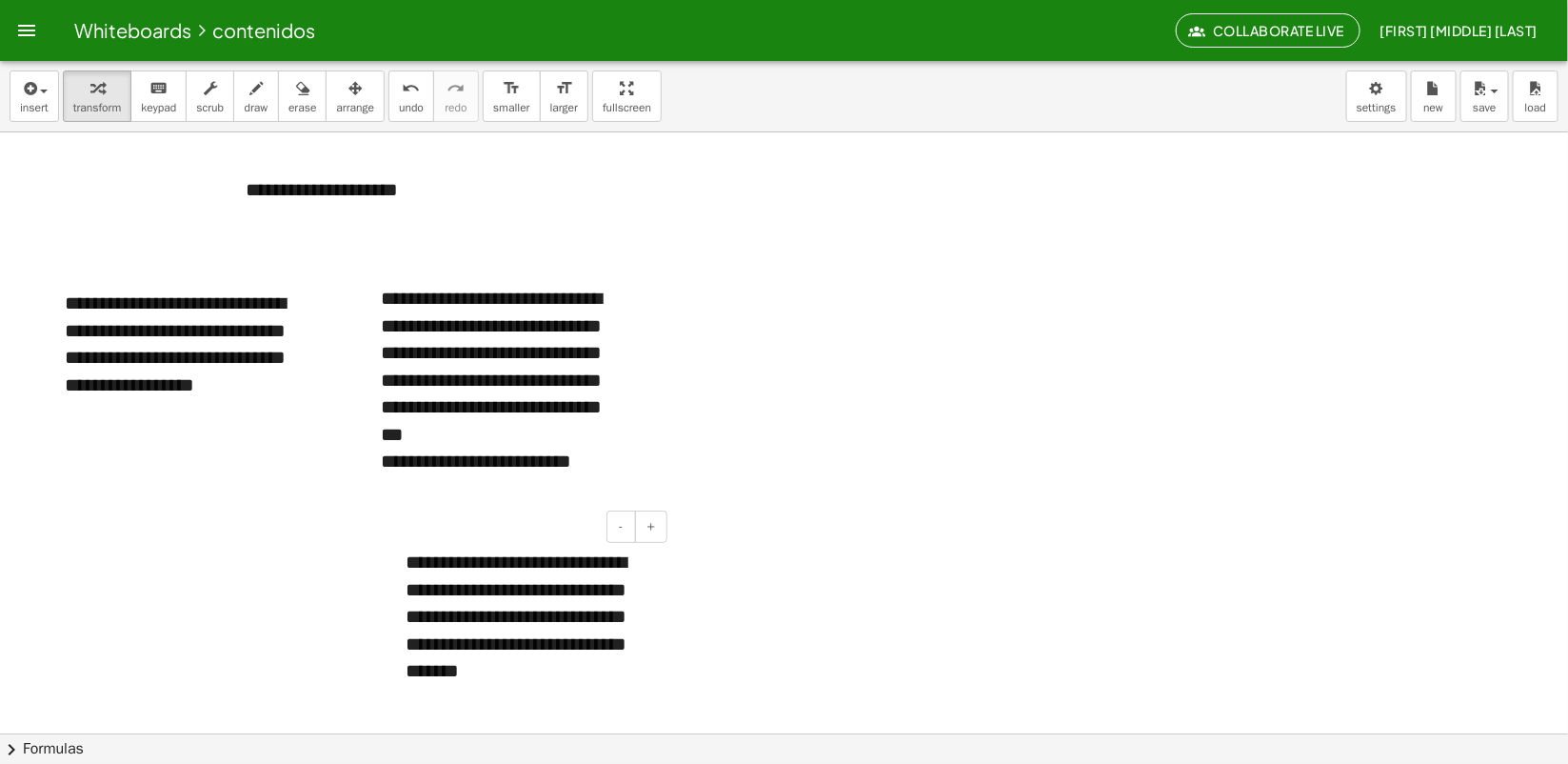 click on "**********" at bounding box center [529, 616] 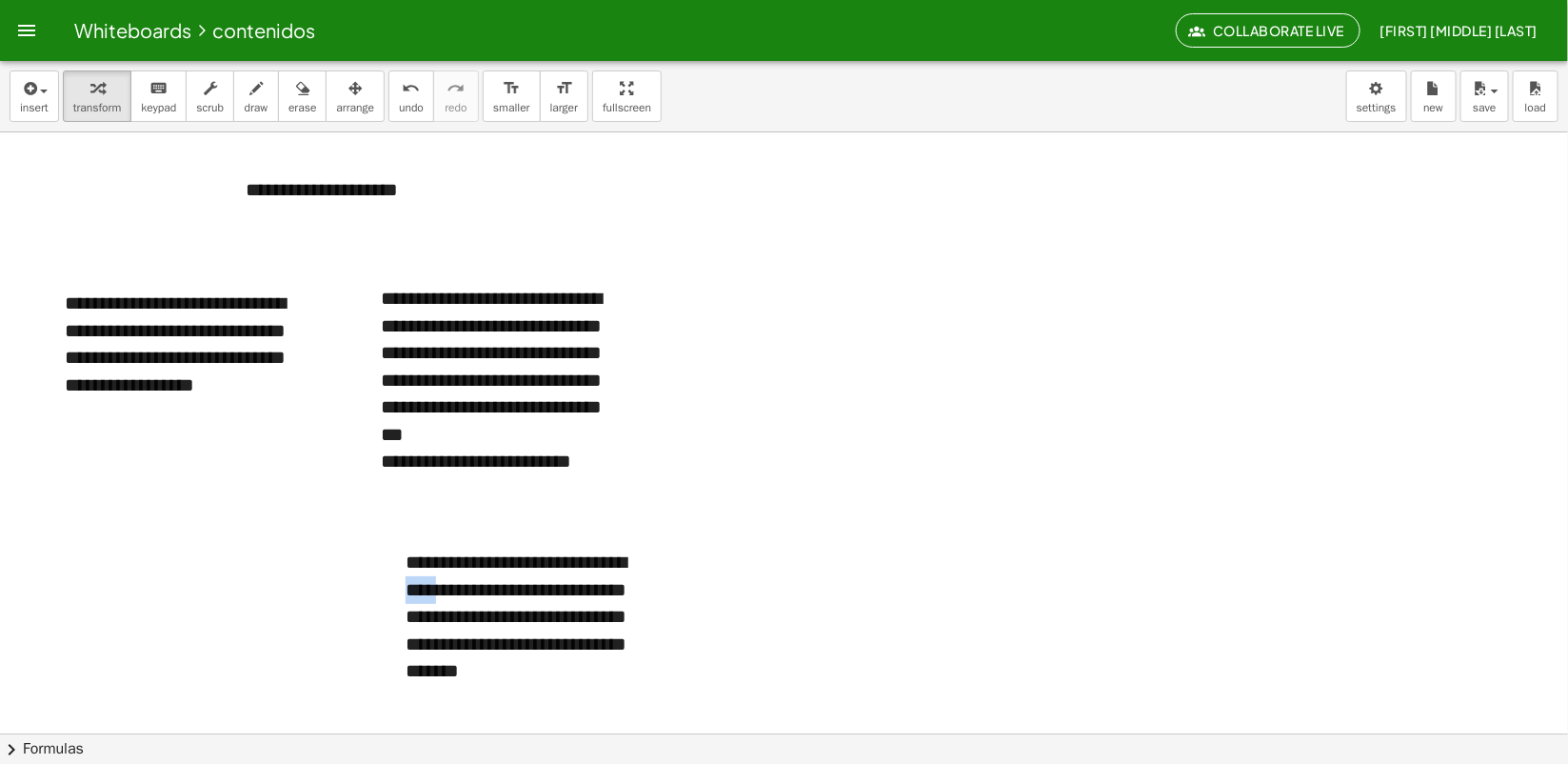 click at bounding box center (784, 794) 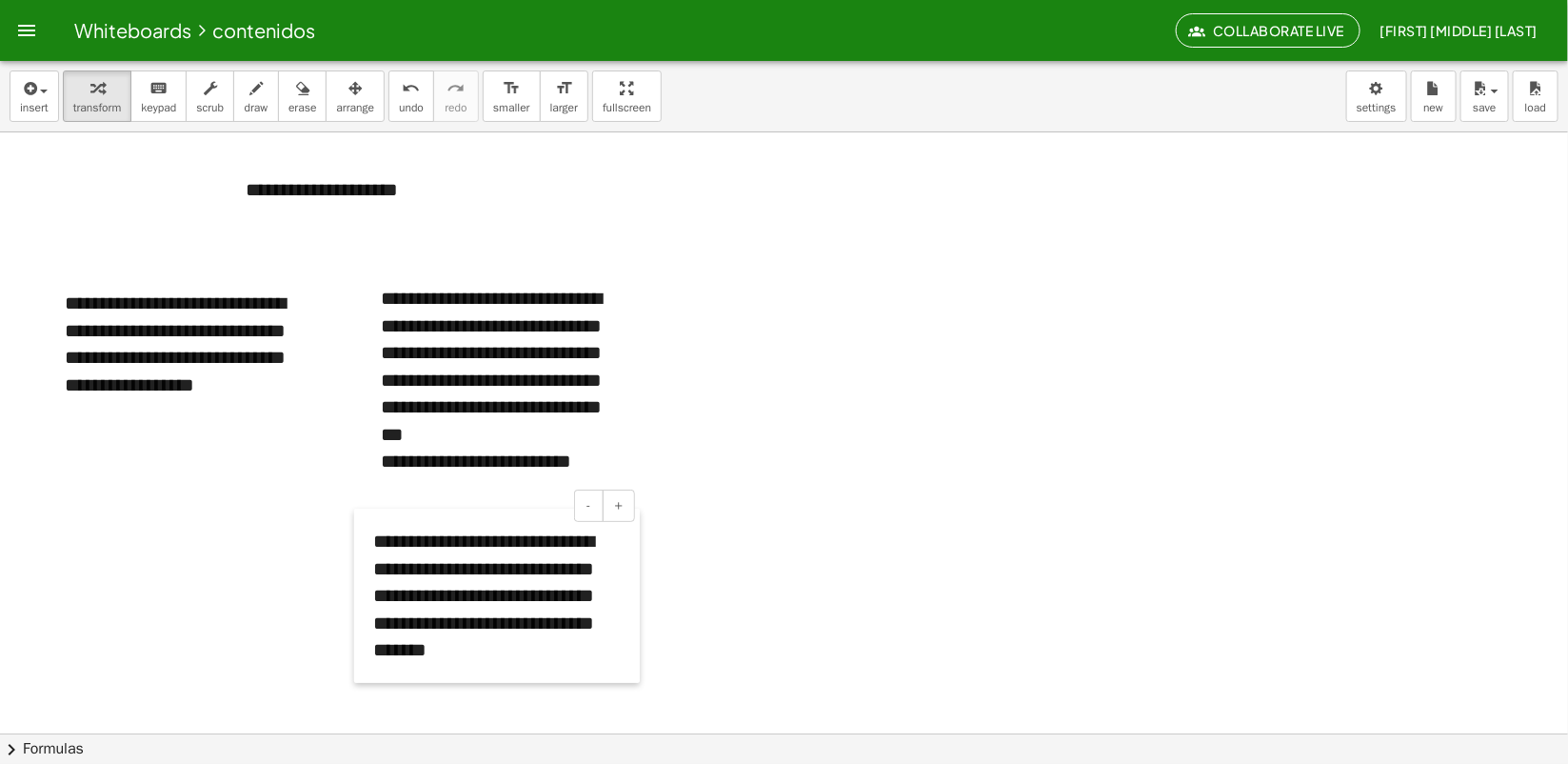 drag, startPoint x: 374, startPoint y: 617, endPoint x: 354, endPoint y: 598, distance: 28 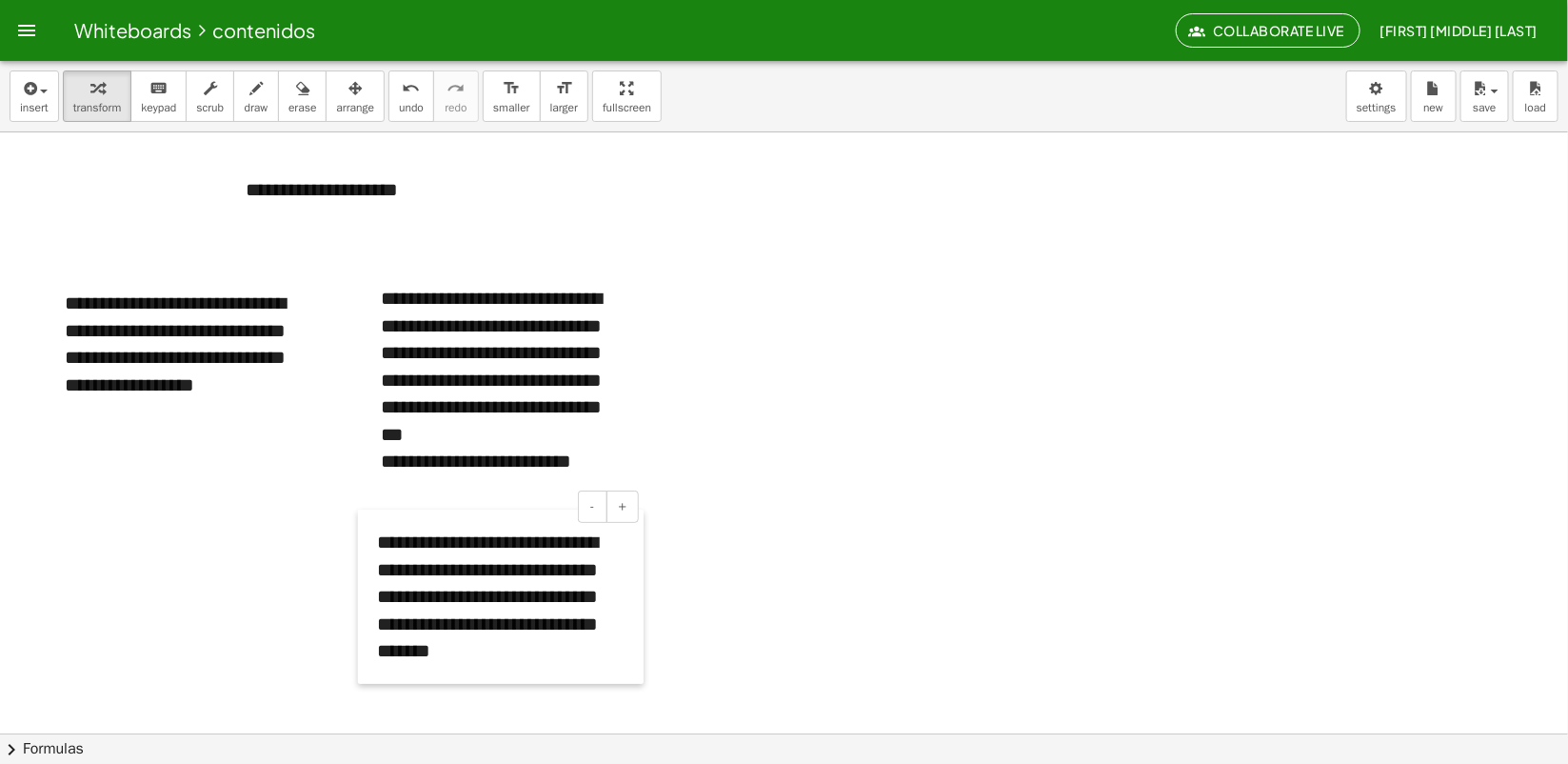 click at bounding box center (367, 596) 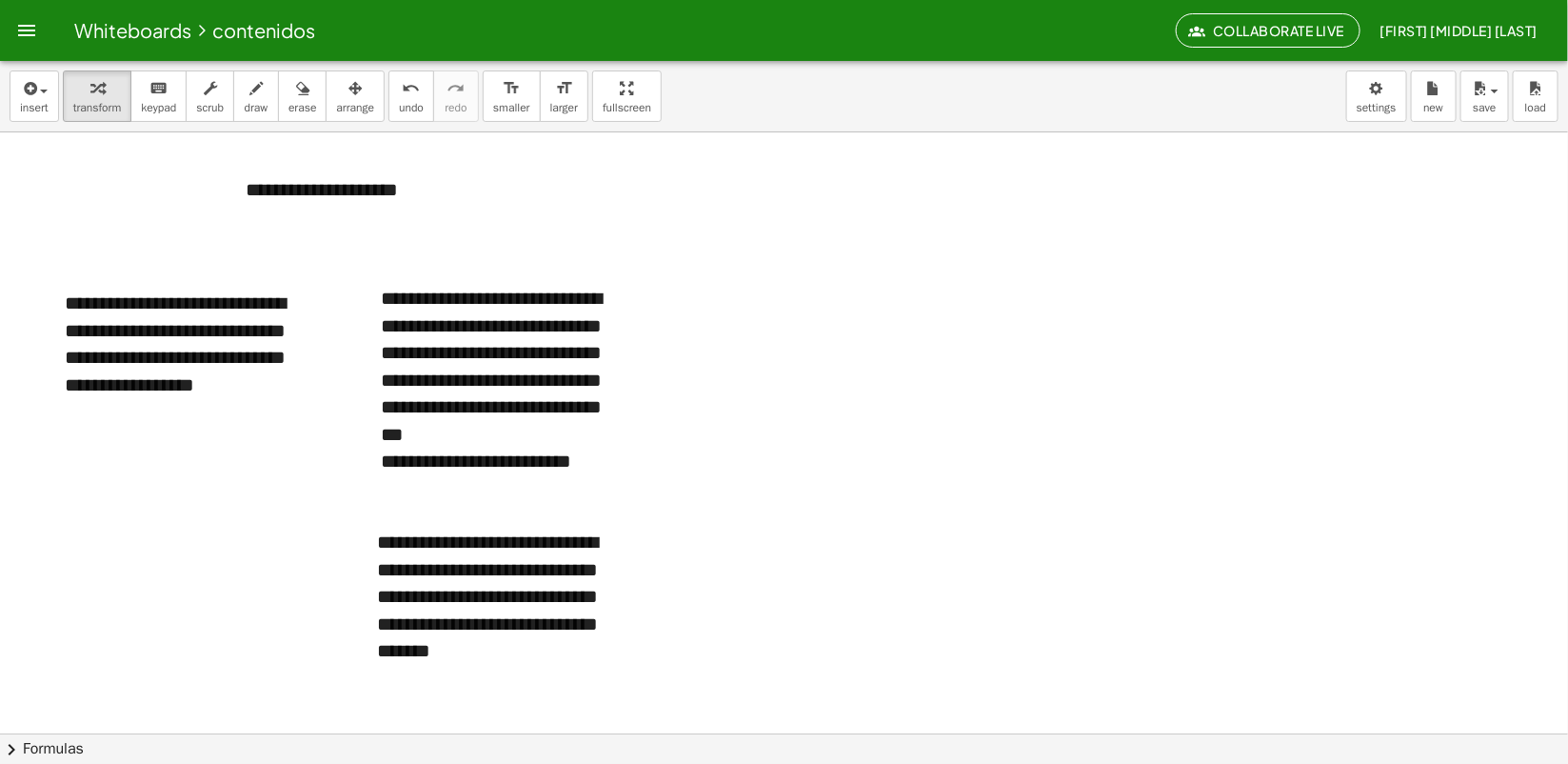drag, startPoint x: 1350, startPoint y: 668, endPoint x: 1335, endPoint y: 655, distance: 19.849433 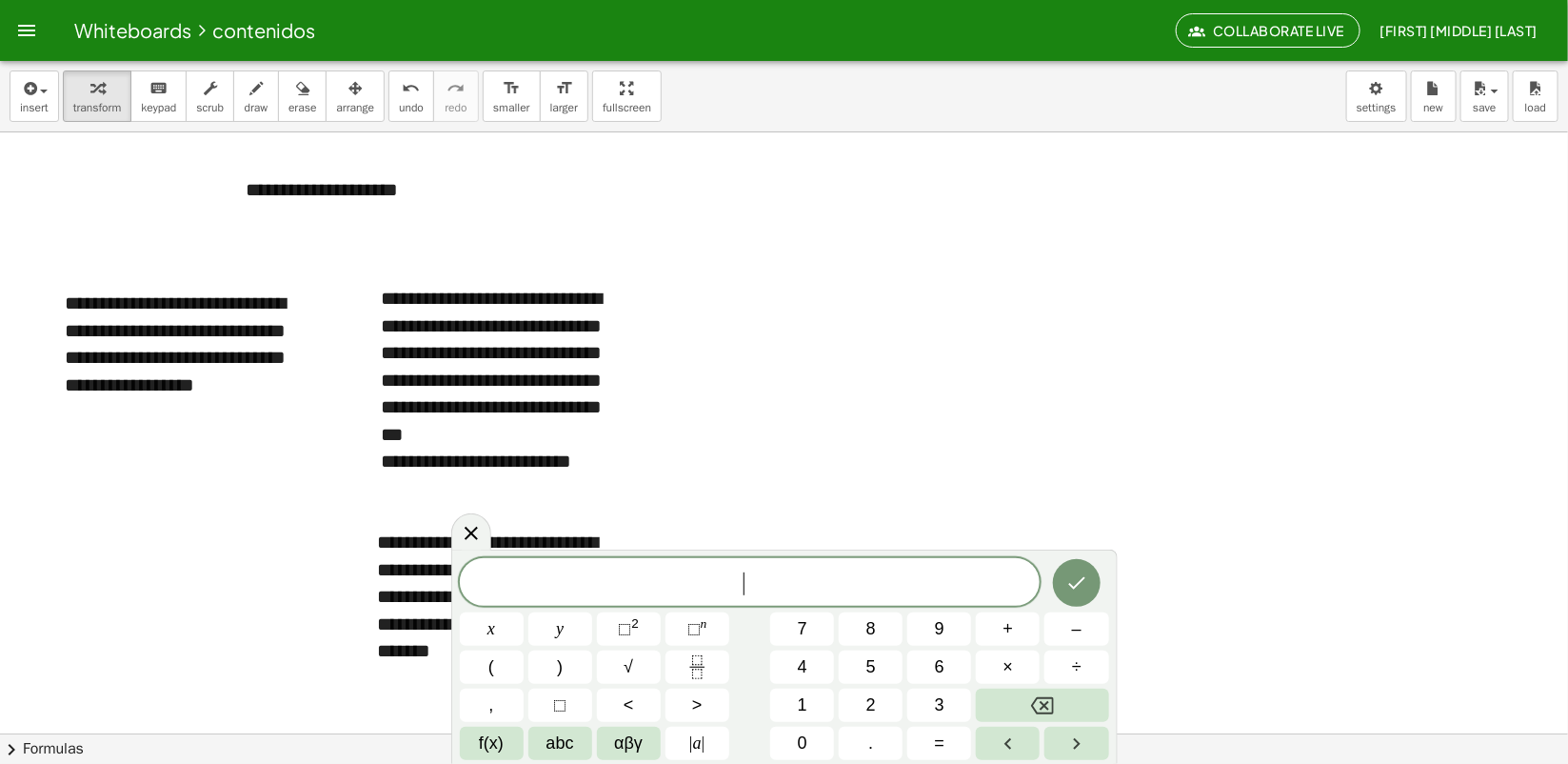 scroll, scrollTop: 357, scrollLeft: 0, axis: vertical 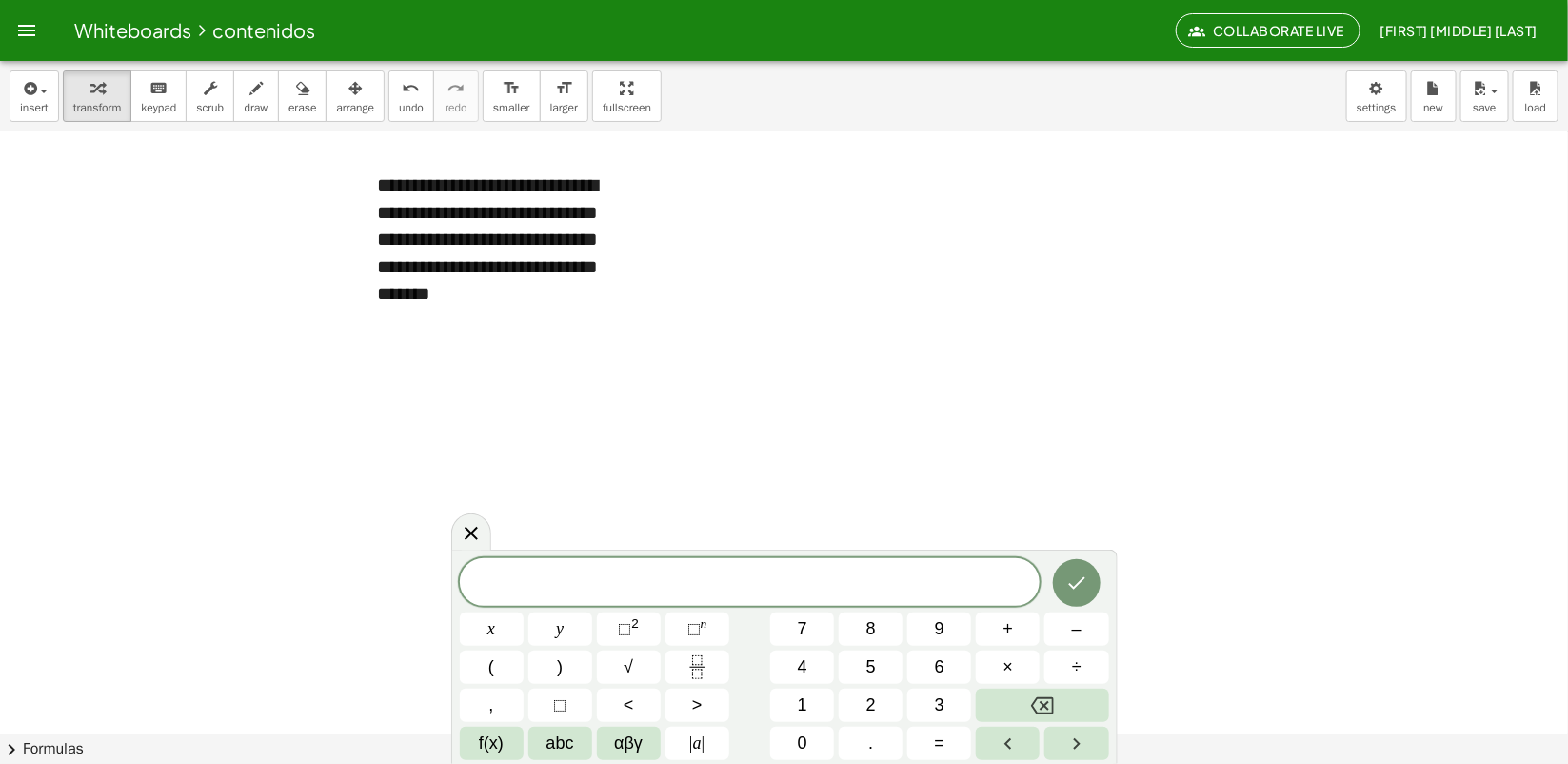 click at bounding box center [784, 437] 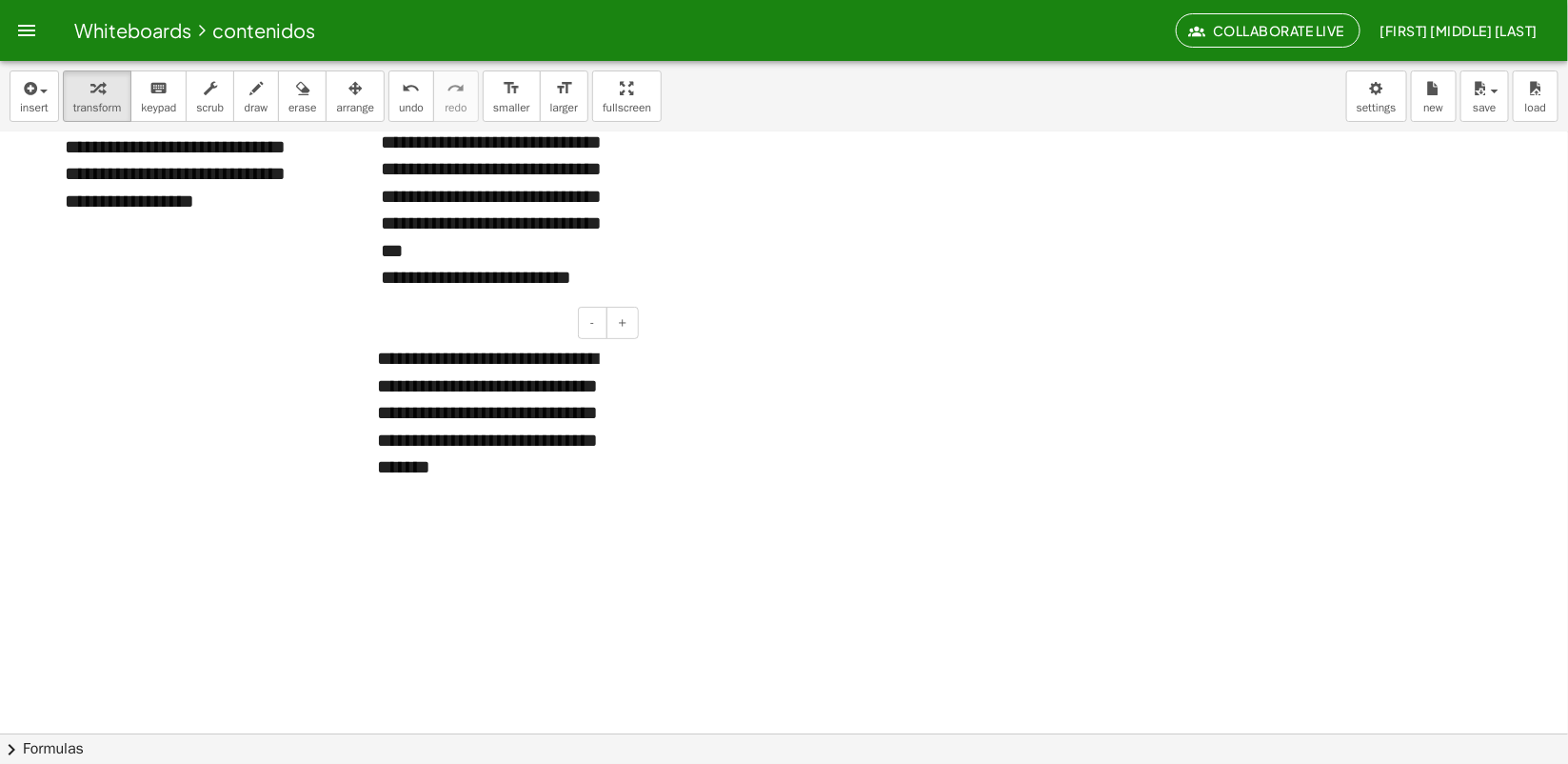 scroll, scrollTop: 238, scrollLeft: 0, axis: vertical 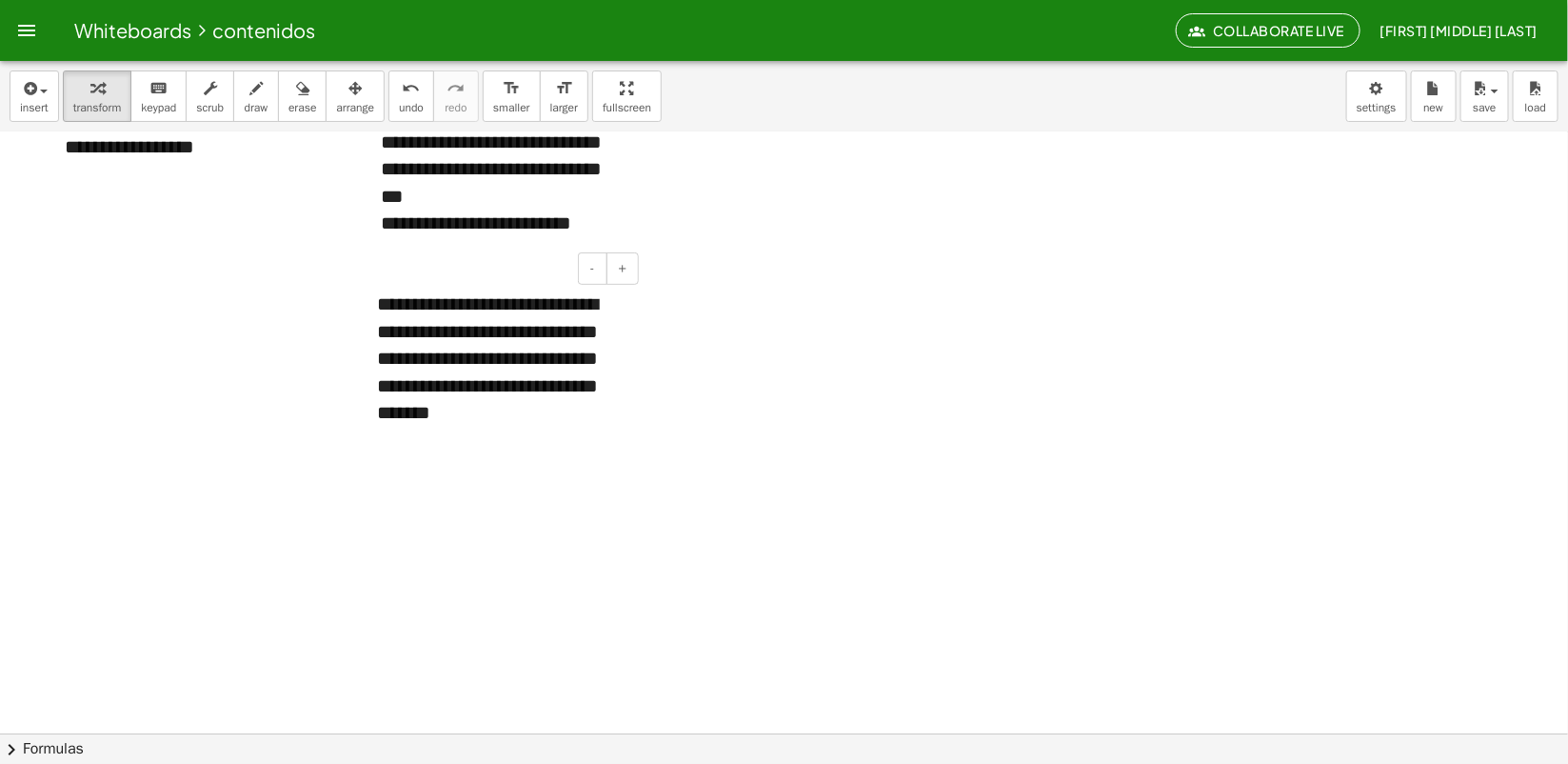 click on "**********" at bounding box center (501, 358) 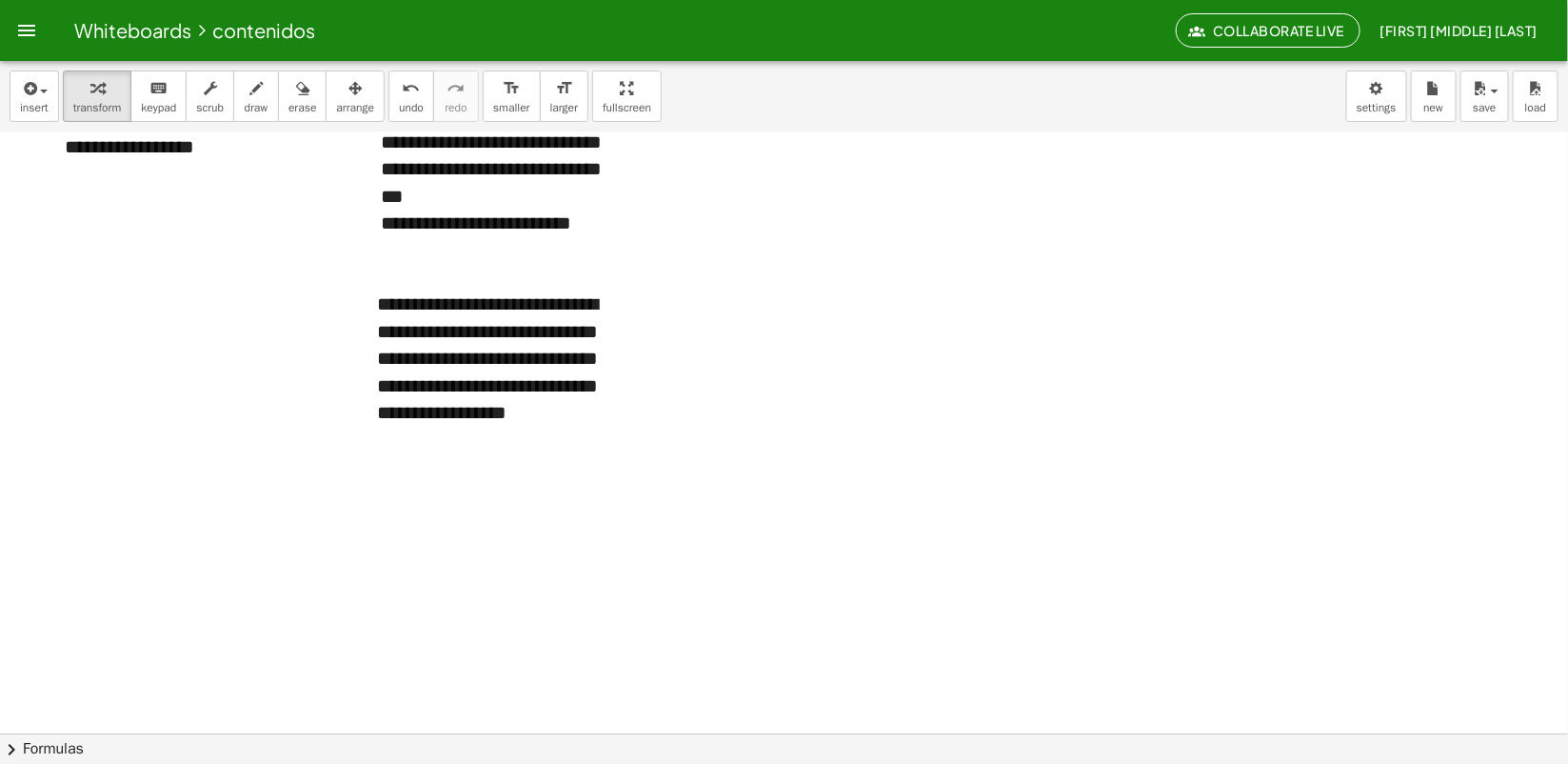 click at bounding box center [784, 556] 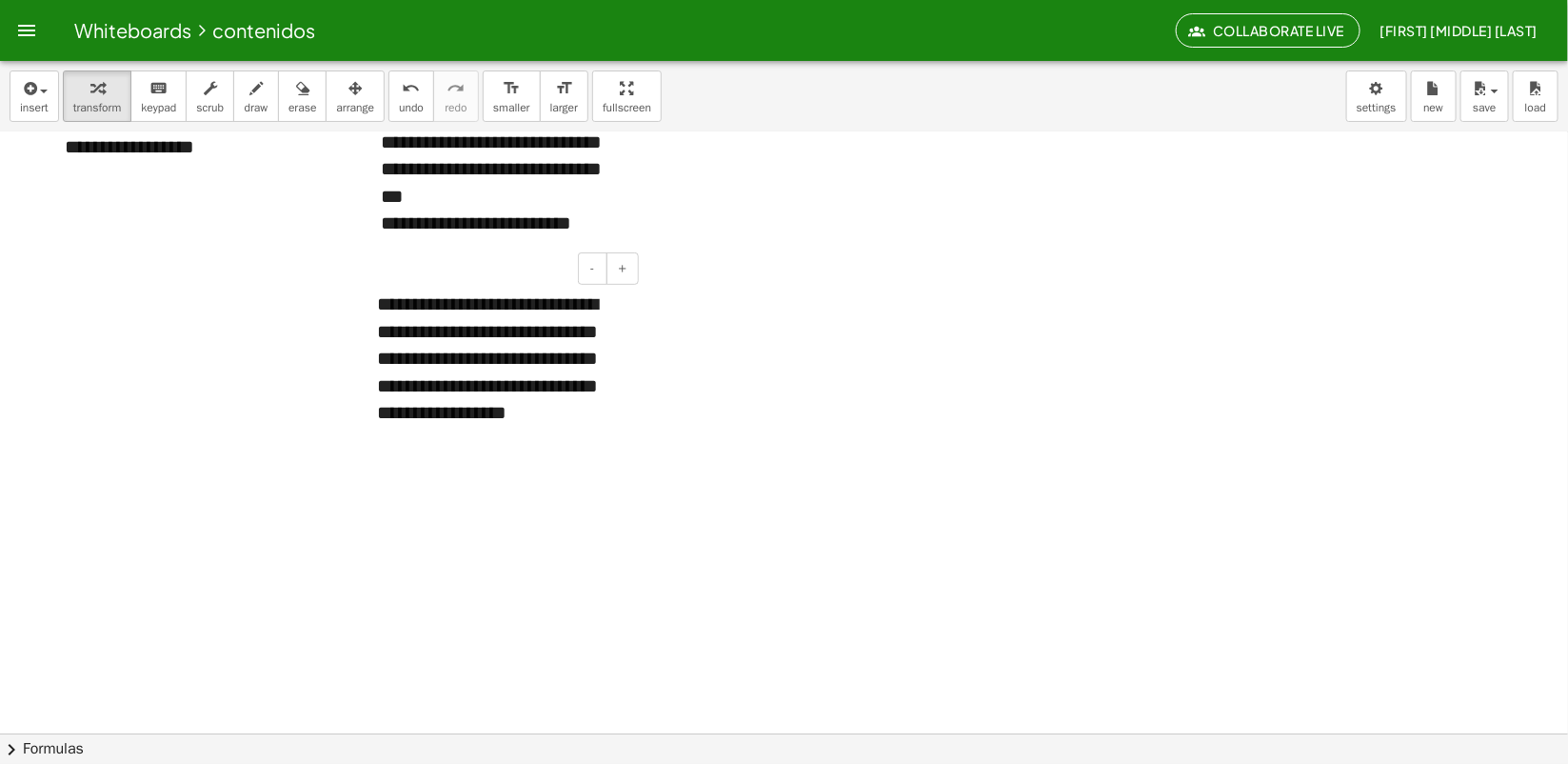 click on "**********" at bounding box center (501, 358) 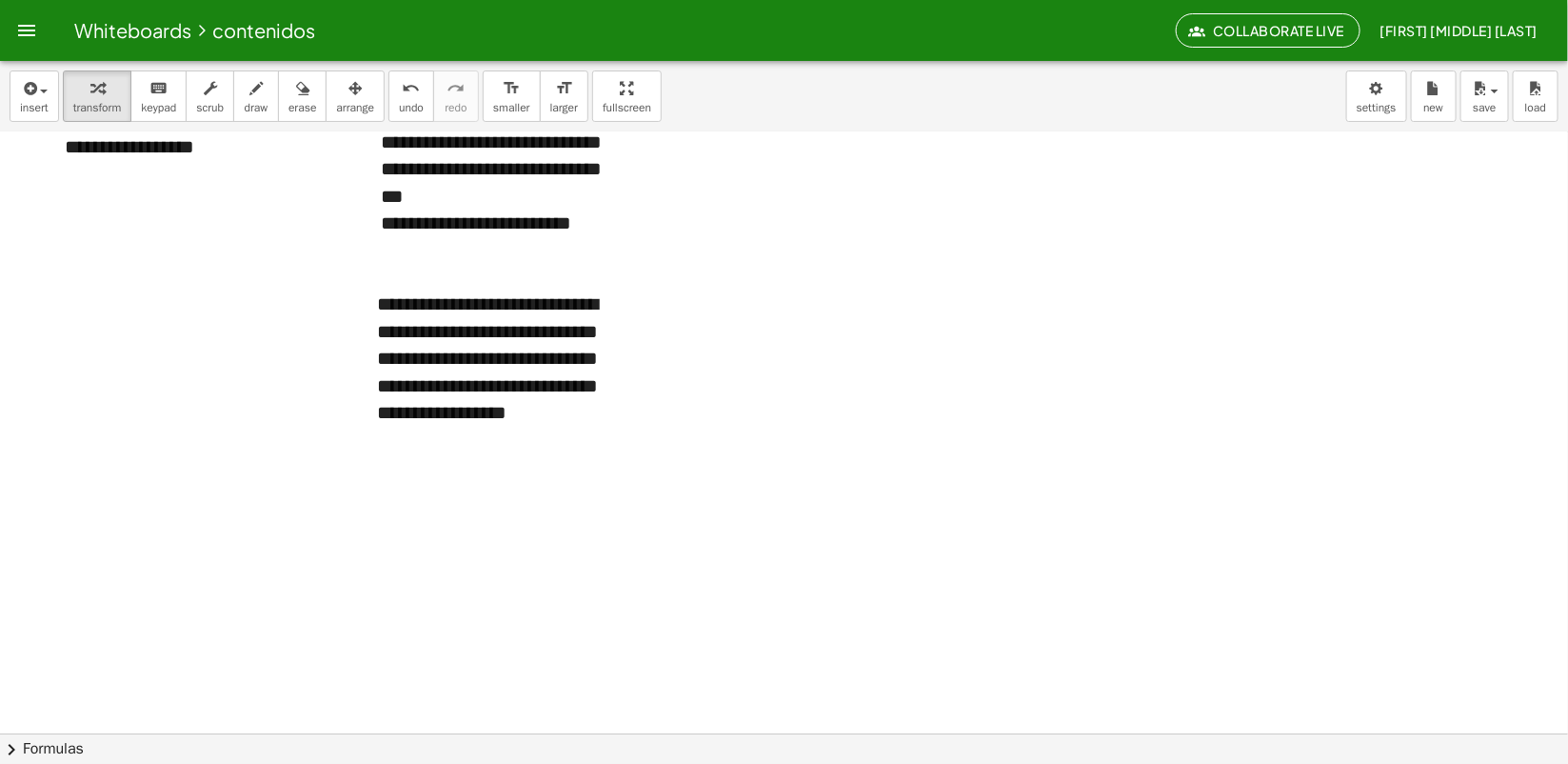 click at bounding box center (784, 556) 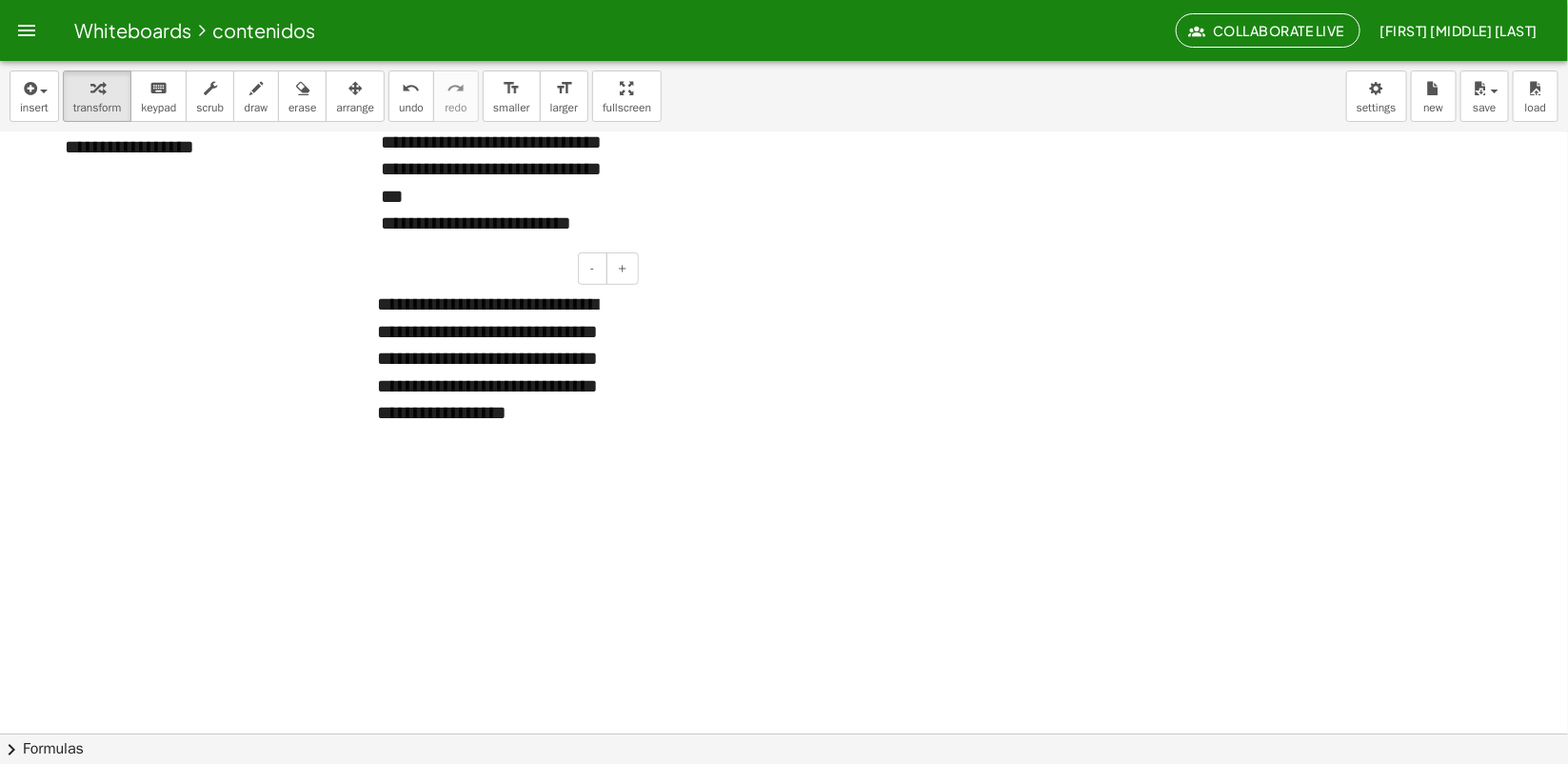 click on "**********" at bounding box center (501, 358) 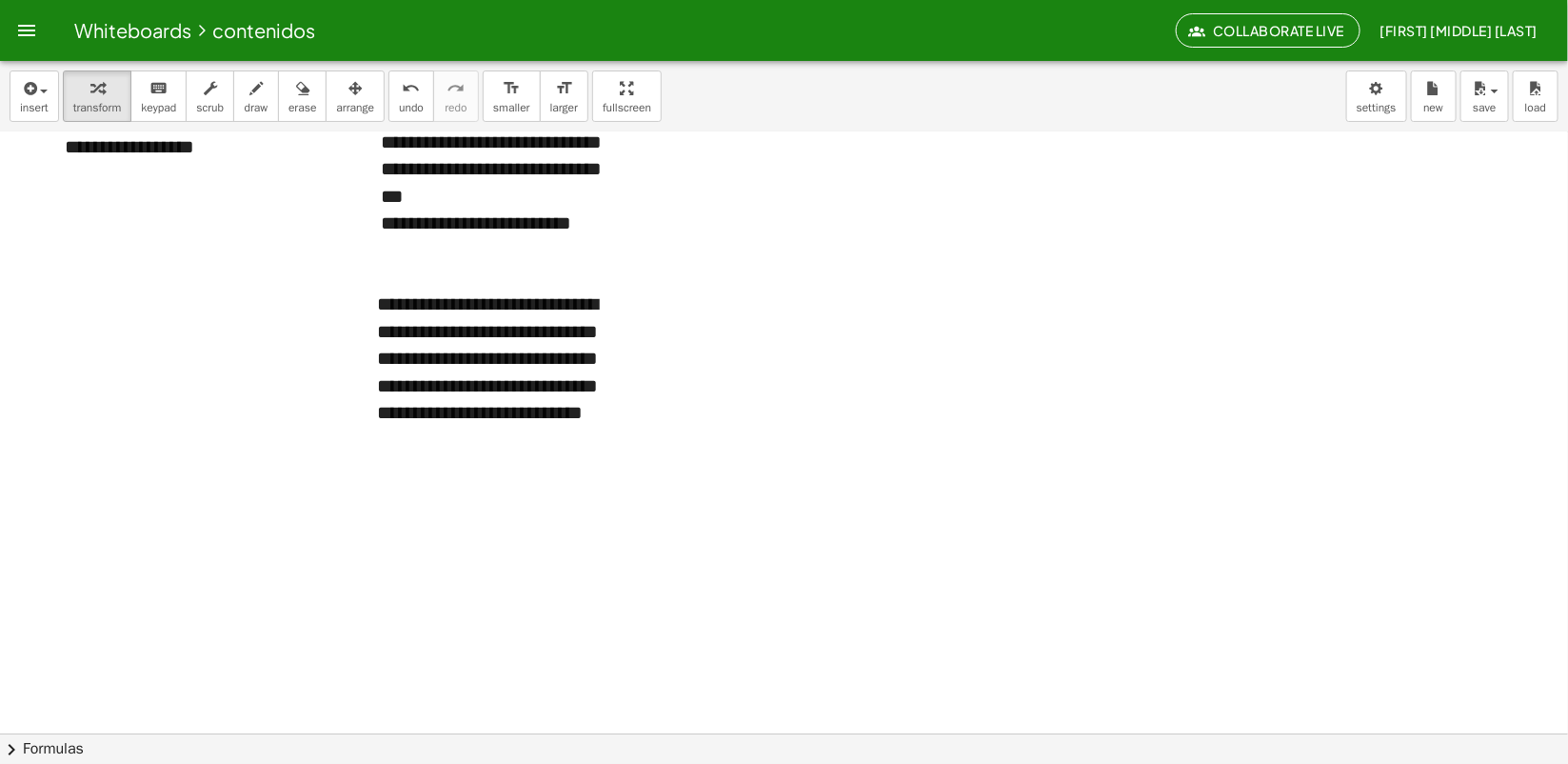 click at bounding box center [784, 556] 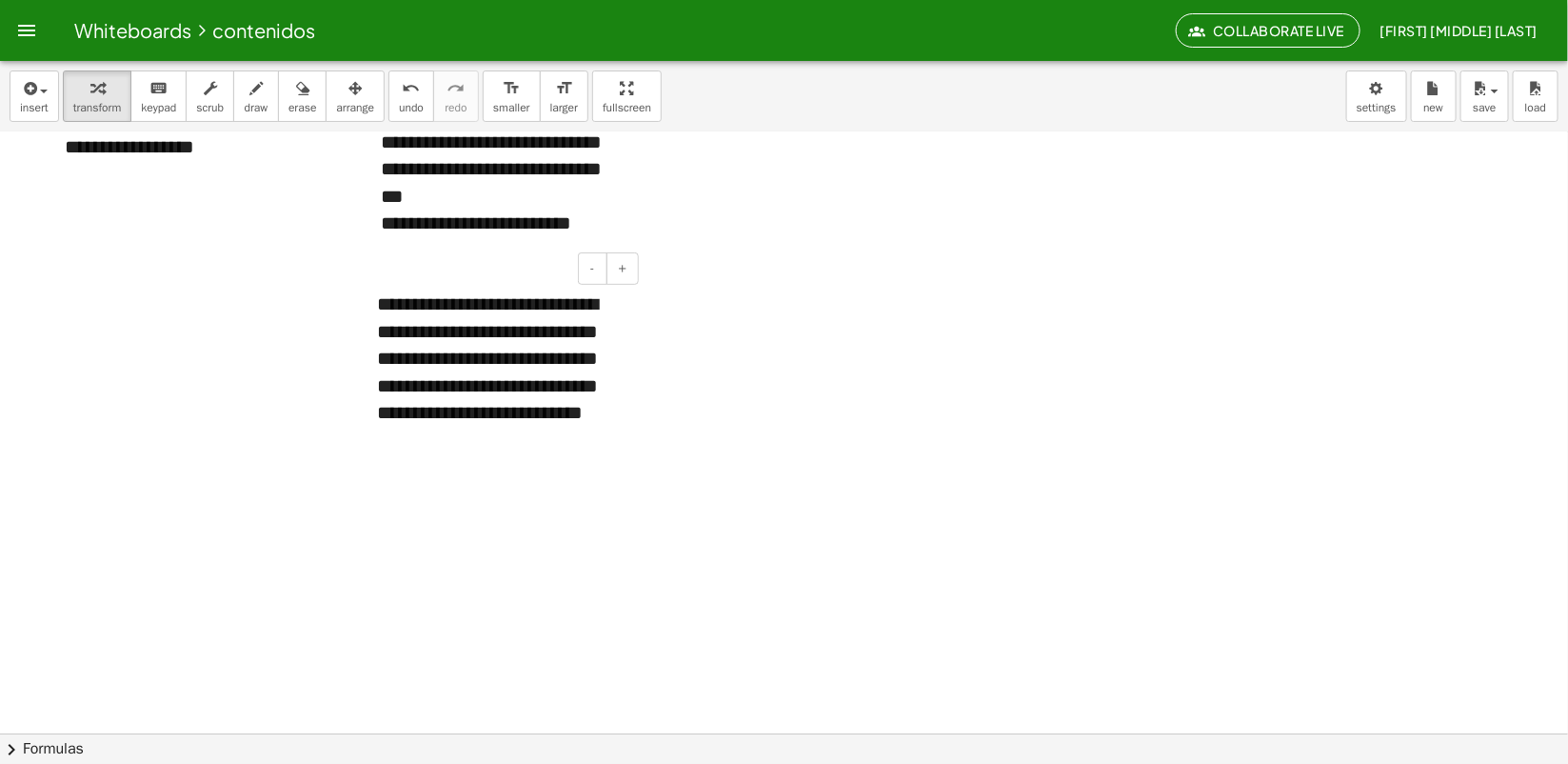 click on "**********" at bounding box center (501, 372) 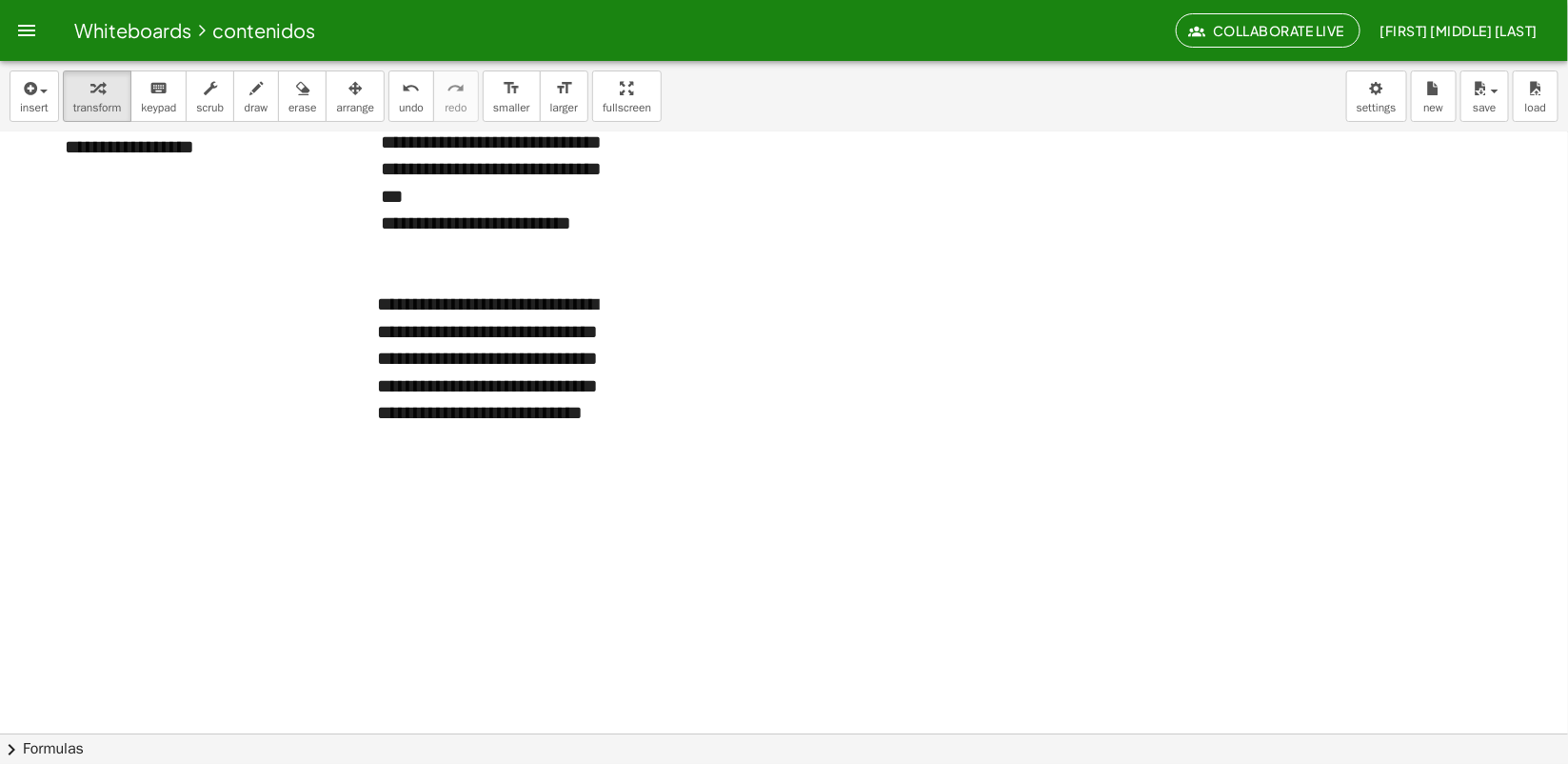 click at bounding box center (784, 556) 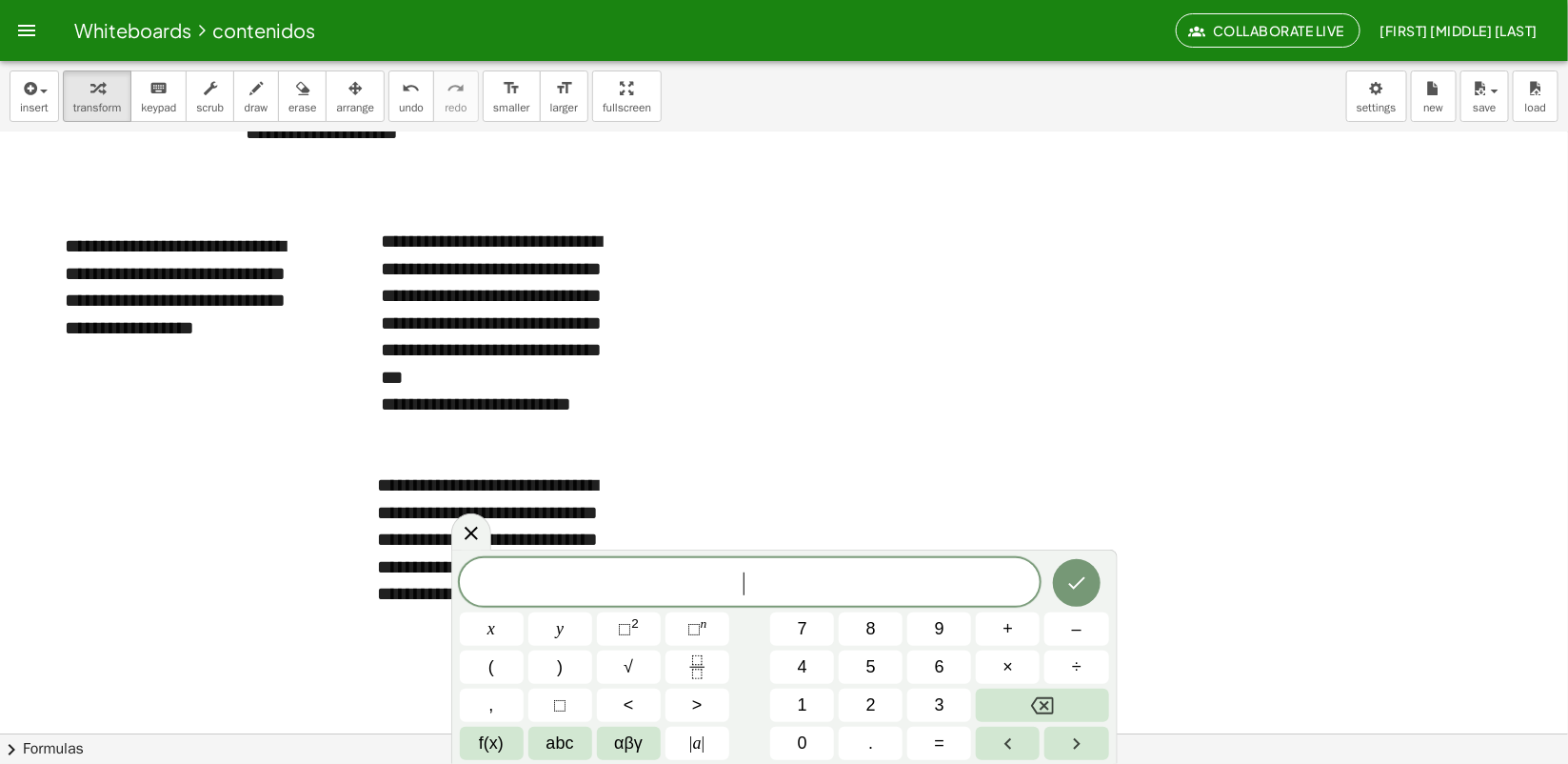 scroll, scrollTop: 0, scrollLeft: 0, axis: both 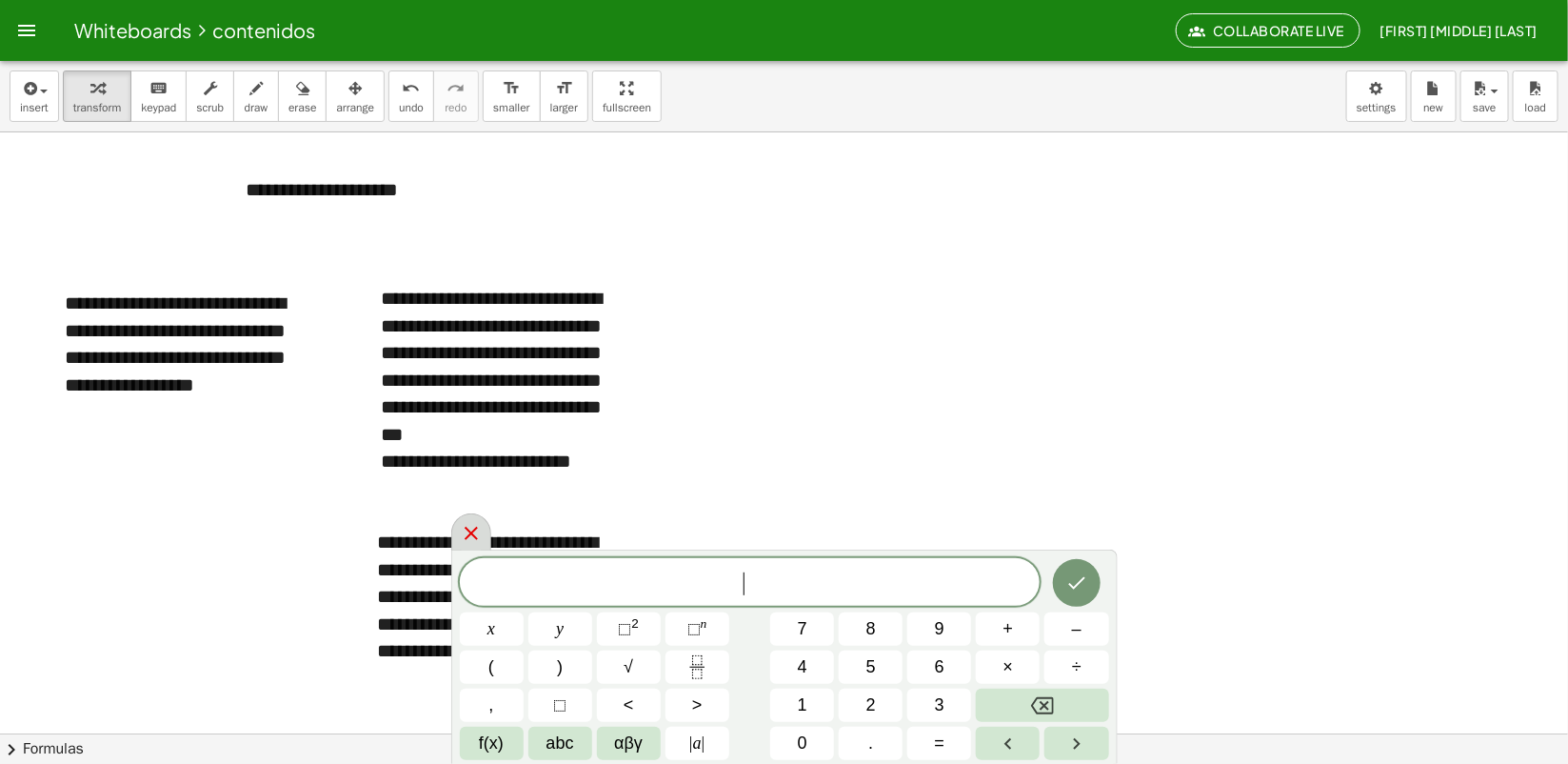 click 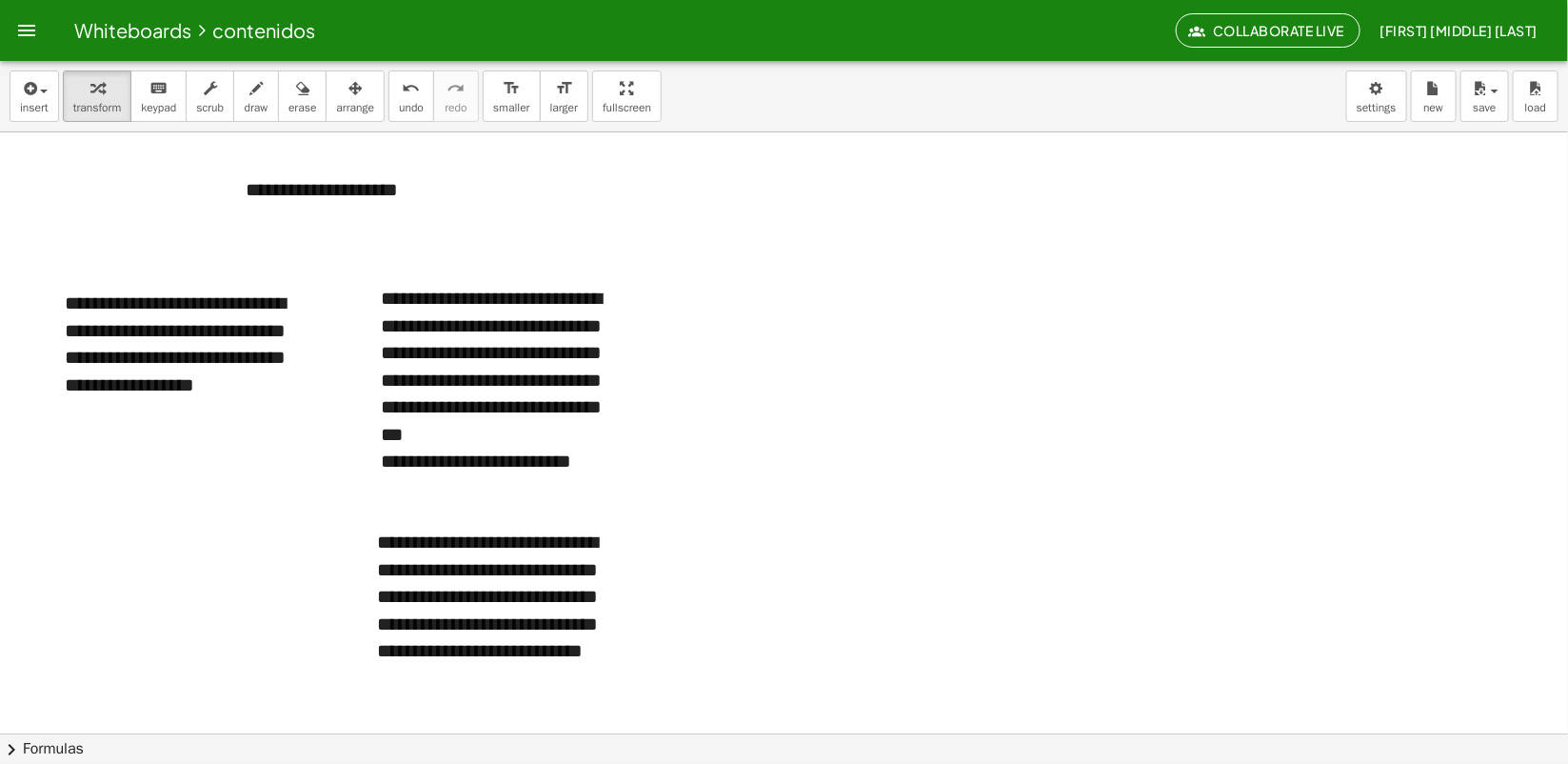 click at bounding box center [784, 794] 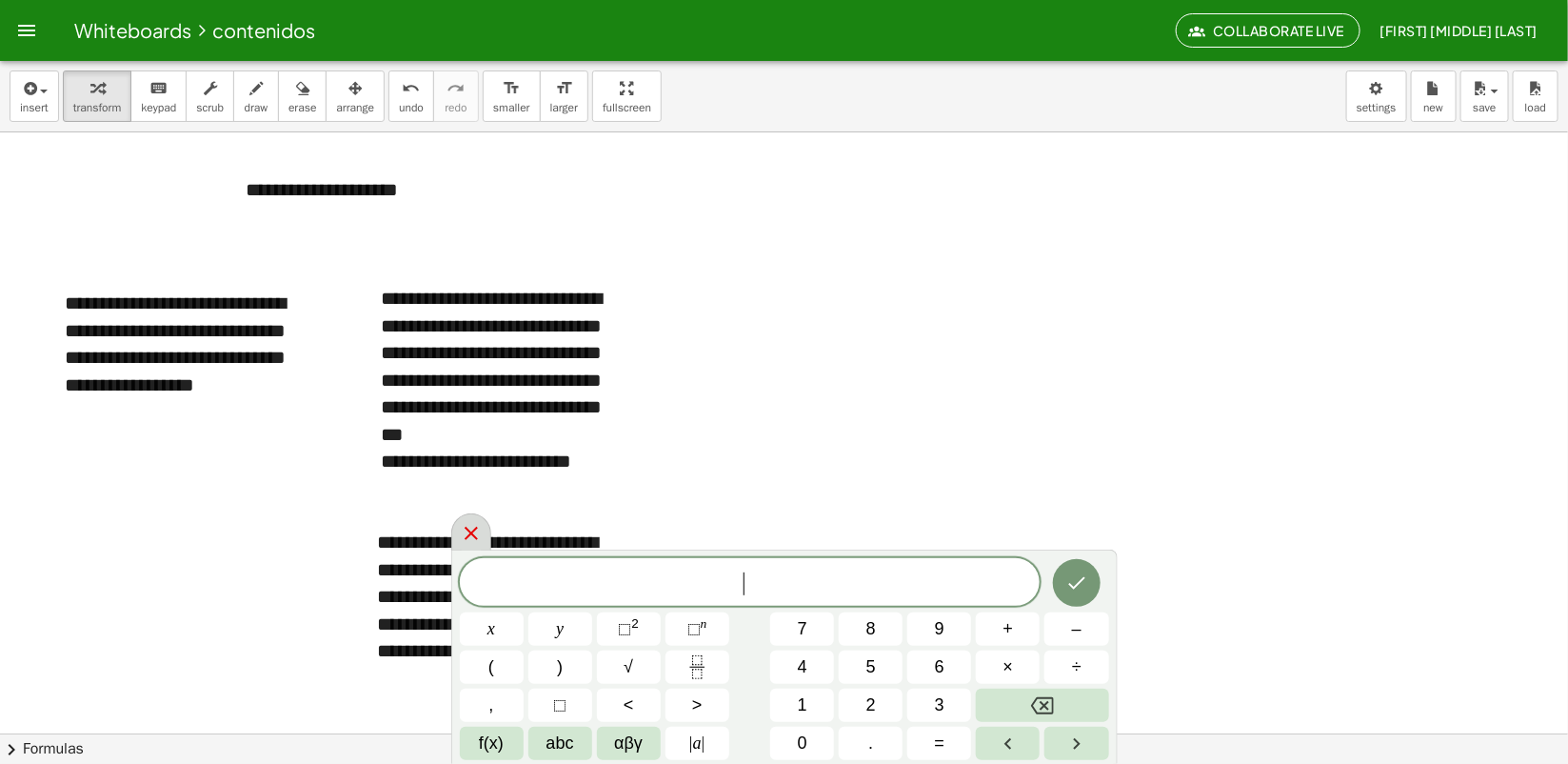 click at bounding box center (471, 532) 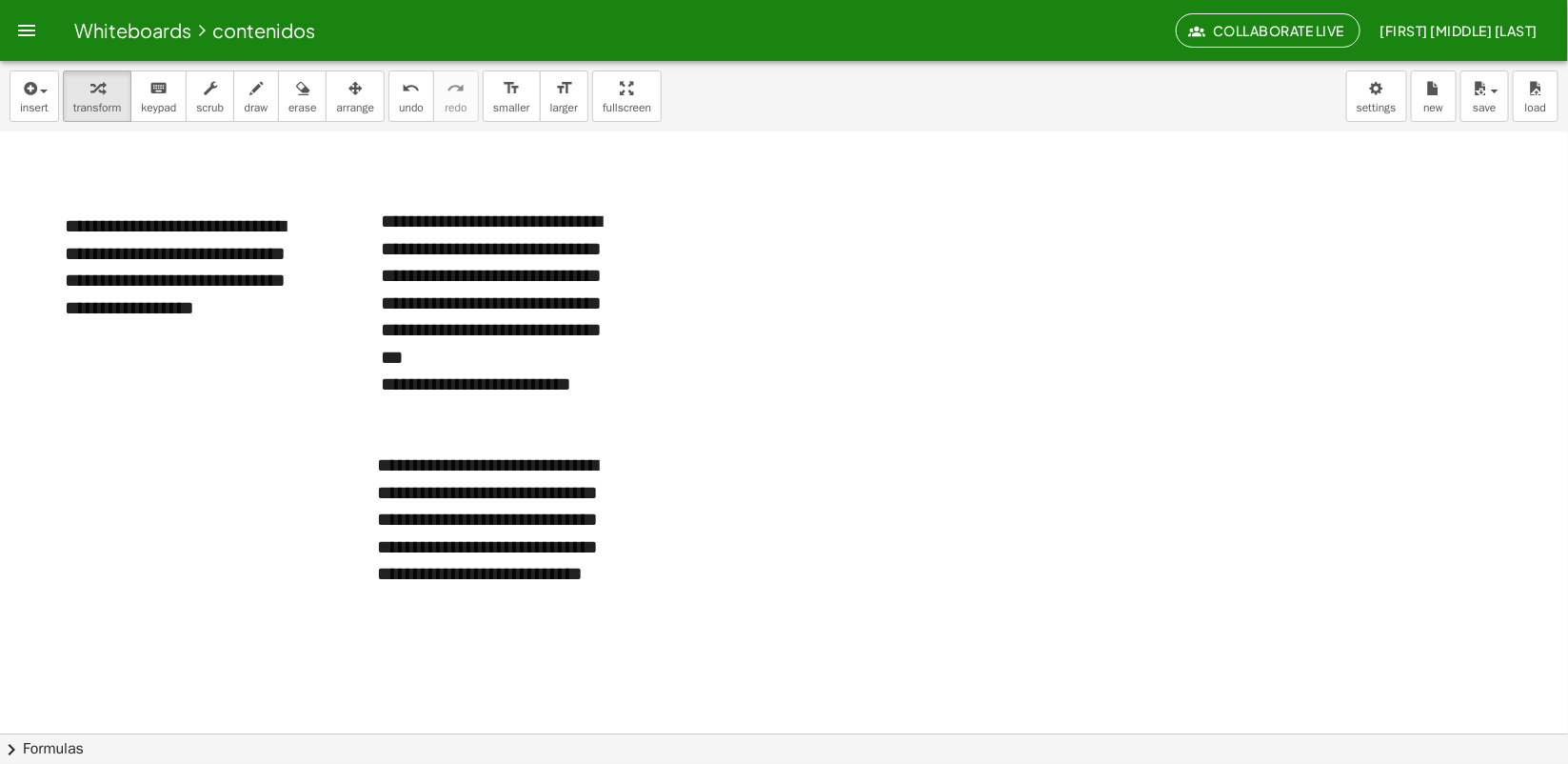 scroll, scrollTop: 119, scrollLeft: 0, axis: vertical 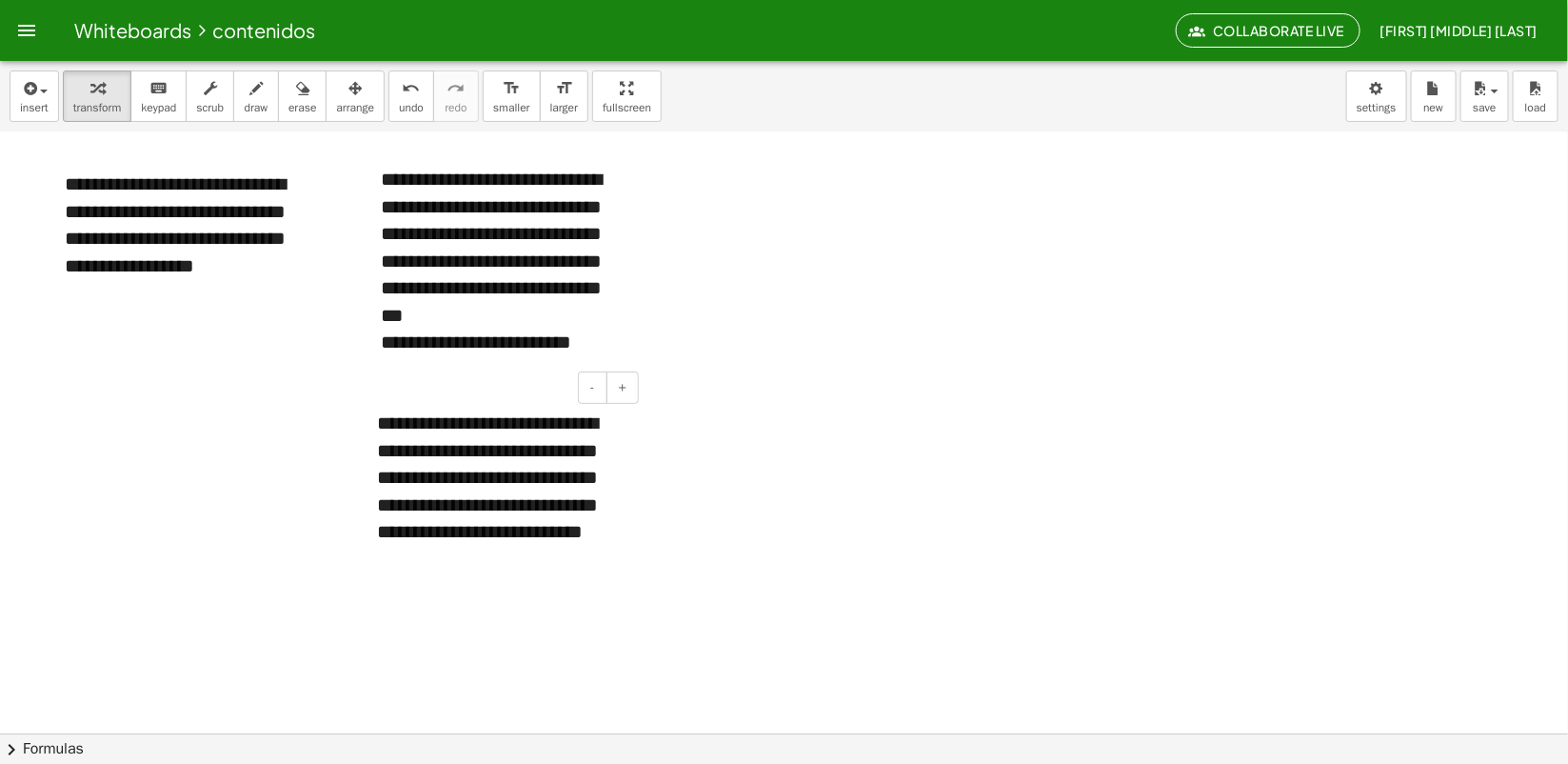 click on "**********" at bounding box center [501, 491] 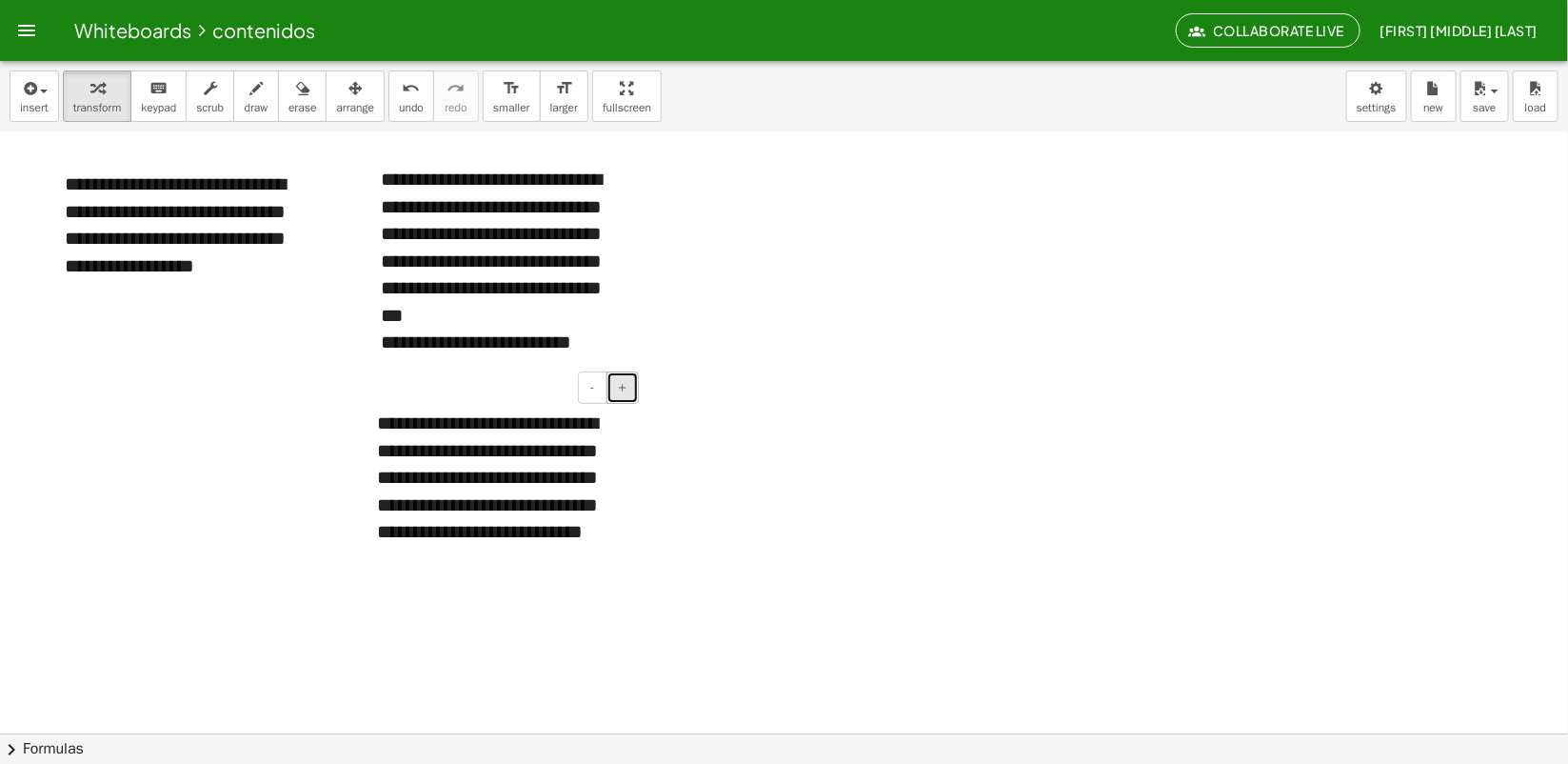 click on "+" at bounding box center (623, 387) 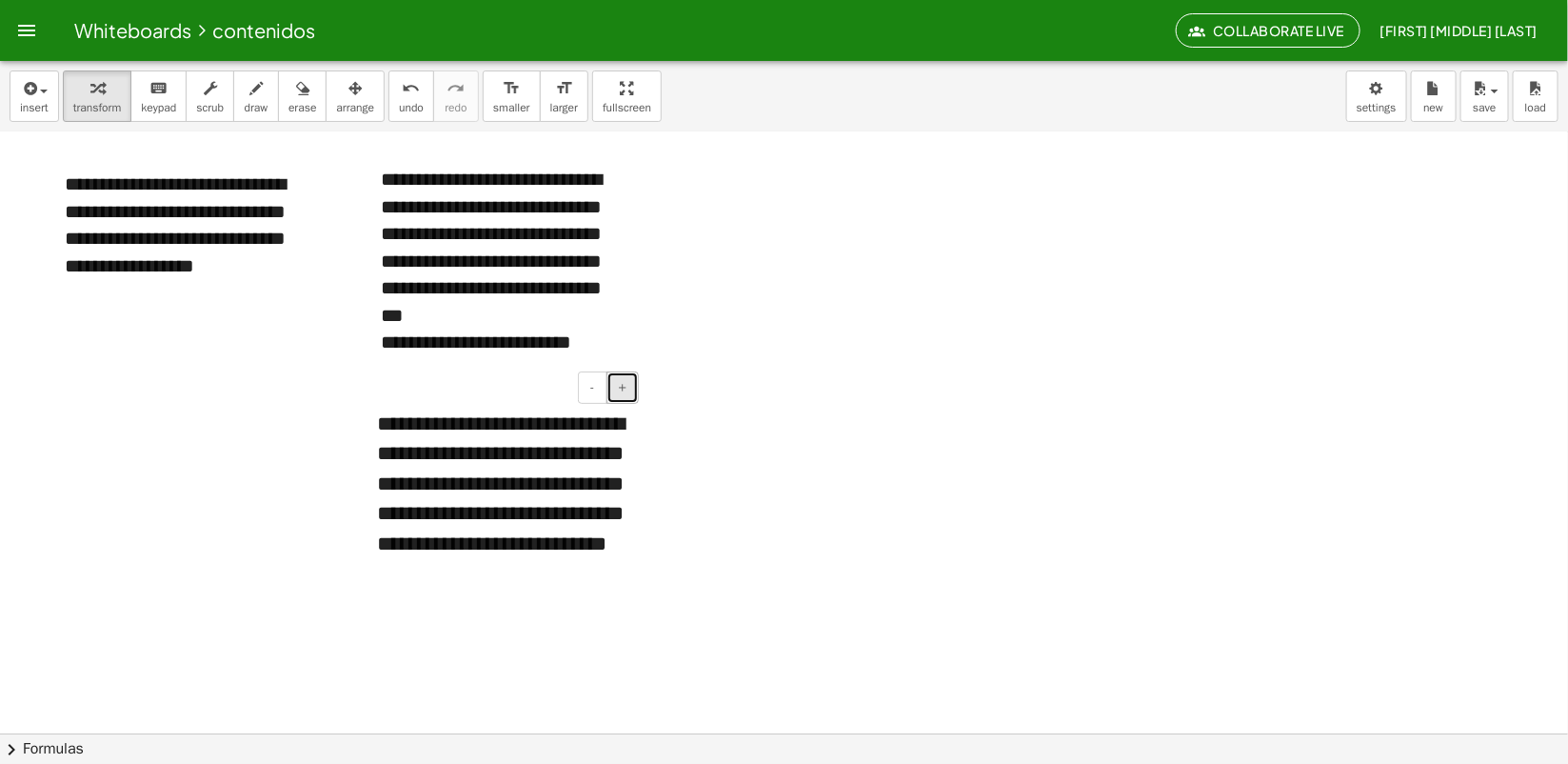 click on "+" at bounding box center (623, 387) 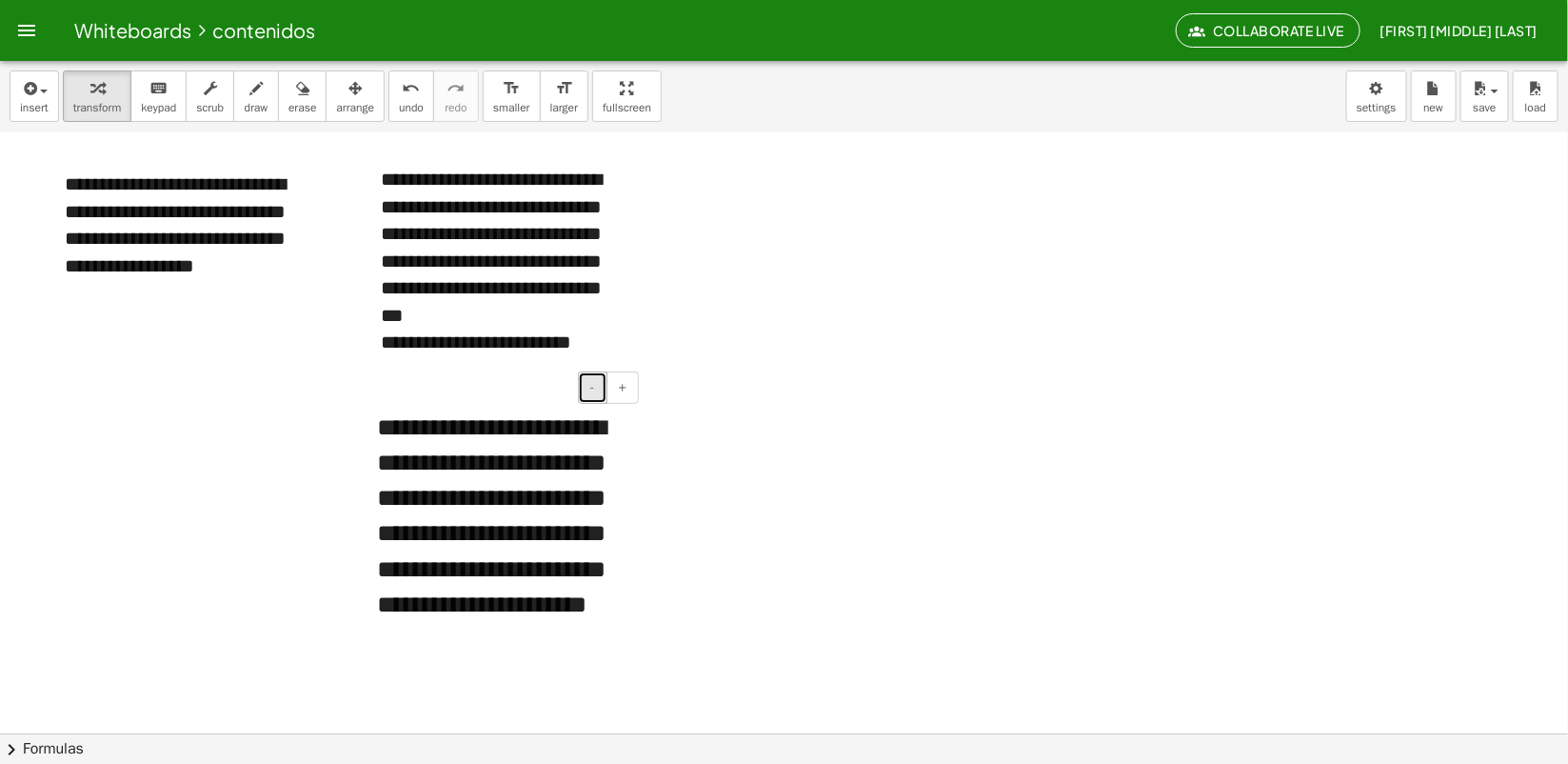 click on "-" at bounding box center [592, 387] 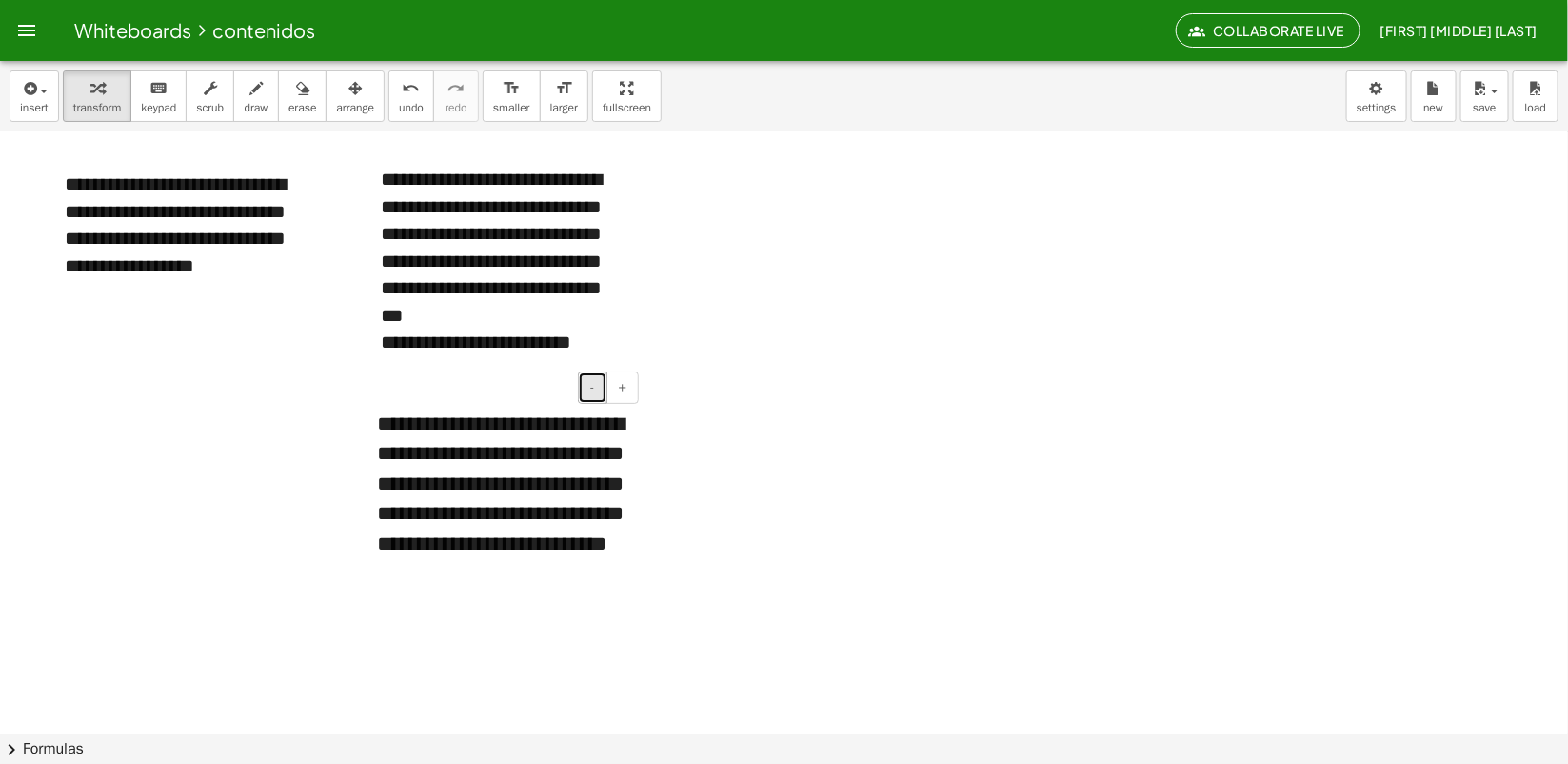 click on "-" at bounding box center (592, 387) 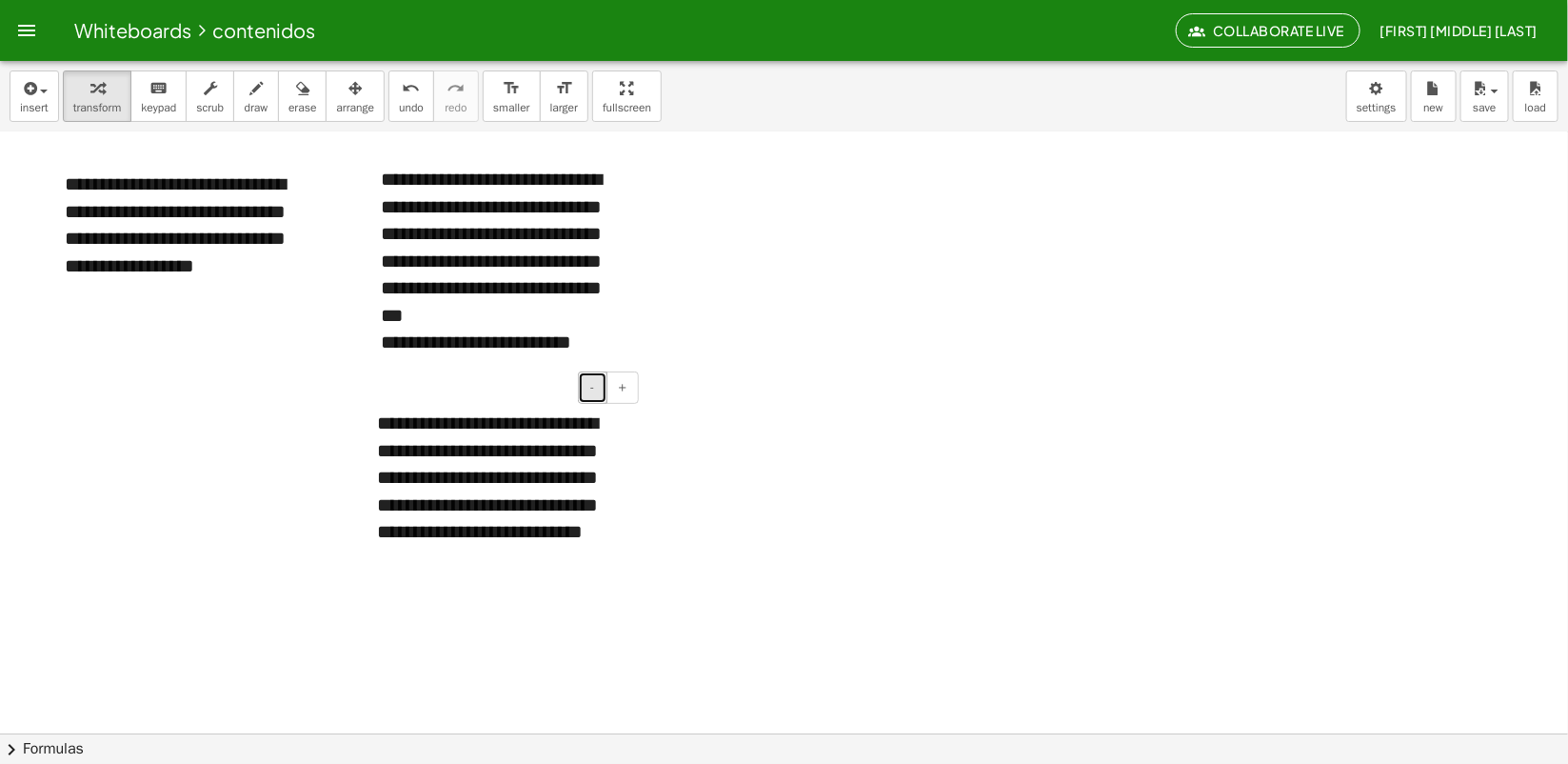 click on "-" at bounding box center (592, 387) 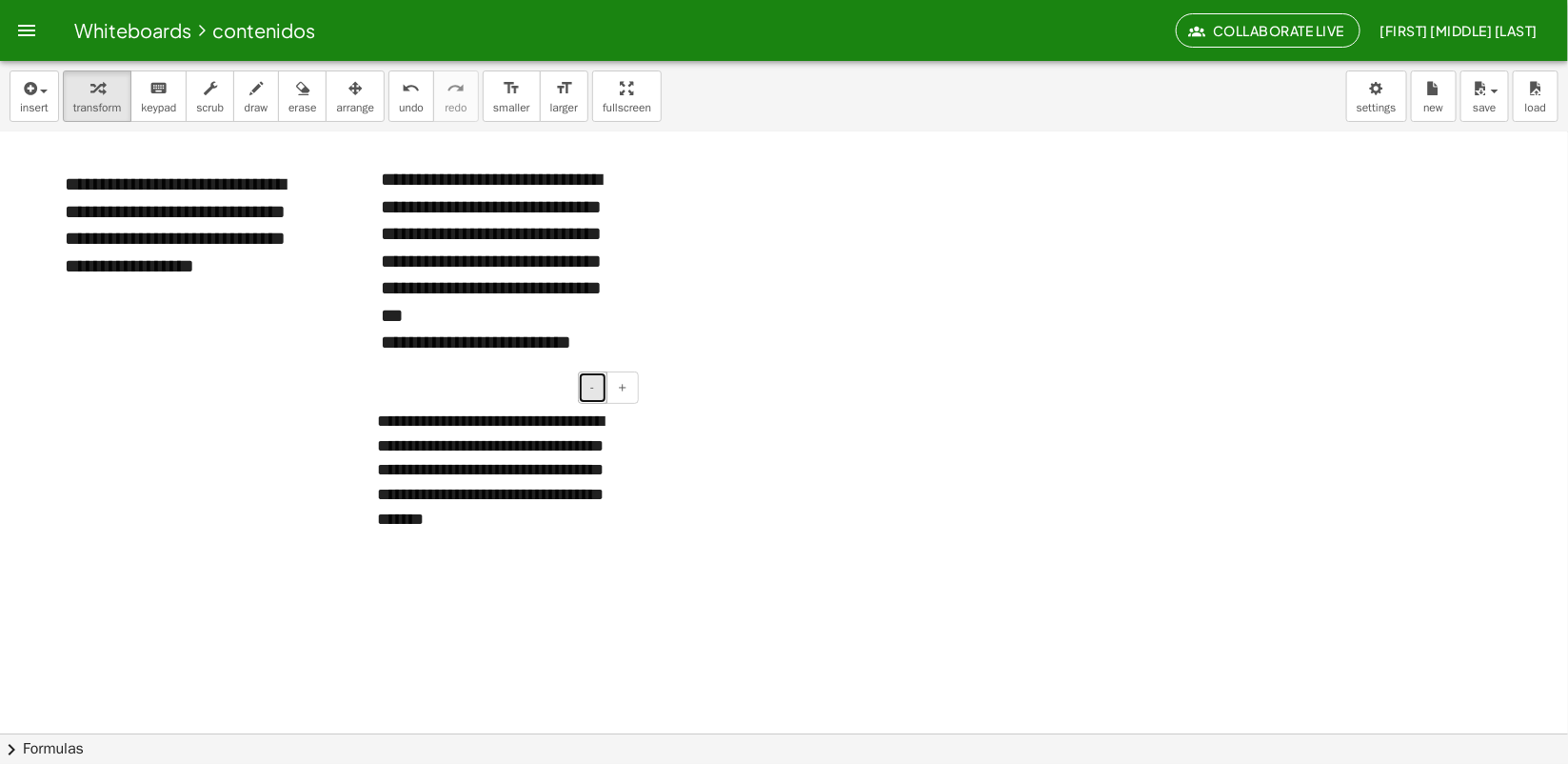 click on "-" at bounding box center [592, 387] 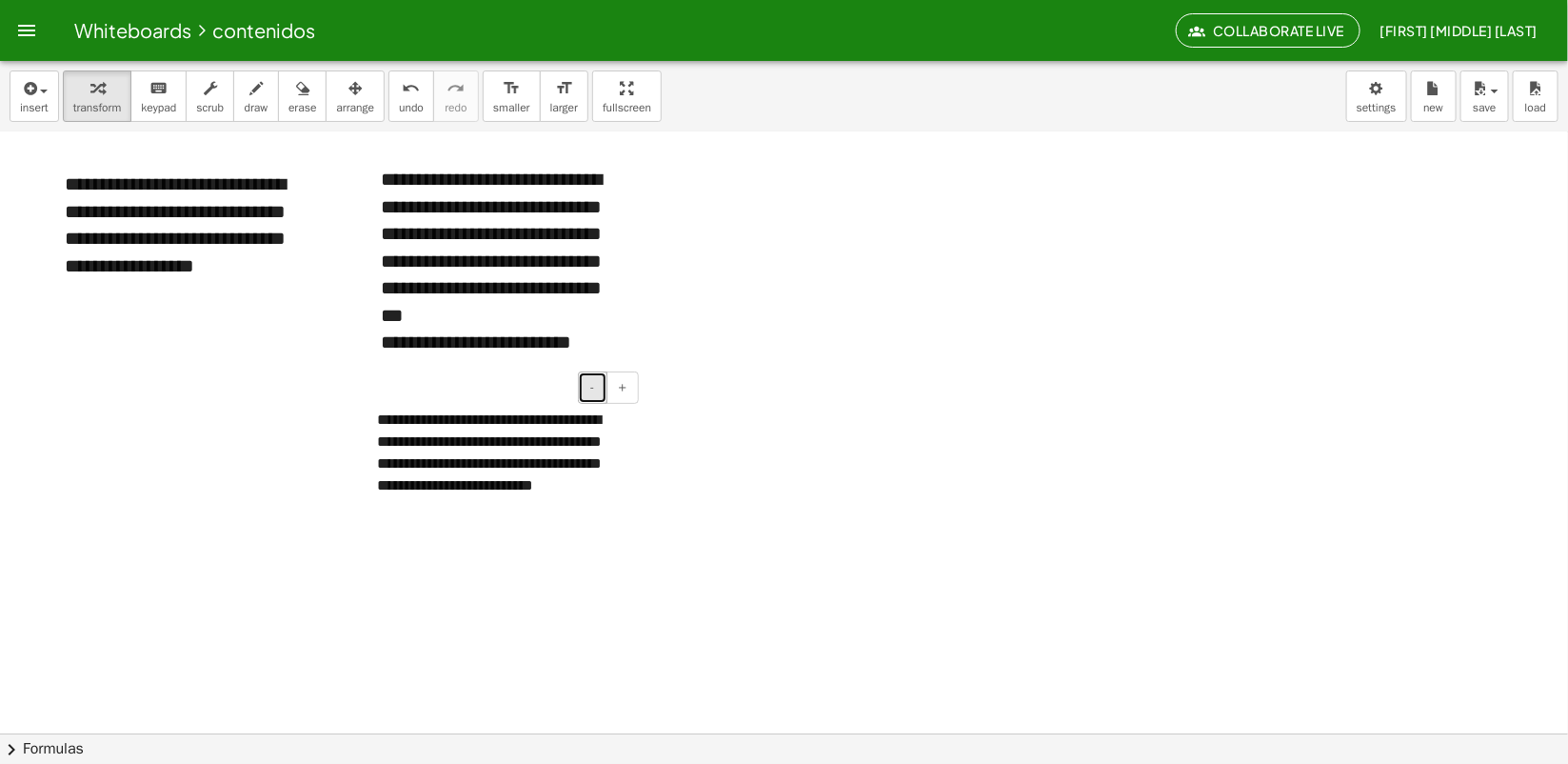 click on "-" at bounding box center [592, 387] 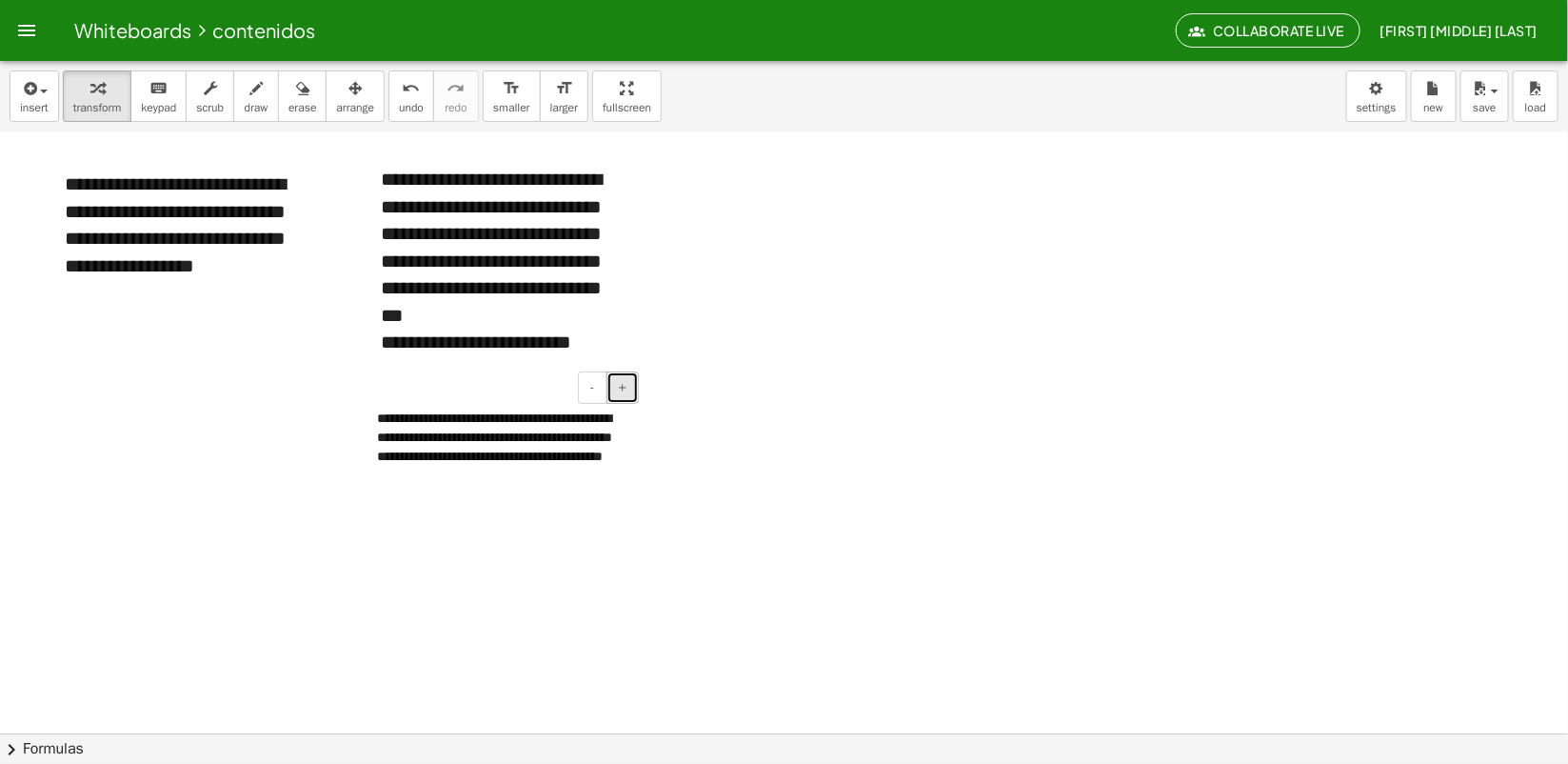 click on "+" at bounding box center (623, 387) 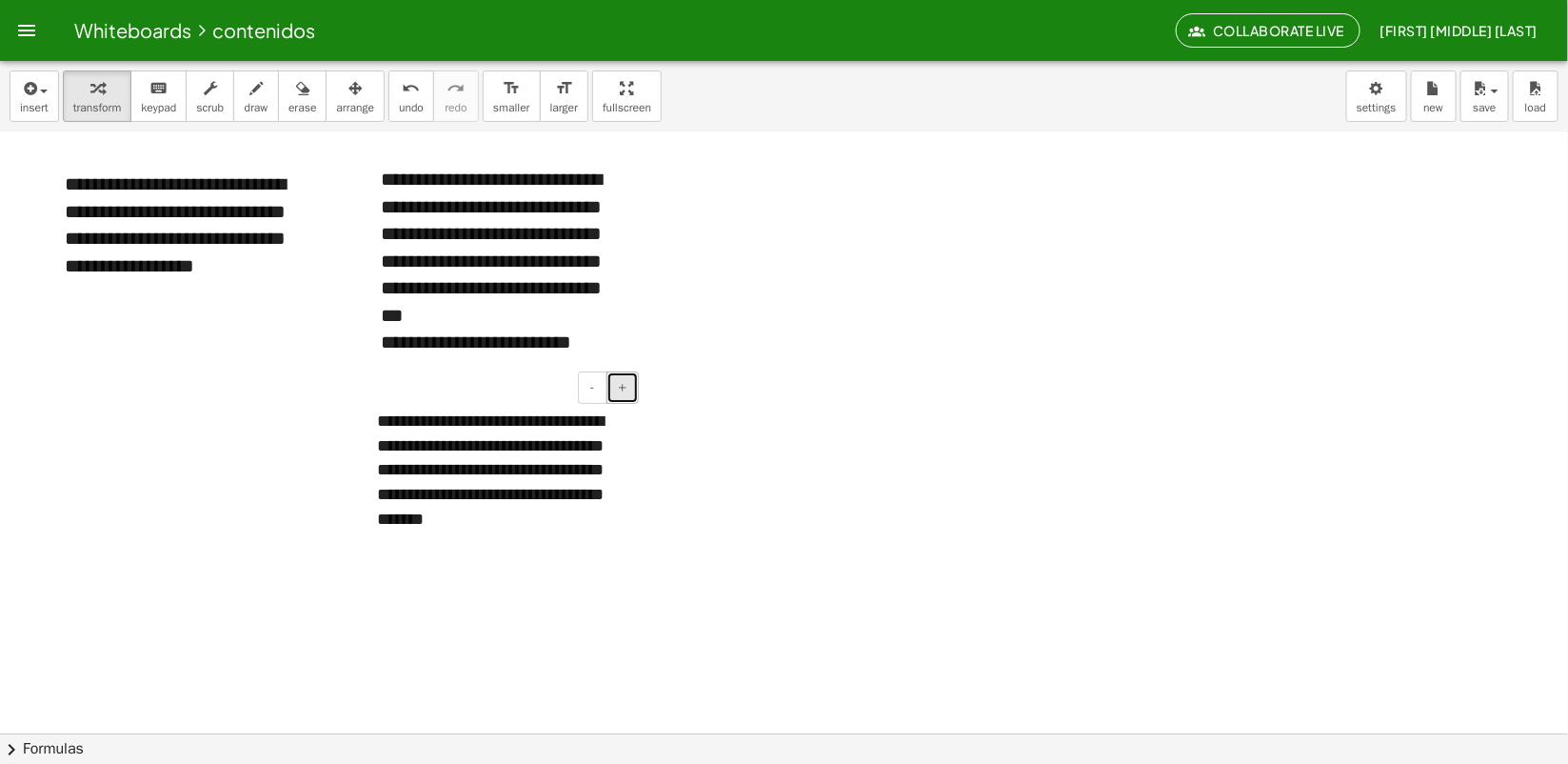 click on "+" at bounding box center (623, 387) 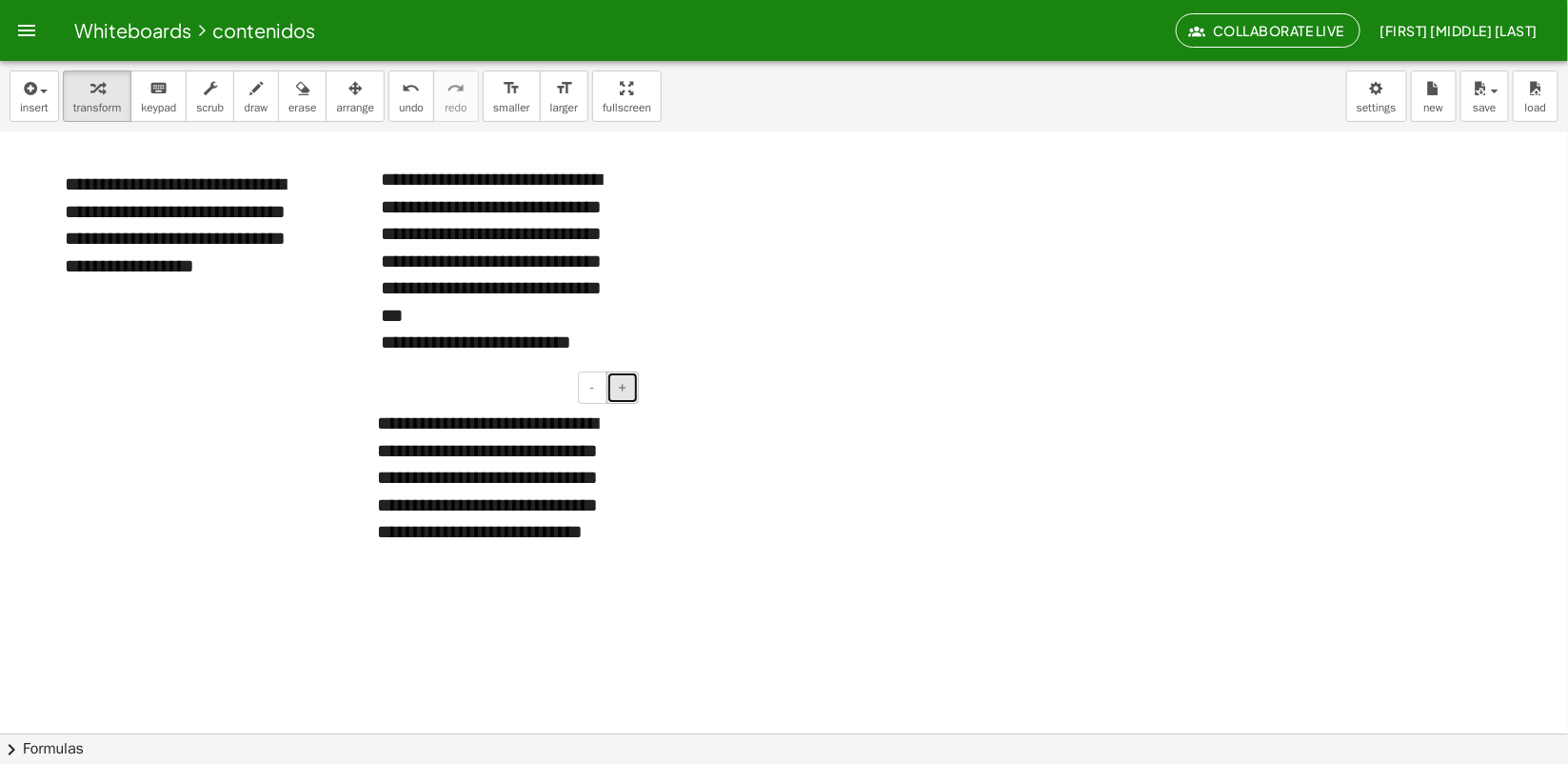click on "+" at bounding box center (623, 387) 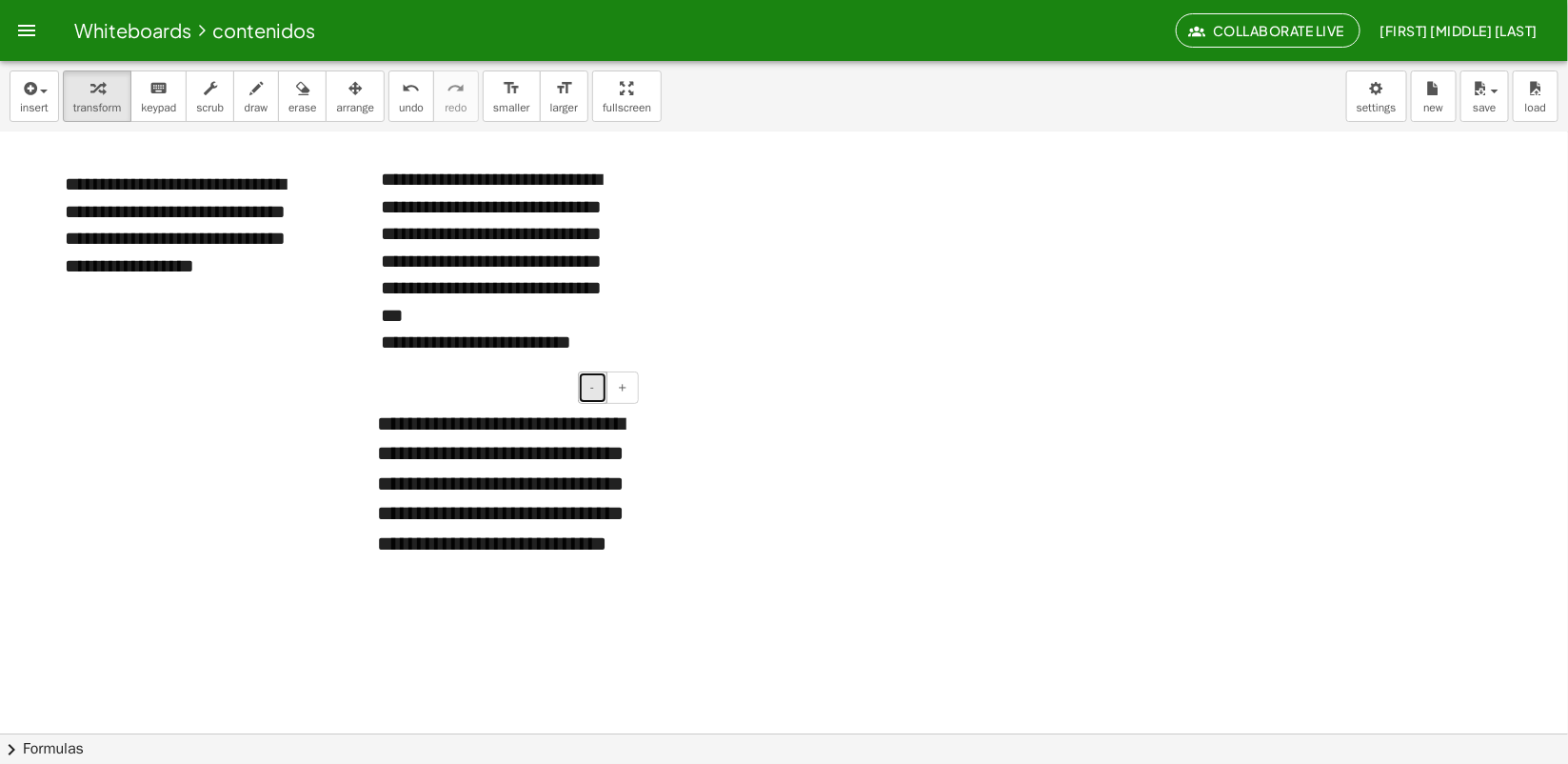 click on "-" at bounding box center (592, 388) 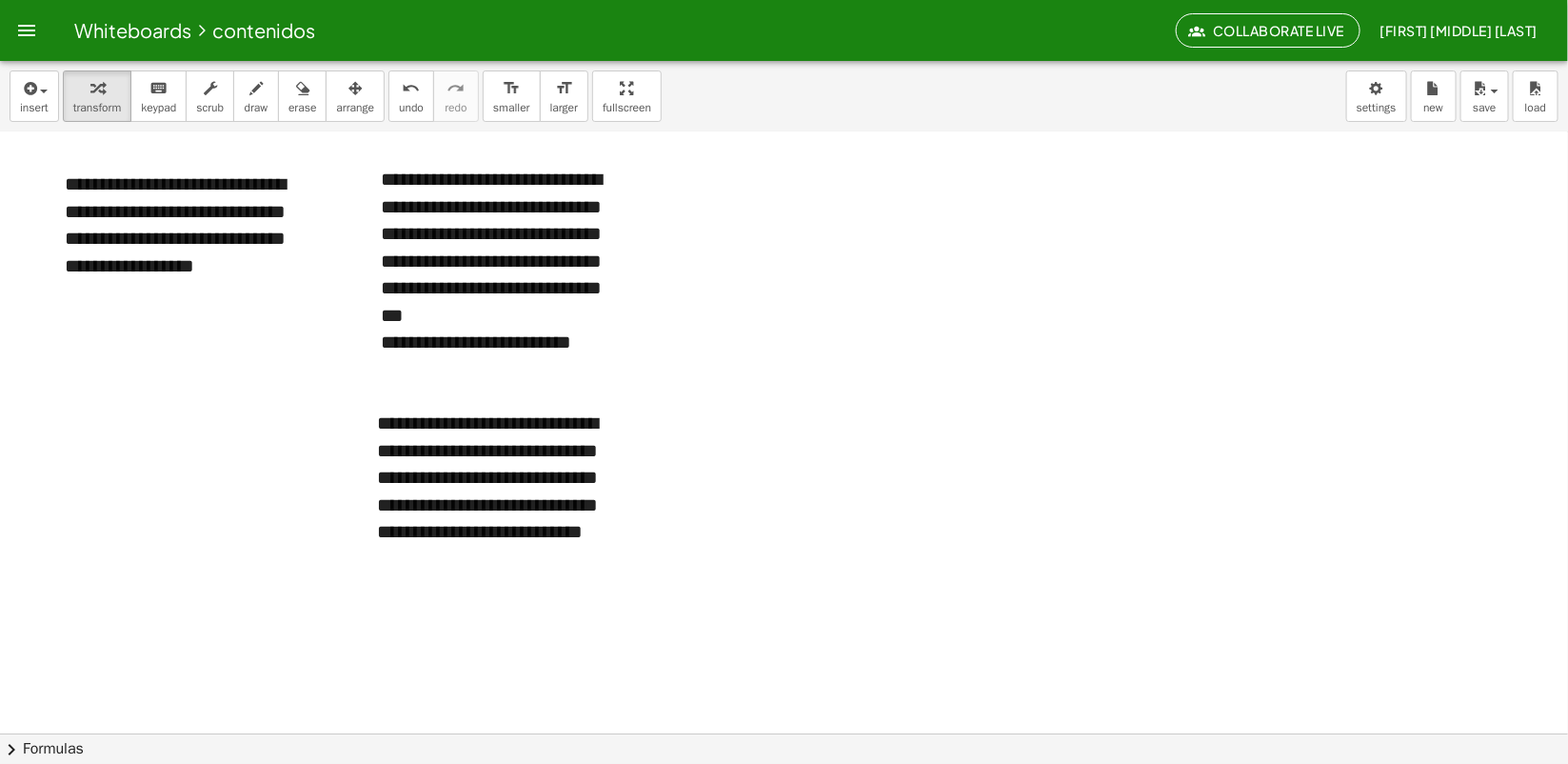 click at bounding box center [784, 675] 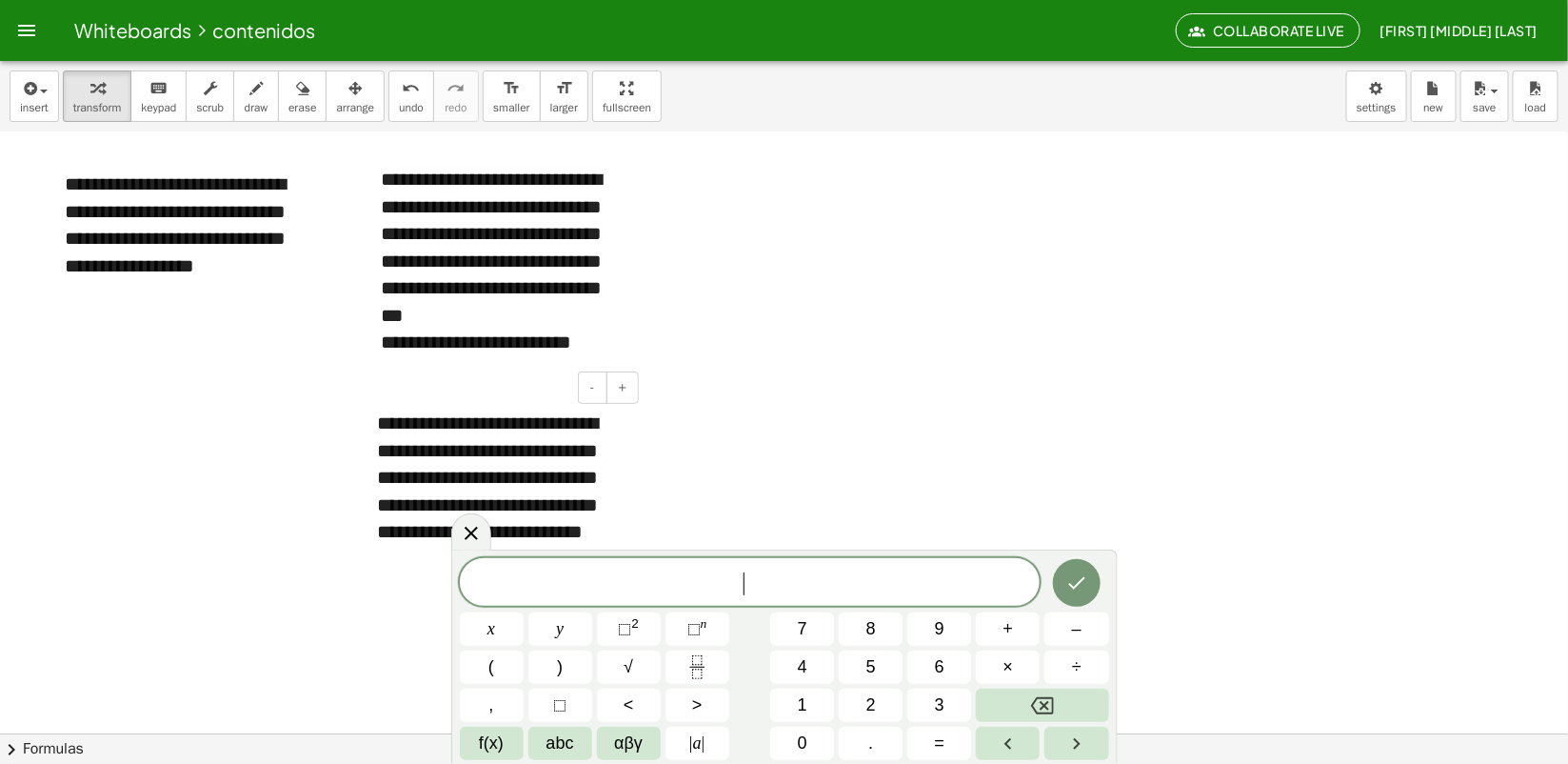 click on "**********" at bounding box center [501, 491] 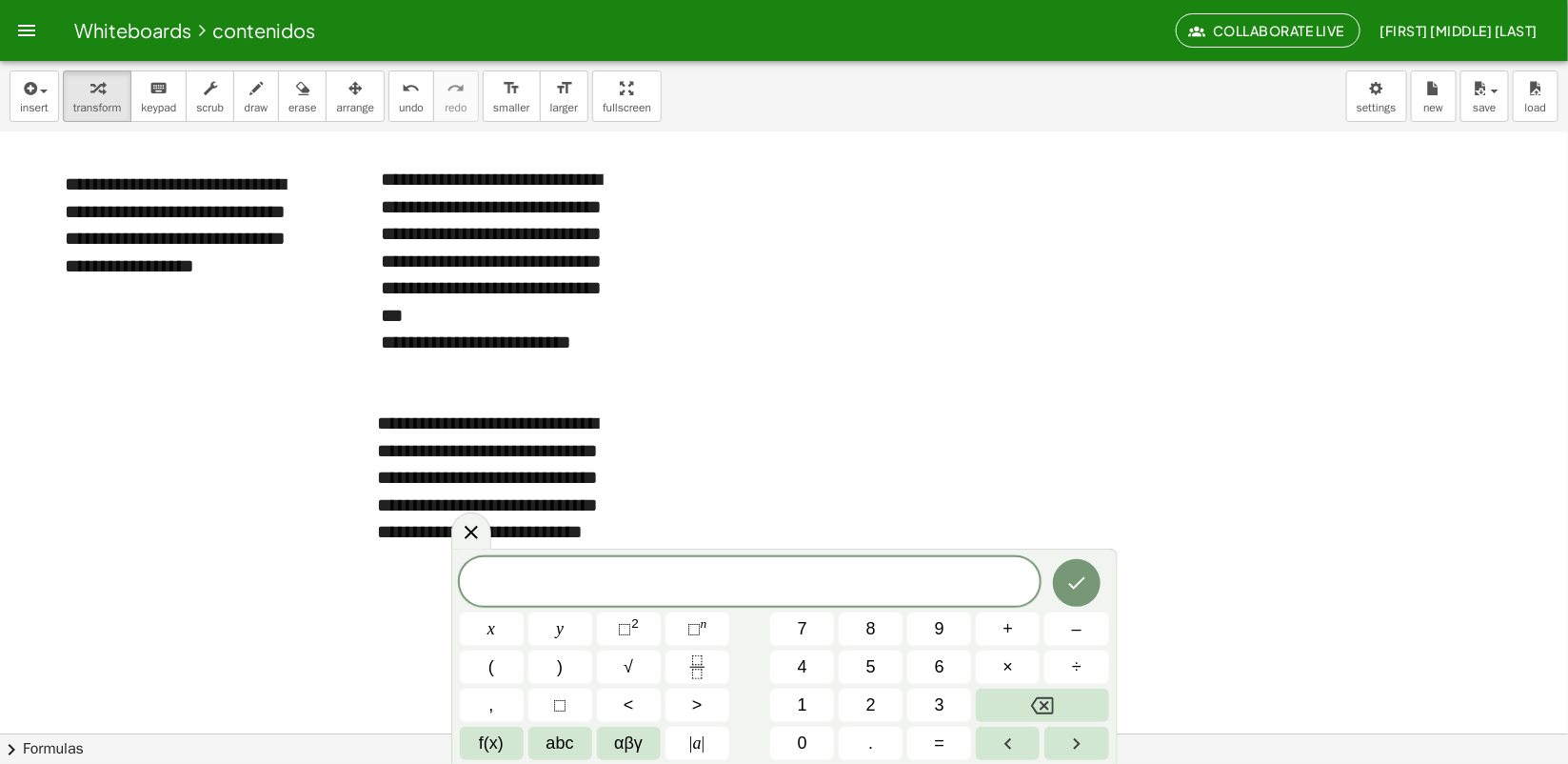 click at bounding box center [784, 675] 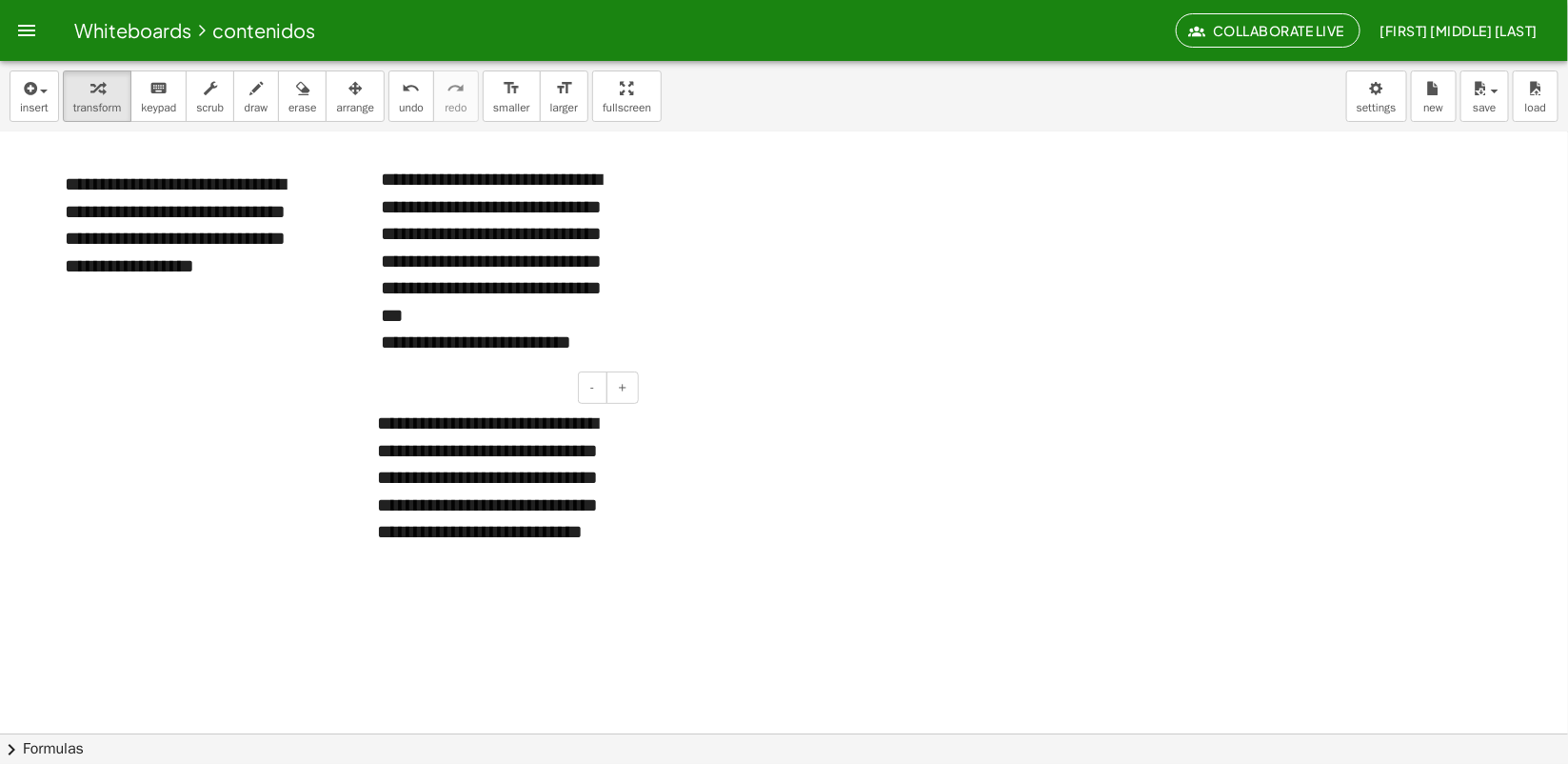 click on "**********" at bounding box center (501, 491) 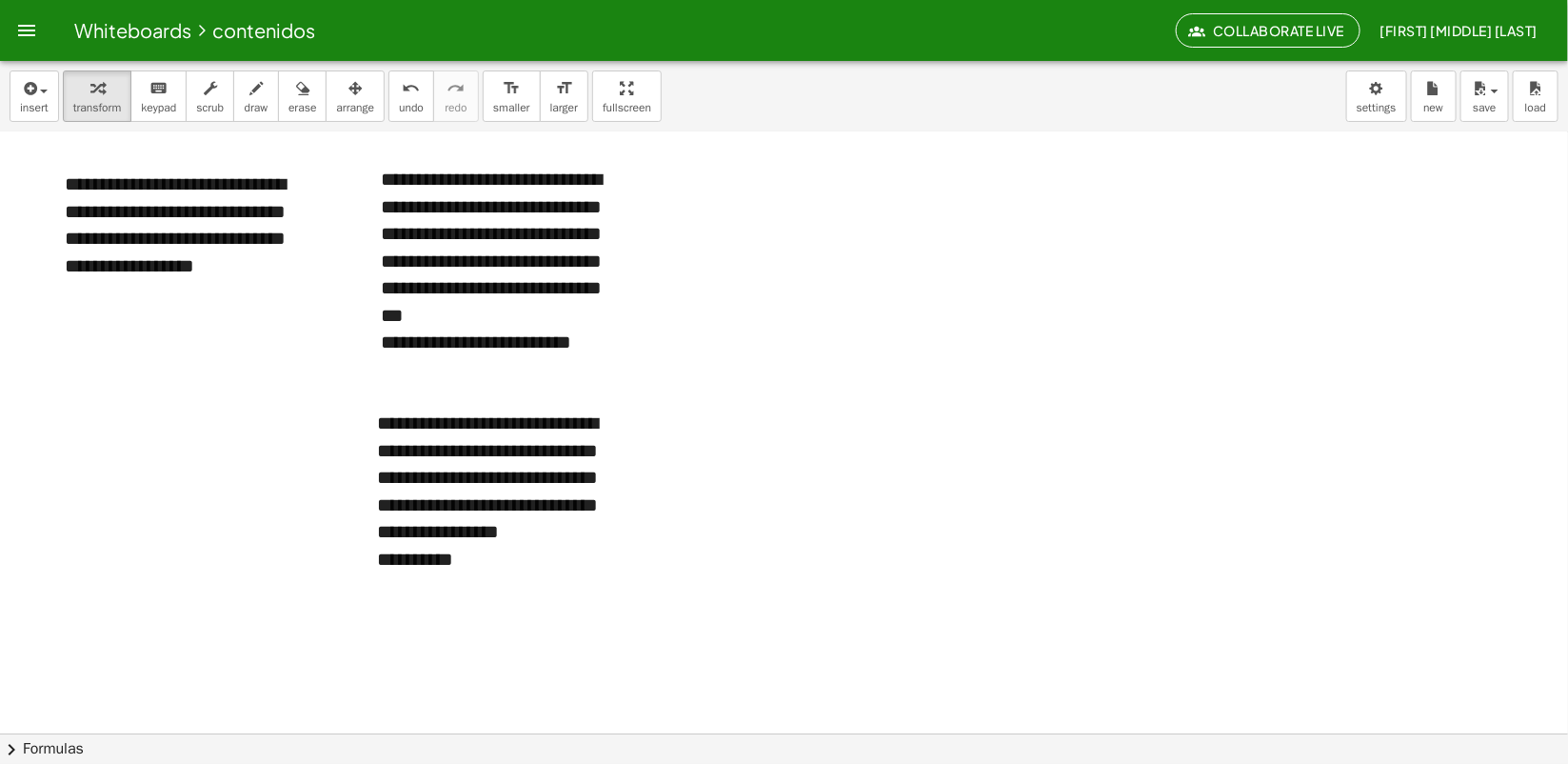 click at bounding box center [784, 675] 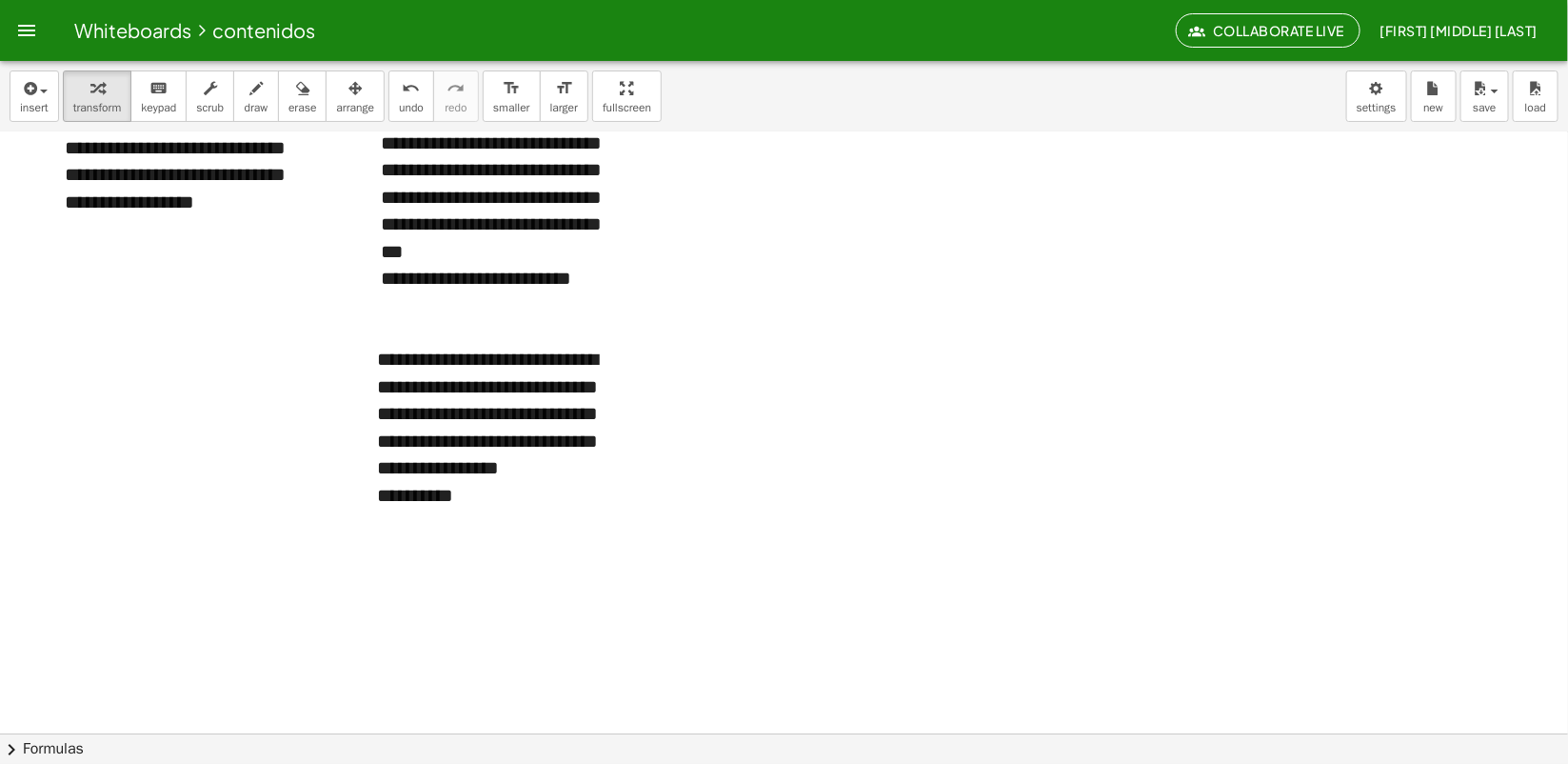 scroll, scrollTop: 238, scrollLeft: 0, axis: vertical 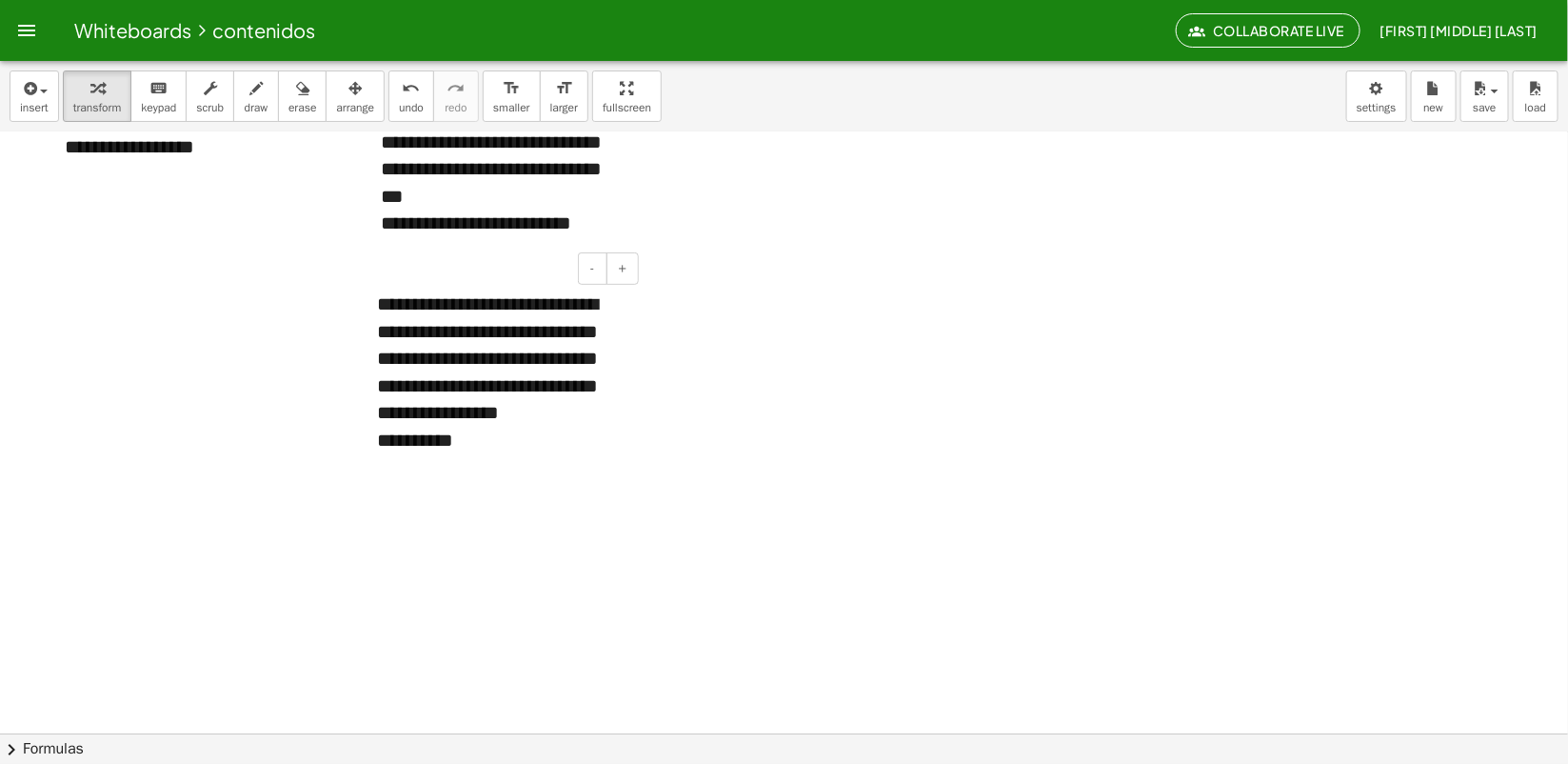 click on "**********" at bounding box center [501, 440] 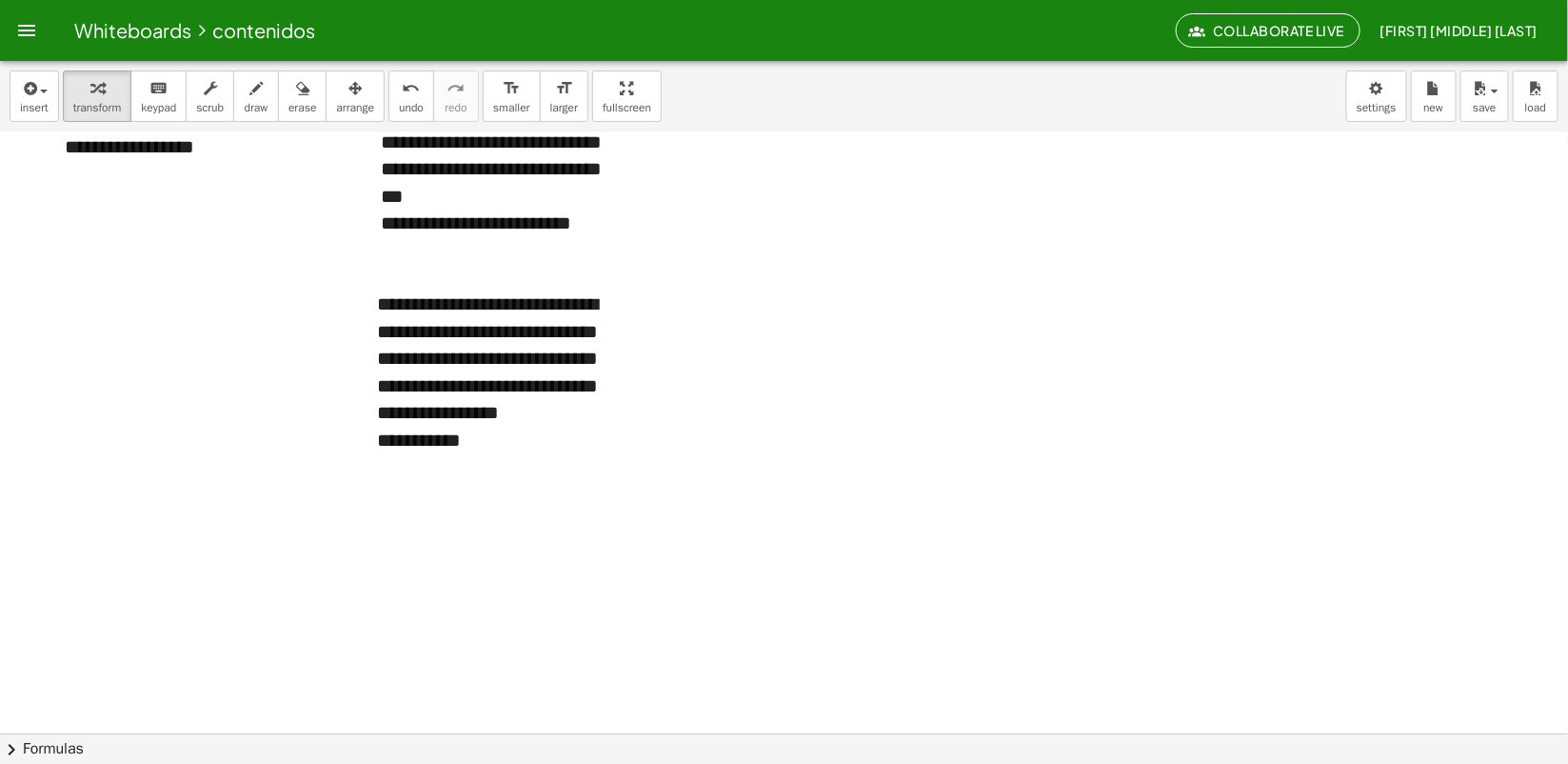 click at bounding box center [784, 556] 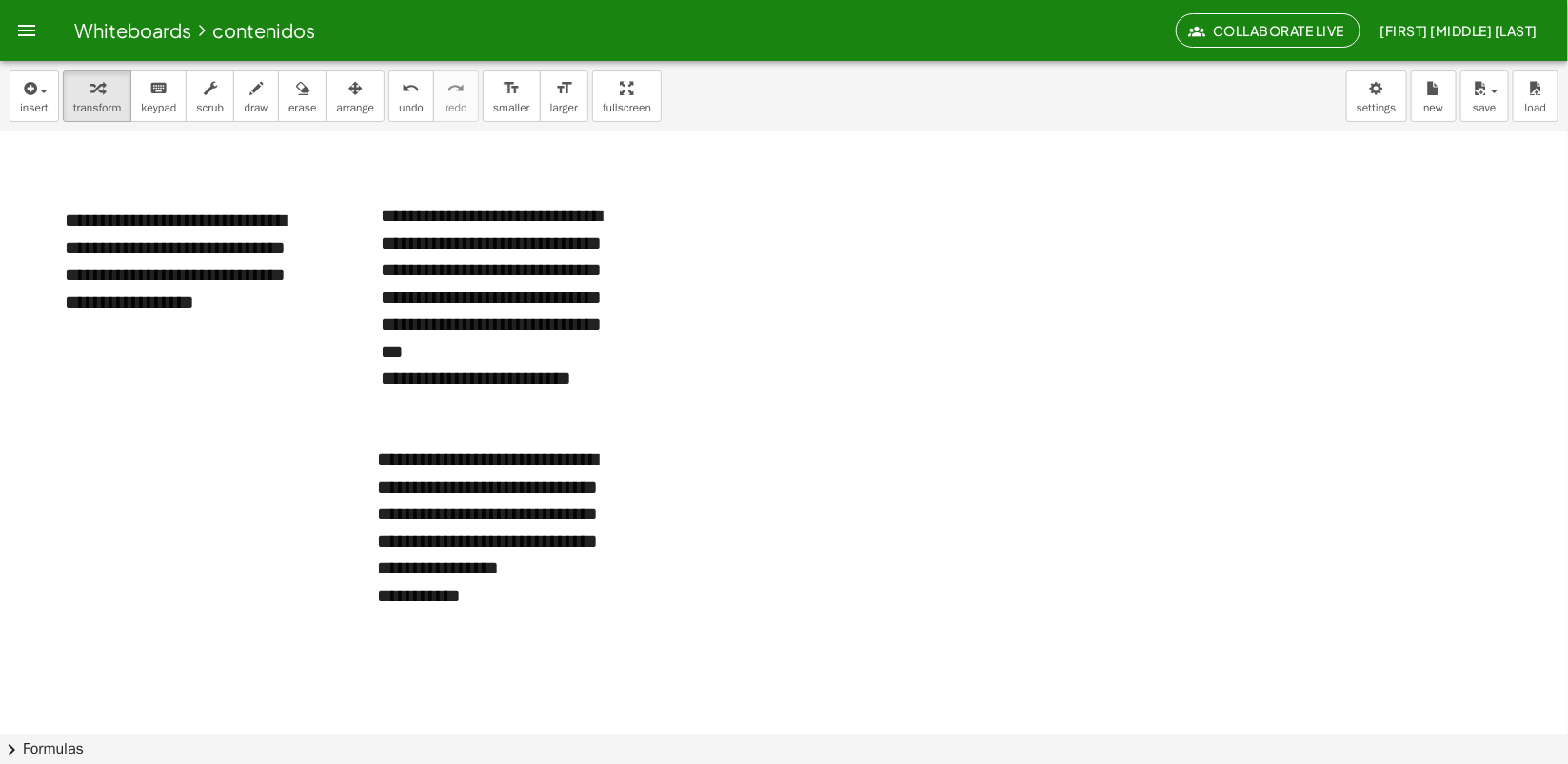 scroll, scrollTop: 0, scrollLeft: 0, axis: both 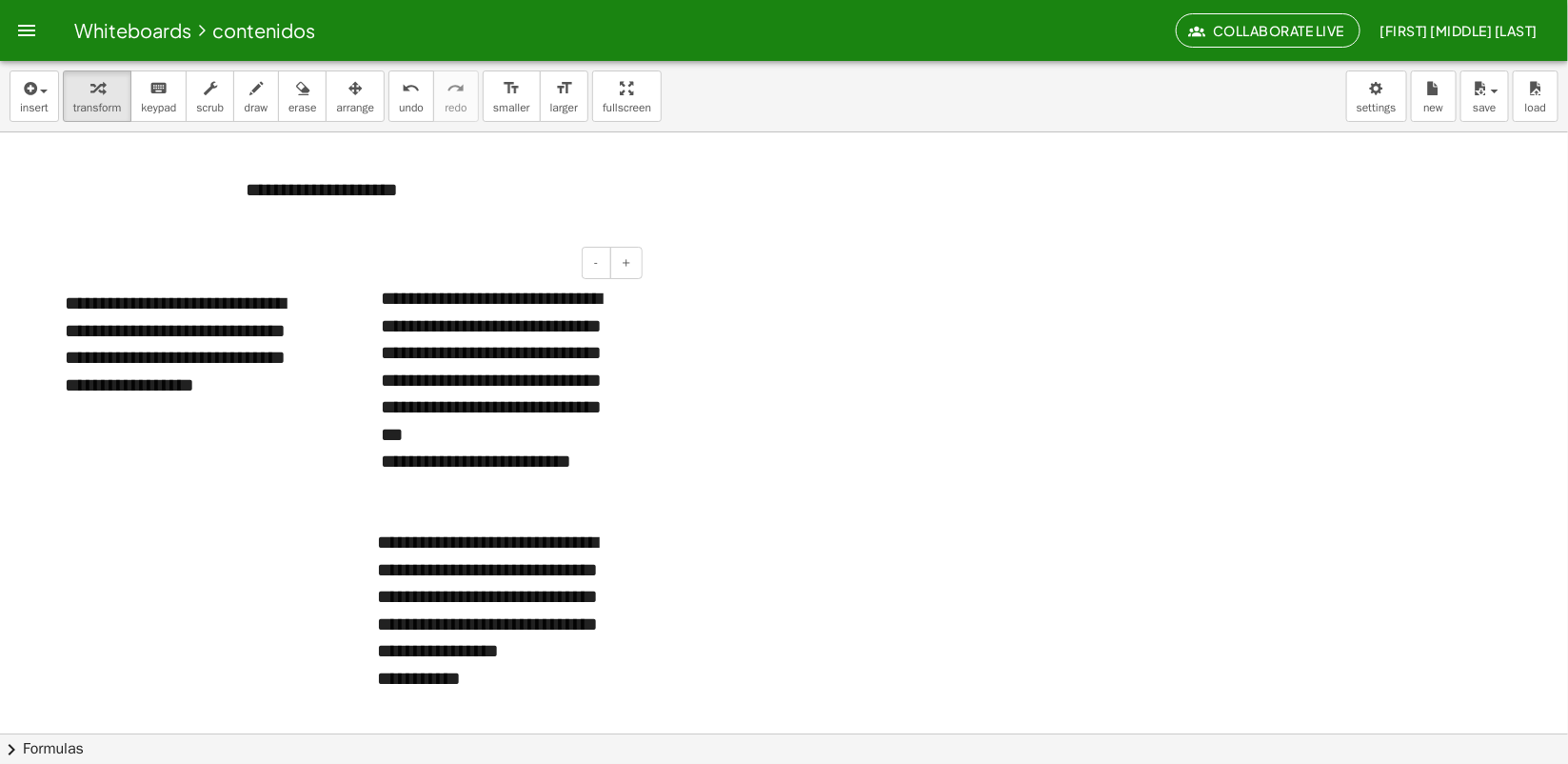 click on "**********" at bounding box center (505, 461) 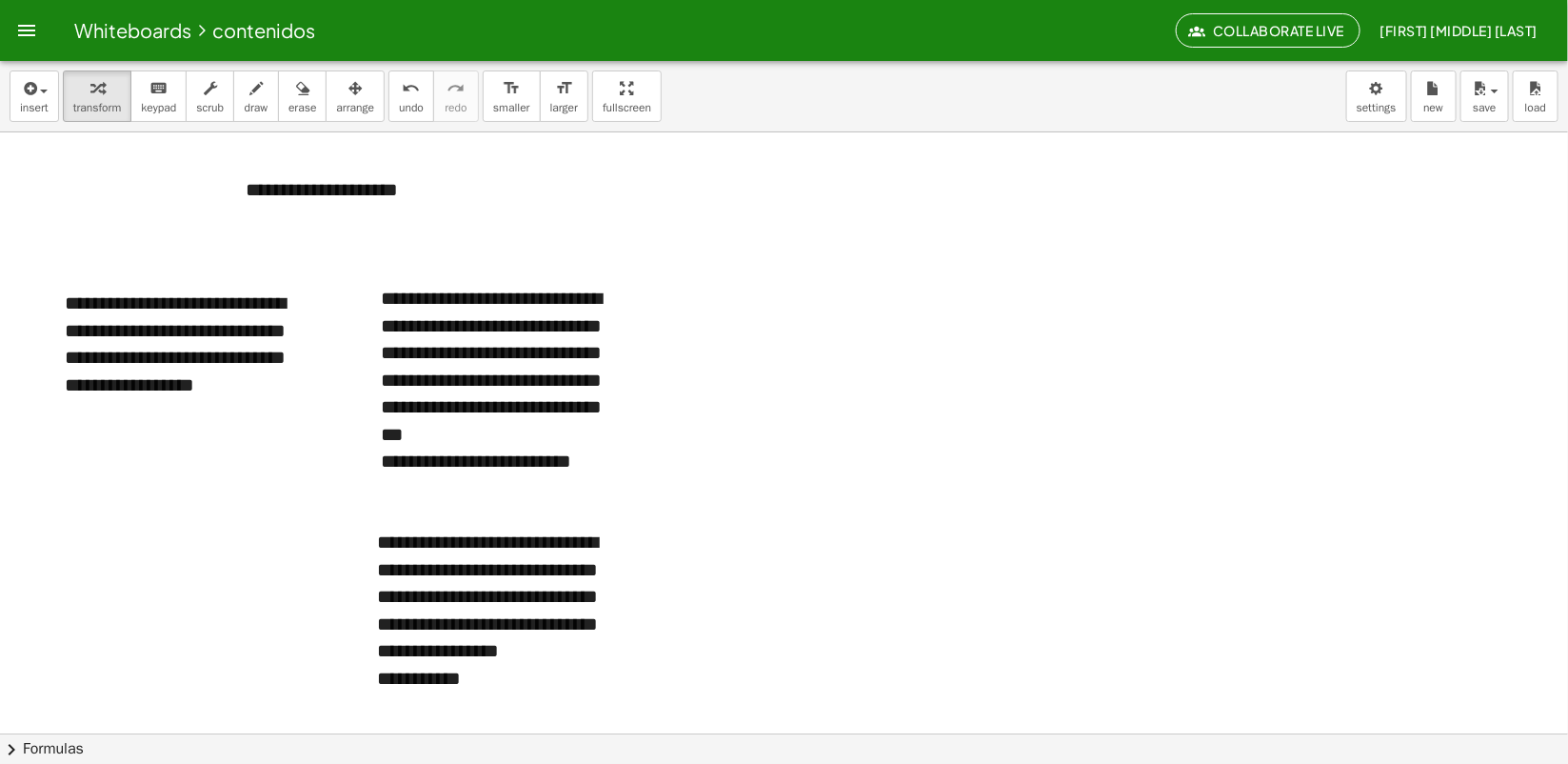 click at bounding box center [784, 794] 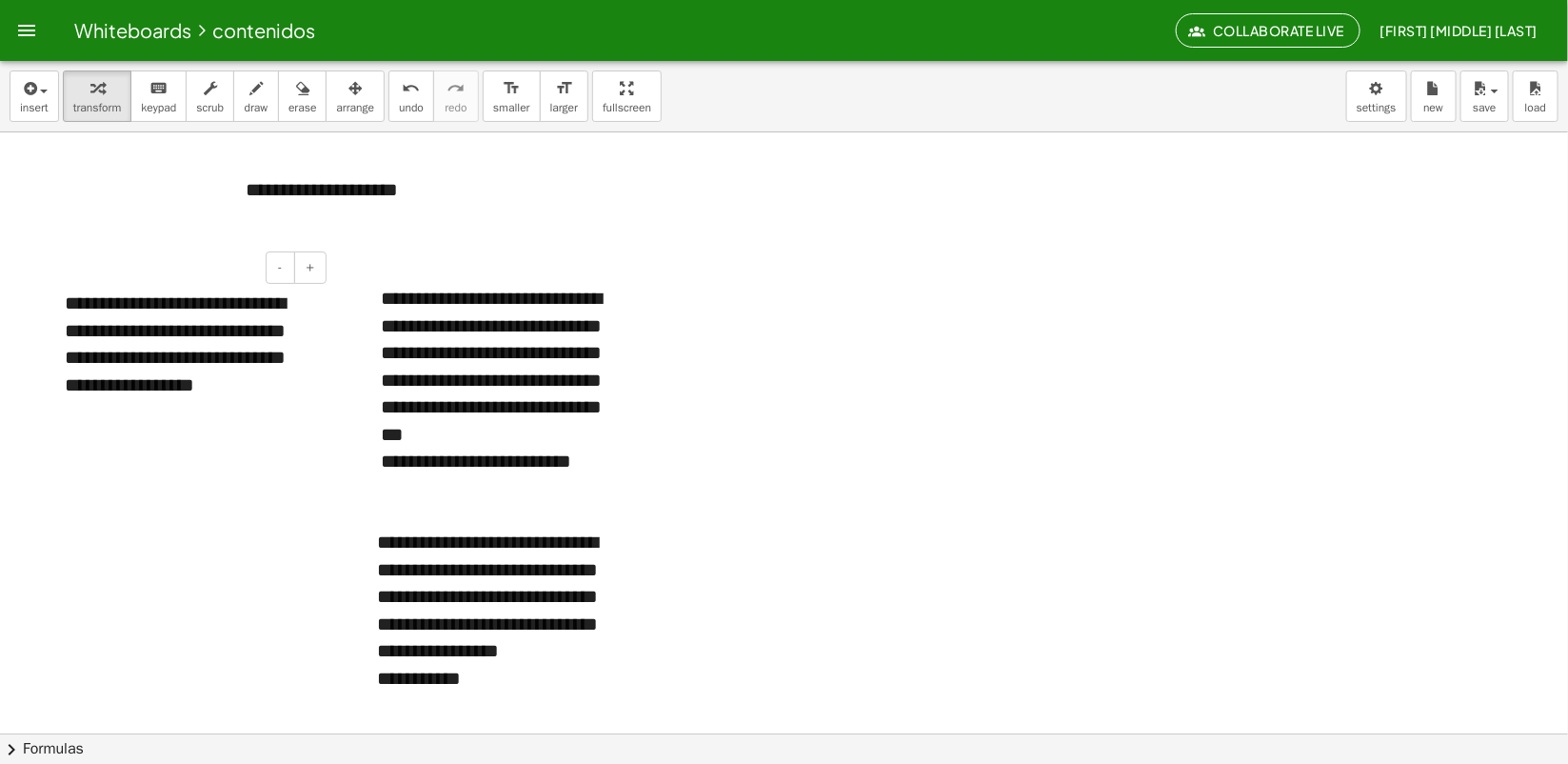 click on "**********" at bounding box center (189, 344) 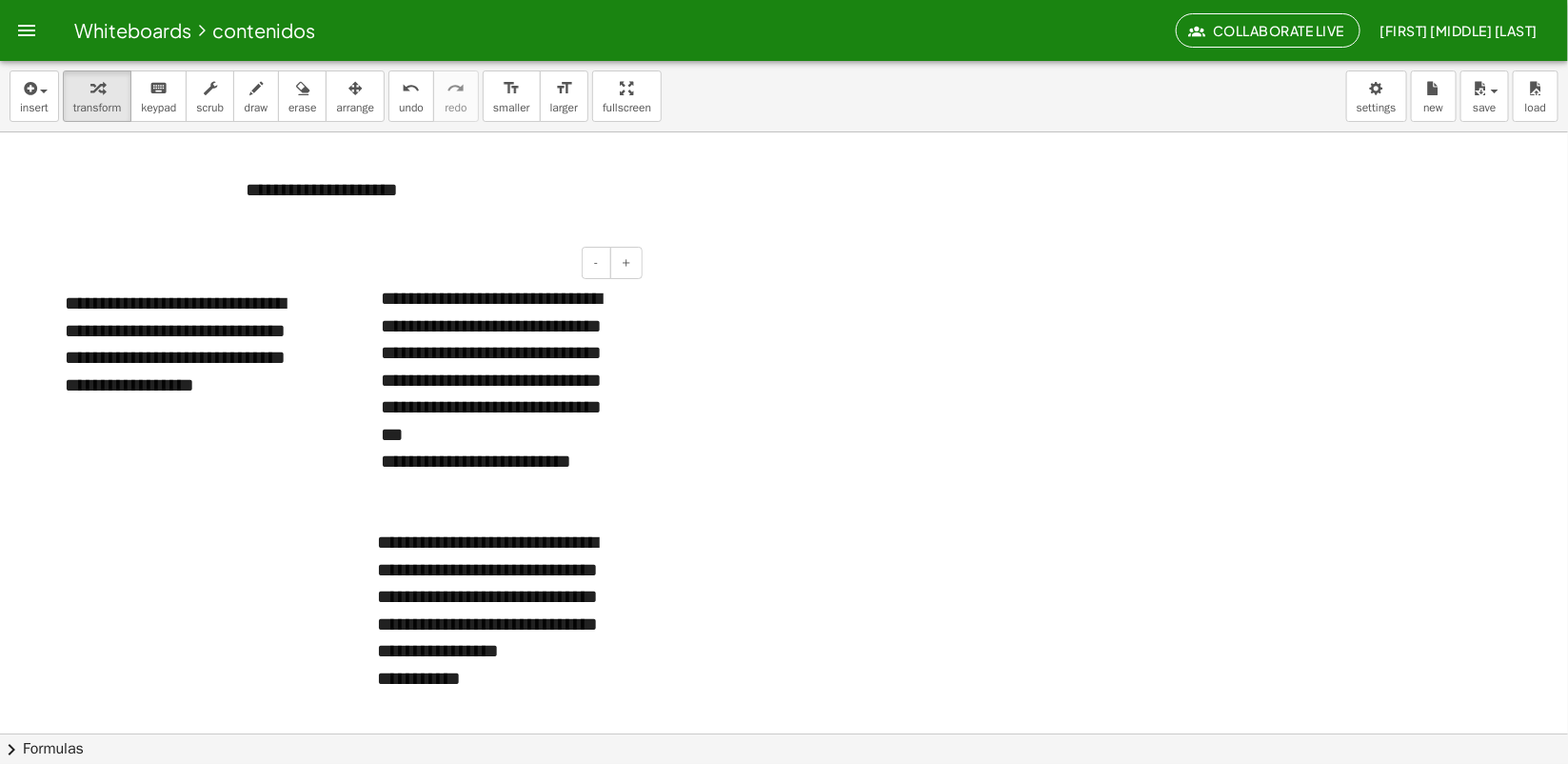 click on "**********" at bounding box center [505, 393] 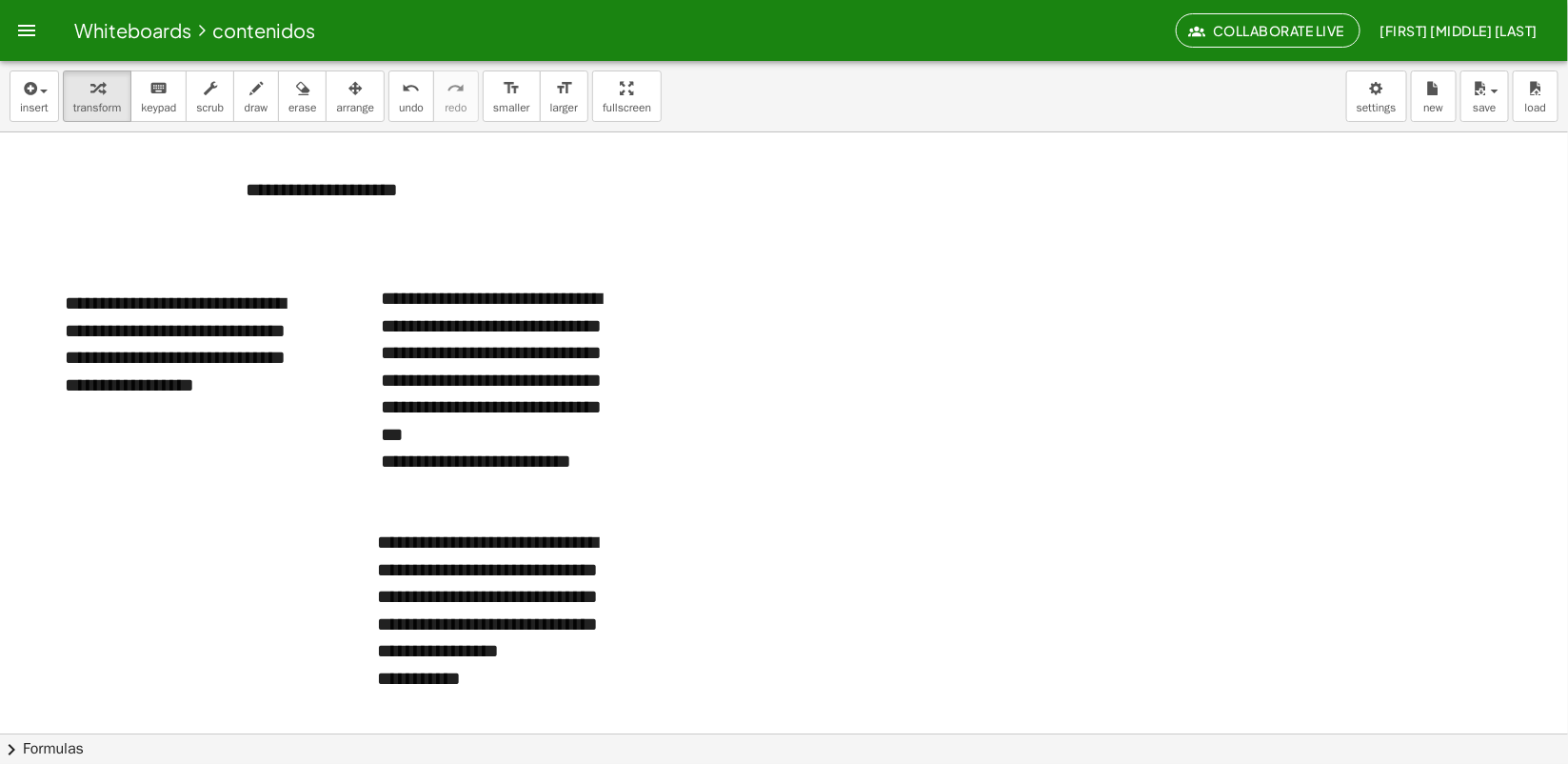 click at bounding box center [784, 794] 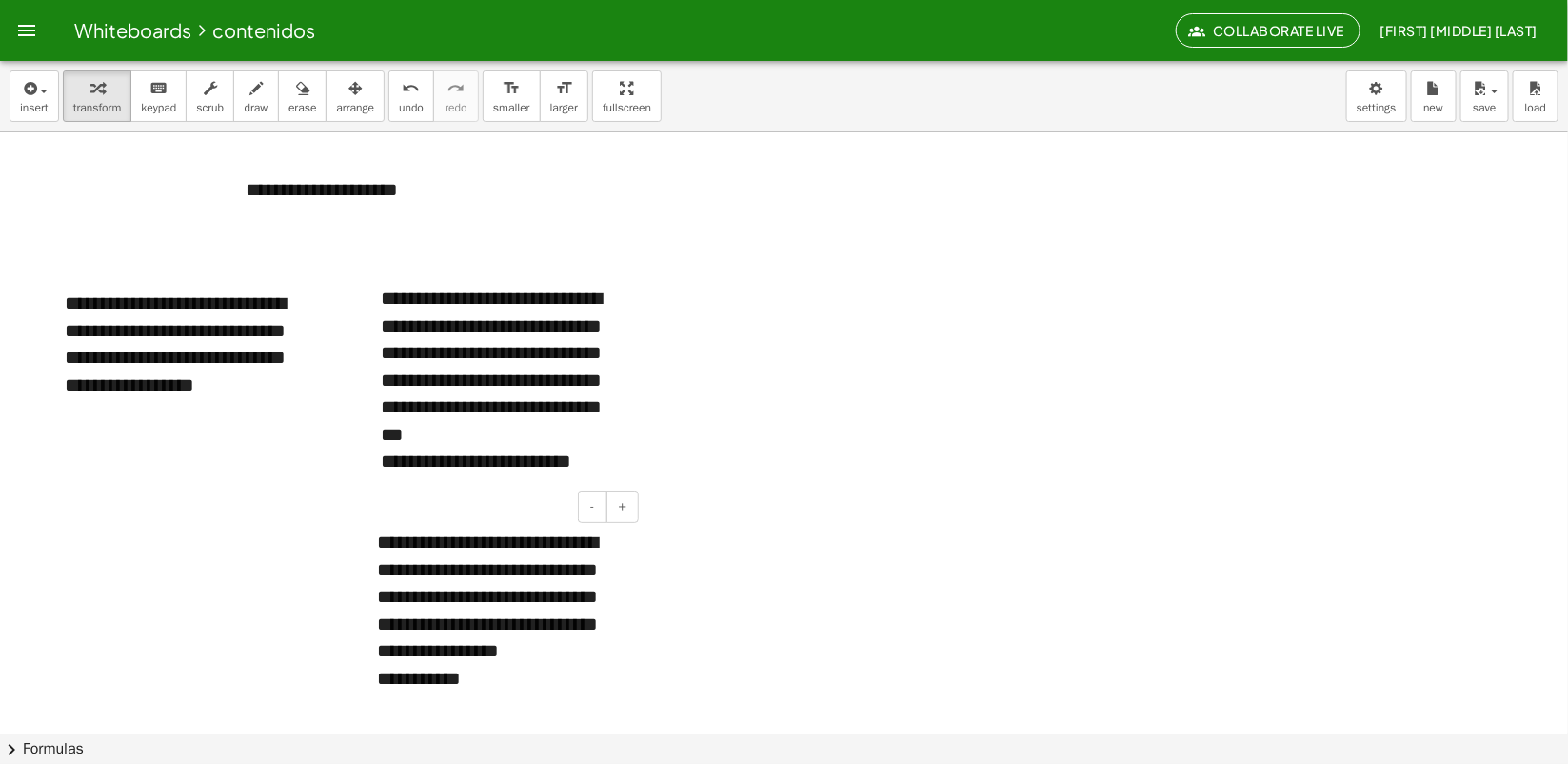 click on "**********" at bounding box center (501, 610) 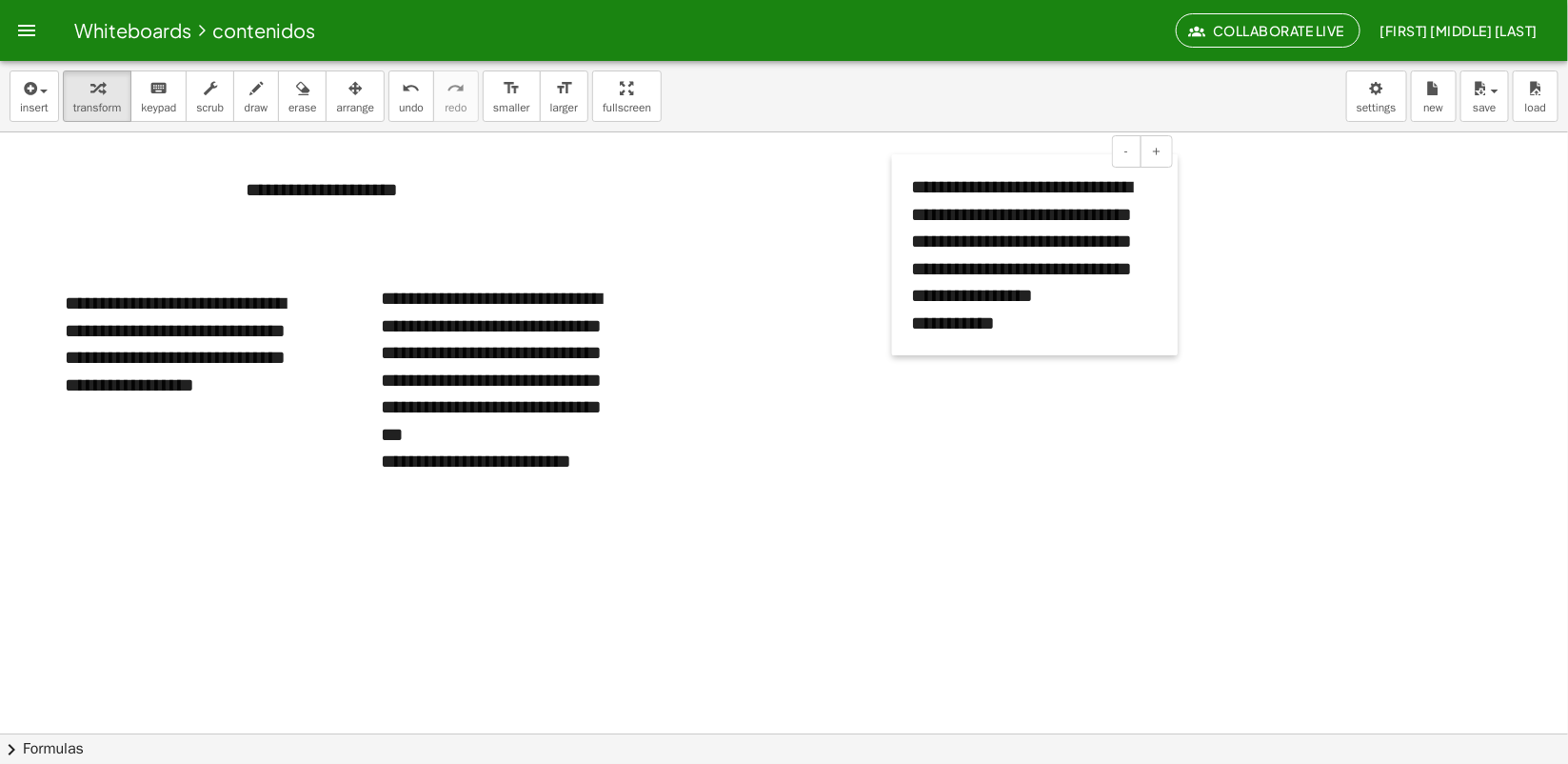drag, startPoint x: 357, startPoint y: 568, endPoint x: 1039, endPoint y: 272, distance: 743.46486 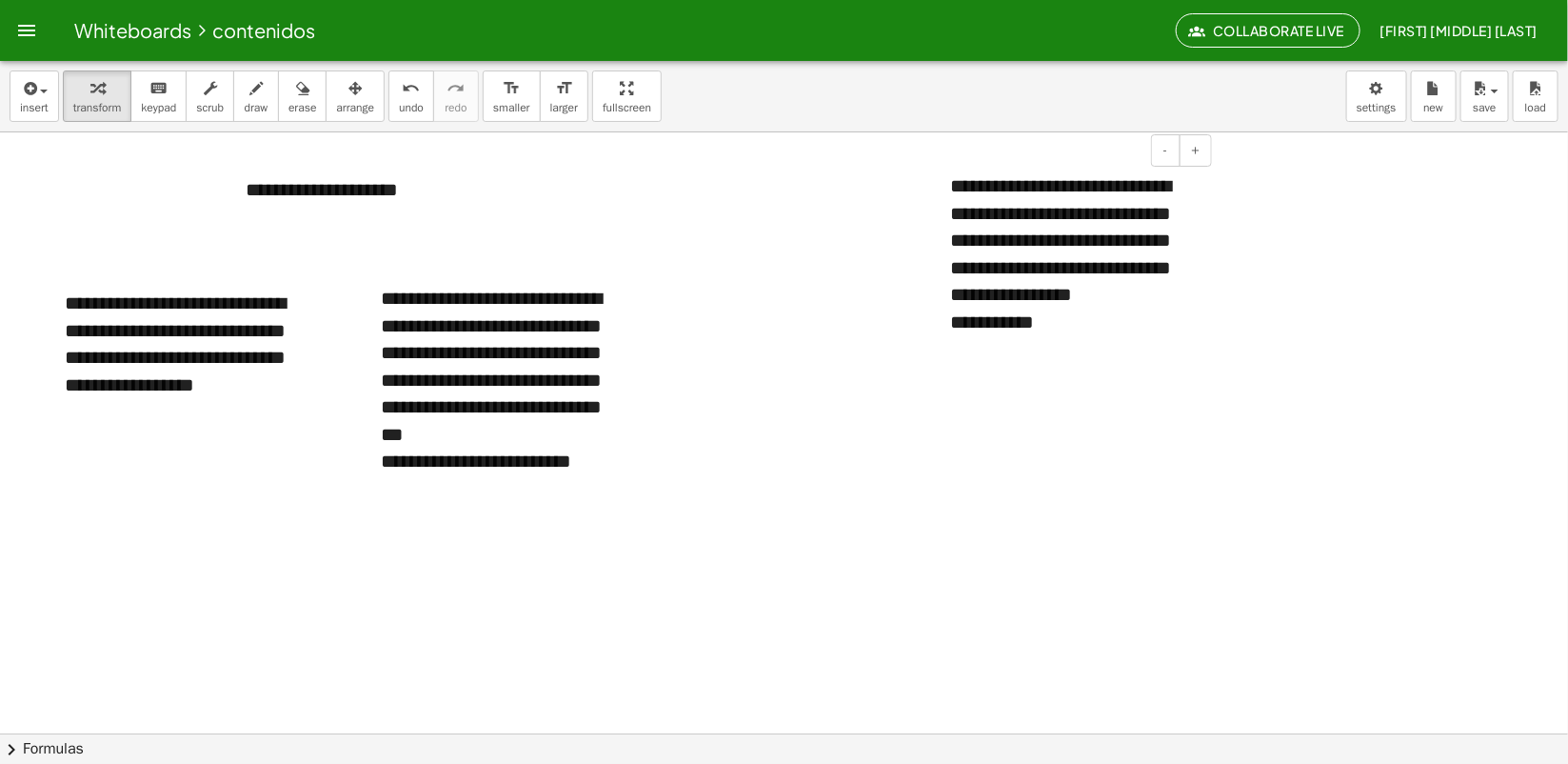 click on "**********" at bounding box center [1074, 253] 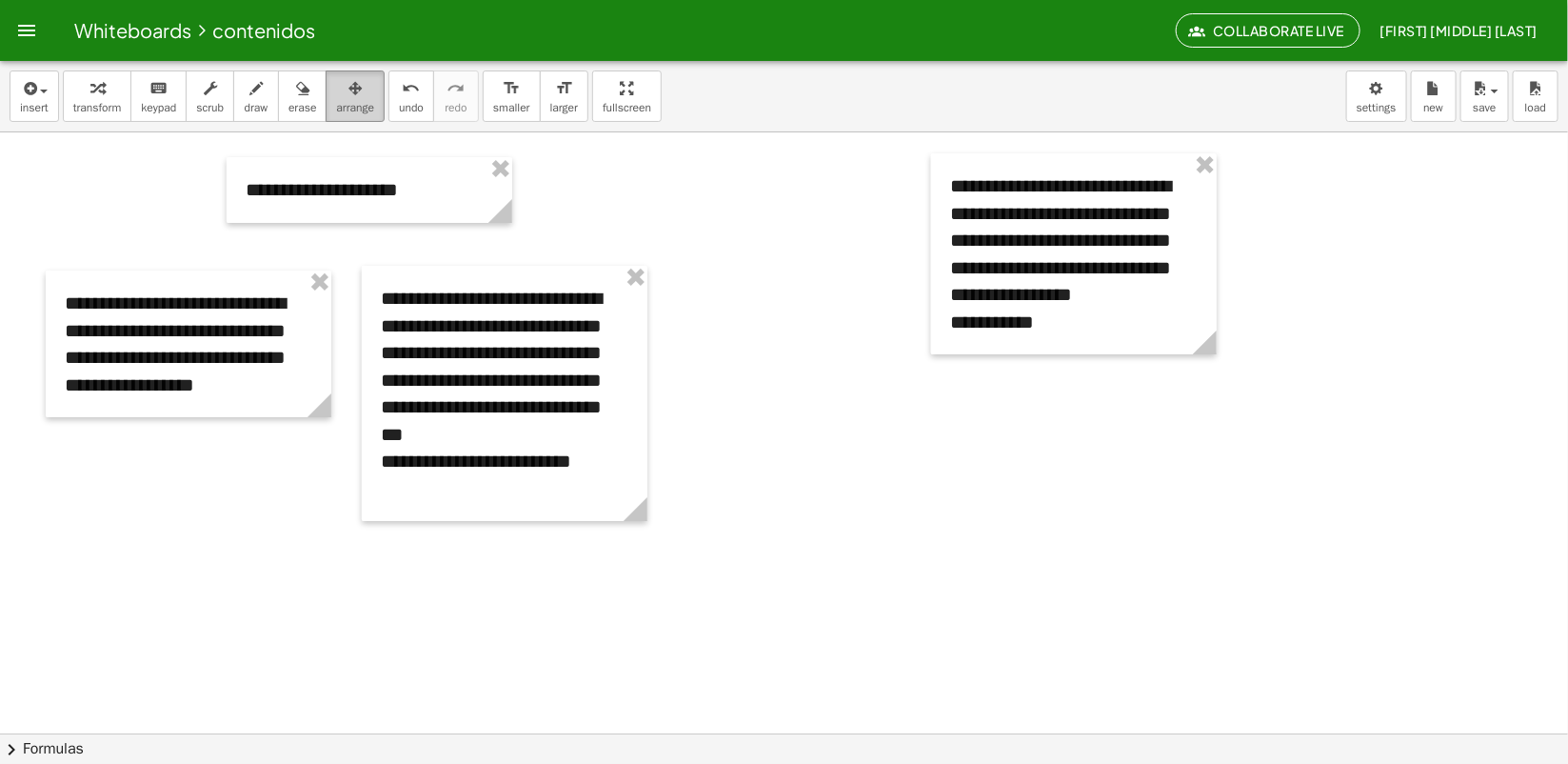 click on "arrange" at bounding box center [355, 108] 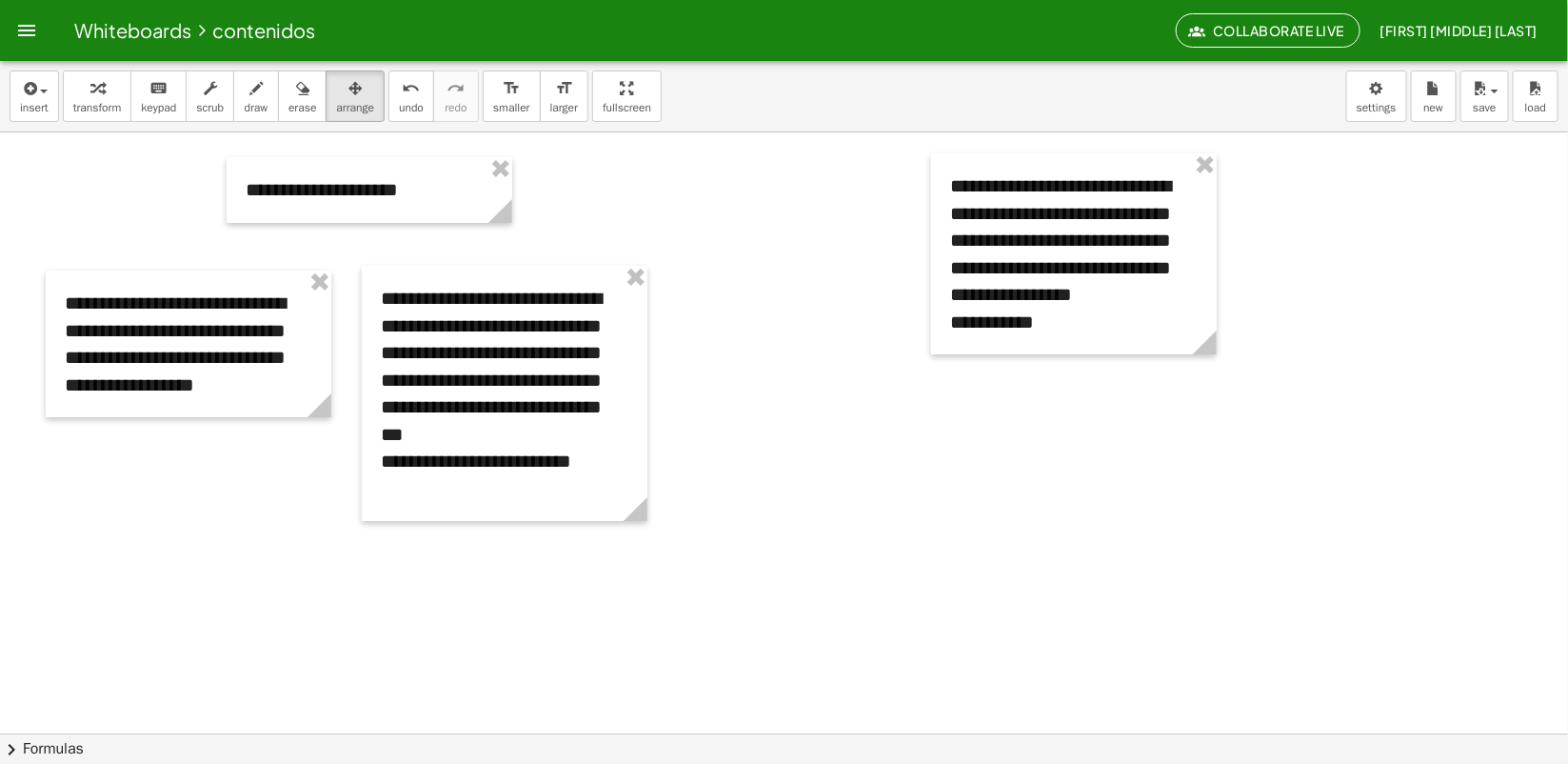 click at bounding box center (1074, 253) 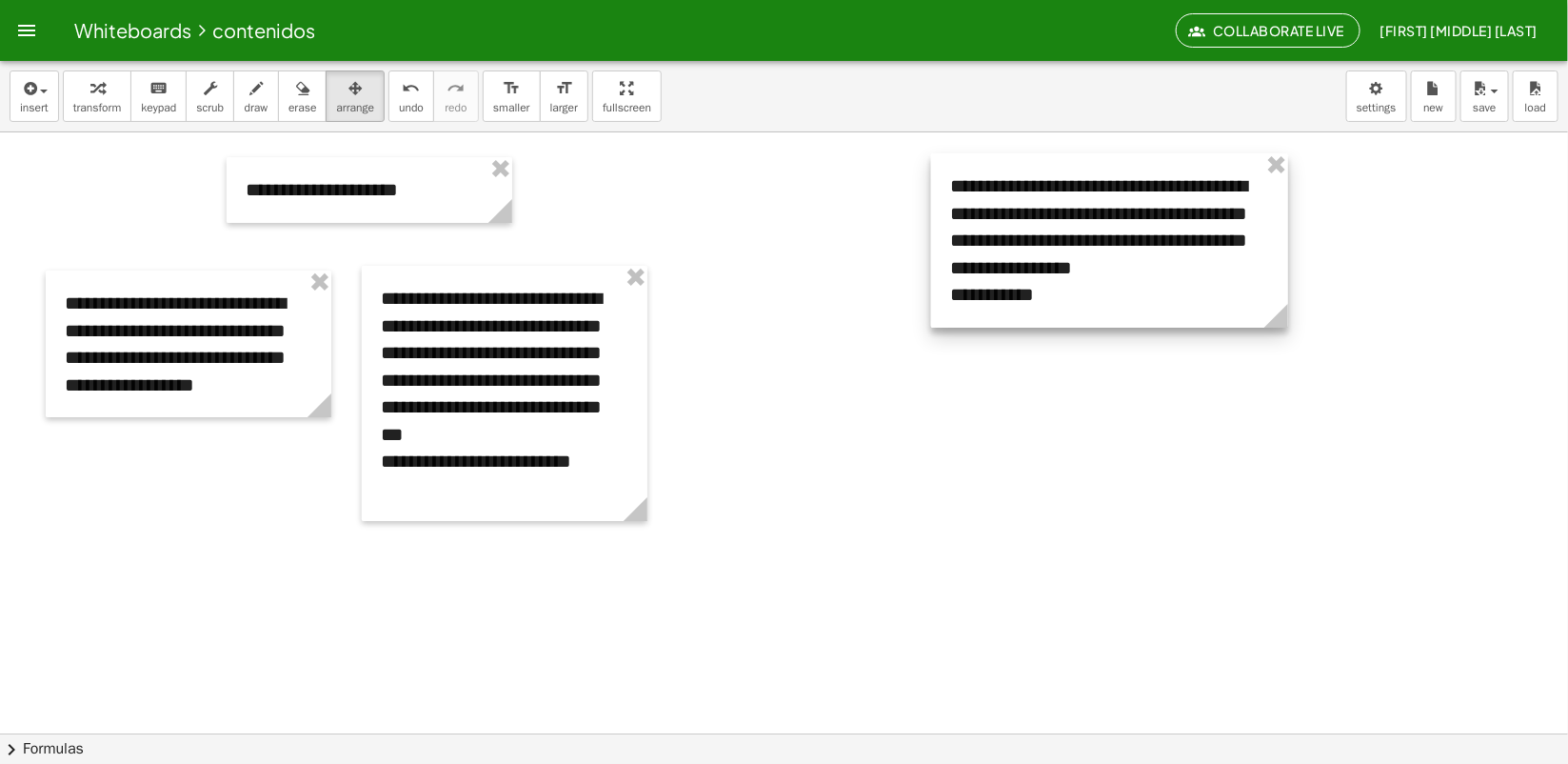drag, startPoint x: 1214, startPoint y: 355, endPoint x: 1253, endPoint y: 319, distance: 53.0754 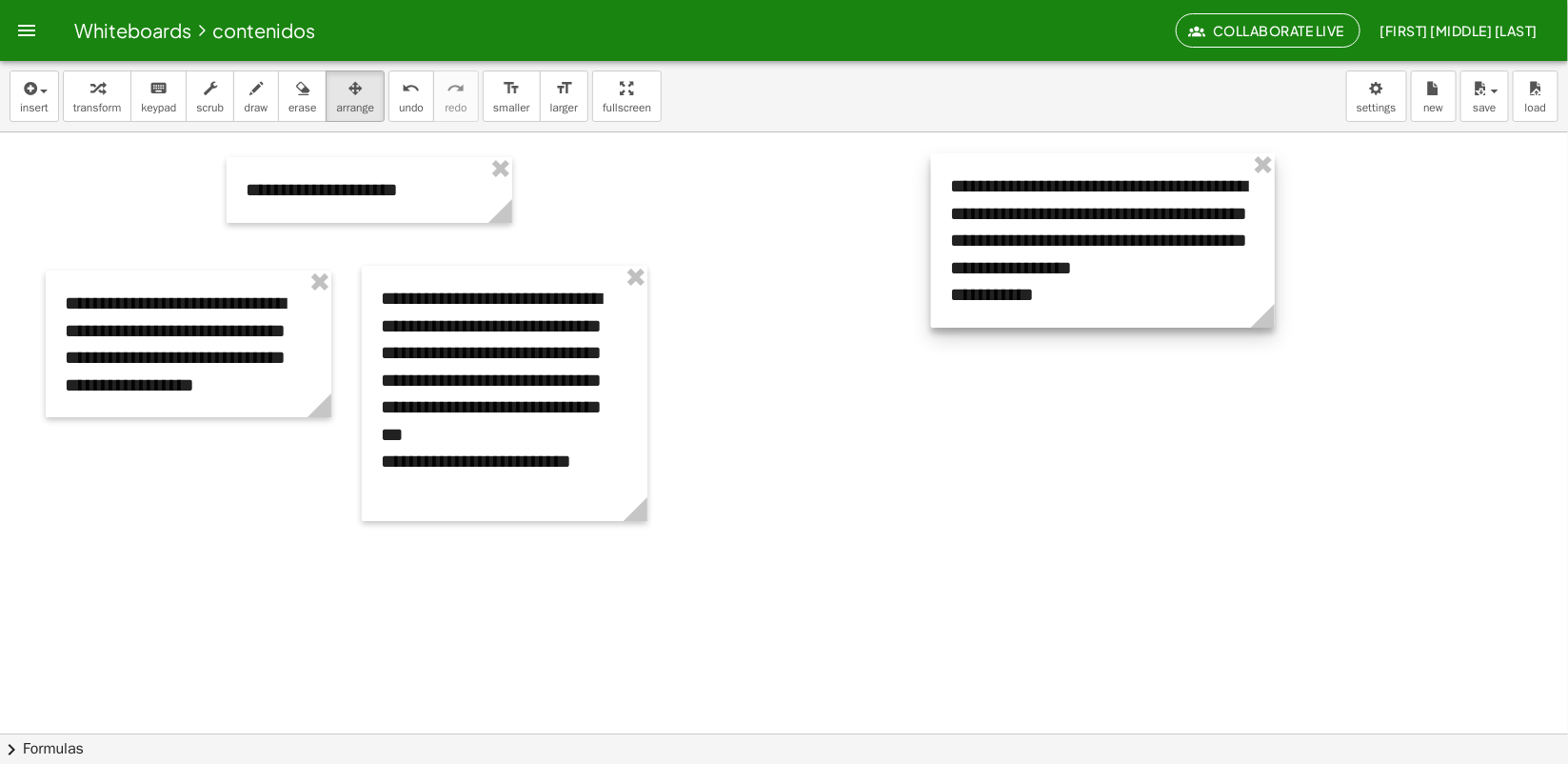 drag, startPoint x: 1152, startPoint y: 387, endPoint x: 1130, endPoint y: 233, distance: 155.56349 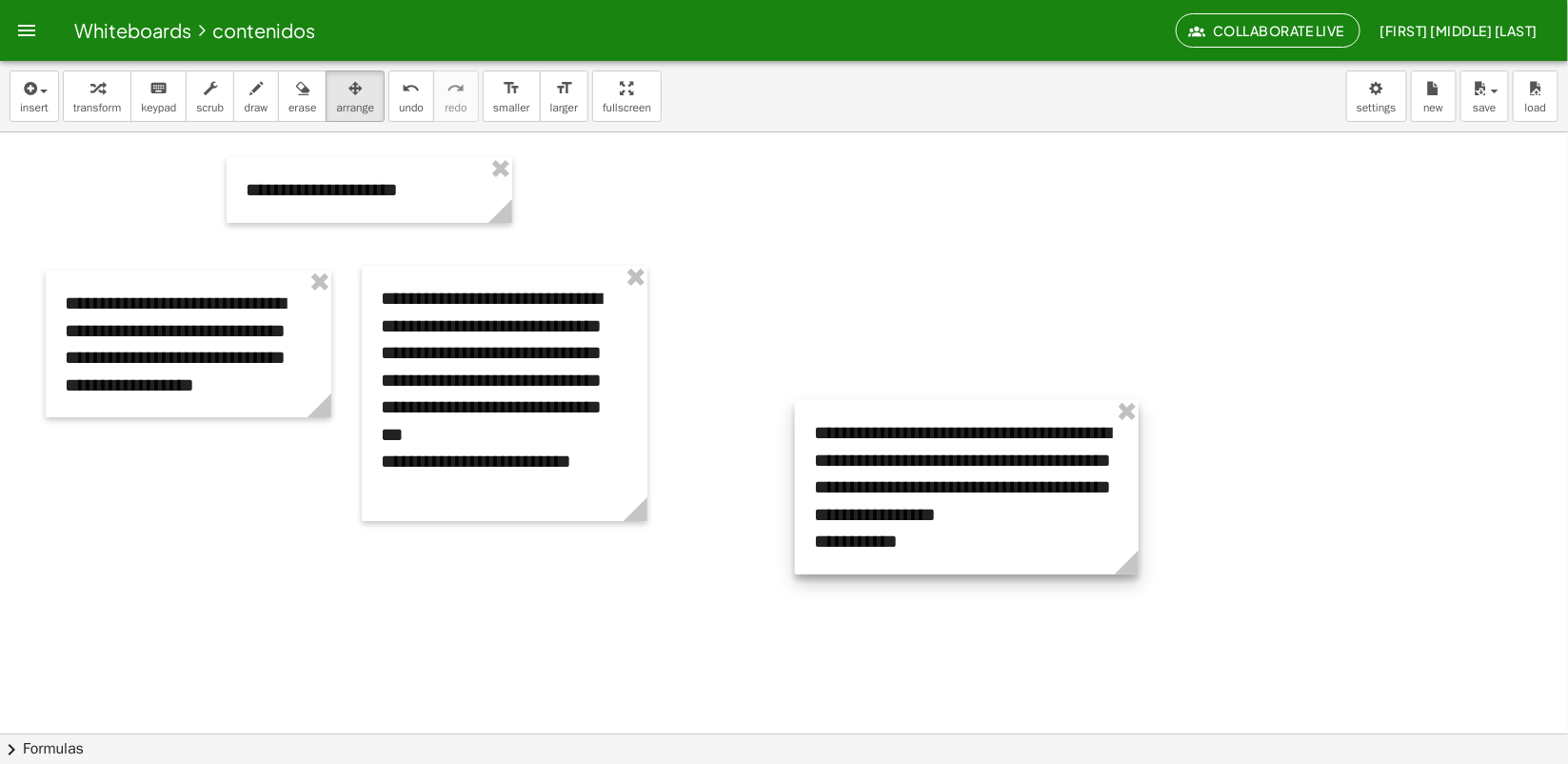 drag, startPoint x: 1050, startPoint y: 383, endPoint x: 929, endPoint y: 526, distance: 187.32325 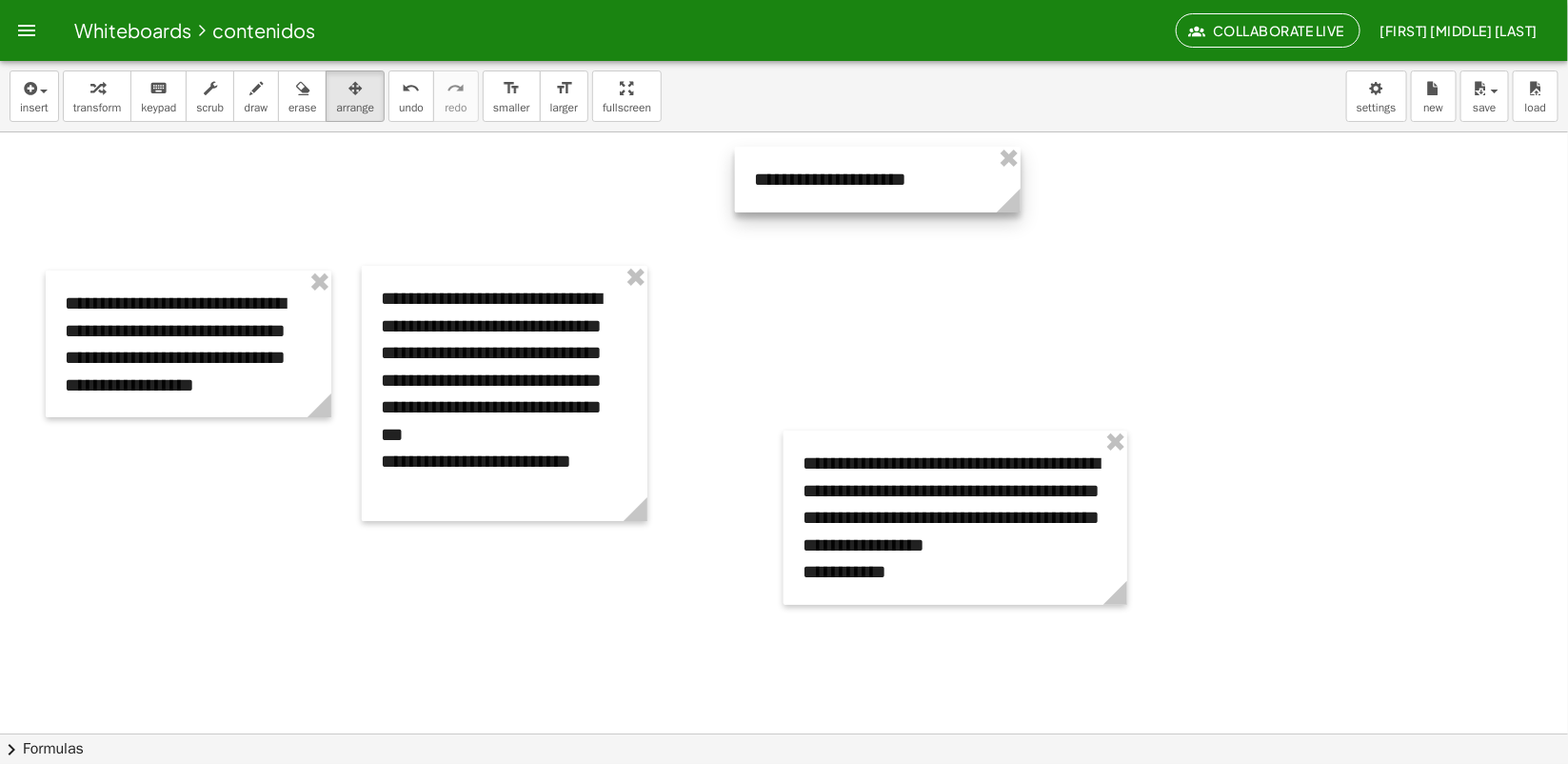 drag, startPoint x: 355, startPoint y: 191, endPoint x: 844, endPoint y: 177, distance: 489.20037 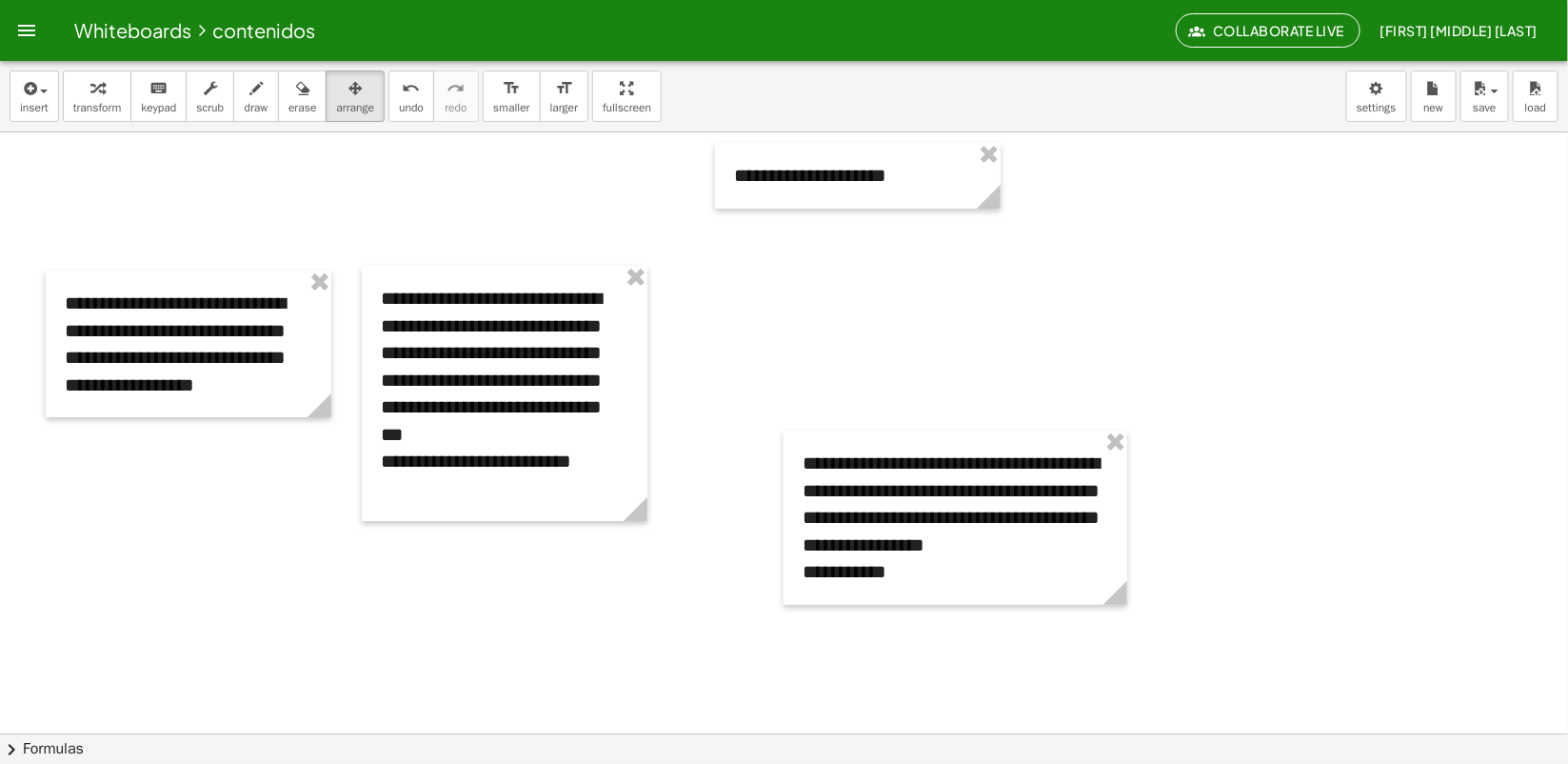 drag, startPoint x: 406, startPoint y: 338, endPoint x: 448, endPoint y: 351, distance: 43.965896 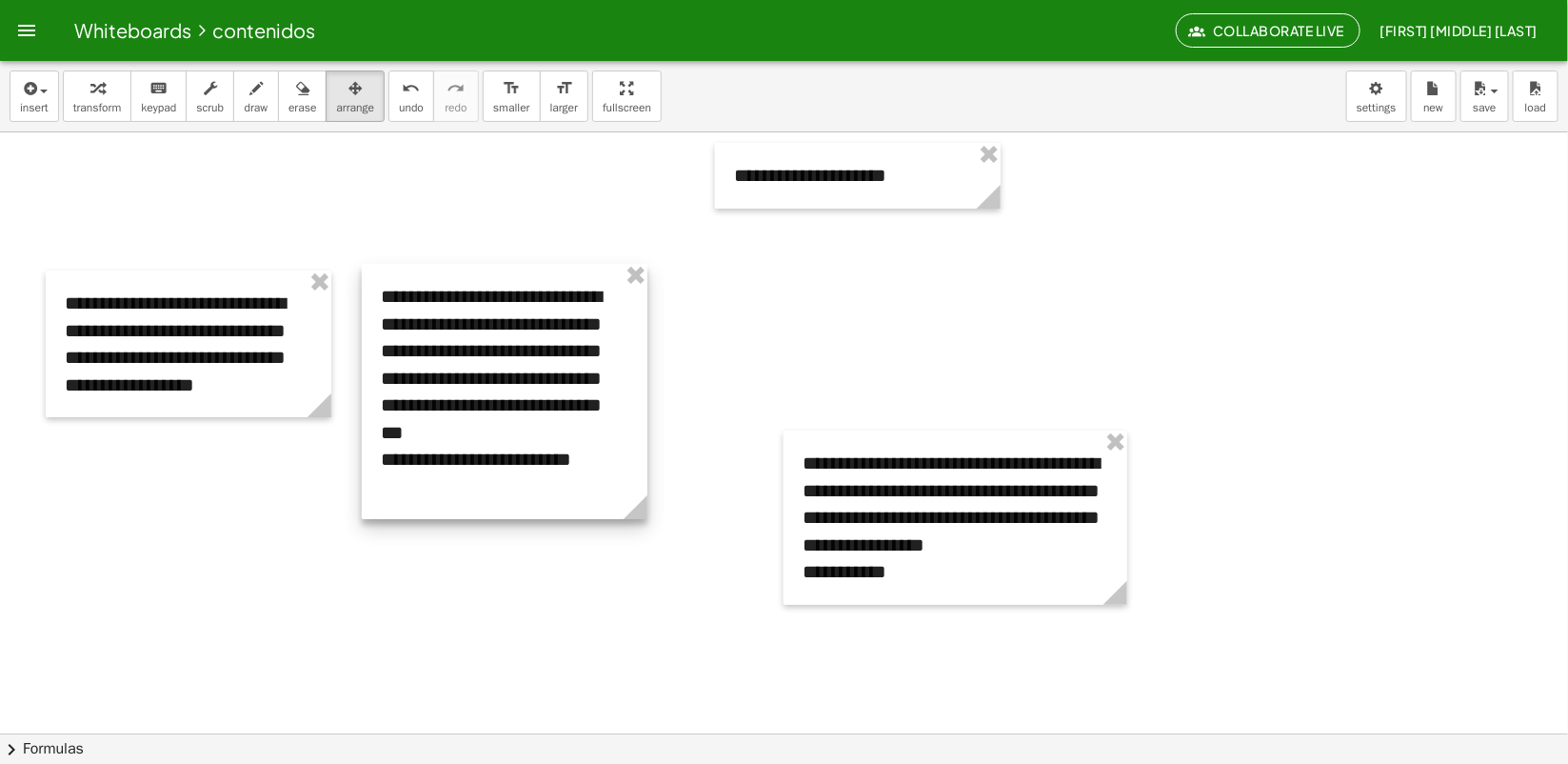 drag, startPoint x: 497, startPoint y: 391, endPoint x: 525, endPoint y: 564, distance: 175.25125 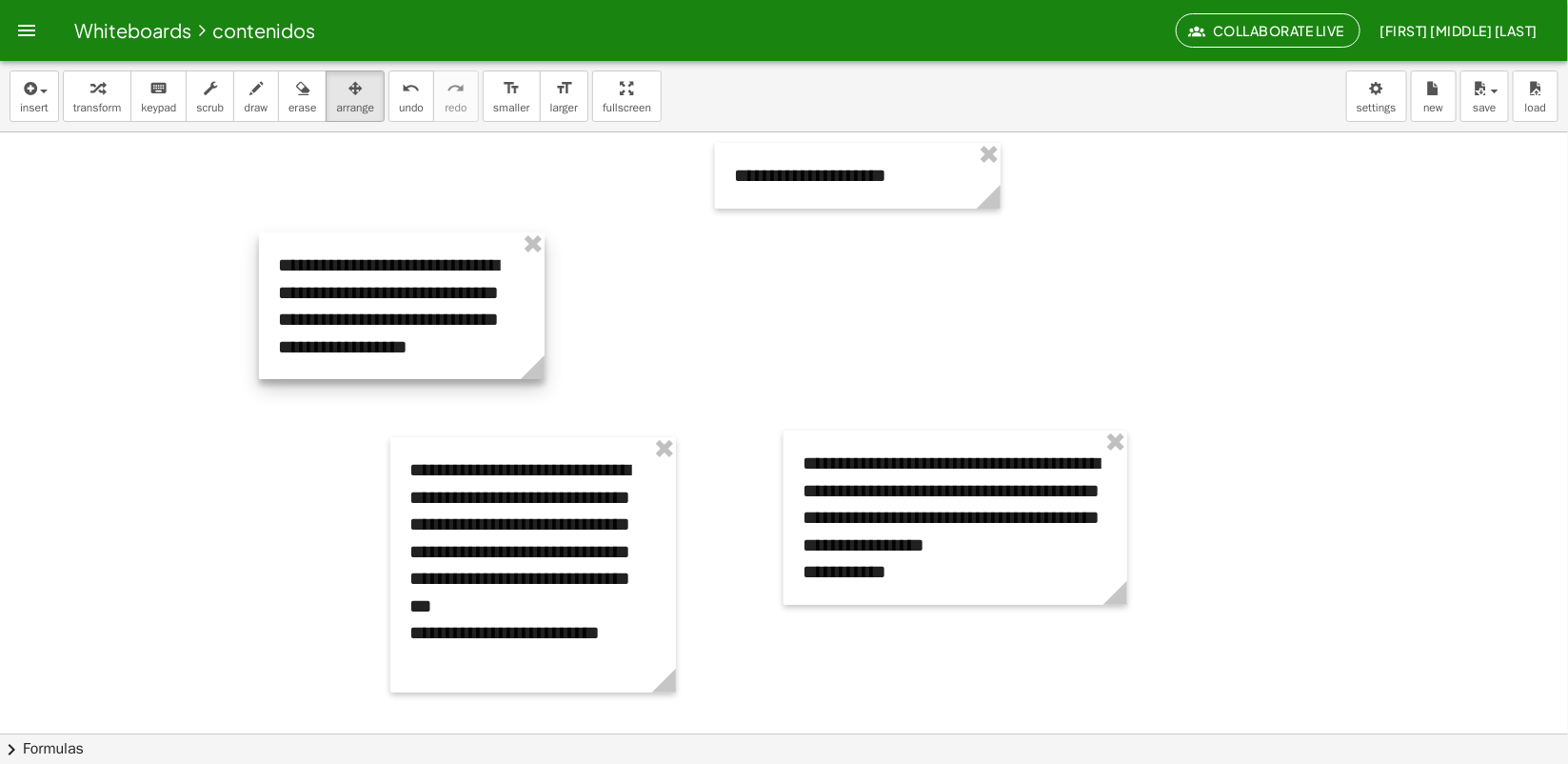 drag, startPoint x: 244, startPoint y: 395, endPoint x: 501, endPoint y: 364, distance: 258.8629 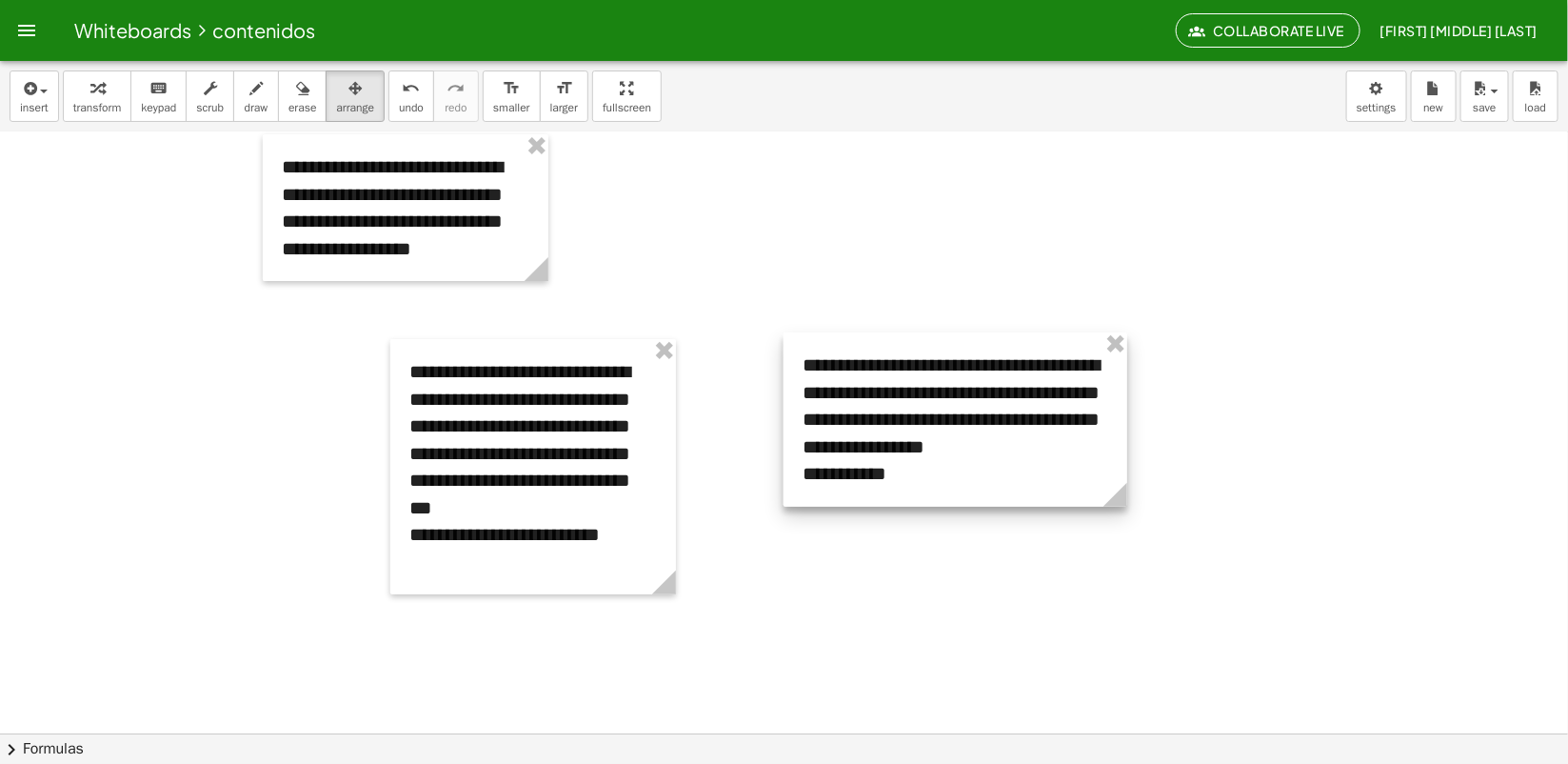 scroll, scrollTop: 0, scrollLeft: 0, axis: both 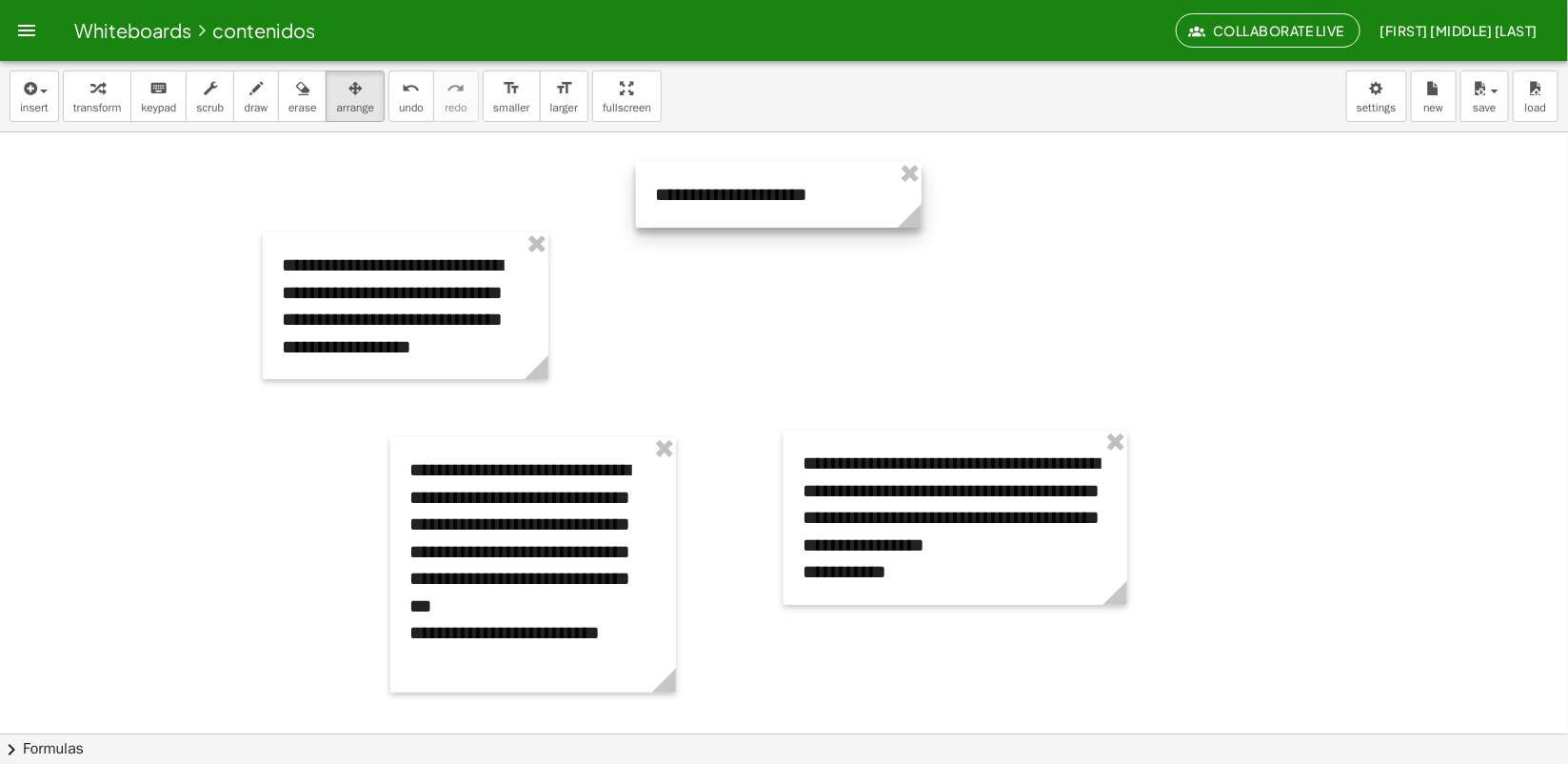 drag, startPoint x: 831, startPoint y: 179, endPoint x: 763, endPoint y: 192, distance: 69.2315 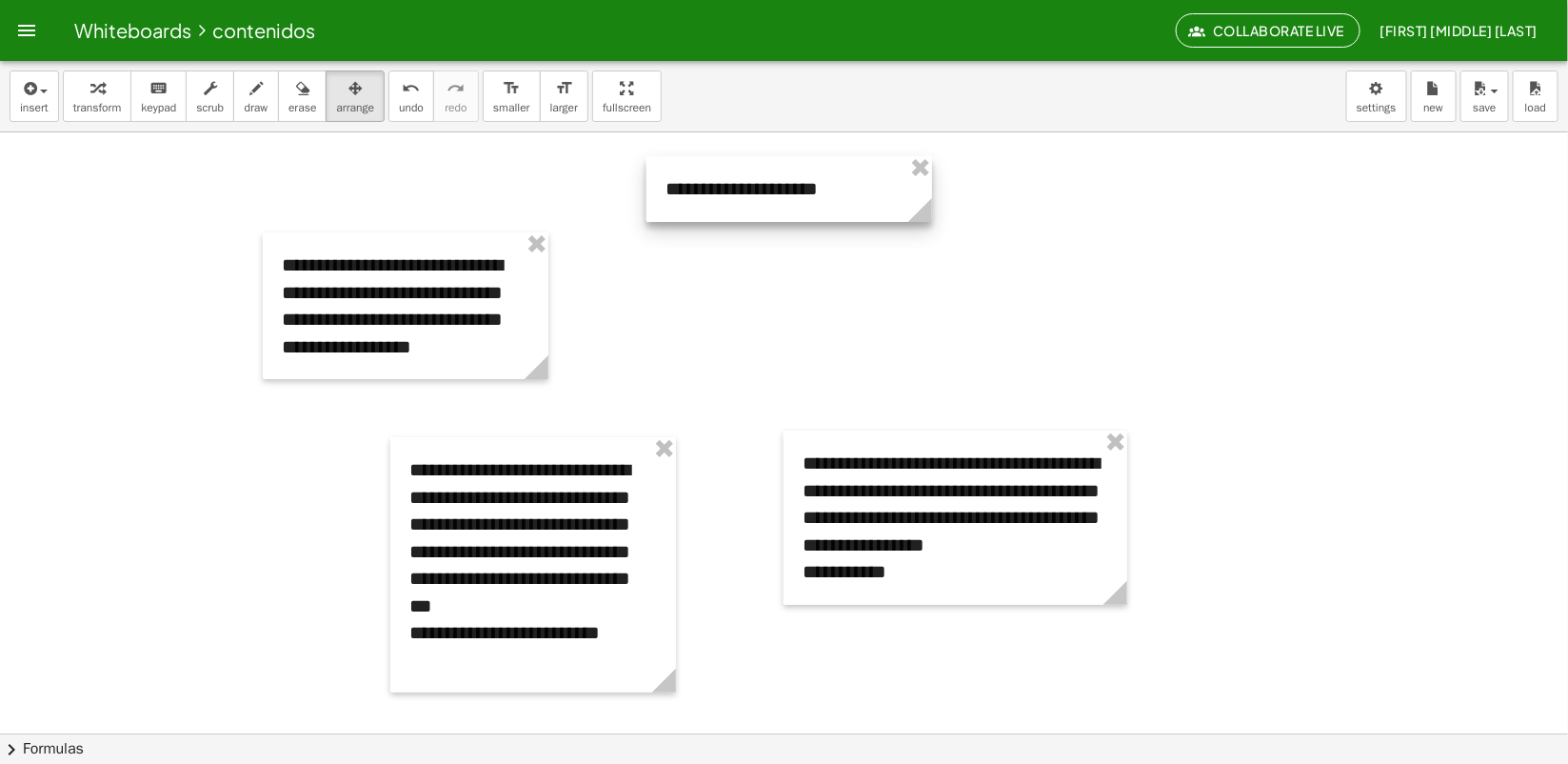 click at bounding box center [406, 306] 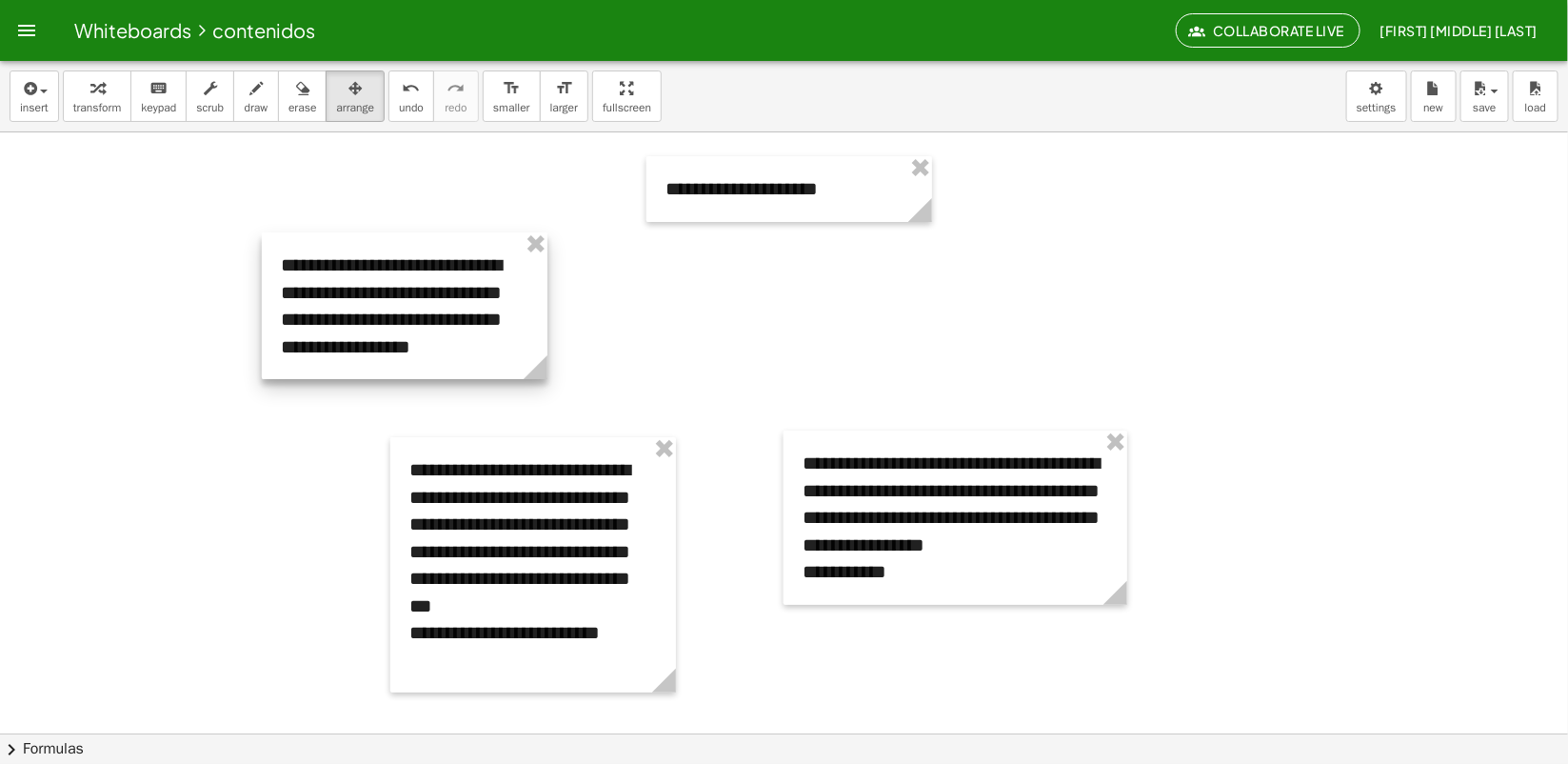 drag, startPoint x: 405, startPoint y: 320, endPoint x: 333, endPoint y: 350, distance: 78 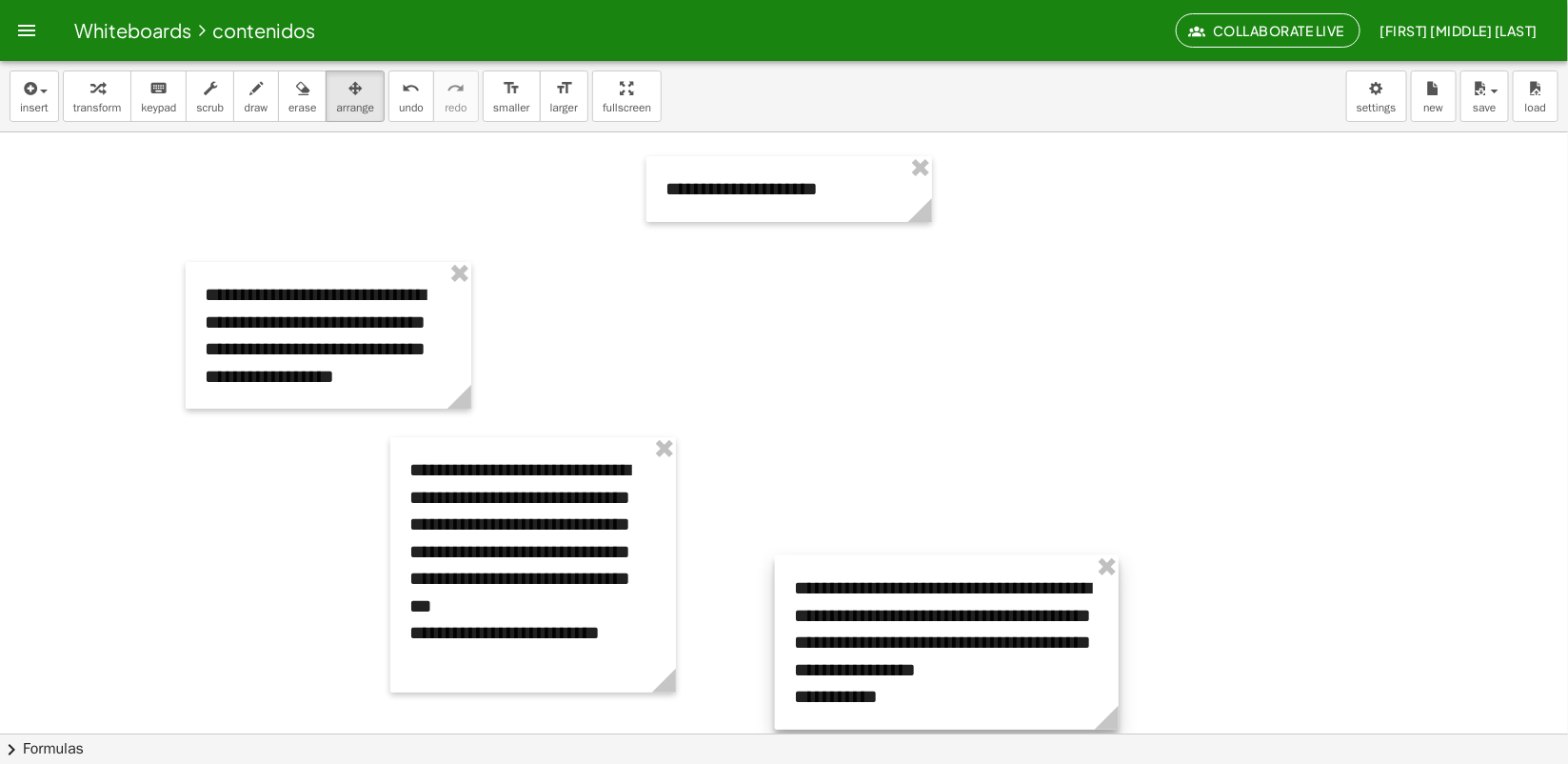 drag, startPoint x: 978, startPoint y: 517, endPoint x: 705, endPoint y: 614, distance: 289.7206 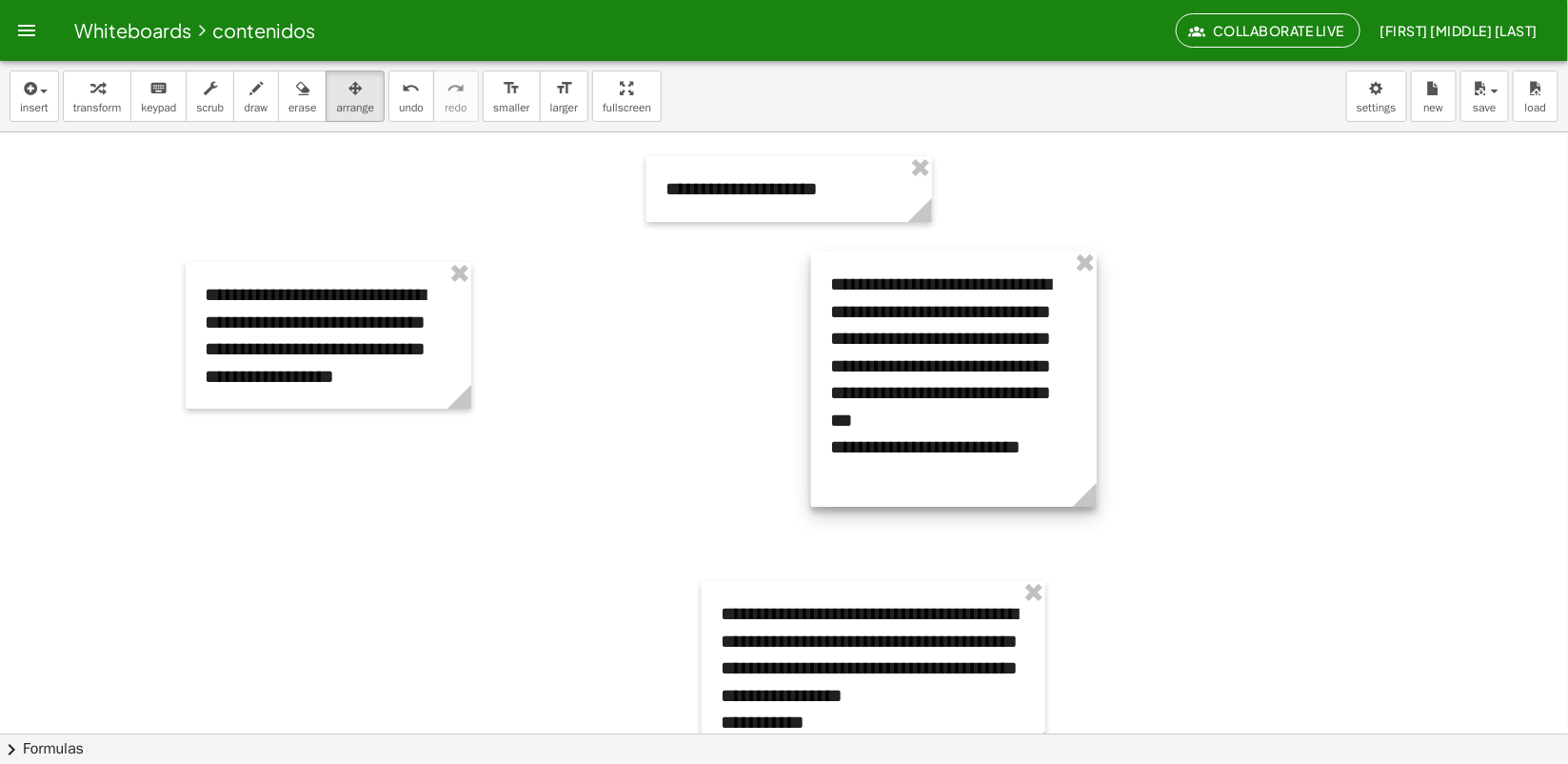 drag, startPoint x: 620, startPoint y: 593, endPoint x: 1033, endPoint y: 411, distance: 451.3236 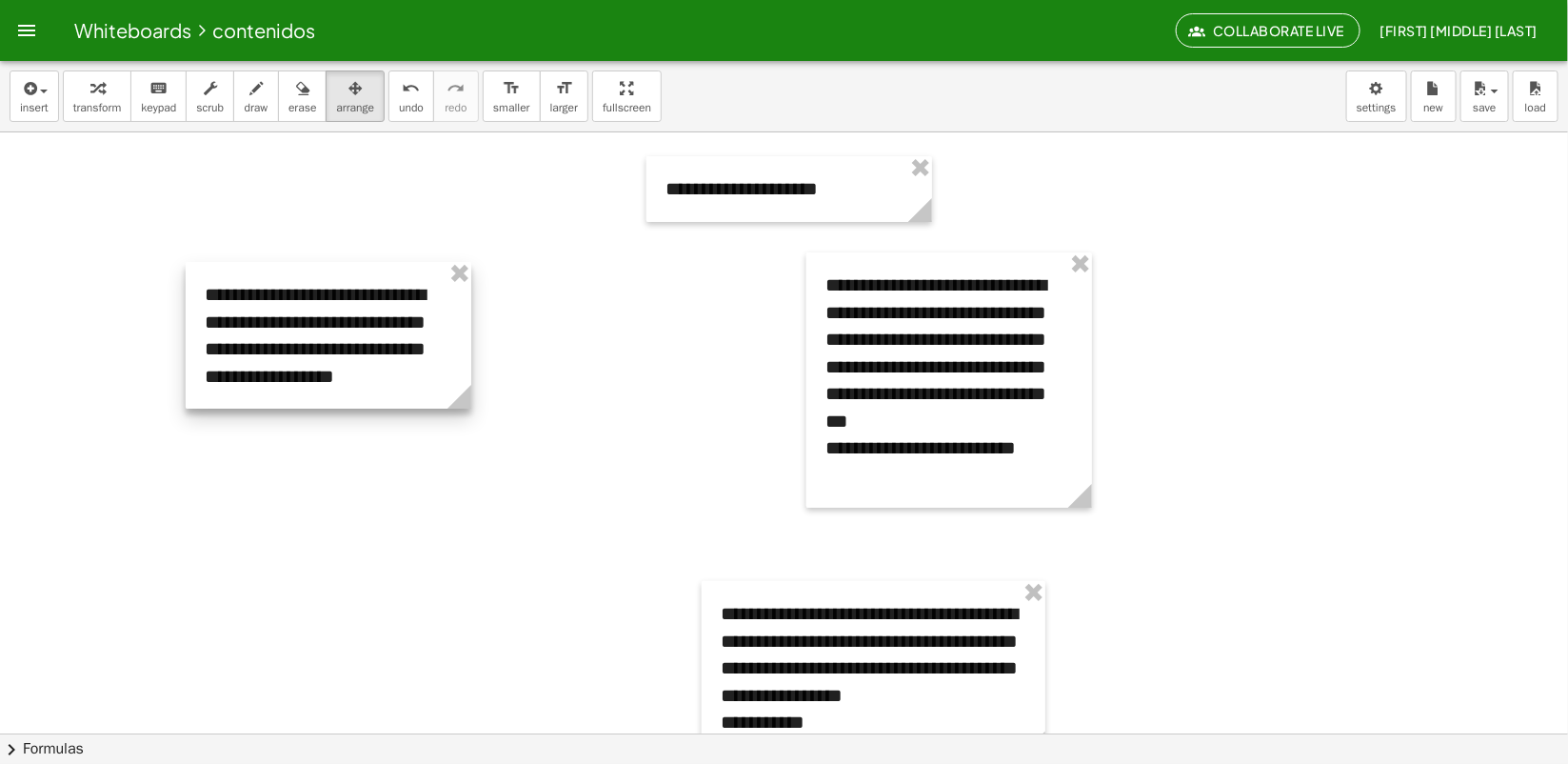 click at bounding box center [328, 335] 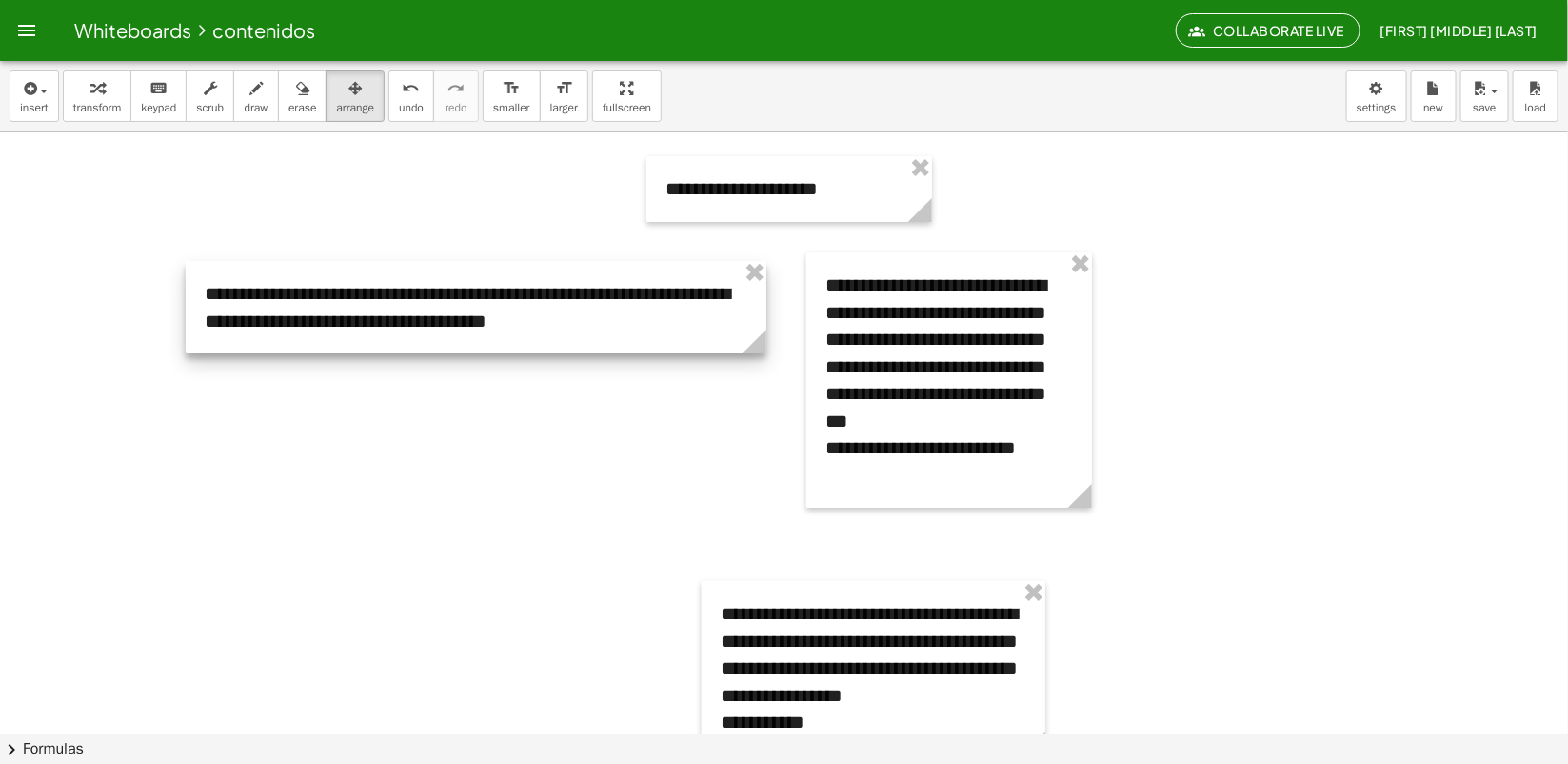 drag, startPoint x: 471, startPoint y: 402, endPoint x: 764, endPoint y: 412, distance: 293.1706 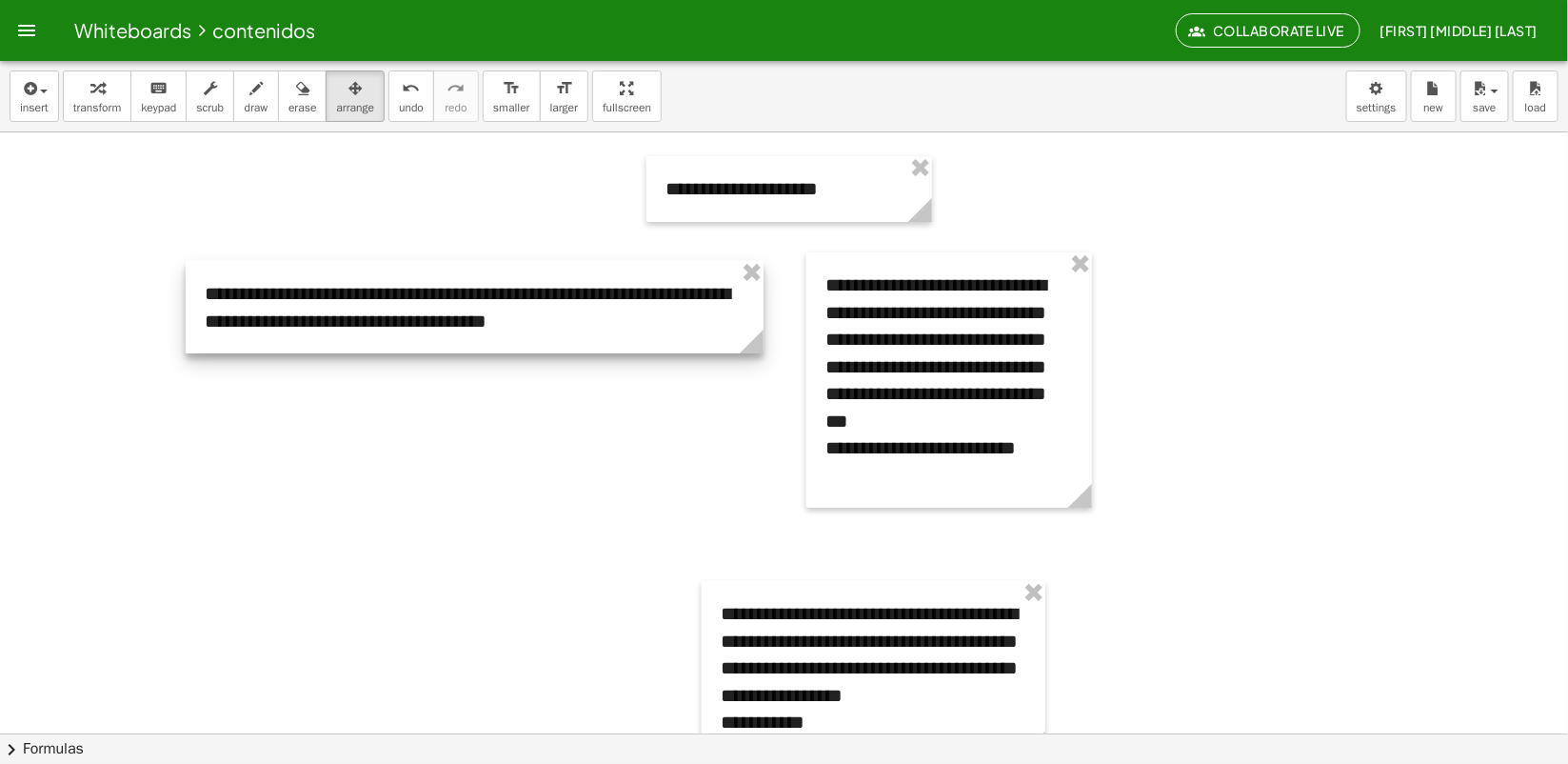 click at bounding box center (949, 380) 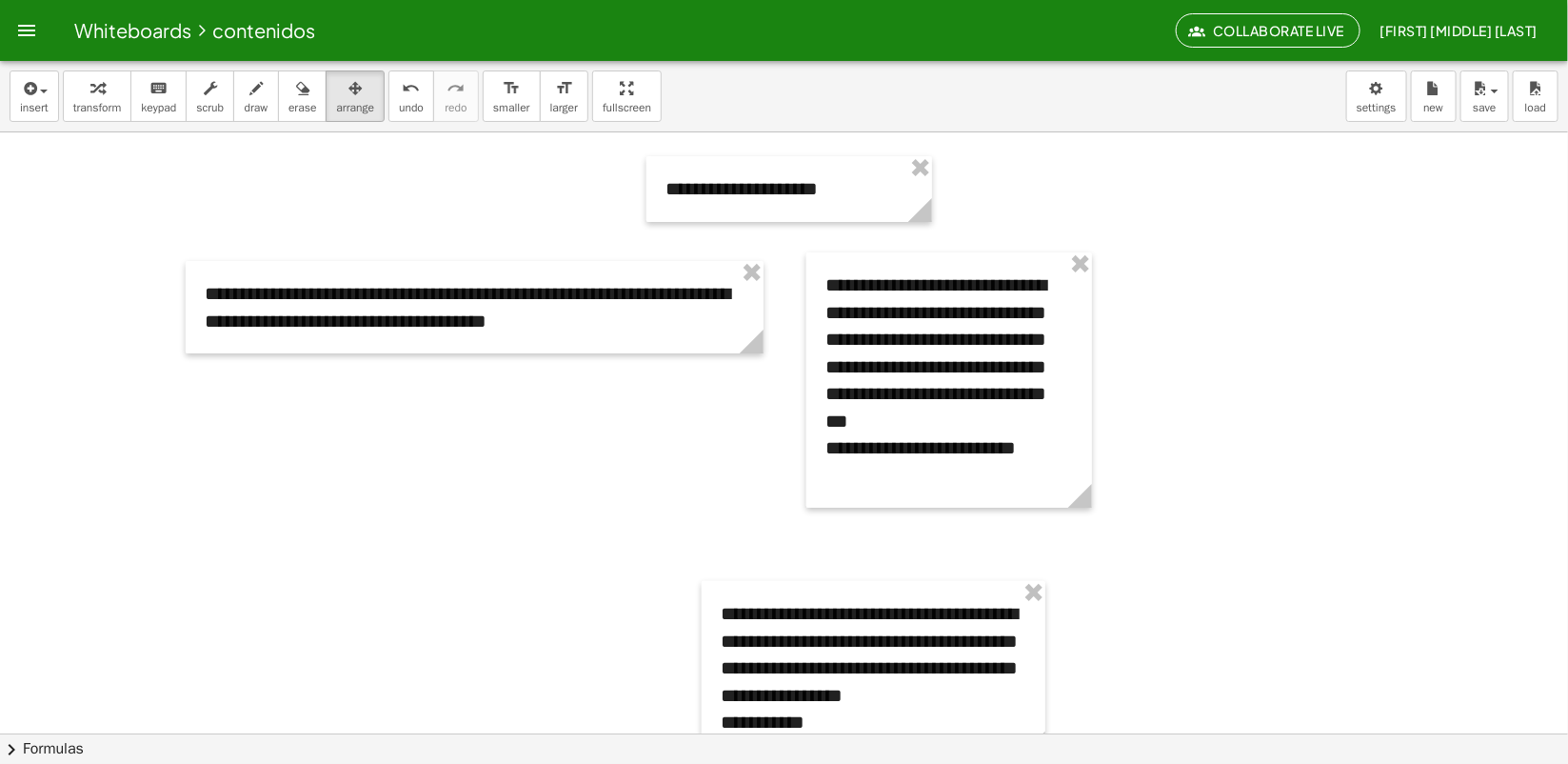 drag, startPoint x: 1090, startPoint y: 513, endPoint x: 1031, endPoint y: 473, distance: 71.281134 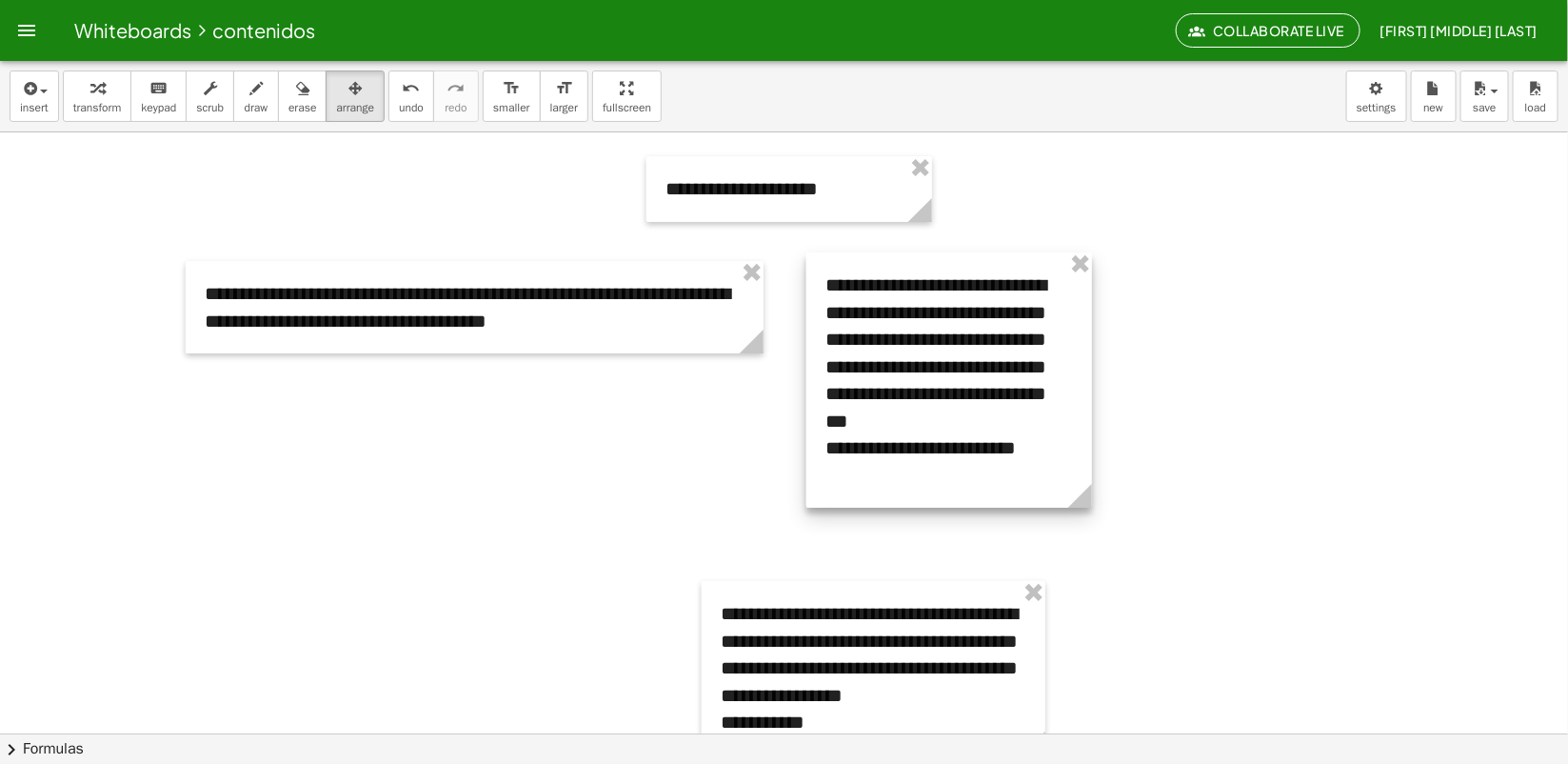 click at bounding box center (949, 380) 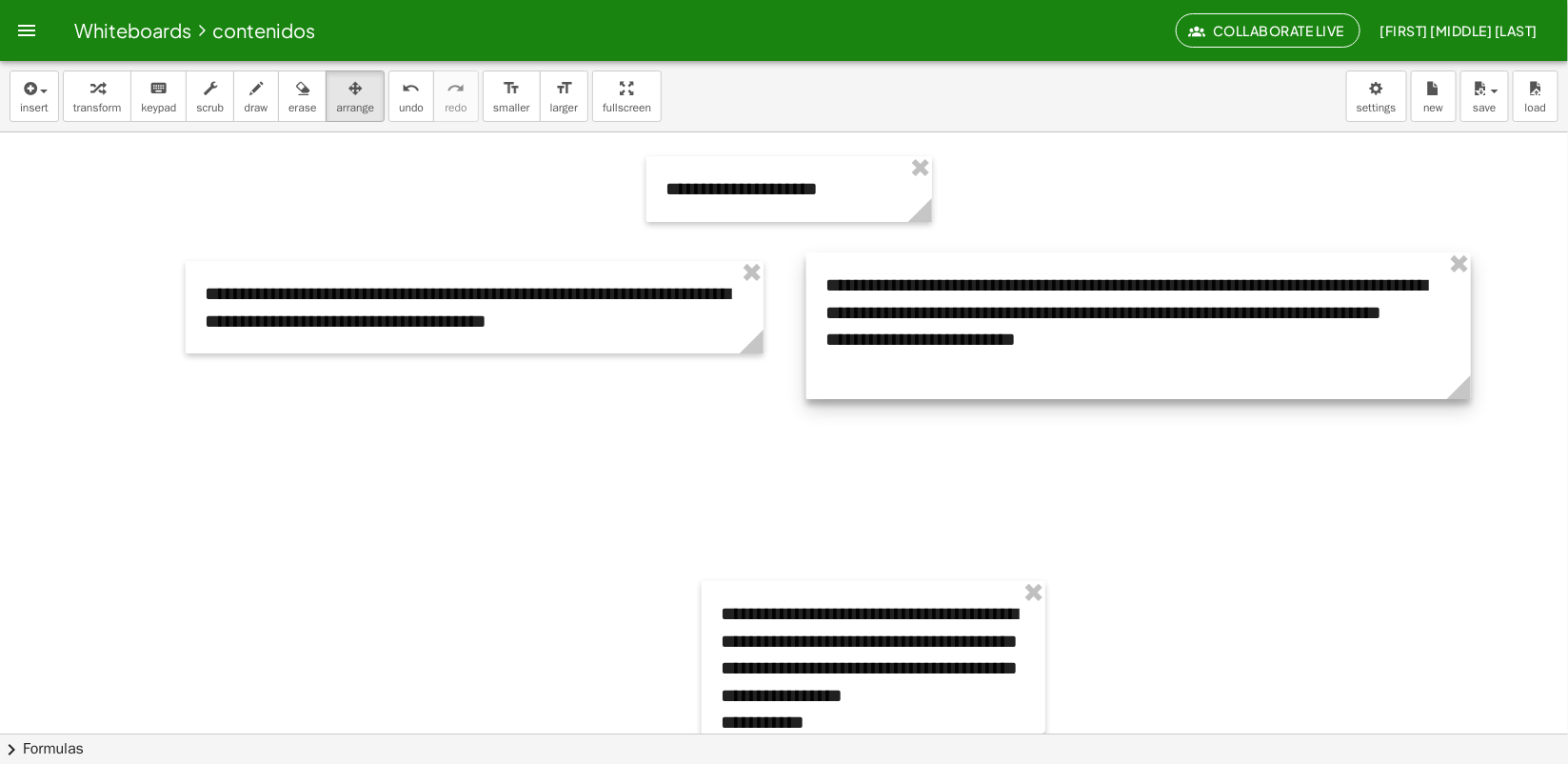 drag, startPoint x: 1087, startPoint y: 511, endPoint x: 1401, endPoint y: 355, distance: 350.6166 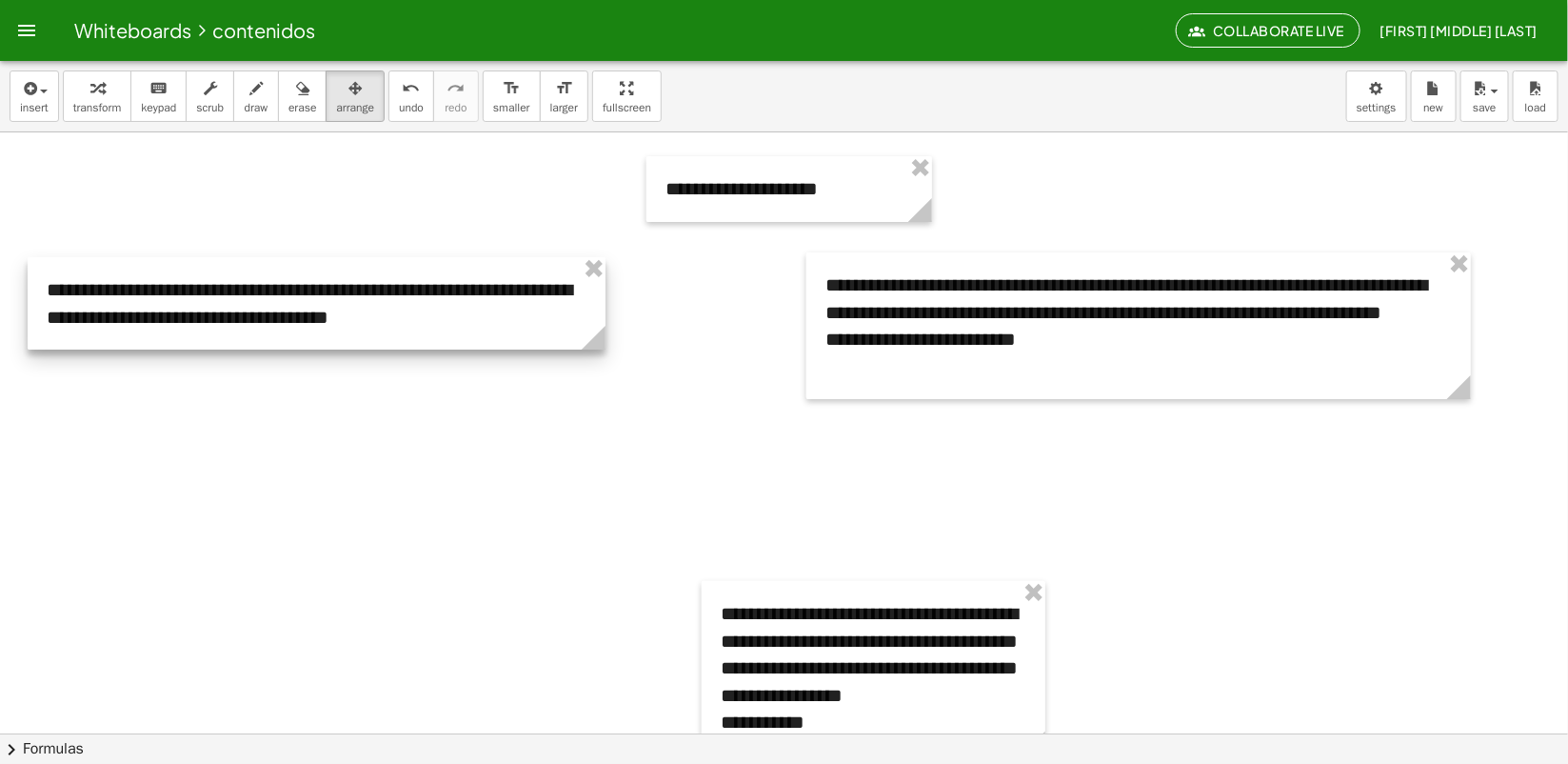 drag, startPoint x: 563, startPoint y: 325, endPoint x: 414, endPoint y: 321, distance: 149.05368 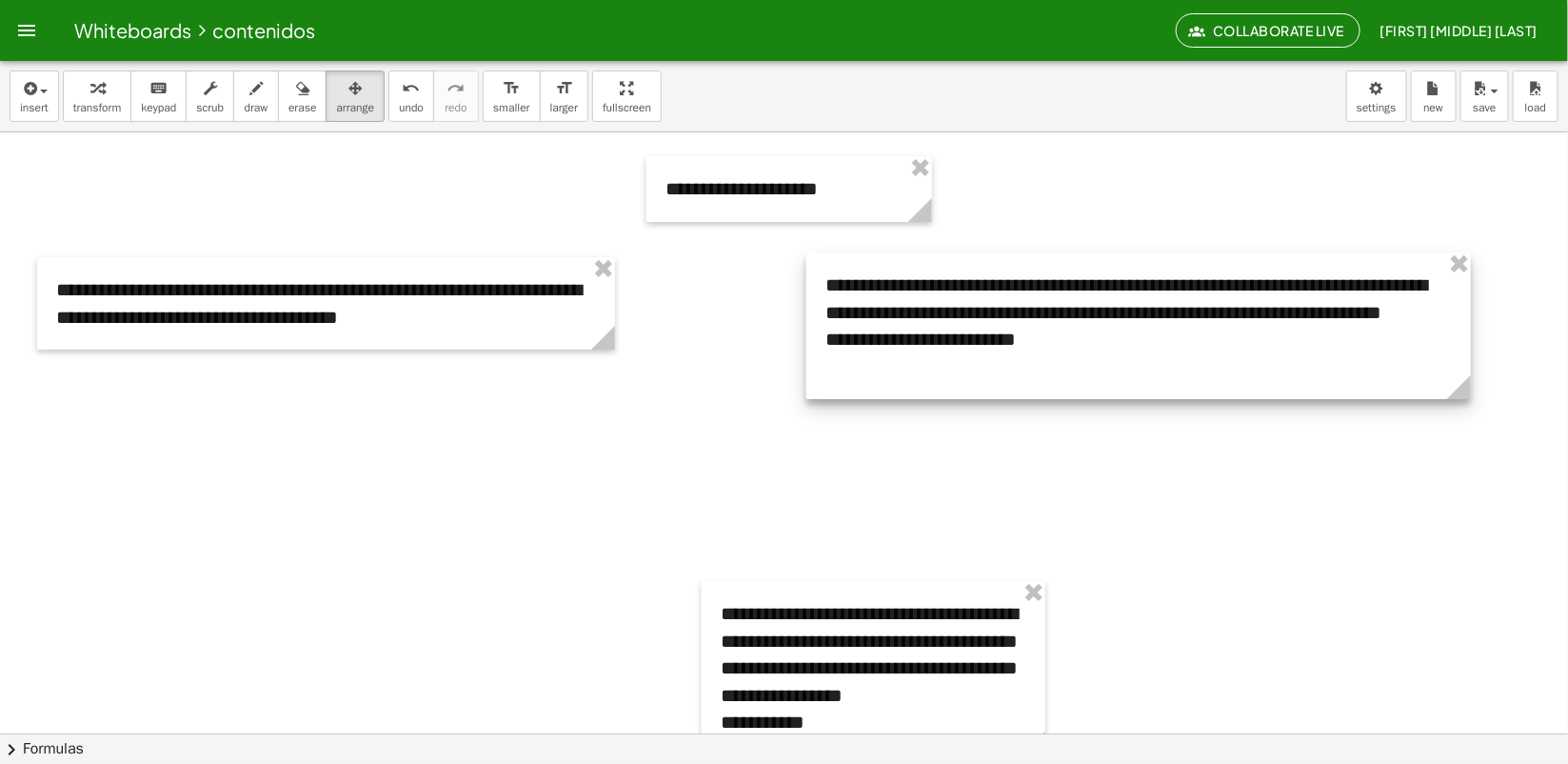 click at bounding box center (1139, 326) 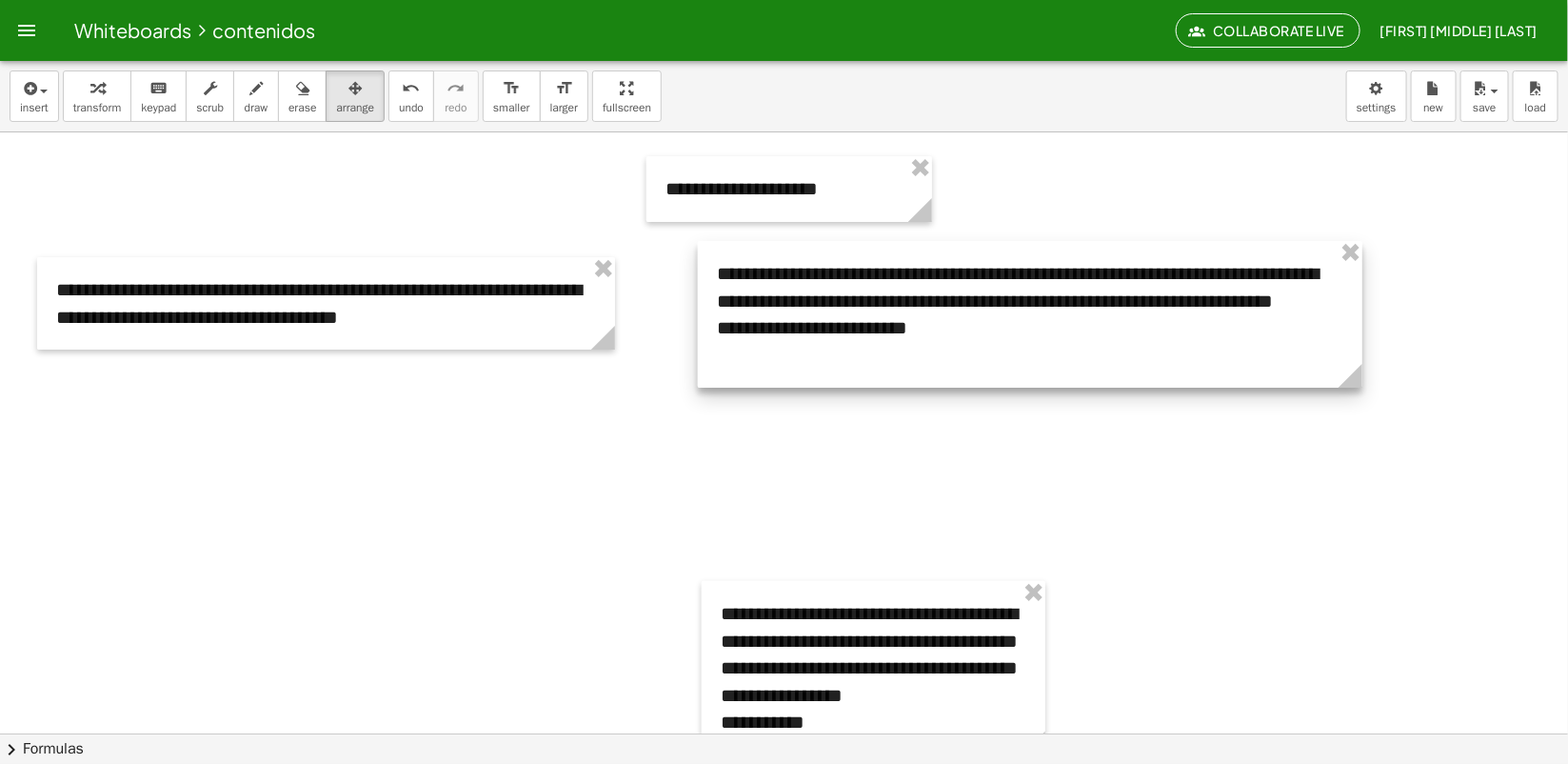 drag, startPoint x: 968, startPoint y: 373, endPoint x: 1043, endPoint y: 350, distance: 78.44743 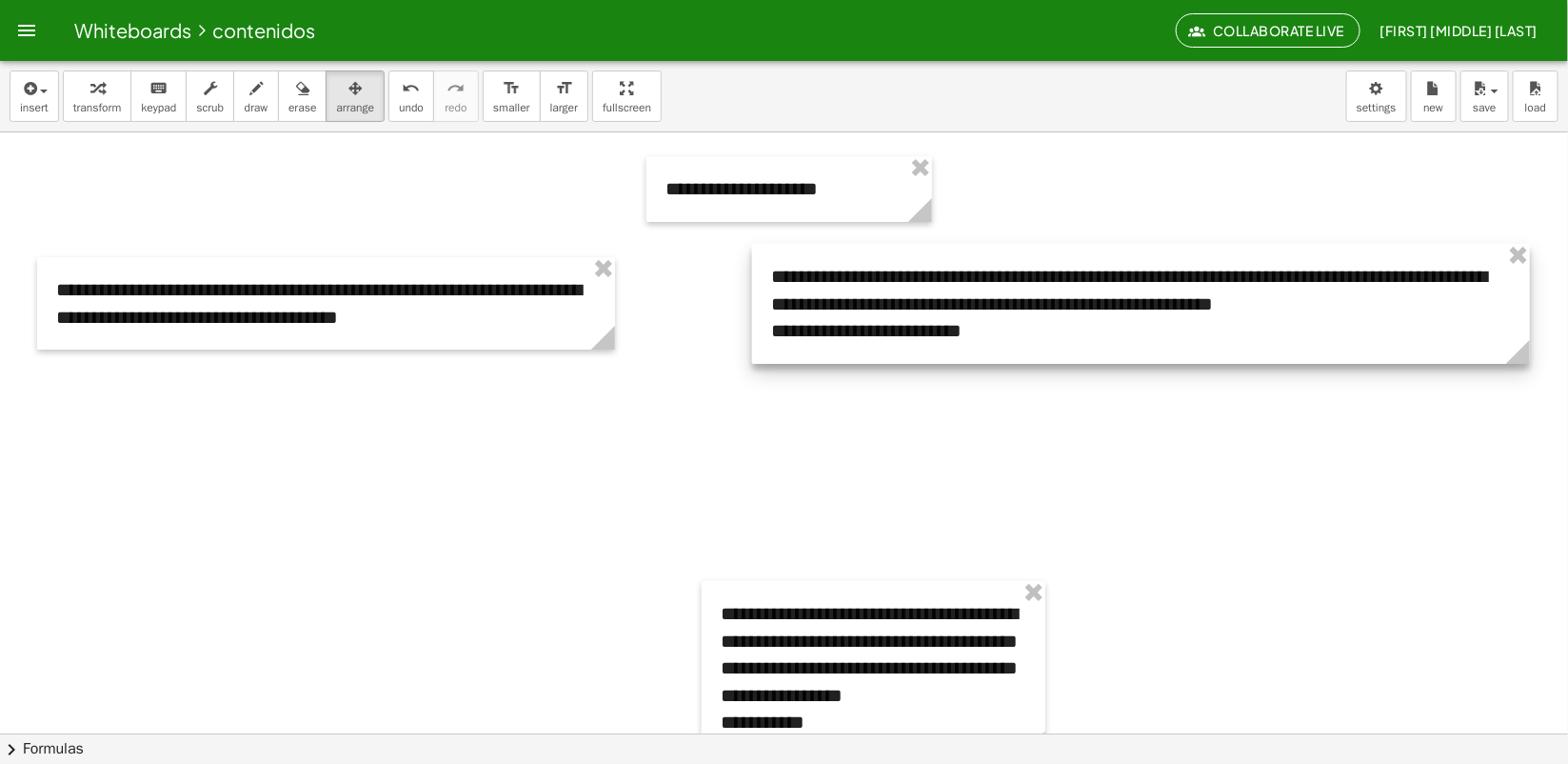 drag, startPoint x: 1417, startPoint y: 393, endPoint x: 1530, endPoint y: 392, distance: 113.00442 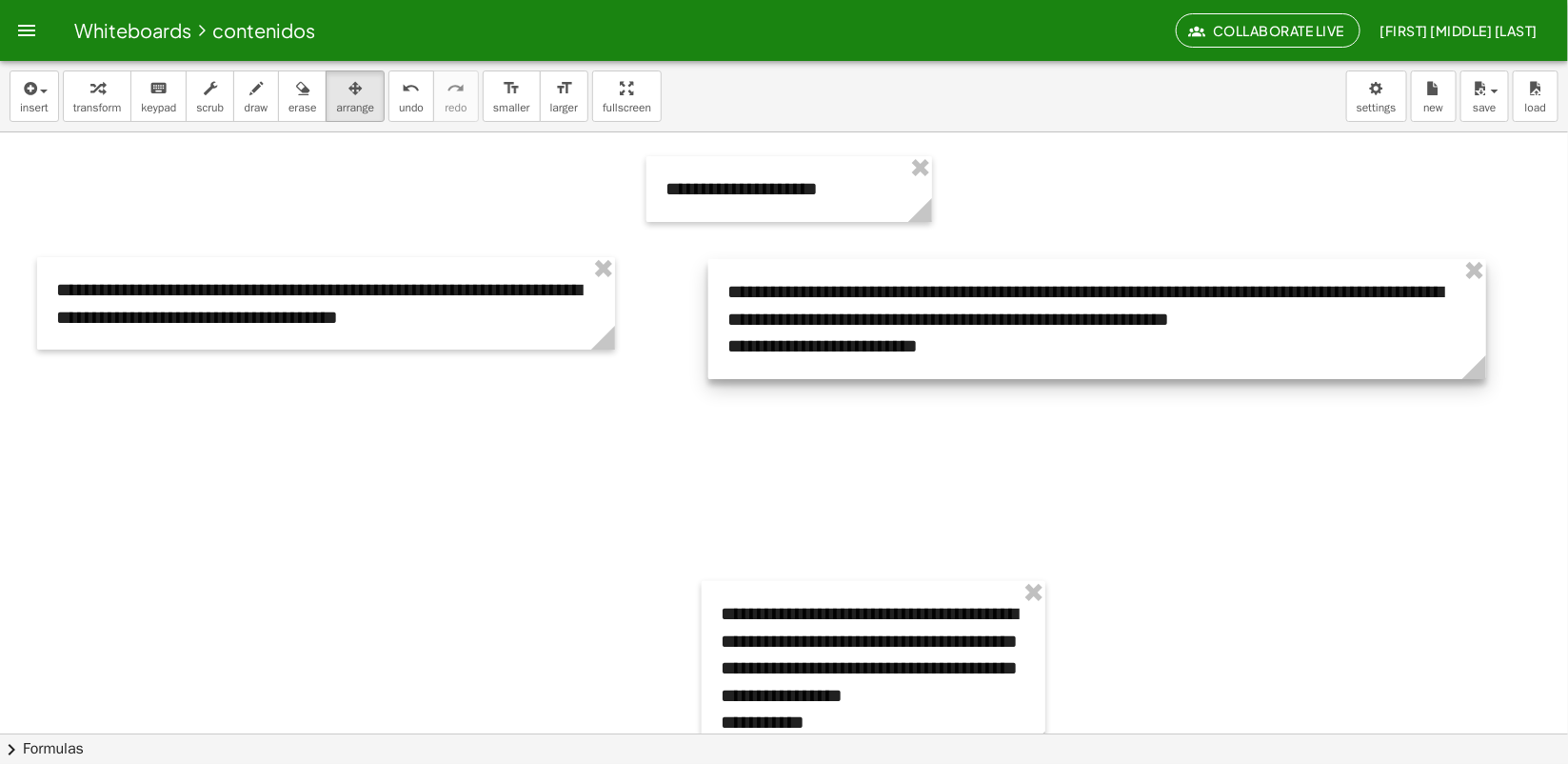 drag, startPoint x: 1182, startPoint y: 335, endPoint x: 1476, endPoint y: 354, distance: 294.61331 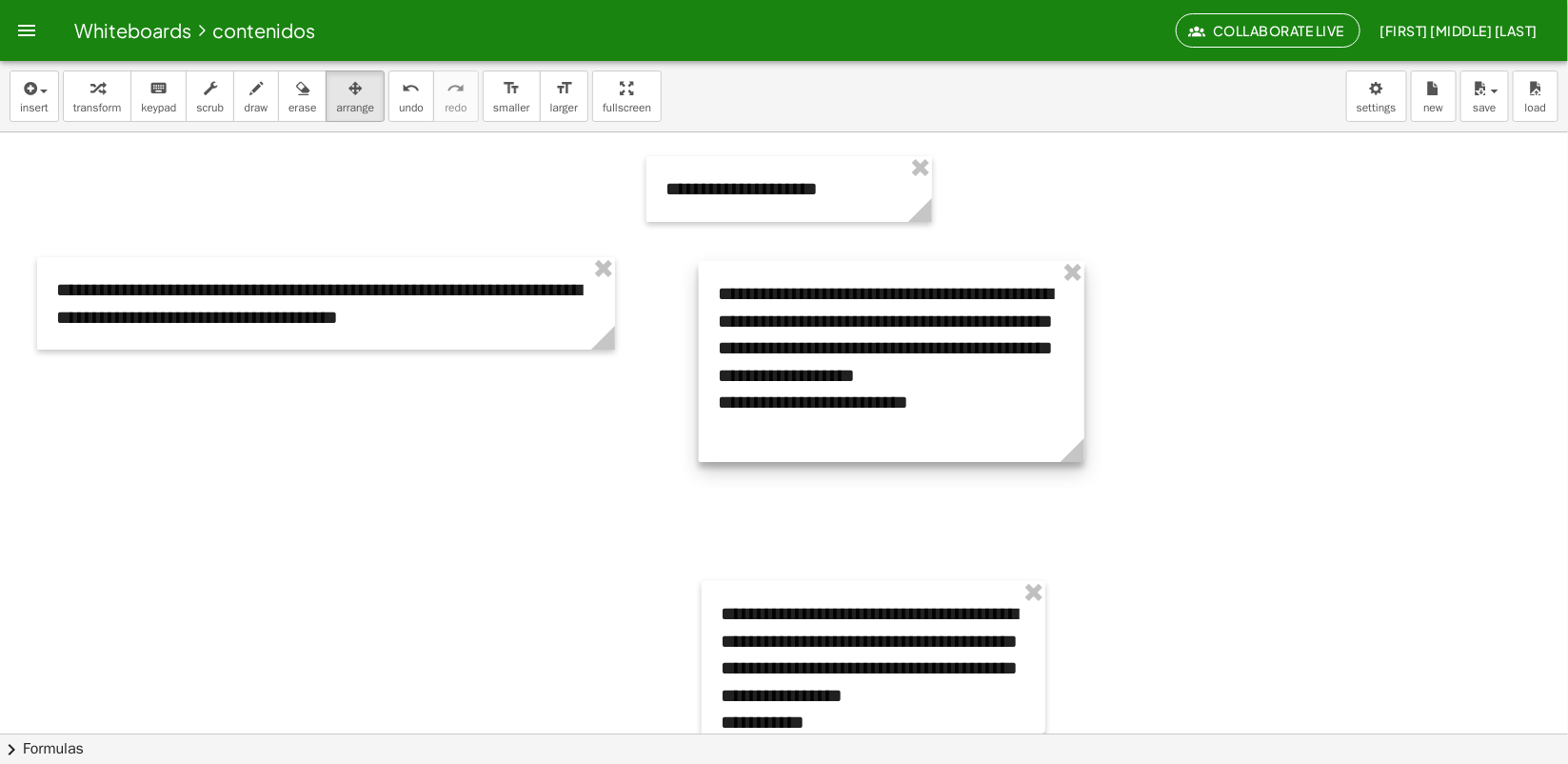 drag, startPoint x: 1474, startPoint y: 383, endPoint x: 1141, endPoint y: 493, distance: 350.69788 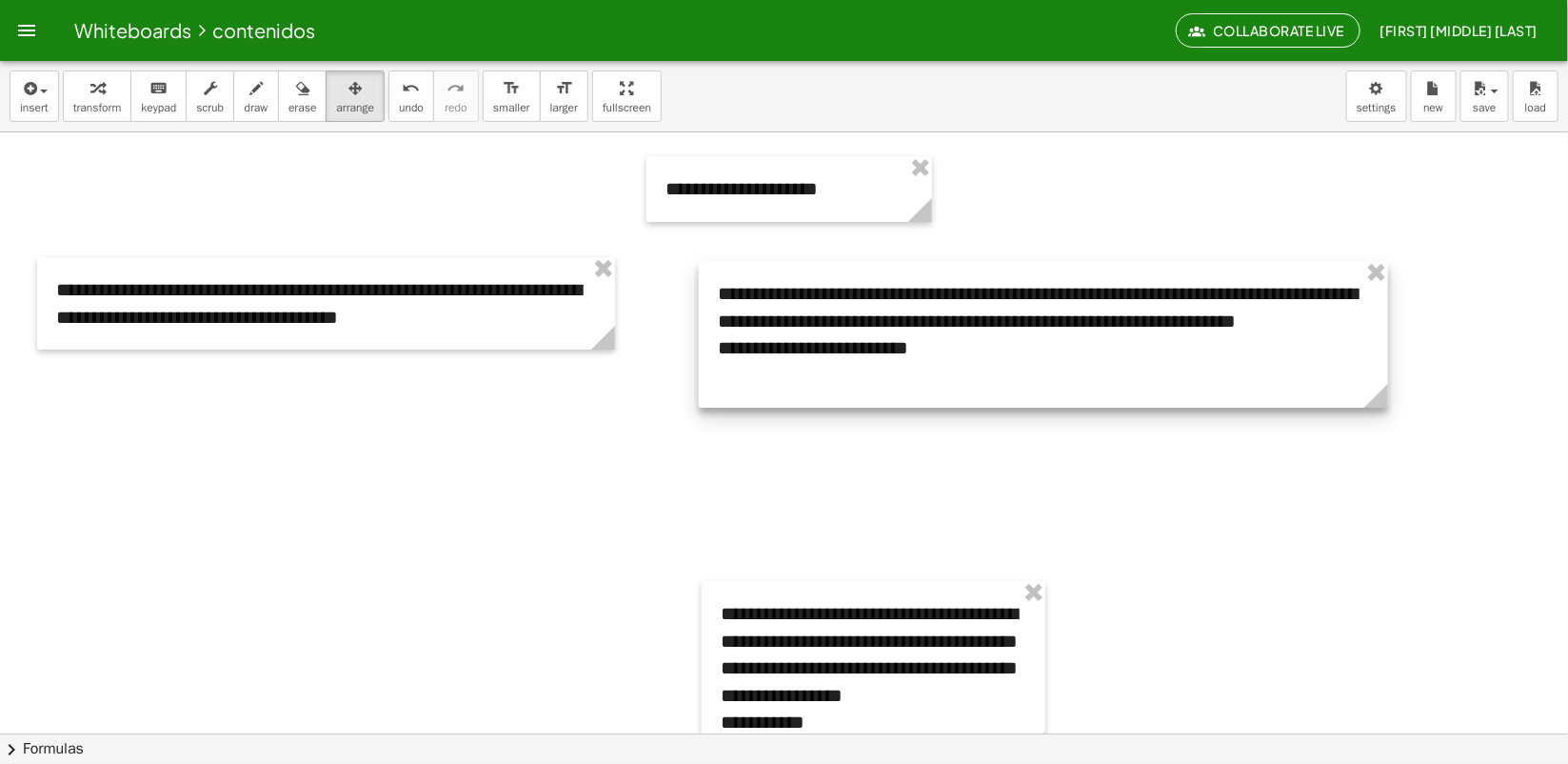 drag, startPoint x: 1134, startPoint y: 436, endPoint x: 1173, endPoint y: 370, distance: 76.66159 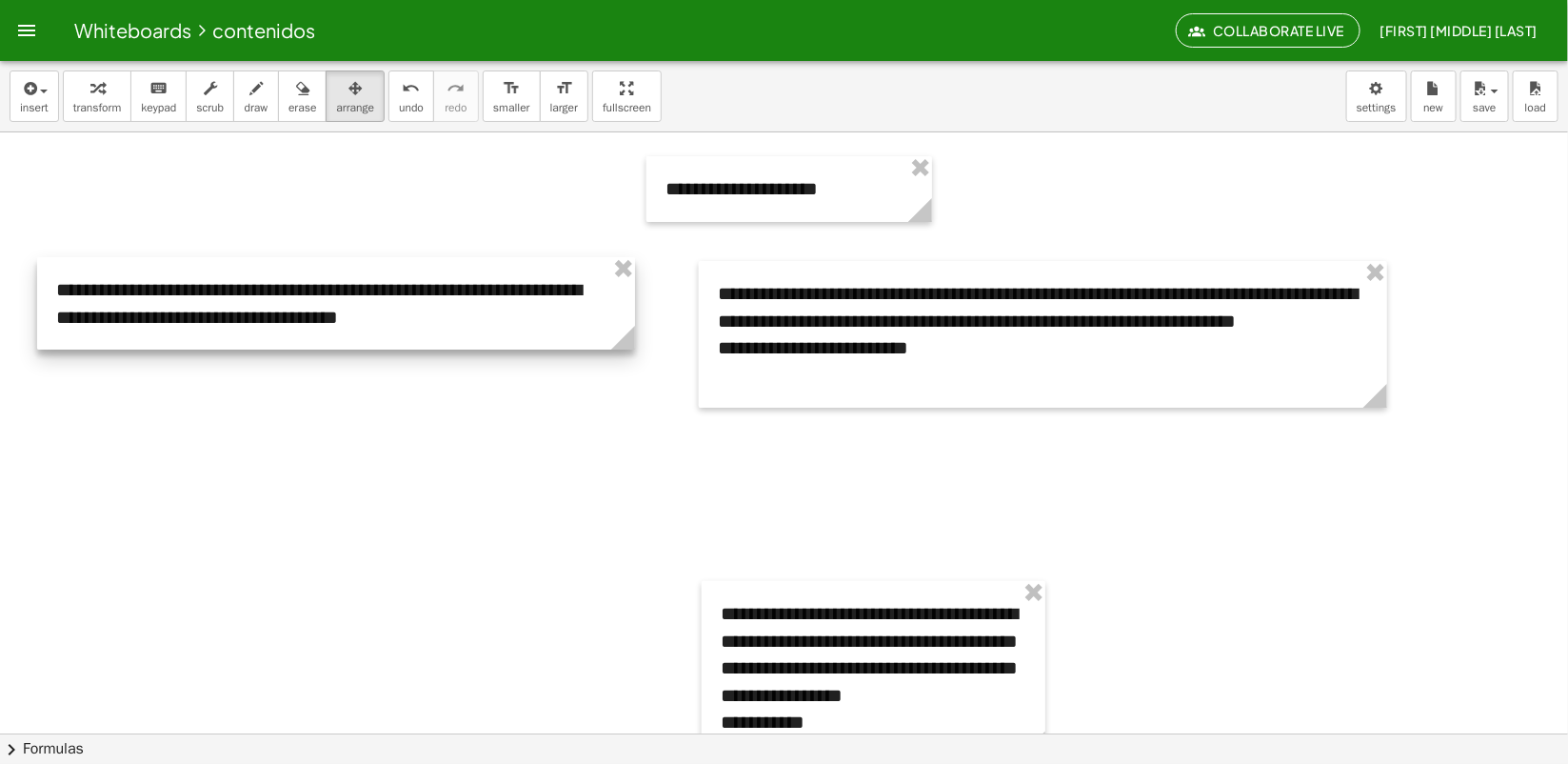 drag, startPoint x: 614, startPoint y: 349, endPoint x: 759, endPoint y: 430, distance: 166.09034 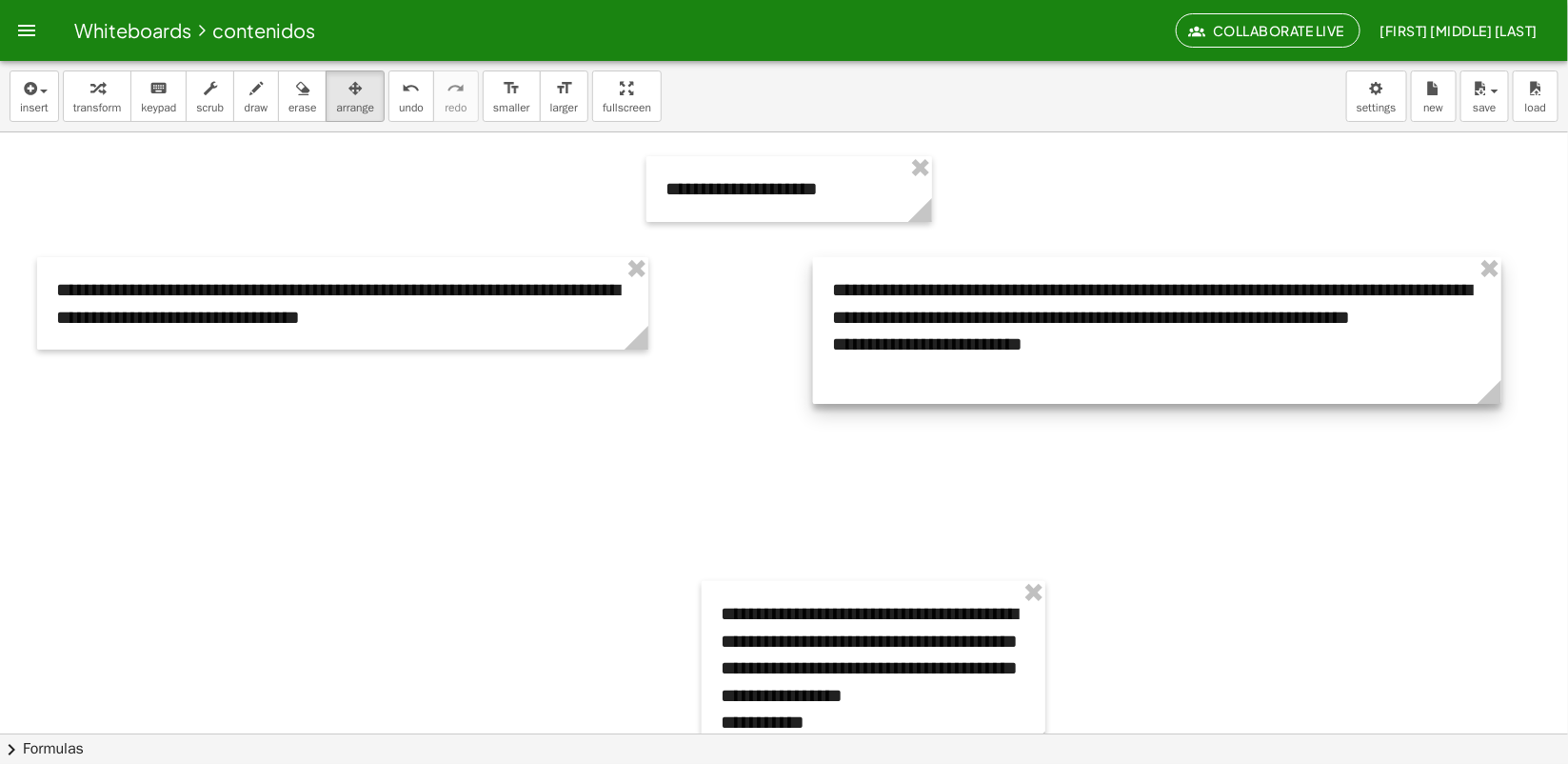 drag, startPoint x: 949, startPoint y: 359, endPoint x: 853, endPoint y: 407, distance: 107.331263 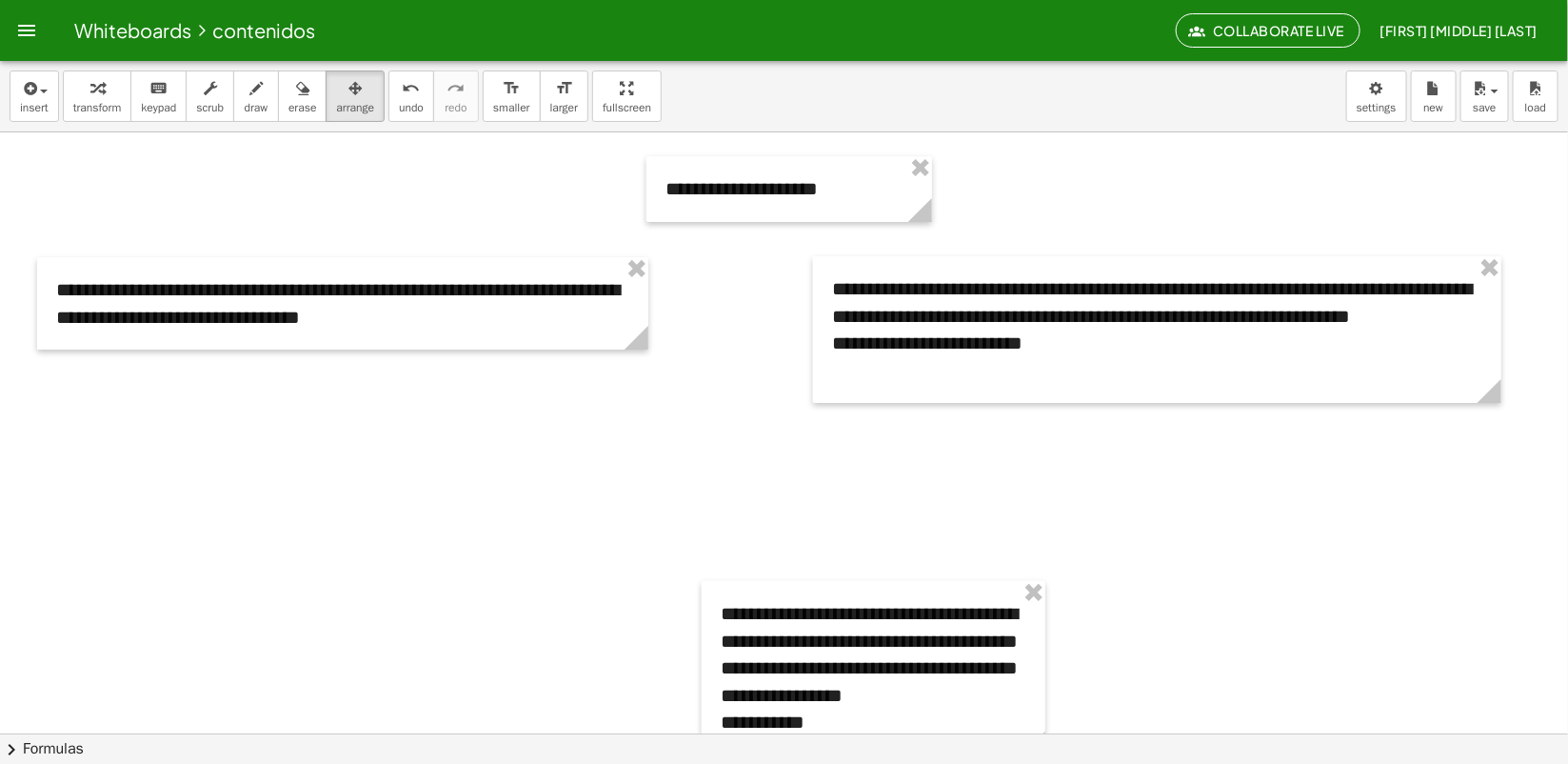 drag, startPoint x: 778, startPoint y: 411, endPoint x: 767, endPoint y: 402, distance: 14.21267 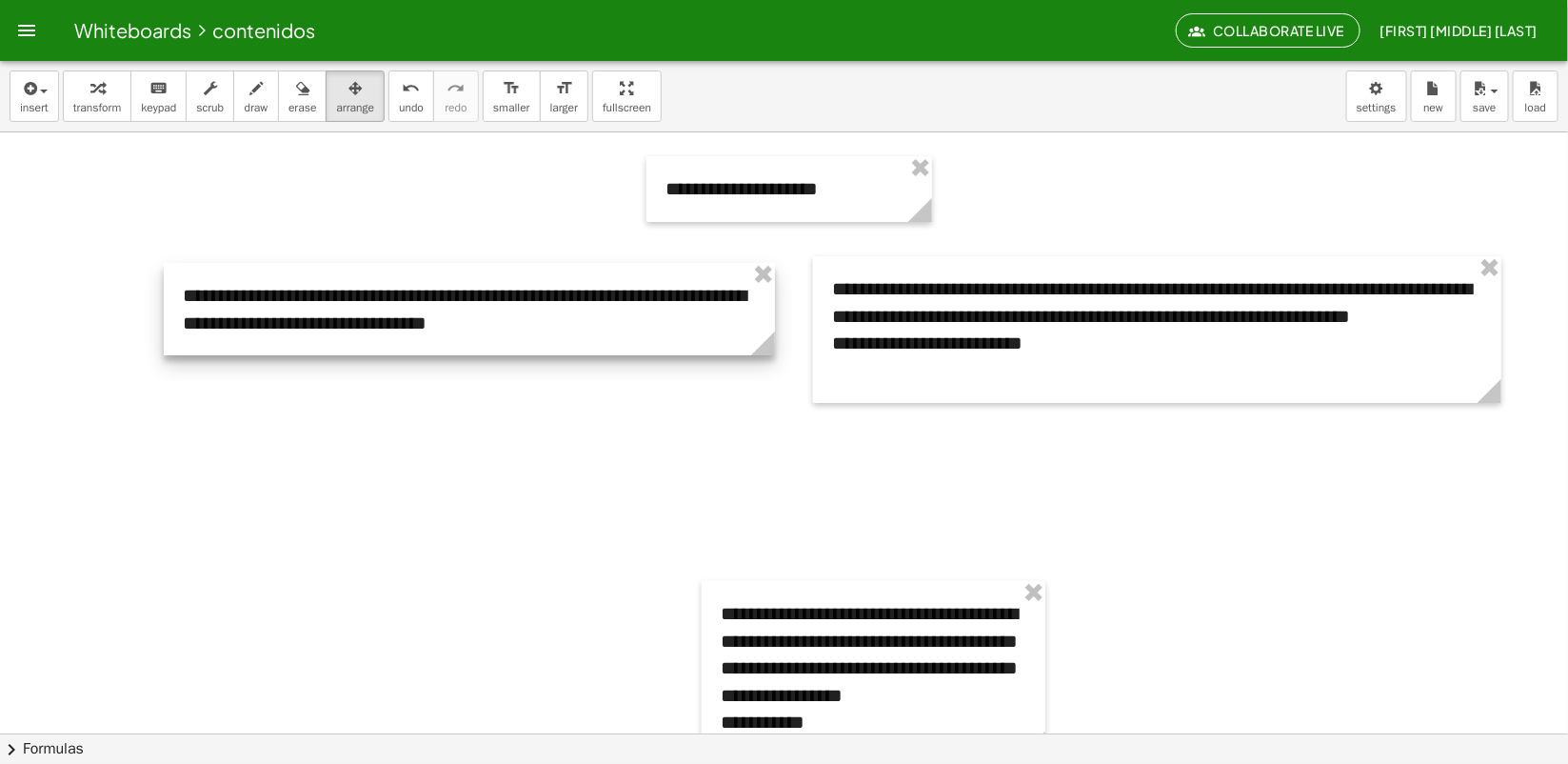 drag, startPoint x: 483, startPoint y: 345, endPoint x: 609, endPoint y: 351, distance: 126.14278 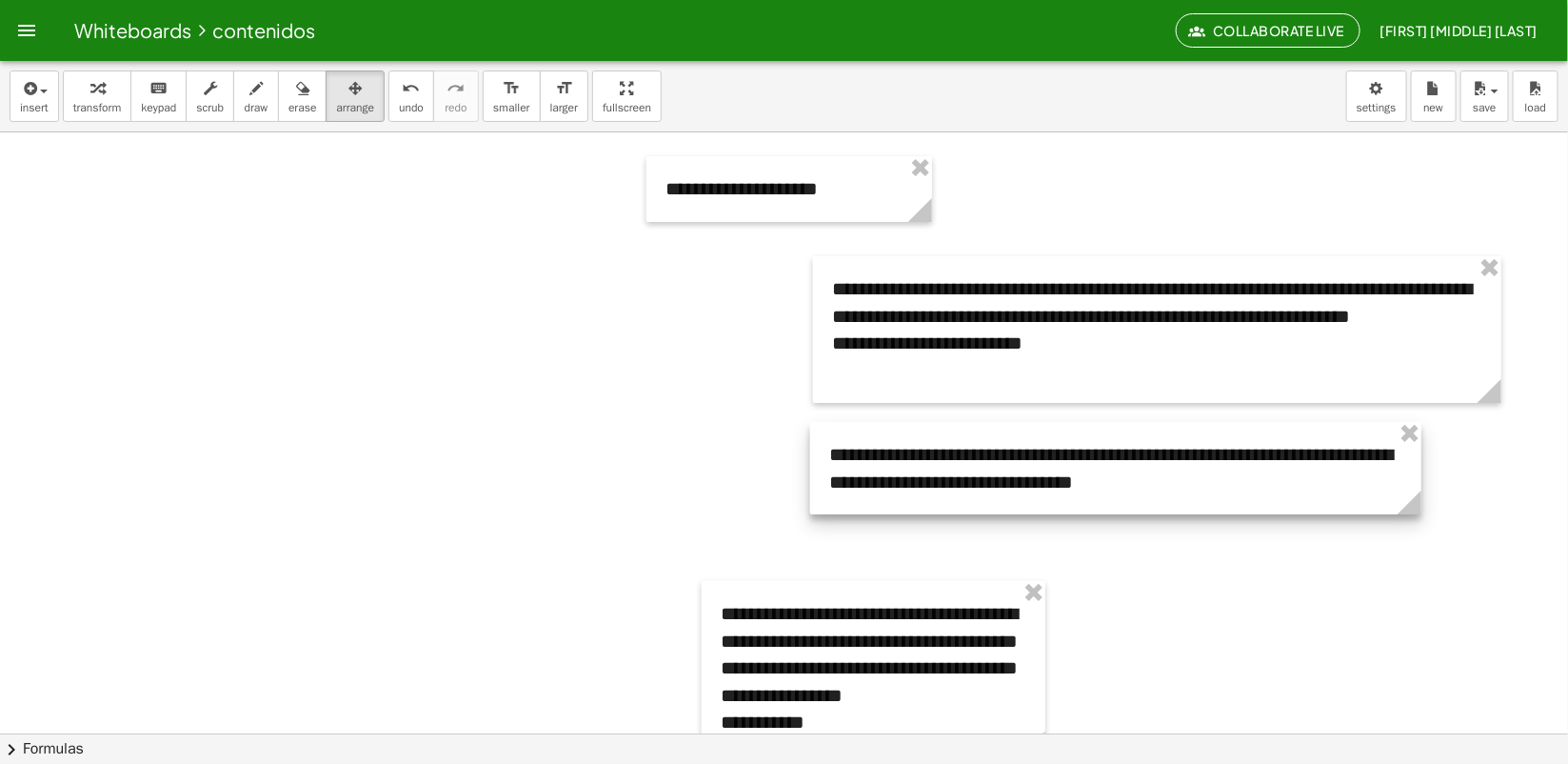 drag, startPoint x: 758, startPoint y: 384, endPoint x: 1176, endPoint y: 495, distance: 432.48699 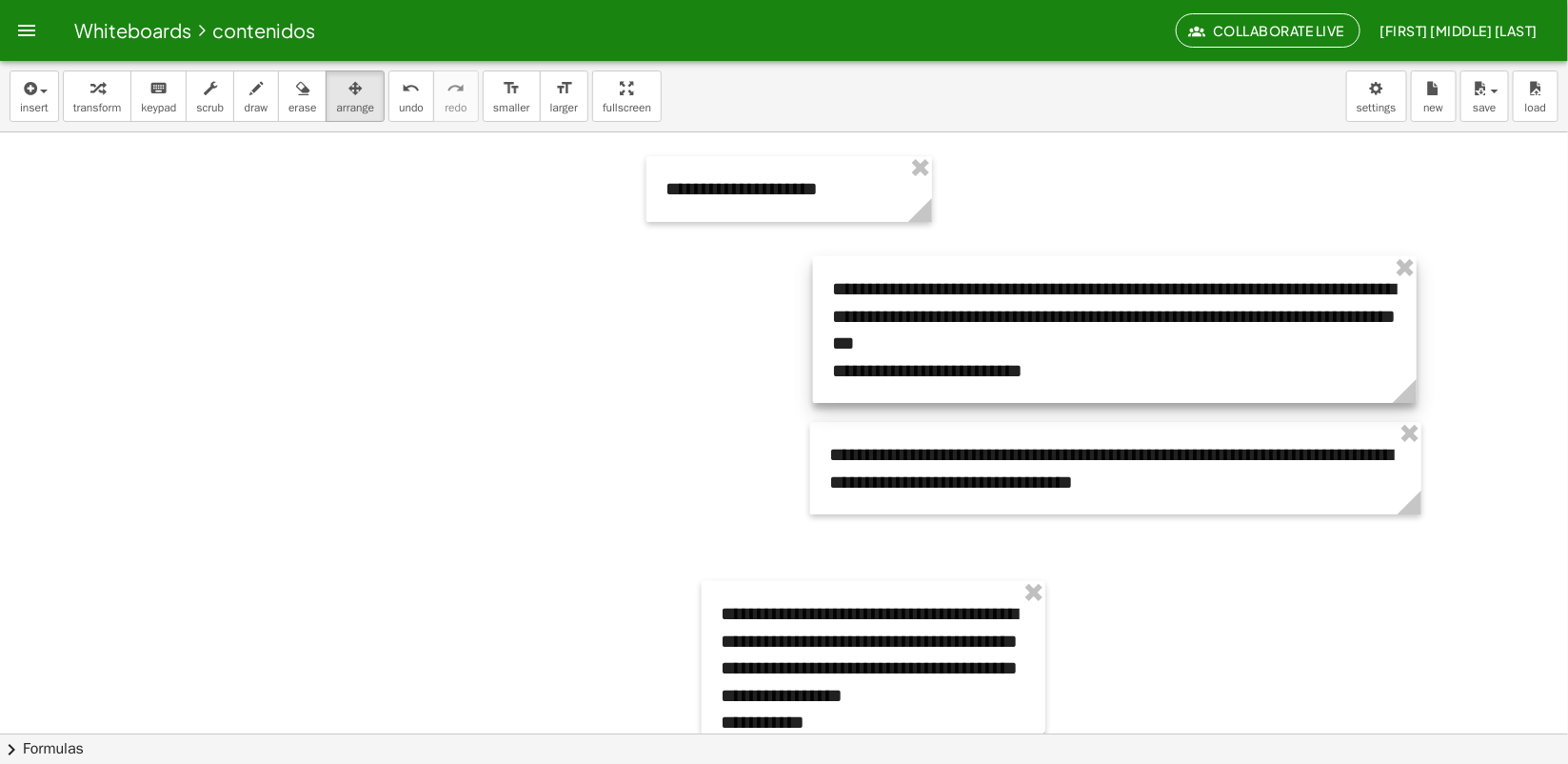 drag, startPoint x: 1500, startPoint y: 403, endPoint x: 1416, endPoint y: 406, distance: 84.053554 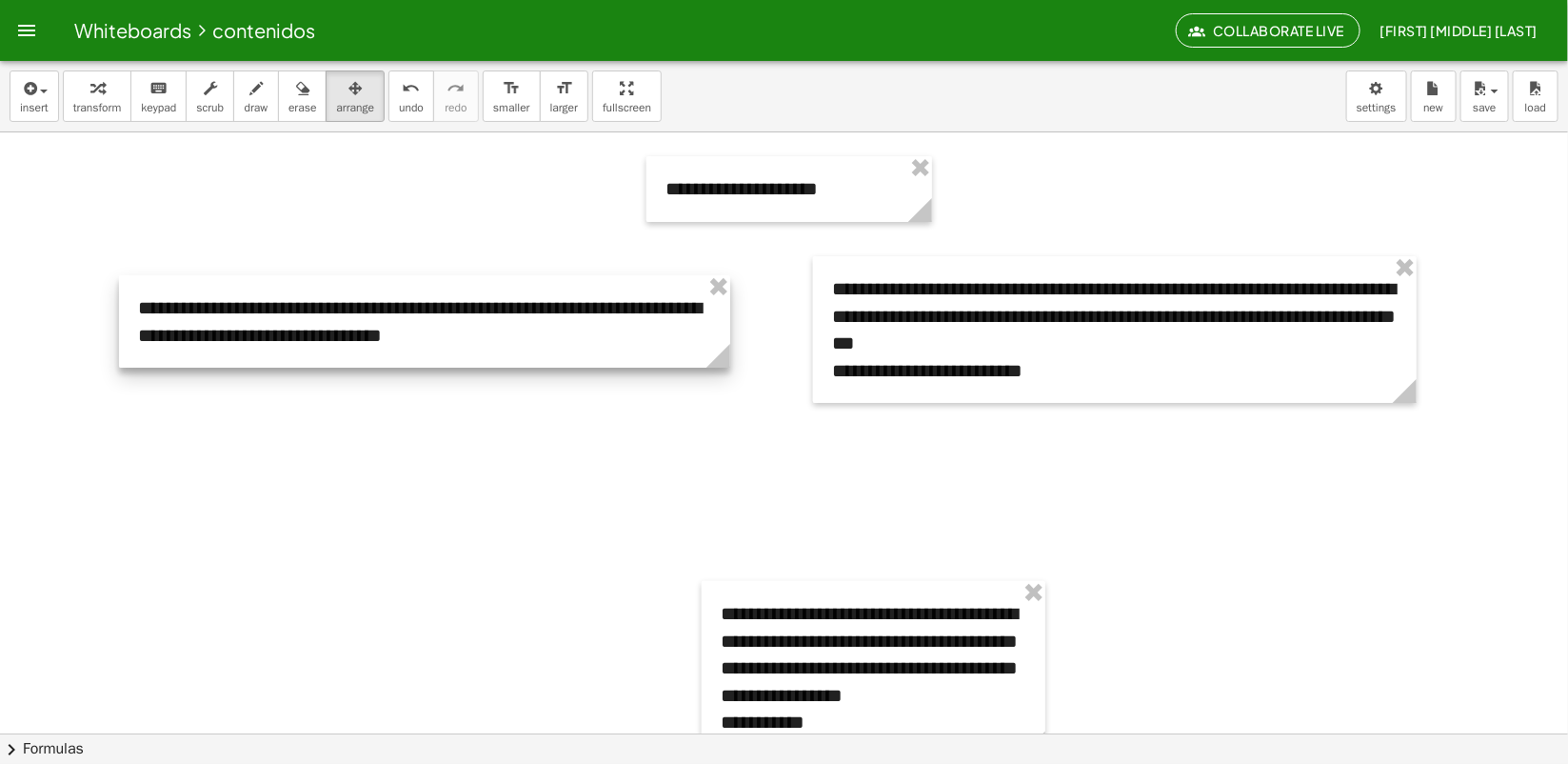 drag, startPoint x: 1057, startPoint y: 472, endPoint x: 397, endPoint y: 319, distance: 677.50203 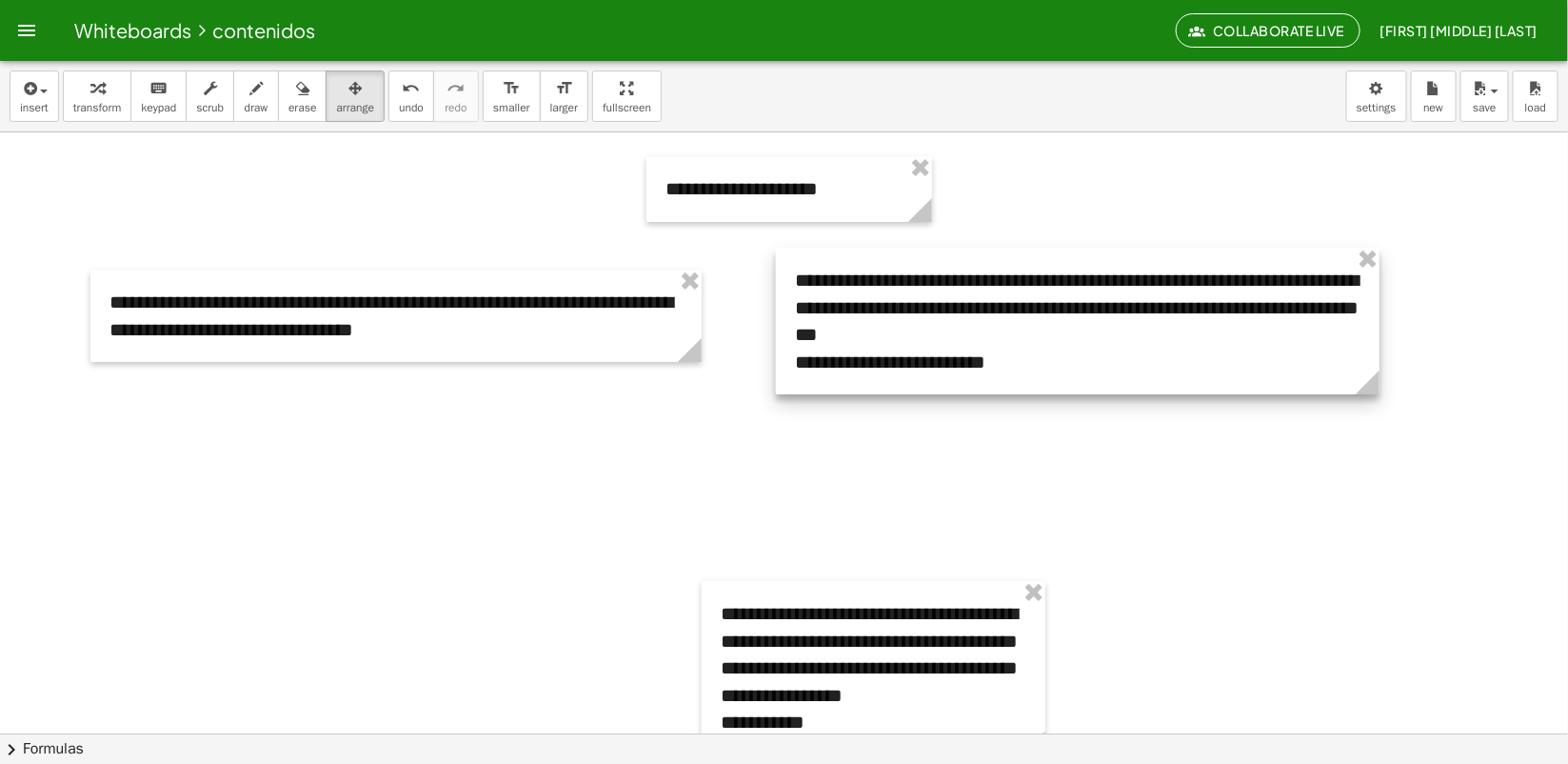 drag, startPoint x: 929, startPoint y: 353, endPoint x: 757, endPoint y: 349, distance: 172.04651 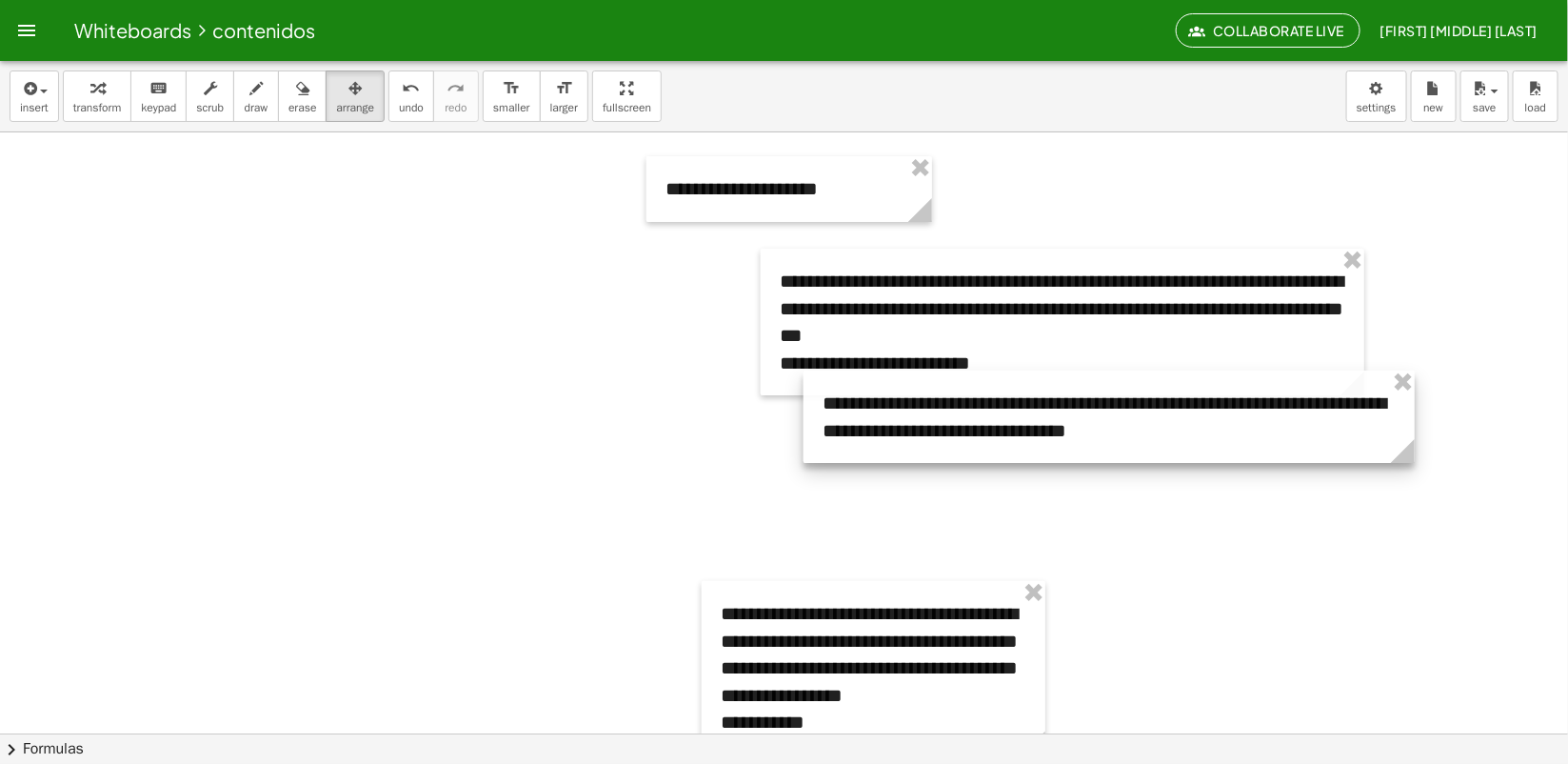 drag, startPoint x: 435, startPoint y: 325, endPoint x: 1250, endPoint y: 492, distance: 831.9339 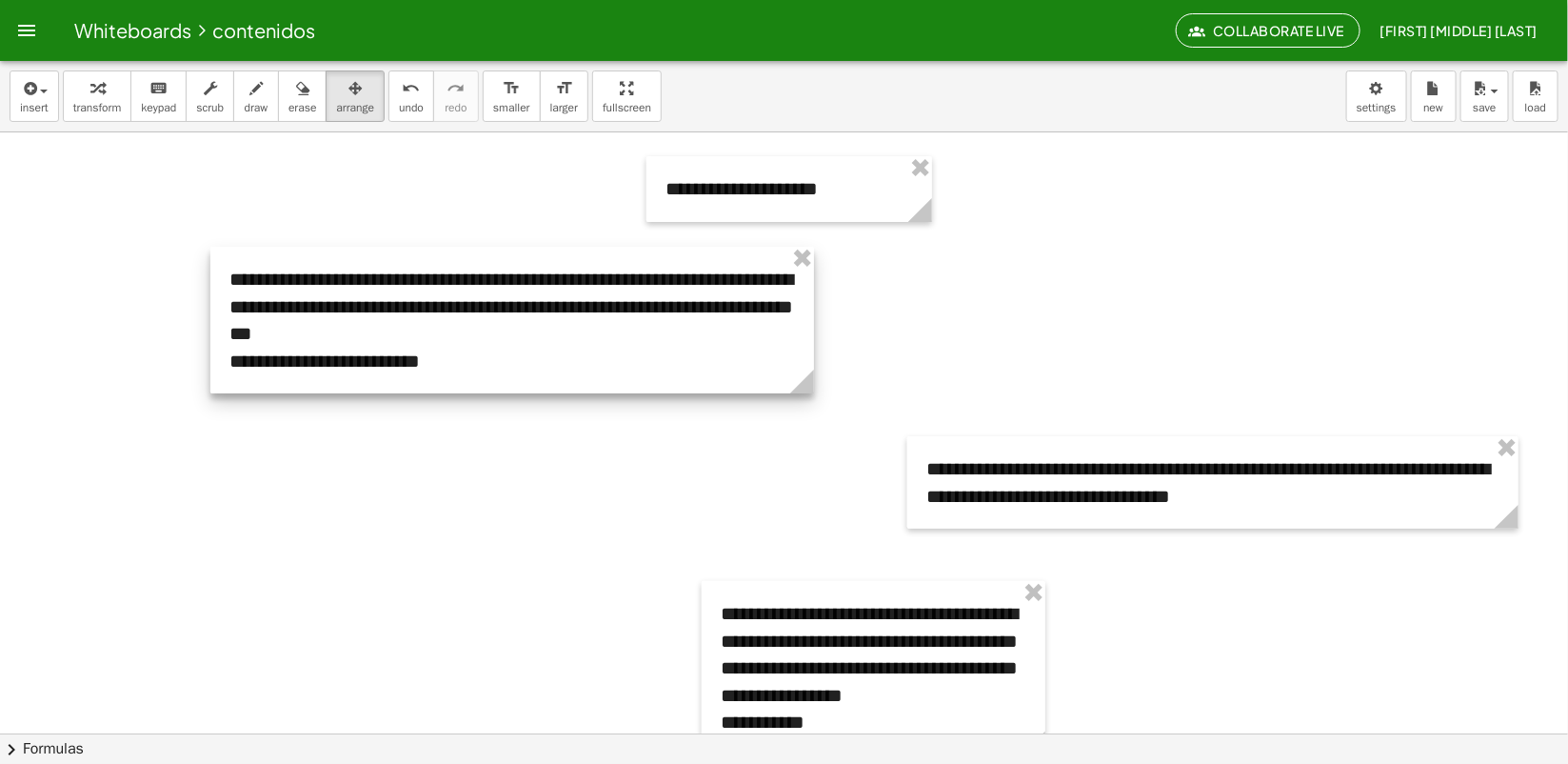 drag 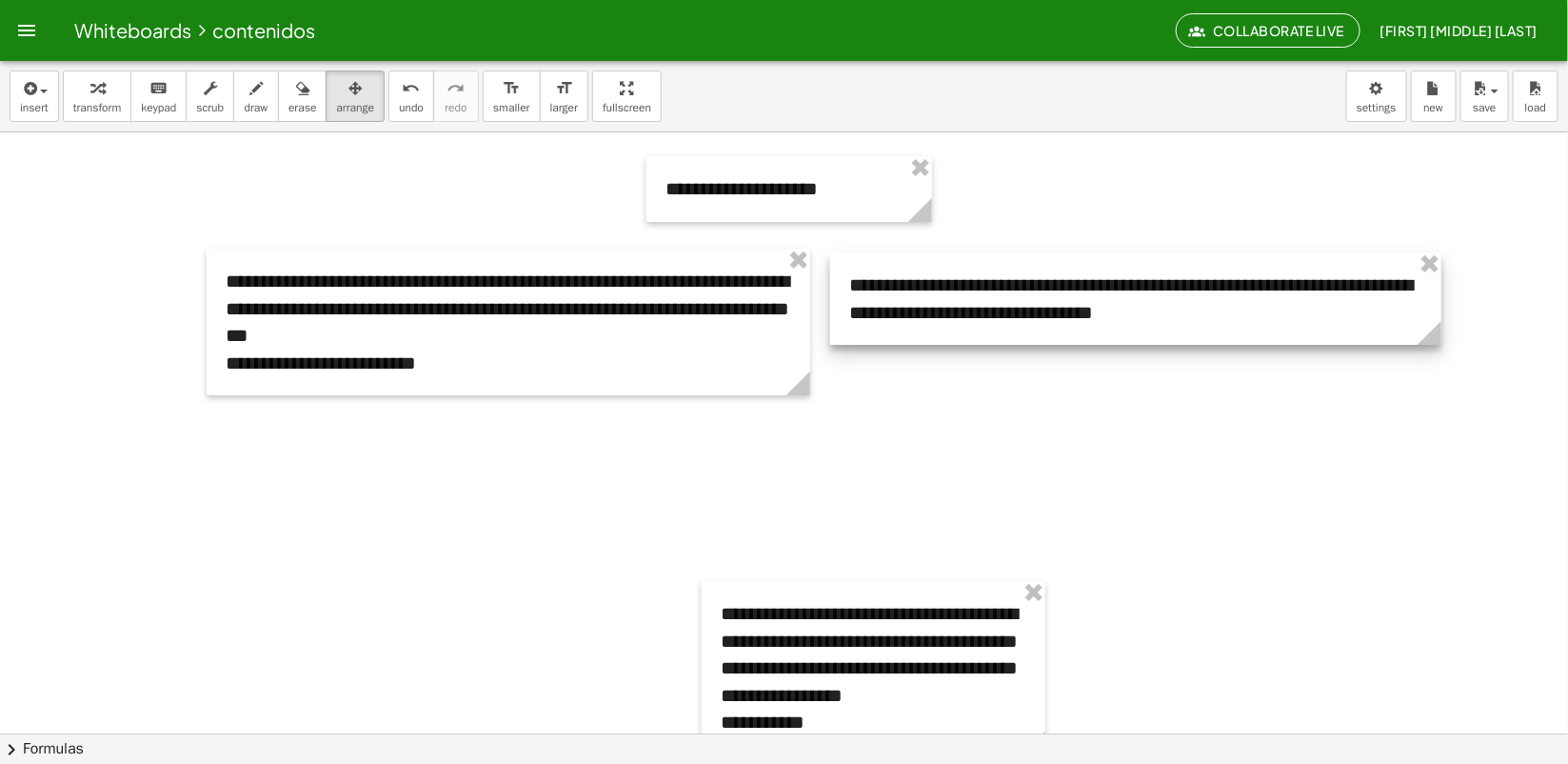 click at bounding box center [1136, 298] 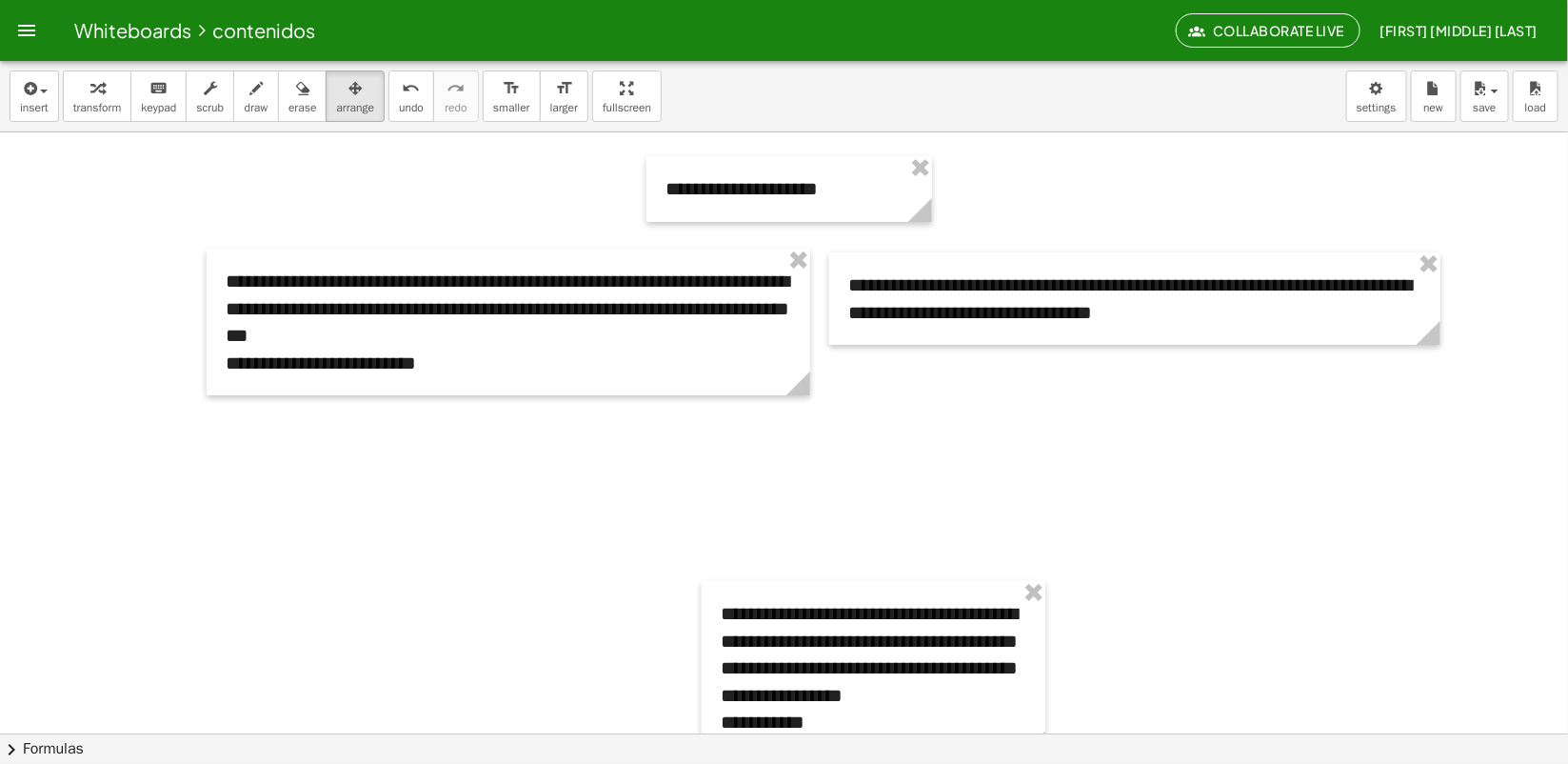 click at bounding box center (784, 794) 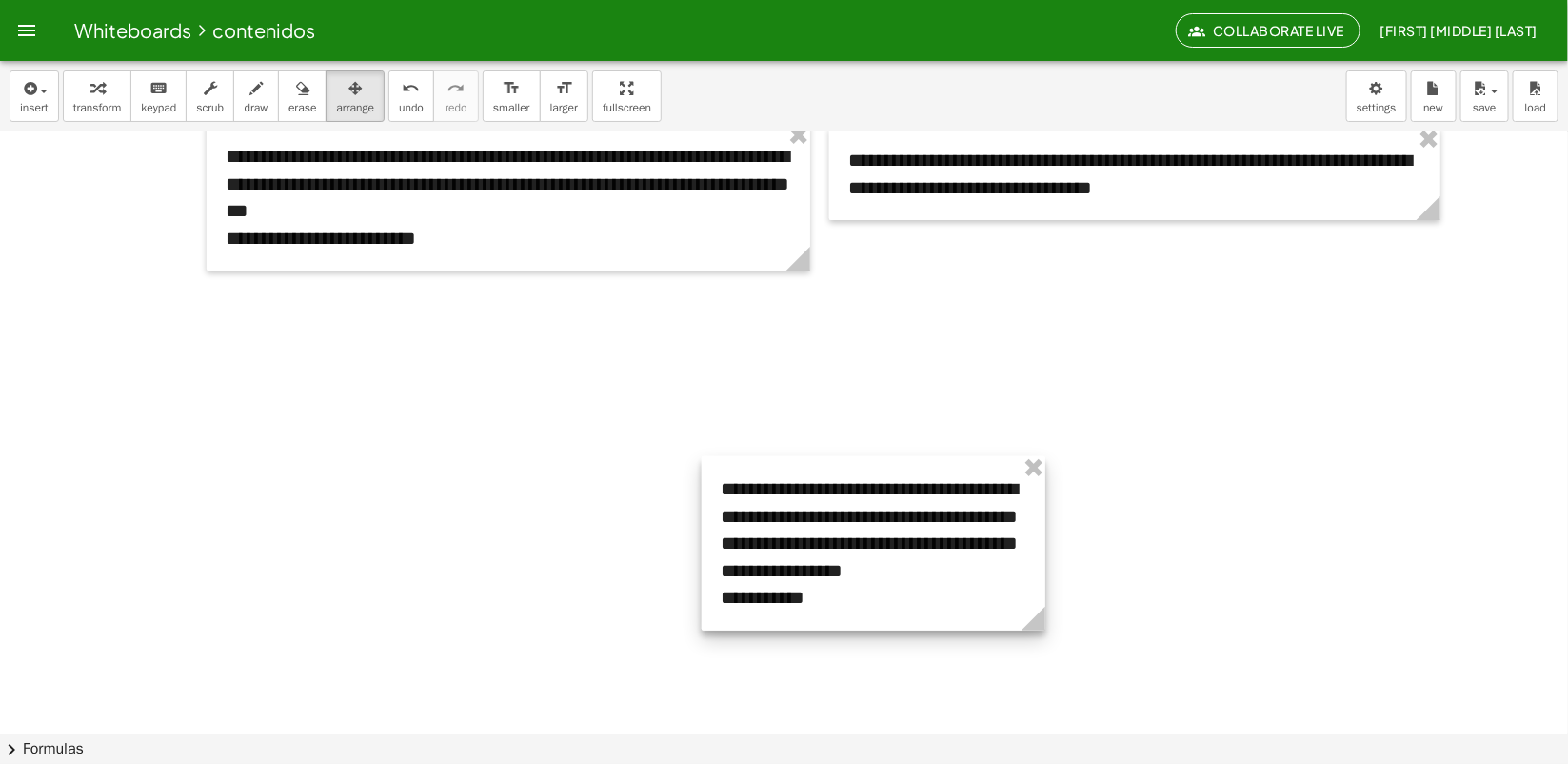 scroll, scrollTop: 0, scrollLeft: 0, axis: both 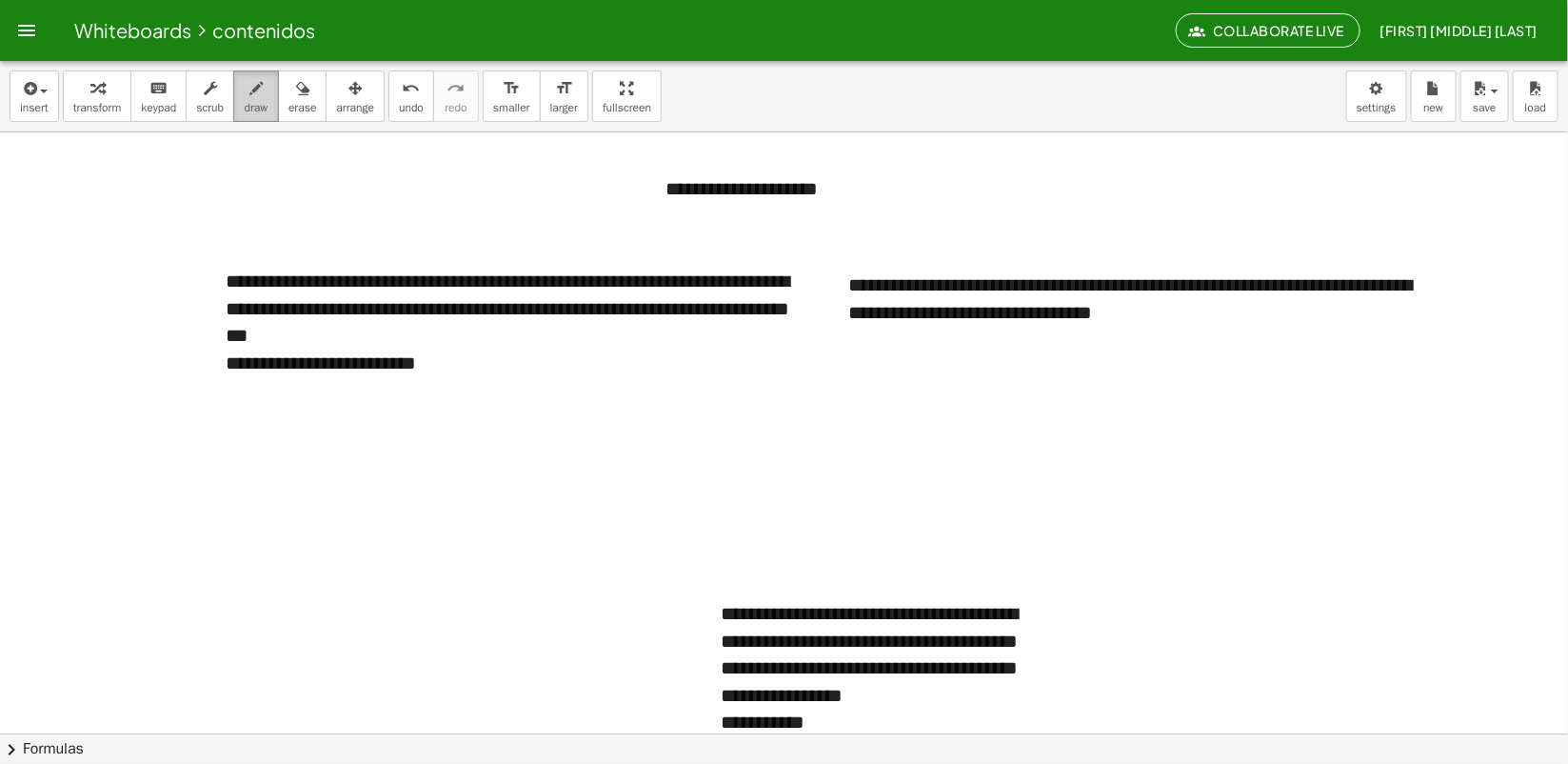 click on "draw" at bounding box center (256, 108) 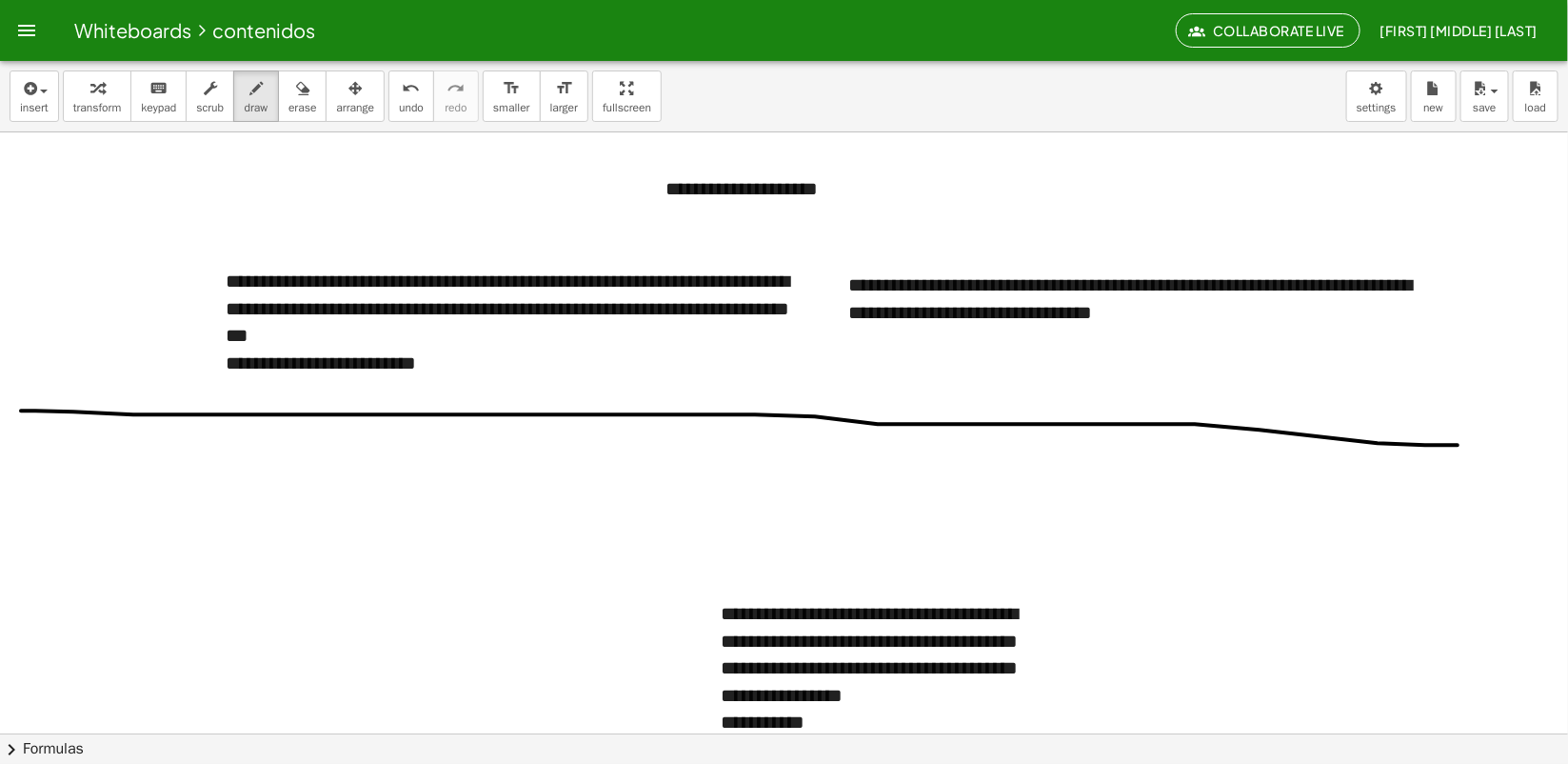 click at bounding box center [784, 794] 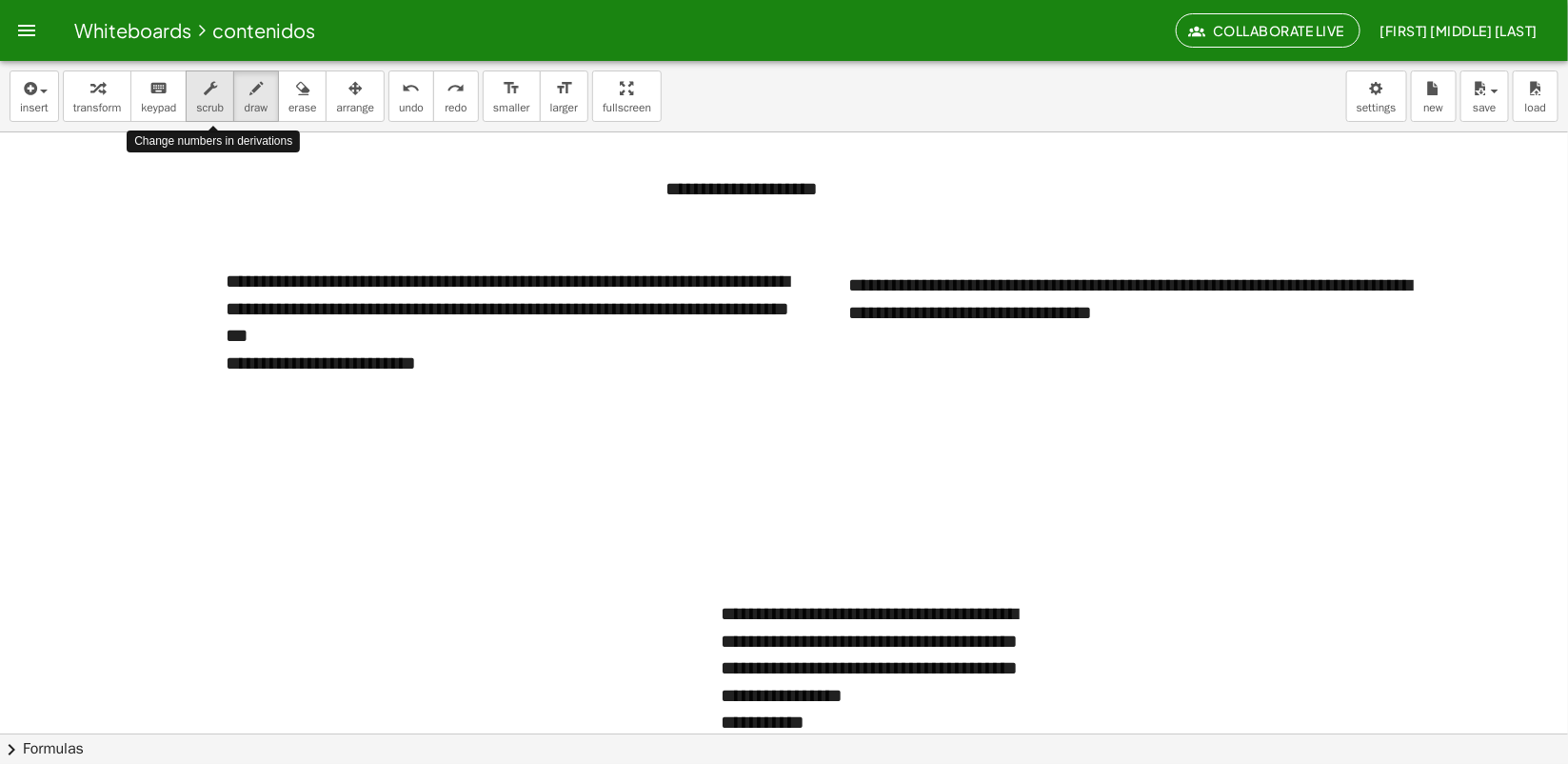 click on "scrub" at bounding box center (209, 108) 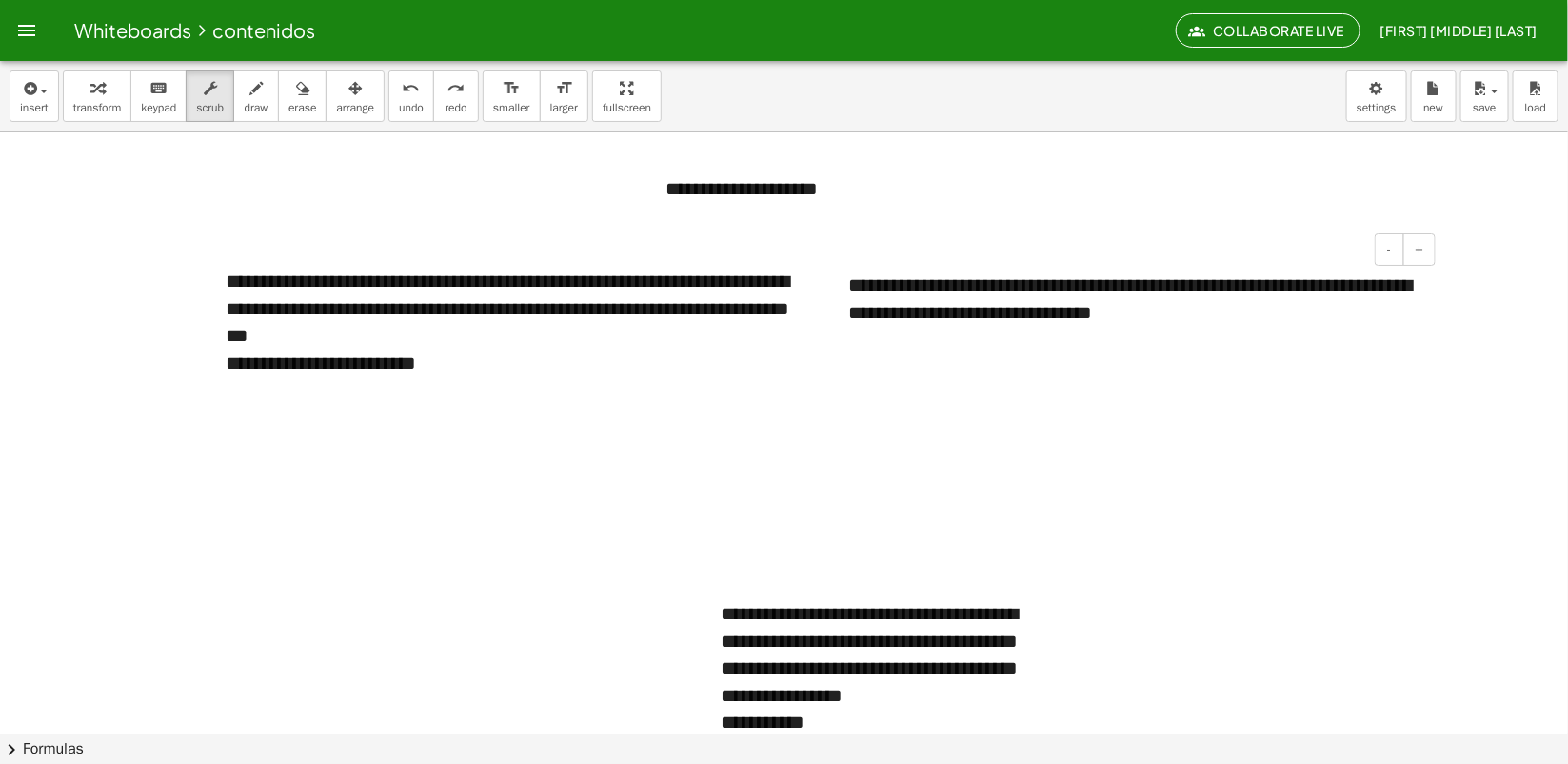 click on "**********" at bounding box center (1135, 298) 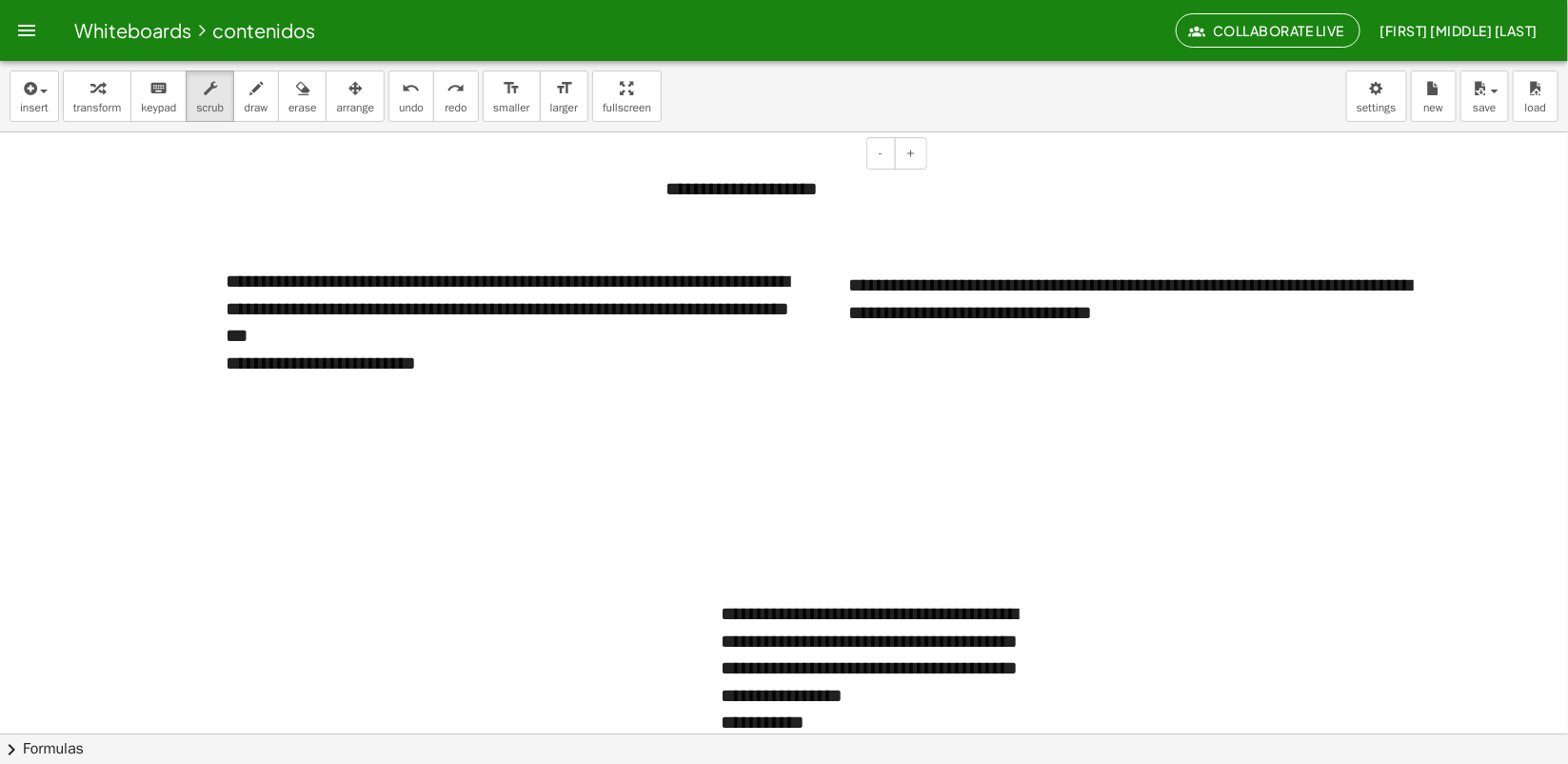 click on "**********" at bounding box center [789, 189] 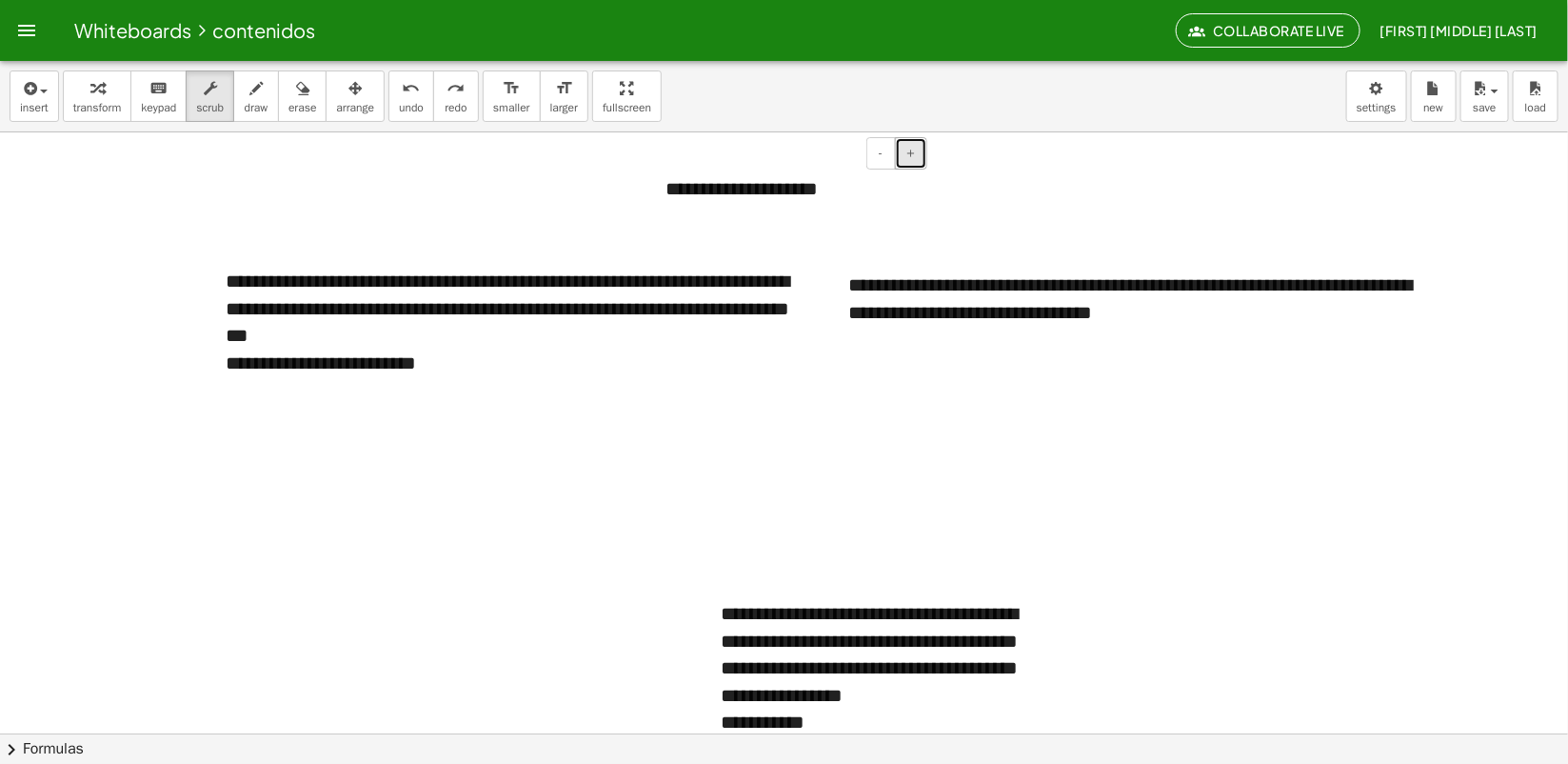 click on "+" at bounding box center [911, 153] 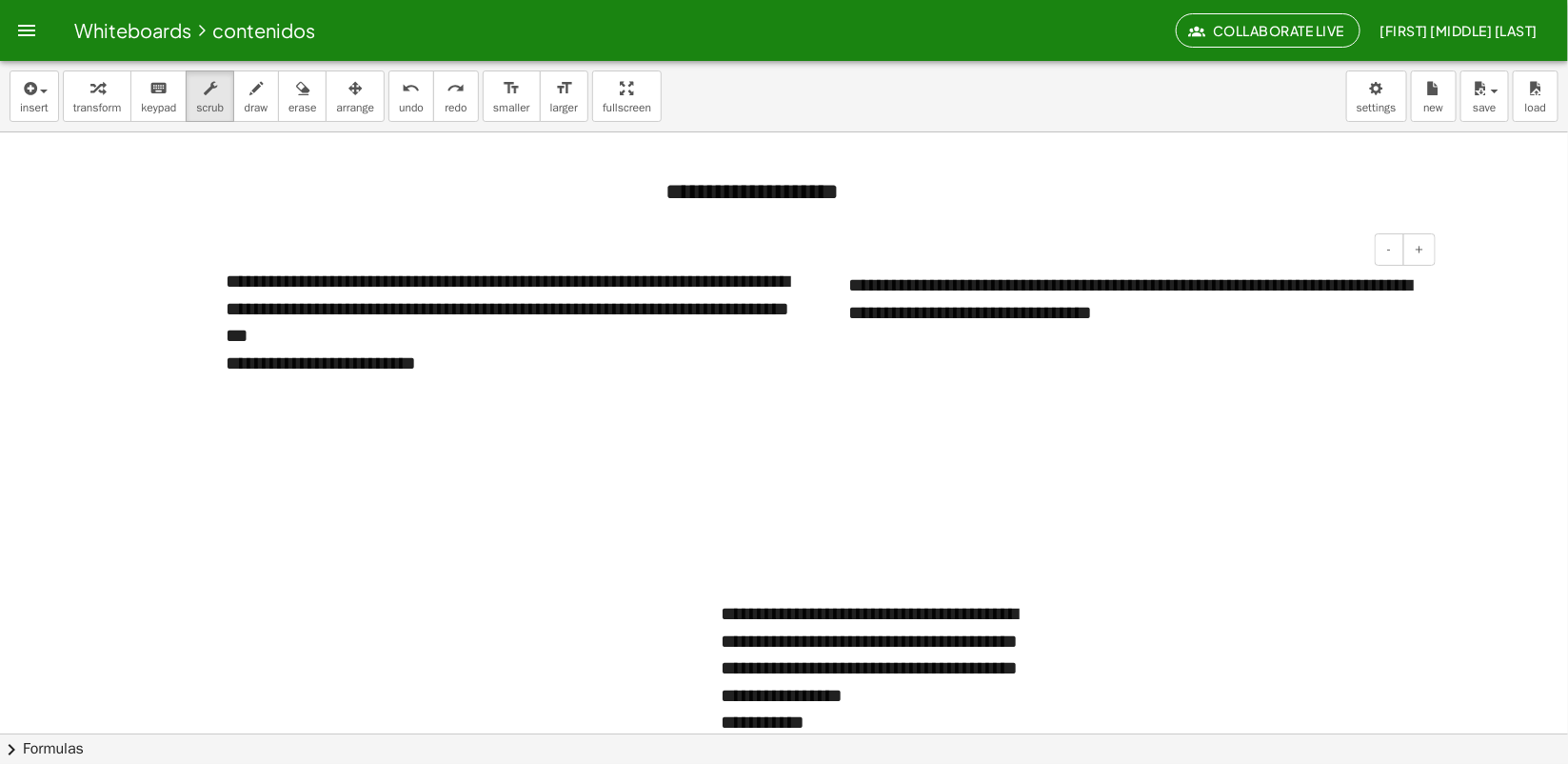 click at bounding box center [784, 794] 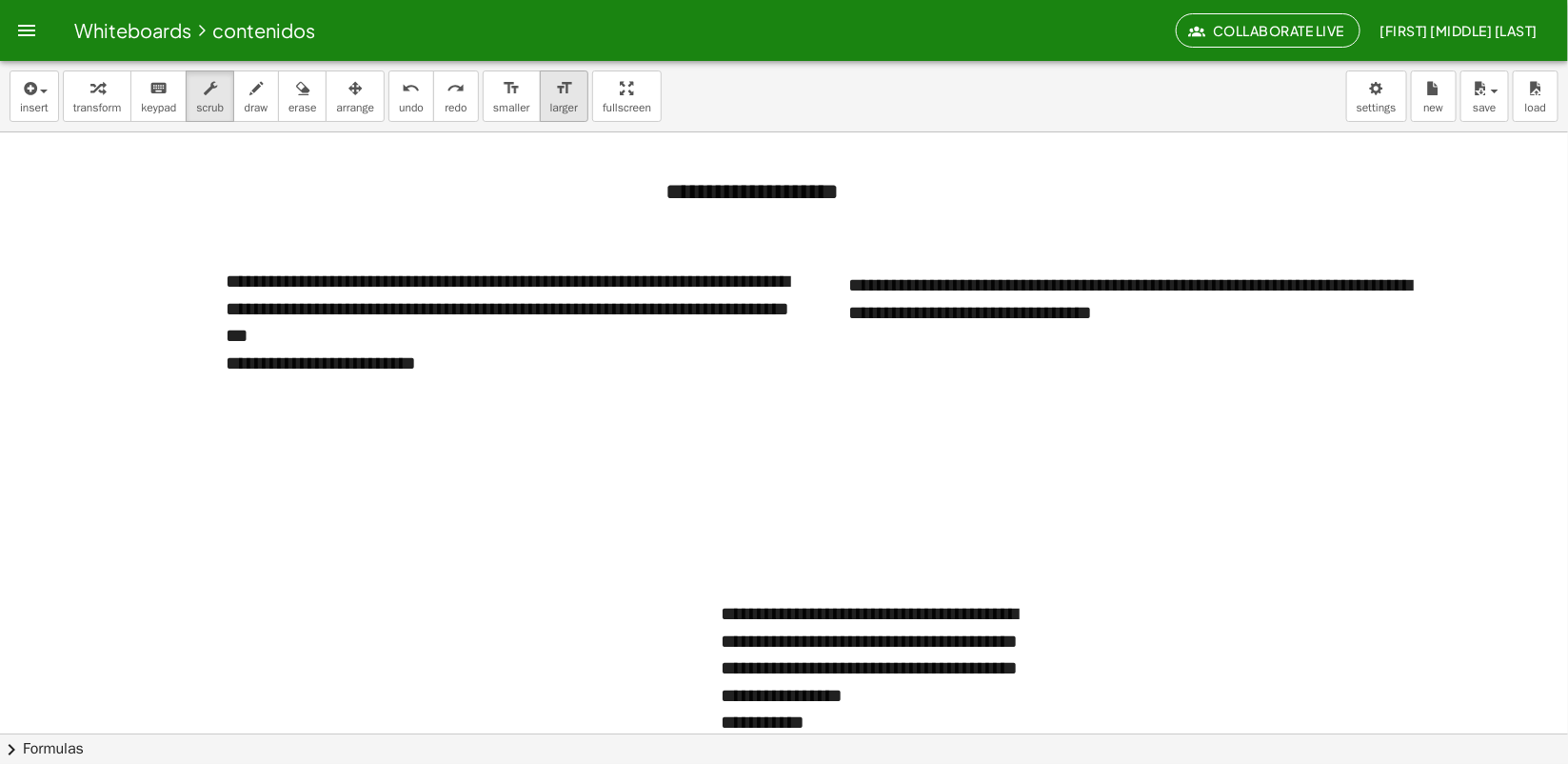 click on "larger" at bounding box center [564, 108] 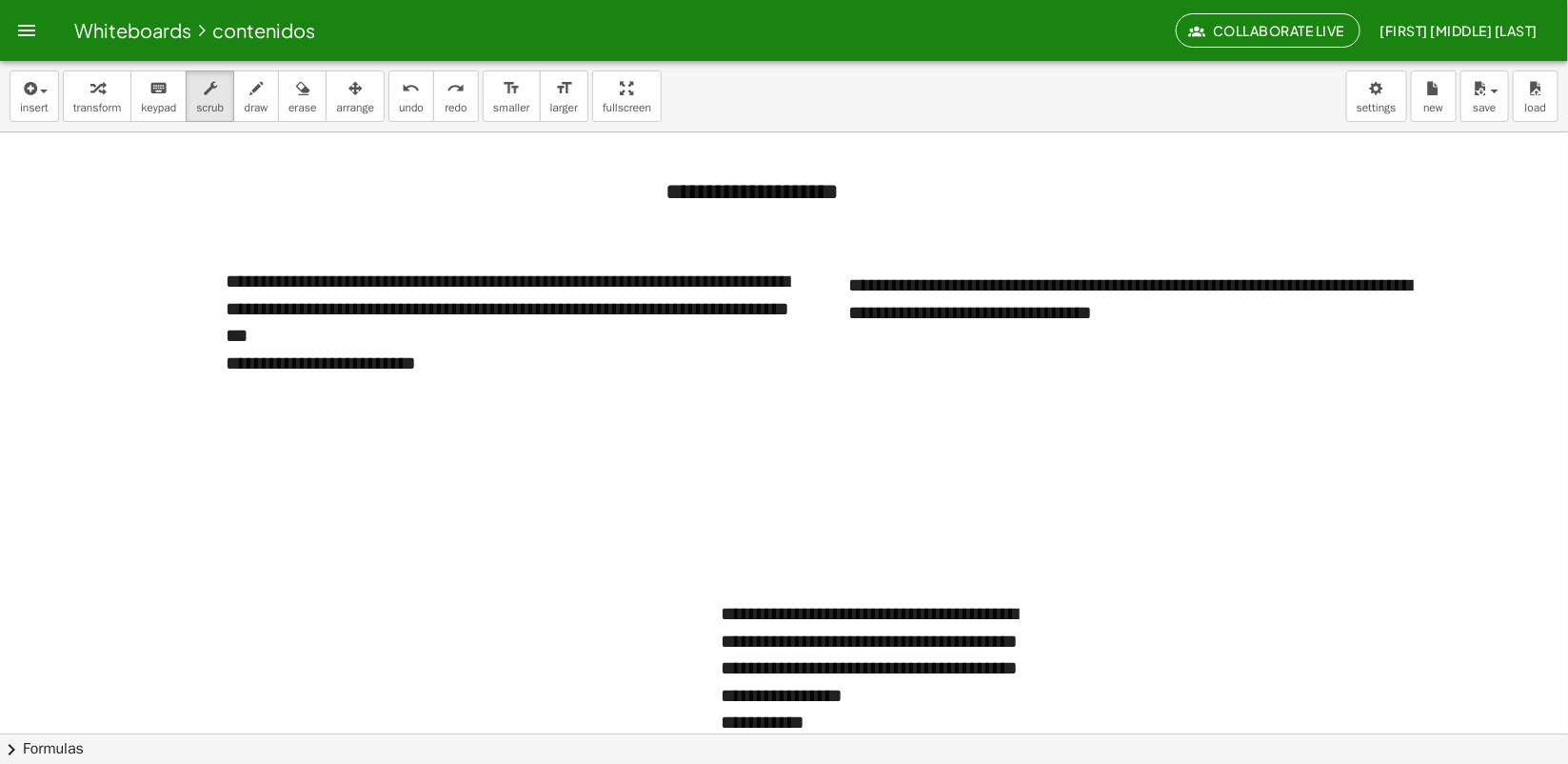 click at bounding box center (784, 794) 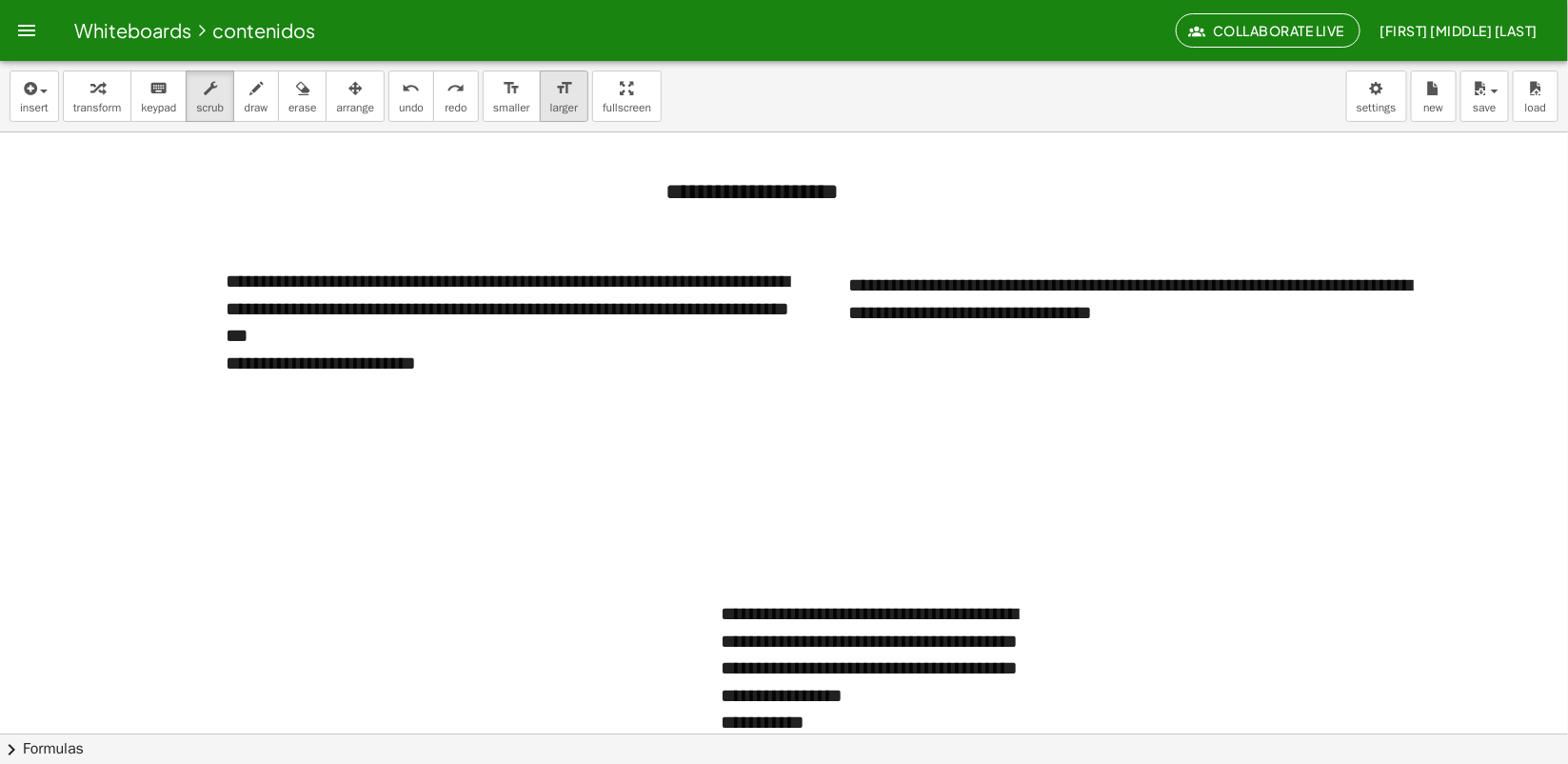 click on "format_size larger" at bounding box center (564, 96) 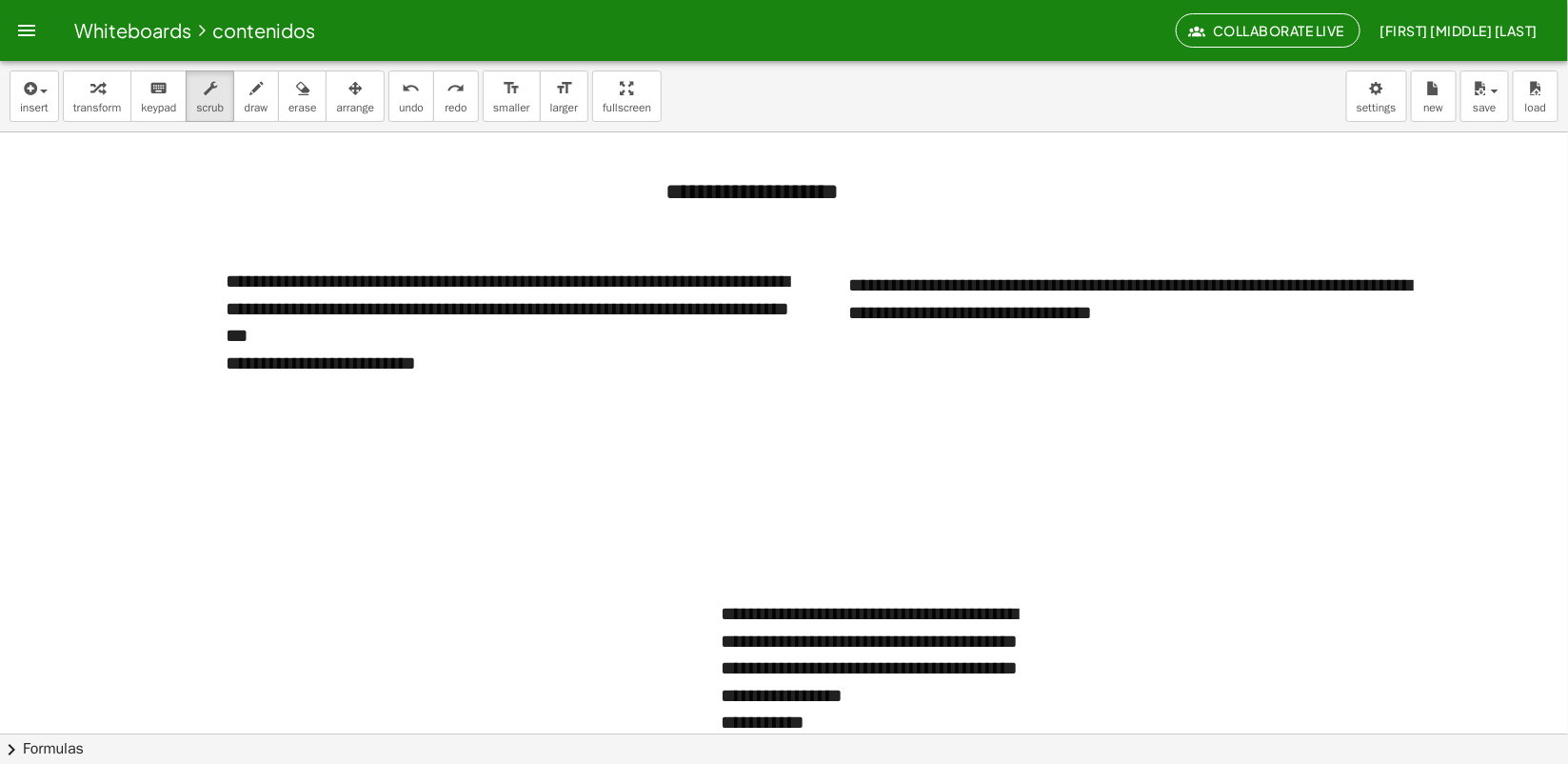 drag, startPoint x: 606, startPoint y: 531, endPoint x: 631, endPoint y: 522, distance: 26.570661 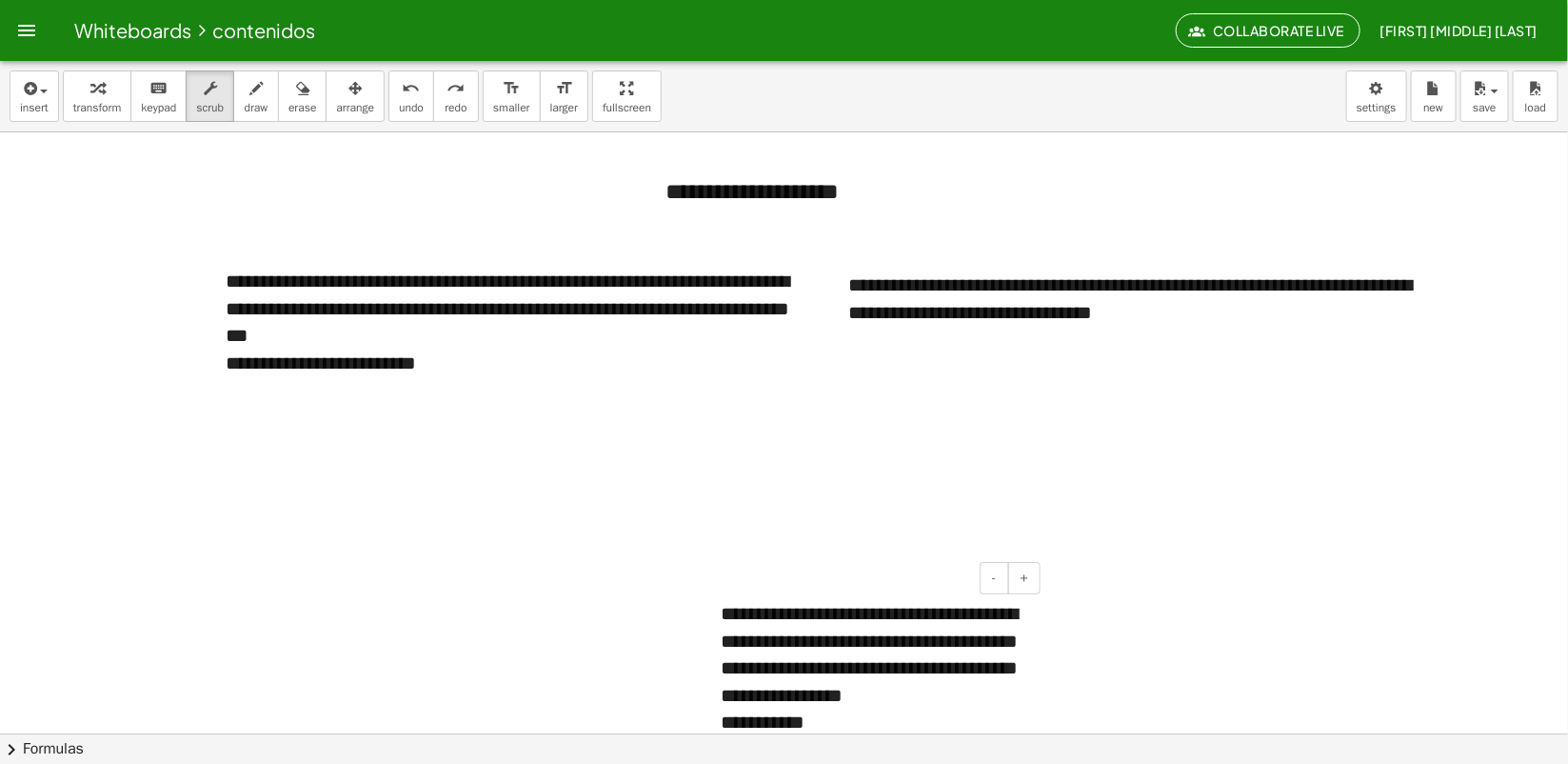 click on "**********" at bounding box center [873, 668] 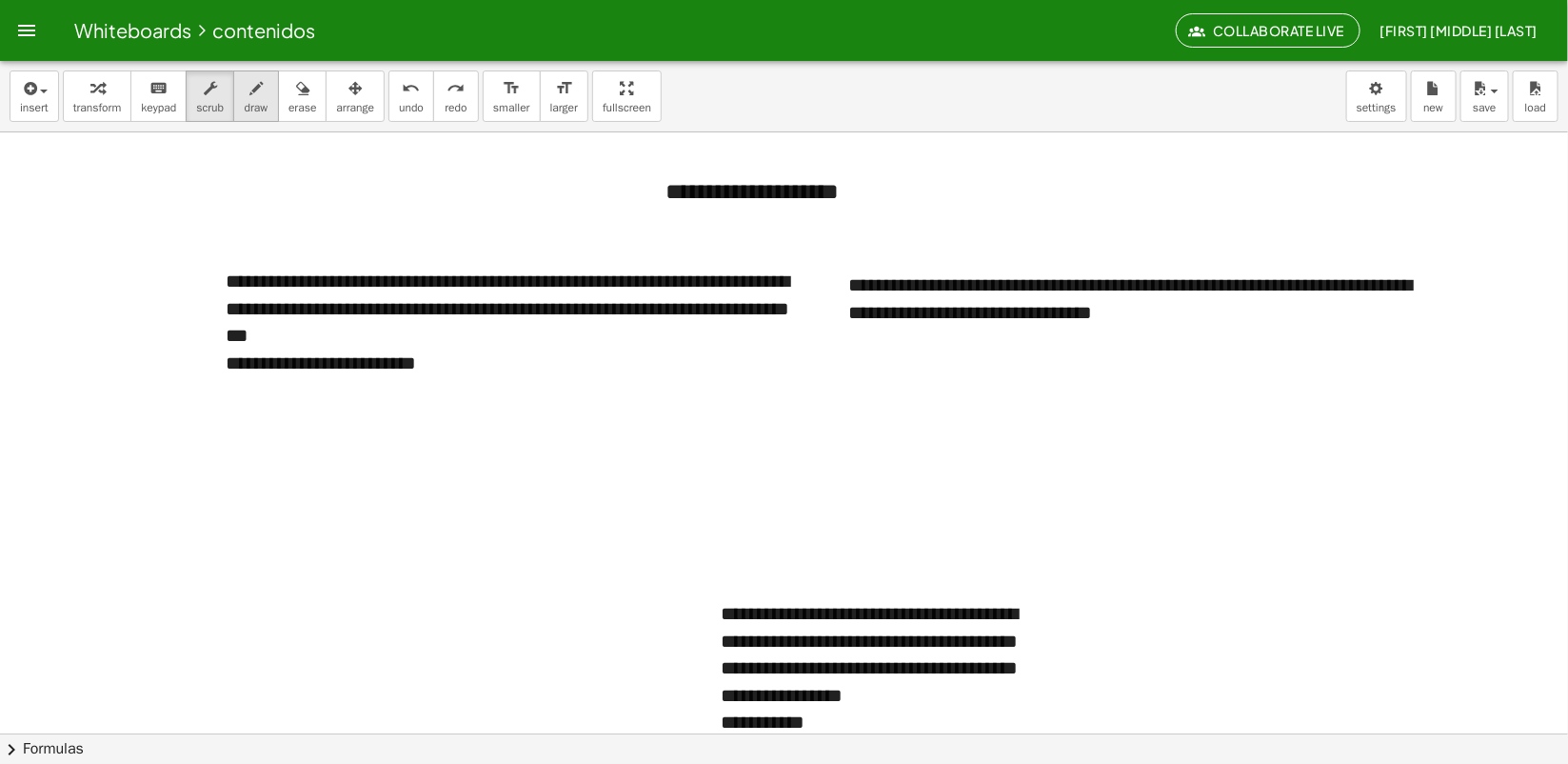 click on "draw" at bounding box center (256, 108) 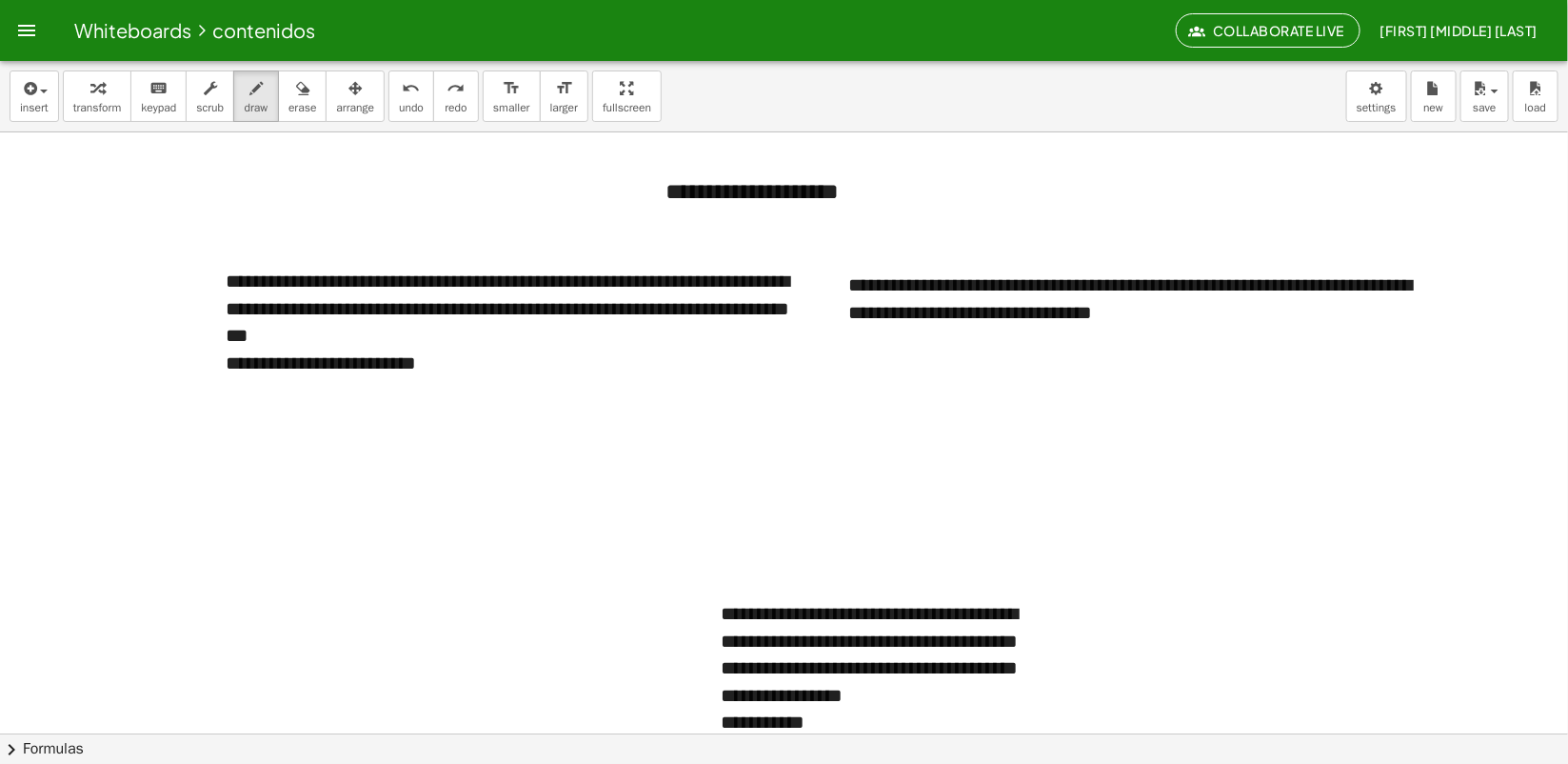 drag, startPoint x: 216, startPoint y: 422, endPoint x: 1286, endPoint y: 422, distance: 1070 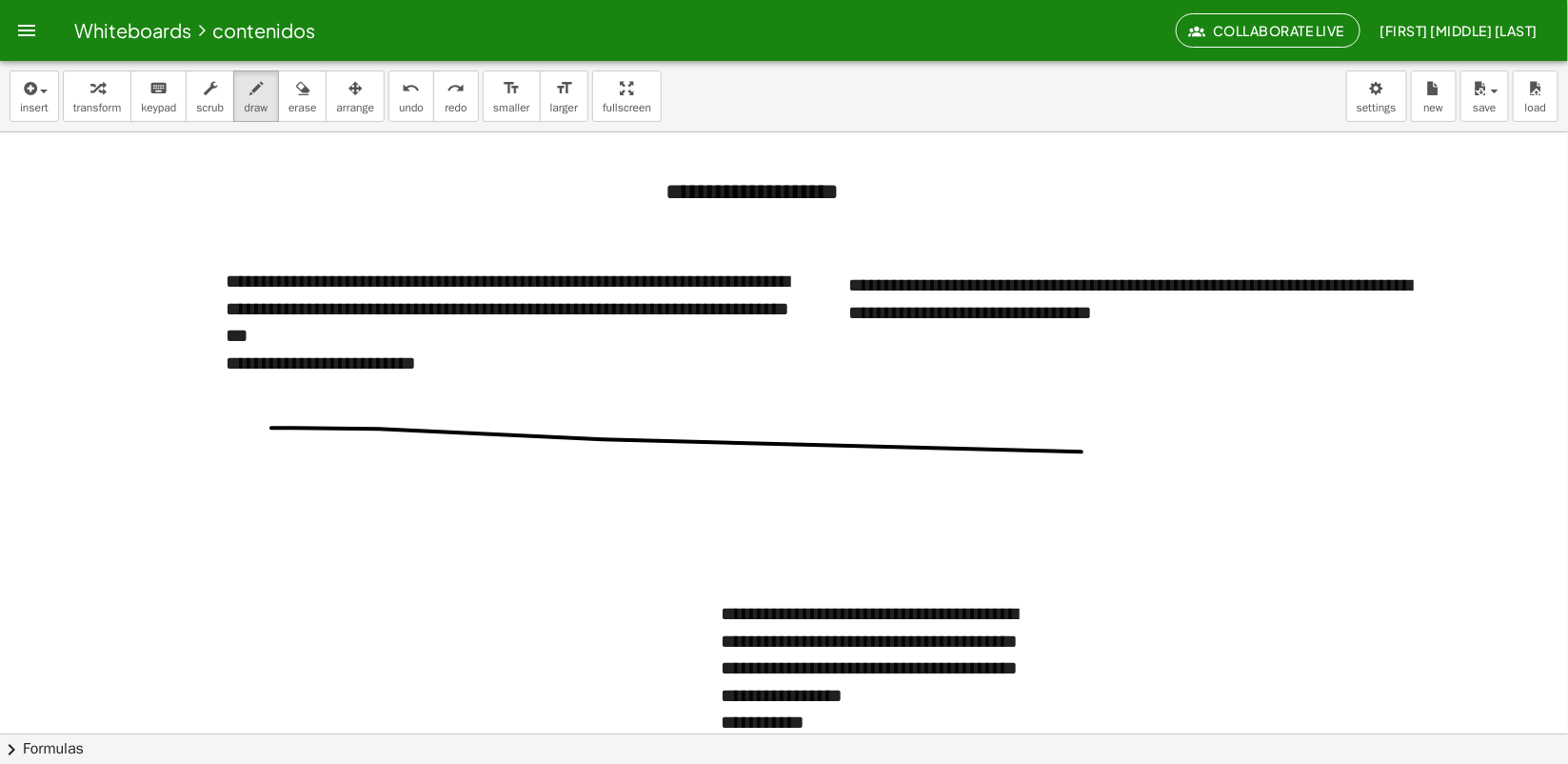 drag, startPoint x: 379, startPoint y: 430, endPoint x: 1530, endPoint y: 425, distance: 1151.0109 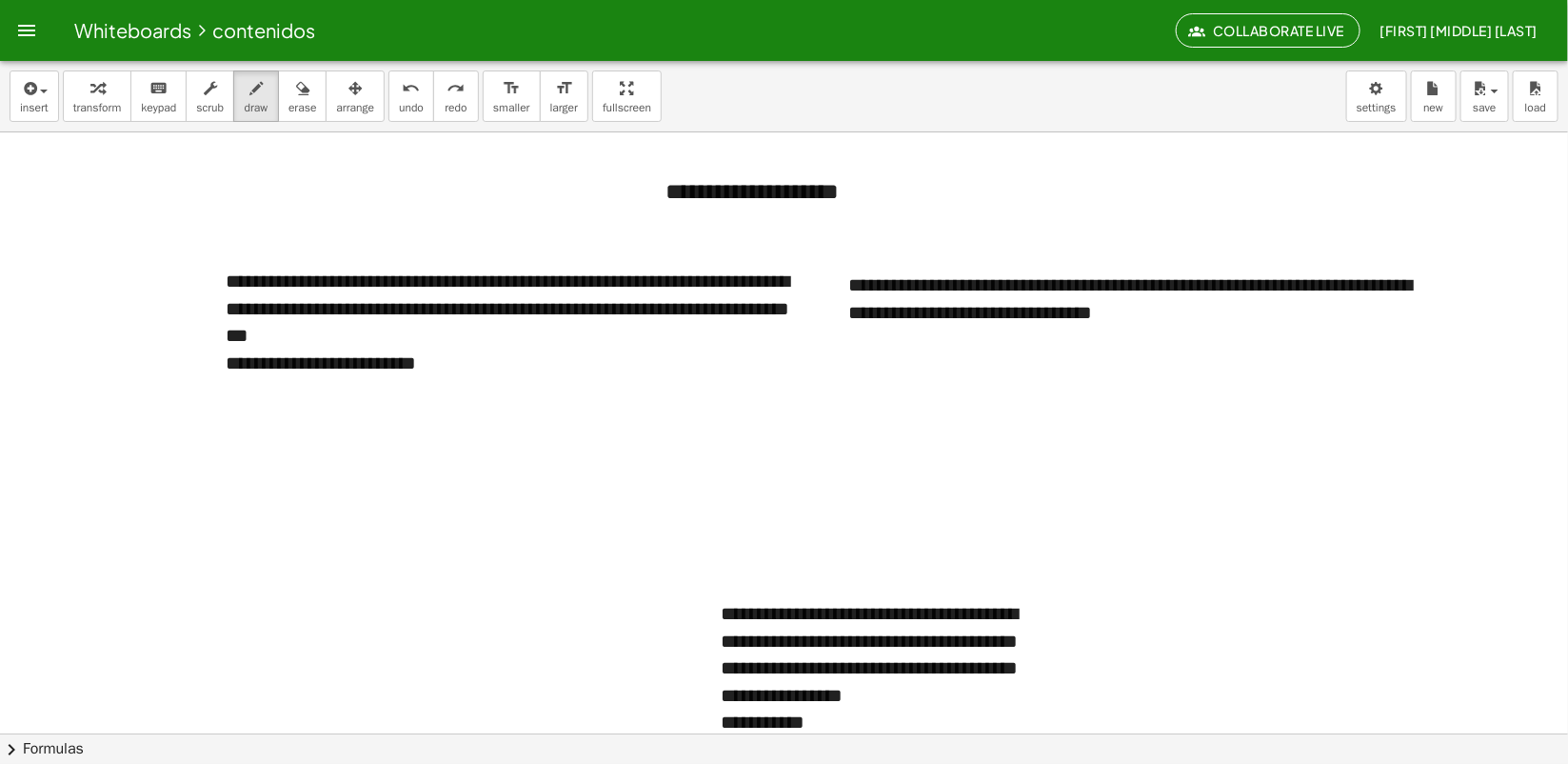 click at bounding box center [784, 794] 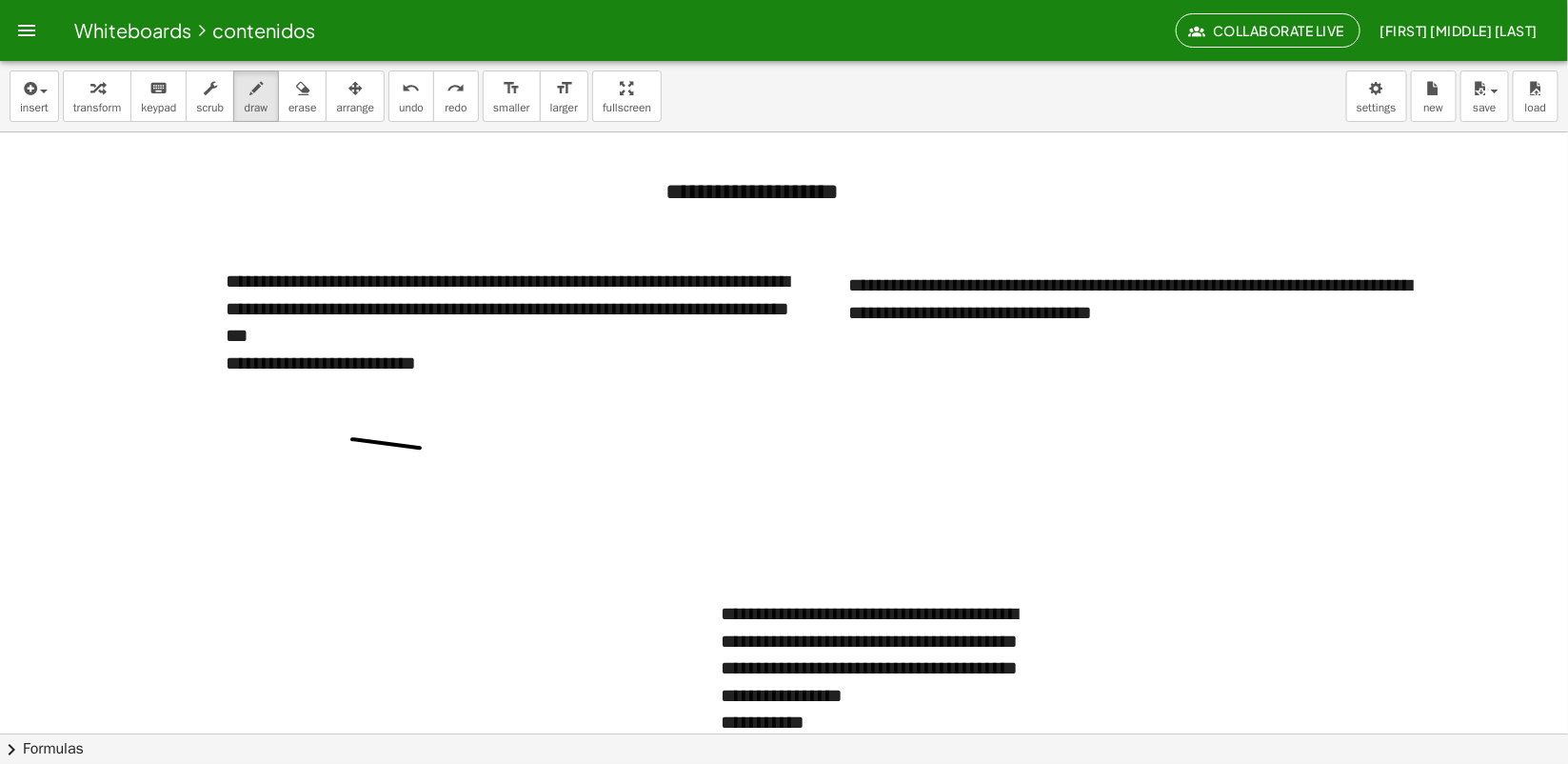drag, startPoint x: 352, startPoint y: 440, endPoint x: 1439, endPoint y: 463, distance: 1087.2433 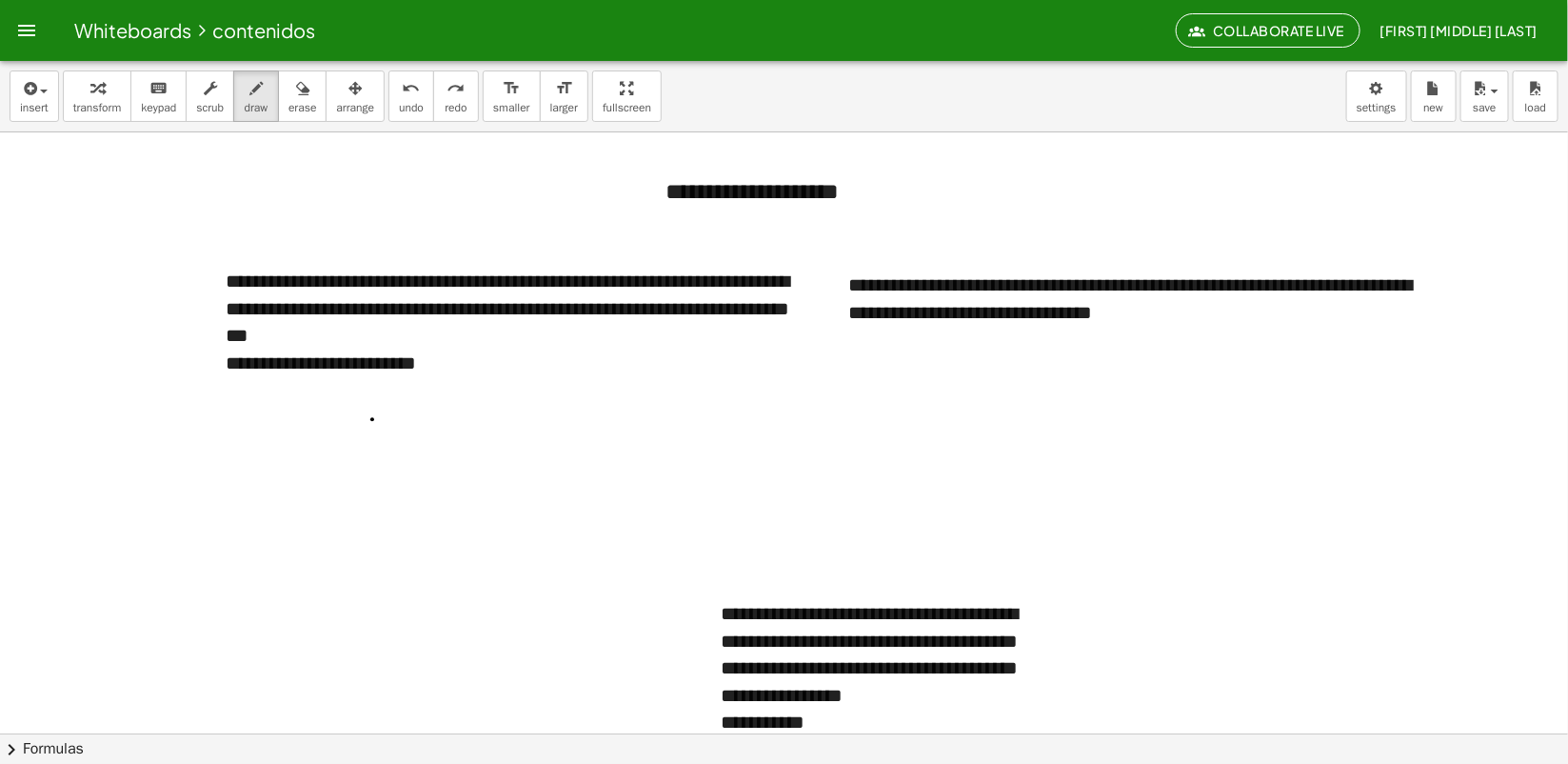drag, startPoint x: 372, startPoint y: 420, endPoint x: 1414, endPoint y: 429, distance: 1042.039 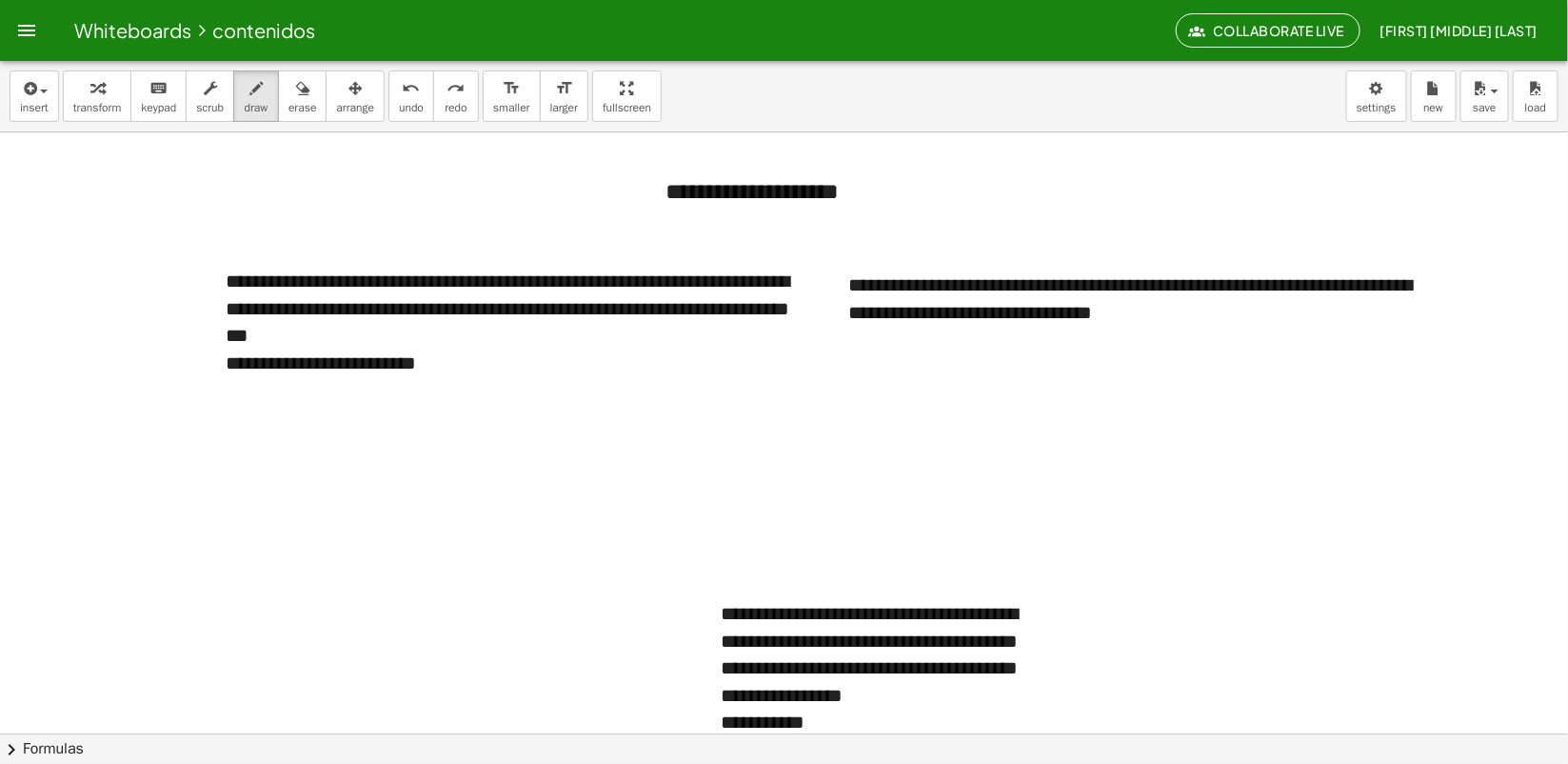 drag, startPoint x: 741, startPoint y: 432, endPoint x: 1545, endPoint y: 436, distance: 804.01 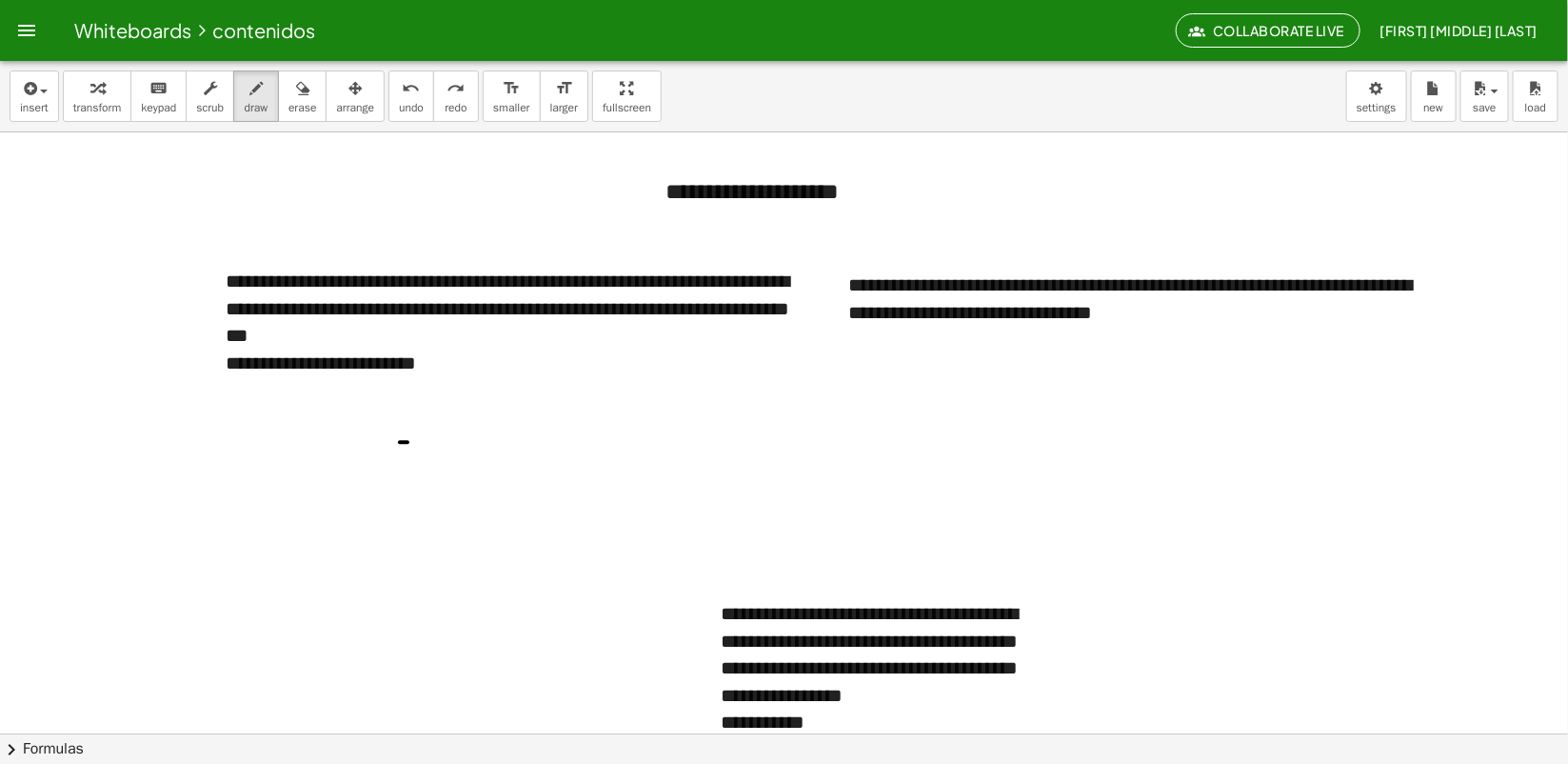 drag, startPoint x: 400, startPoint y: 443, endPoint x: 1469, endPoint y: 452, distance: 1069.0379 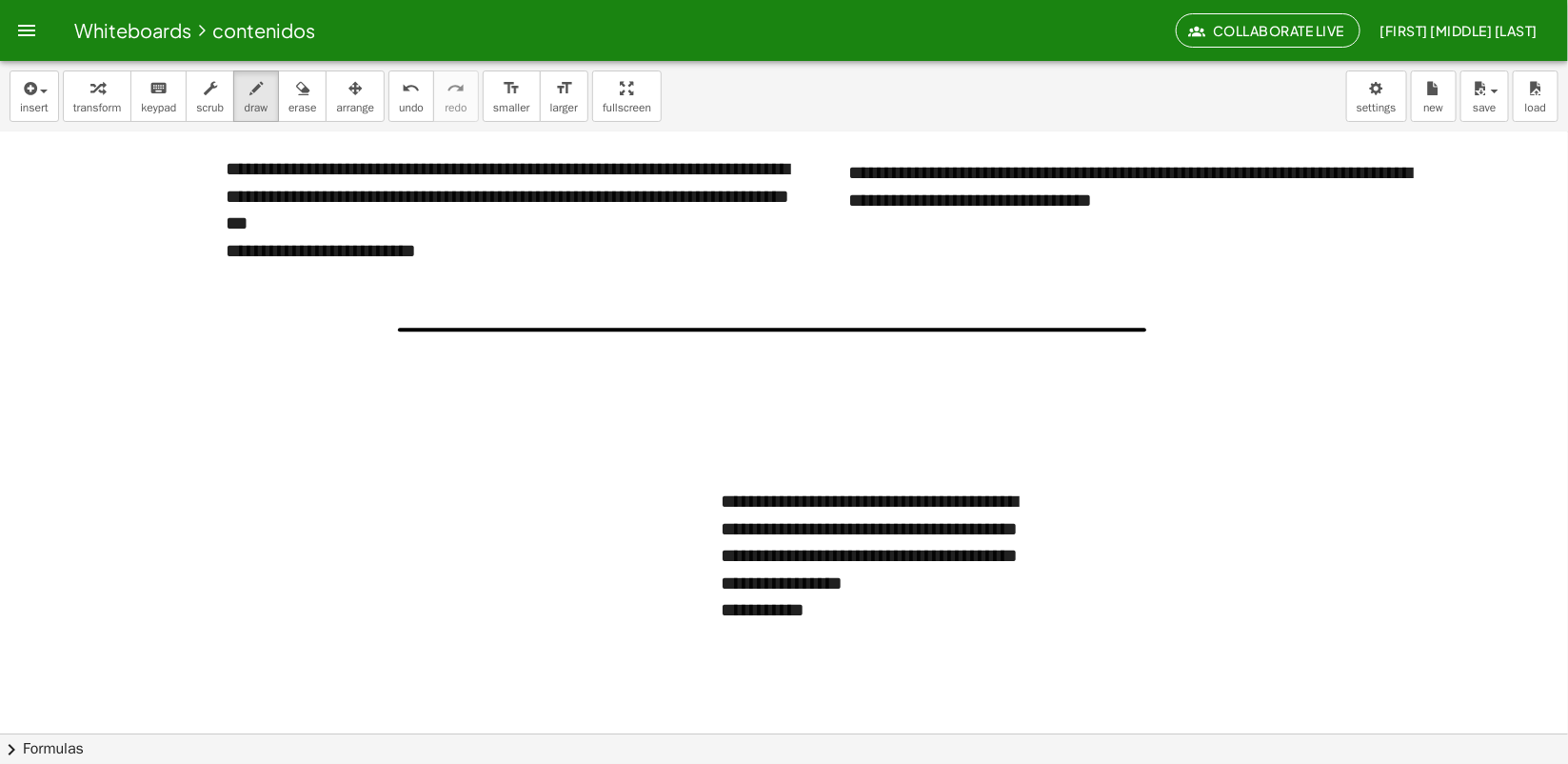 scroll, scrollTop: 238, scrollLeft: 0, axis: vertical 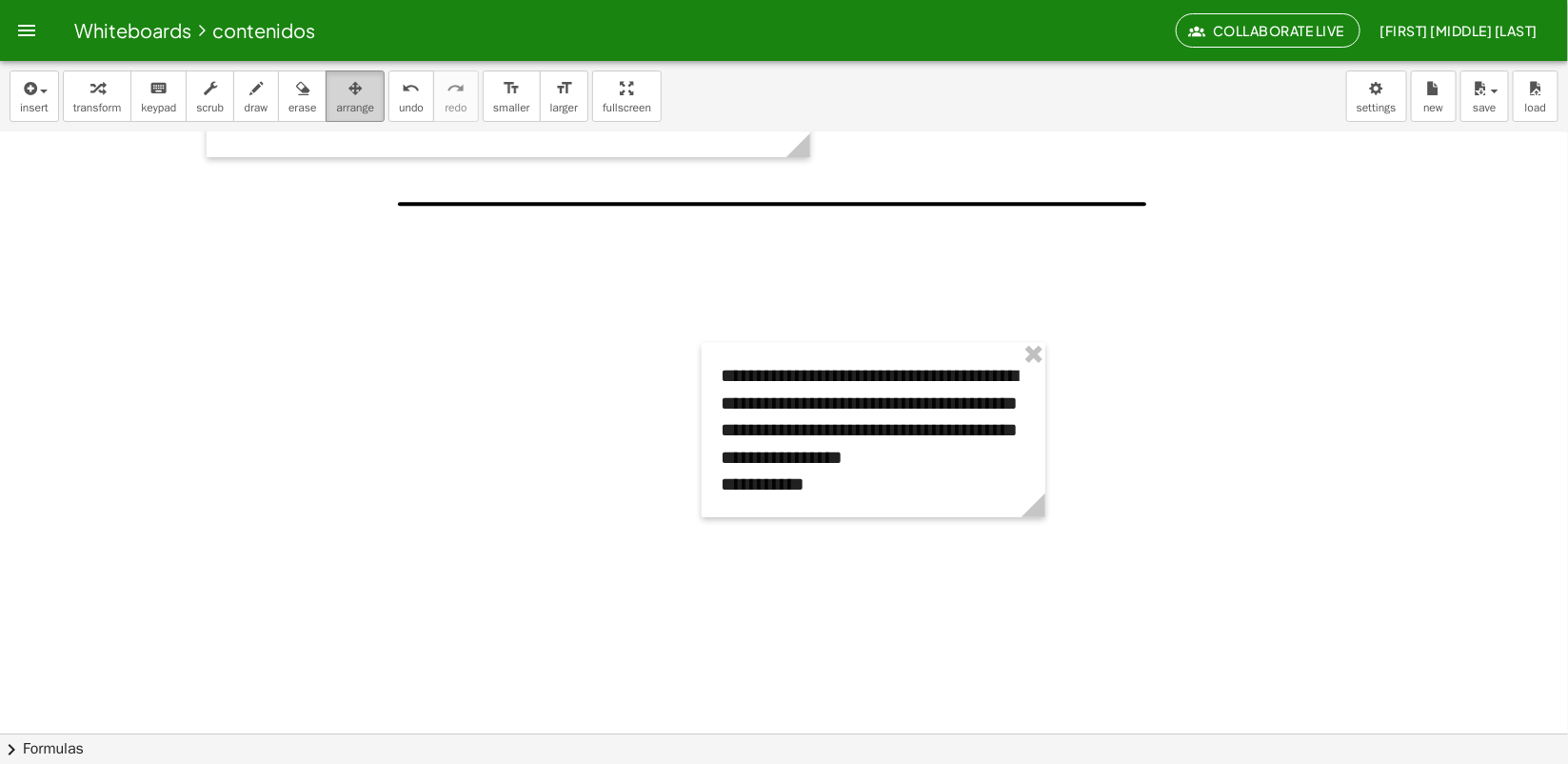 click on "arrange" at bounding box center [355, 108] 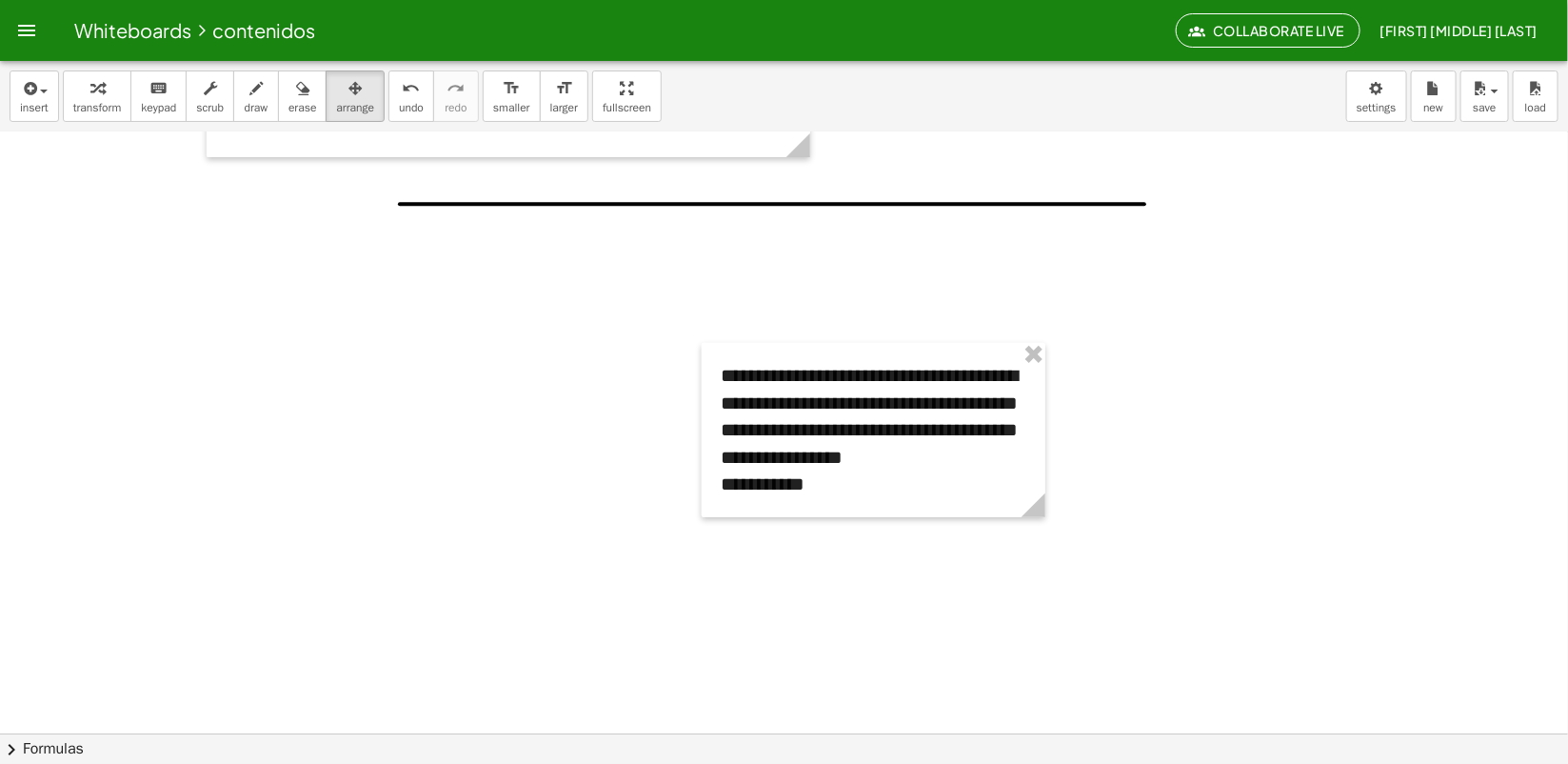 drag, startPoint x: 630, startPoint y: 627, endPoint x: 773, endPoint y: 529, distance: 173.35801 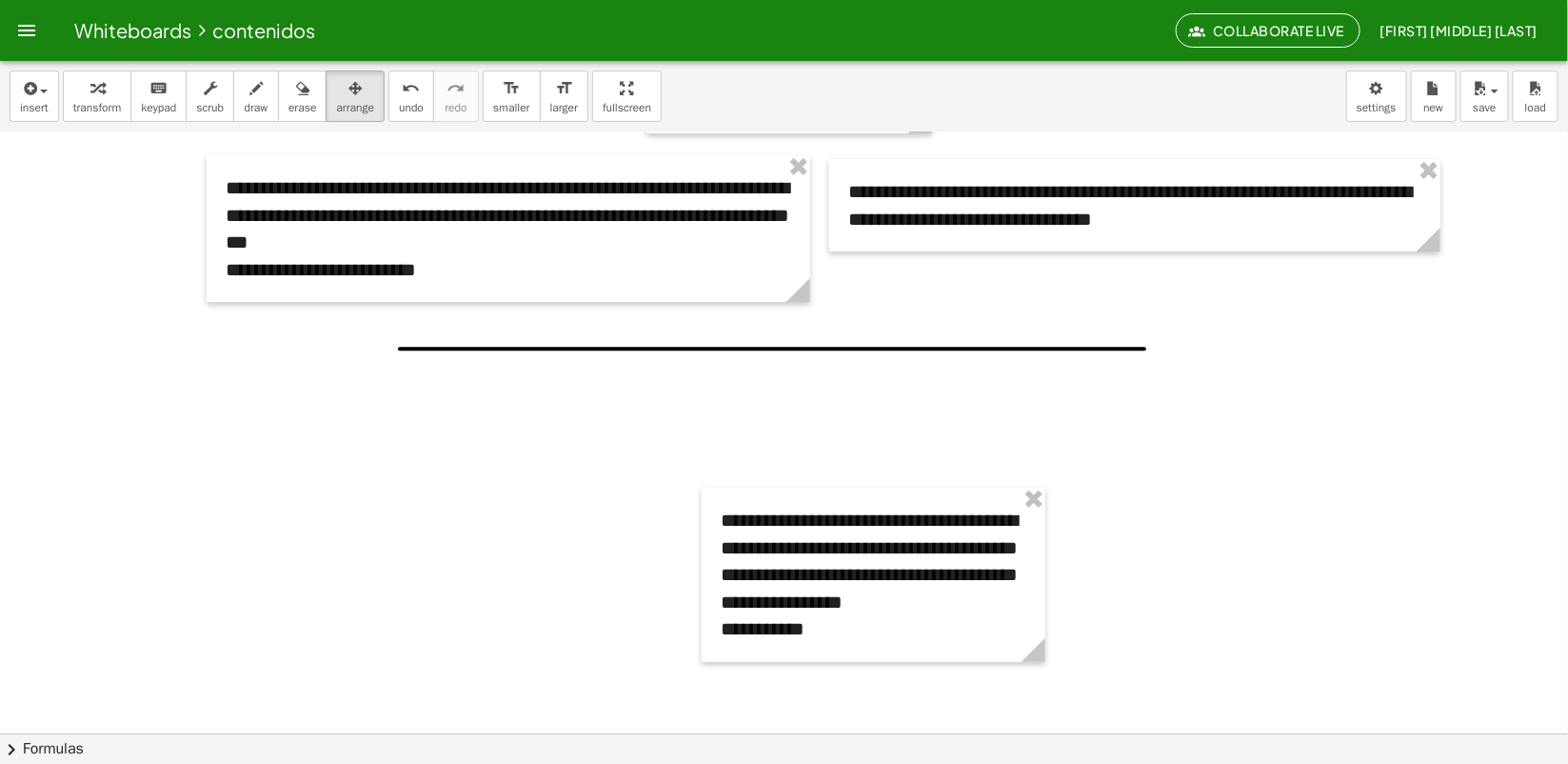 scroll, scrollTop: 0, scrollLeft: 0, axis: both 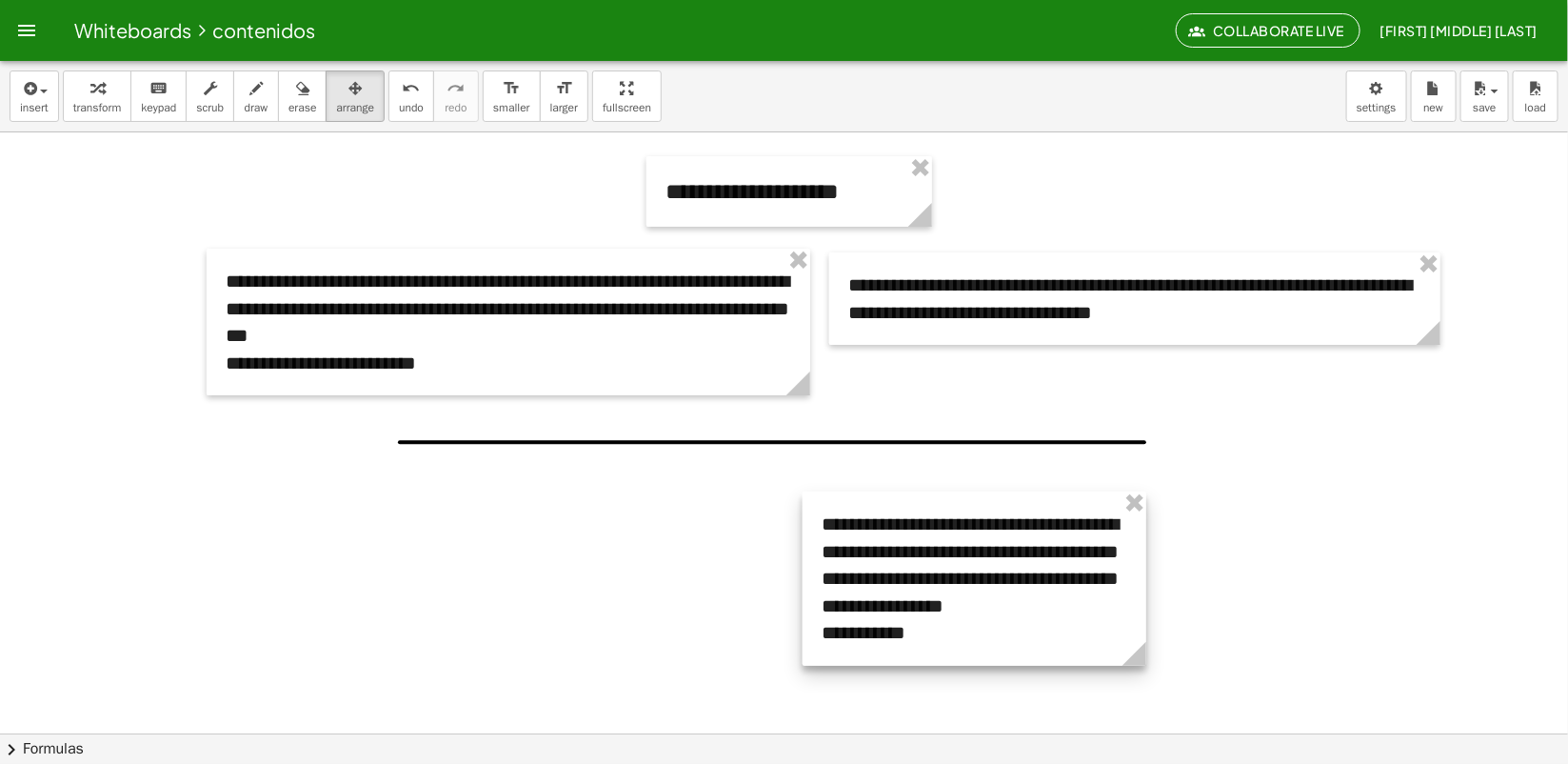 drag, startPoint x: 872, startPoint y: 640, endPoint x: 824, endPoint y: 579, distance: 77.6209 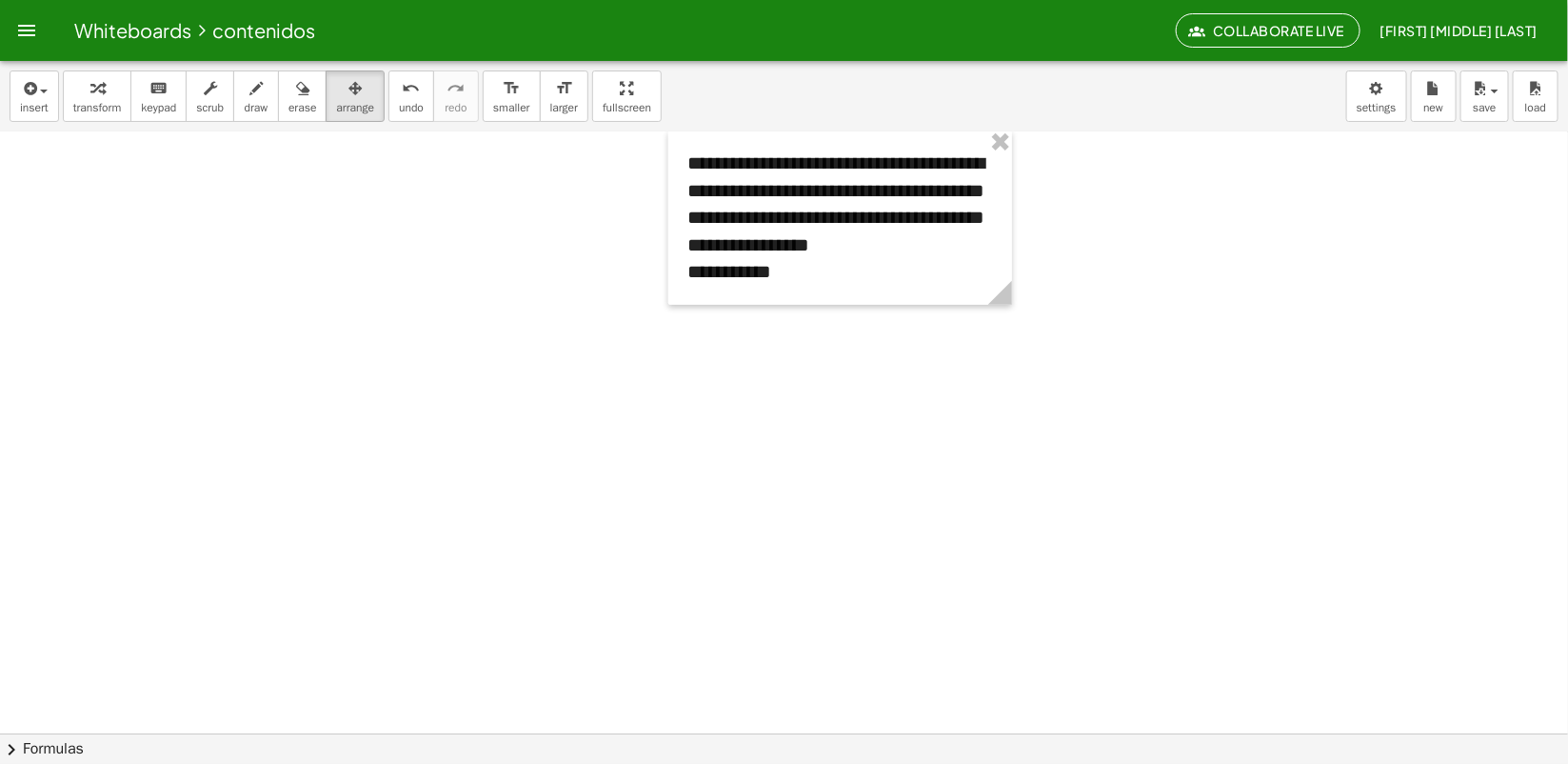 scroll, scrollTop: 119, scrollLeft: 0, axis: vertical 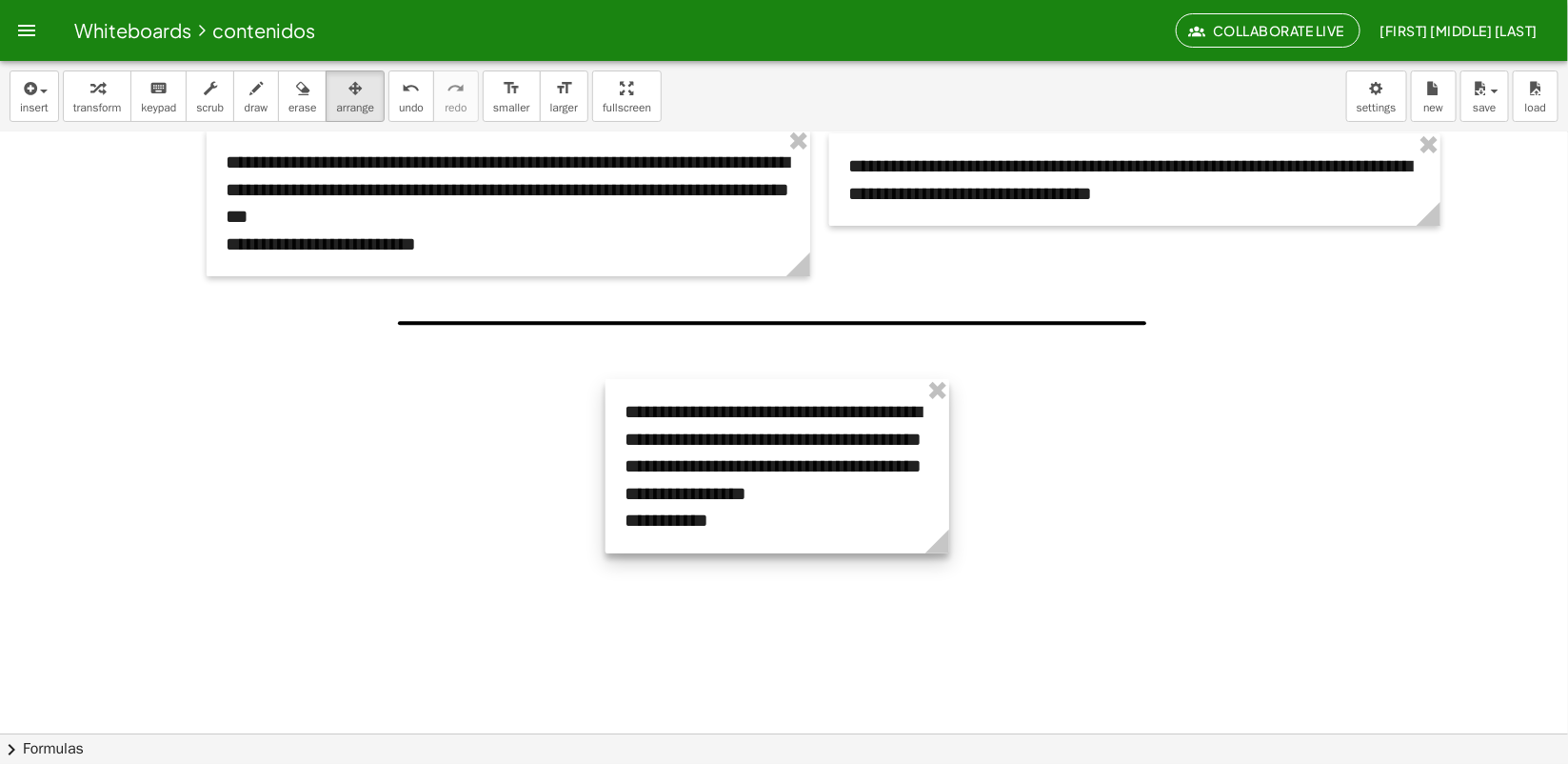 drag, startPoint x: 855, startPoint y: 492, endPoint x: 836, endPoint y: 498, distance: 19.924859 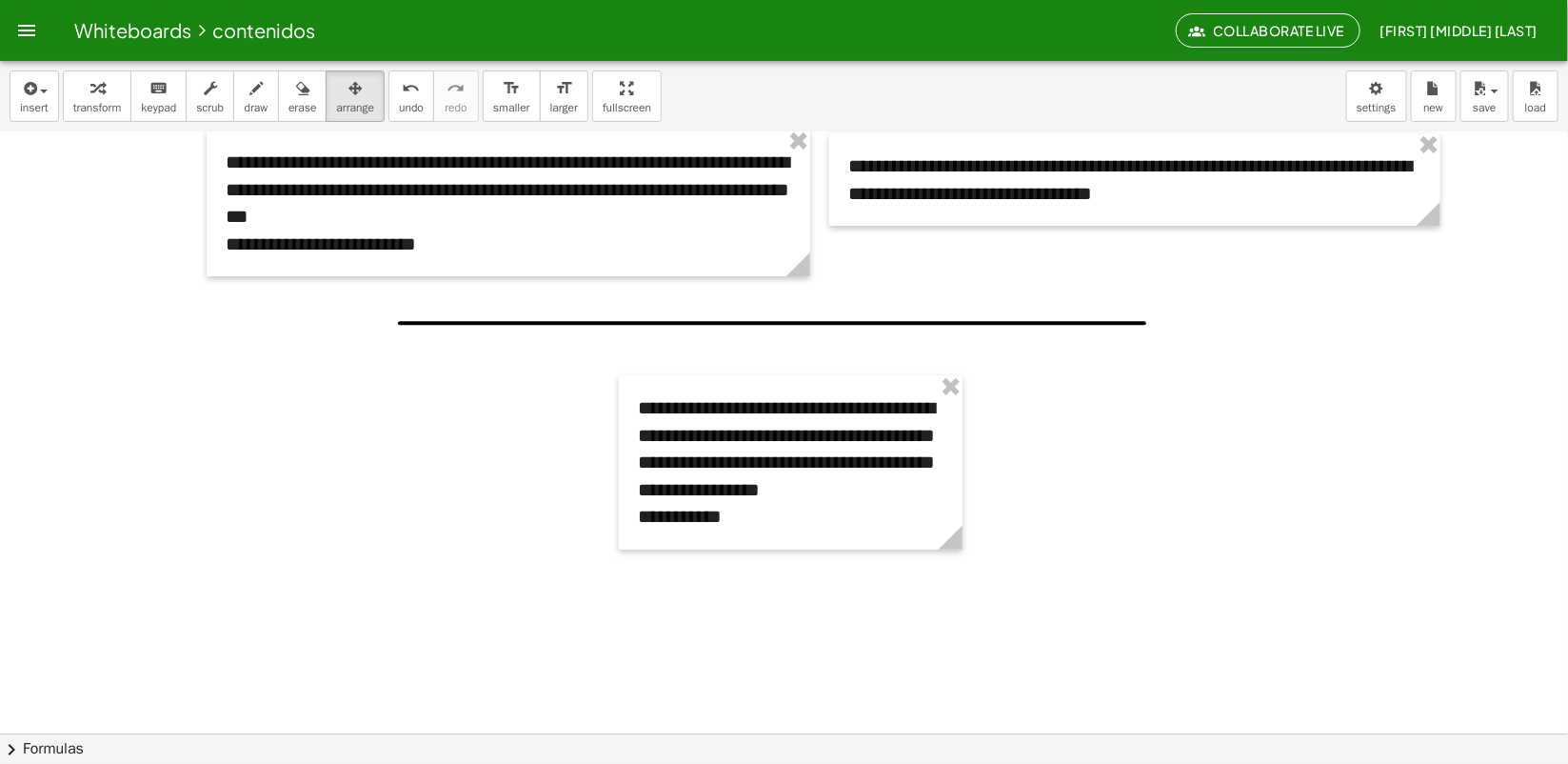 click at bounding box center (784, 675) 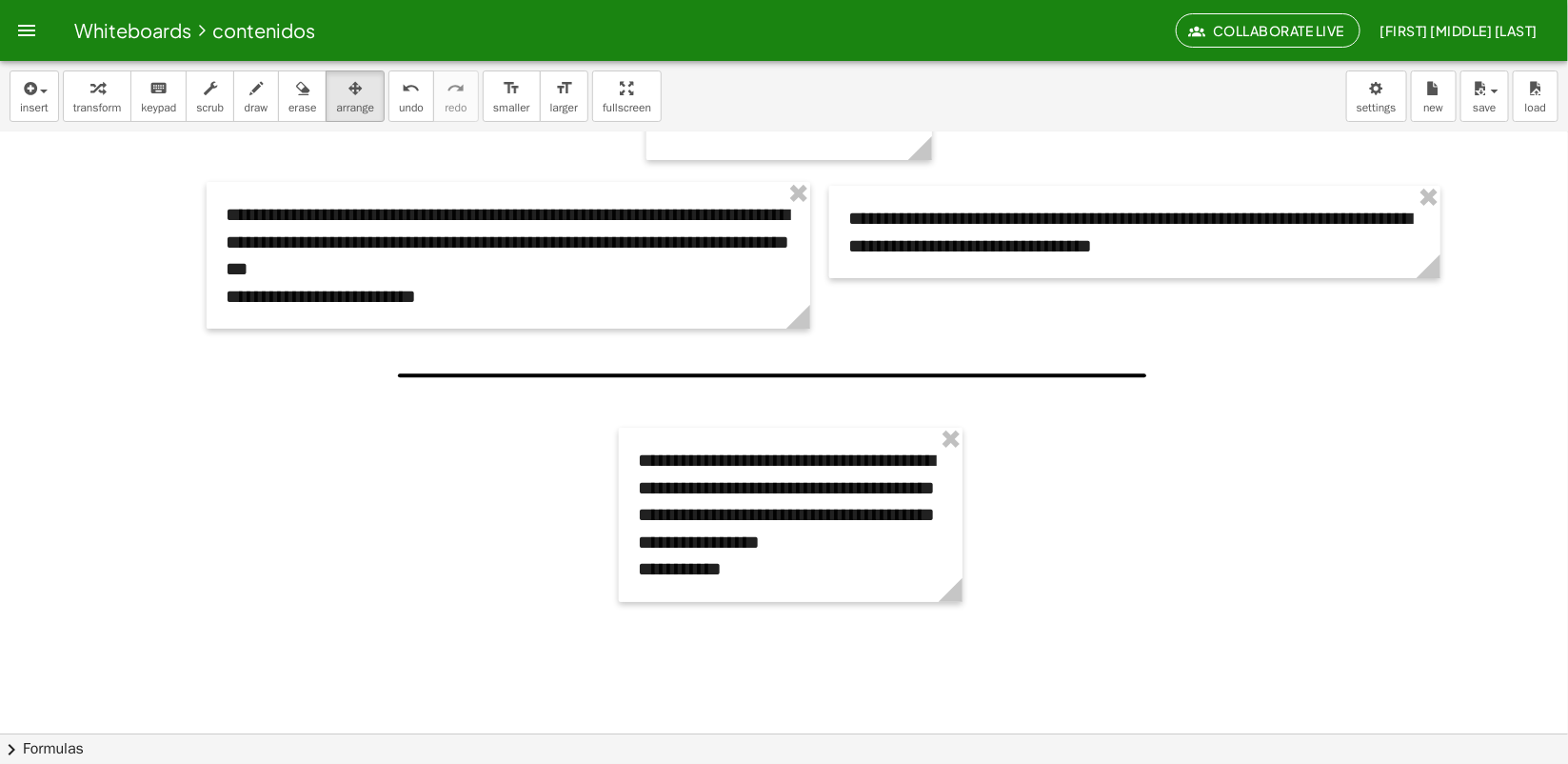 scroll, scrollTop: 119, scrollLeft: 0, axis: vertical 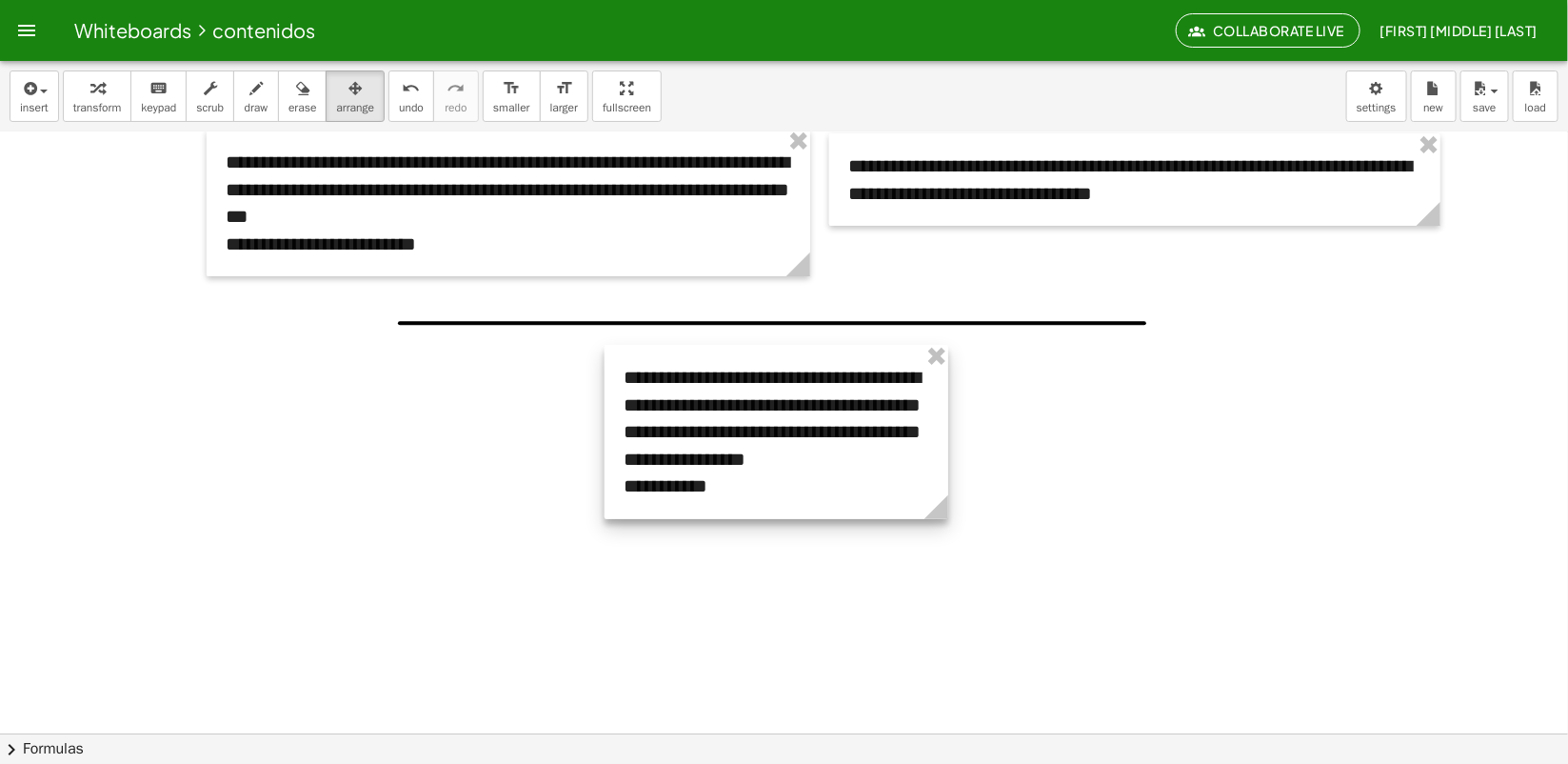 drag, startPoint x: 764, startPoint y: 472, endPoint x: 753, endPoint y: 460, distance: 16.278821 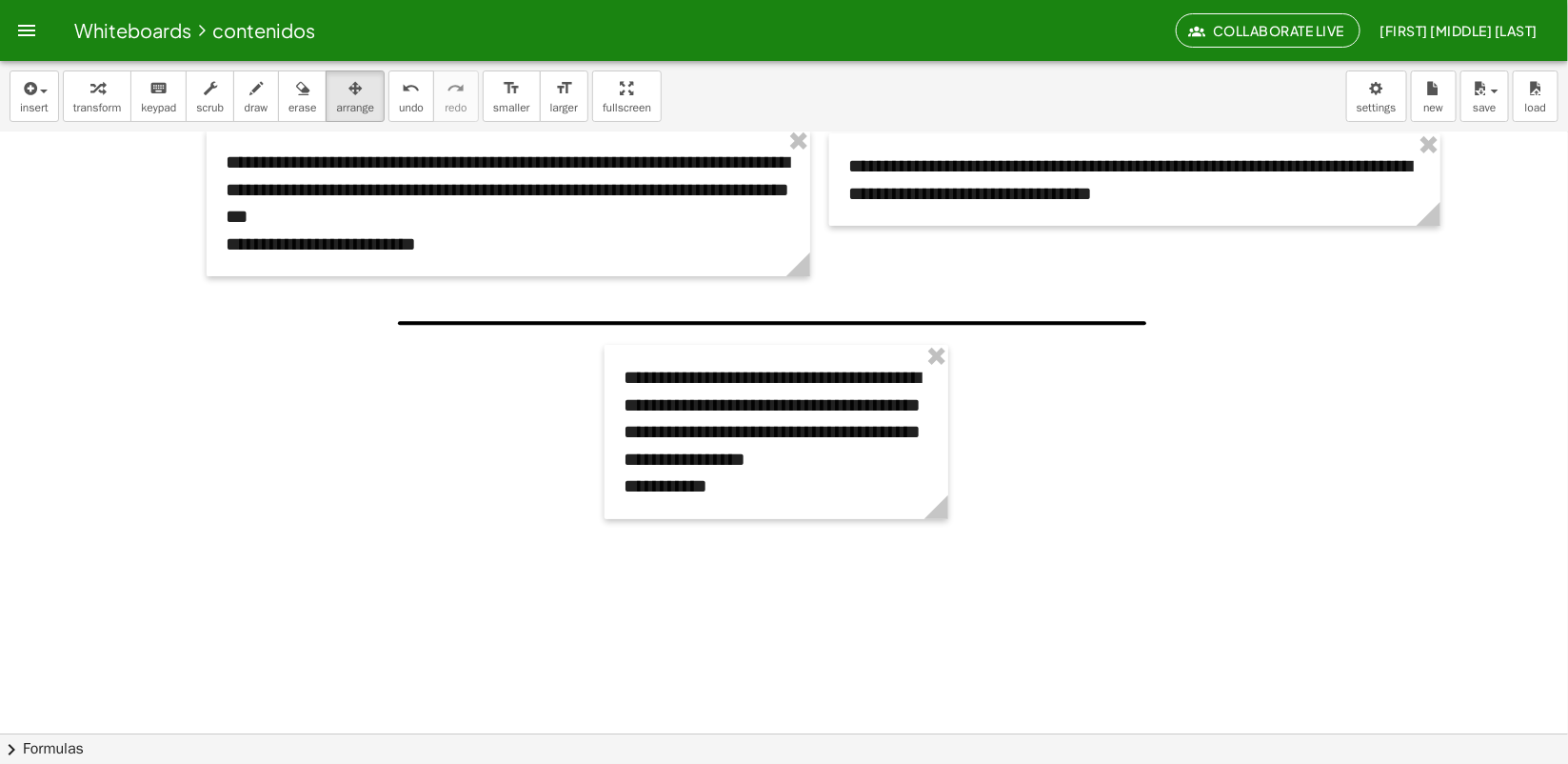 drag, startPoint x: 1104, startPoint y: 608, endPoint x: 1024, endPoint y: 550, distance: 98.81295 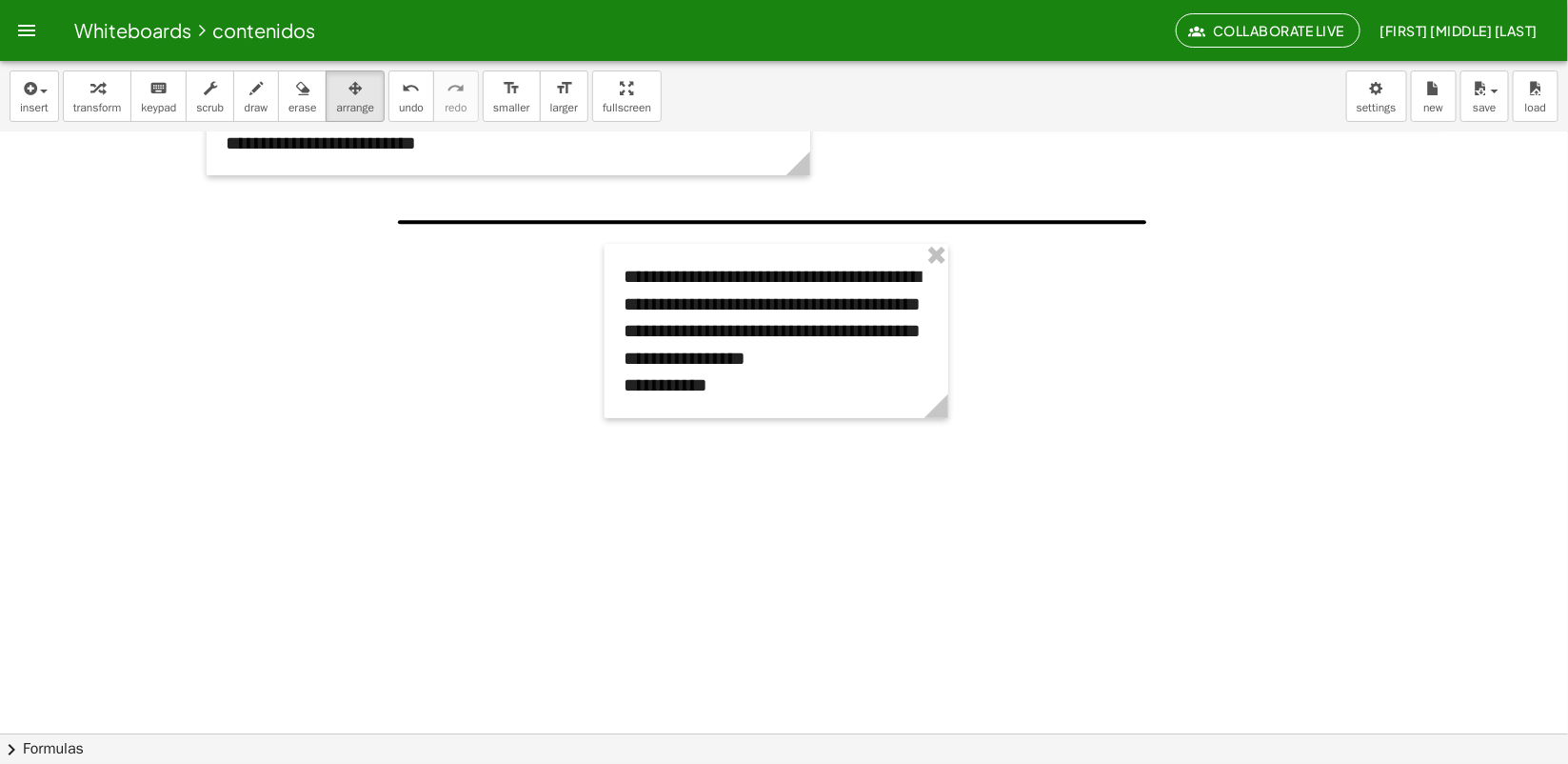 scroll, scrollTop: 238, scrollLeft: 0, axis: vertical 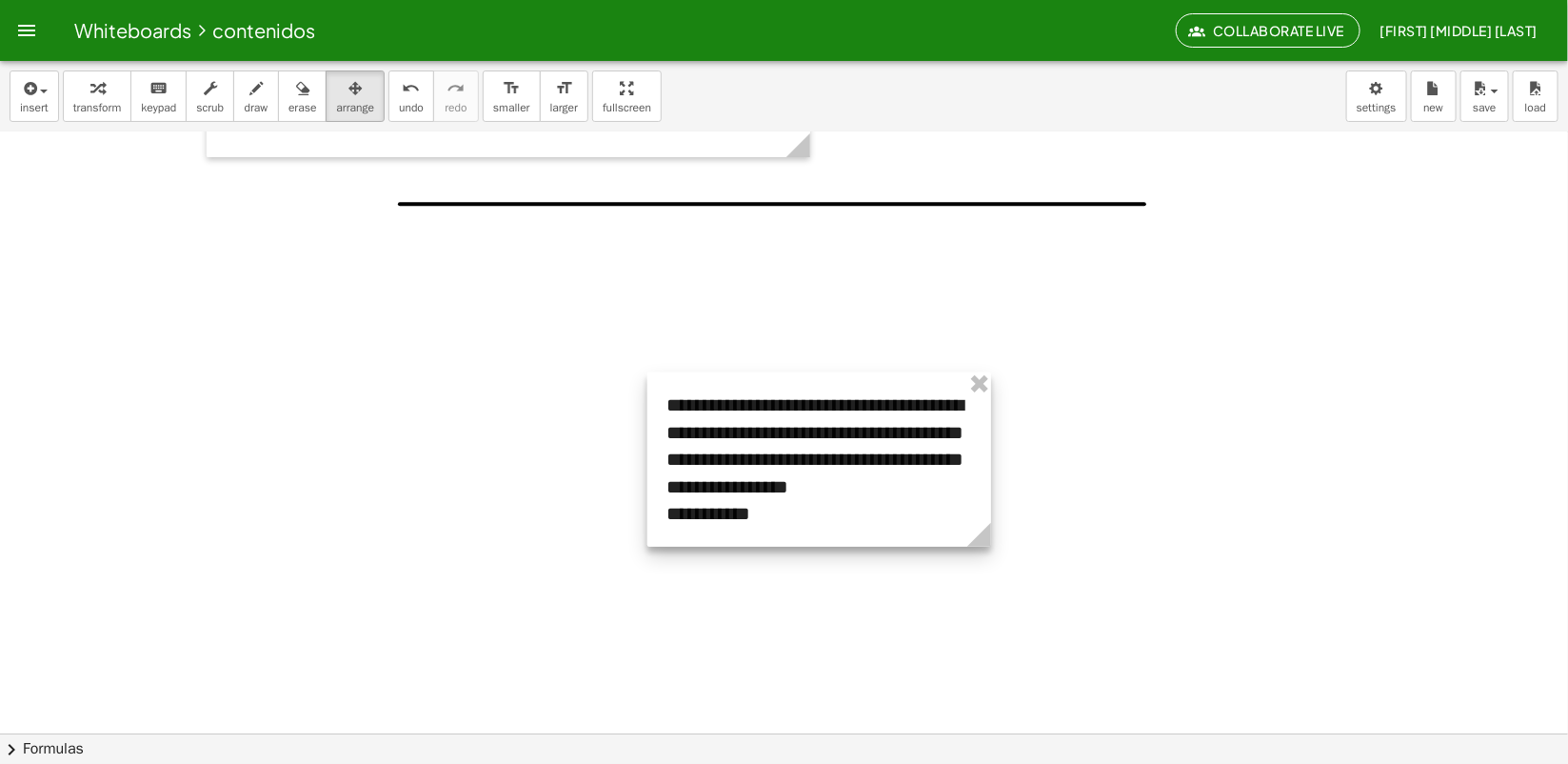 drag, startPoint x: 766, startPoint y: 491, endPoint x: 763, endPoint y: 481, distance: 10.440307 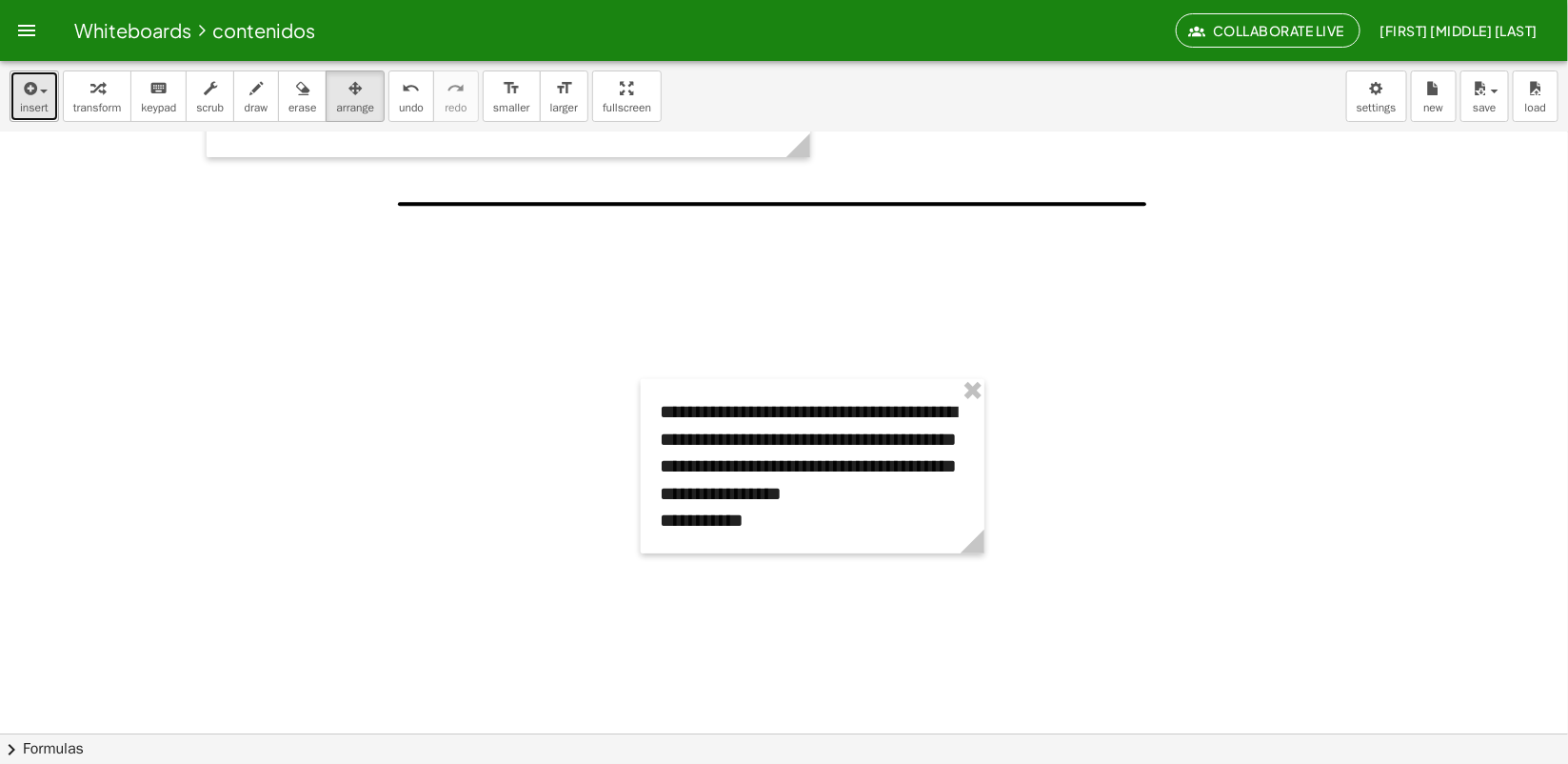 click on "insert" at bounding box center (34, 108) 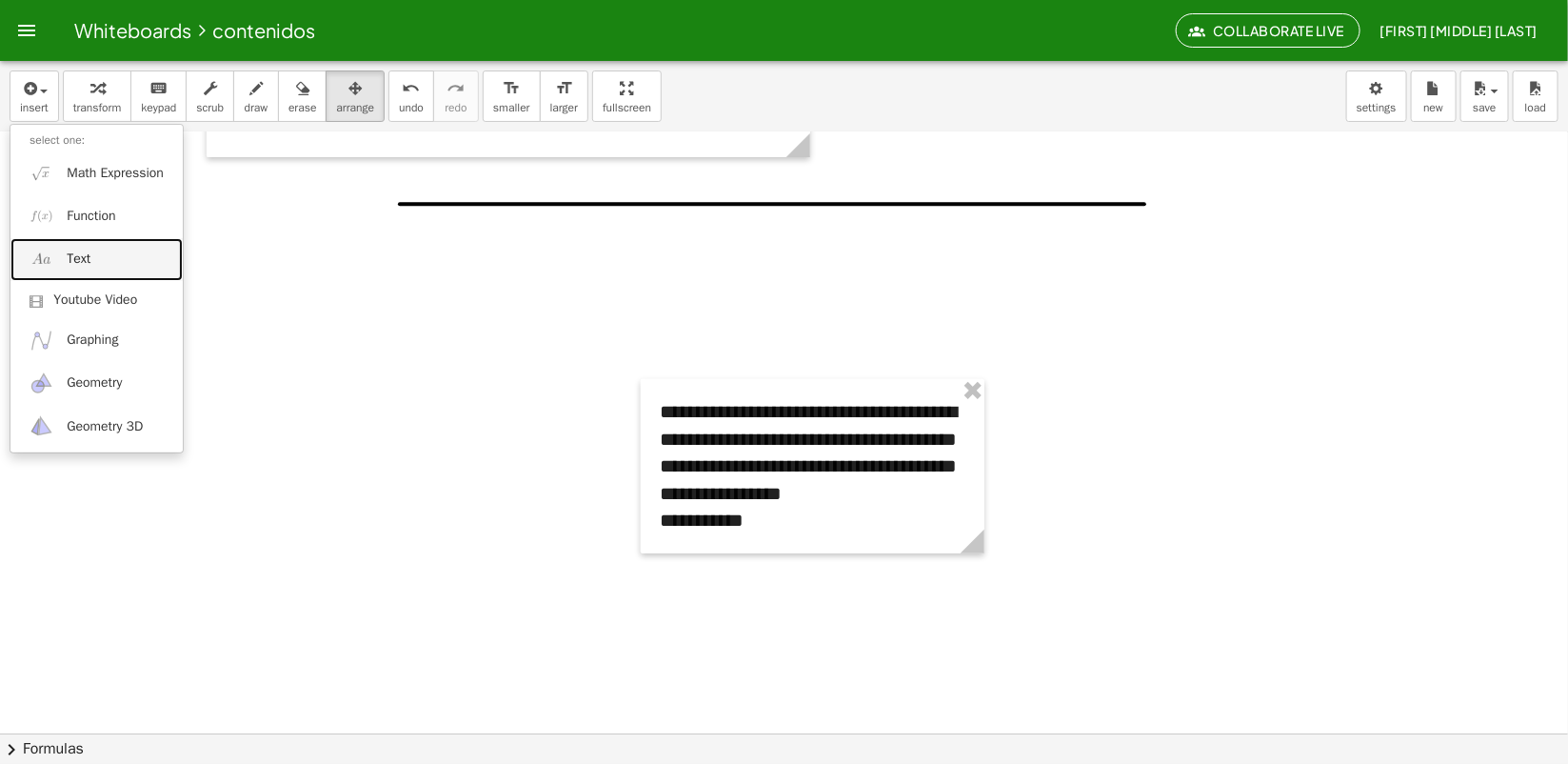 click on "Text" at bounding box center [78, 259] 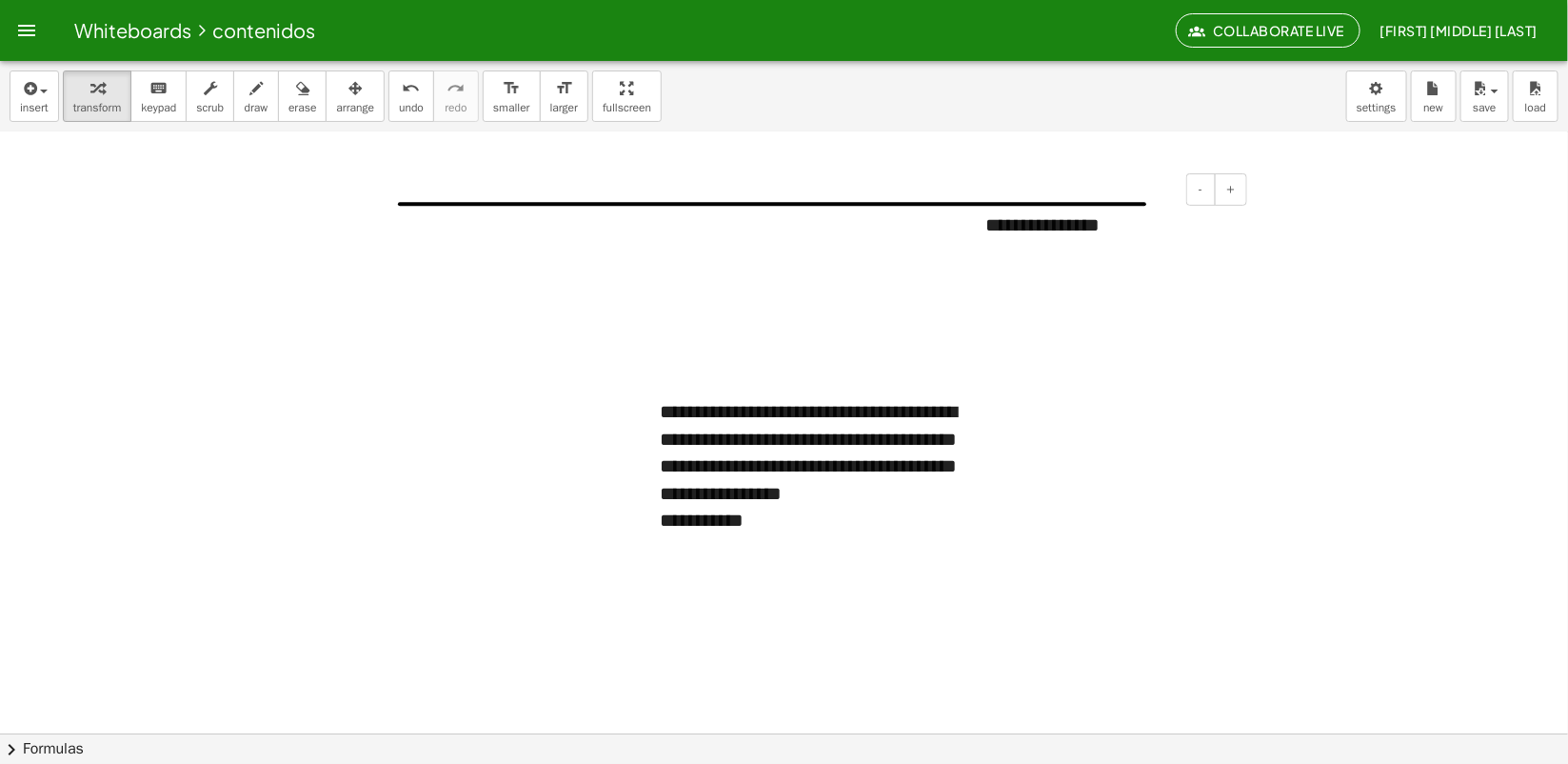 click on "**********" at bounding box center [1109, 225] 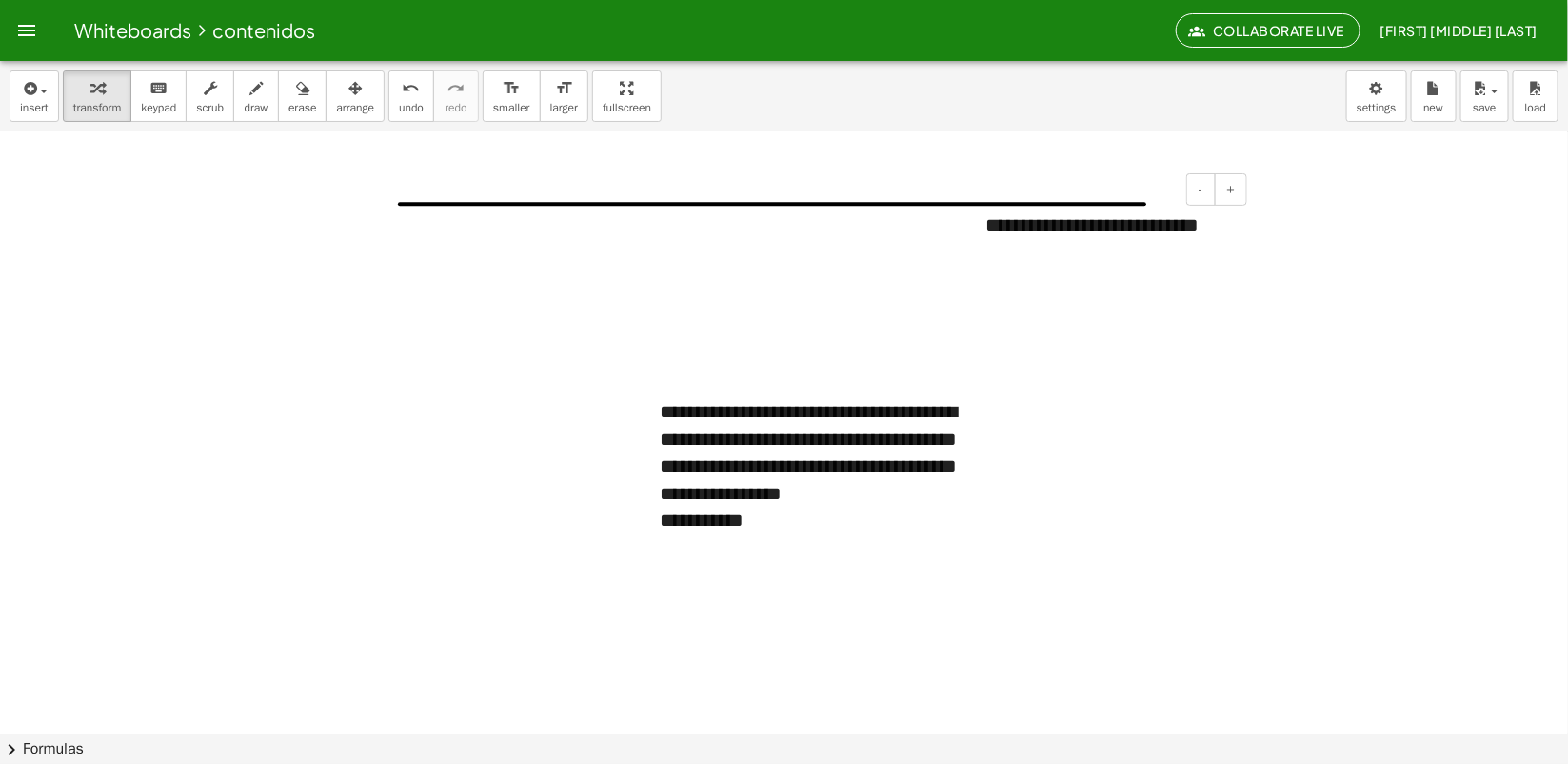 drag, startPoint x: 1188, startPoint y: 296, endPoint x: 1181, endPoint y: 307, distance: 13.038405 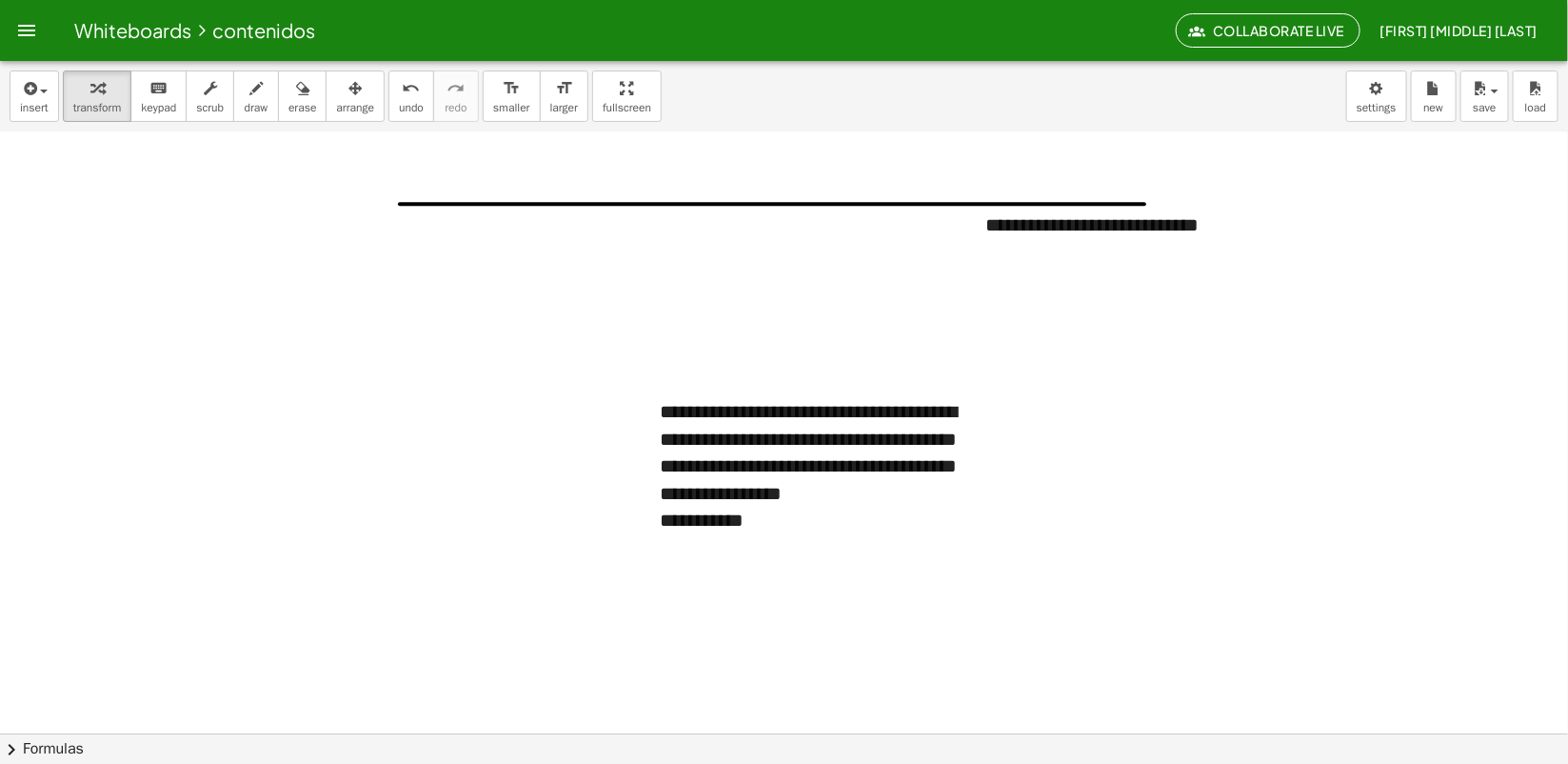 click at bounding box center (784, 556) 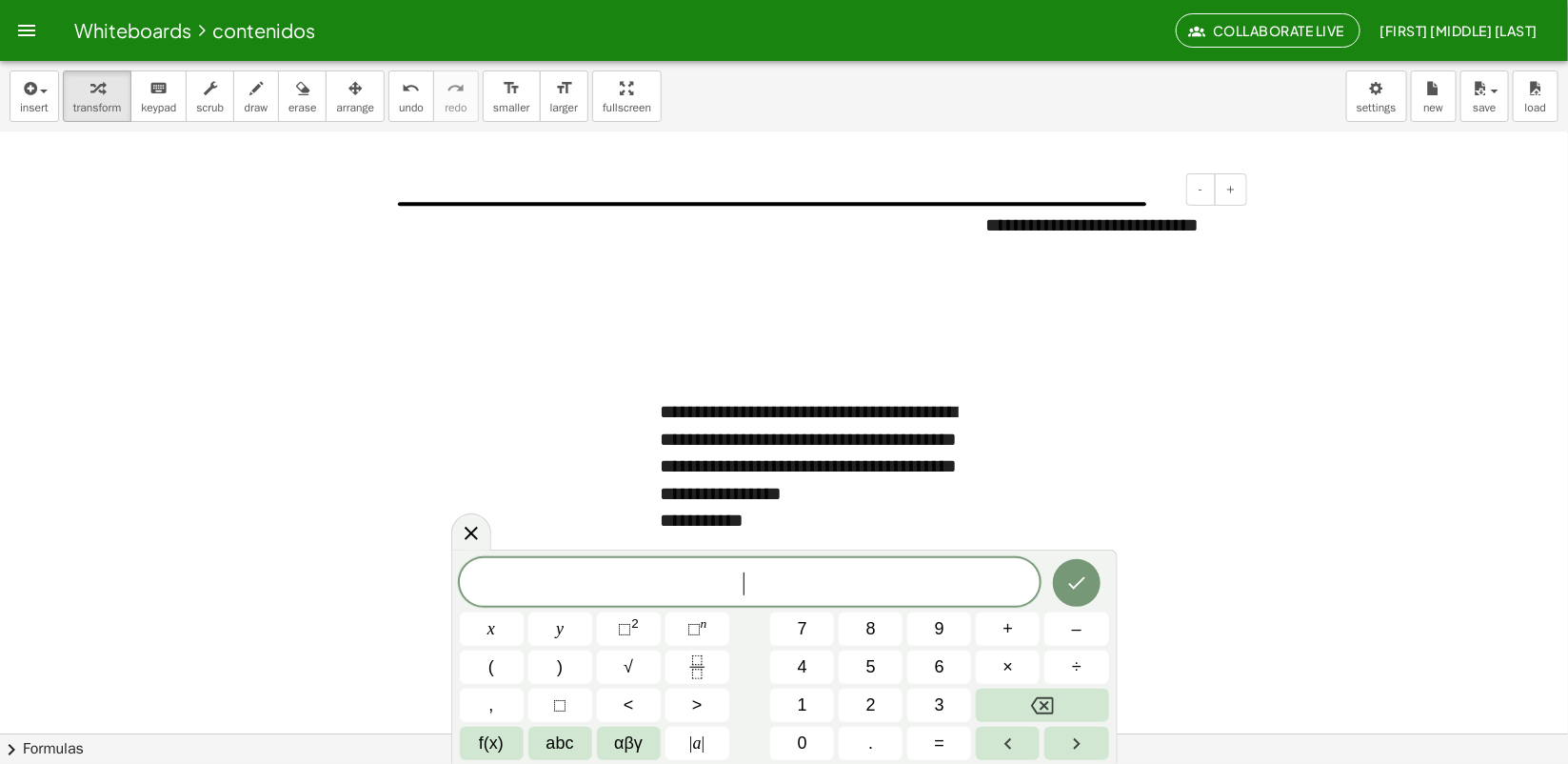 click on "**********" at bounding box center (1109, 238) 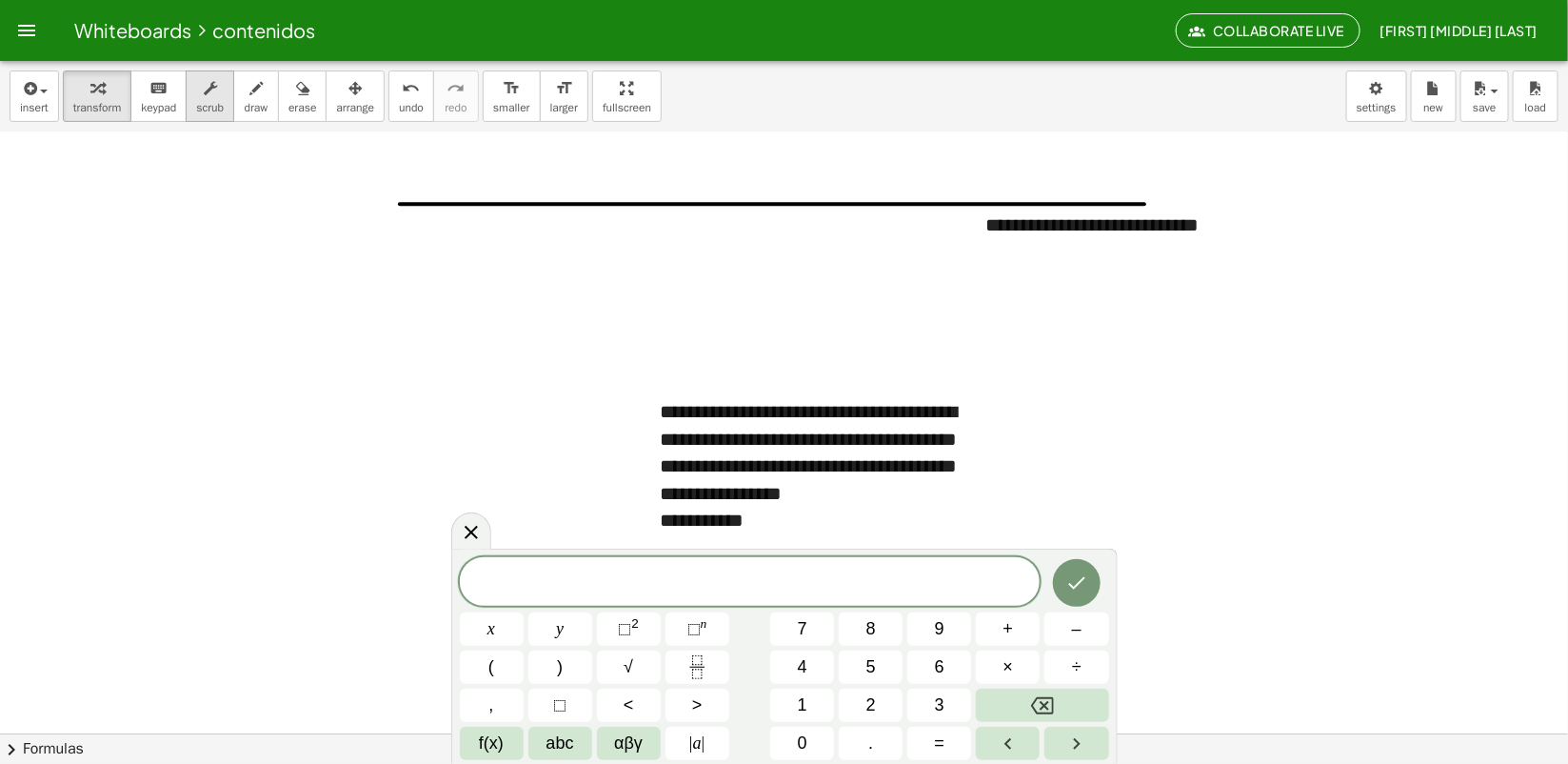 click on "scrub" at bounding box center [209, 108] 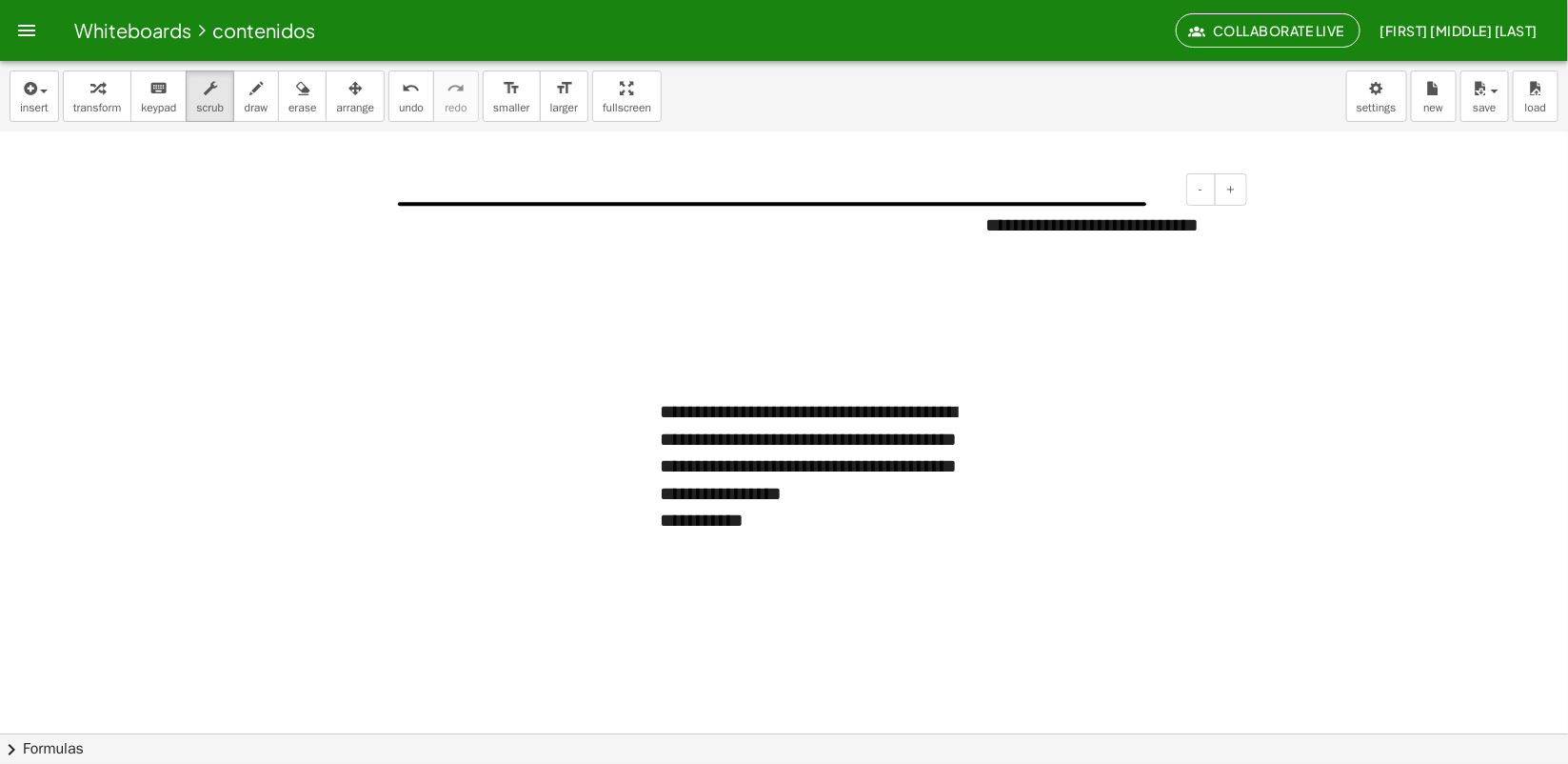 click on "**********" at bounding box center [1109, 238] 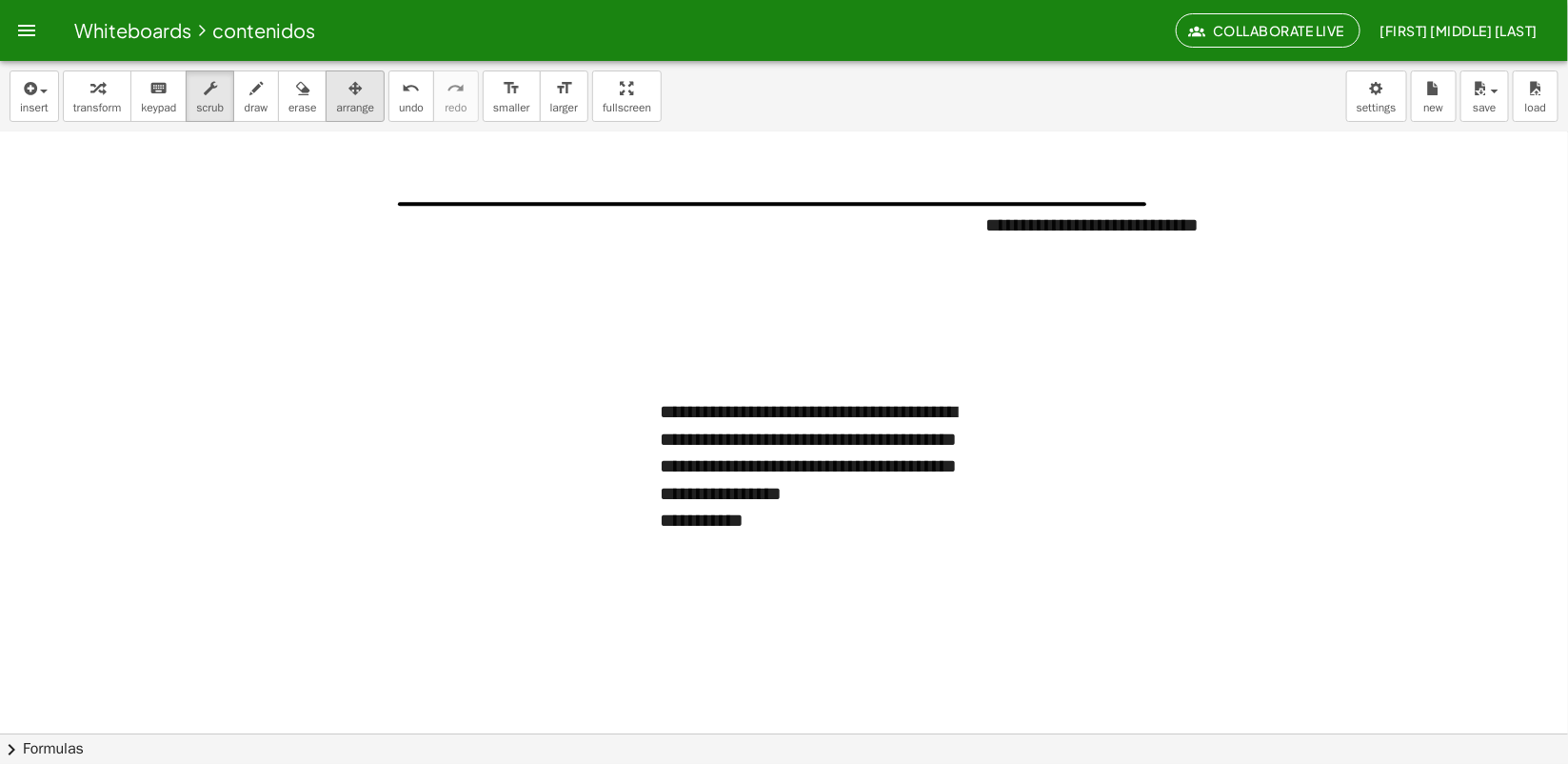click on "arrange" at bounding box center (355, 108) 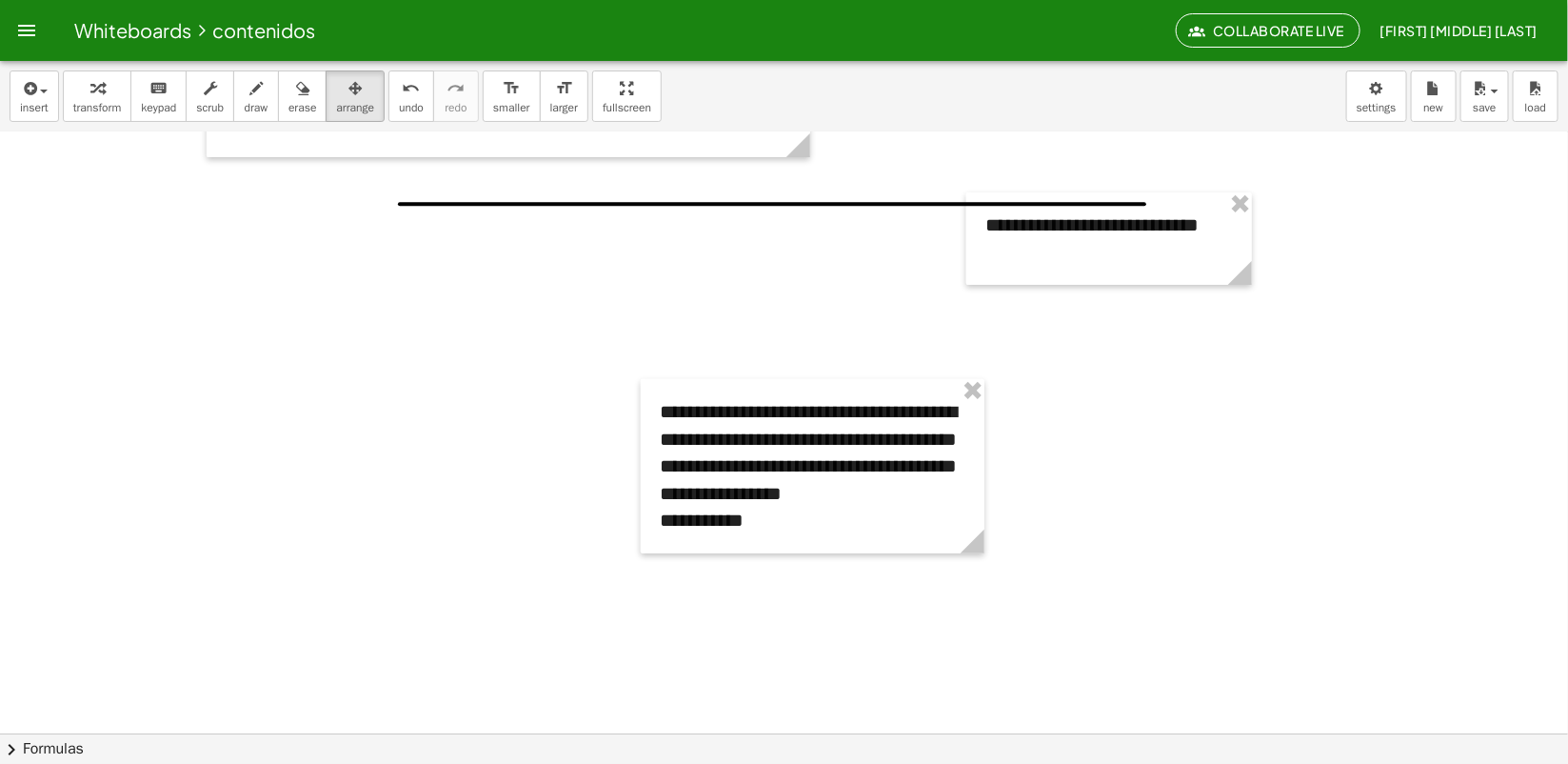 click at bounding box center (784, 556) 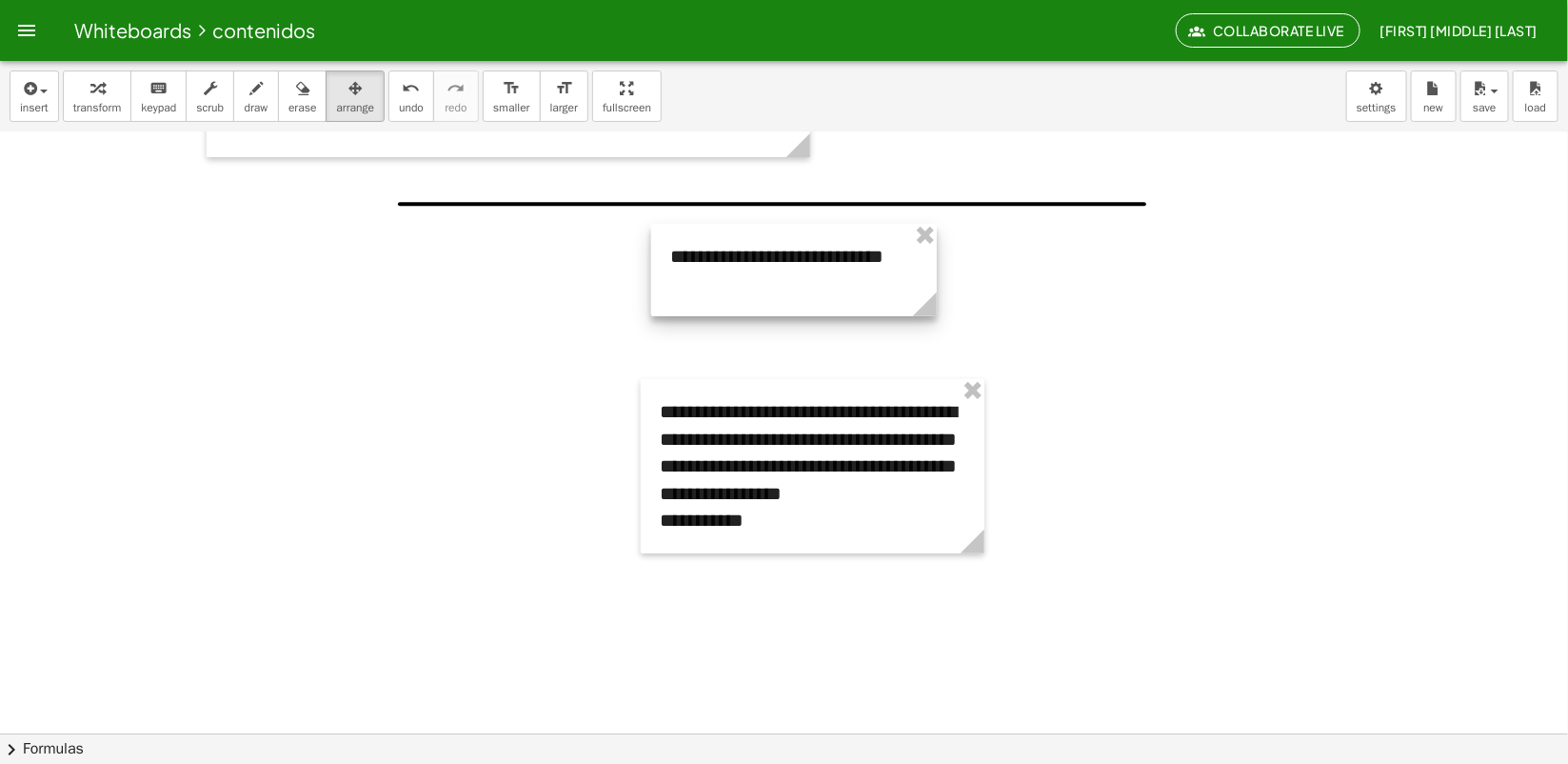 drag, startPoint x: 978, startPoint y: 325, endPoint x: 811, endPoint y: 270, distance: 175.82378 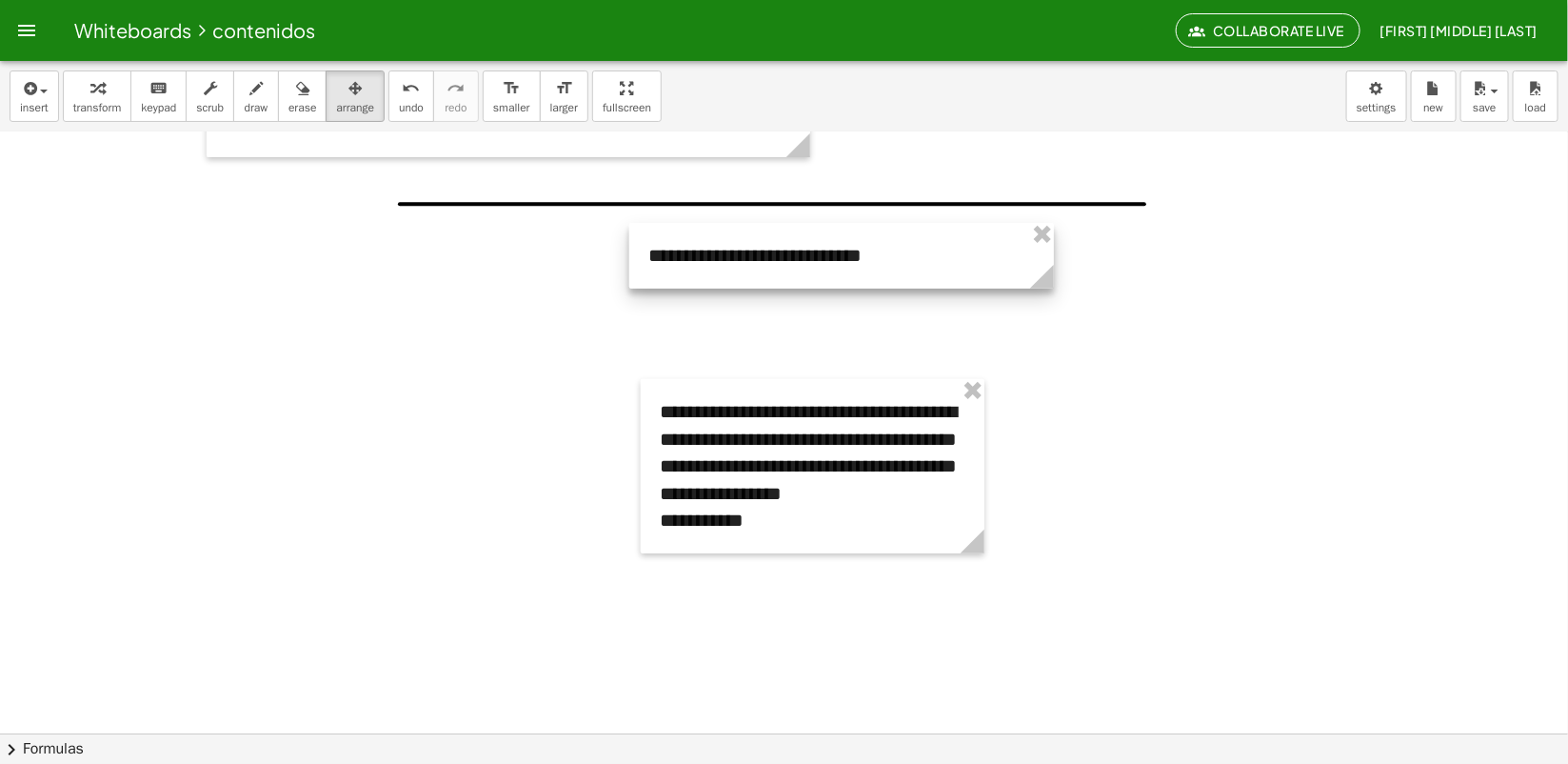 drag, startPoint x: 906, startPoint y: 312, endPoint x: 1082, endPoint y: 348, distance: 179.64409 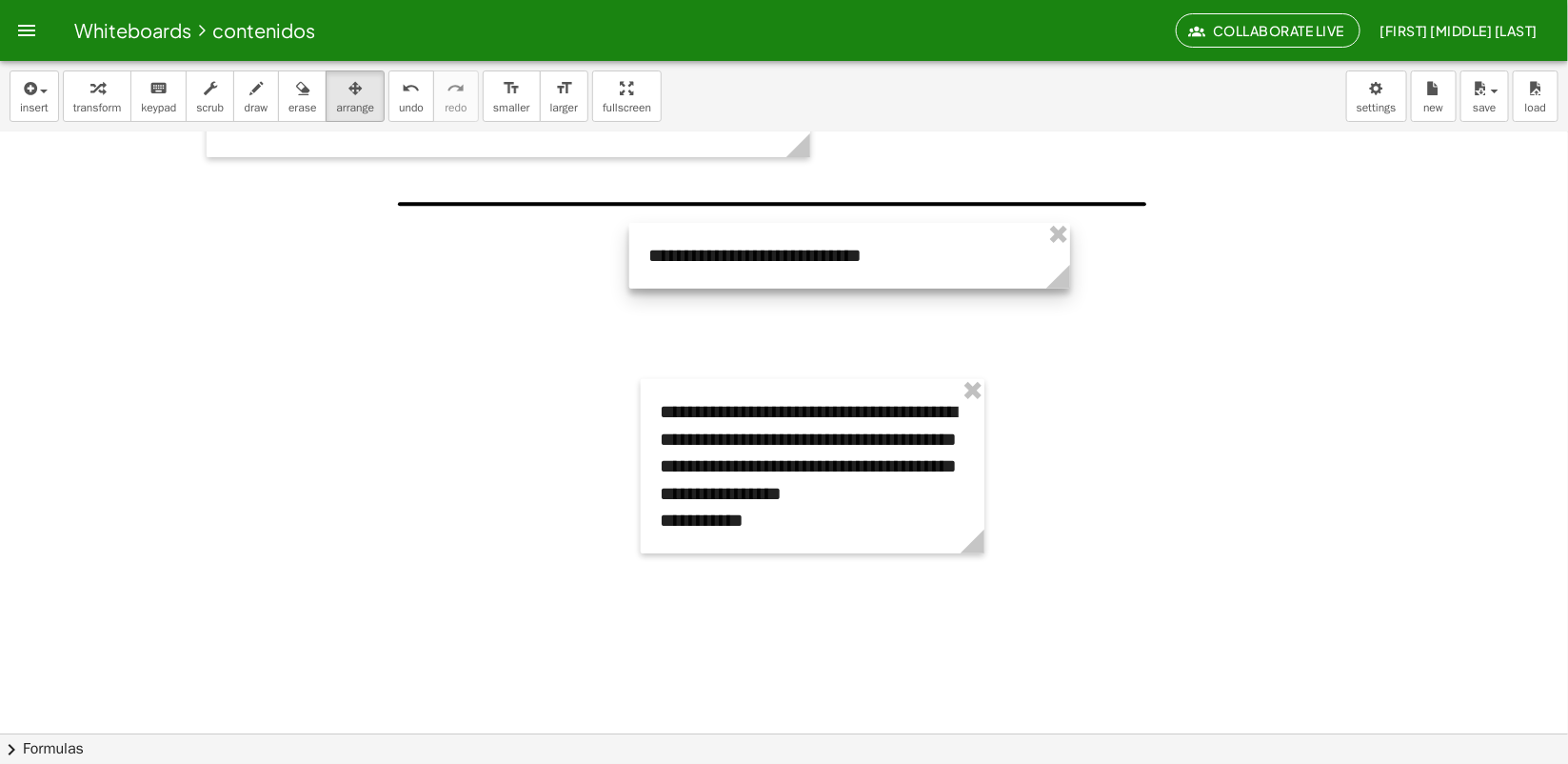 drag, startPoint x: 1088, startPoint y: 348, endPoint x: 904, endPoint y: 276, distance: 197.58542 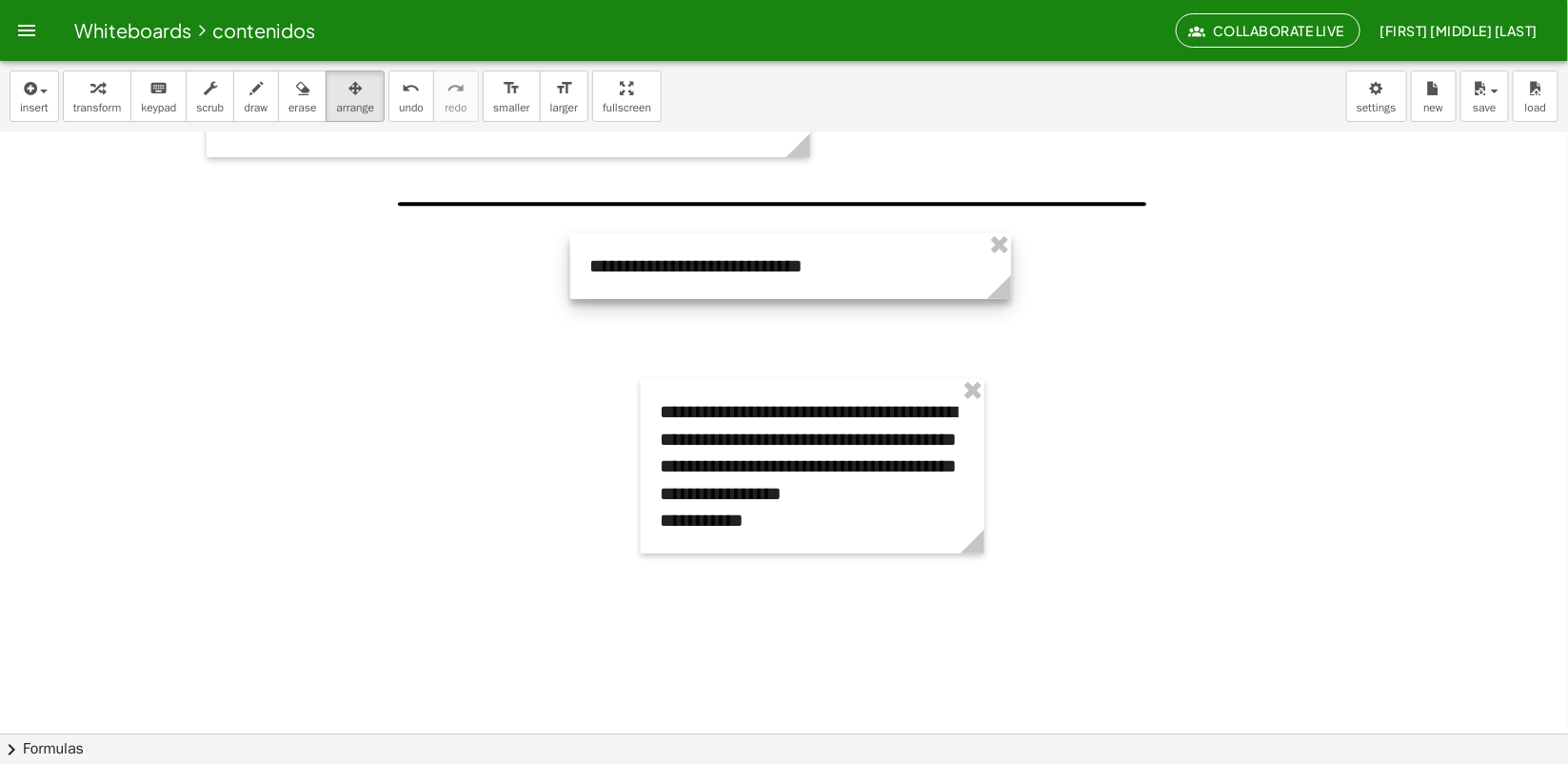 drag, startPoint x: 916, startPoint y: 267, endPoint x: 857, endPoint y: 277, distance: 59.841457 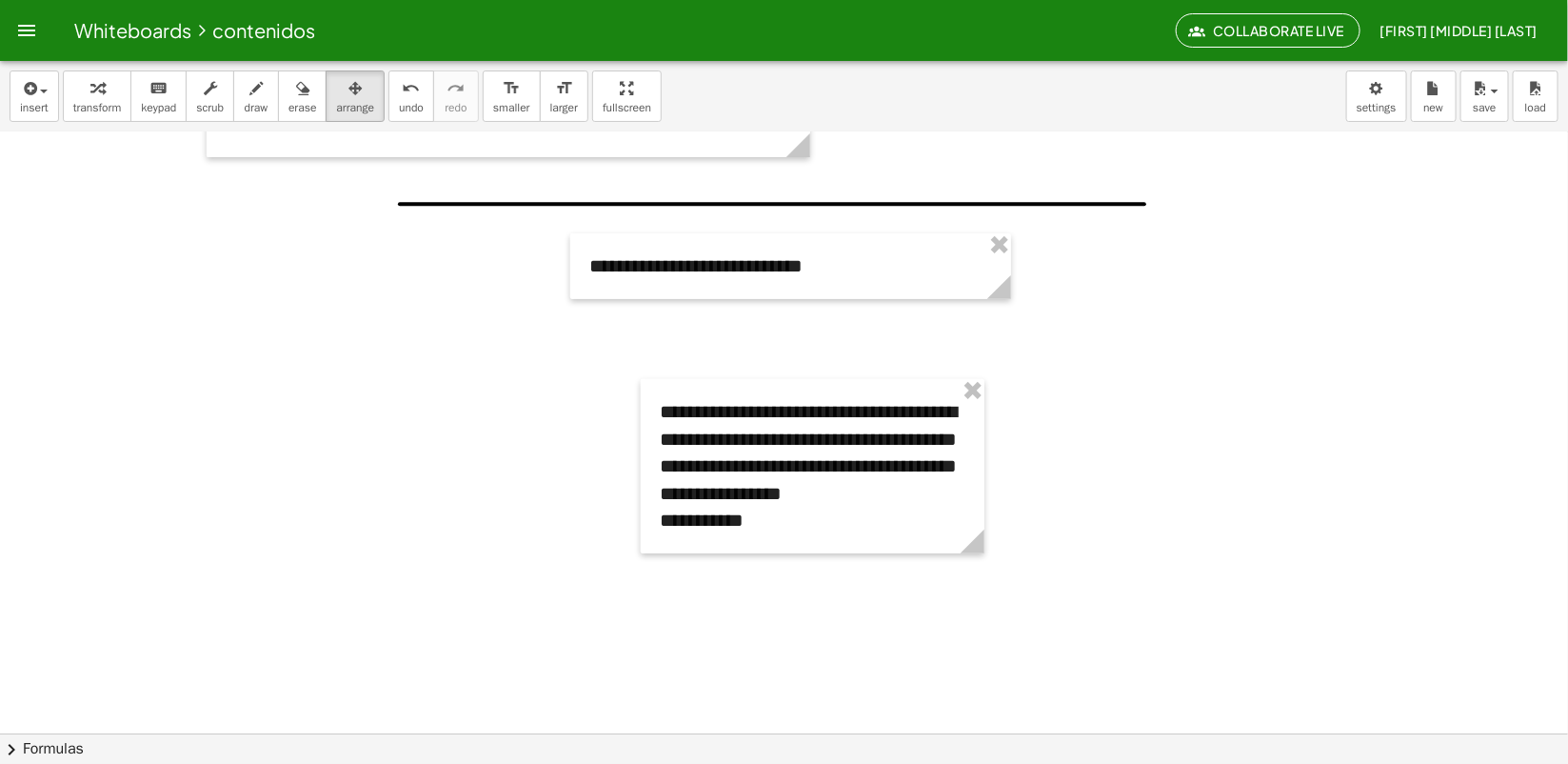 click at bounding box center (784, 556) 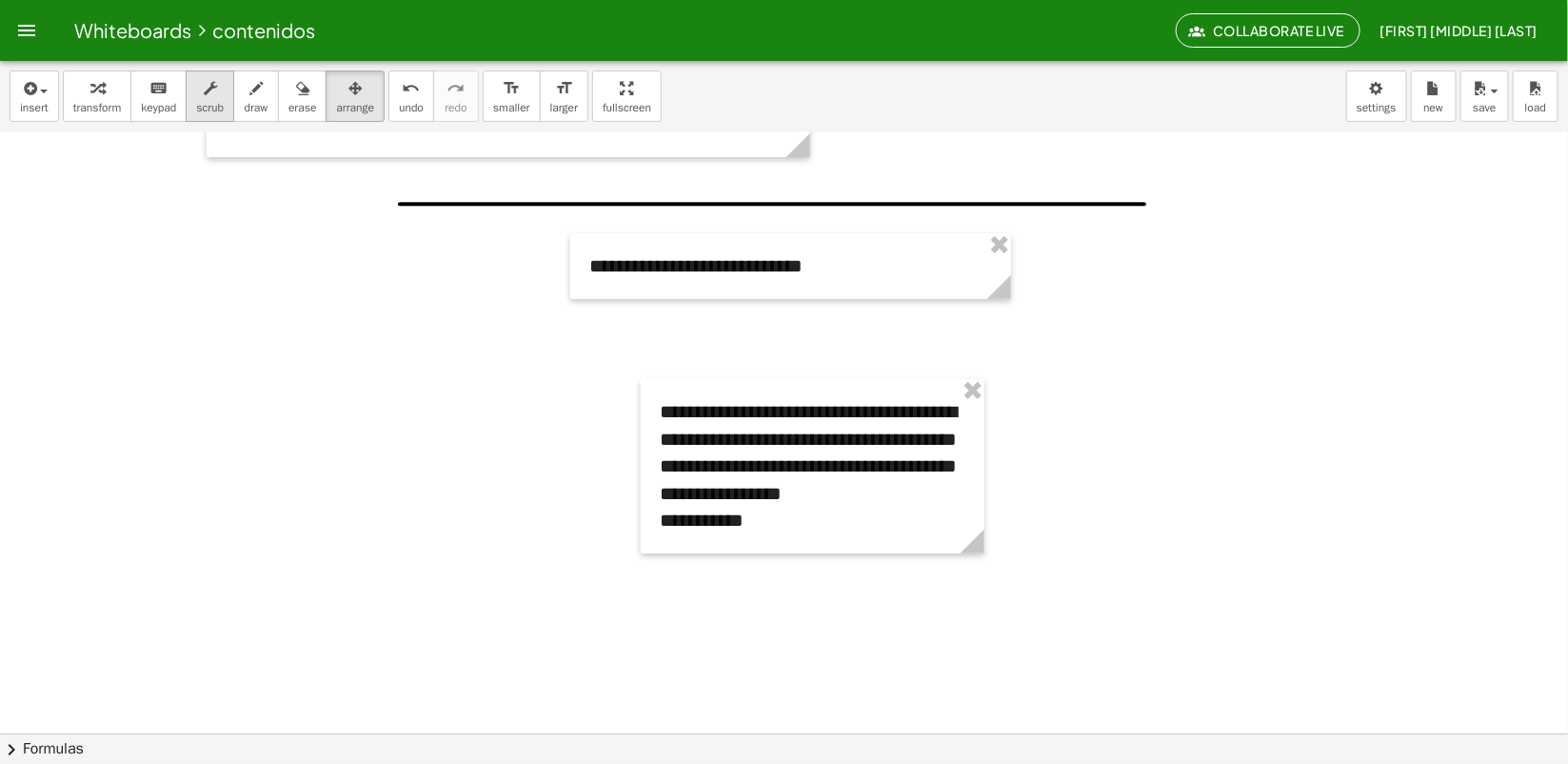 click on "scrub" at bounding box center (209, 96) 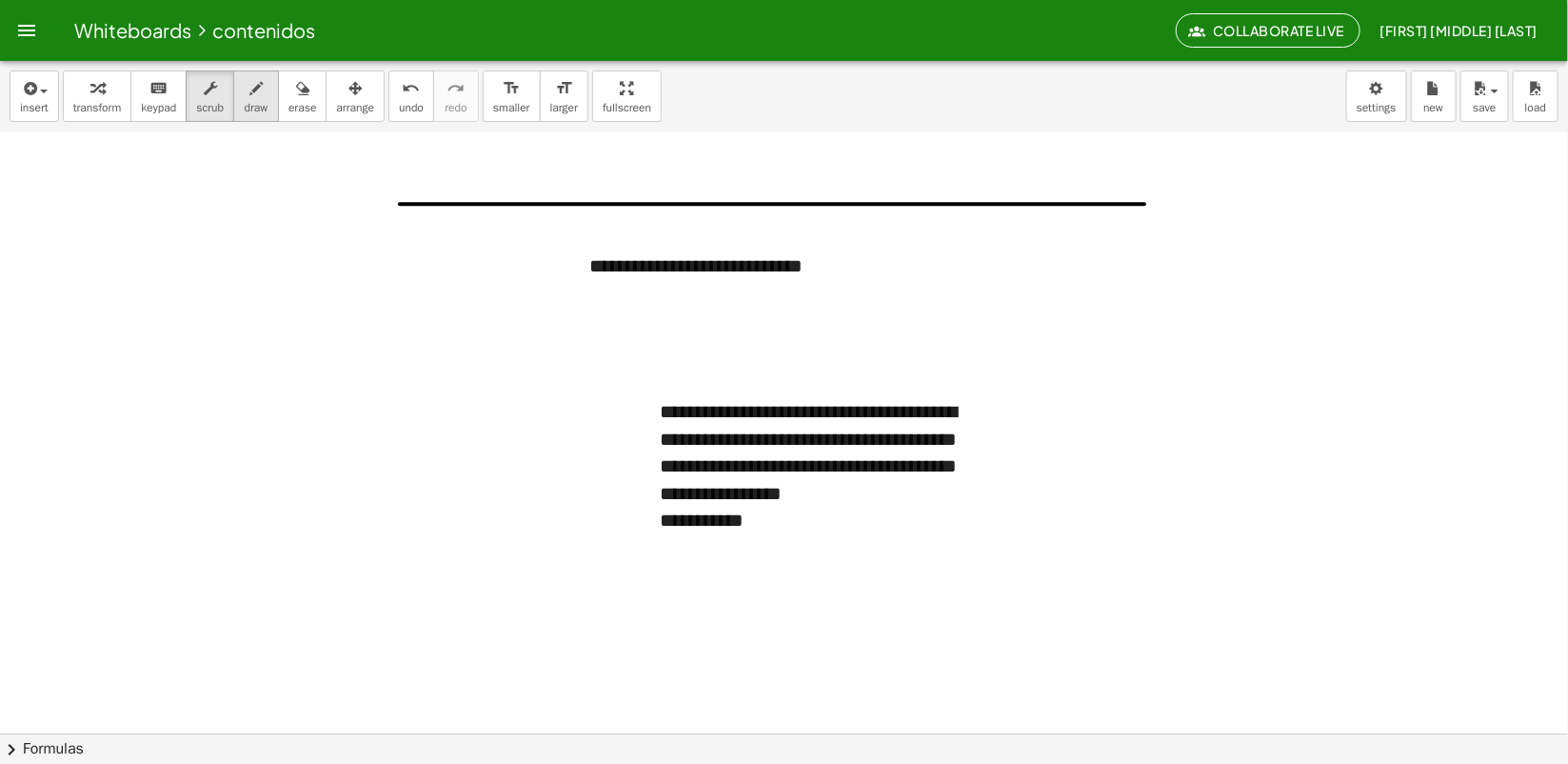 click on "draw" at bounding box center (256, 96) 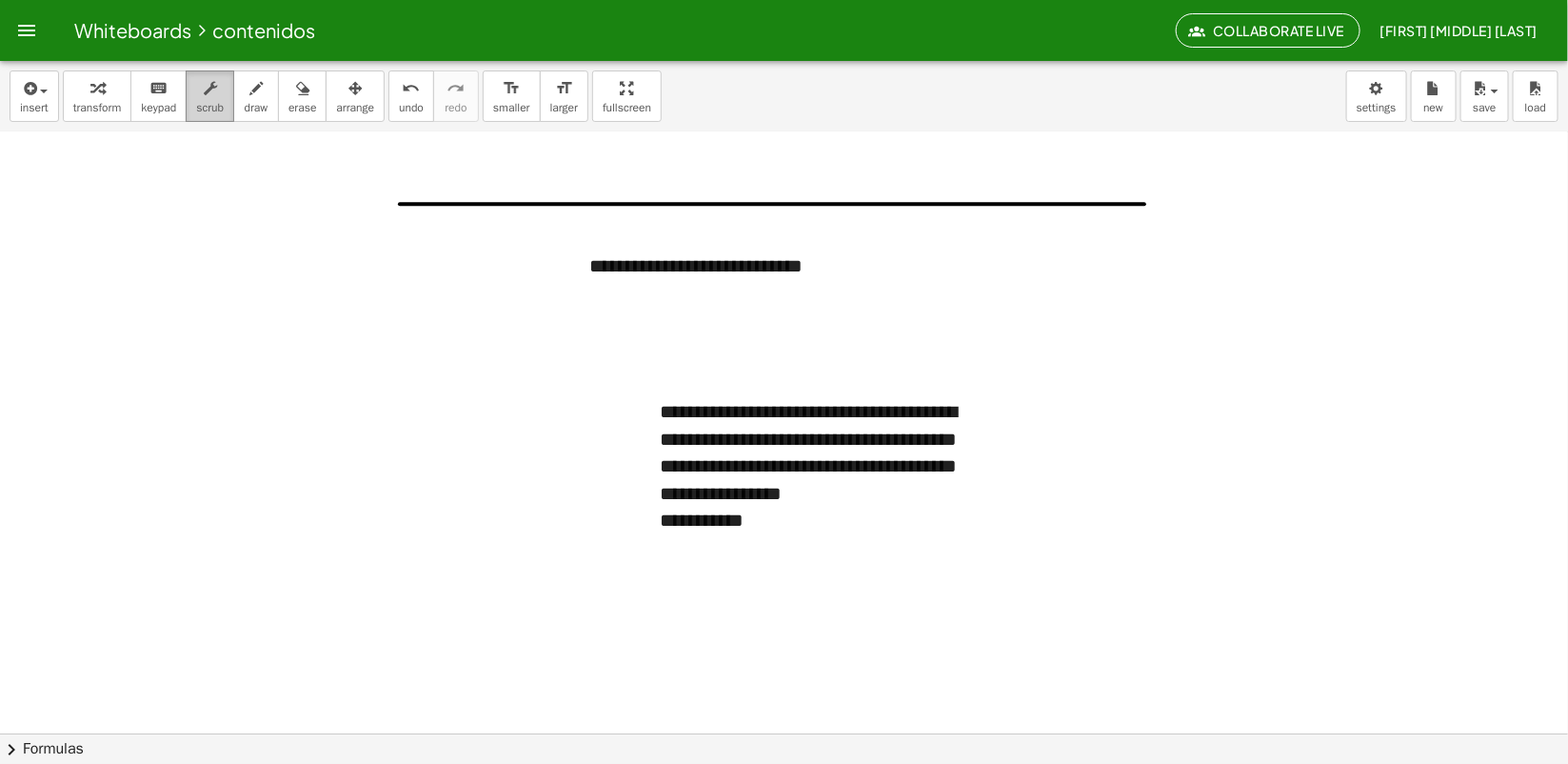 click on "scrub" at bounding box center [209, 96] 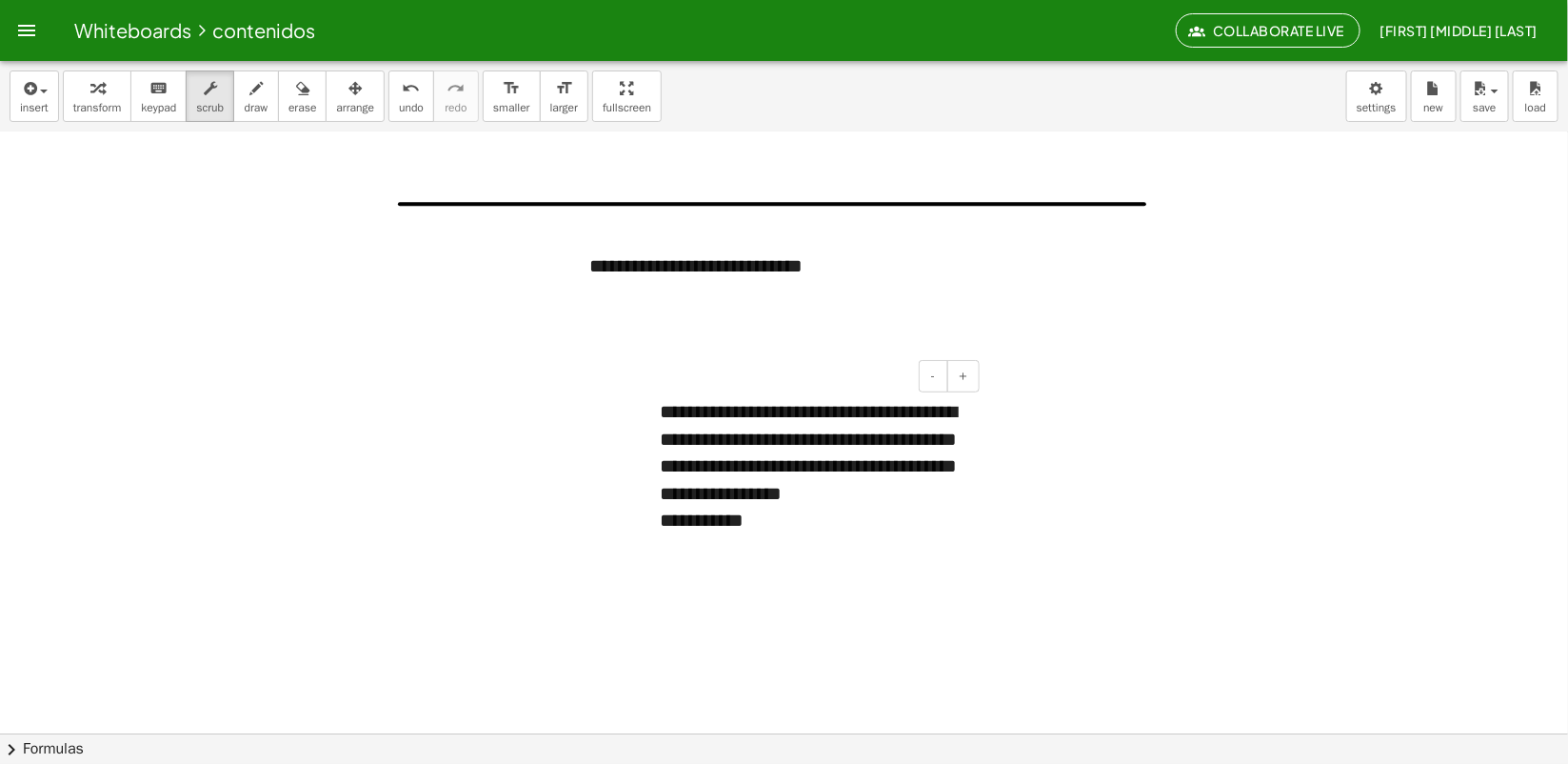drag, startPoint x: 849, startPoint y: 320, endPoint x: 836, endPoint y: 293, distance: 29.966648 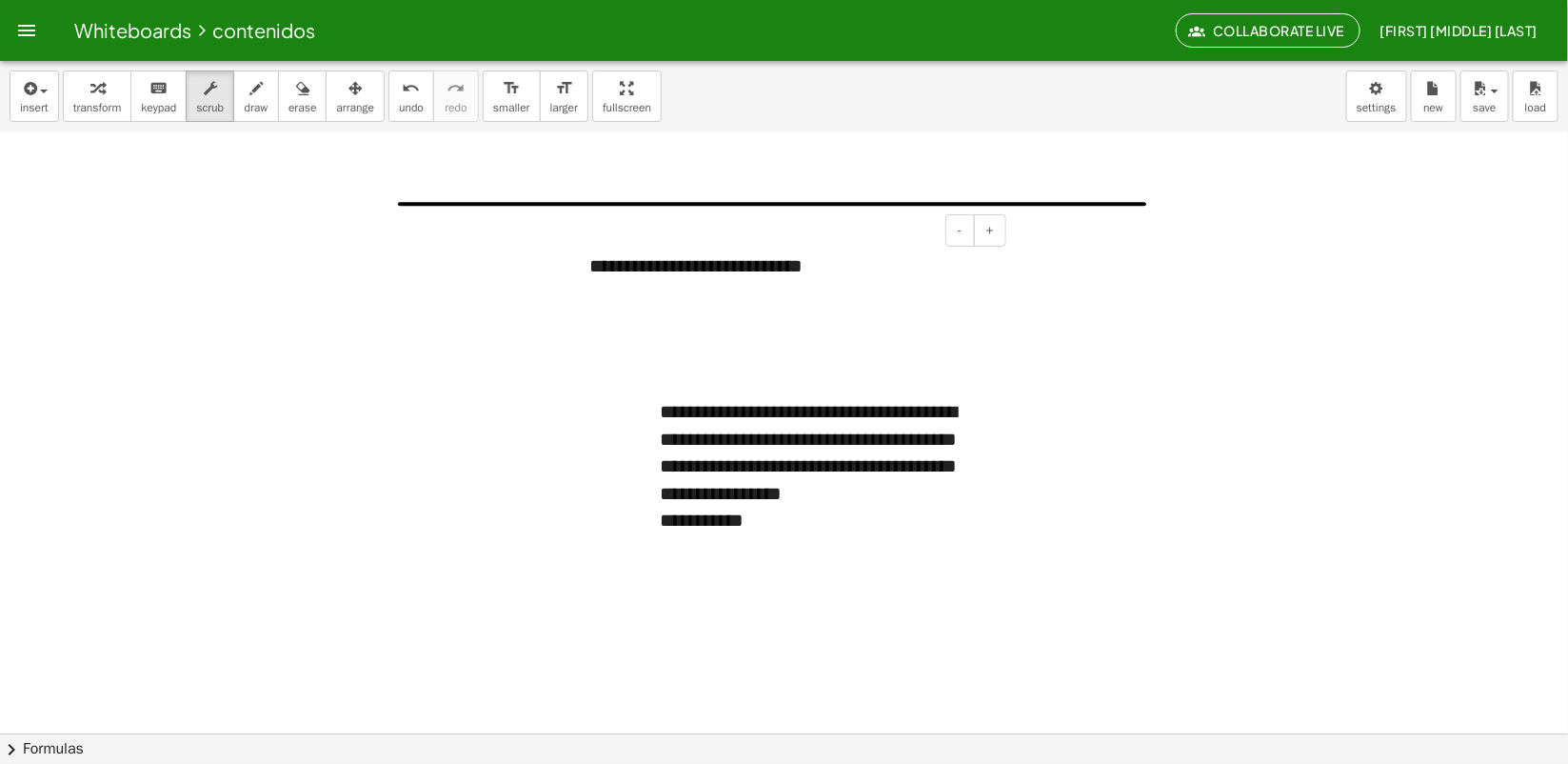 click on "**********" at bounding box center [790, 266] 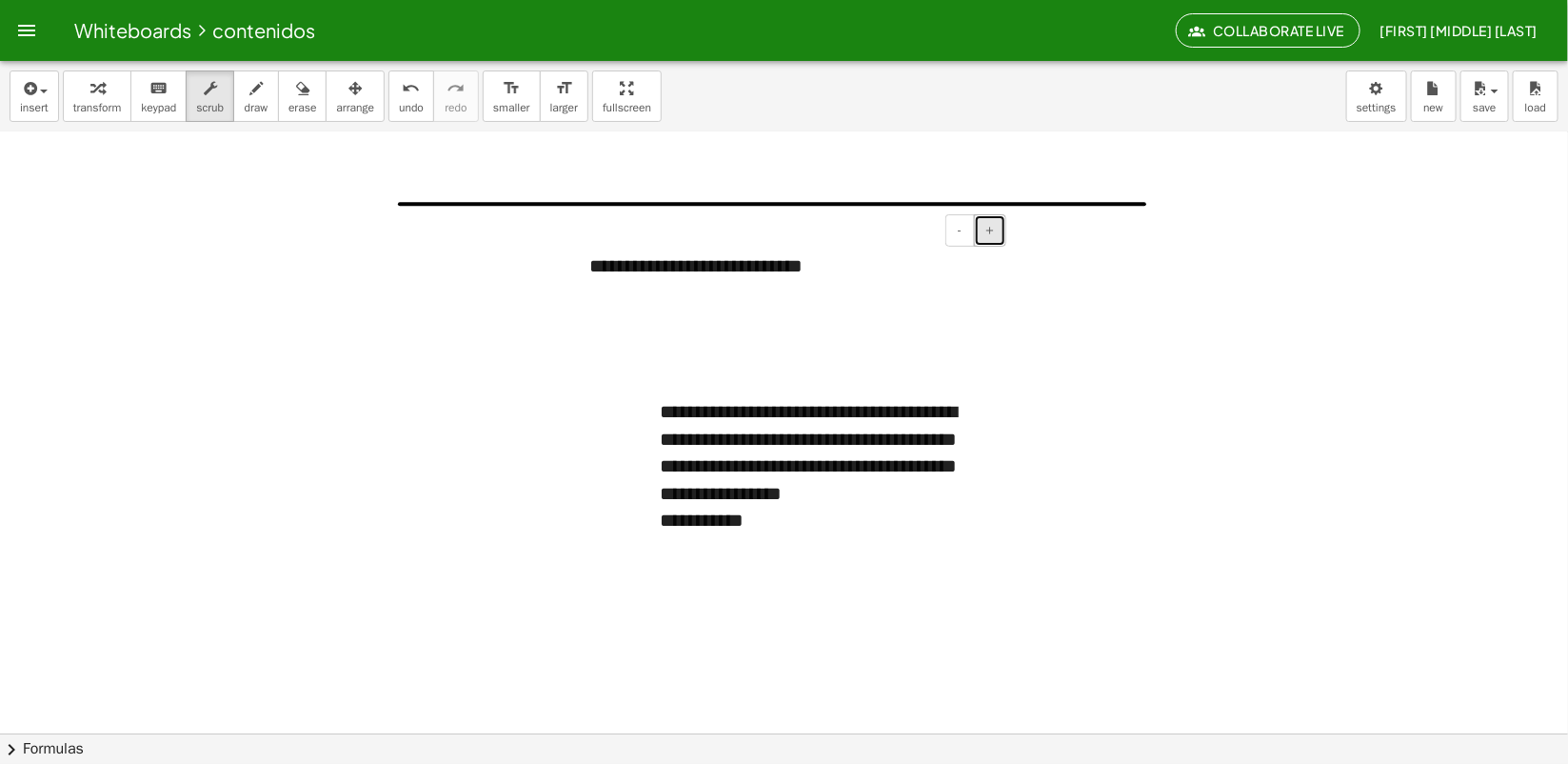 click on "+" at bounding box center [990, 231] 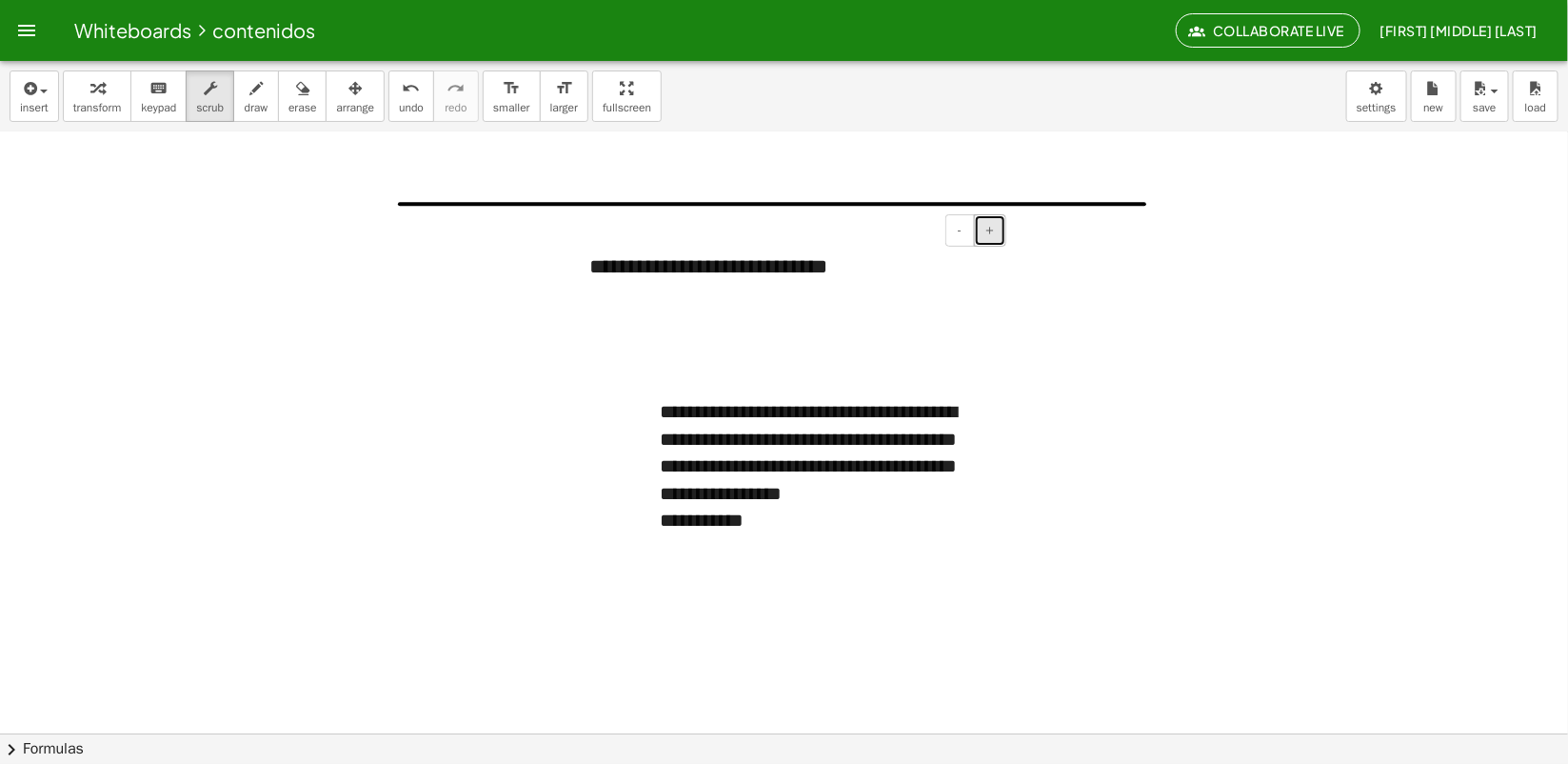 click on "+" at bounding box center (990, 231) 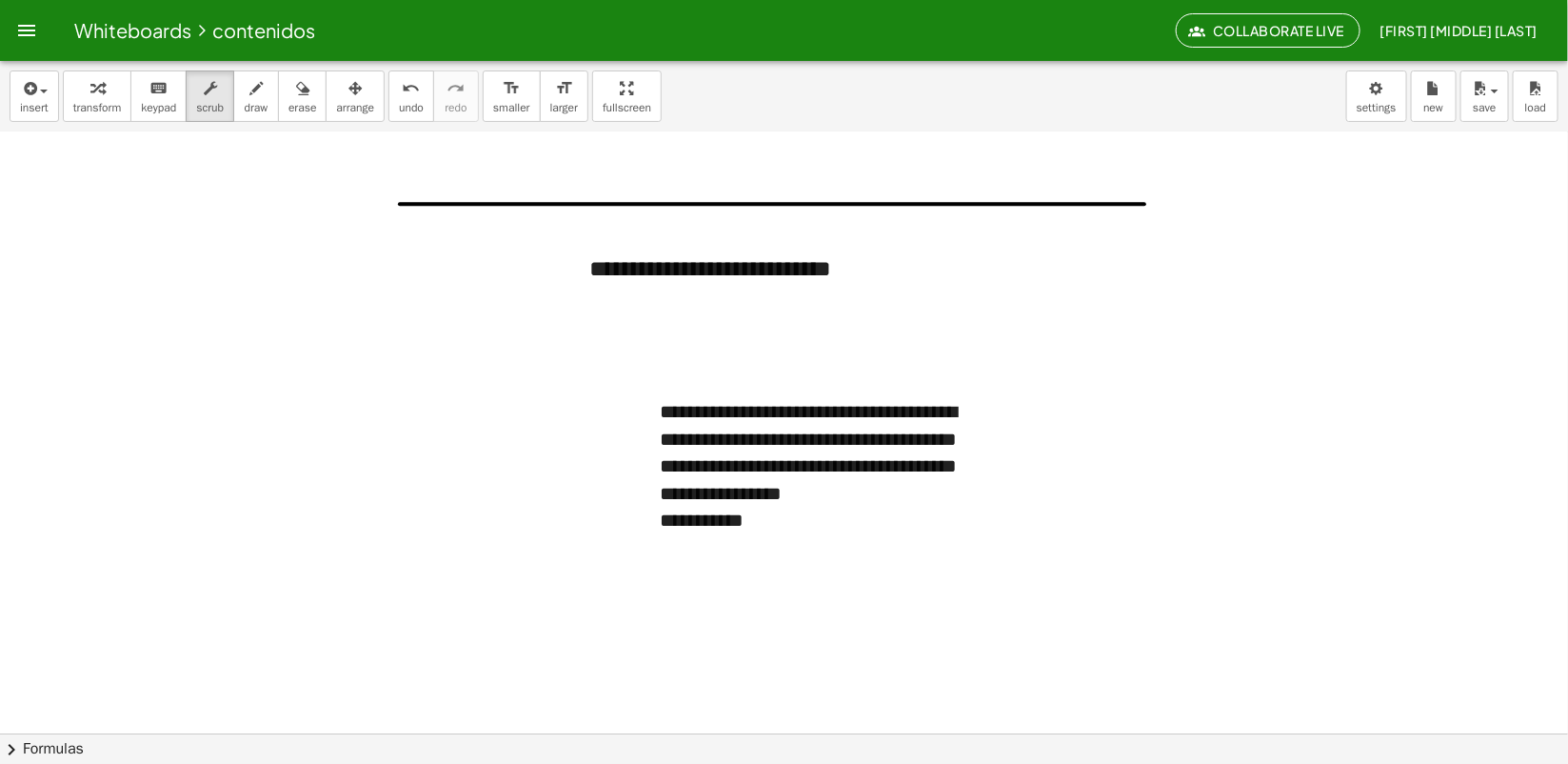 click at bounding box center [784, 556] 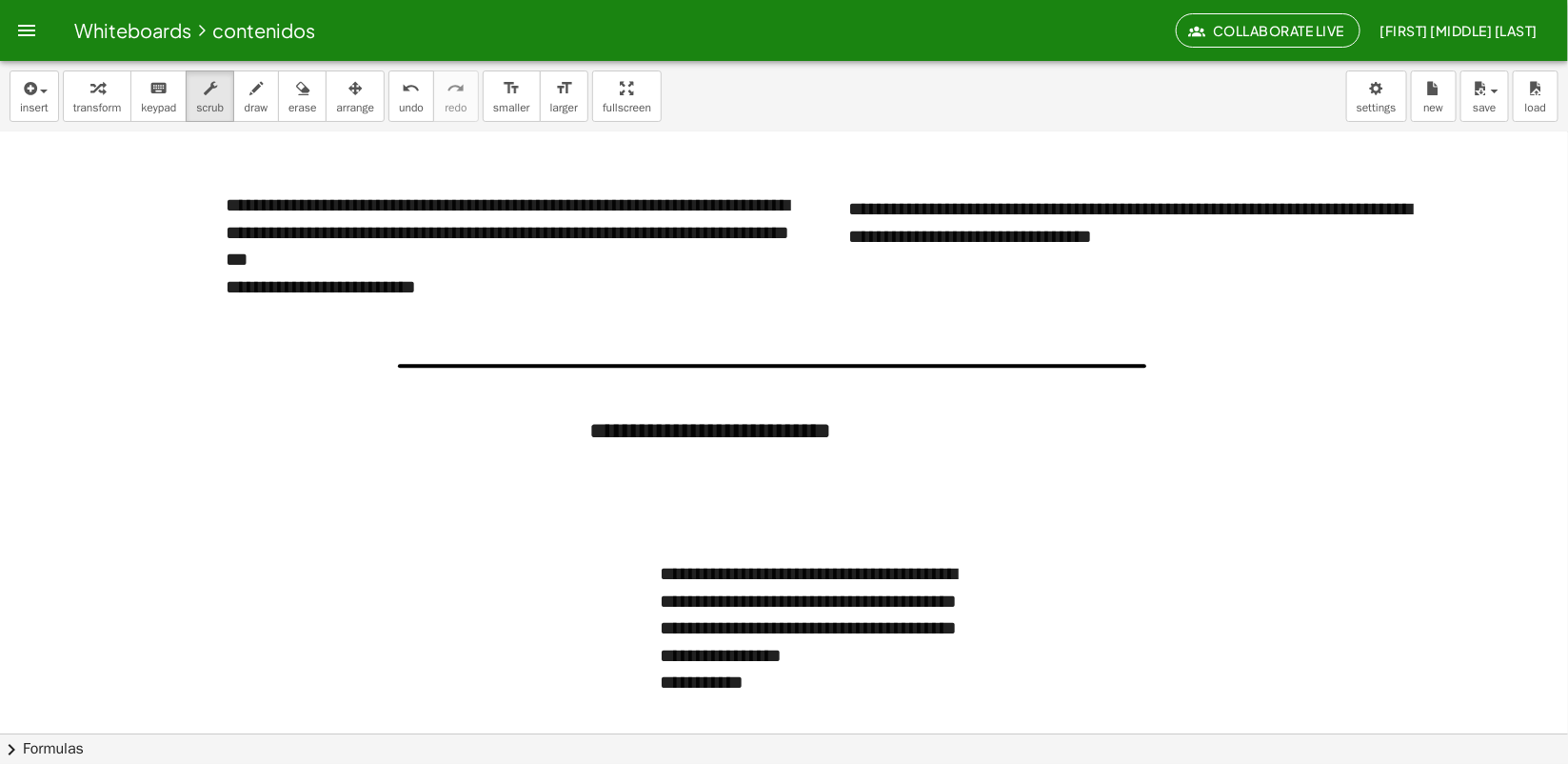 scroll, scrollTop: 119, scrollLeft: 0, axis: vertical 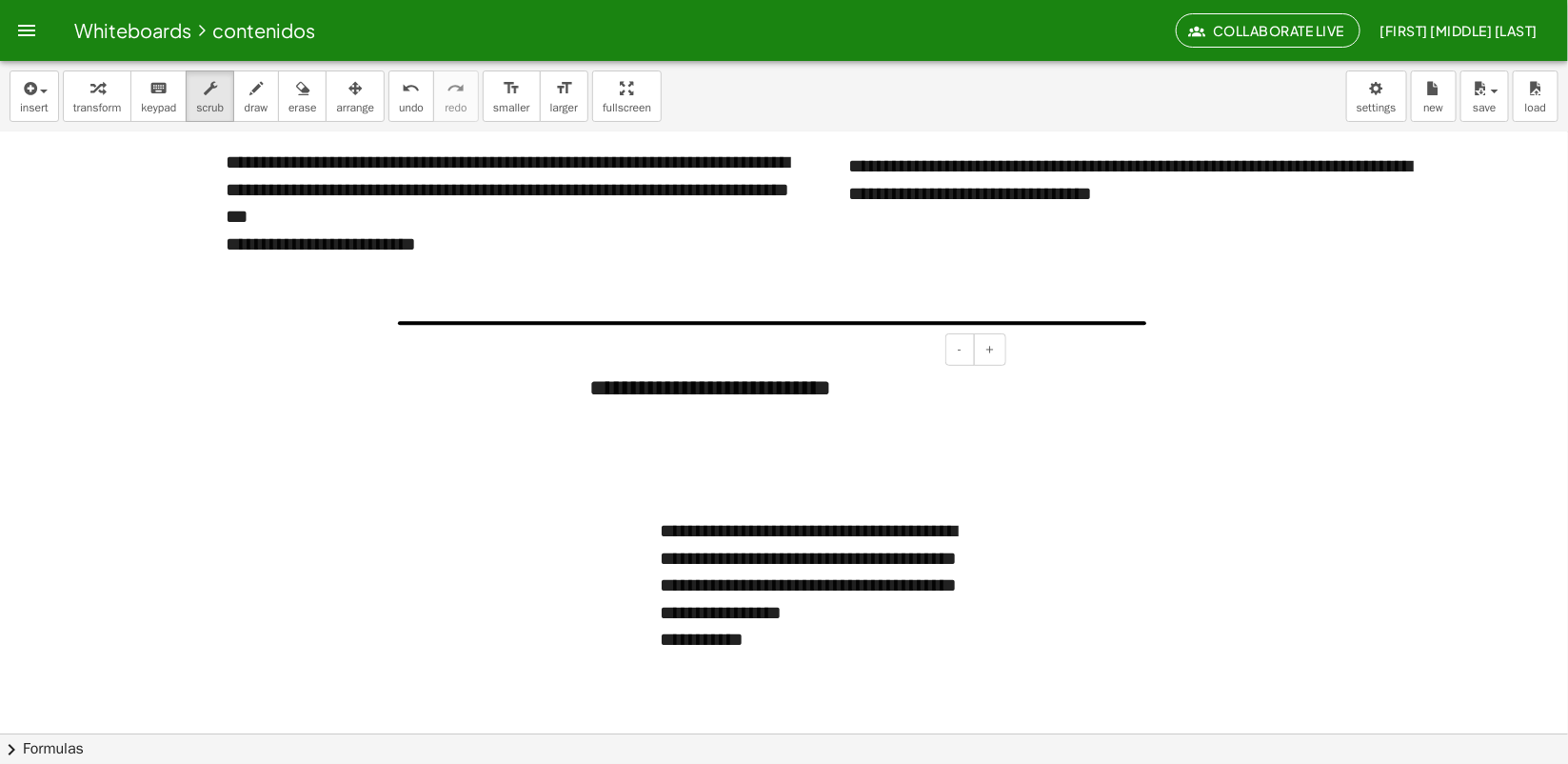 drag, startPoint x: 892, startPoint y: 397, endPoint x: 862, endPoint y: 381, distance: 34 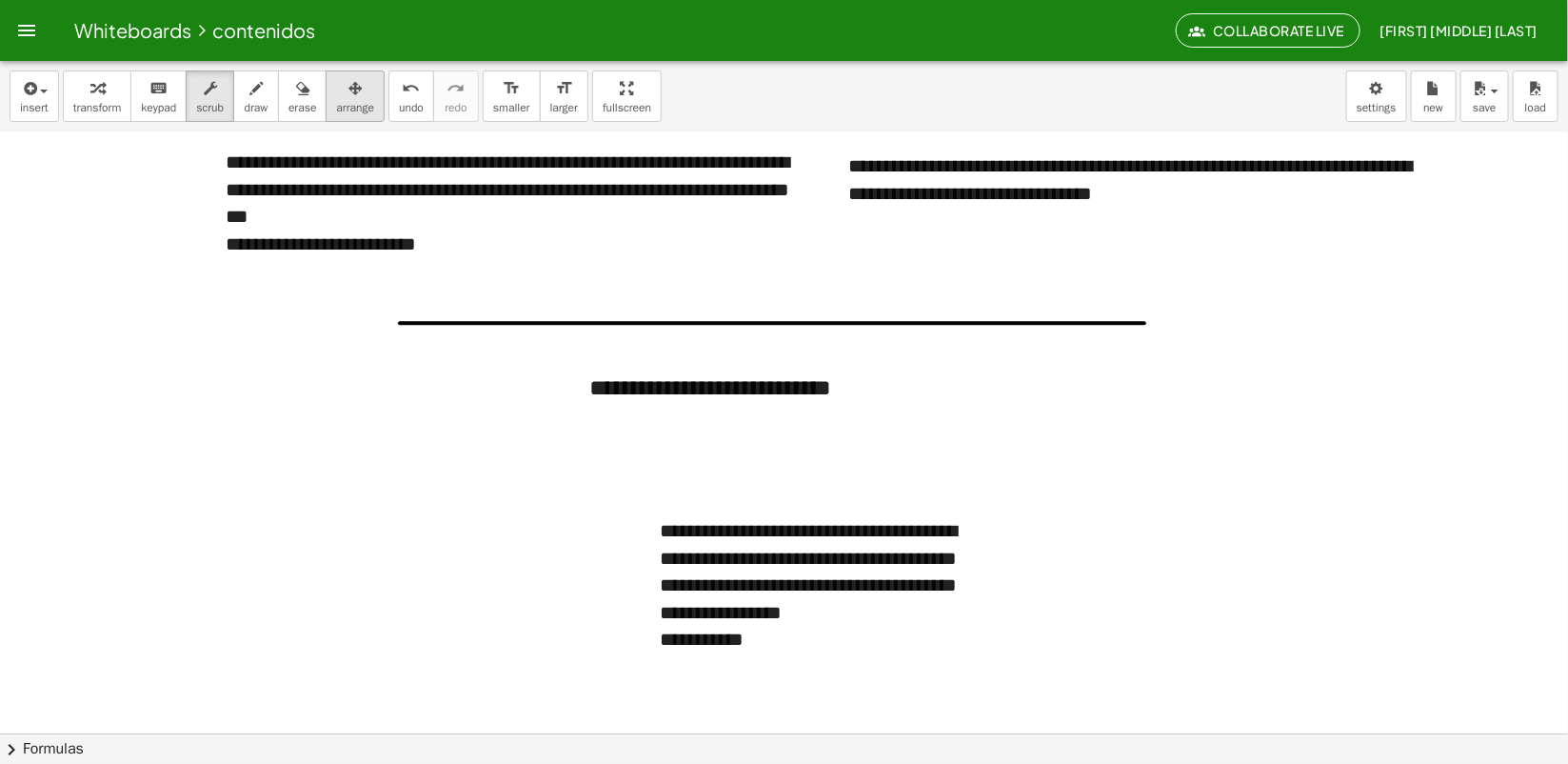 click on "arrange" at bounding box center (355, 108) 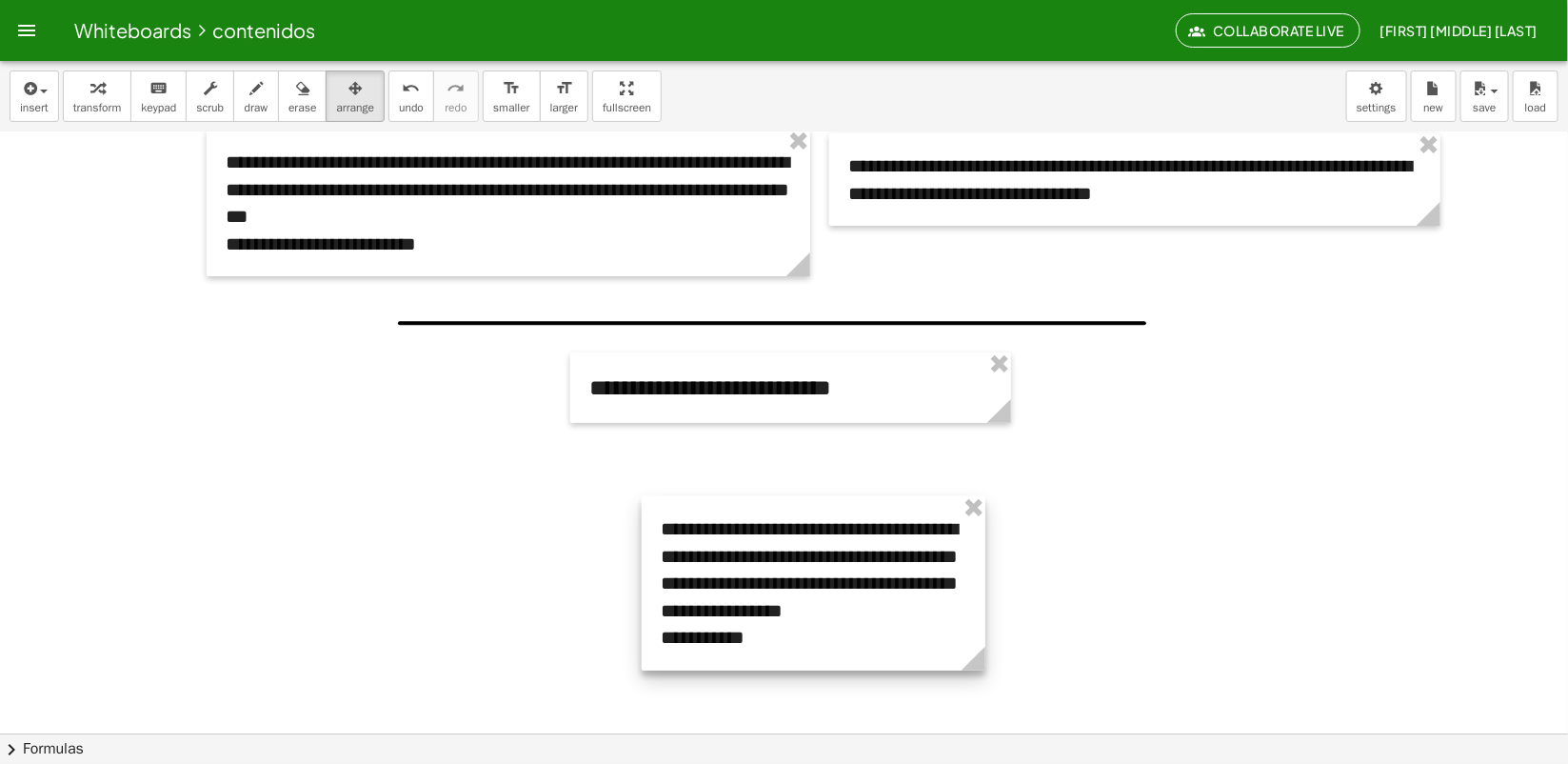 click at bounding box center [813, 583] 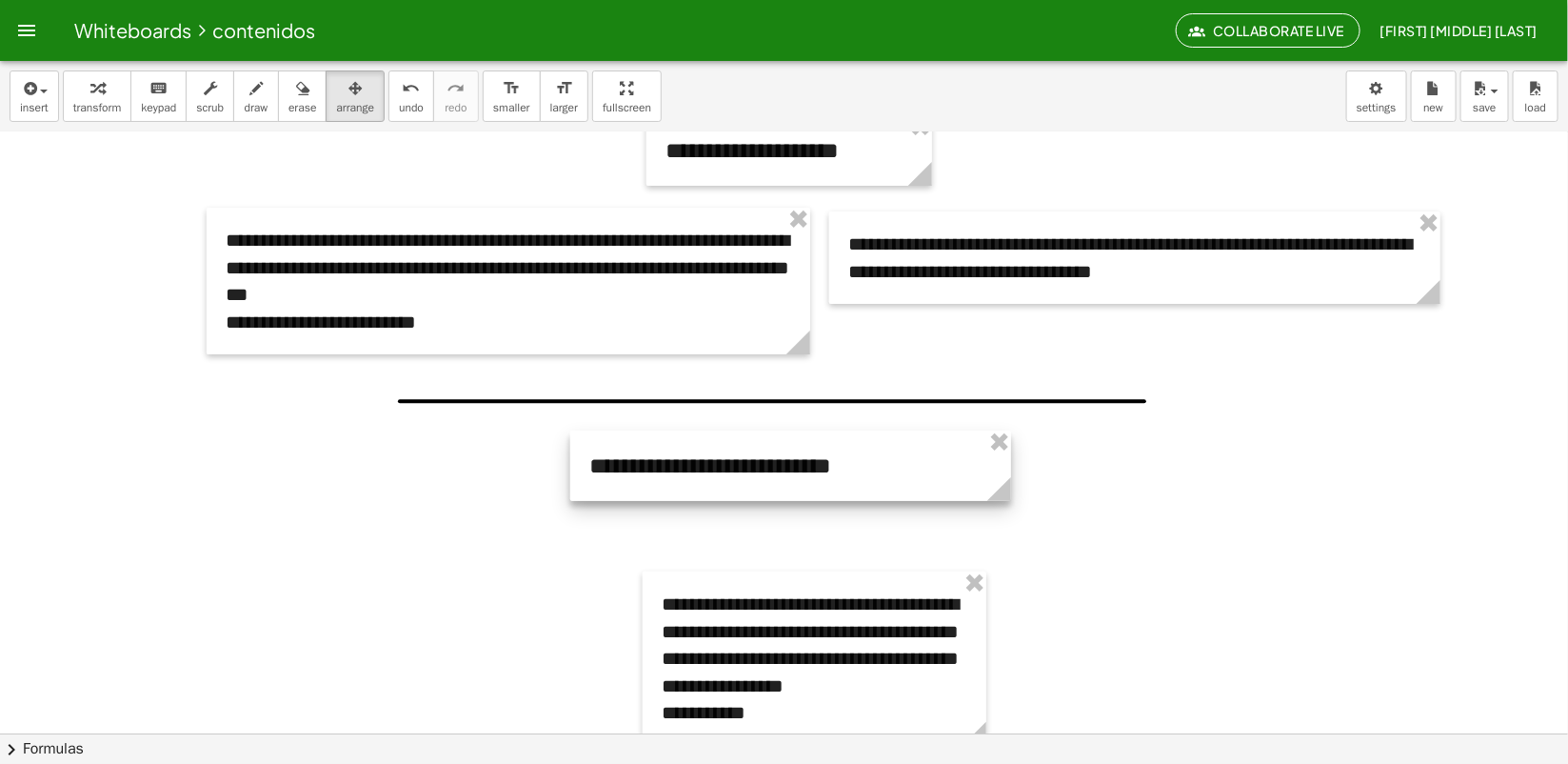 scroll, scrollTop: 0, scrollLeft: 0, axis: both 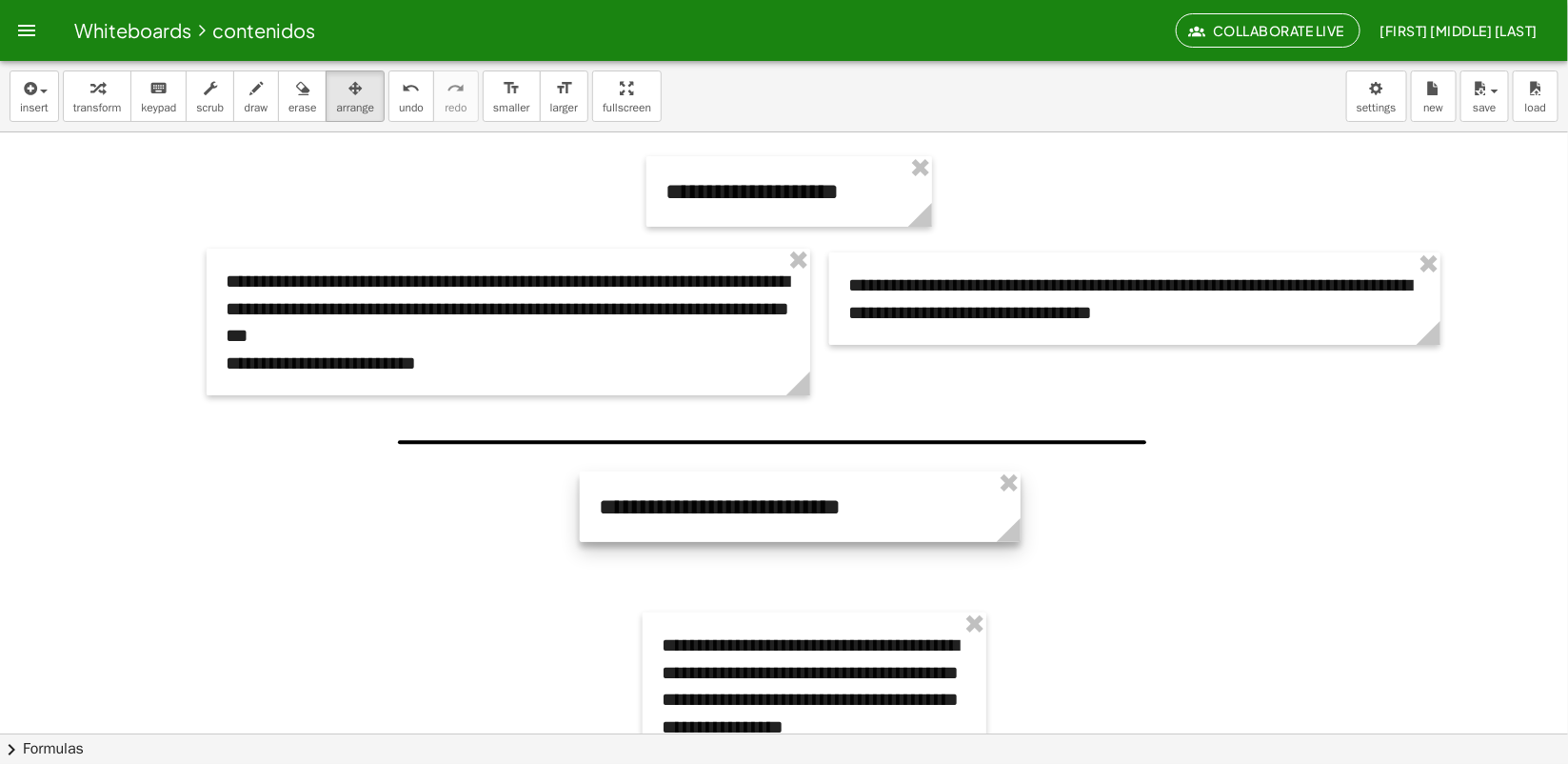 click at bounding box center (800, 507) 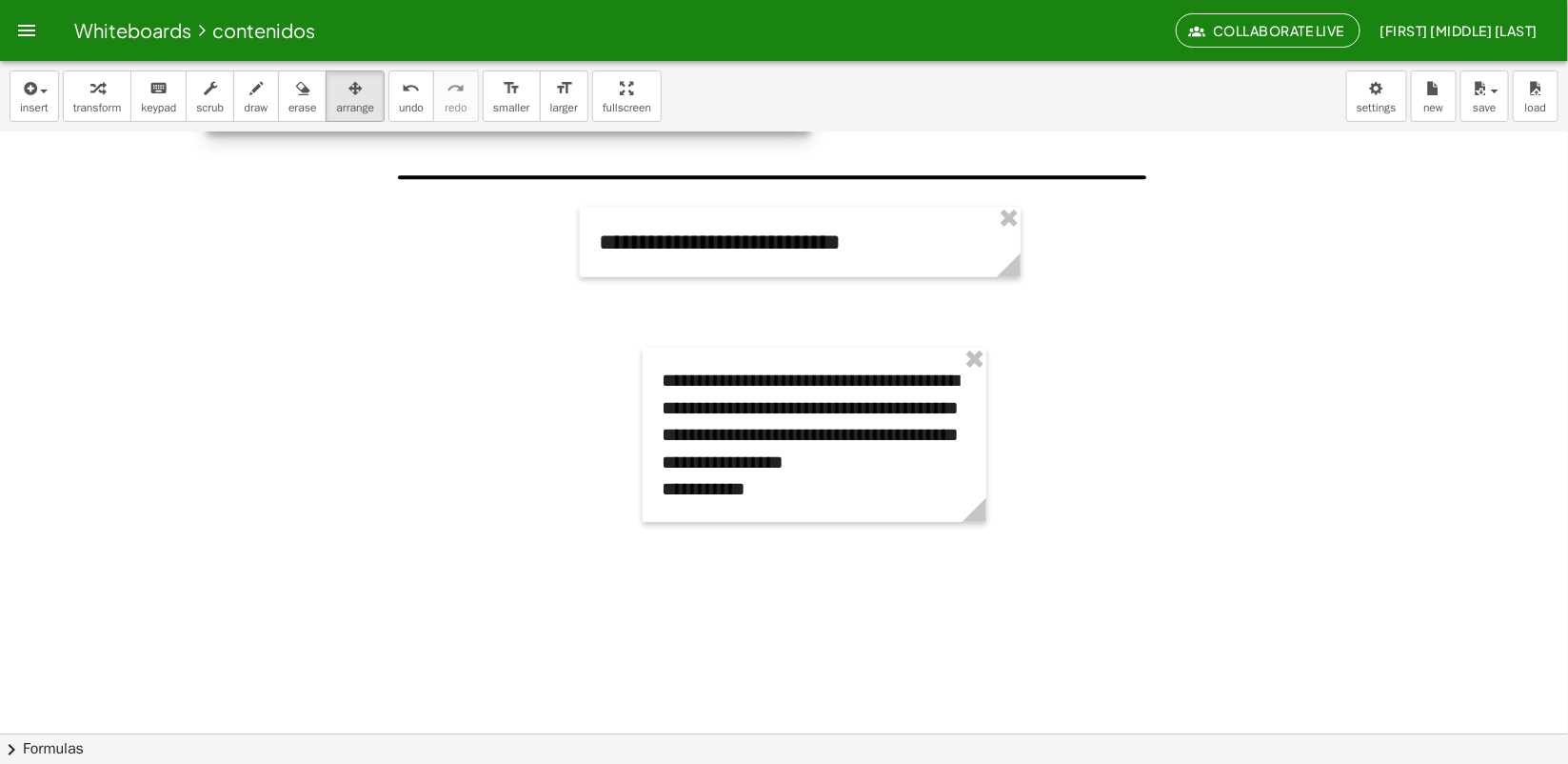 scroll, scrollTop: 119, scrollLeft: 0, axis: vertical 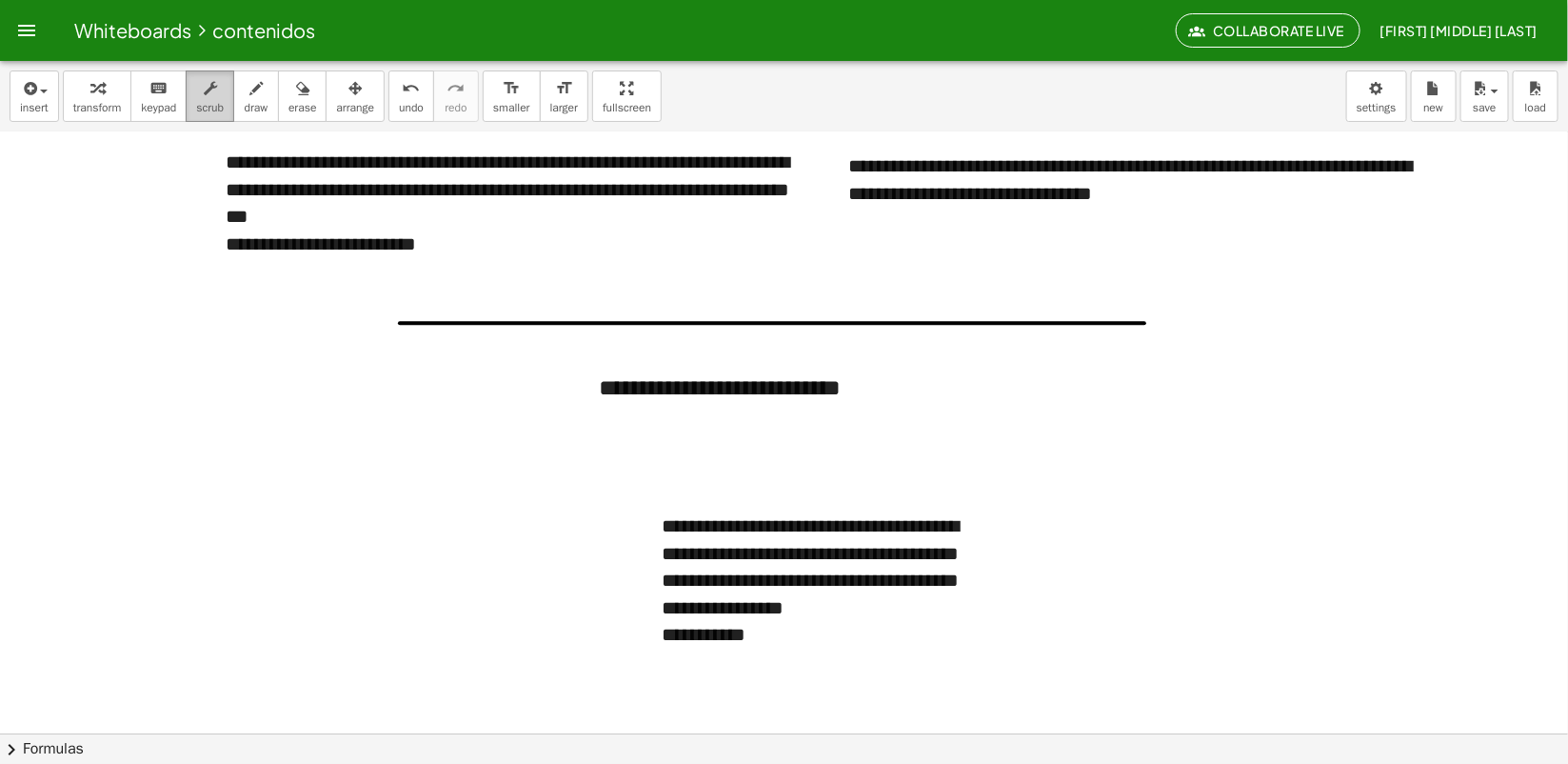 click on "scrub" at bounding box center (209, 96) 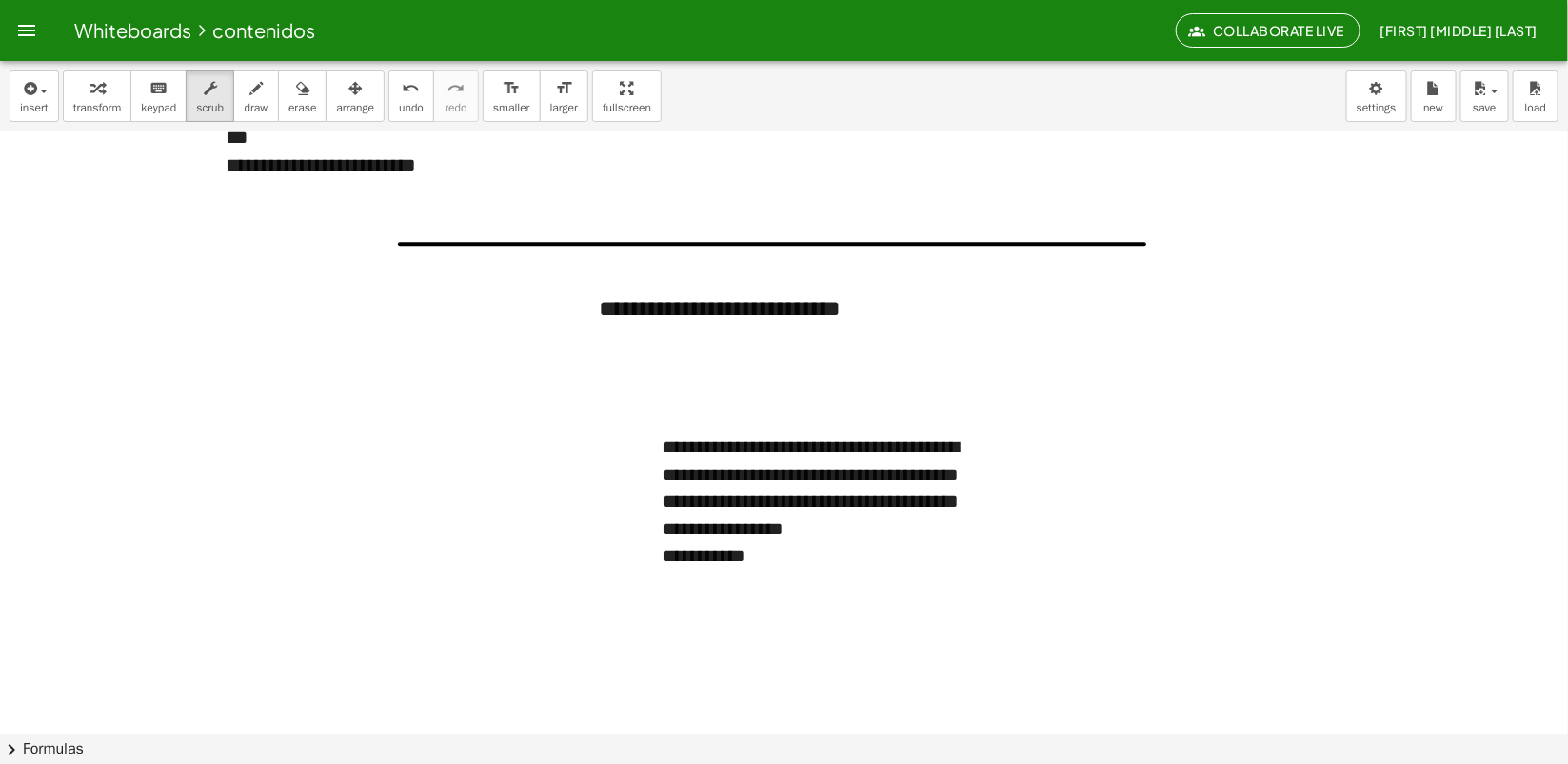 scroll, scrollTop: 357, scrollLeft: 0, axis: vertical 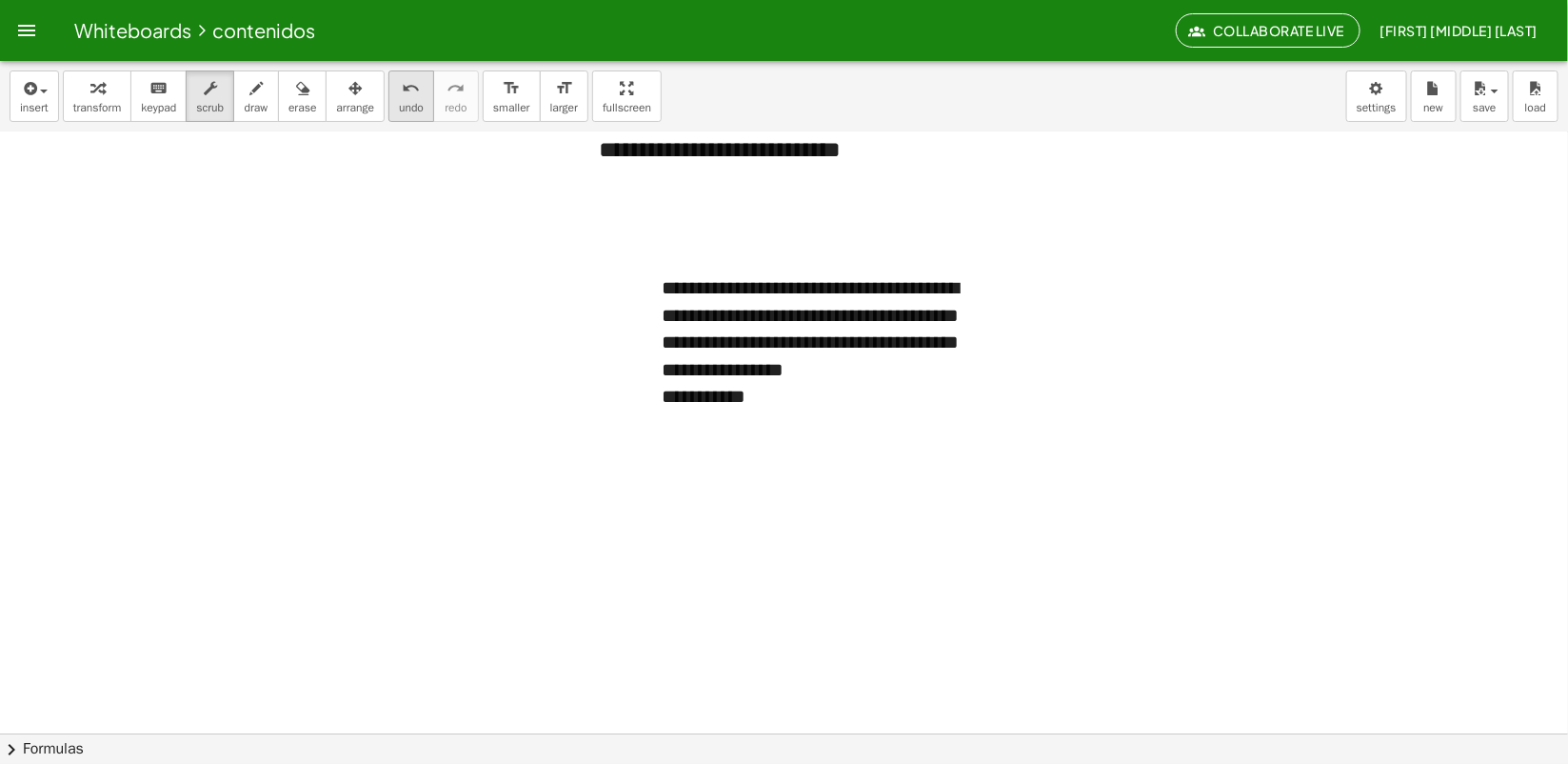 click at bounding box center (355, 88) 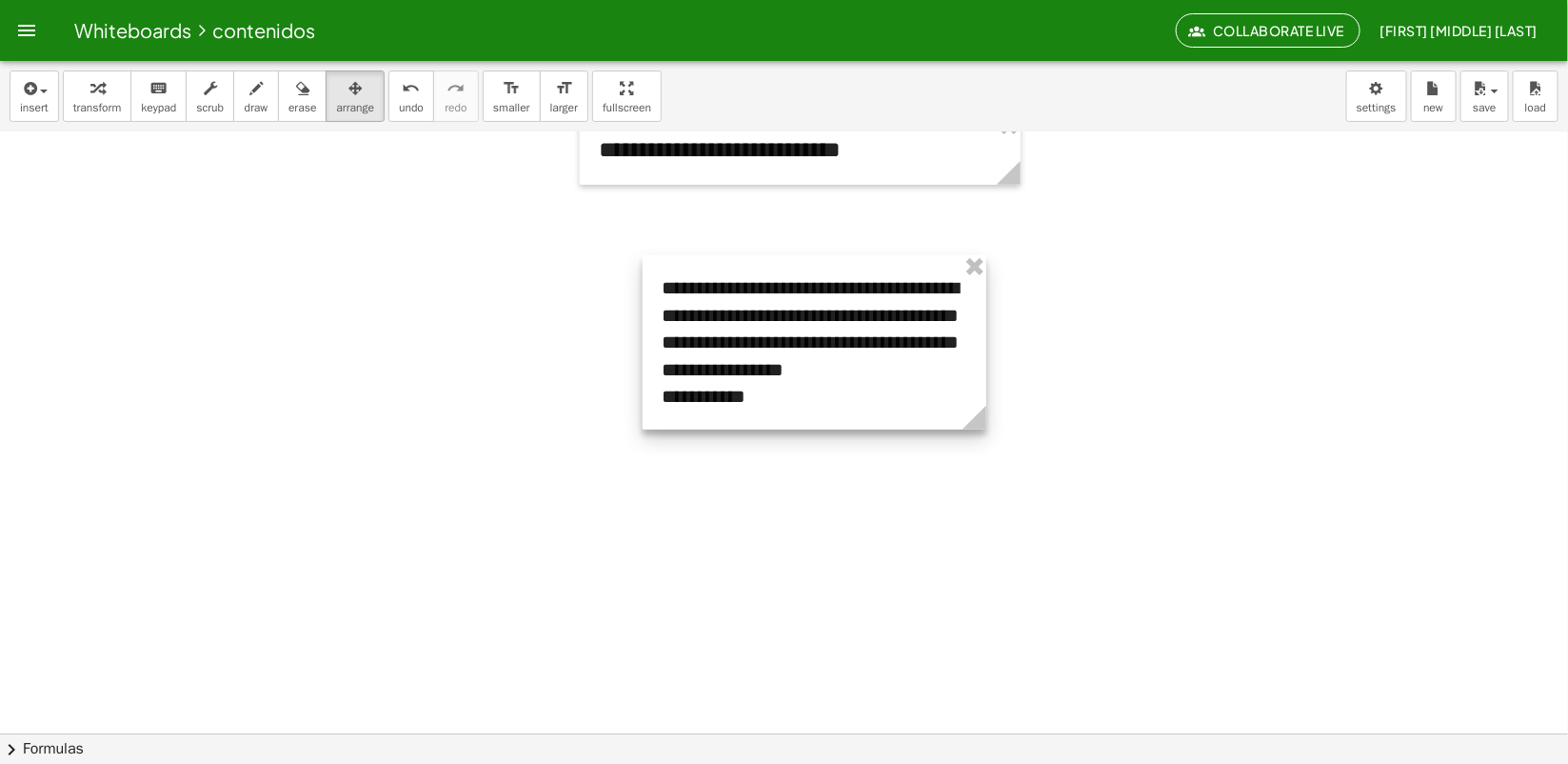click at bounding box center [814, 342] 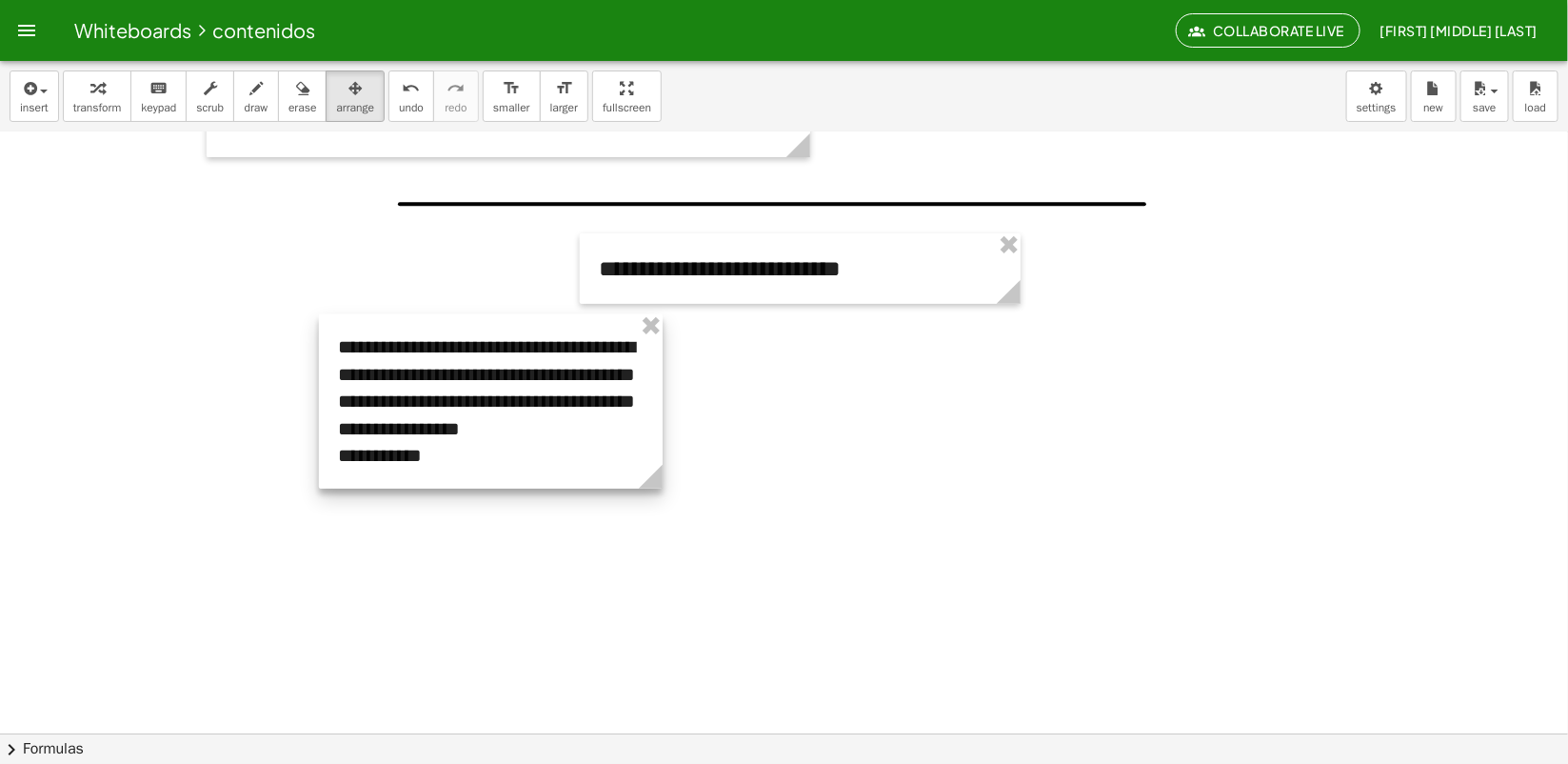 drag, startPoint x: 831, startPoint y: 452, endPoint x: 506, endPoint y: 396, distance: 329.78933 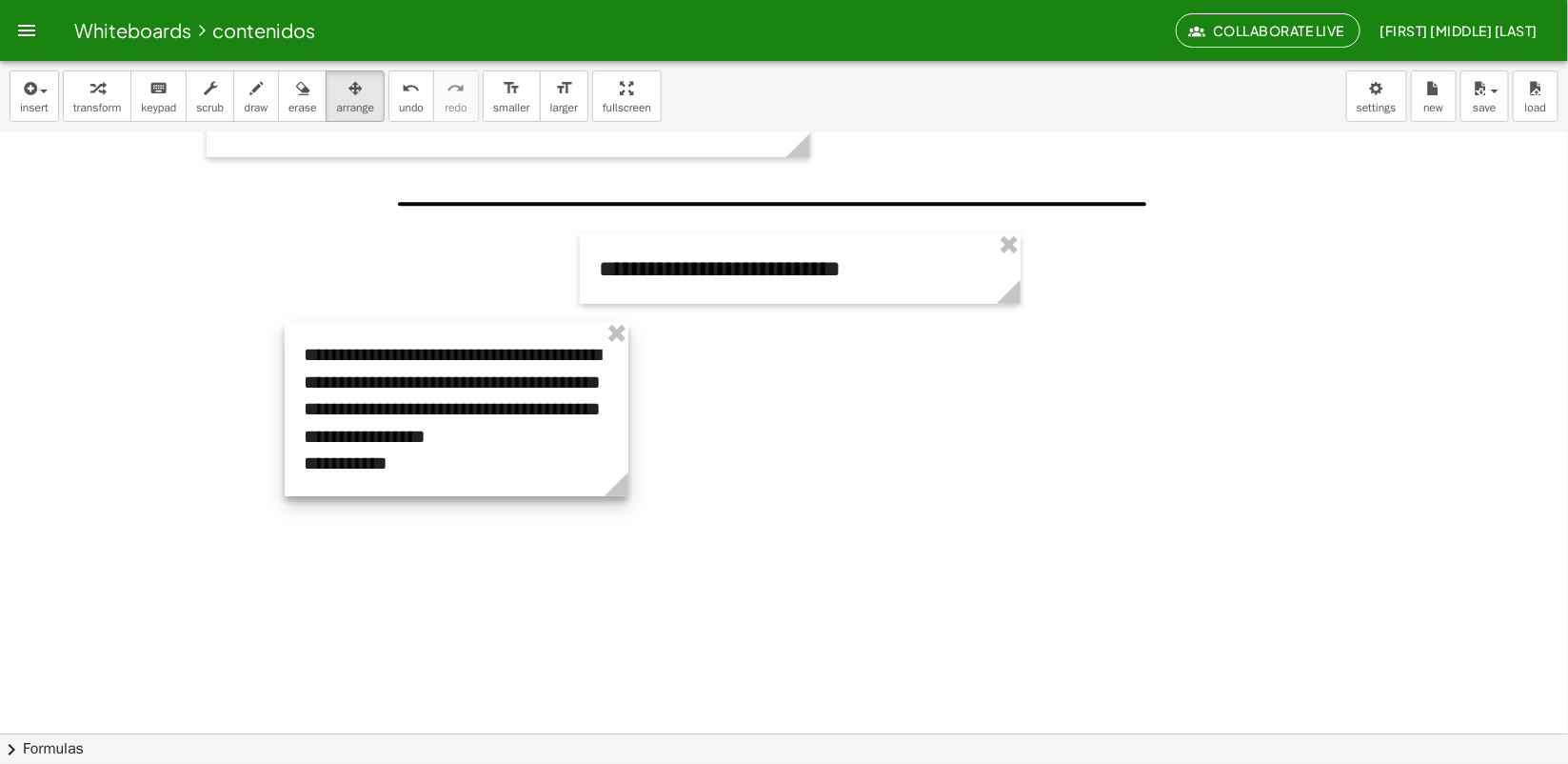 click at bounding box center [456, 409] 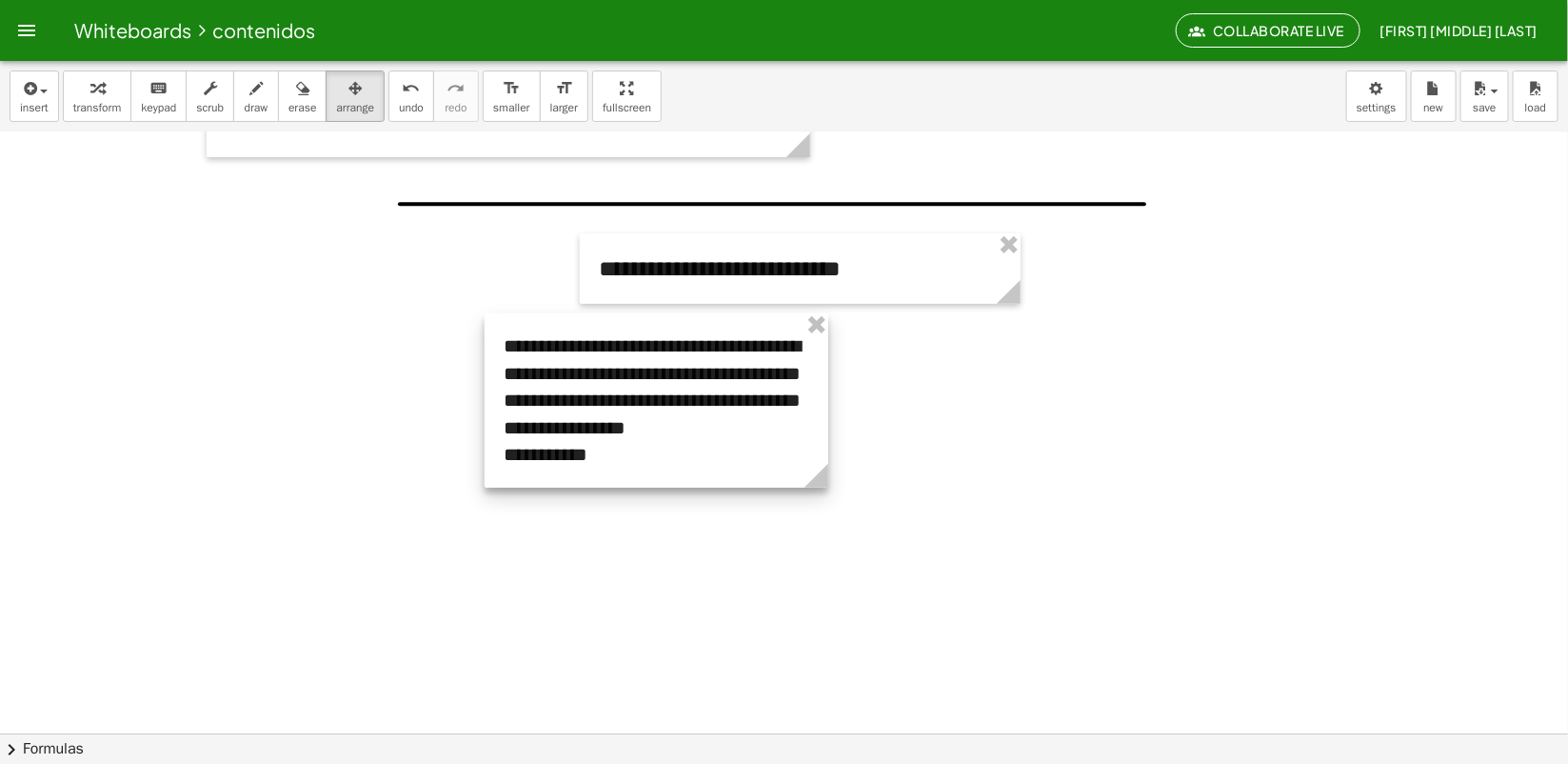 drag, startPoint x: 446, startPoint y: 411, endPoint x: 577, endPoint y: 401, distance: 131.38112 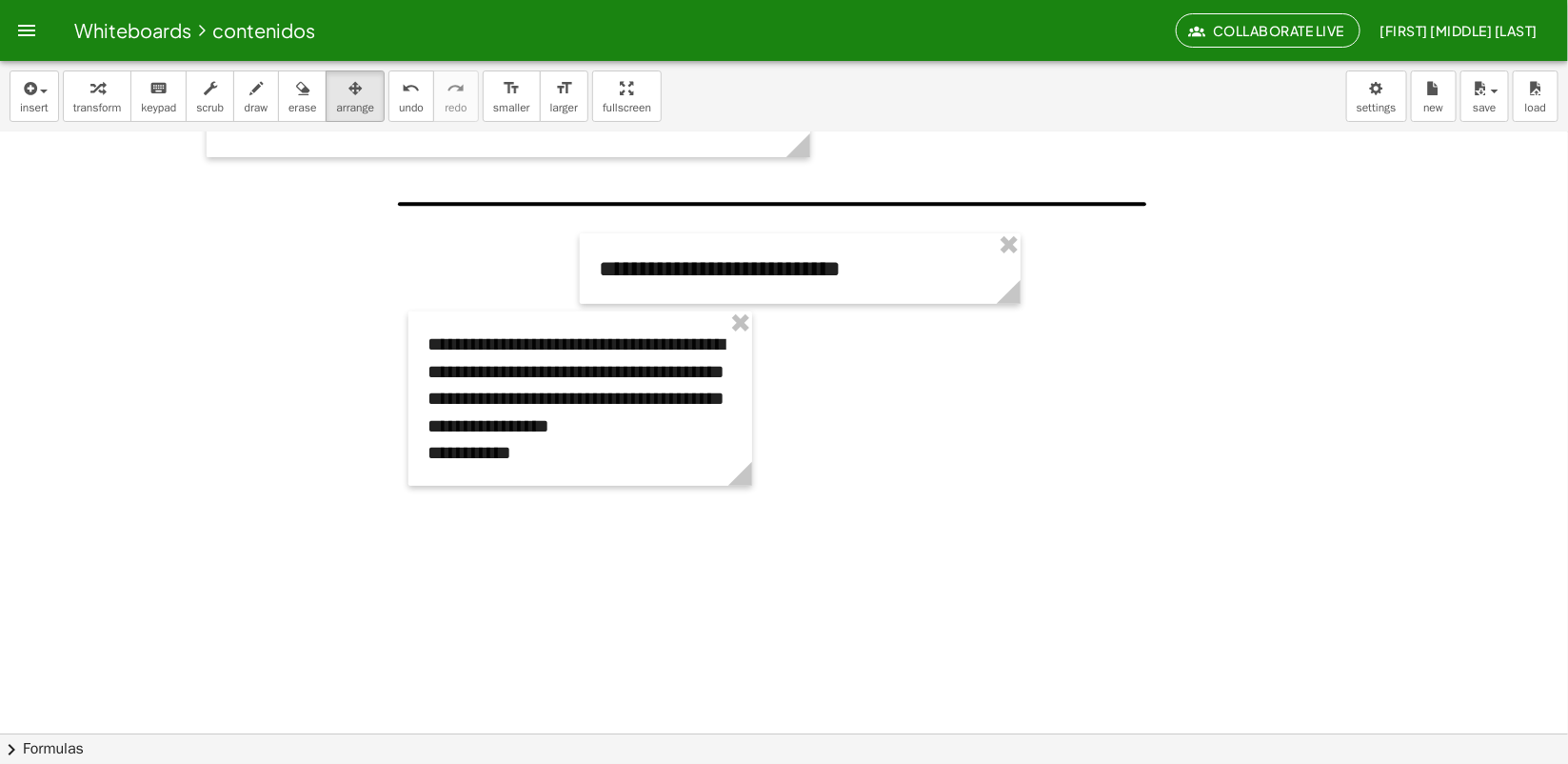 click at bounding box center (784, 556) 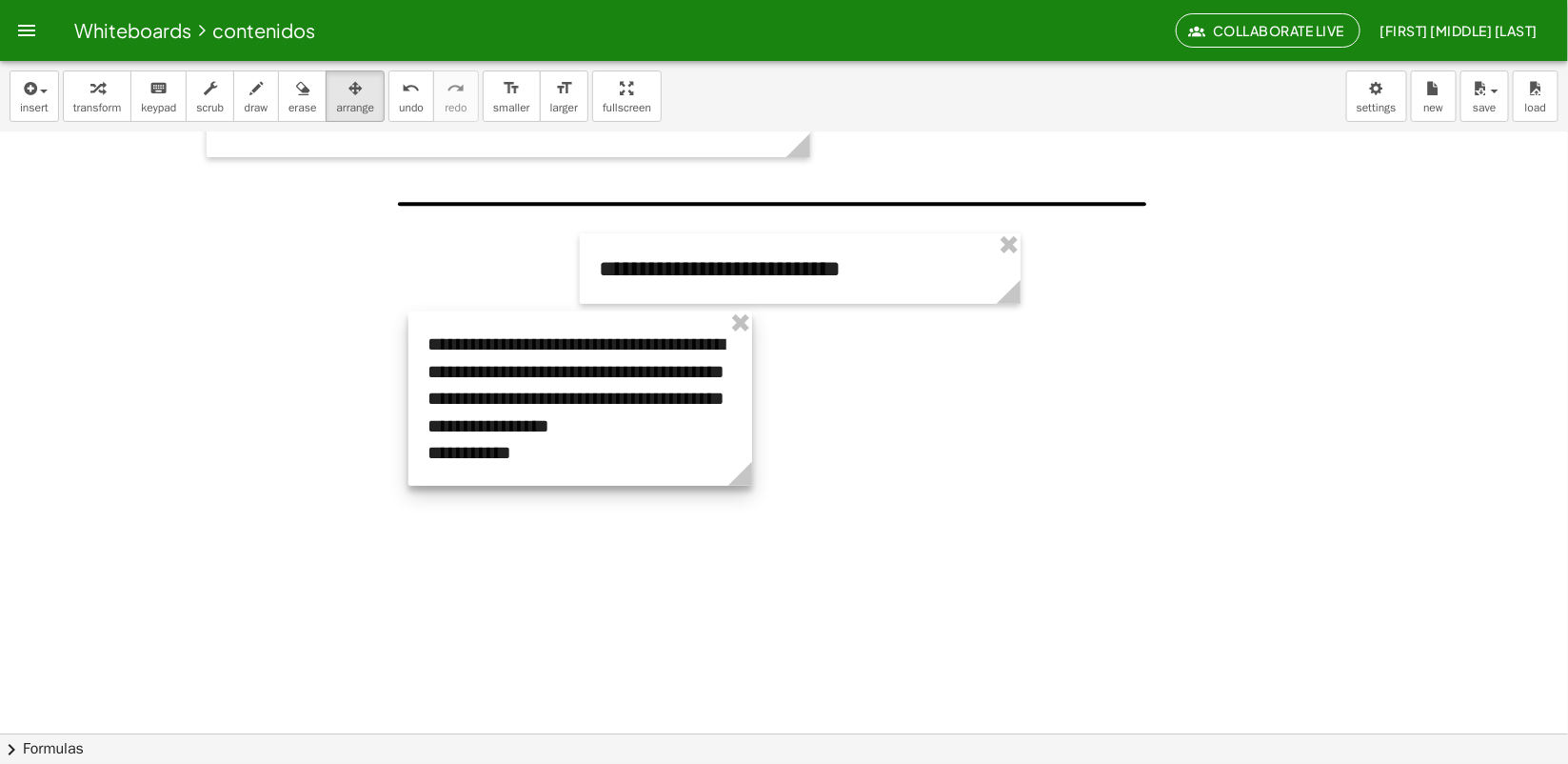 click at bounding box center [580, 398] 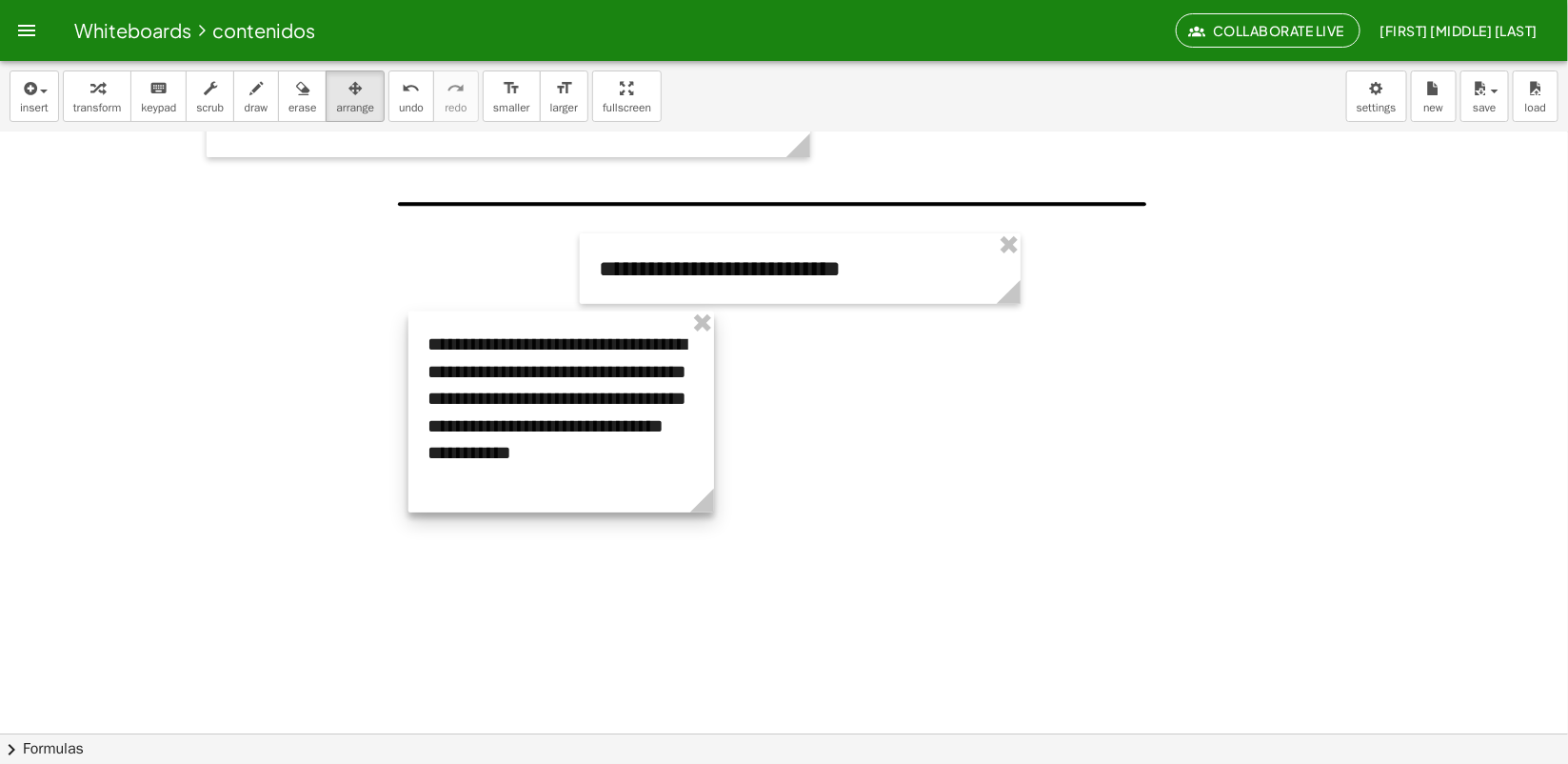 drag, startPoint x: 744, startPoint y: 487, endPoint x: 785, endPoint y: 464, distance: 47.010637 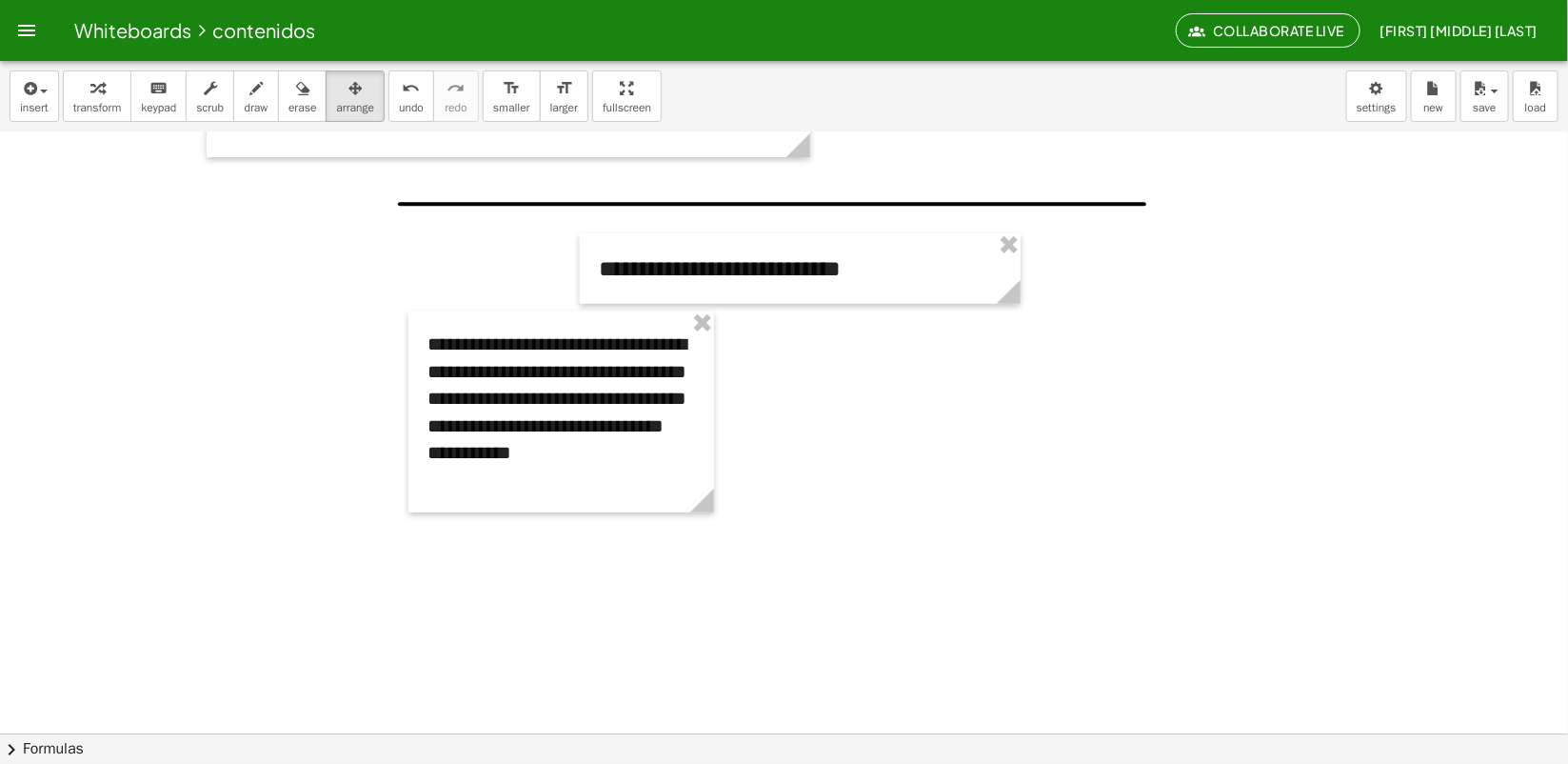 click at bounding box center [784, 556] 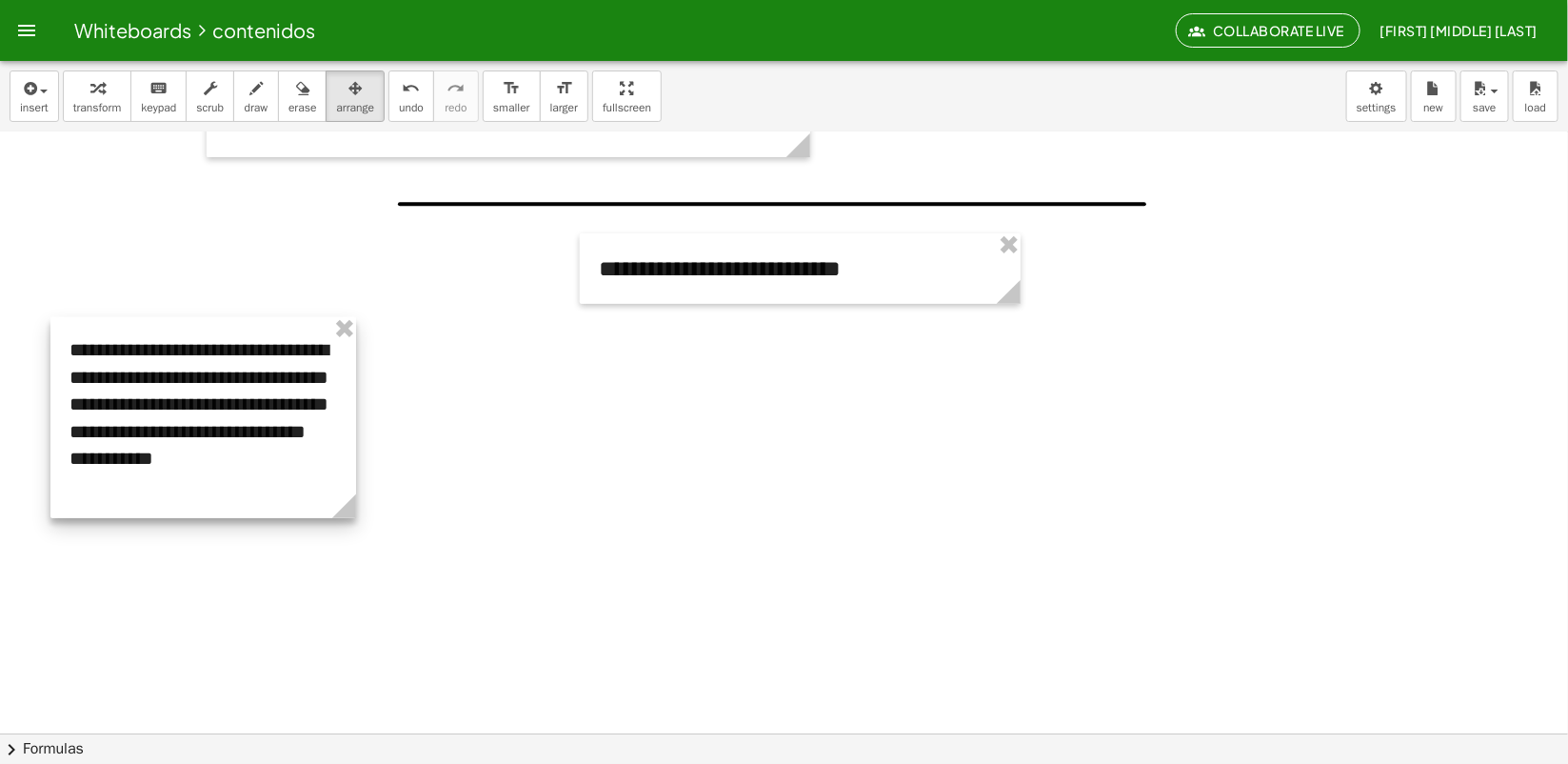 drag, startPoint x: 572, startPoint y: 417, endPoint x: 243, endPoint y: 424, distance: 329.0745 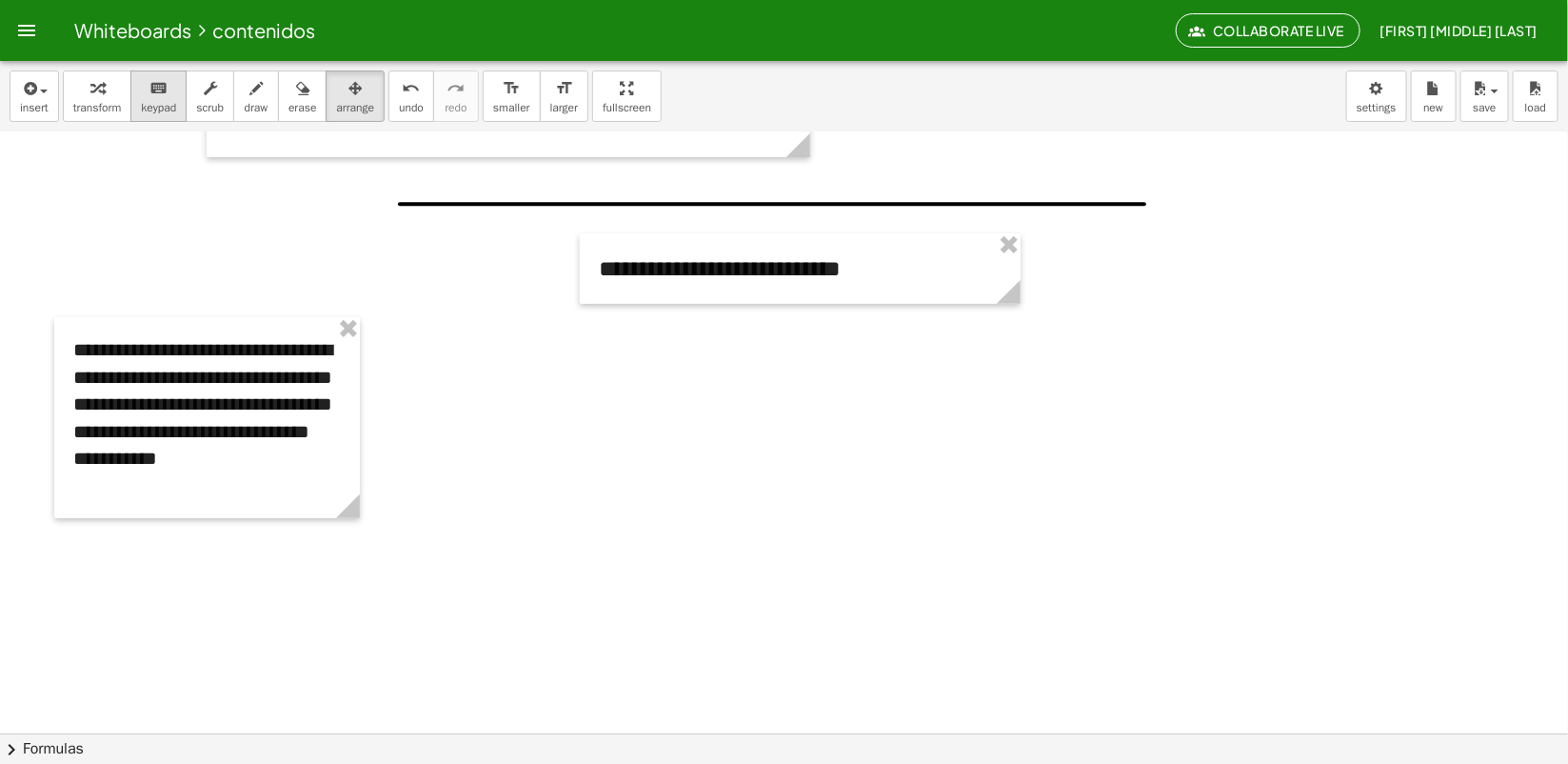click on "keyboard keypad" at bounding box center [158, 96] 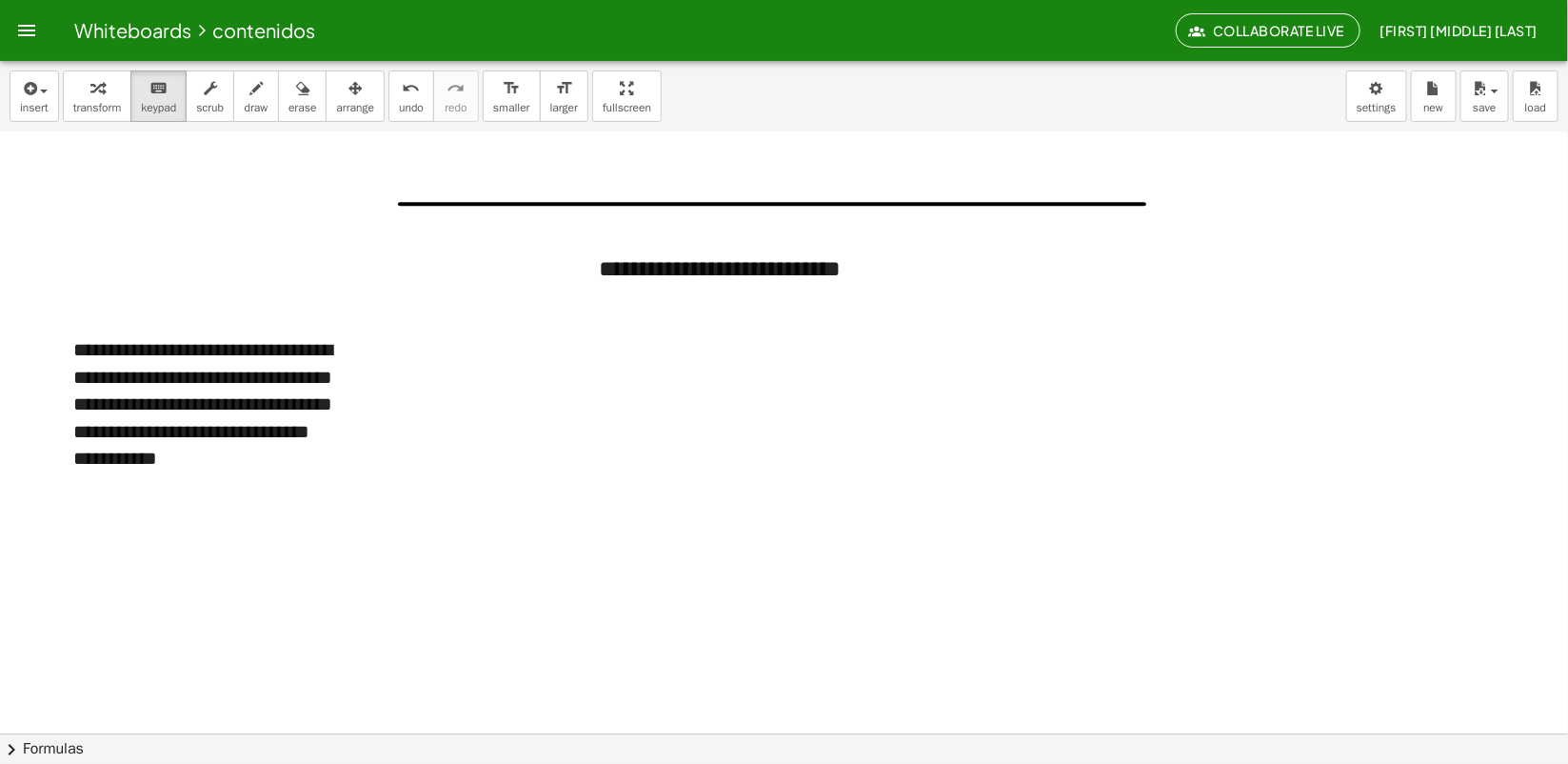 click at bounding box center [784, 556] 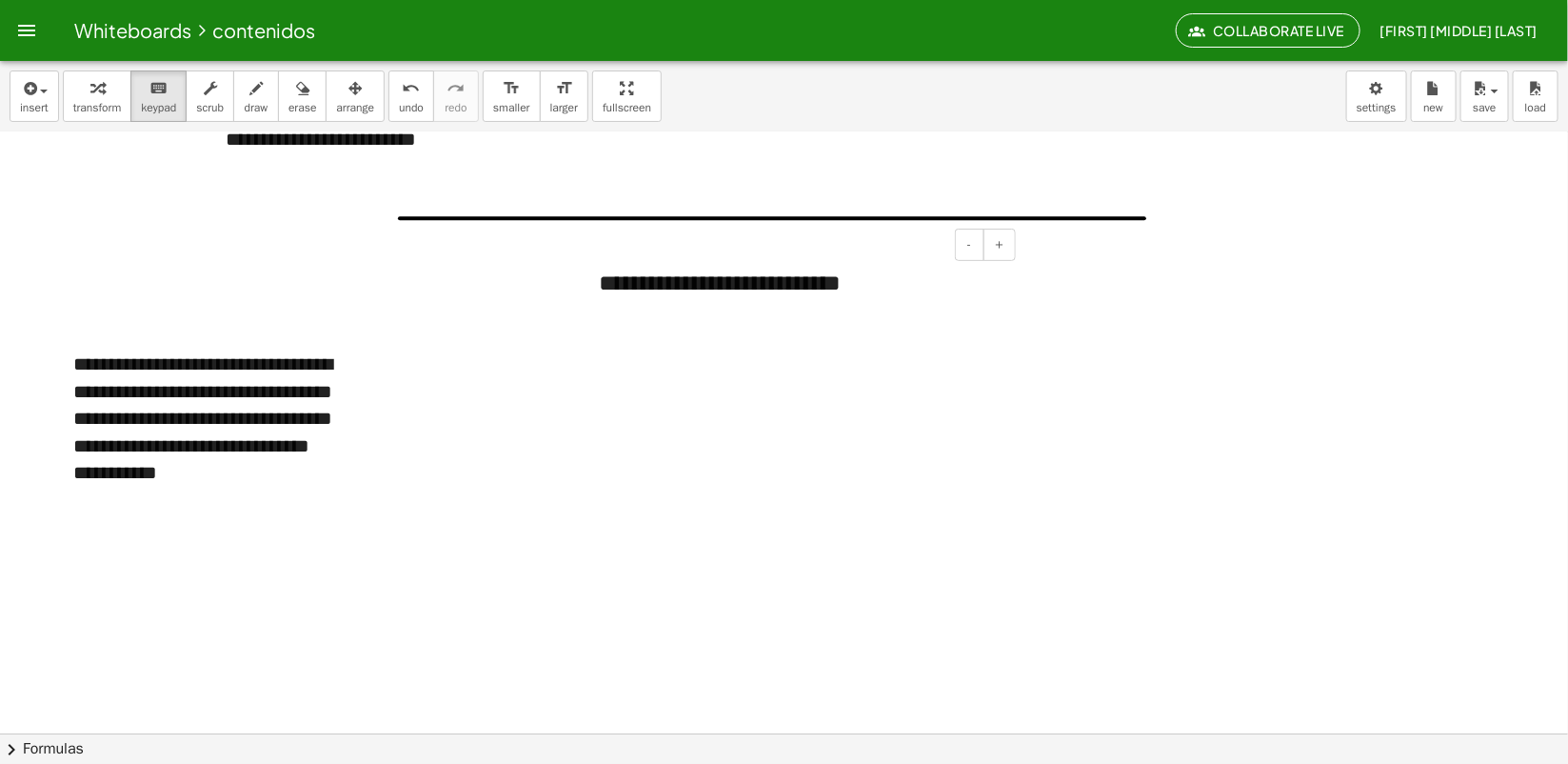 scroll, scrollTop: 238, scrollLeft: 0, axis: vertical 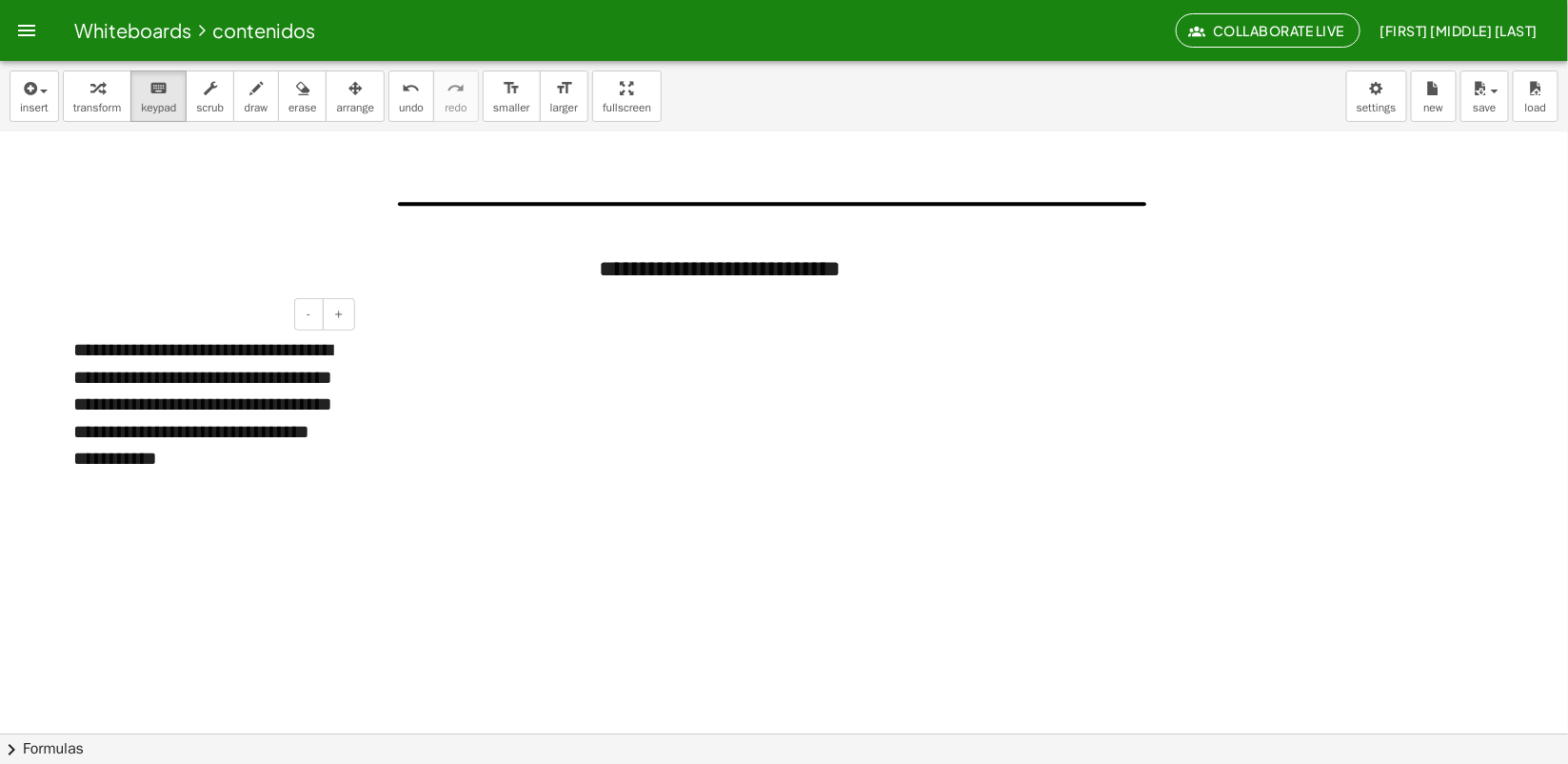 click on "**********" at bounding box center (207, 417) 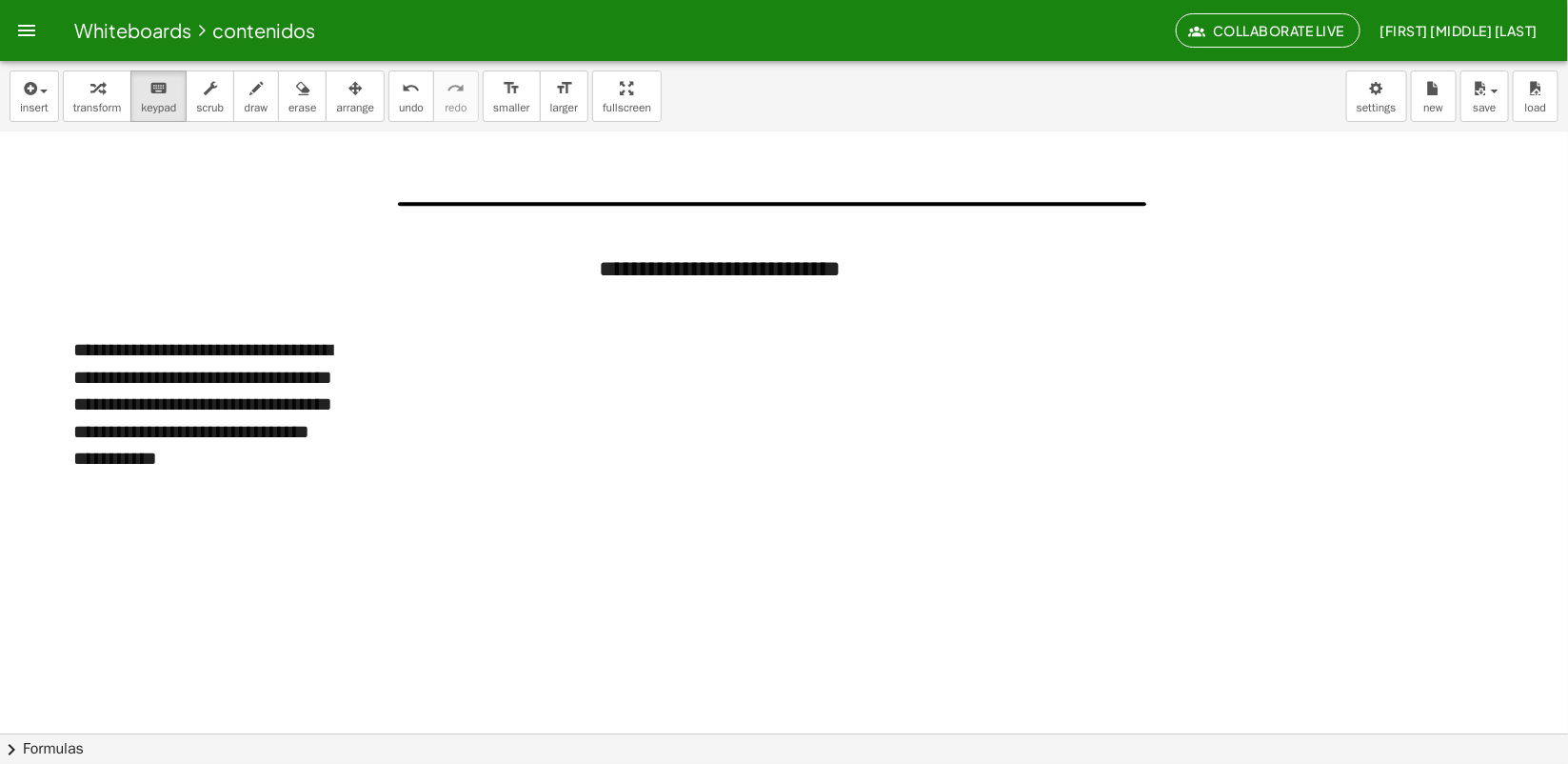click at bounding box center (784, 556) 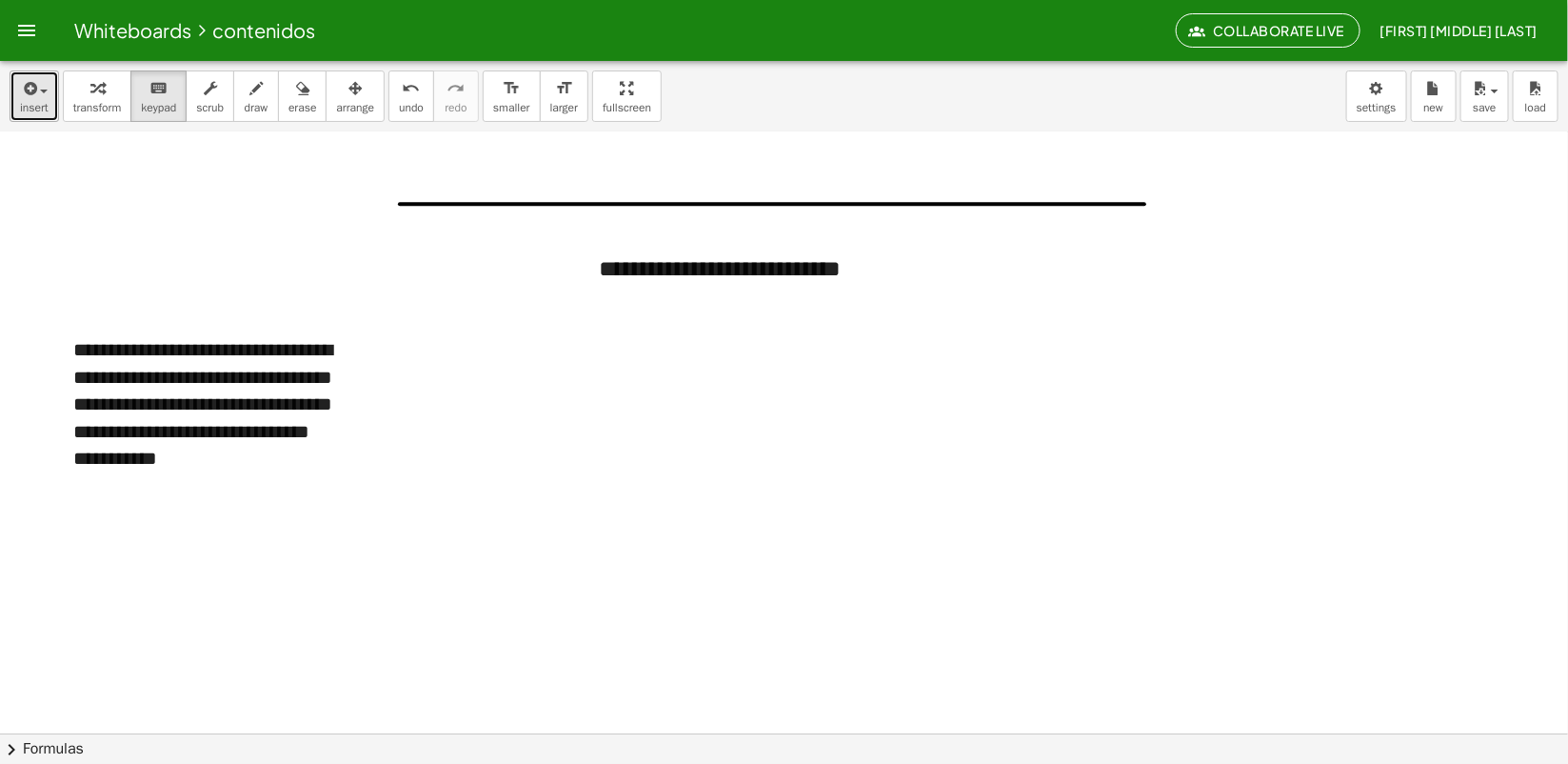 click on "insert" at bounding box center [34, 108] 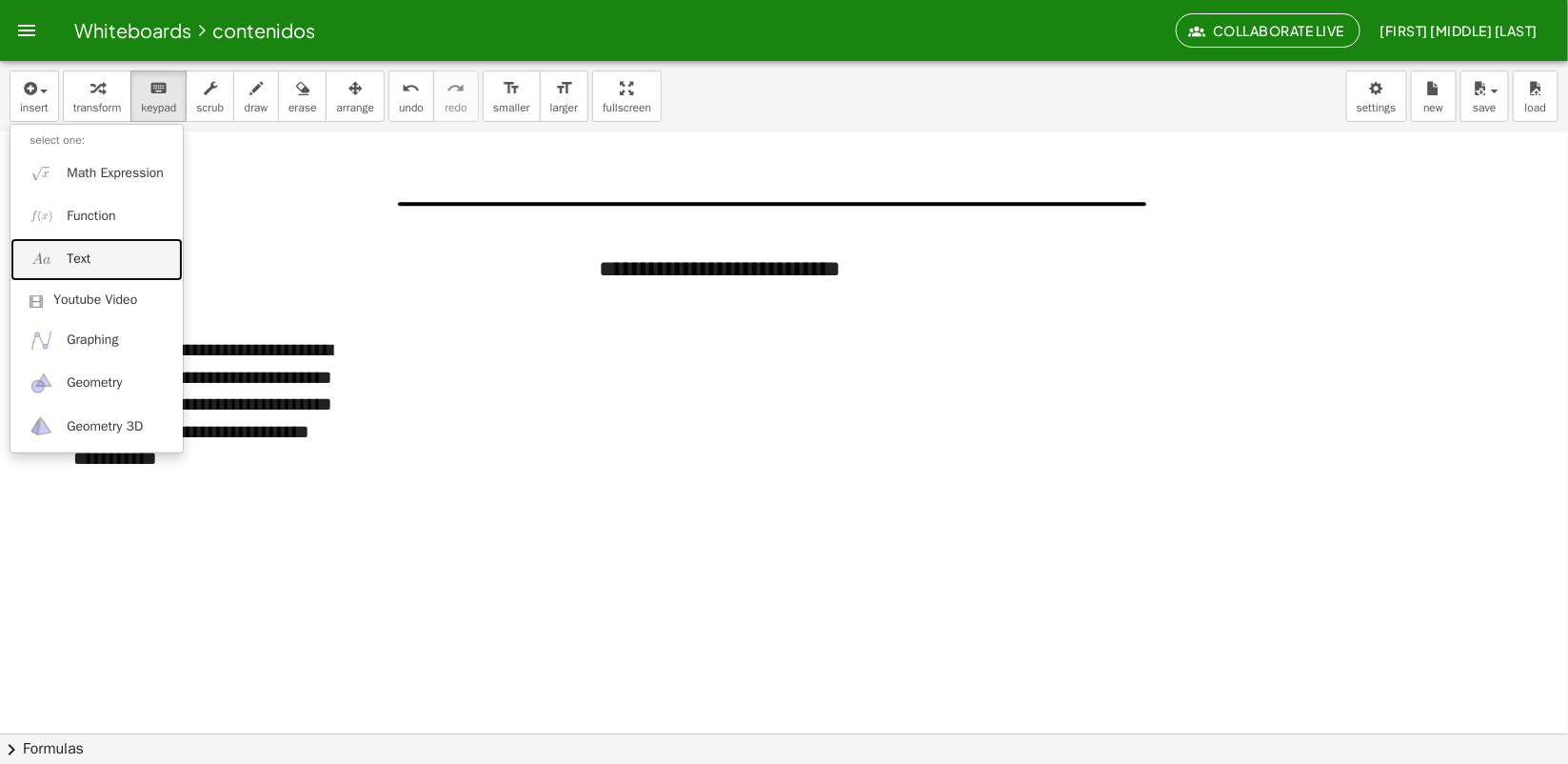 click on "Text" at bounding box center (96, 259) 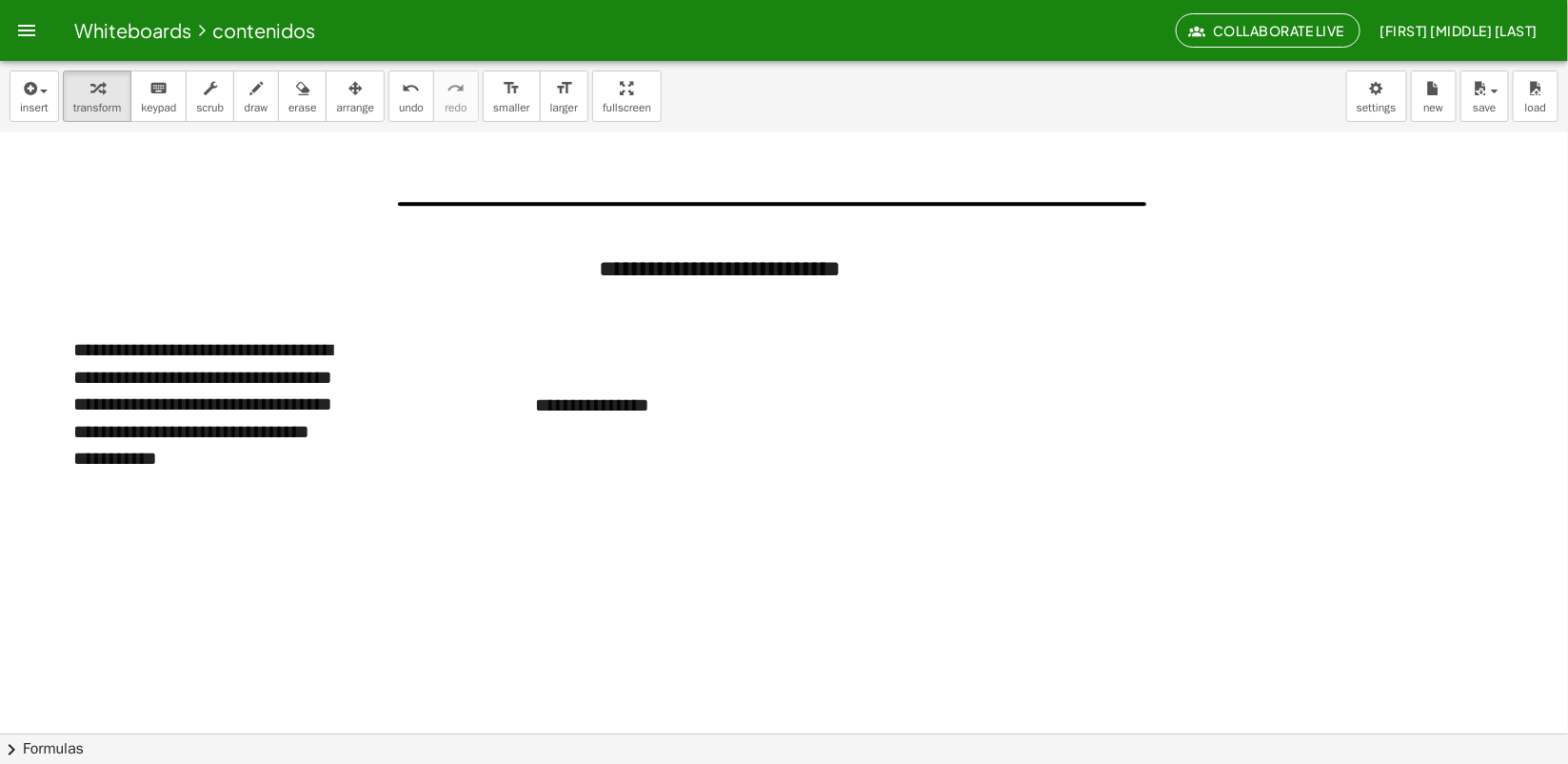 type 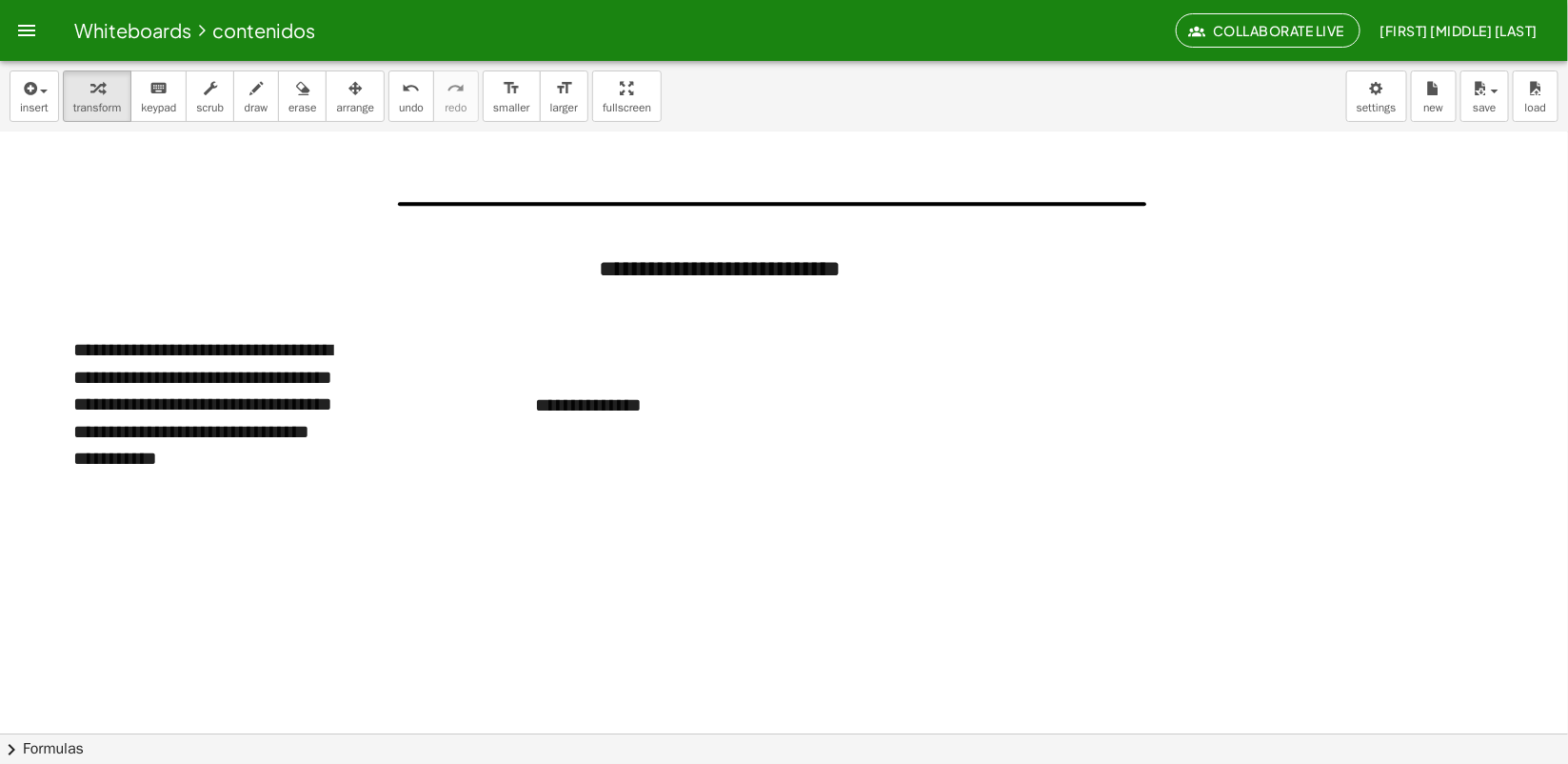 click at bounding box center [784, 556] 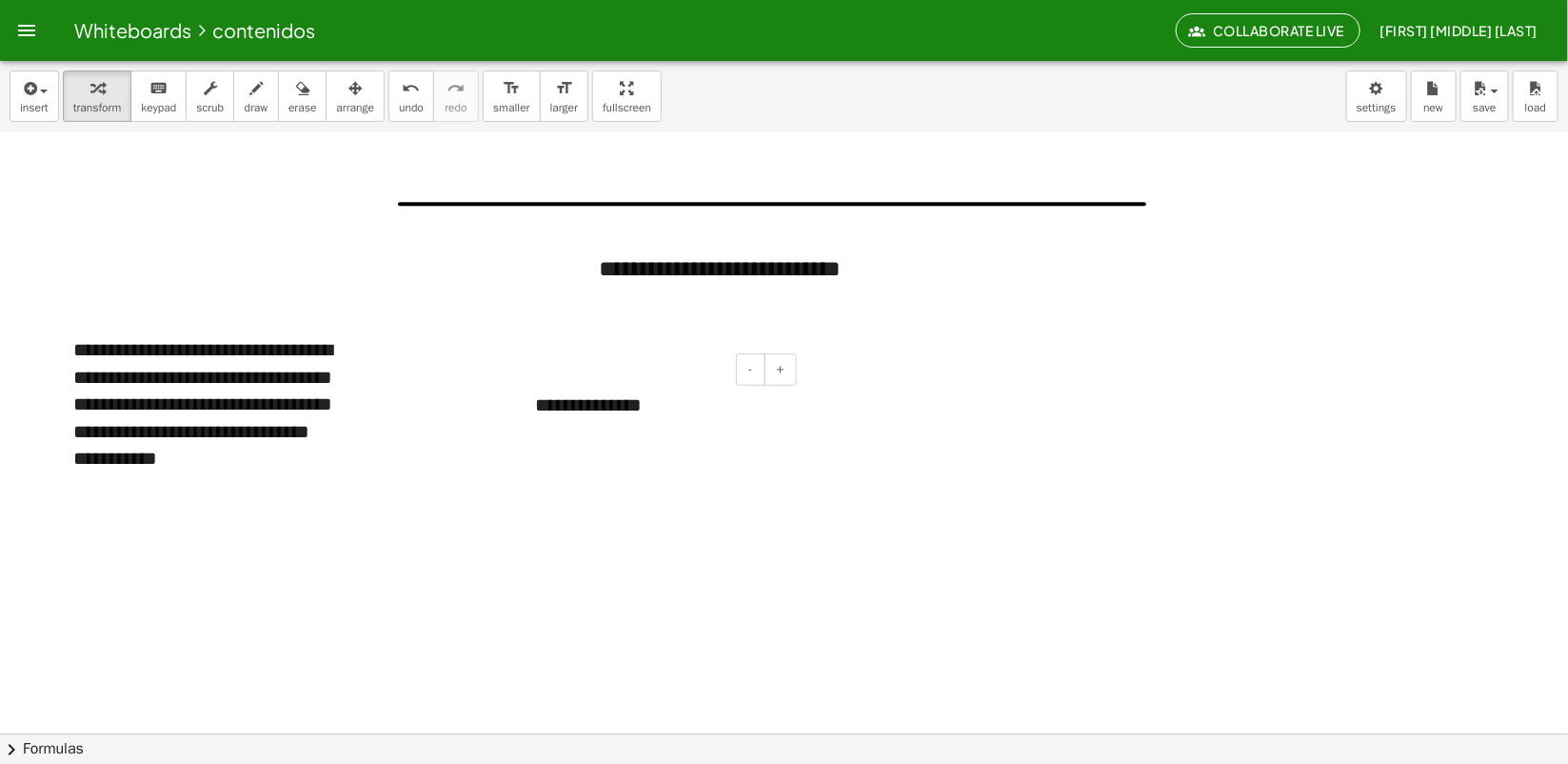 click on "**********" at bounding box center [659, 405] 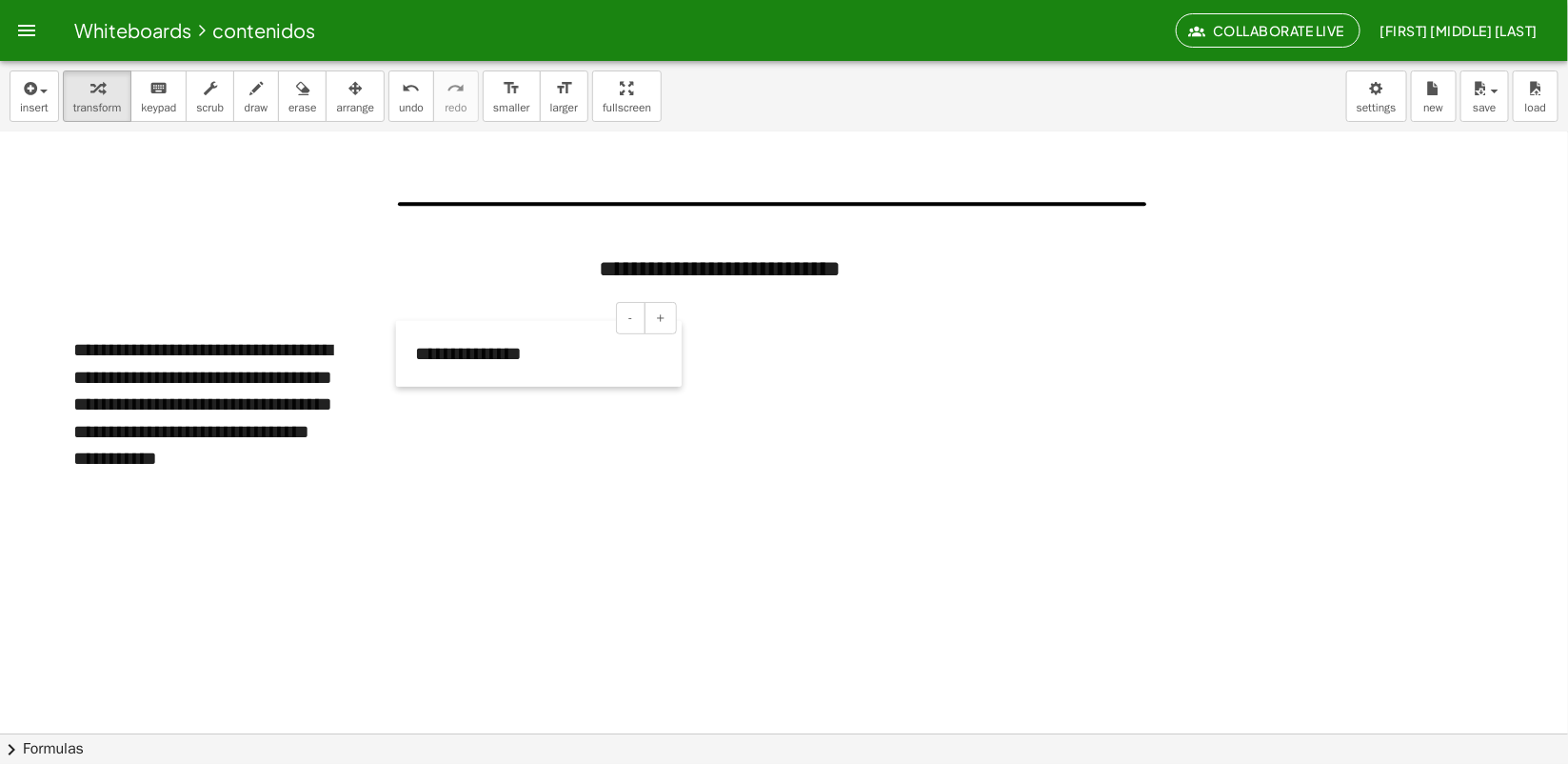 drag, startPoint x: 515, startPoint y: 405, endPoint x: 515, endPoint y: 446, distance: 41 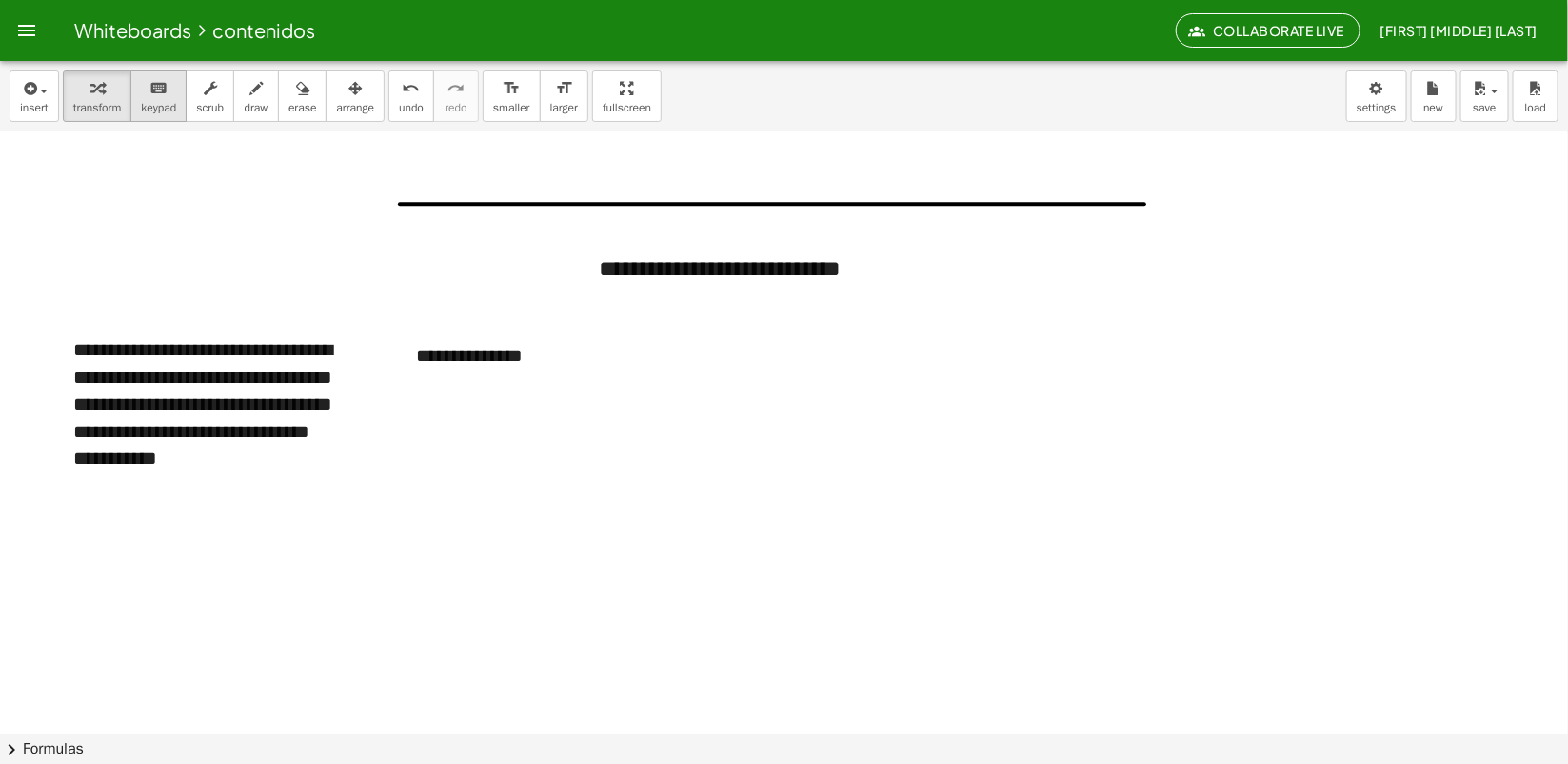 click on "keypad" at bounding box center [158, 108] 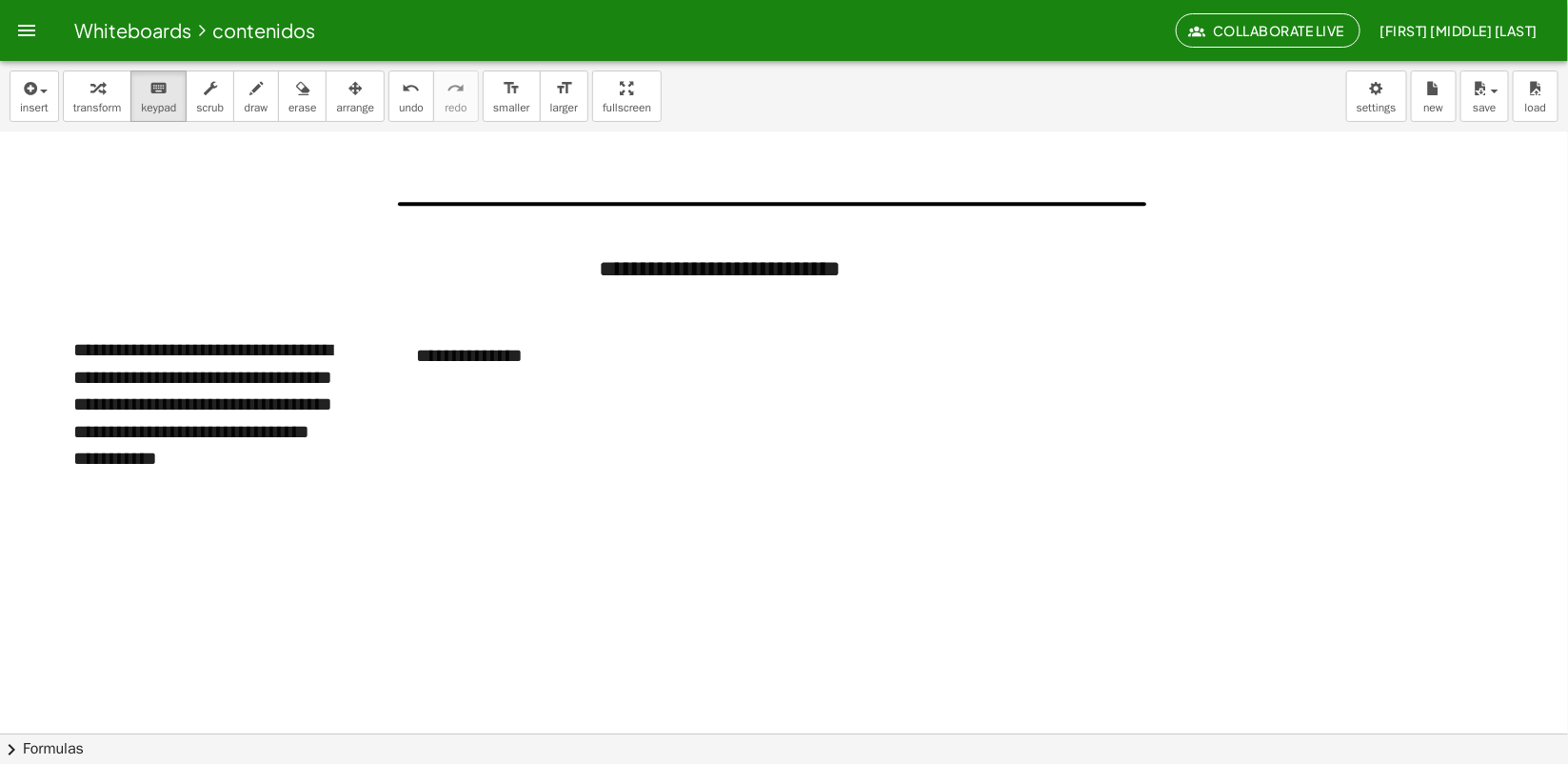 click at bounding box center (784, 556) 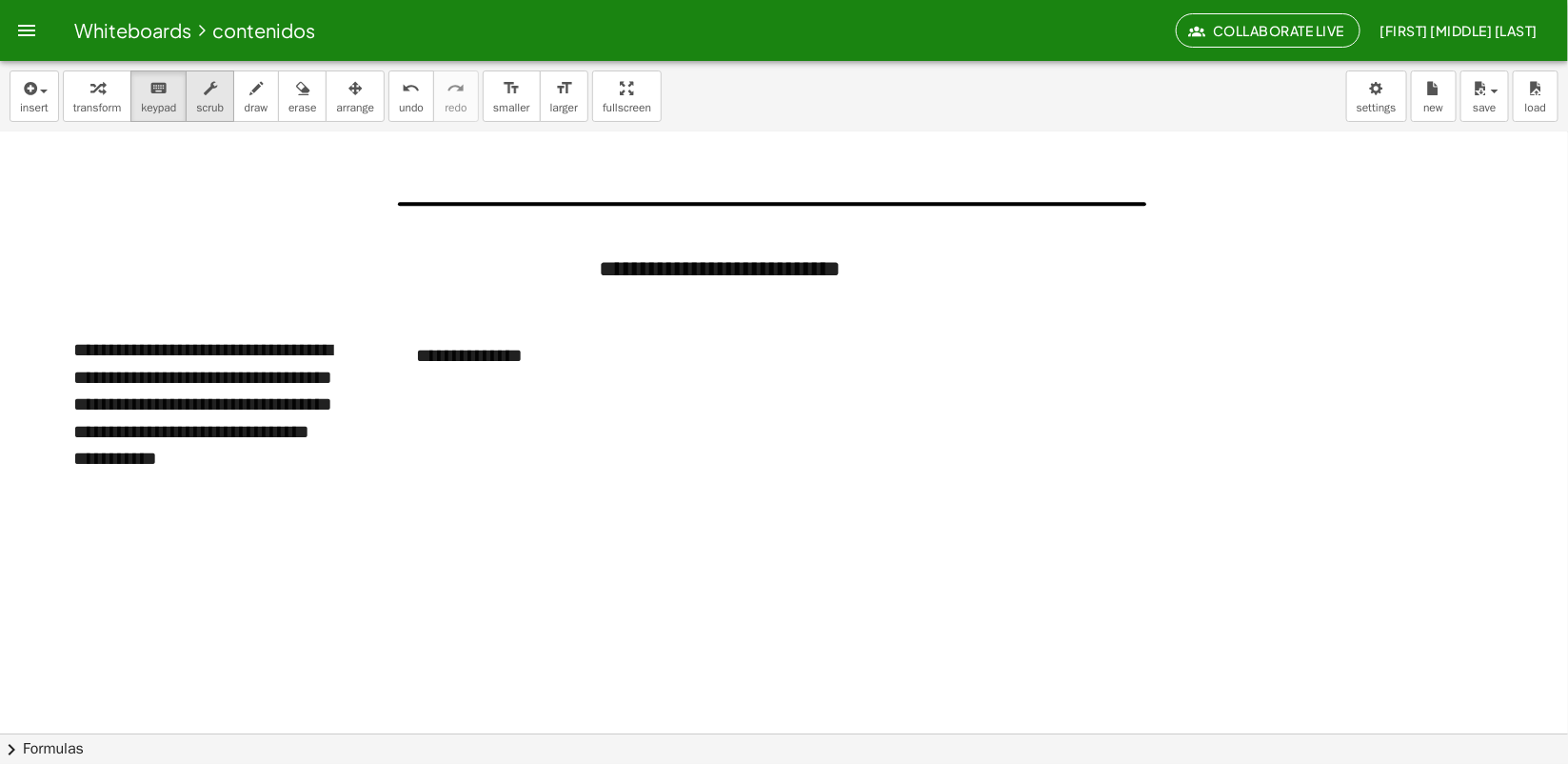 click on "scrub" at bounding box center (209, 96) 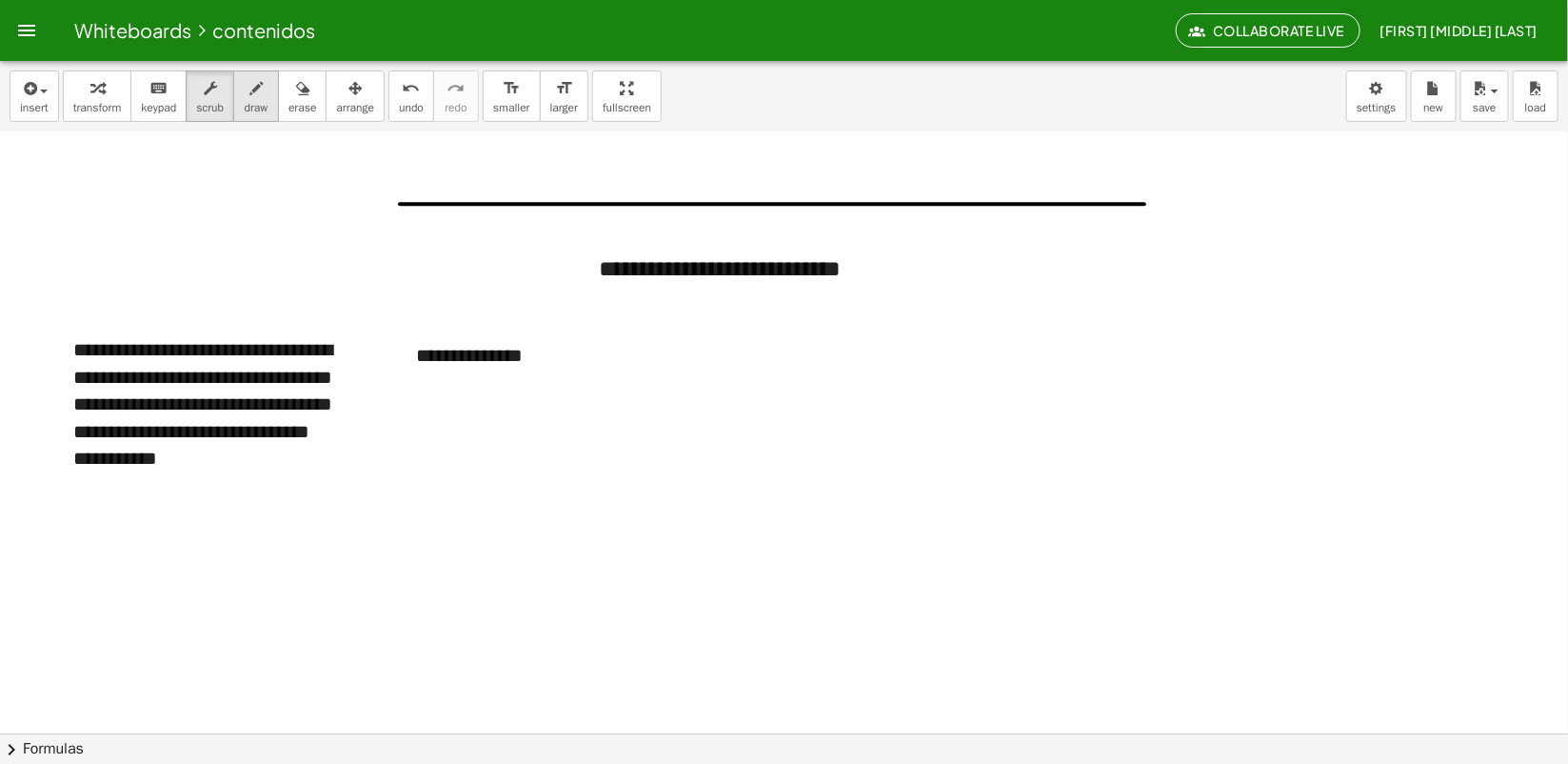 click on "draw" at bounding box center [256, 96] 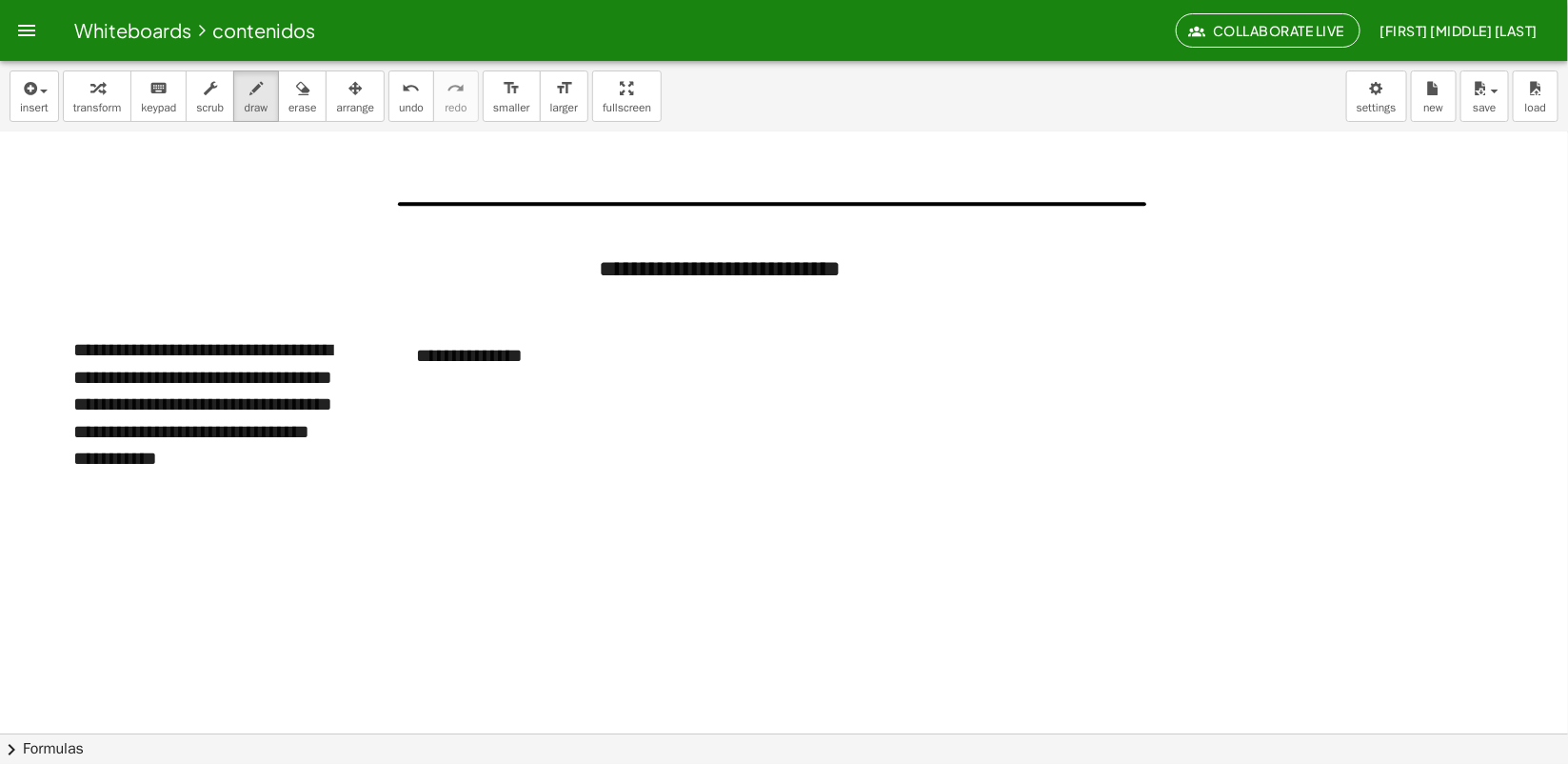 drag, startPoint x: 630, startPoint y: 560, endPoint x: 815, endPoint y: 583, distance: 186.4242 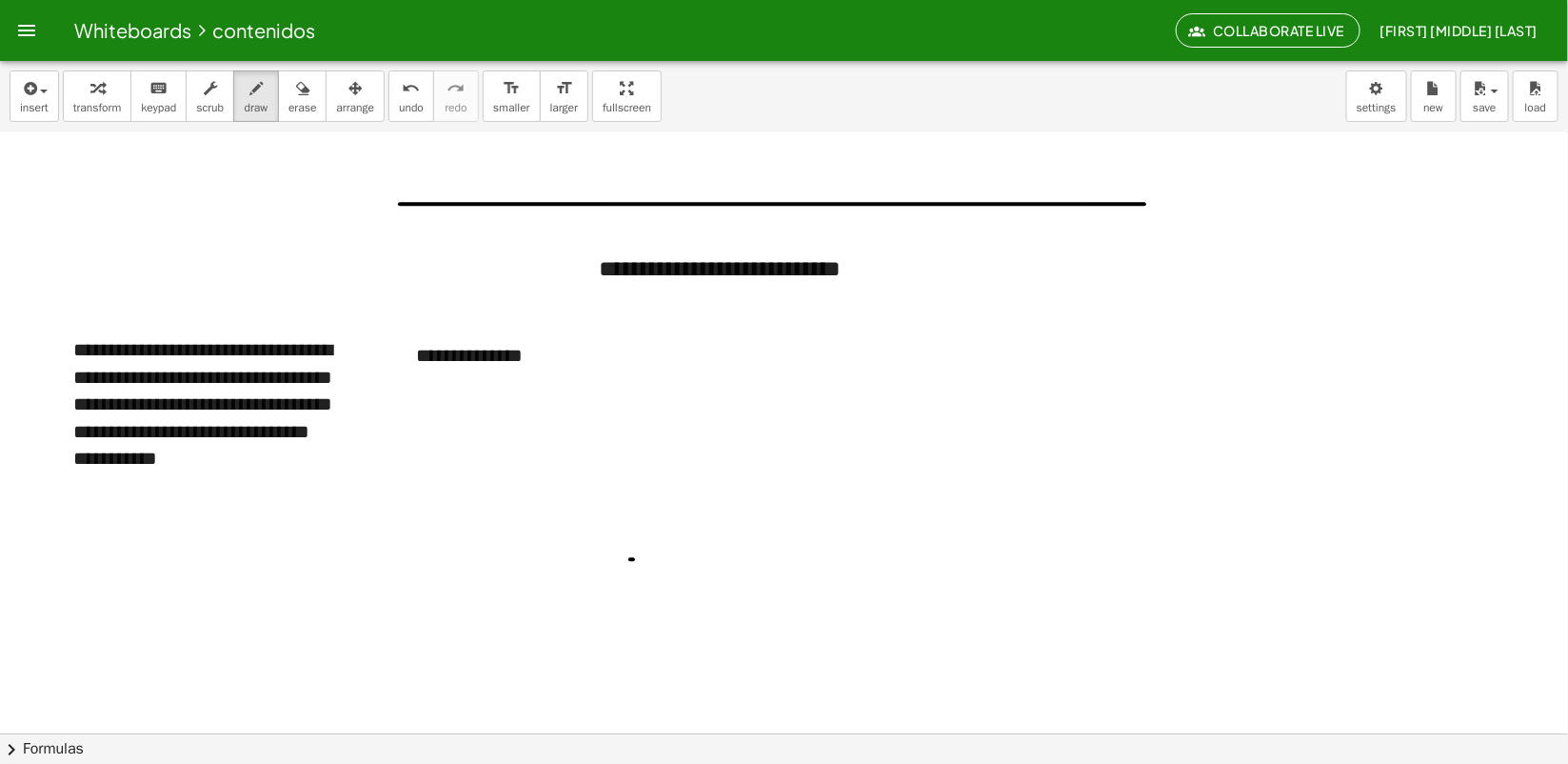 click at bounding box center [784, 556] 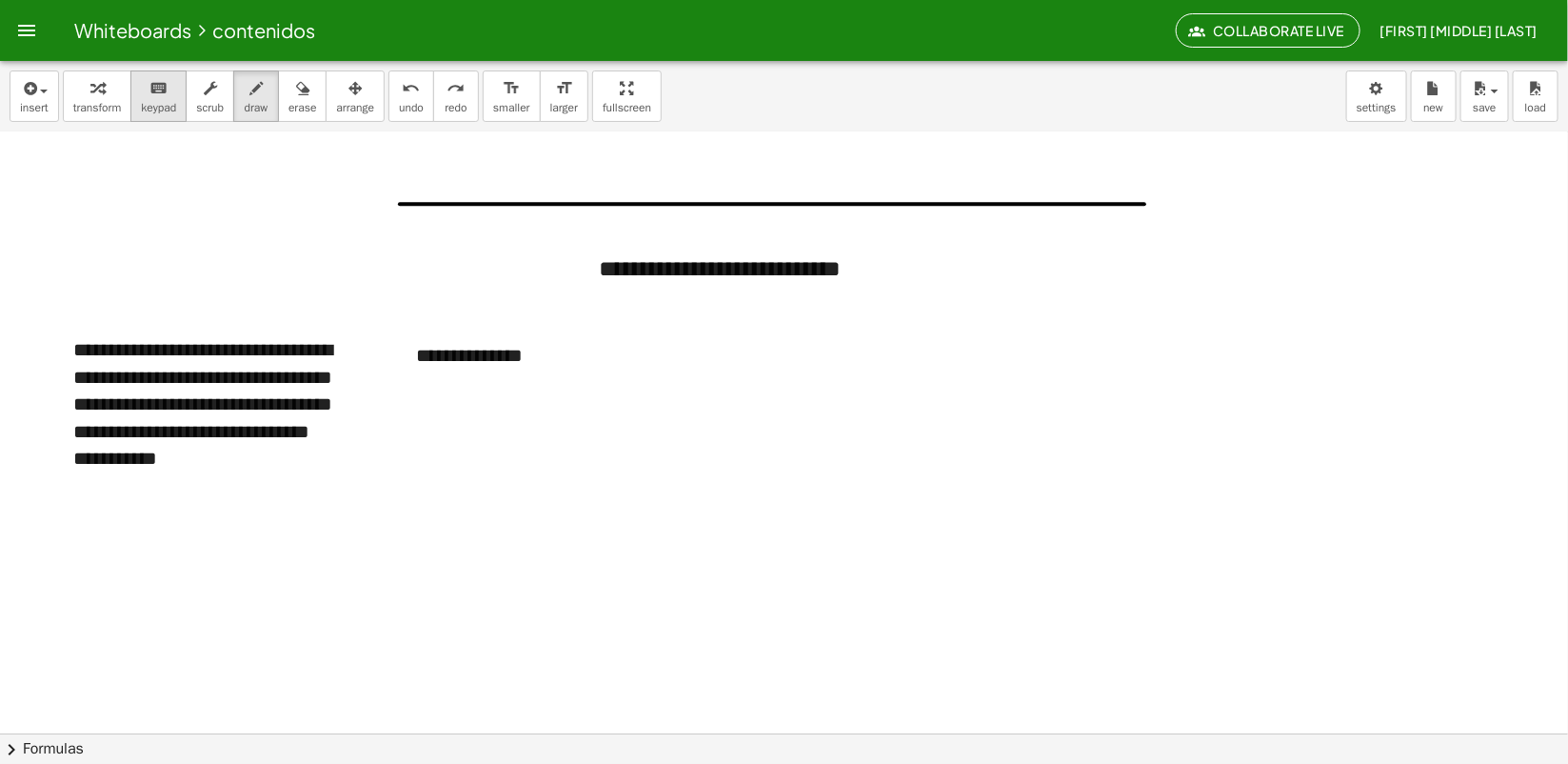 click on "keyboard" at bounding box center [158, 88] 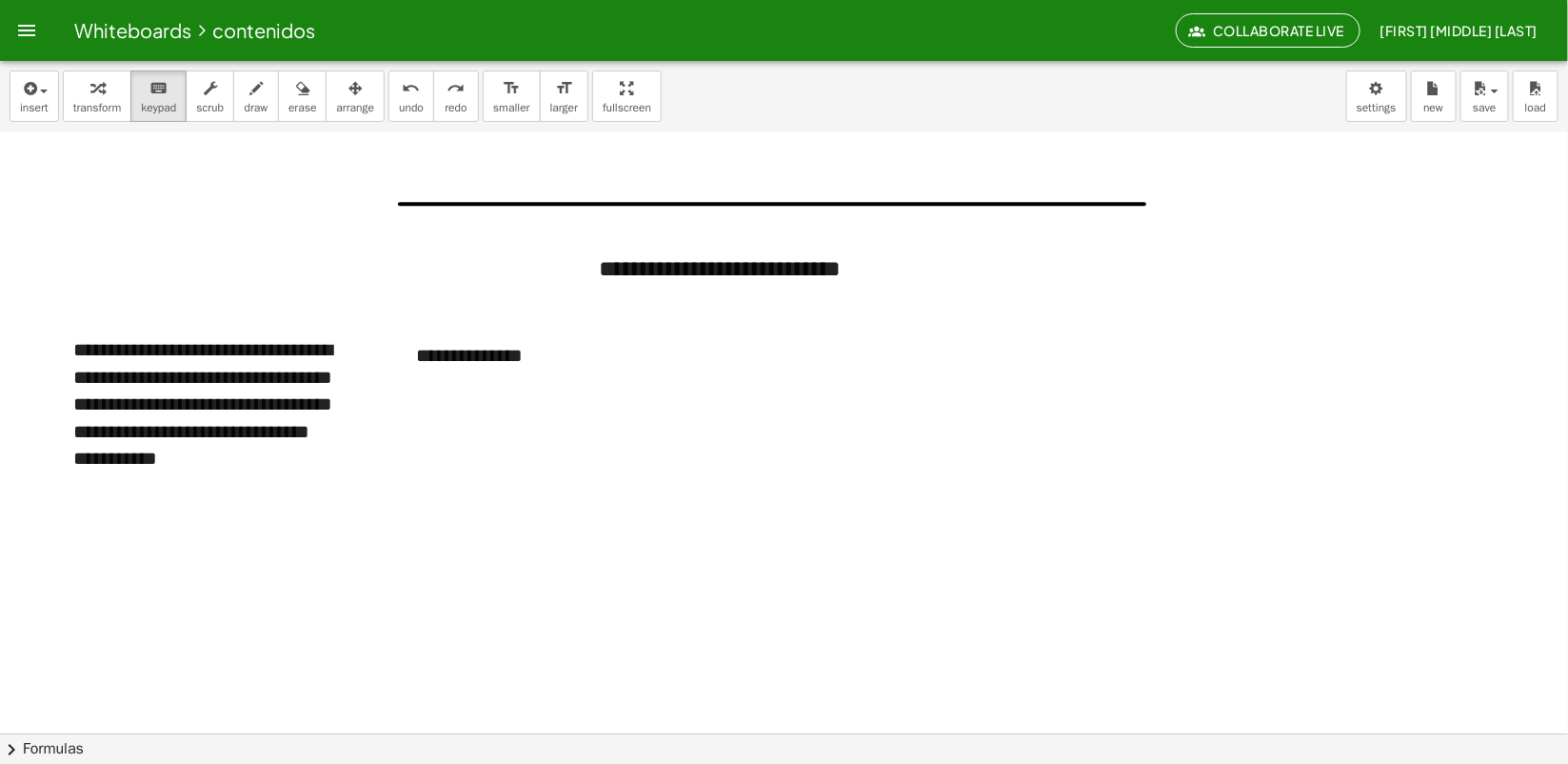click at bounding box center [784, 556] 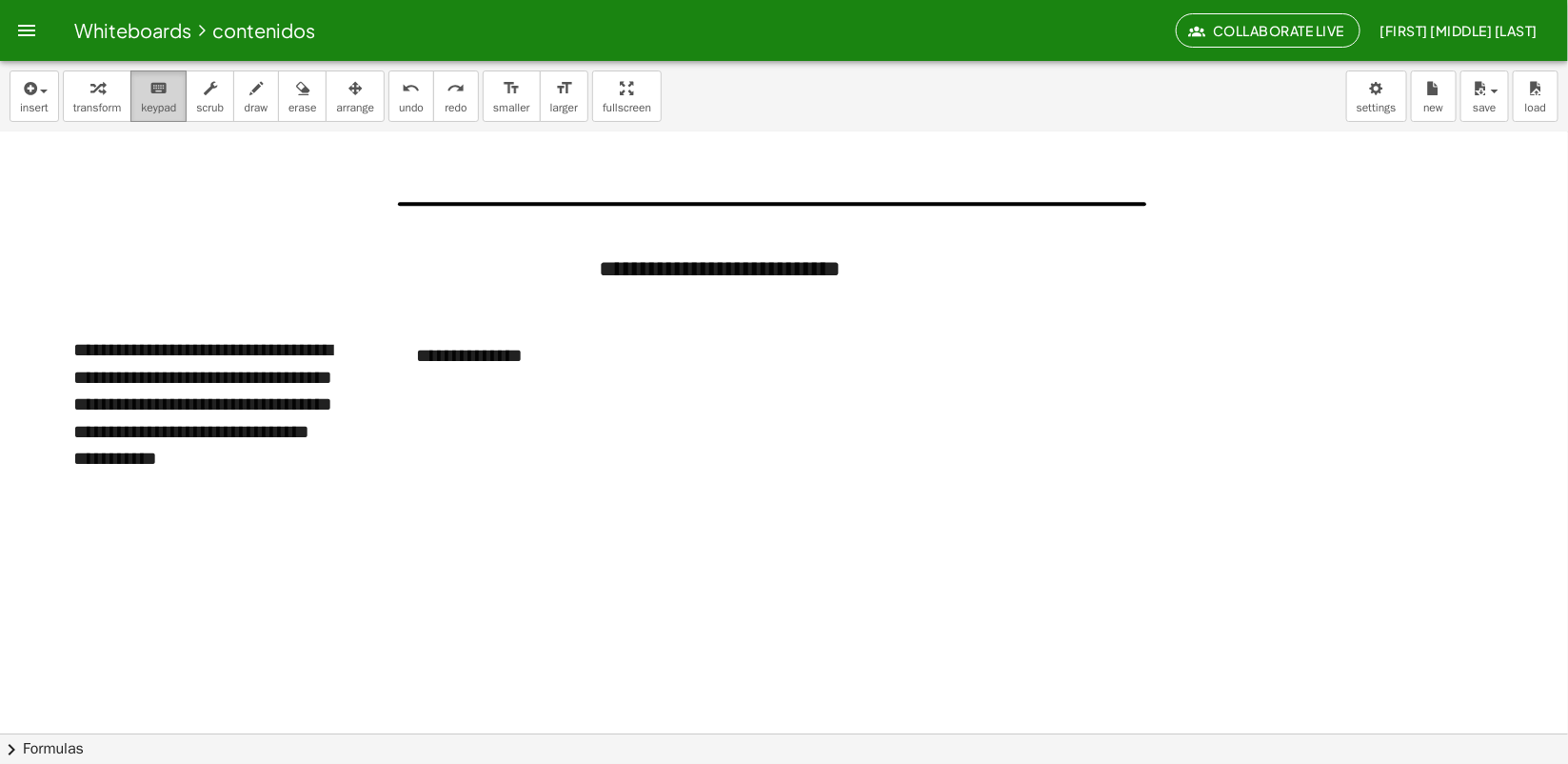 drag, startPoint x: 234, startPoint y: 125, endPoint x: 184, endPoint y: 86, distance: 63.41136 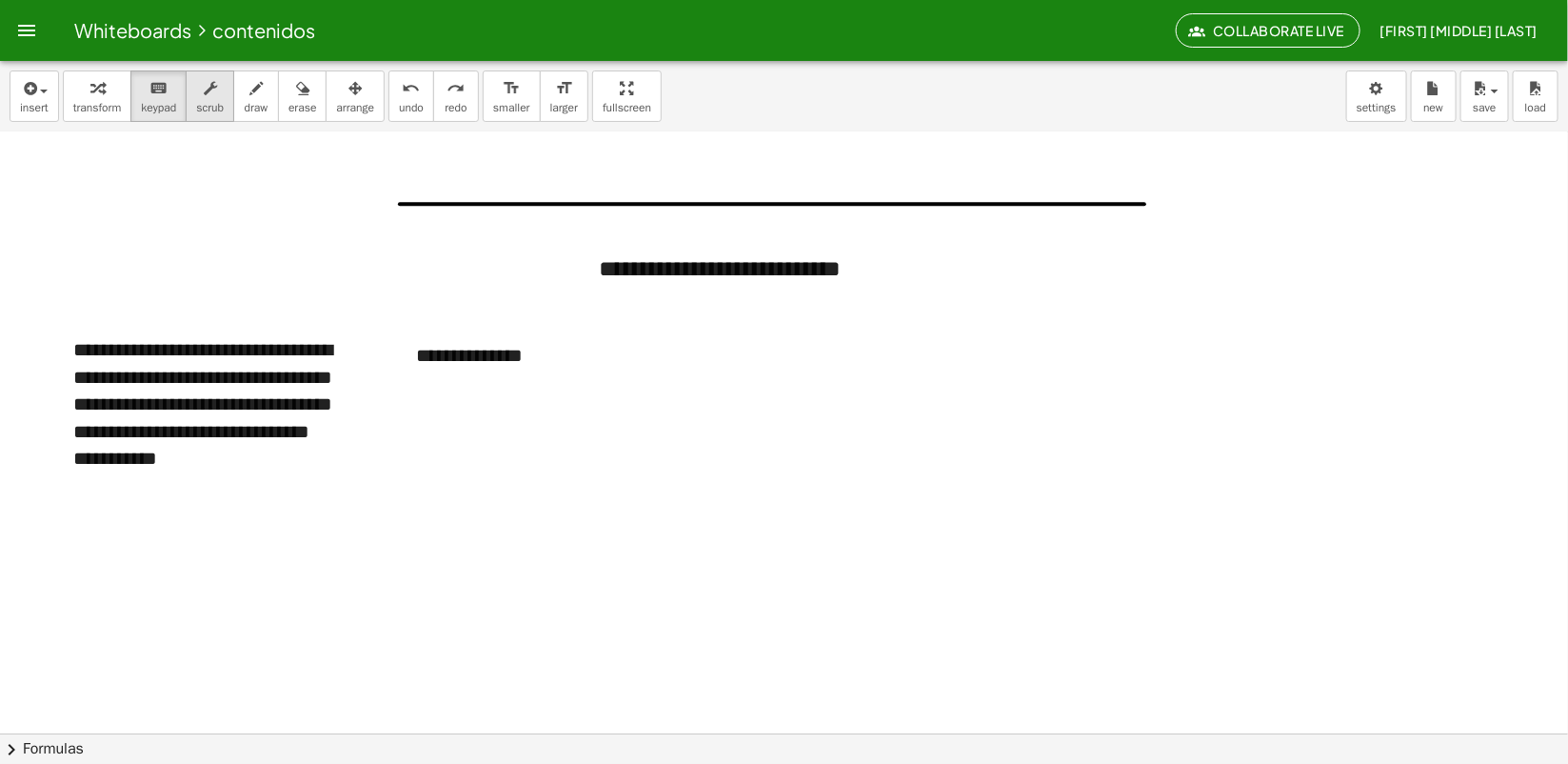 click on "scrub" at bounding box center (209, 96) 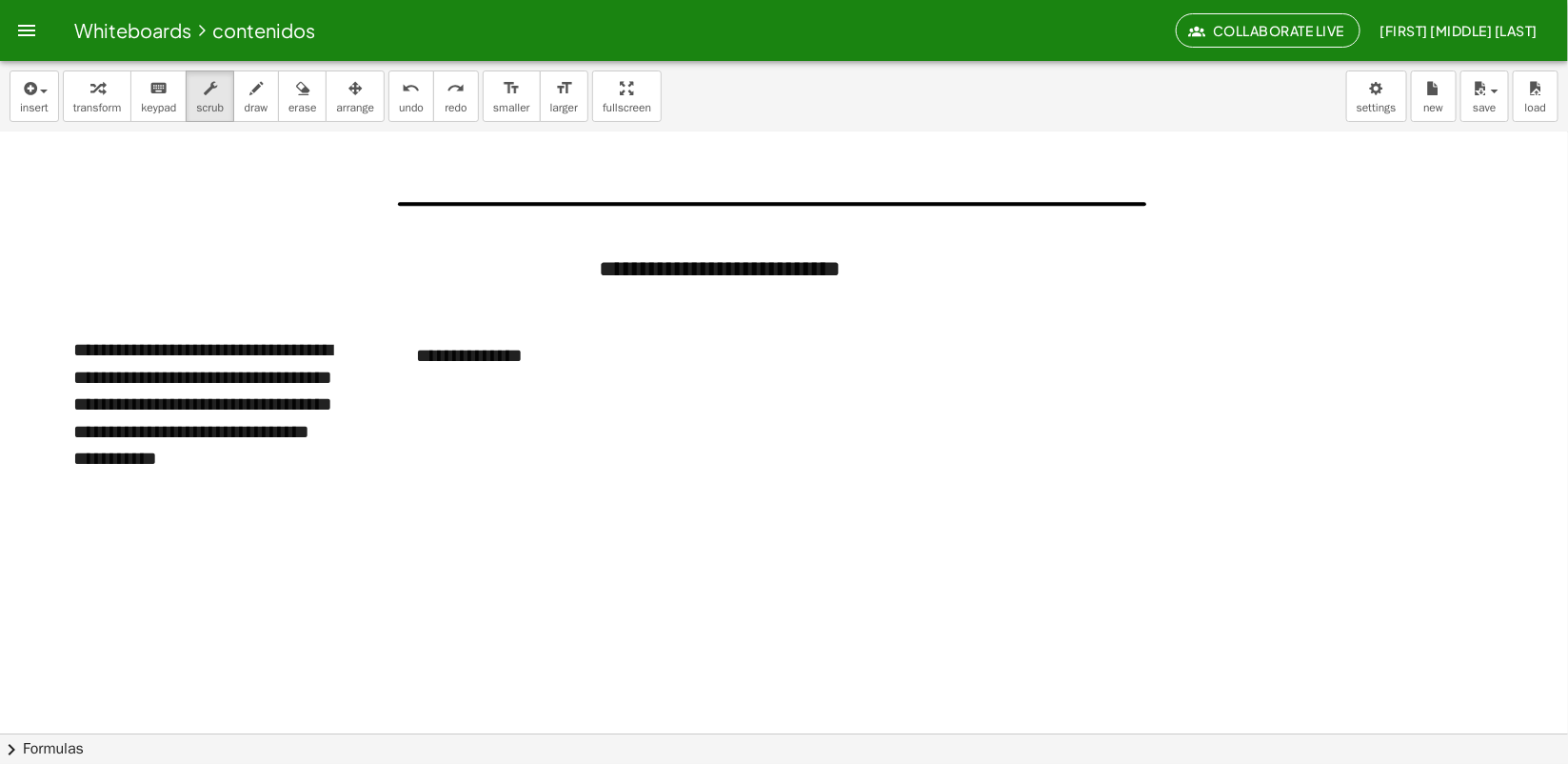 click at bounding box center [784, 556] 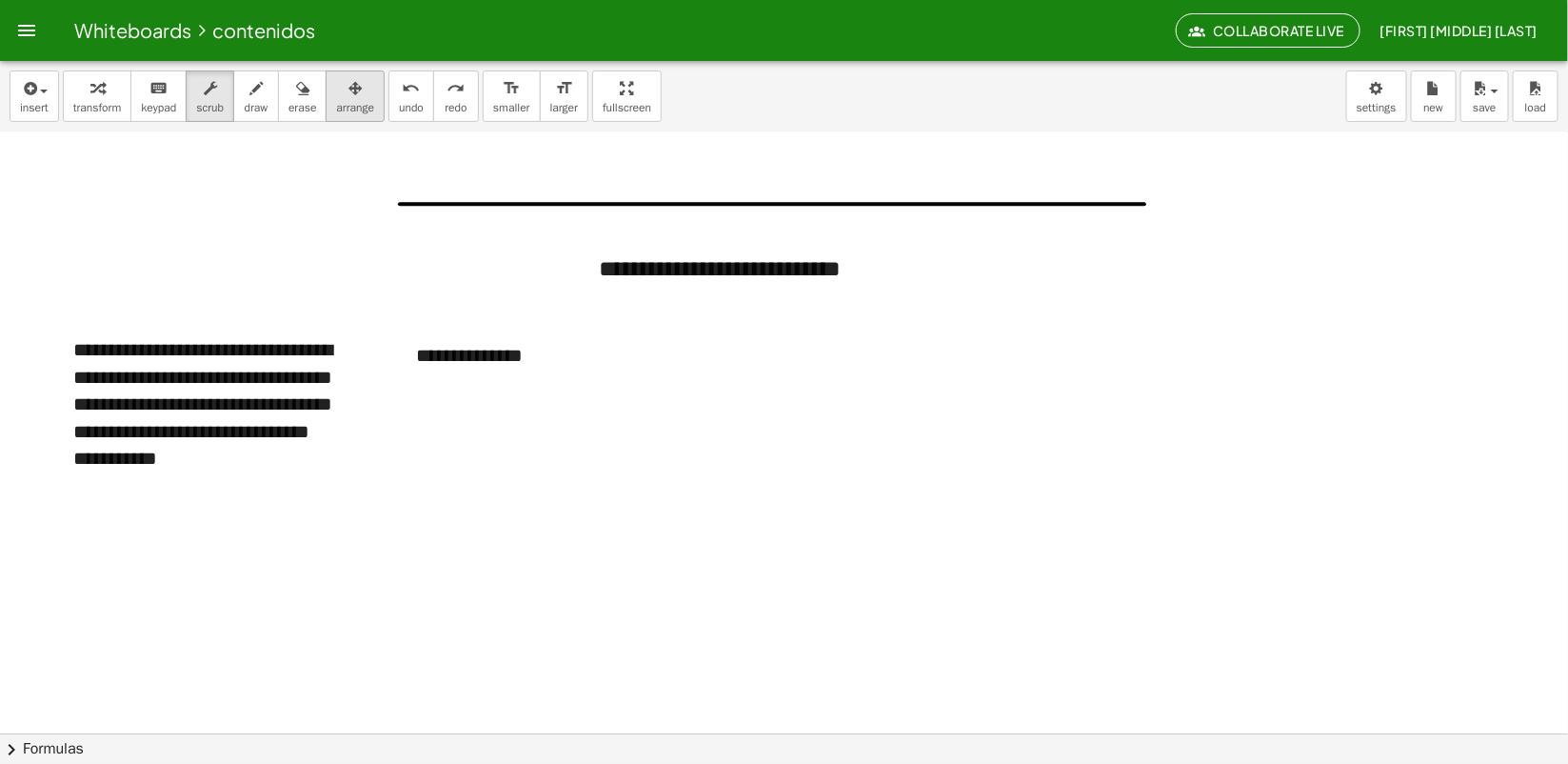 click on "arrange" at bounding box center [355, 108] 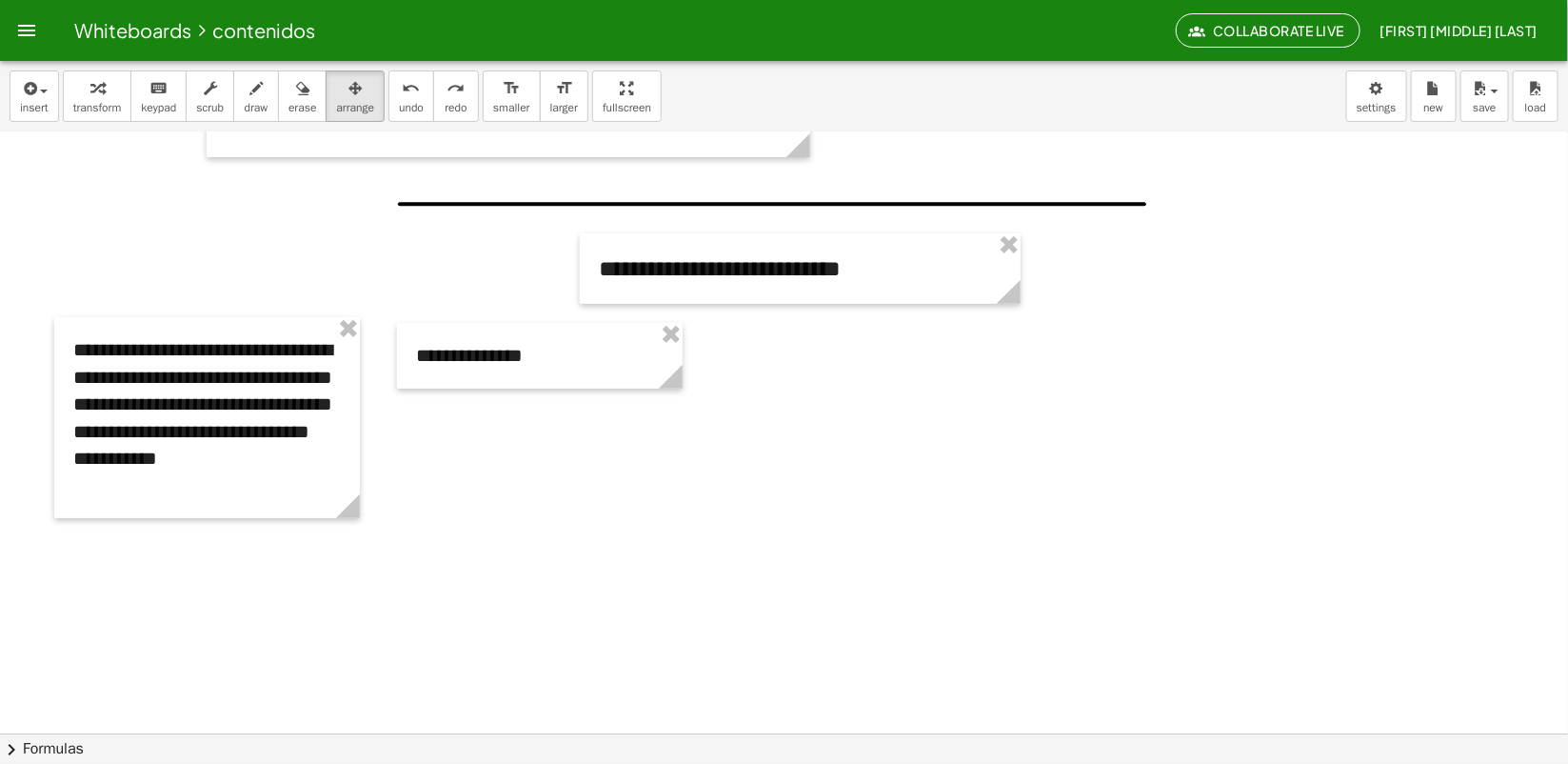 click at bounding box center (784, 556) 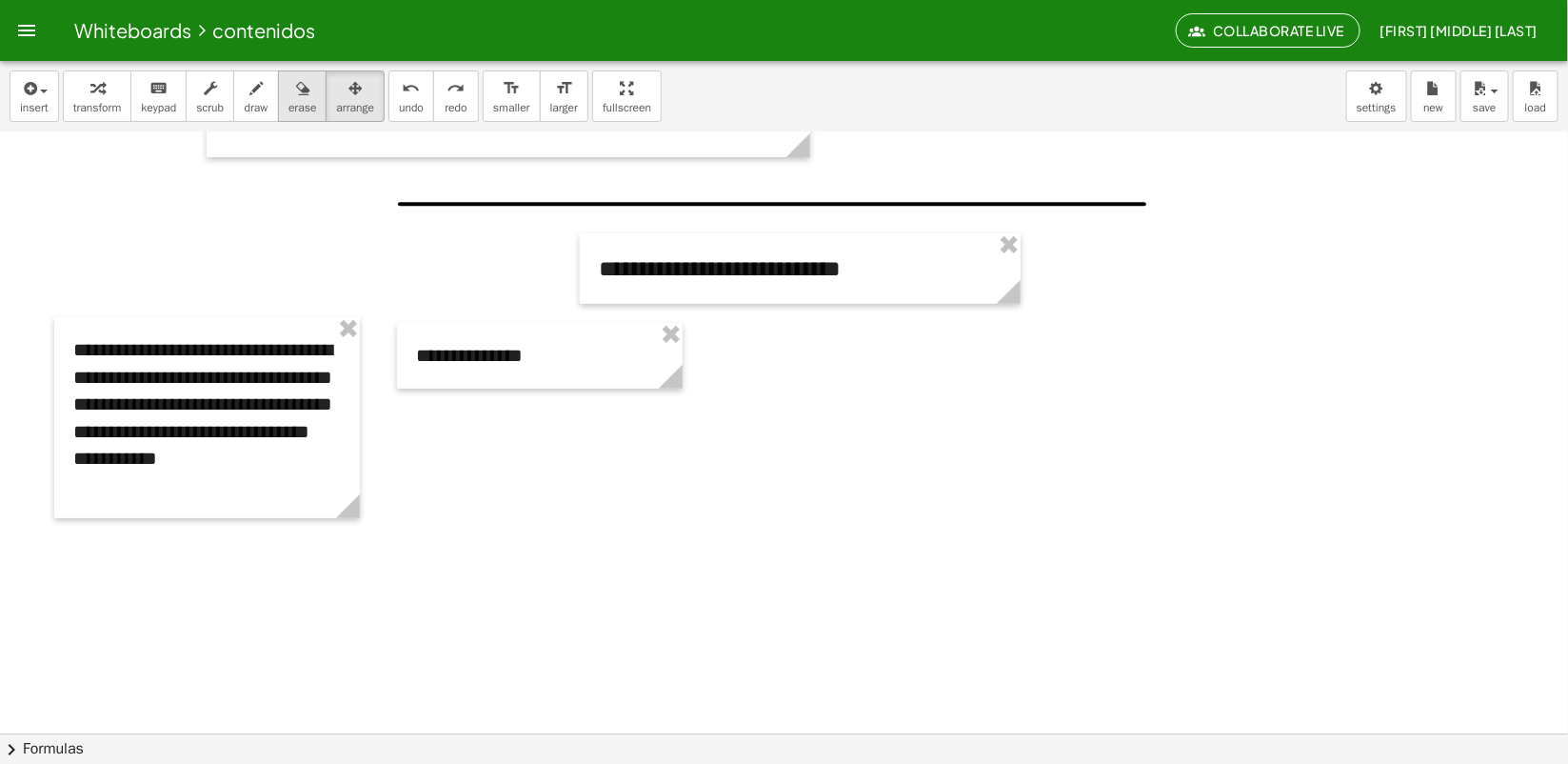 click at bounding box center (303, 89) 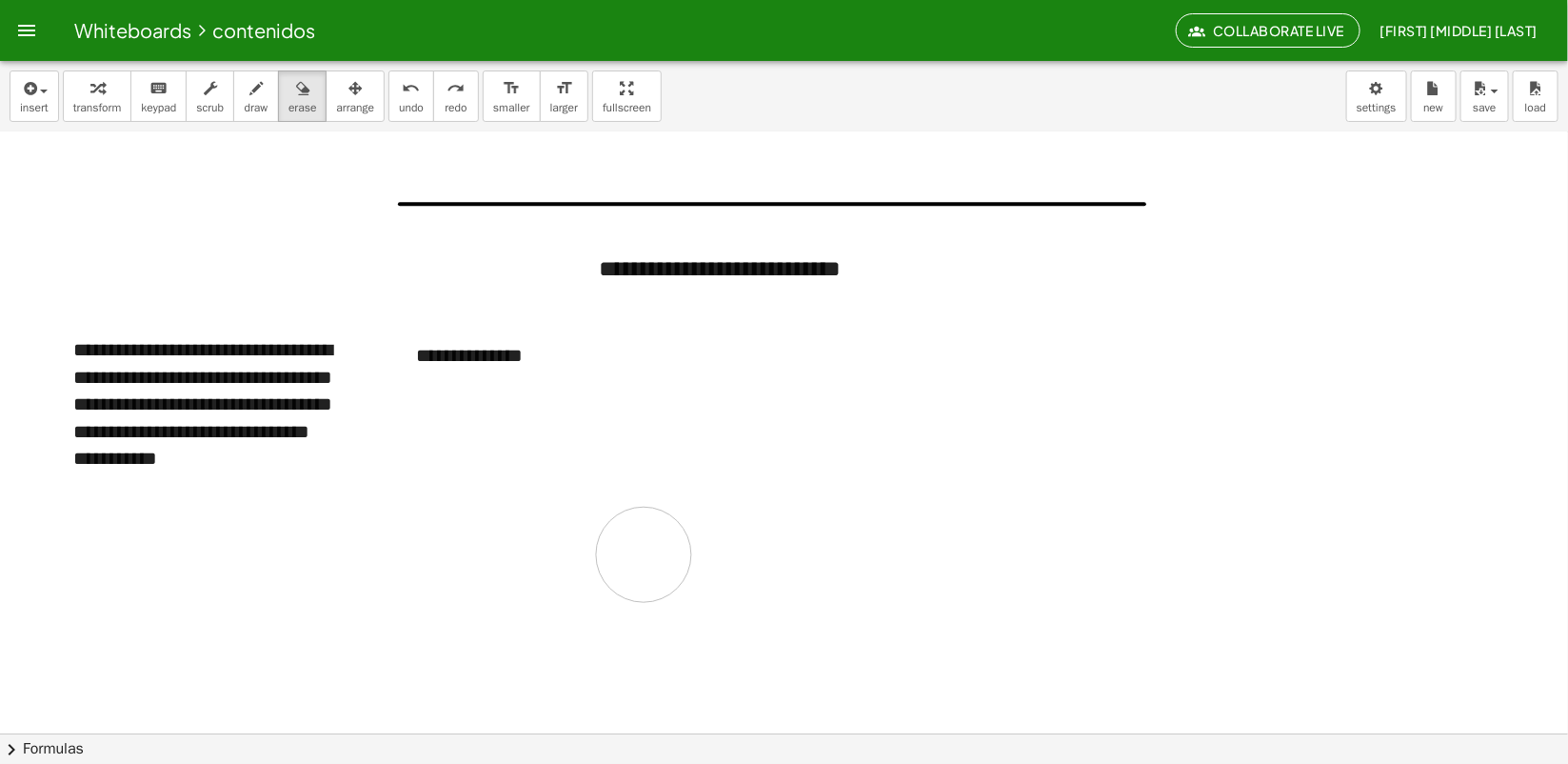 click at bounding box center (784, 556) 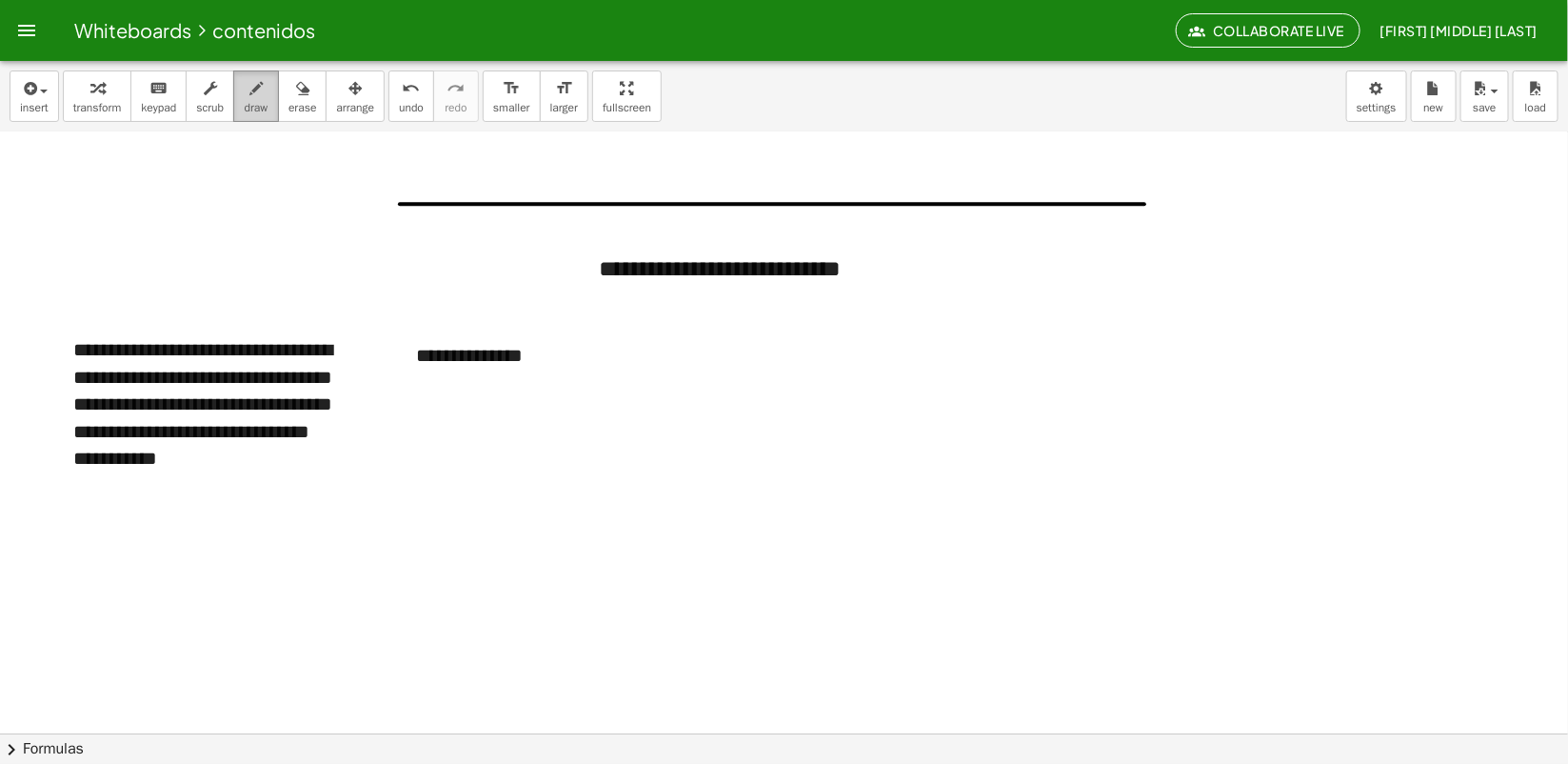 click at bounding box center [256, 89] 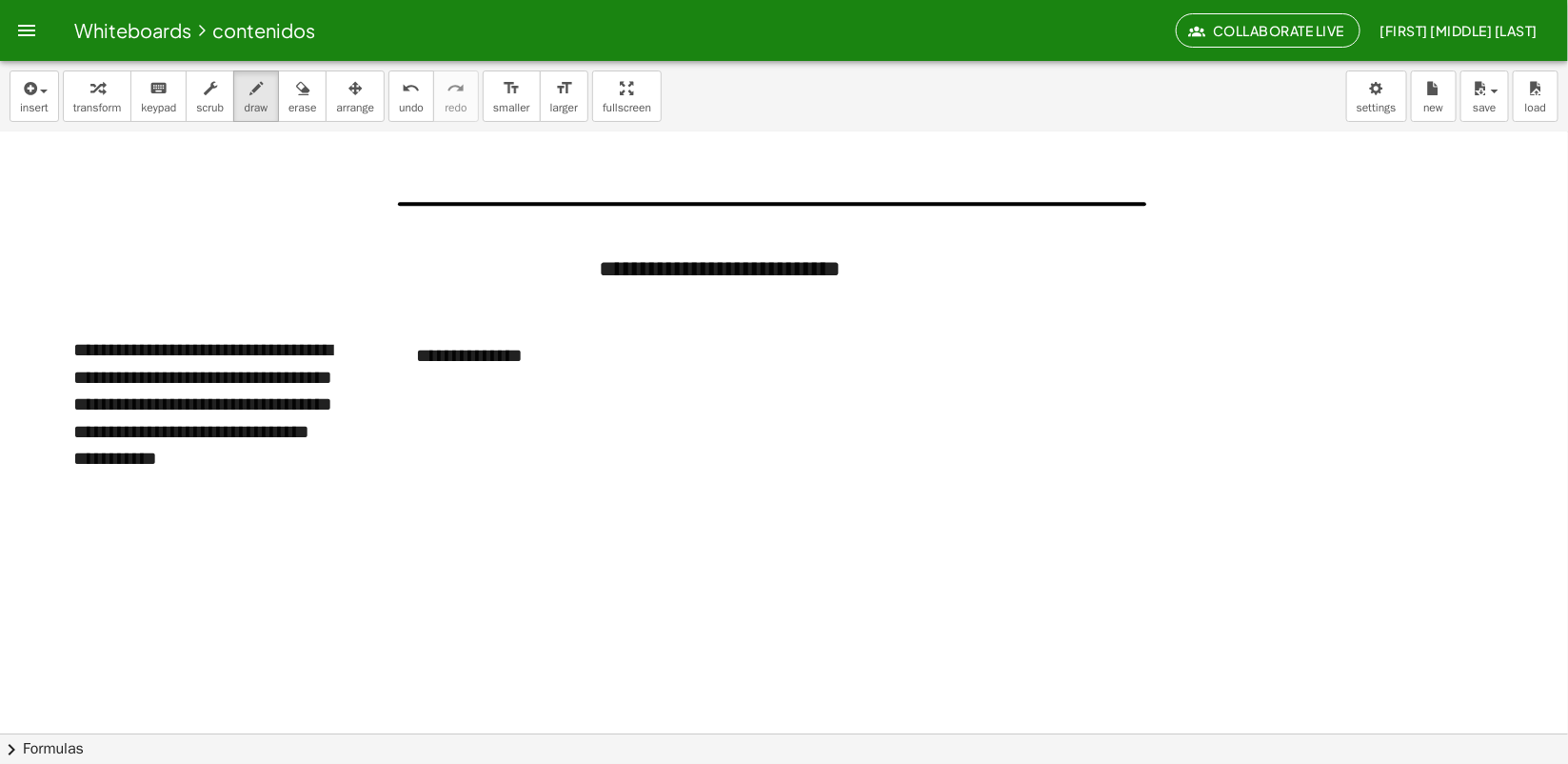 click at bounding box center [784, 556] 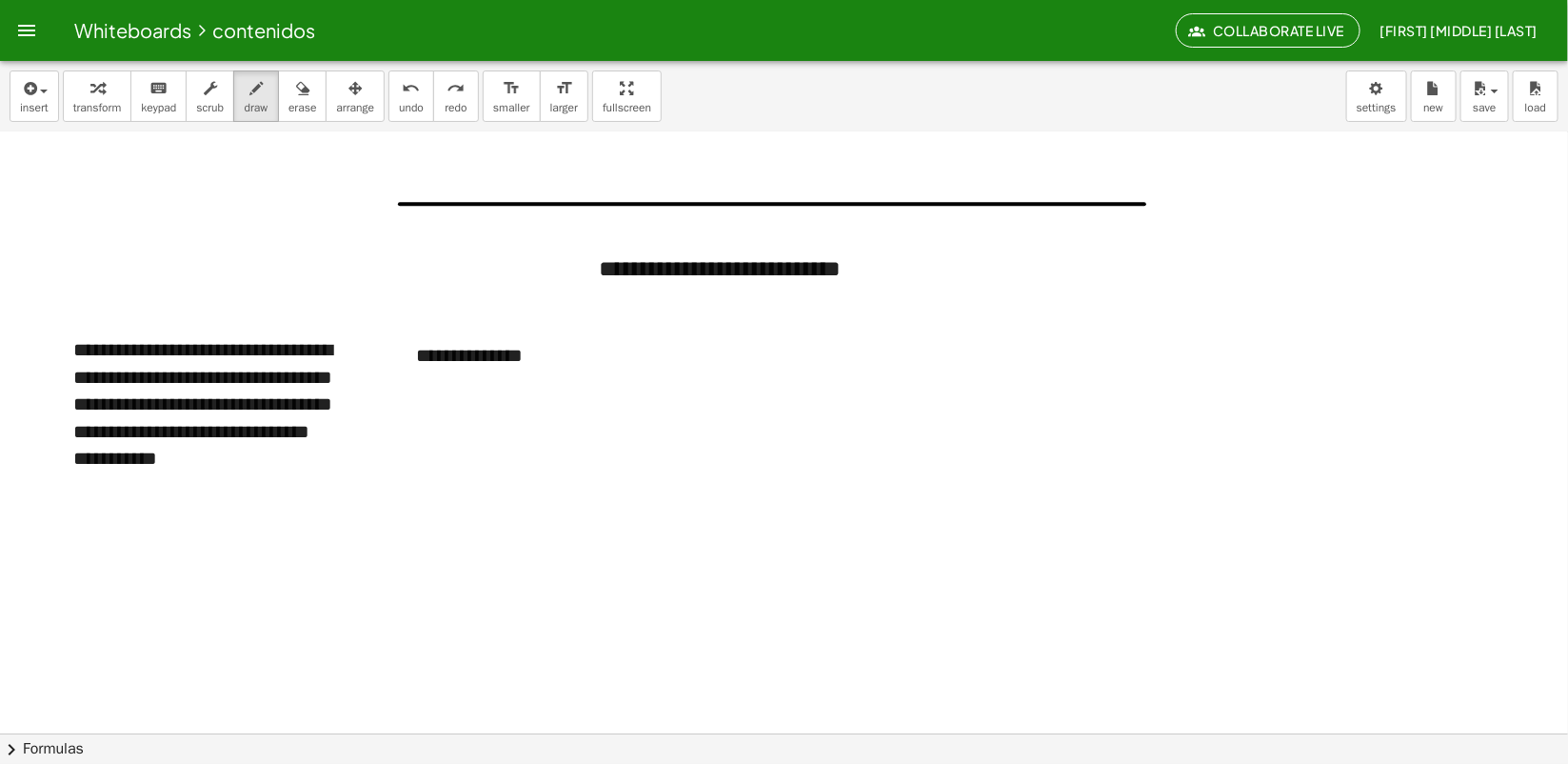 drag, startPoint x: 206, startPoint y: 90, endPoint x: 260, endPoint y: 211, distance: 132.50283 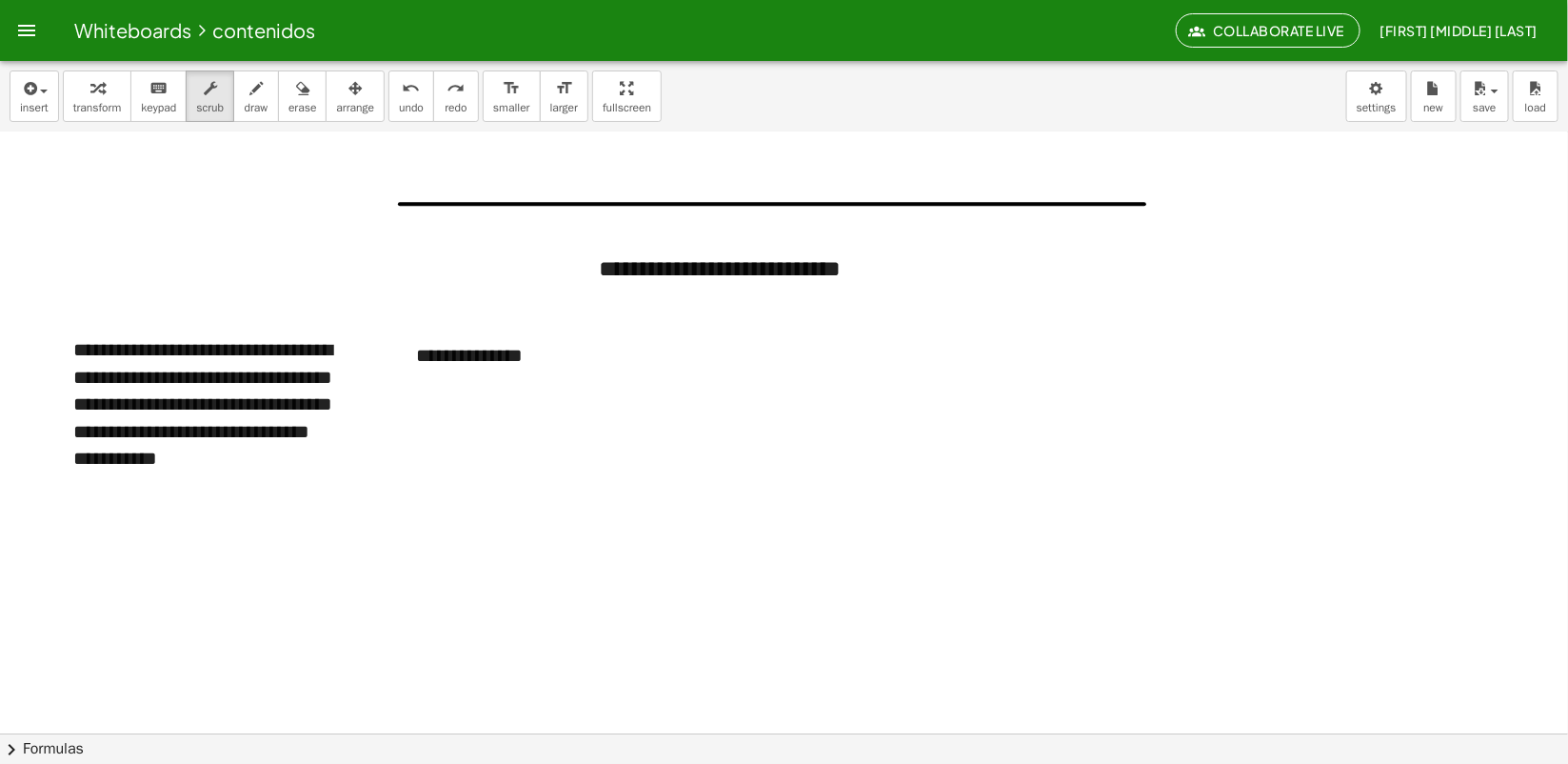 click at bounding box center (784, 556) 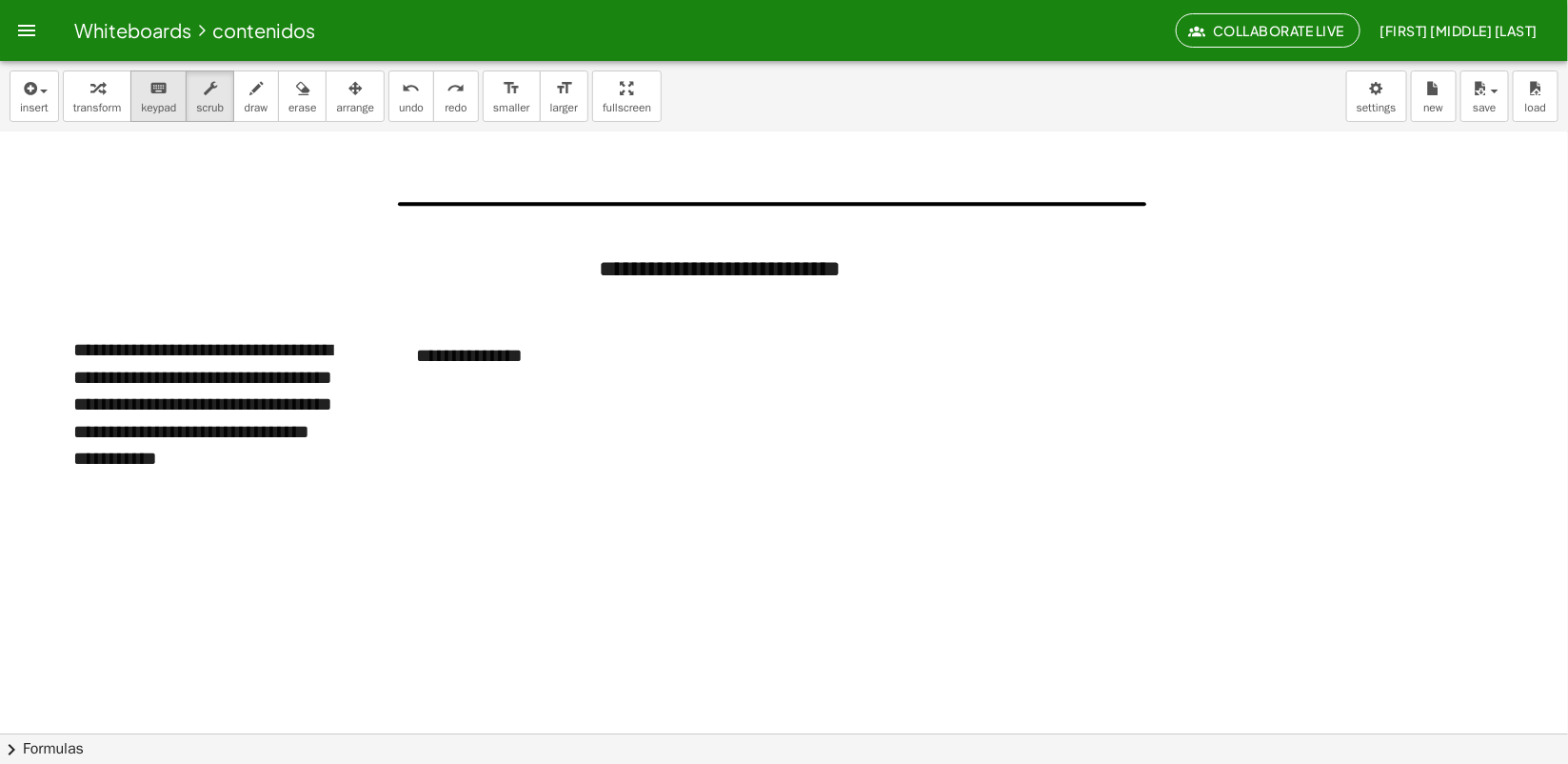 click on "keyboard" at bounding box center [158, 89] 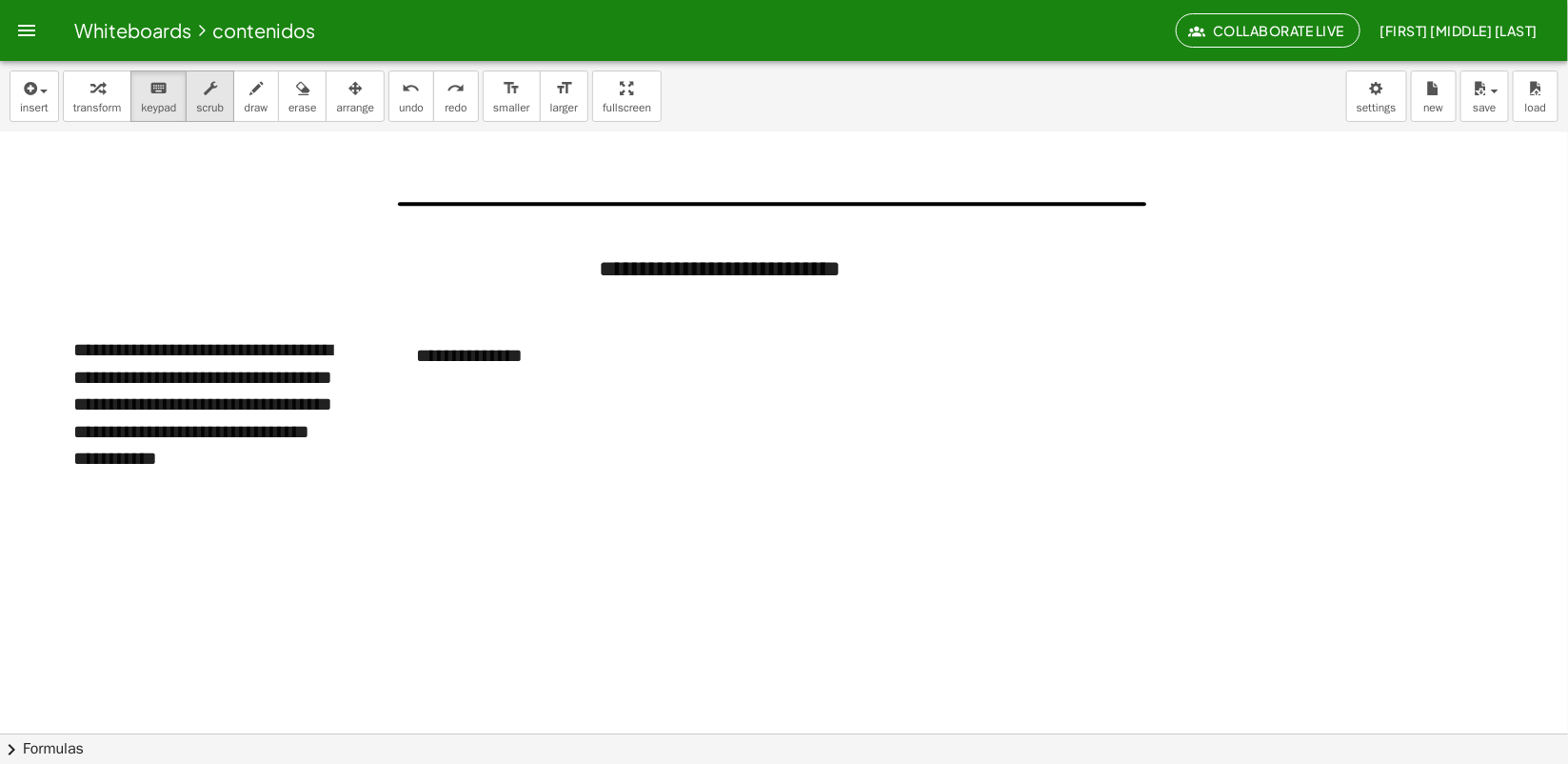 click at bounding box center (210, 89) 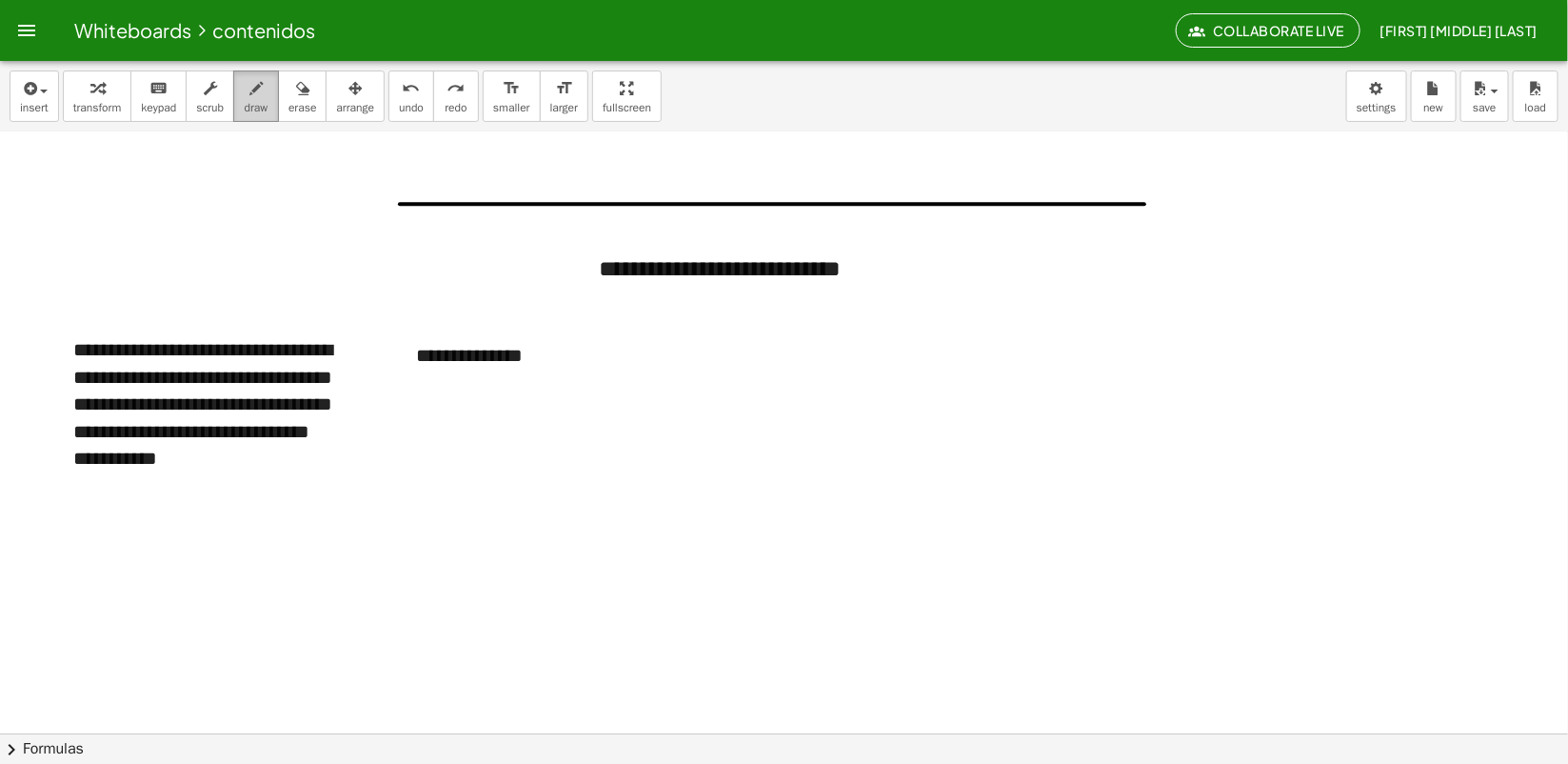 click on "draw" at bounding box center (256, 96) 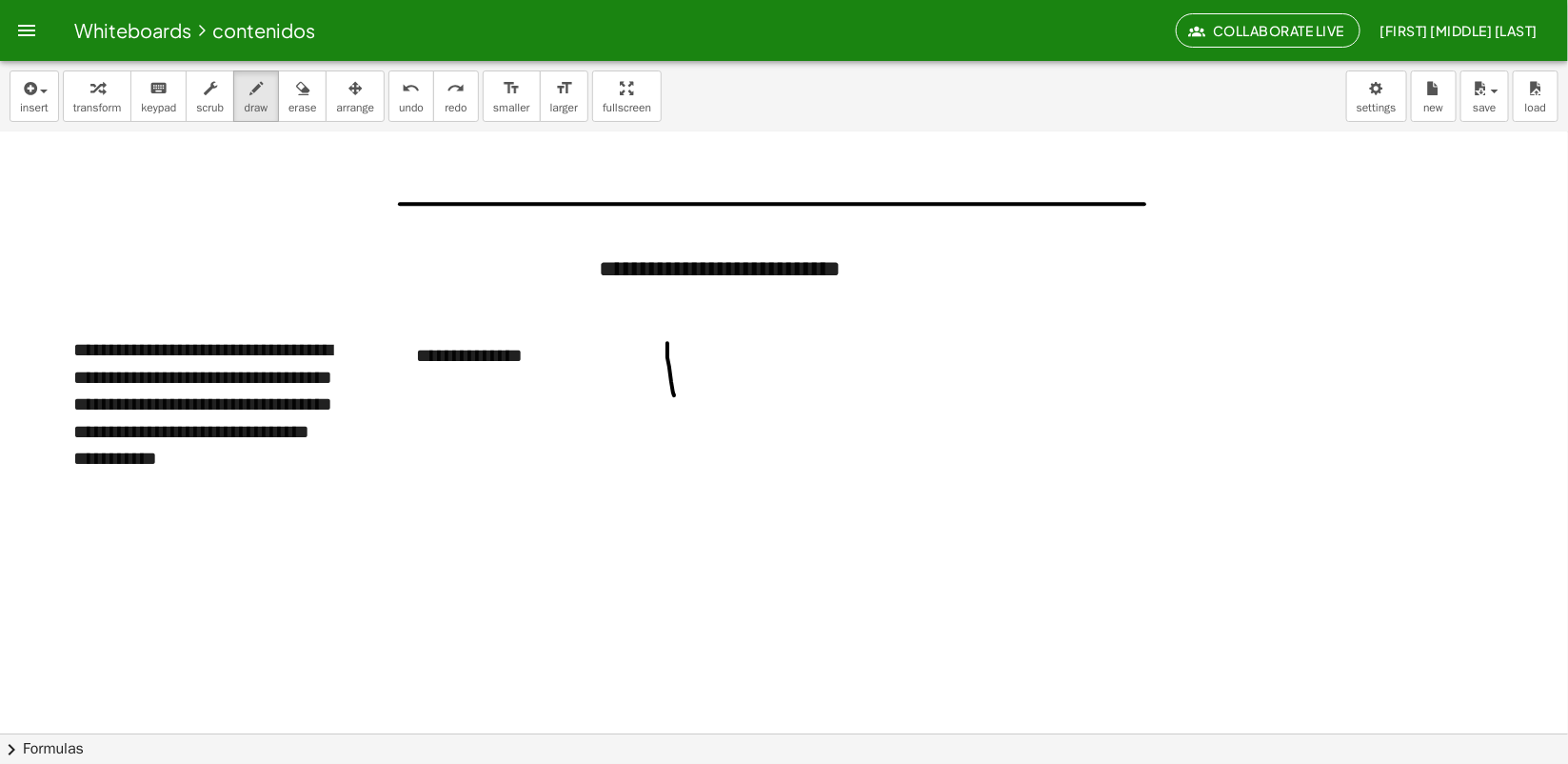 click at bounding box center [784, 556] 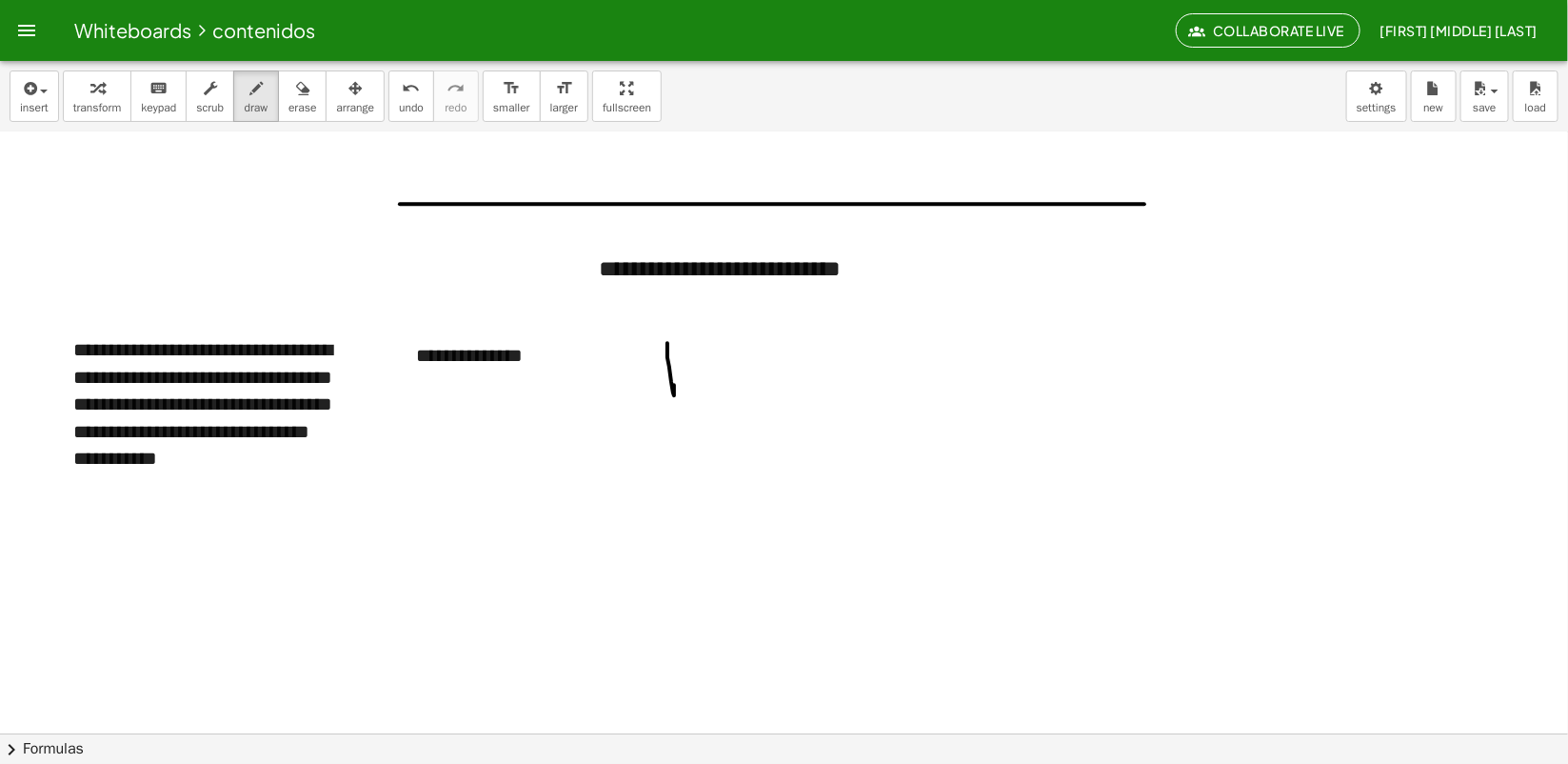 drag, startPoint x: 652, startPoint y: 373, endPoint x: 700, endPoint y: 376, distance: 48.09366 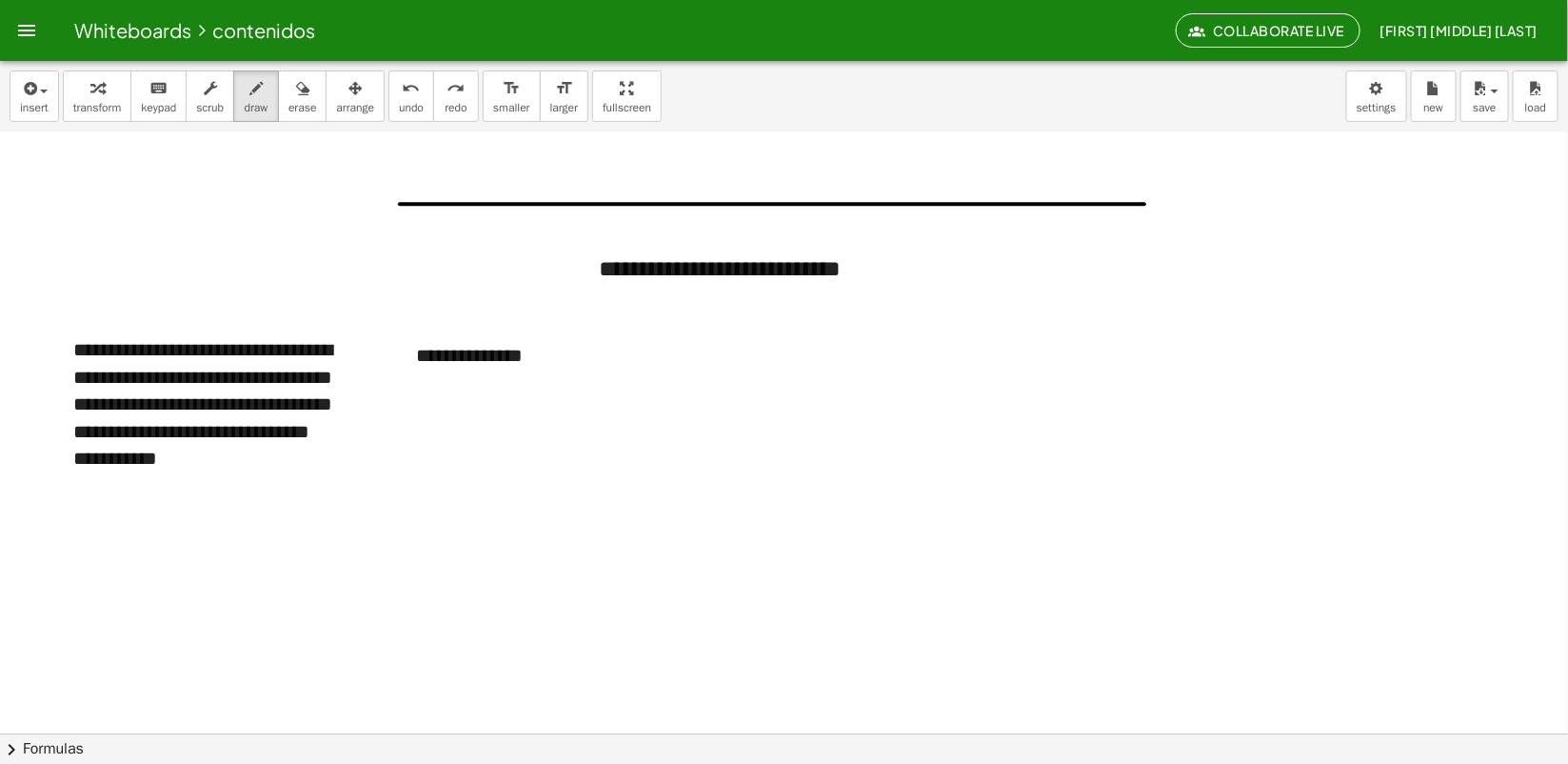 click at bounding box center (784, 556) 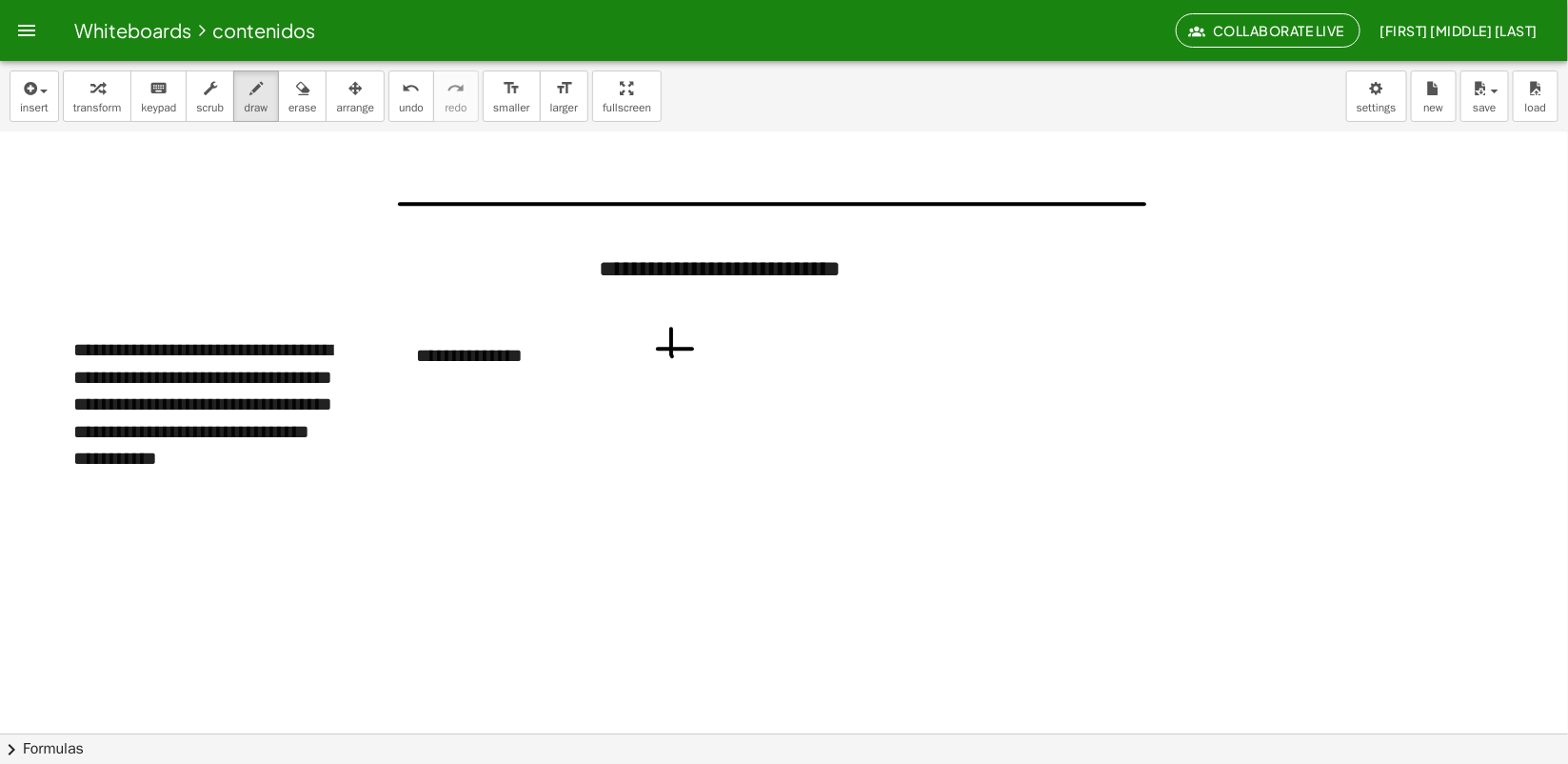 drag, startPoint x: 664, startPoint y: 350, endPoint x: 696, endPoint y: 350, distance: 32 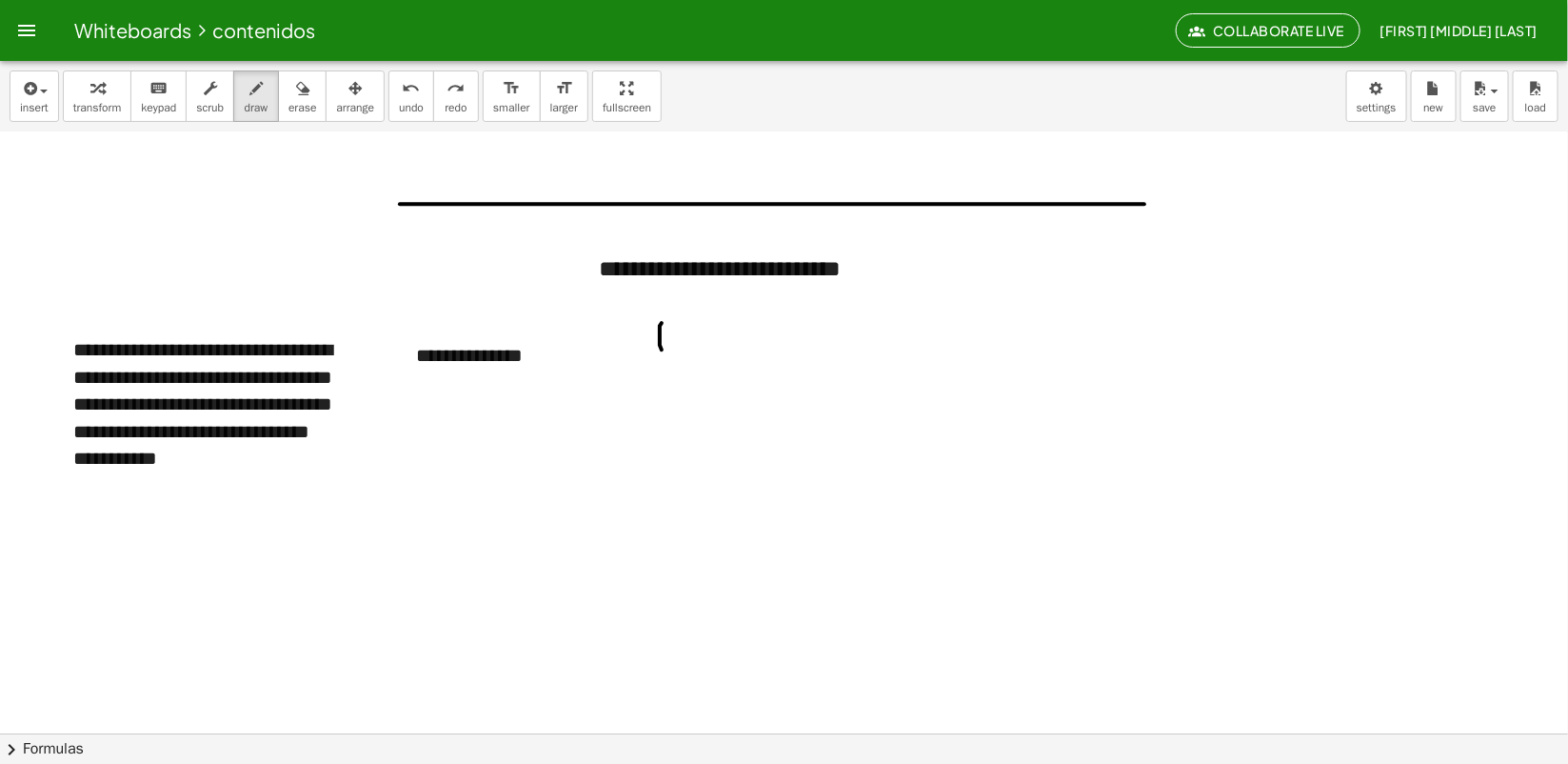 click at bounding box center [784, 556] 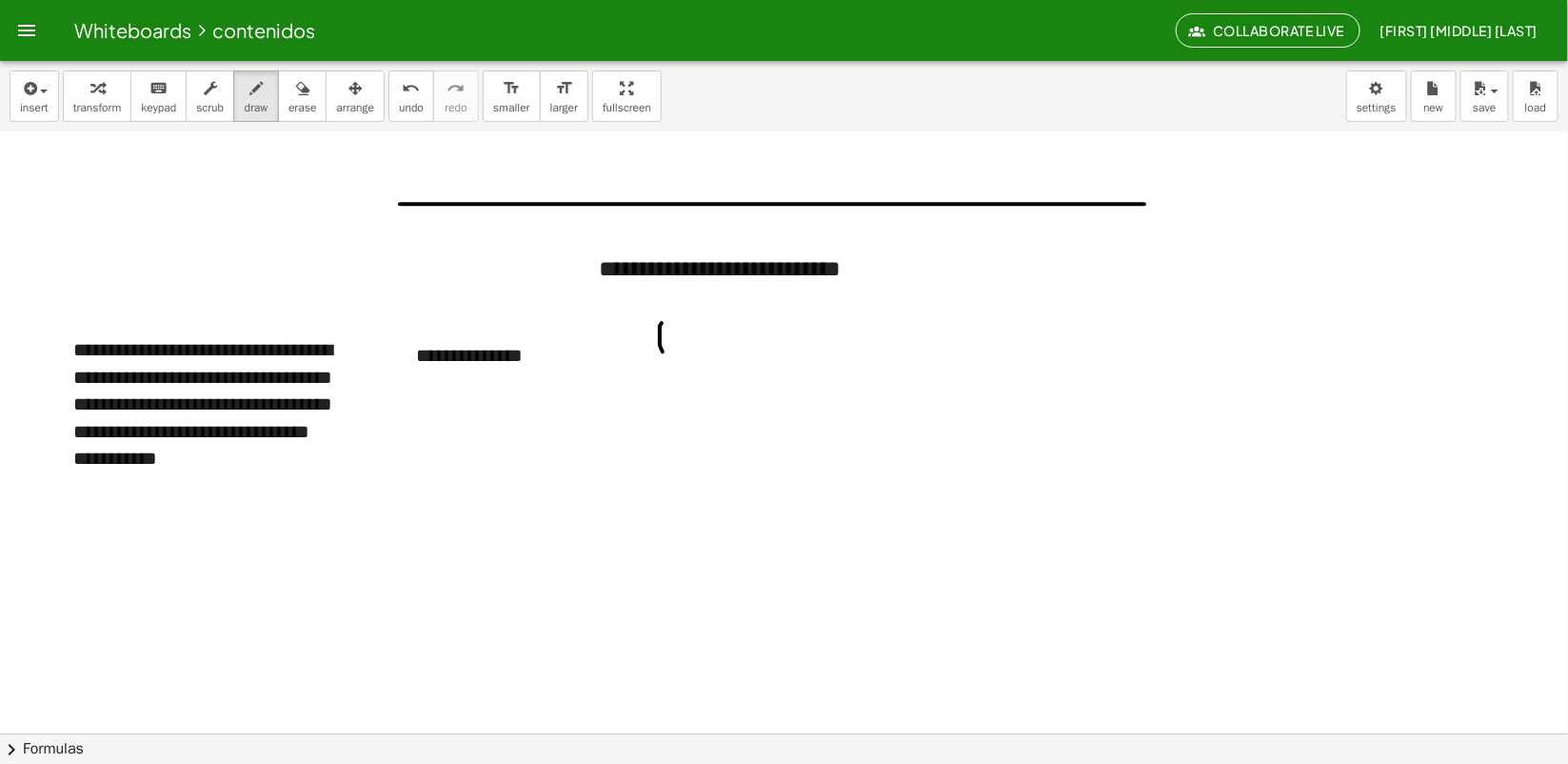 click at bounding box center (784, 556) 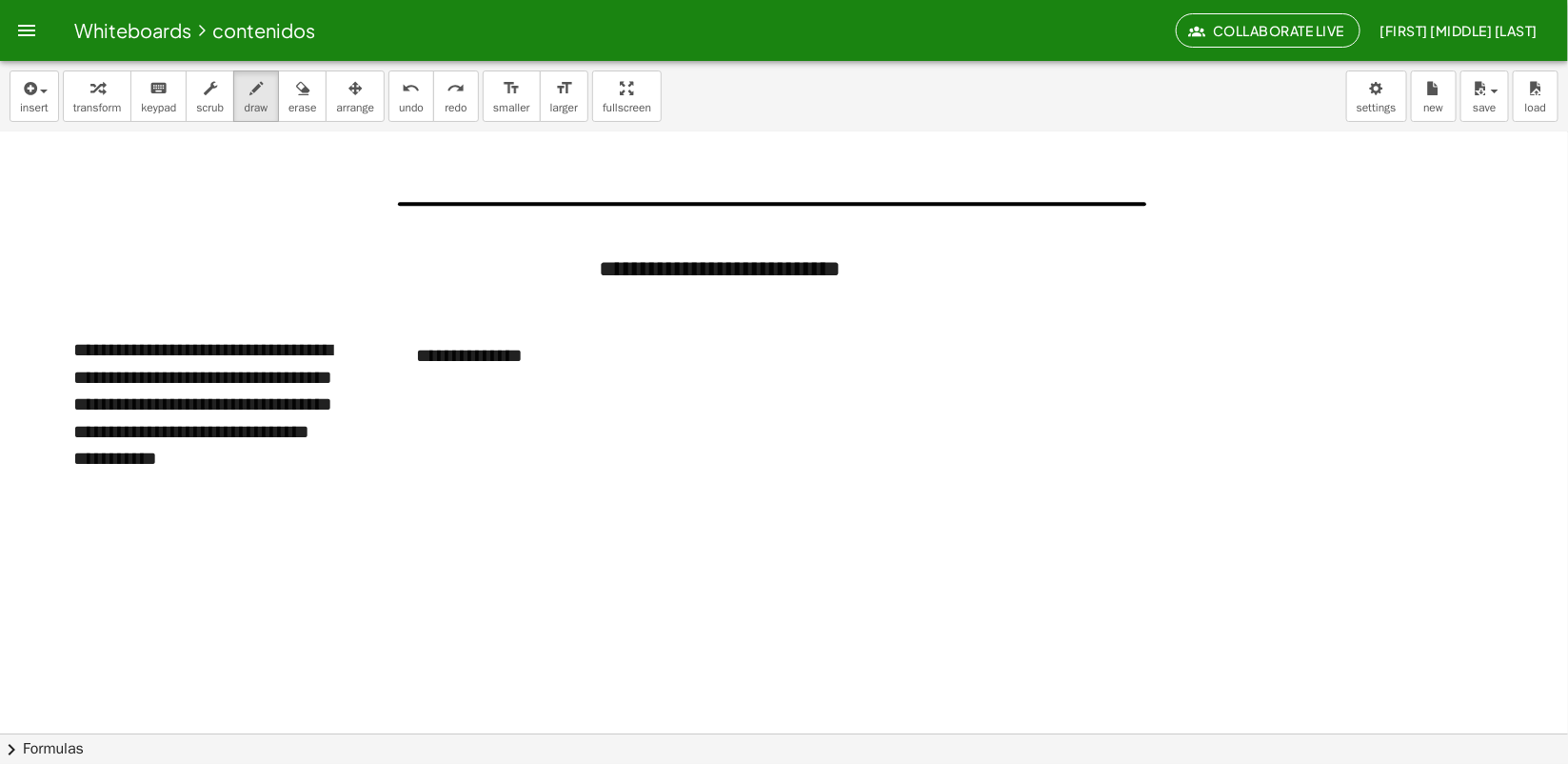 drag, startPoint x: 645, startPoint y: 317, endPoint x: 645, endPoint y: 345, distance: 28 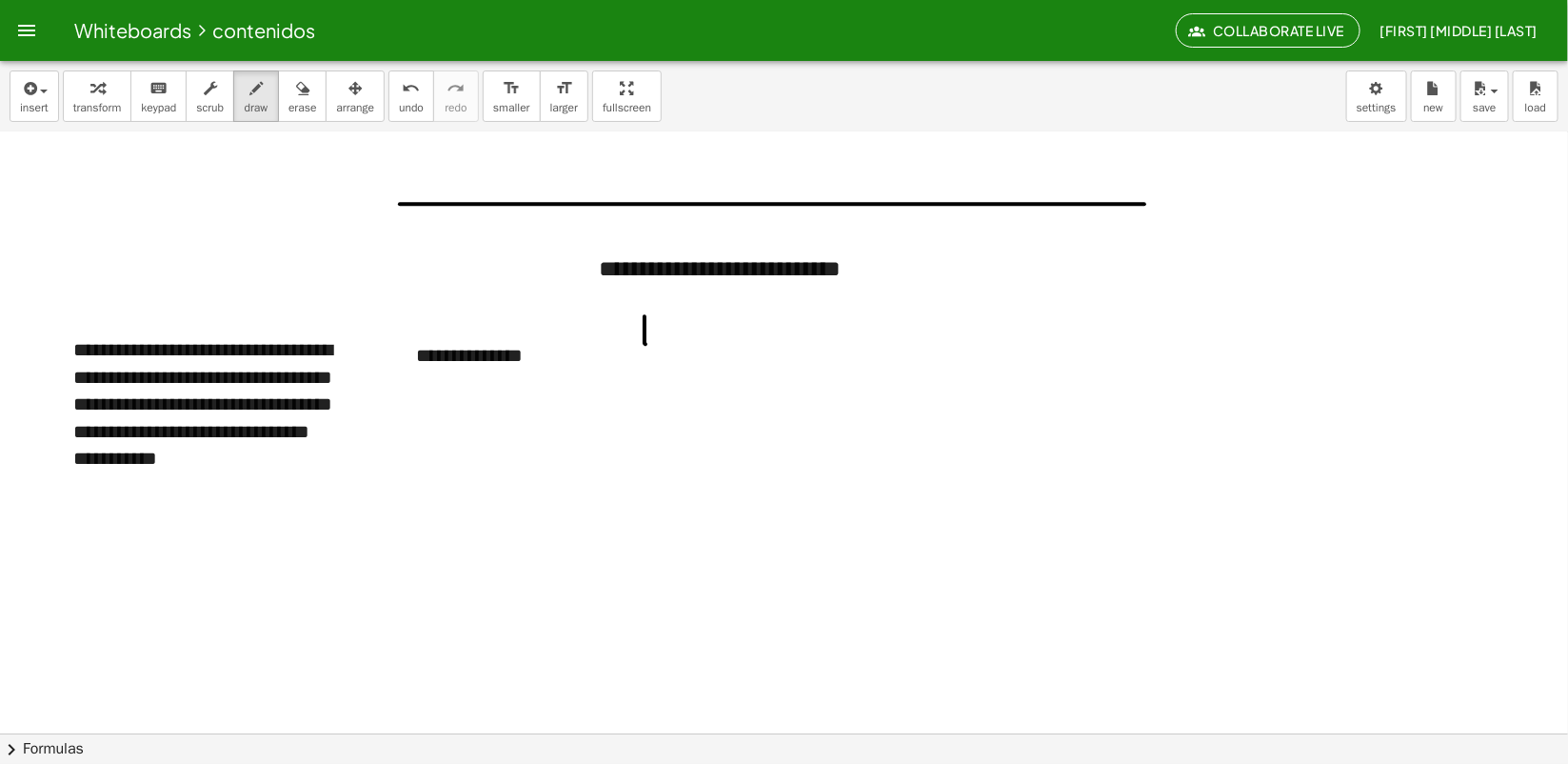 drag, startPoint x: 635, startPoint y: 332, endPoint x: 665, endPoint y: 332, distance: 30 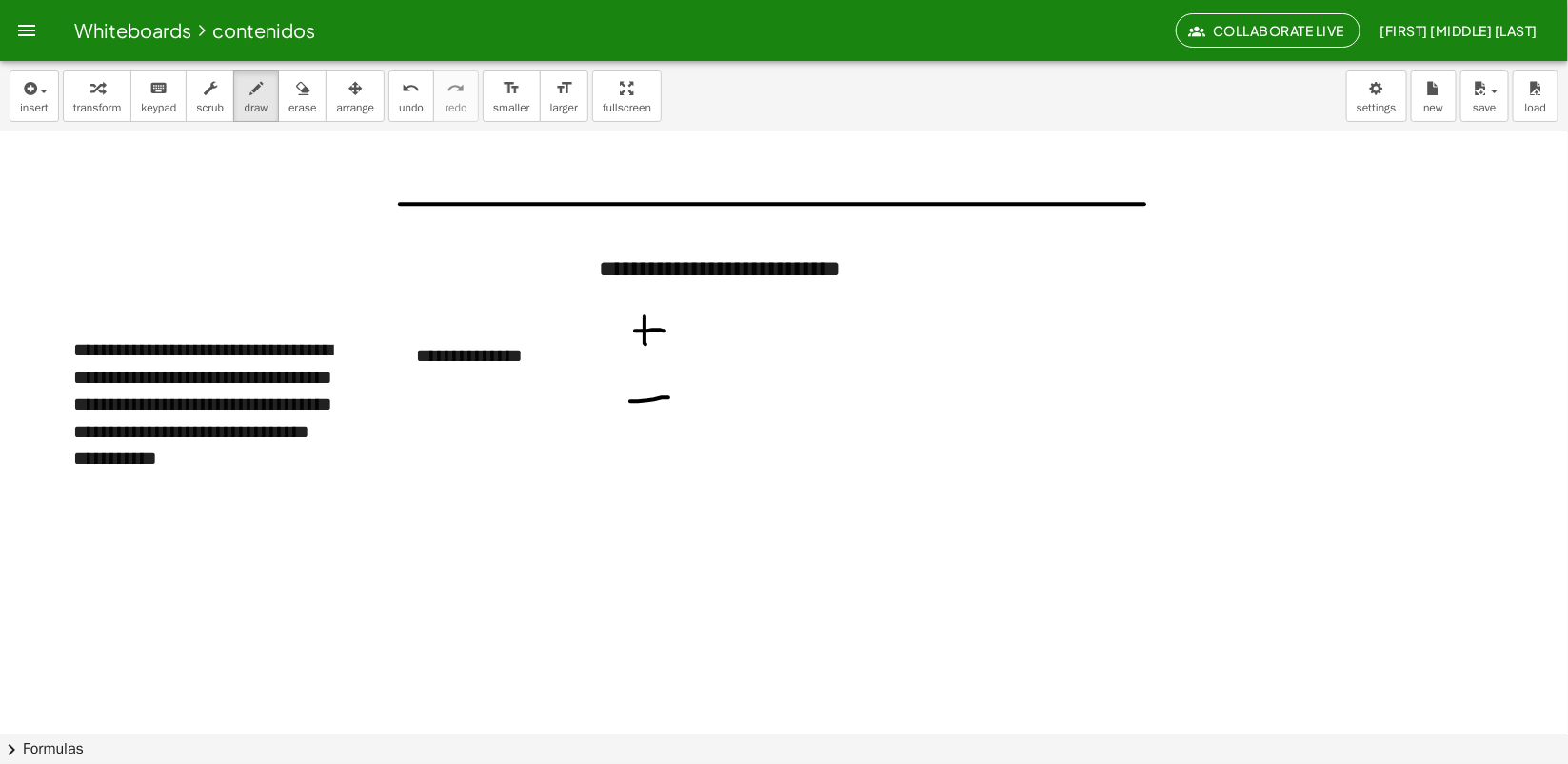 drag, startPoint x: 630, startPoint y: 402, endPoint x: 668, endPoint y: 398, distance: 38.2099 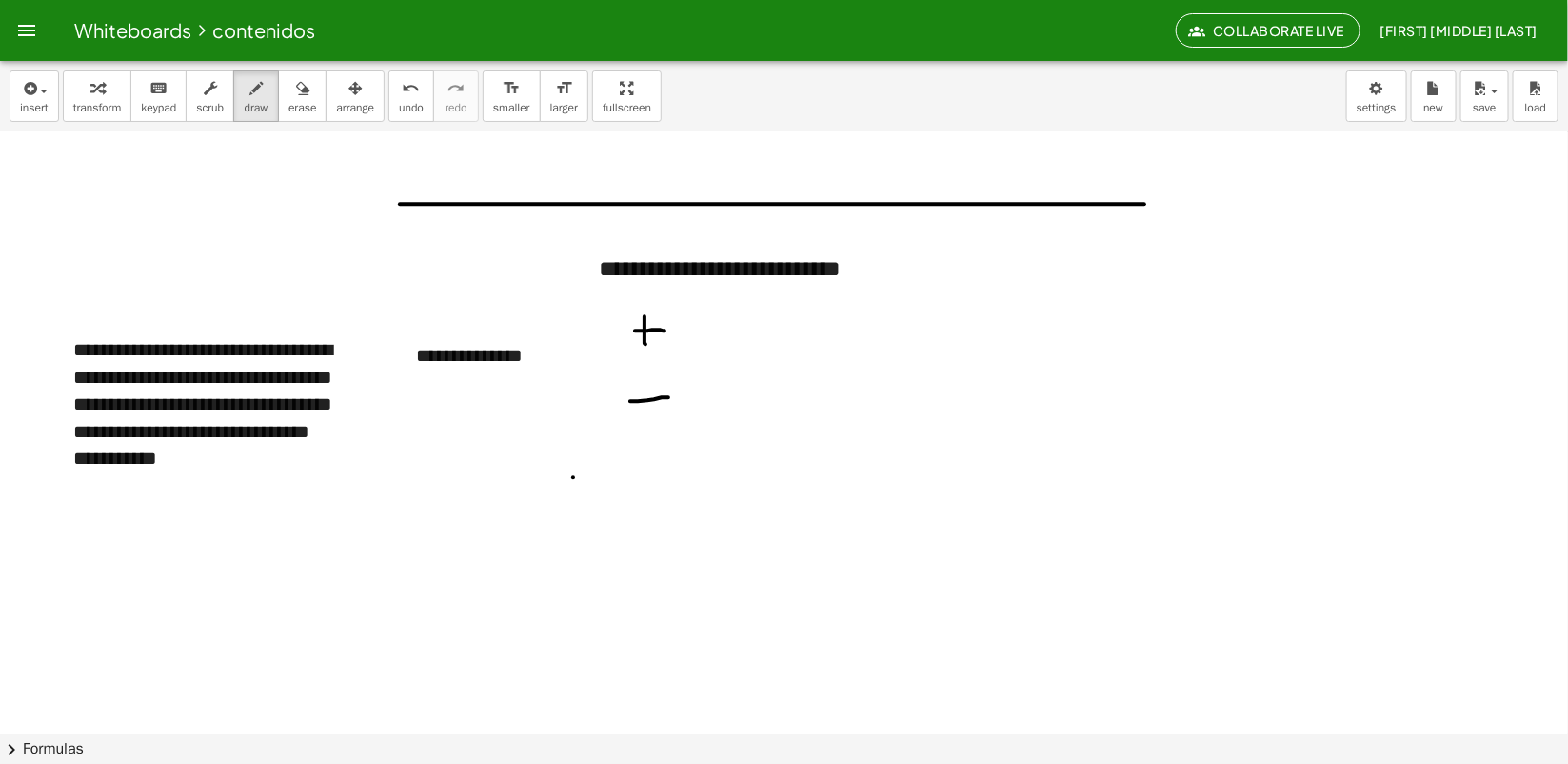 drag, startPoint x: 634, startPoint y: 459, endPoint x: 644, endPoint y: 491, distance: 33.52611 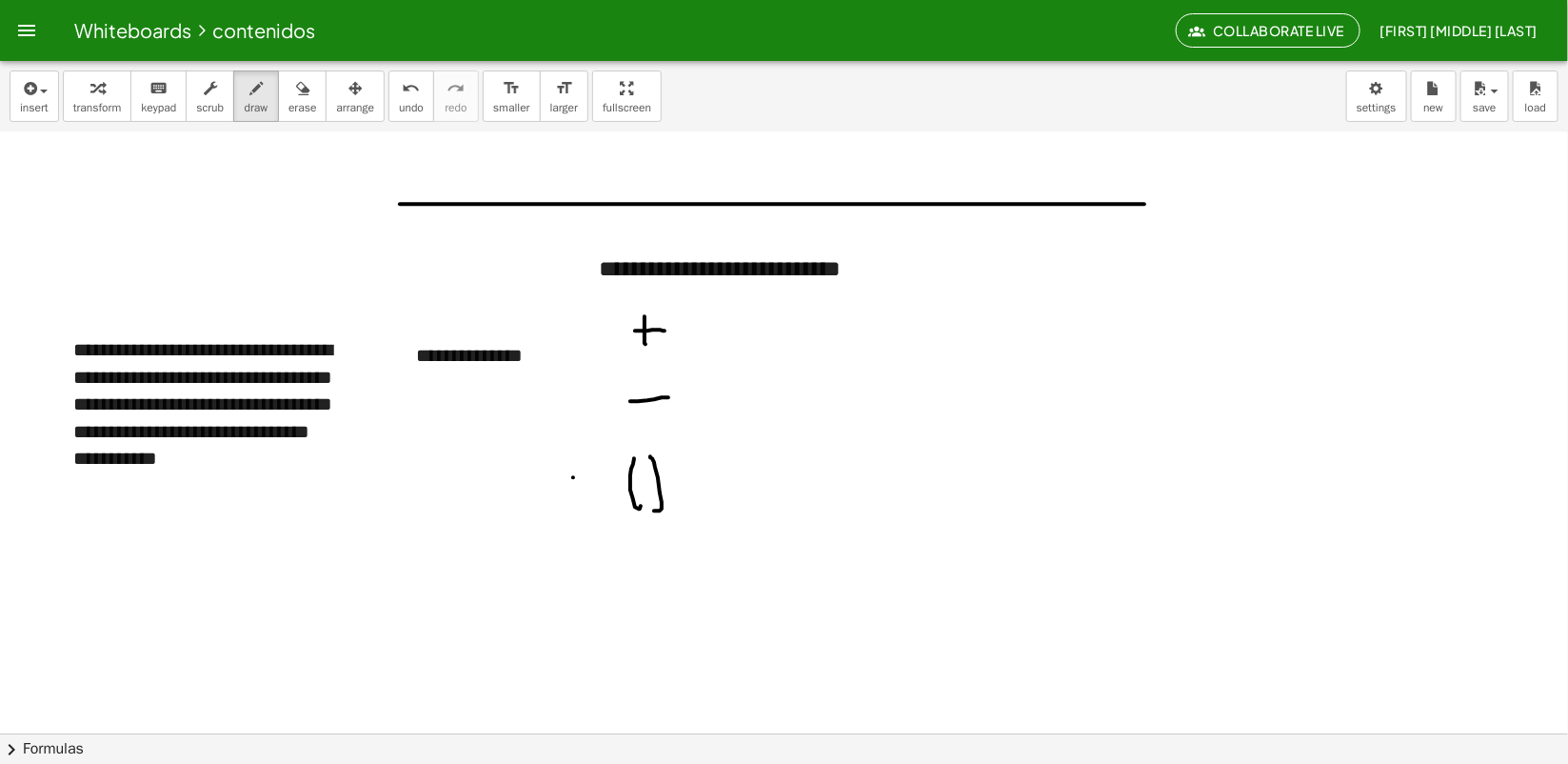 drag, startPoint x: 660, startPoint y: 512, endPoint x: 664, endPoint y: 502, distance: 10.77033 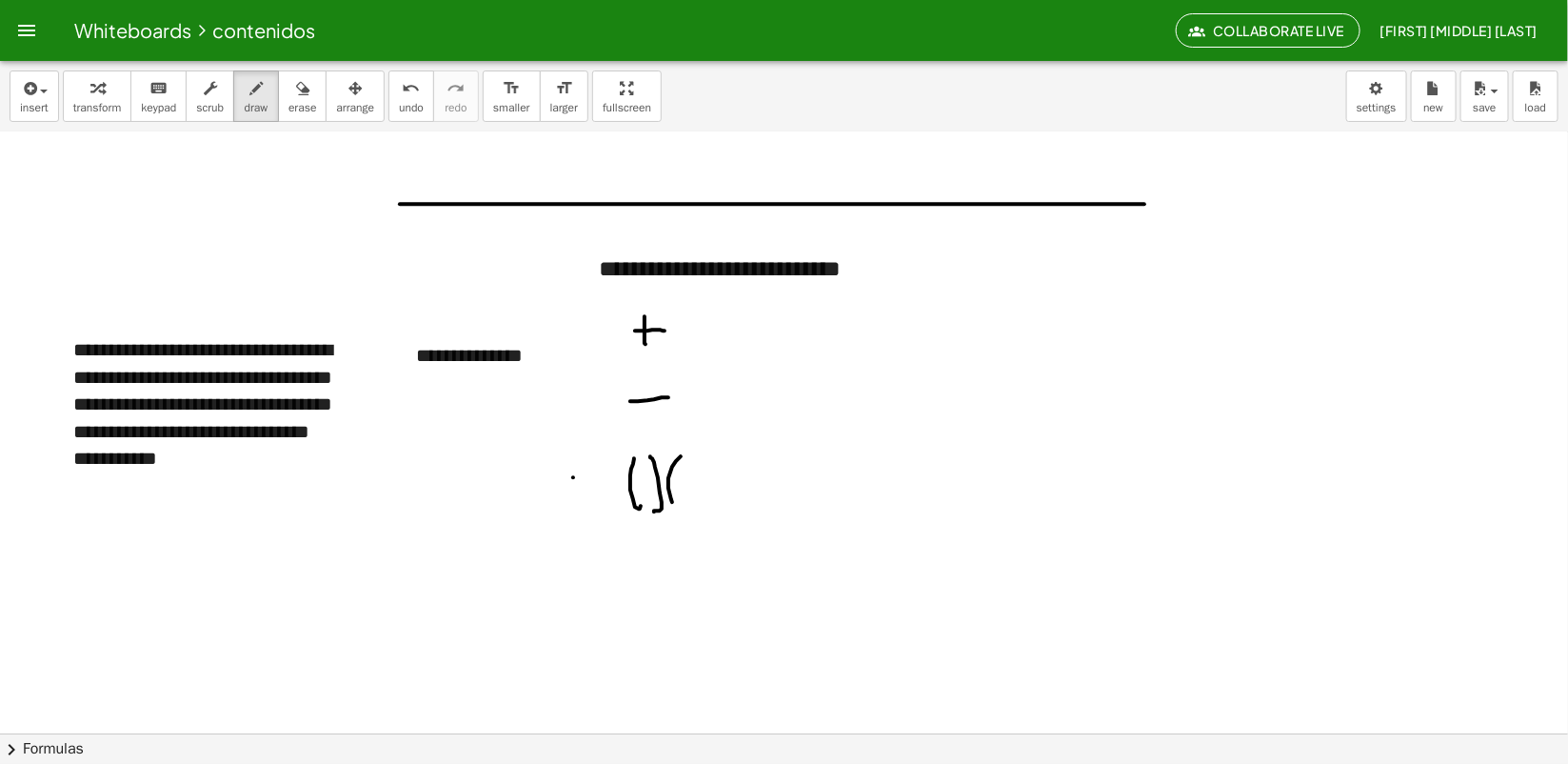 drag, startPoint x: 676, startPoint y: 462, endPoint x: 685, endPoint y: 460, distance: 9.219544 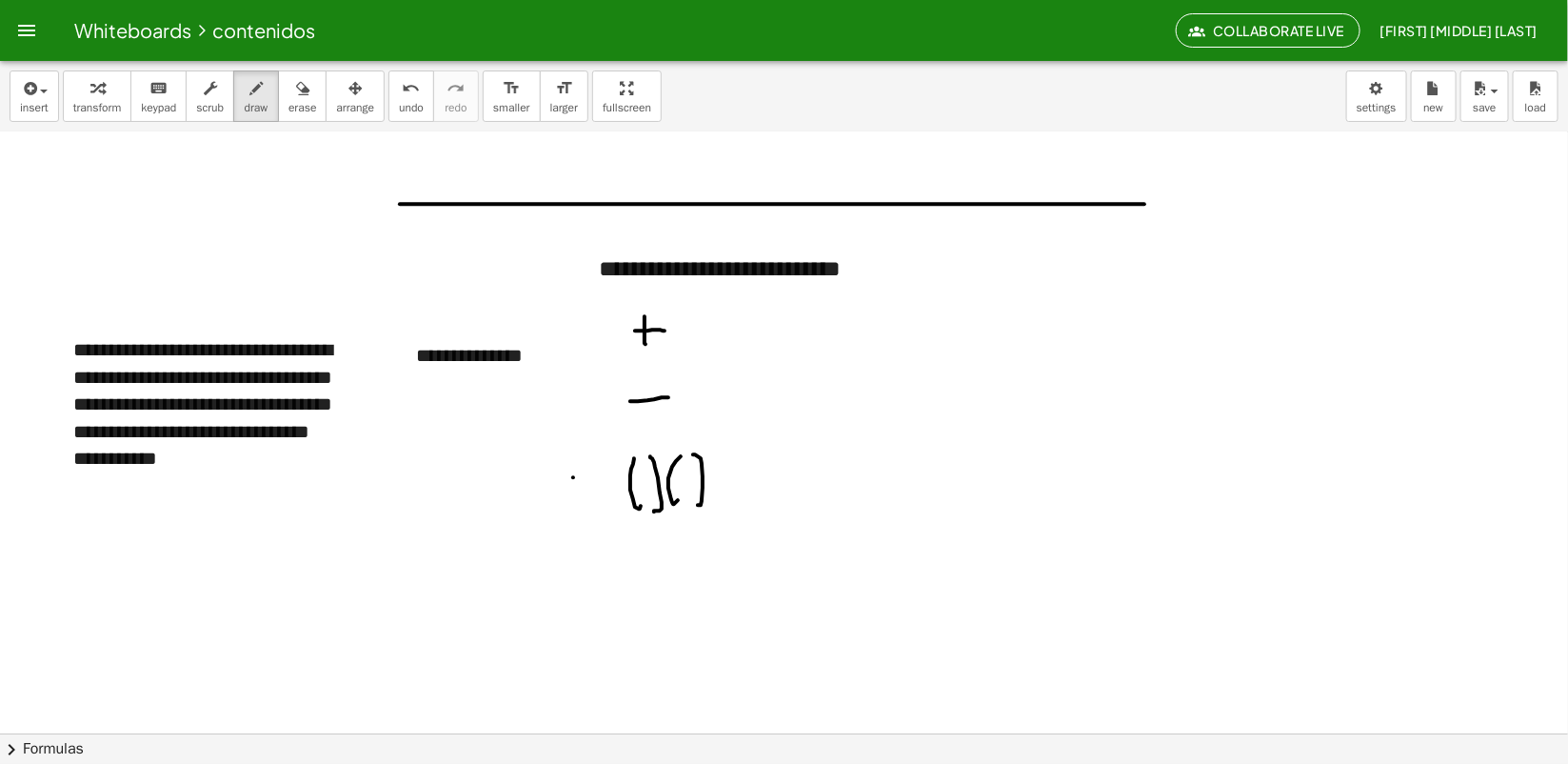 drag, startPoint x: 701, startPoint y: 459, endPoint x: 690, endPoint y: 507, distance: 49.2443 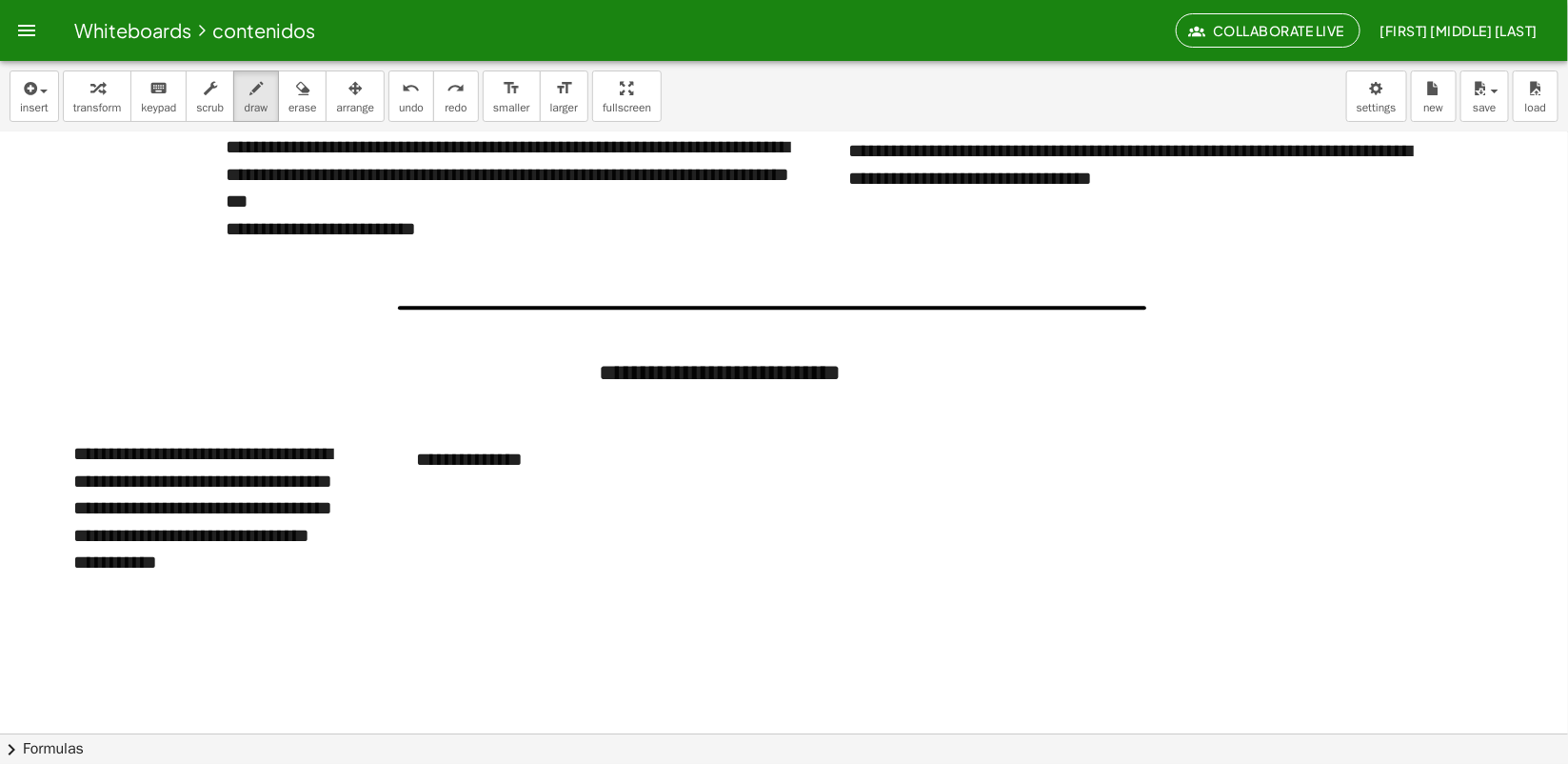 scroll, scrollTop: 0, scrollLeft: 0, axis: both 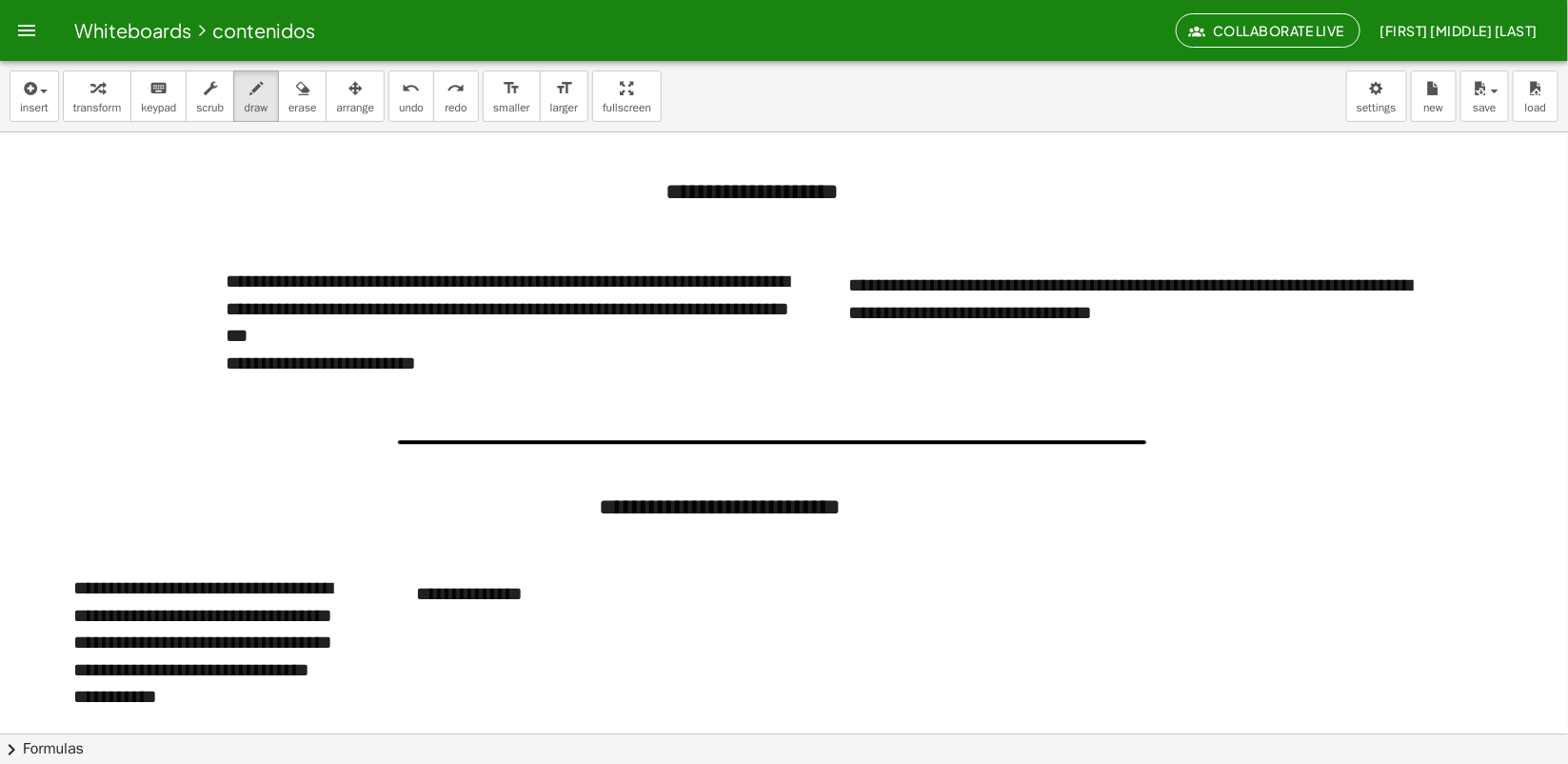 click at bounding box center [784, 794] 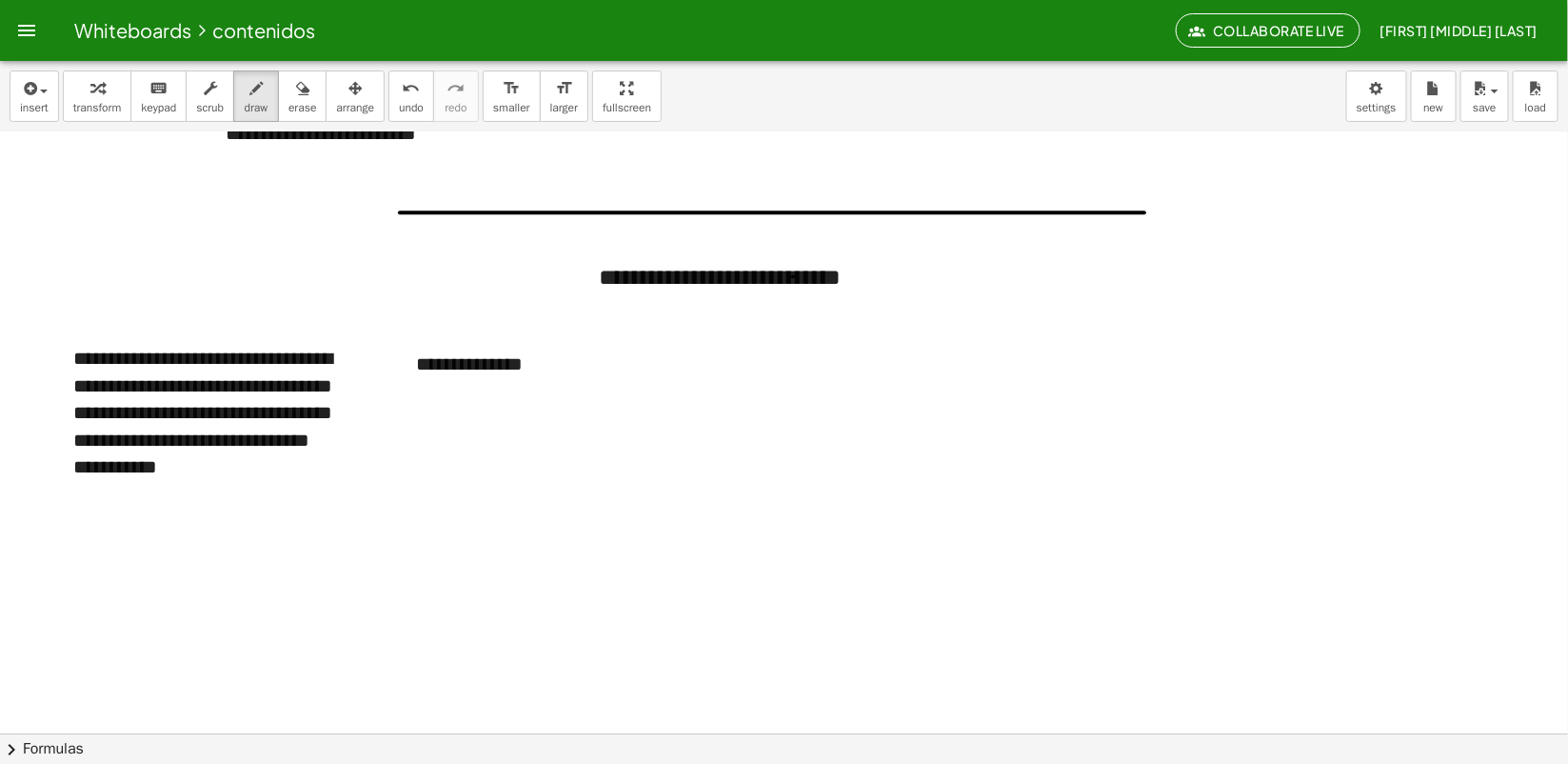 scroll, scrollTop: 238, scrollLeft: 0, axis: vertical 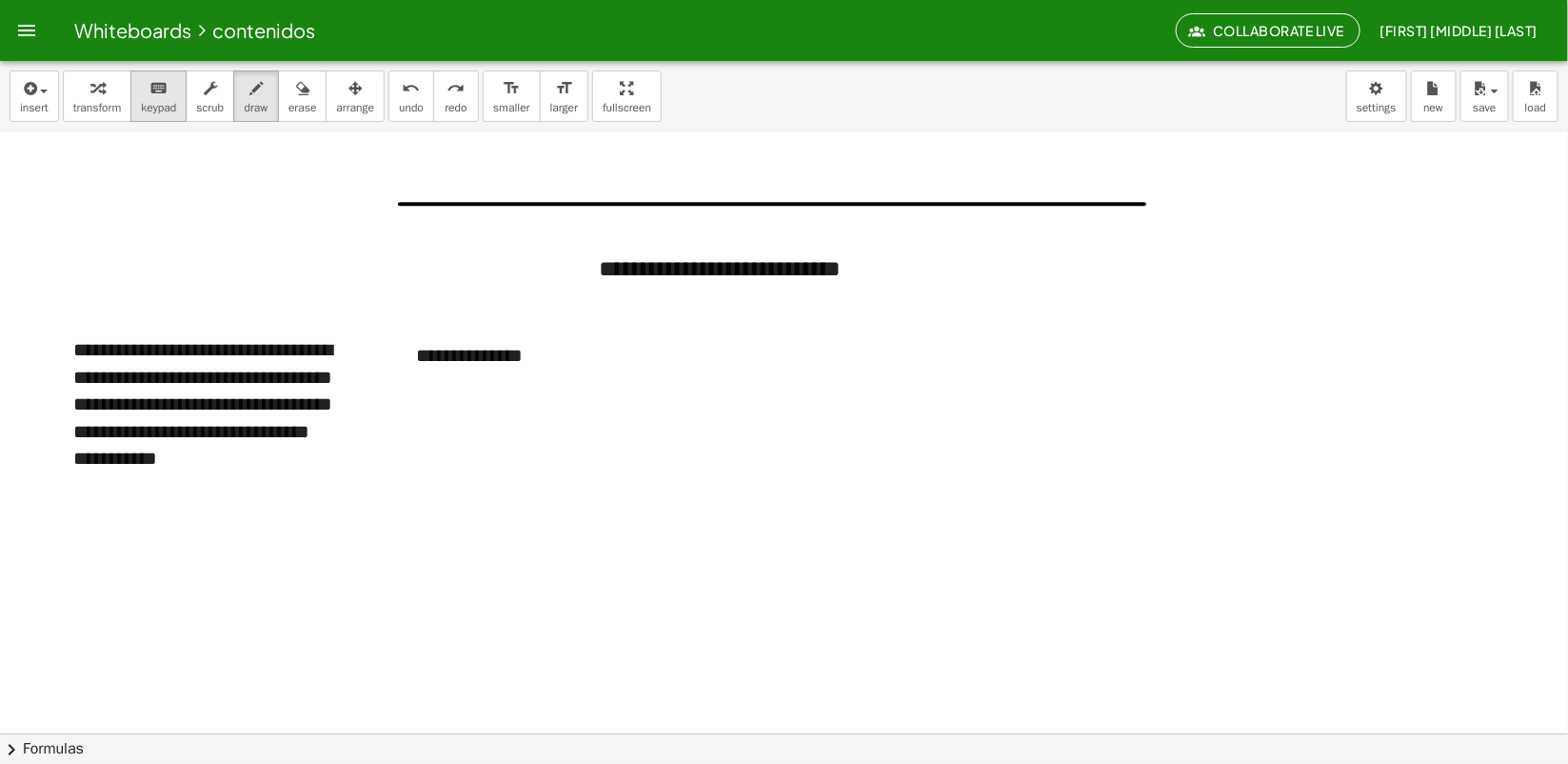 click on "keypad" at bounding box center (158, 108) 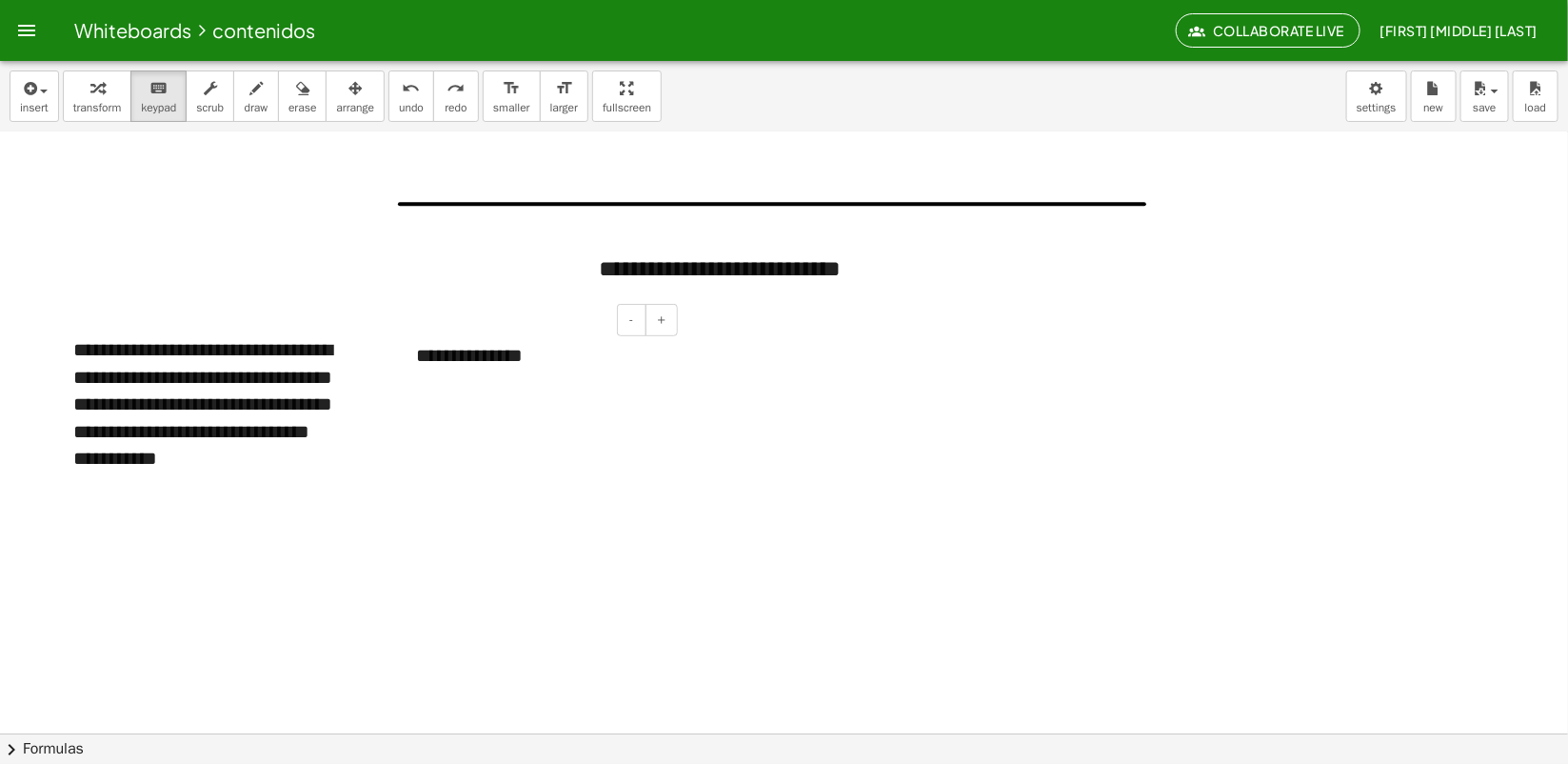 click at bounding box center [784, 556] 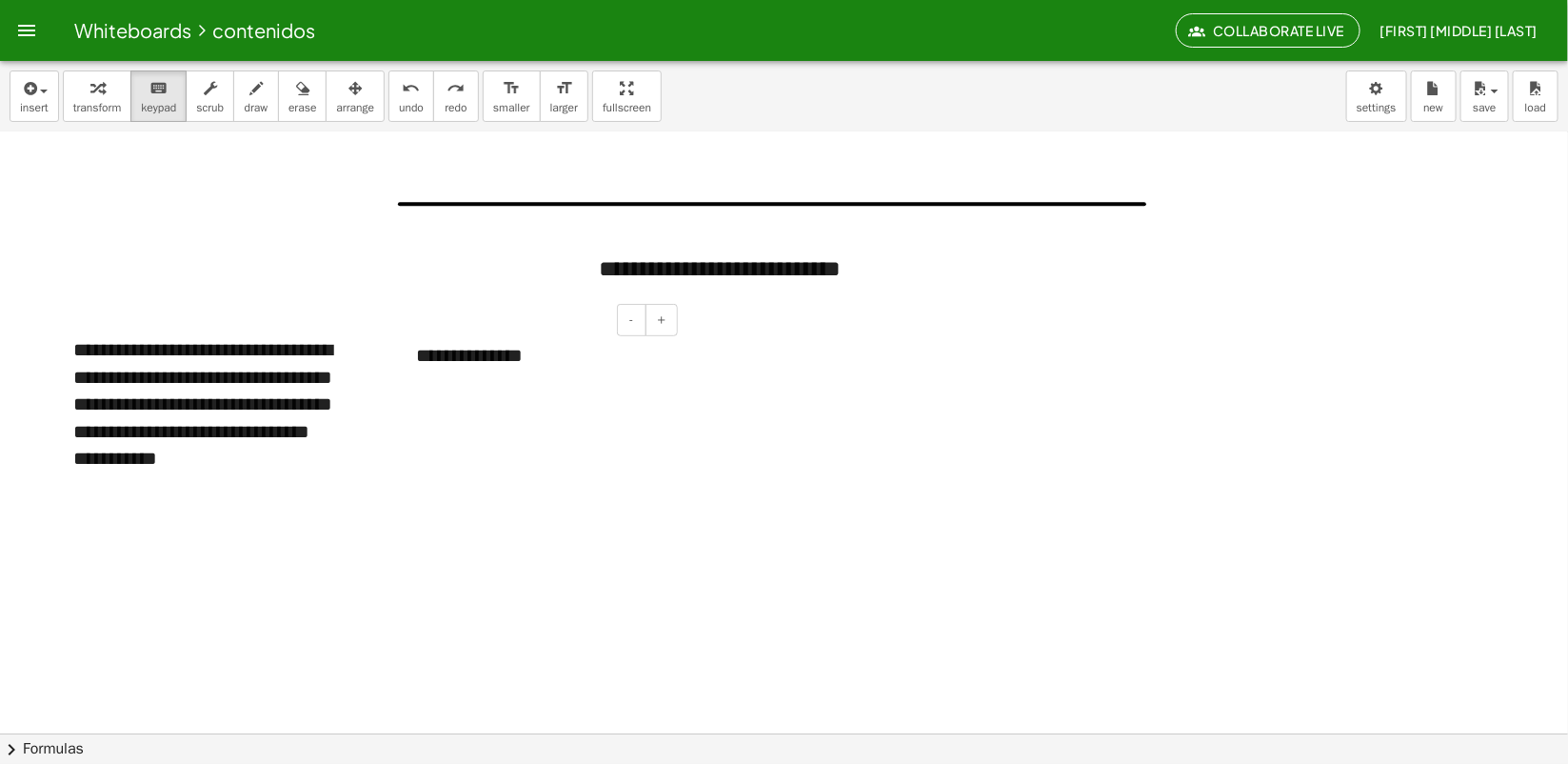 click on "**********" at bounding box center [540, 355] 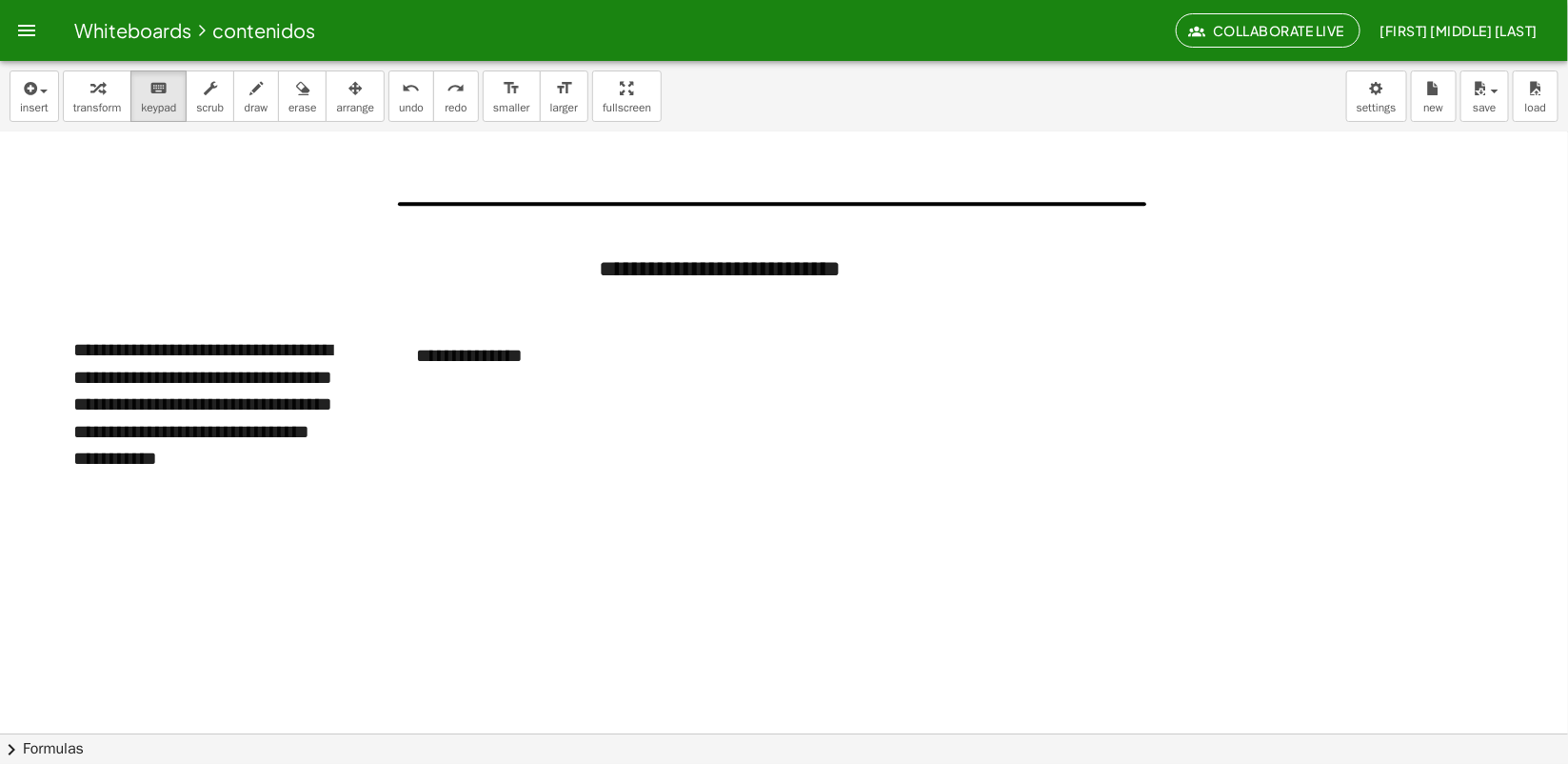 click at bounding box center [784, 556] 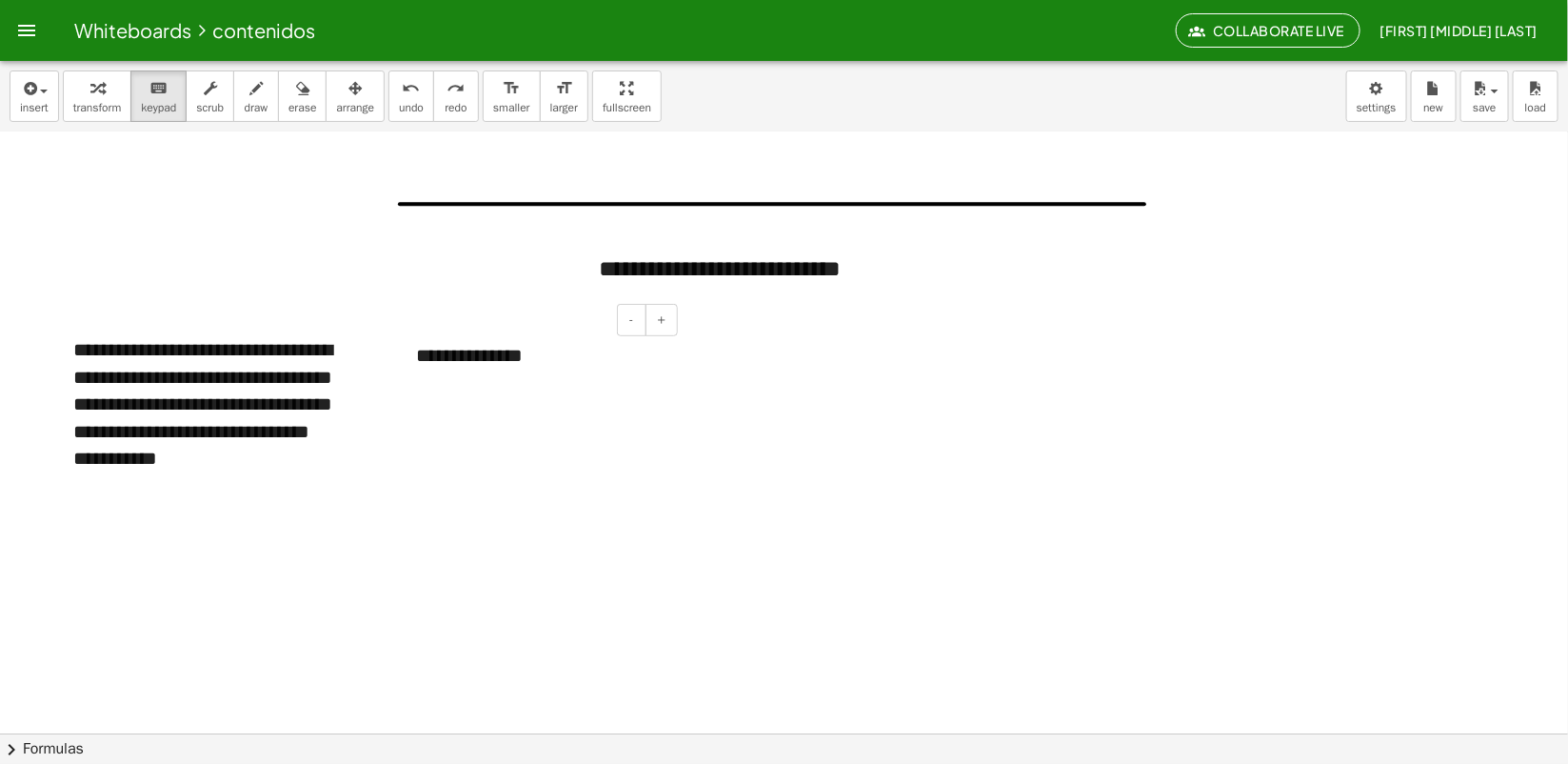 drag, startPoint x: 619, startPoint y: 377, endPoint x: 436, endPoint y: 293, distance: 201.35789 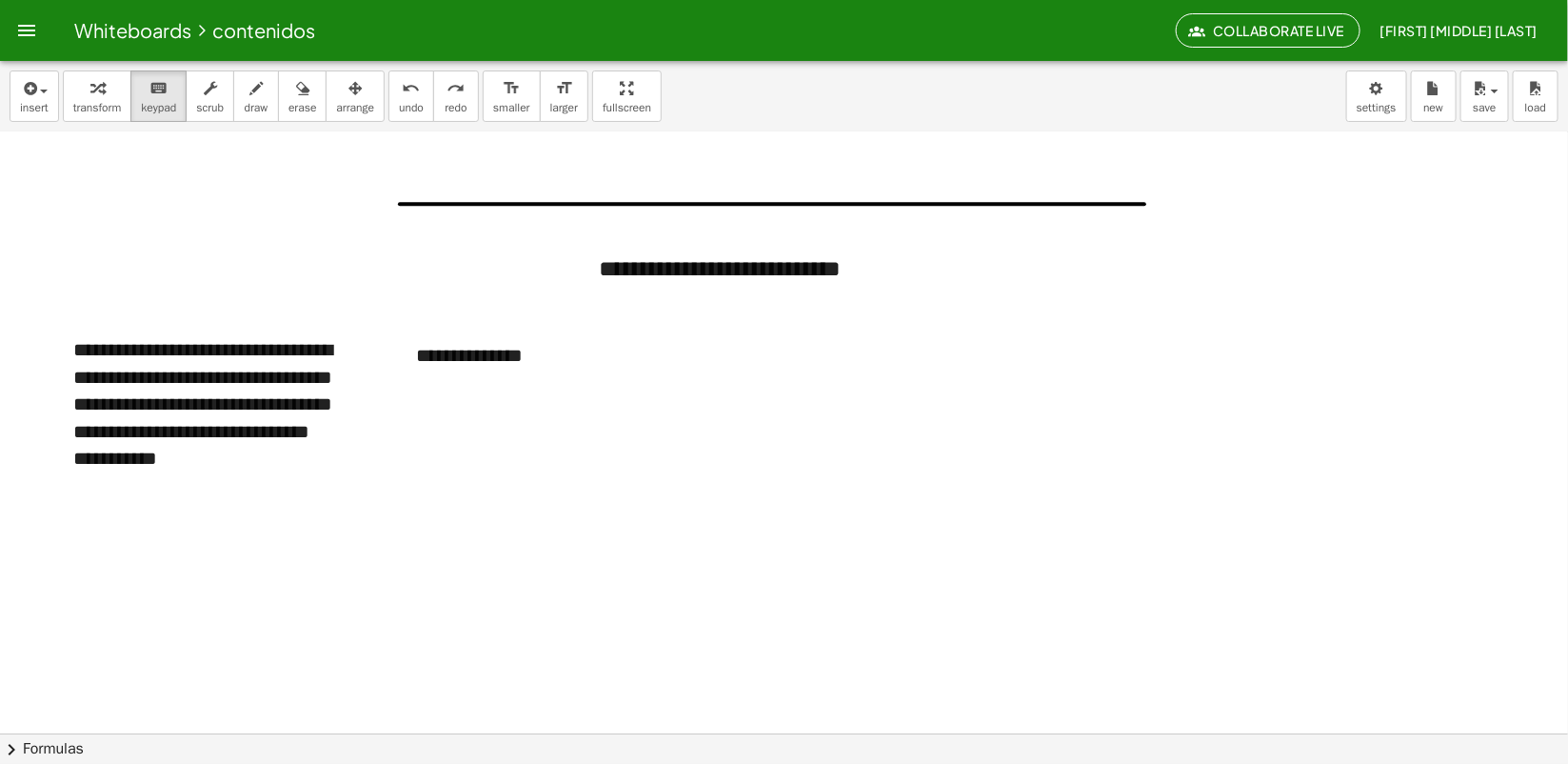 click at bounding box center (784, 556) 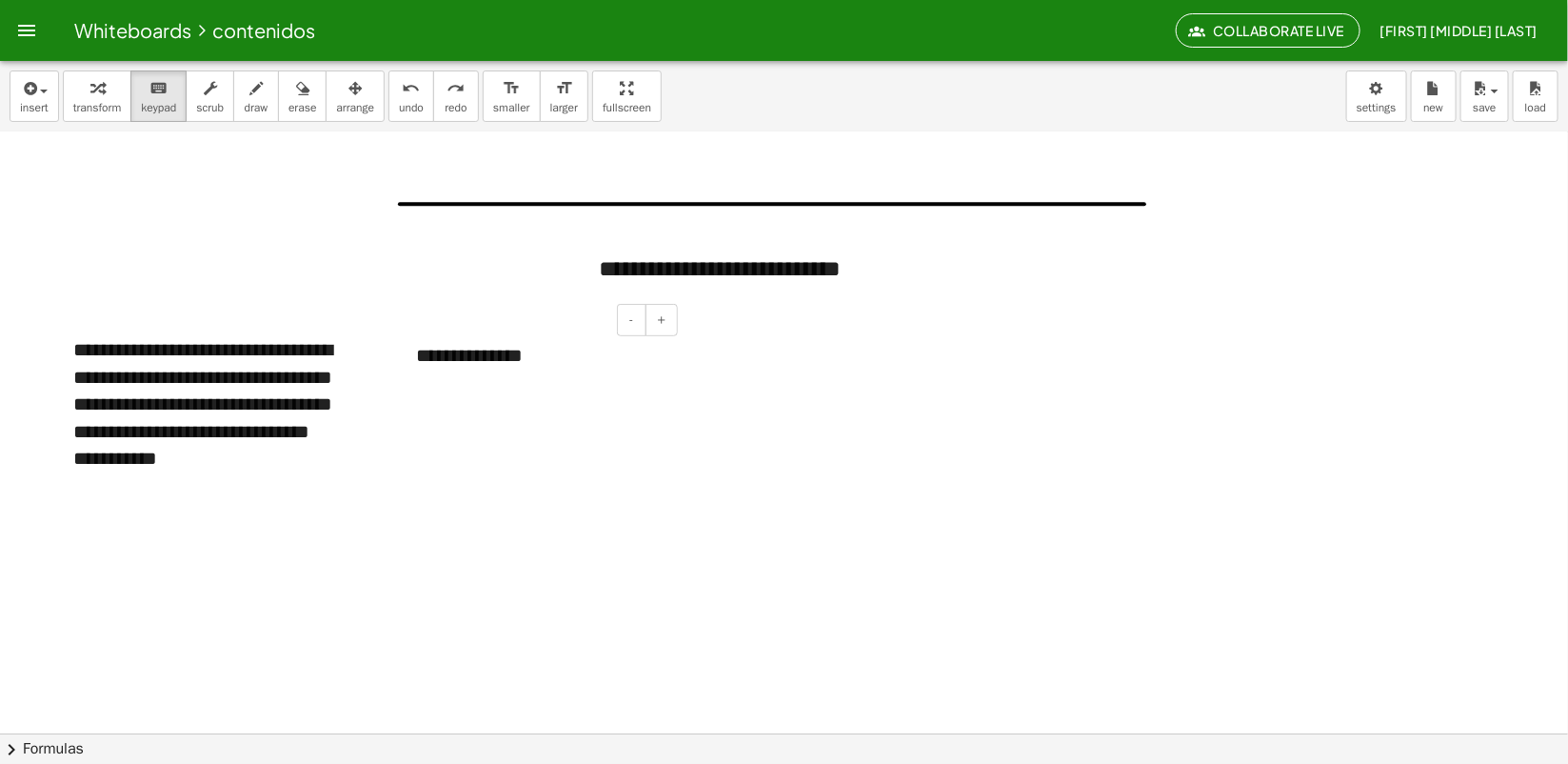 click on "**********" at bounding box center [540, 355] 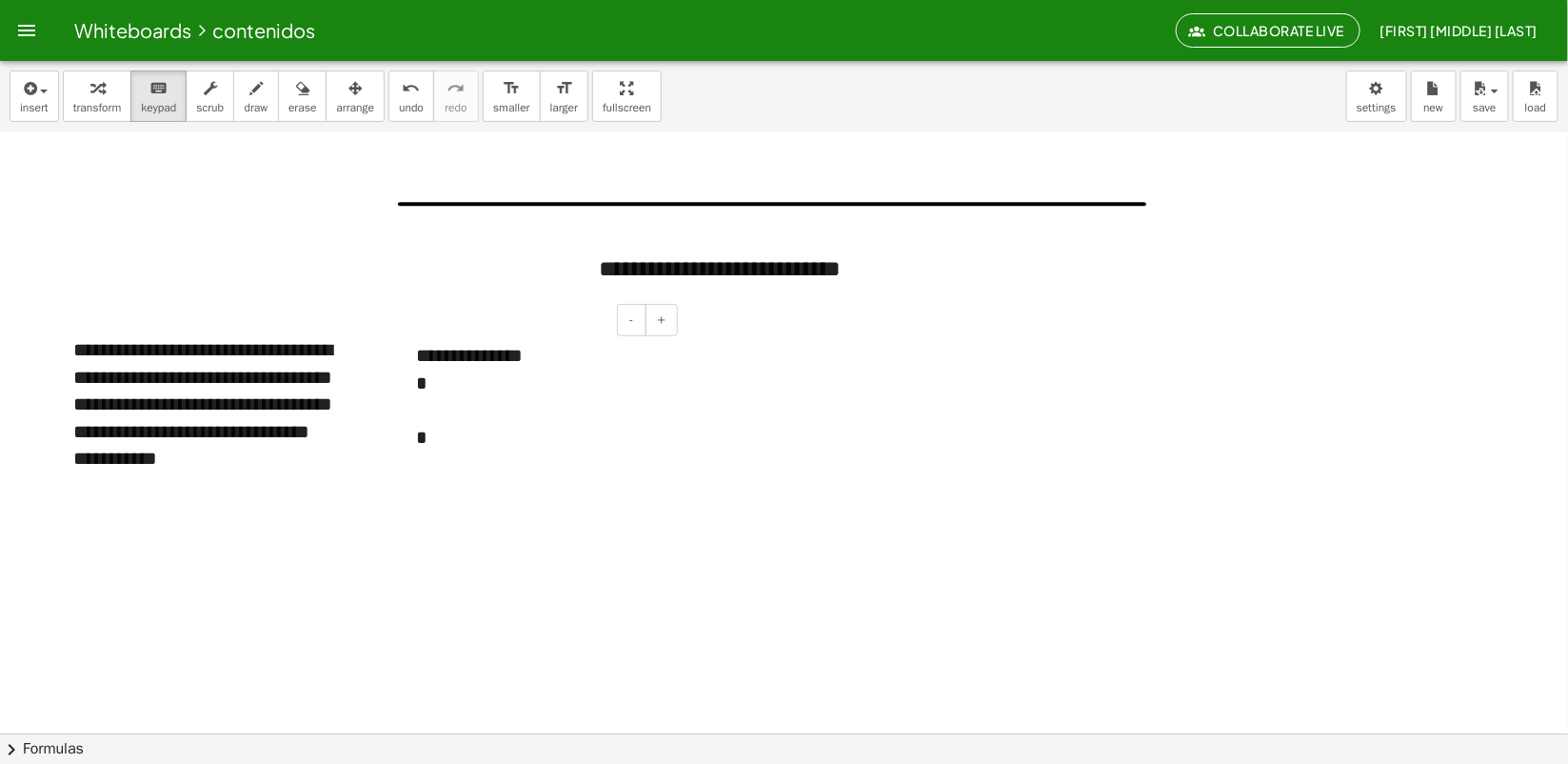 click at bounding box center [784, 556] 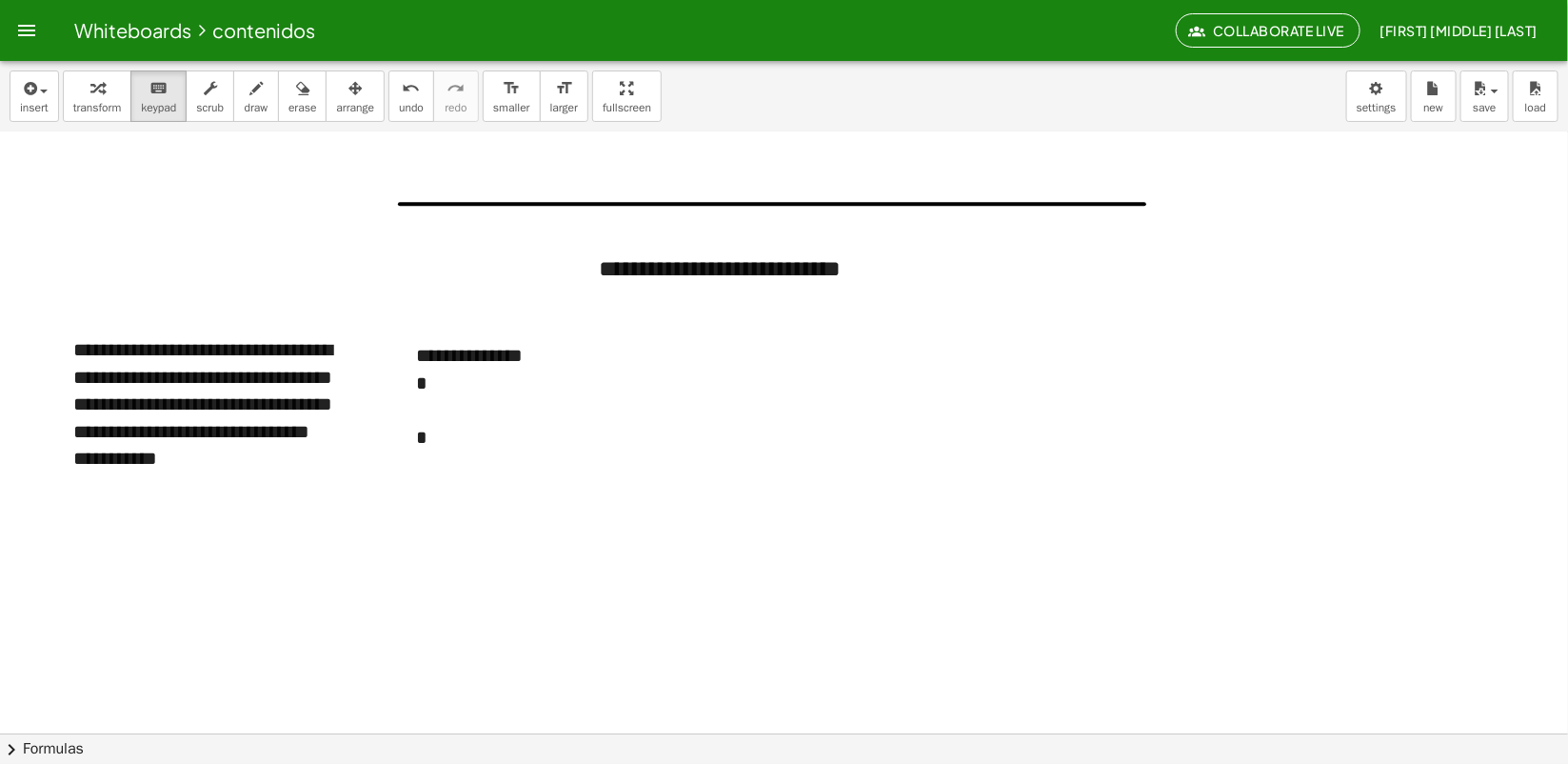 scroll, scrollTop: 0, scrollLeft: 0, axis: both 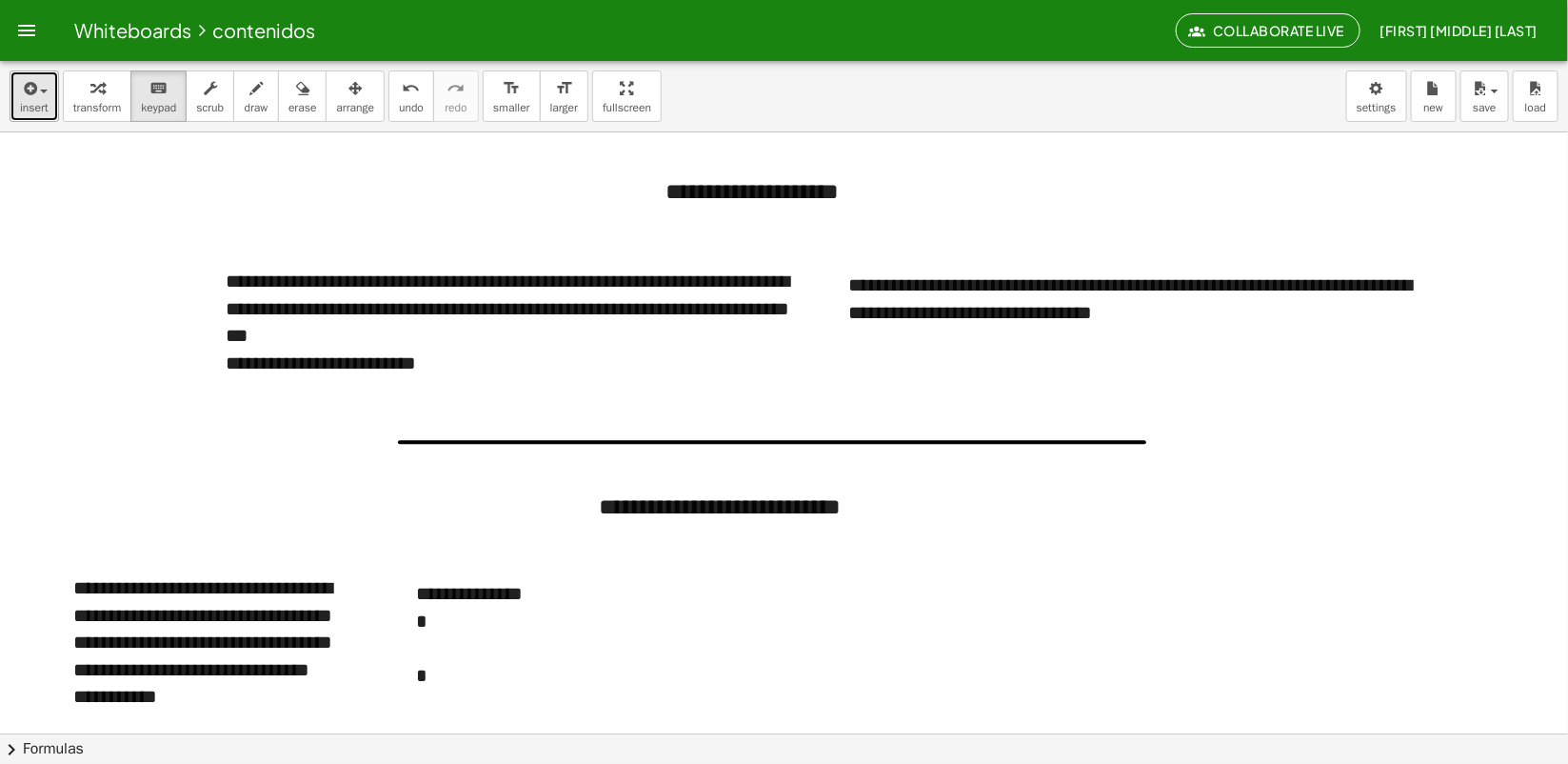 drag, startPoint x: 15, startPoint y: 90, endPoint x: 50, endPoint y: 107, distance: 38.910153 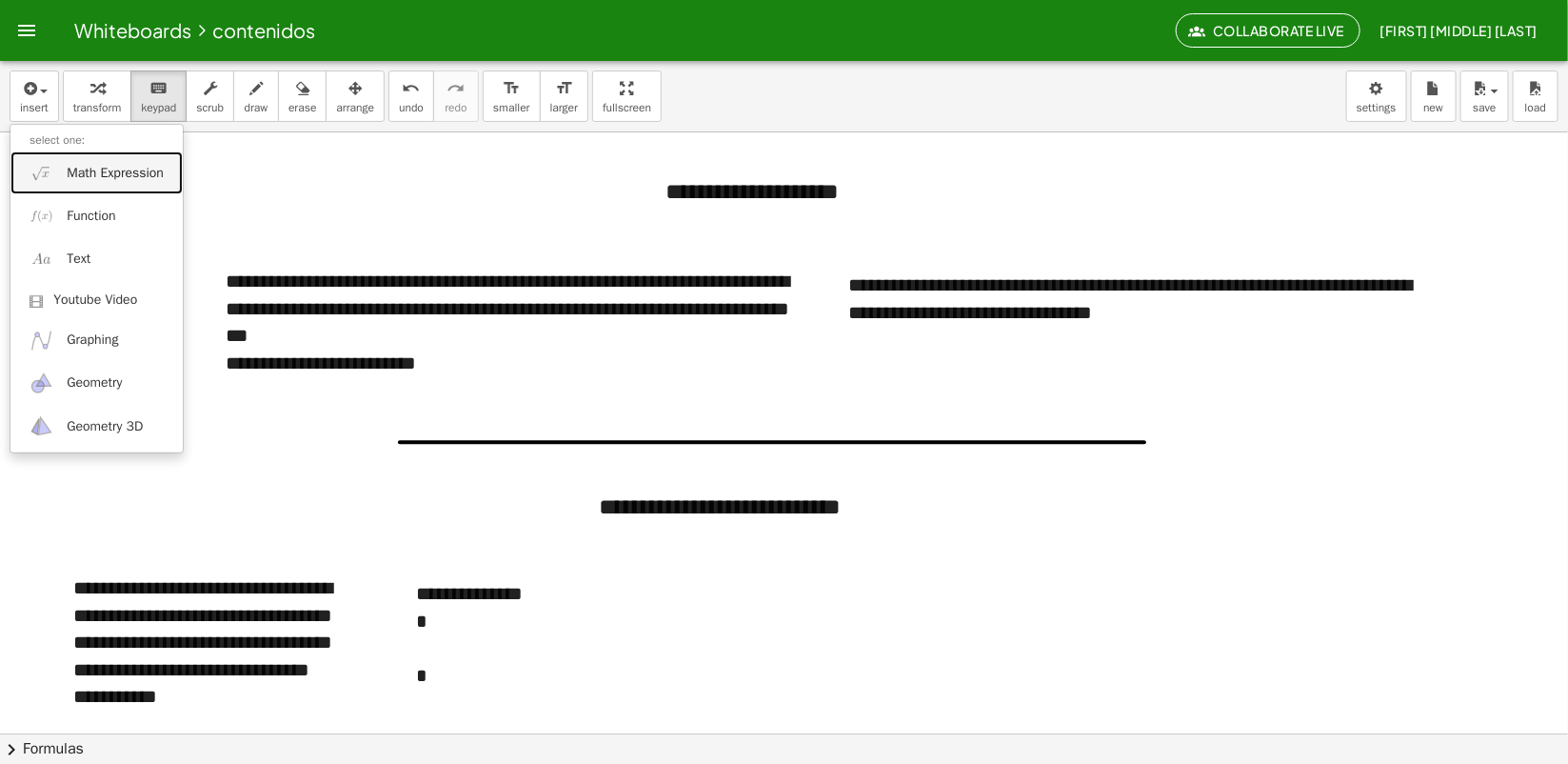 click on "Math Expression" at bounding box center [115, 173] 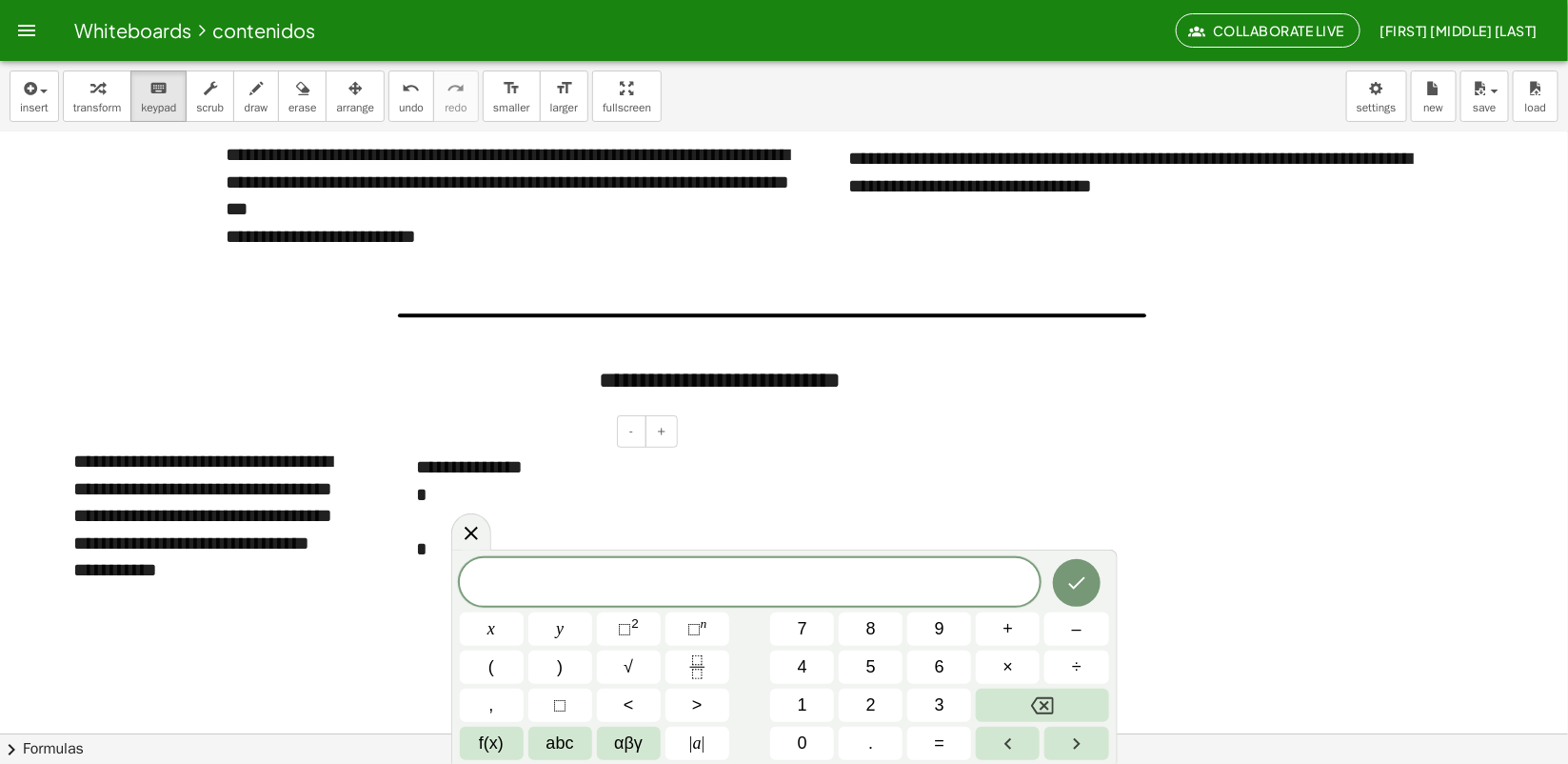 scroll, scrollTop: 357, scrollLeft: 0, axis: vertical 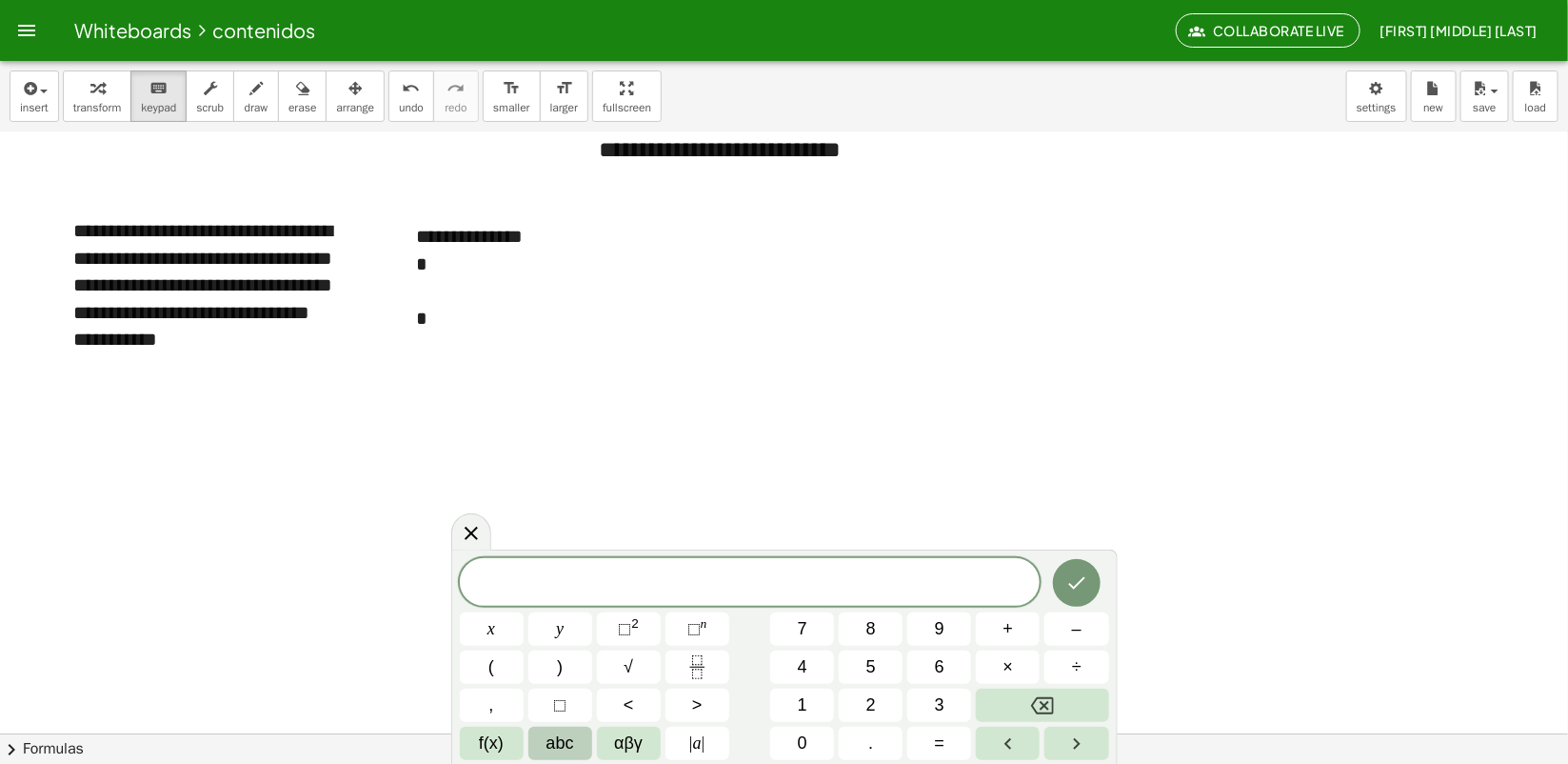 click on "abc" at bounding box center [560, 743] 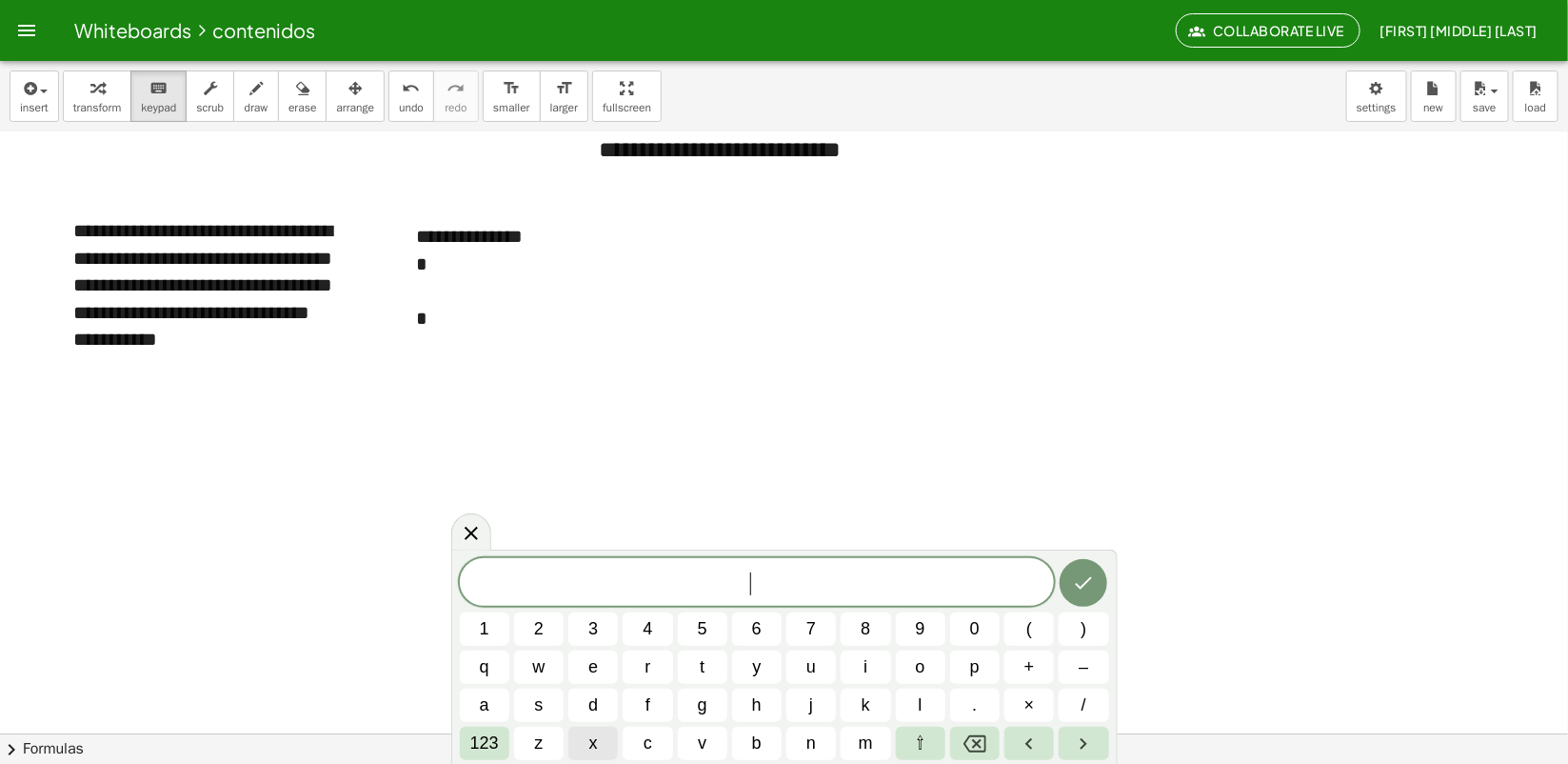 click on "x" at bounding box center [593, 743] 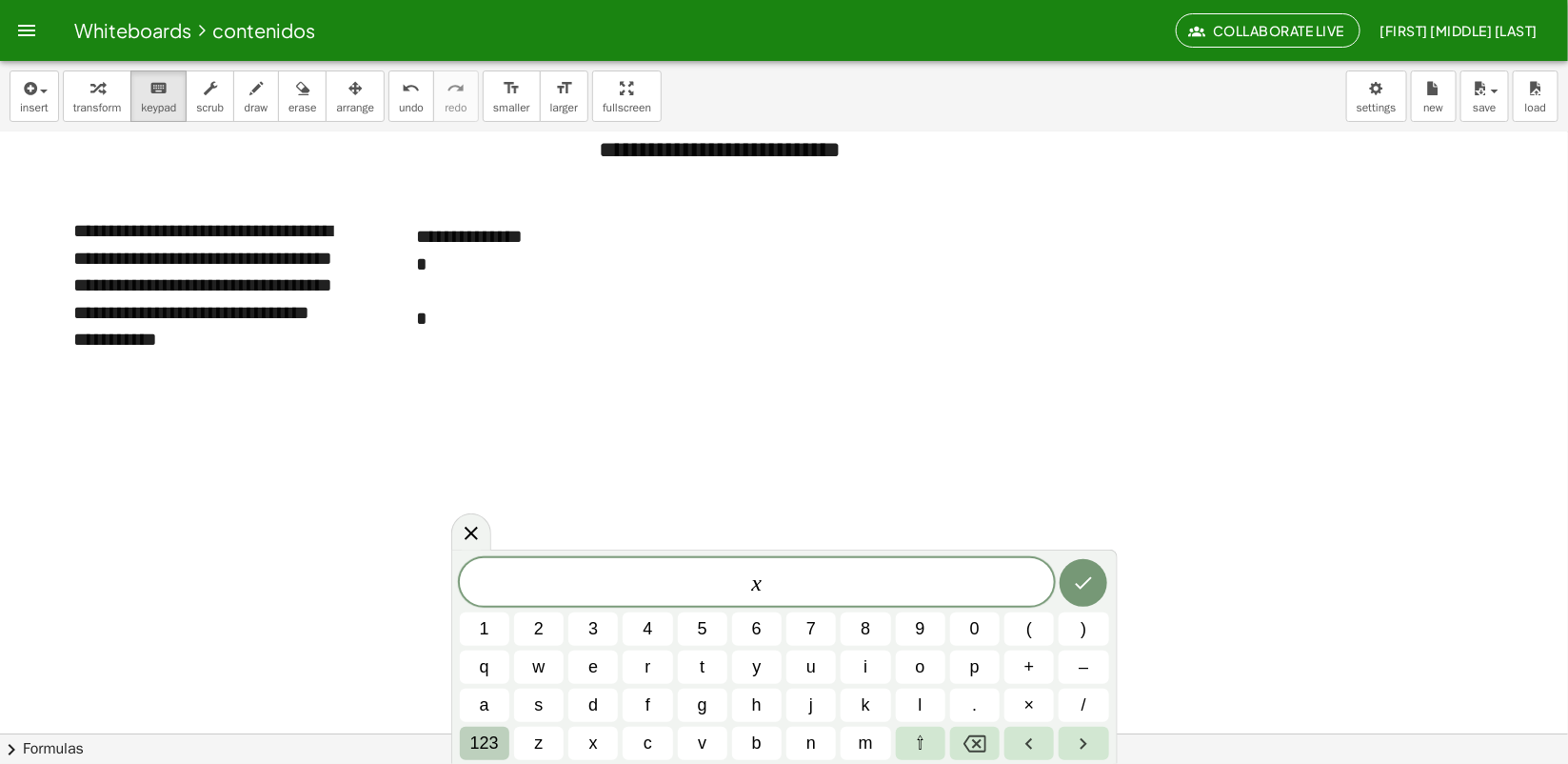 click on "123" at bounding box center (485, 743) 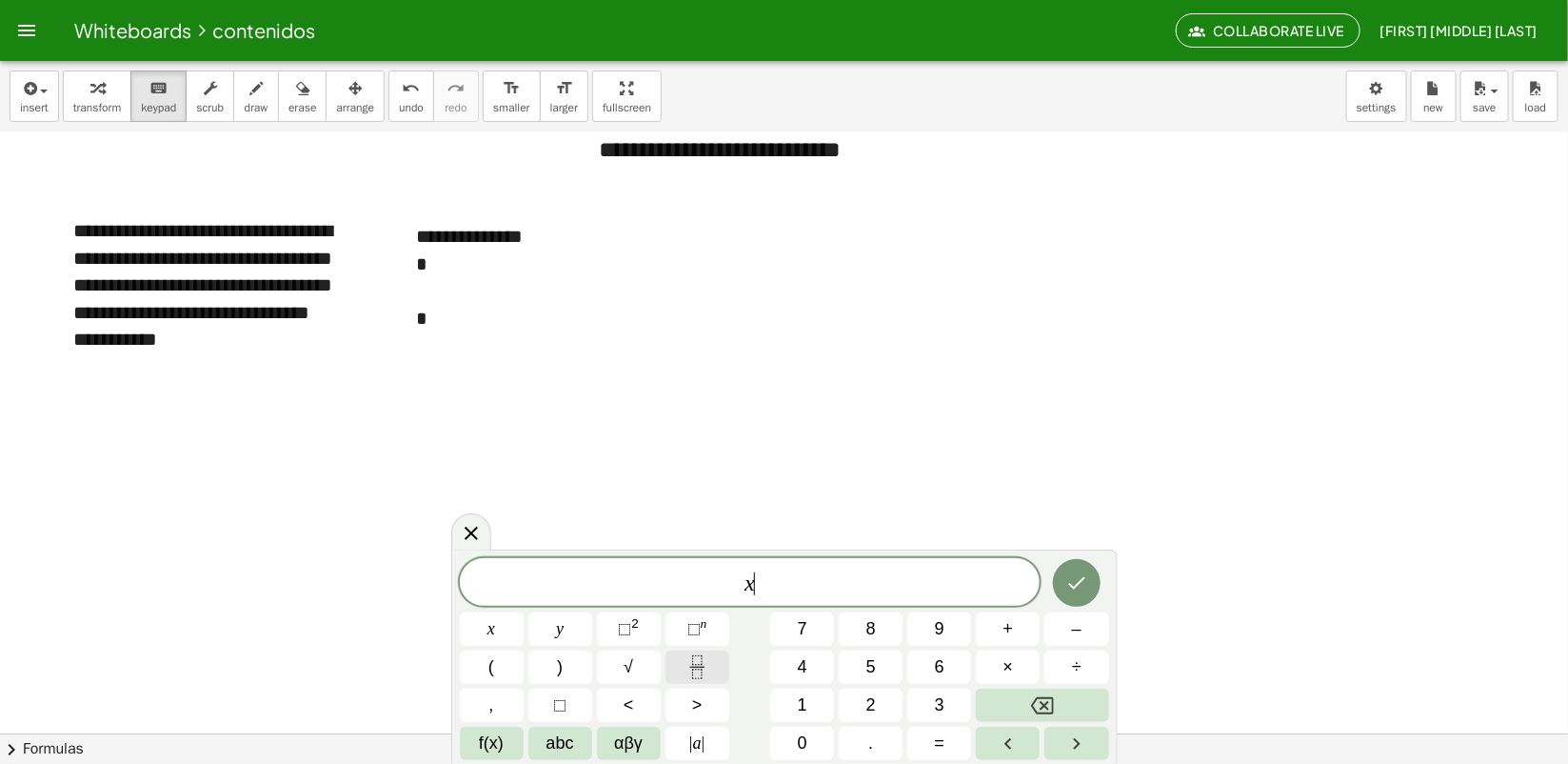 click 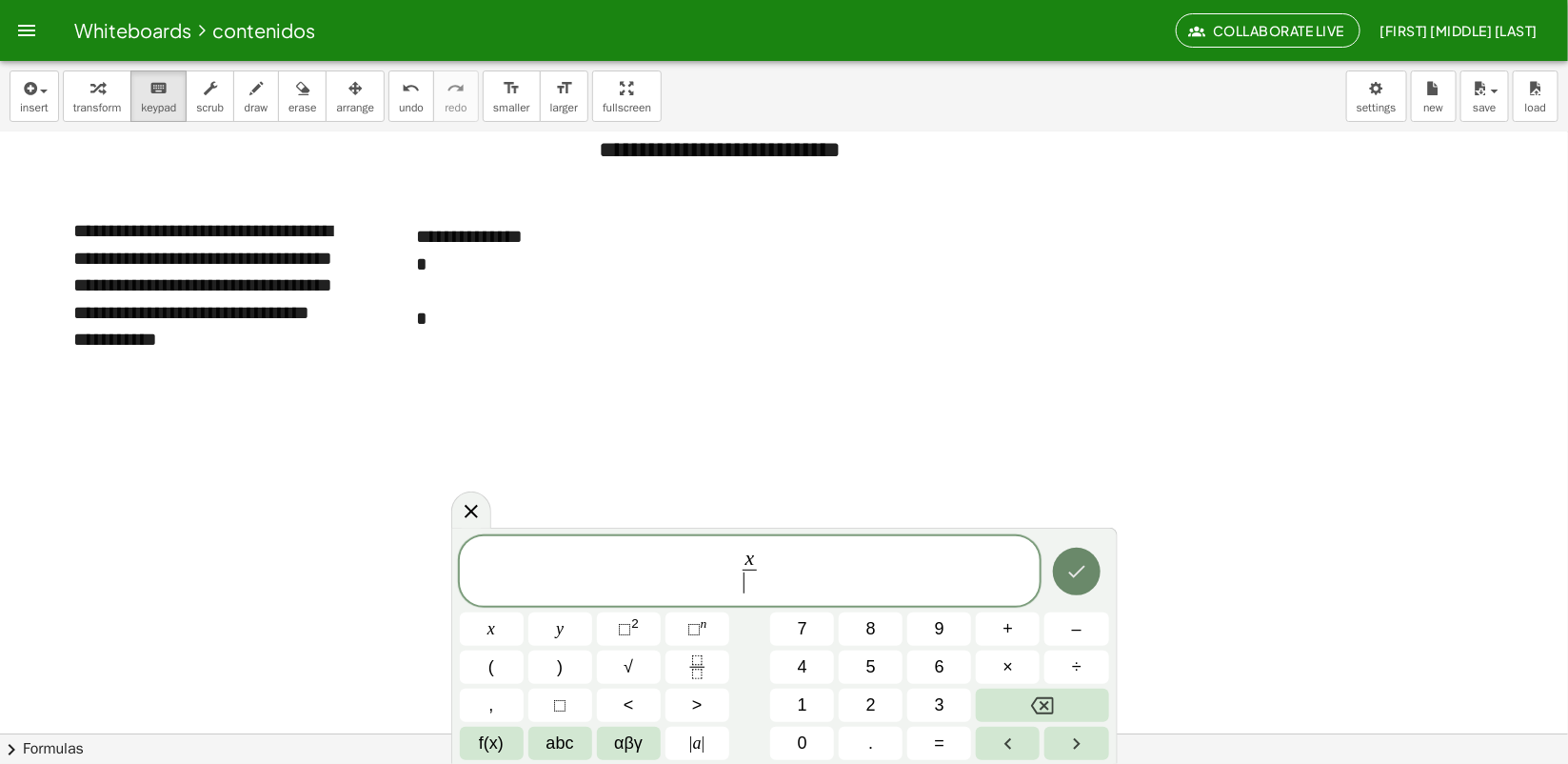 click at bounding box center (1077, 572) 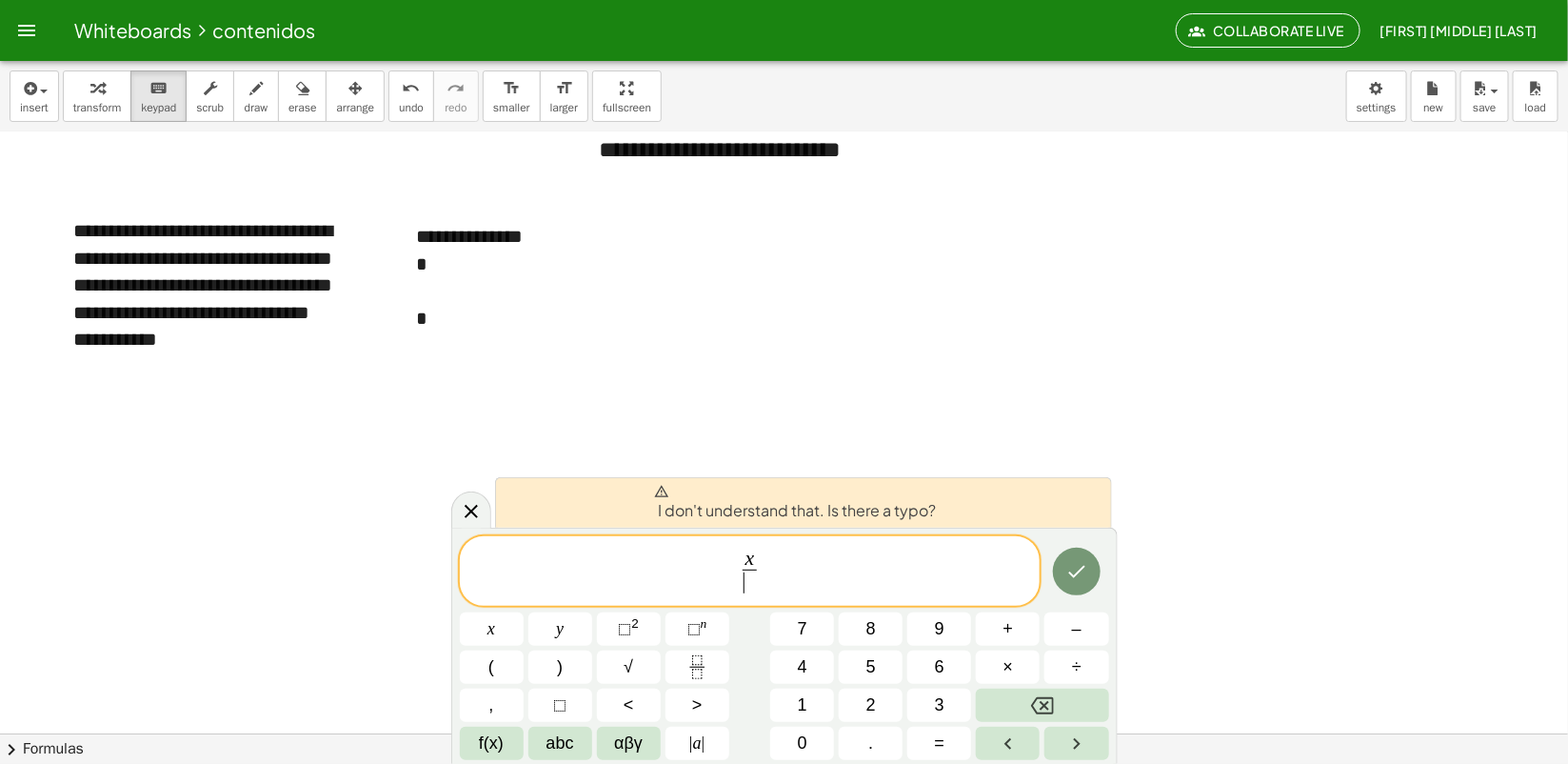 click at bounding box center (784, 437) 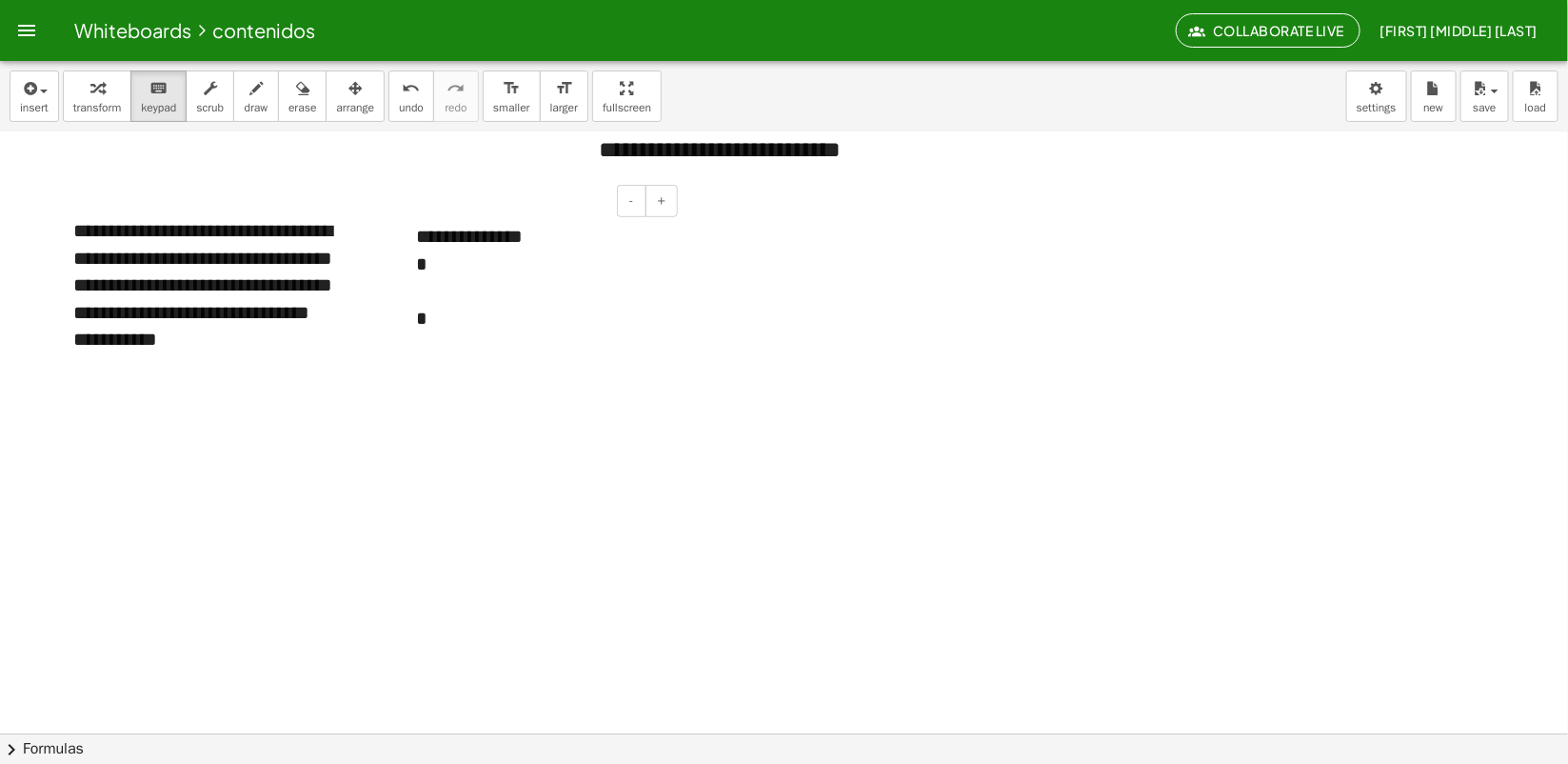 drag, startPoint x: 435, startPoint y: 329, endPoint x: 671, endPoint y: 271, distance: 243.02263 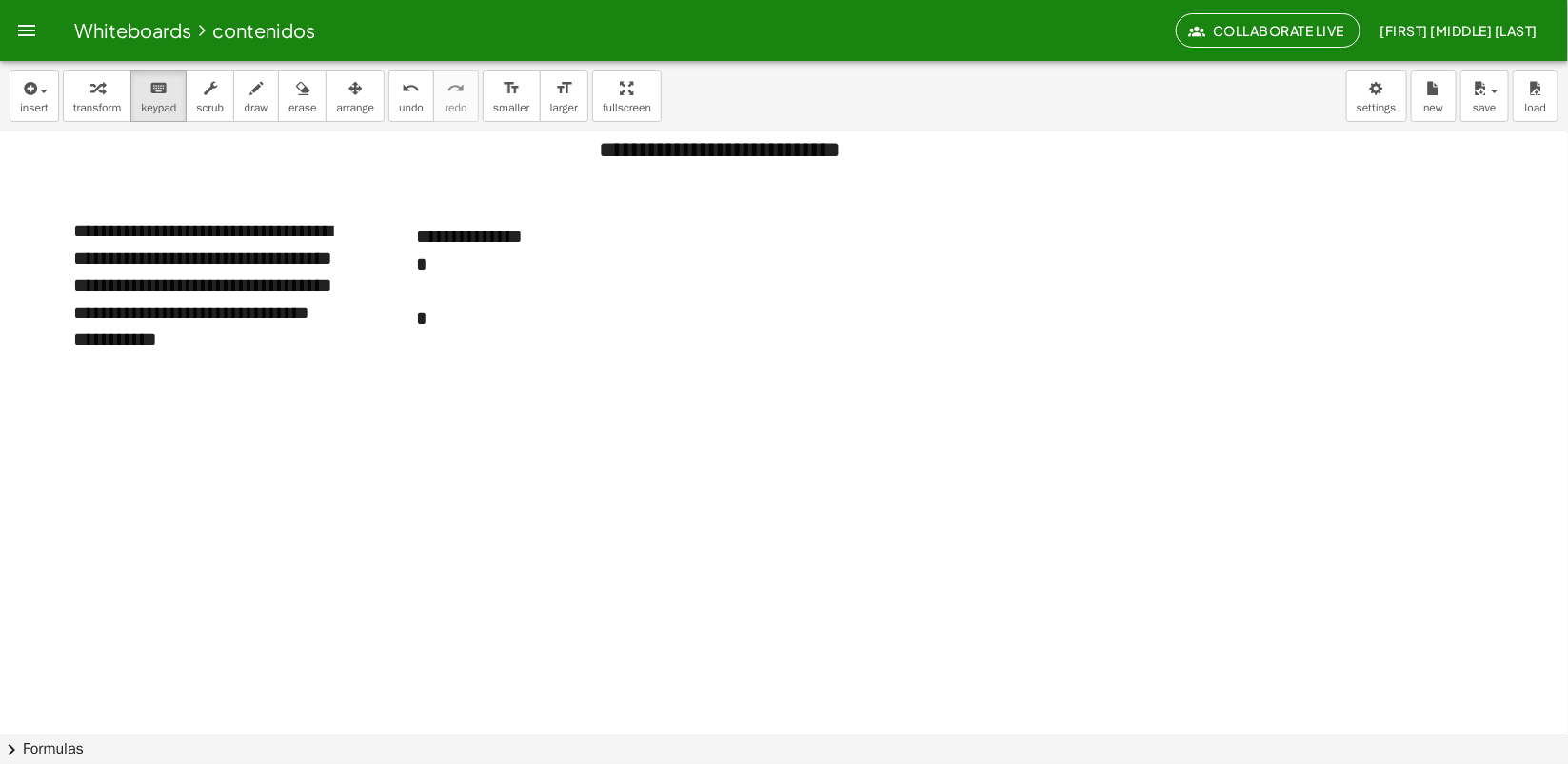 click at bounding box center (784, 437) 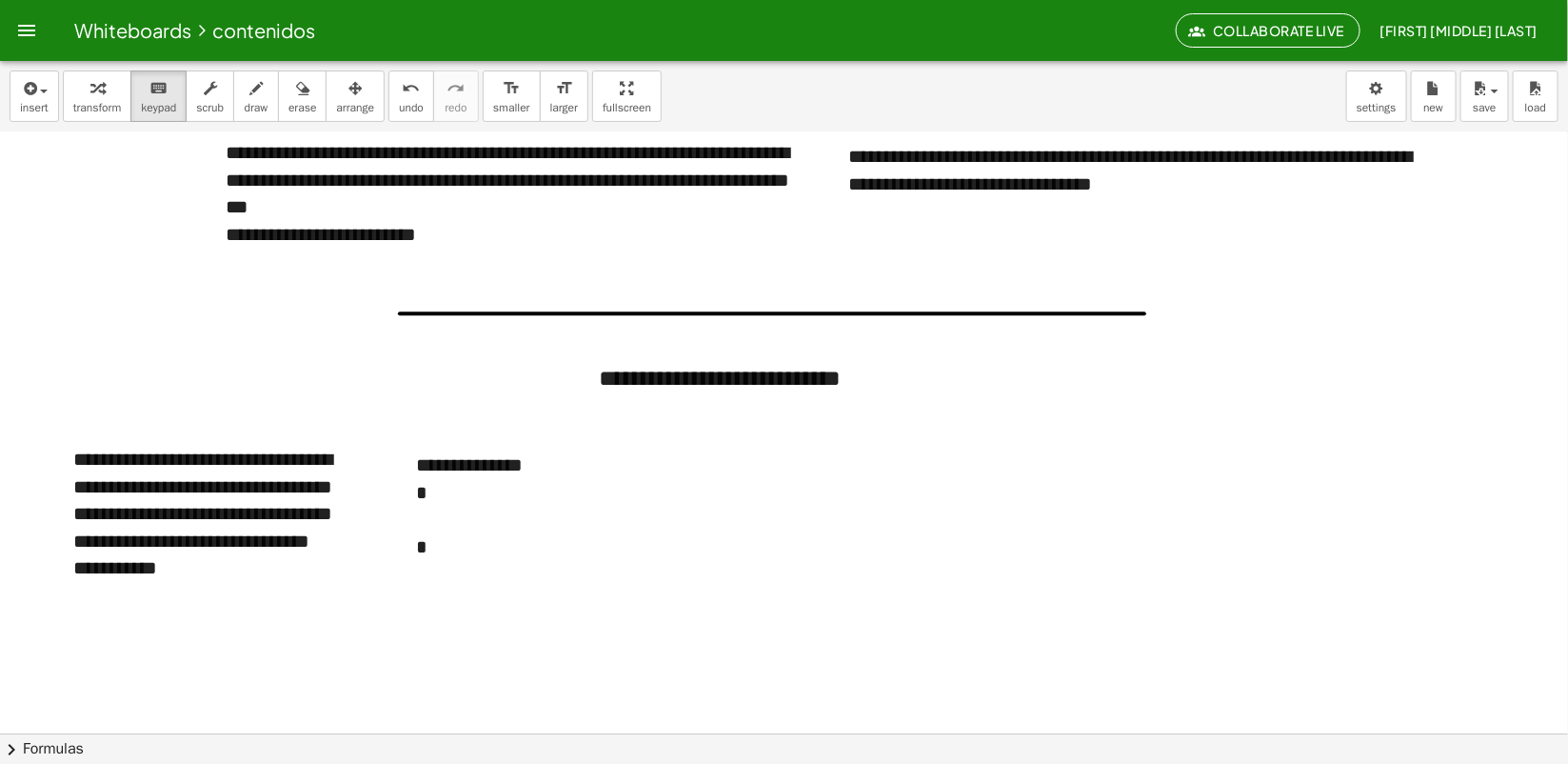 scroll, scrollTop: 0, scrollLeft: 0, axis: both 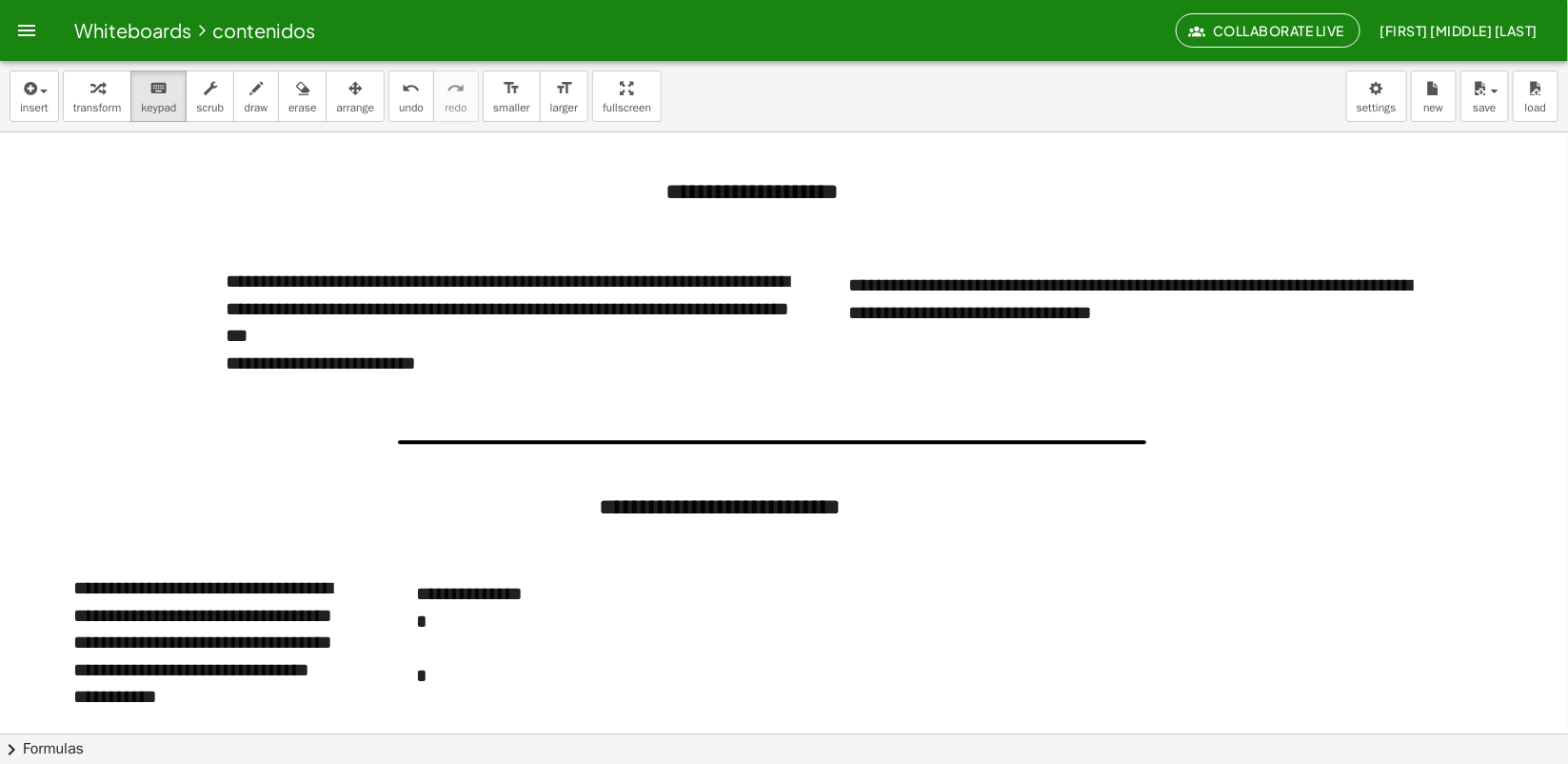 click at bounding box center [784, 794] 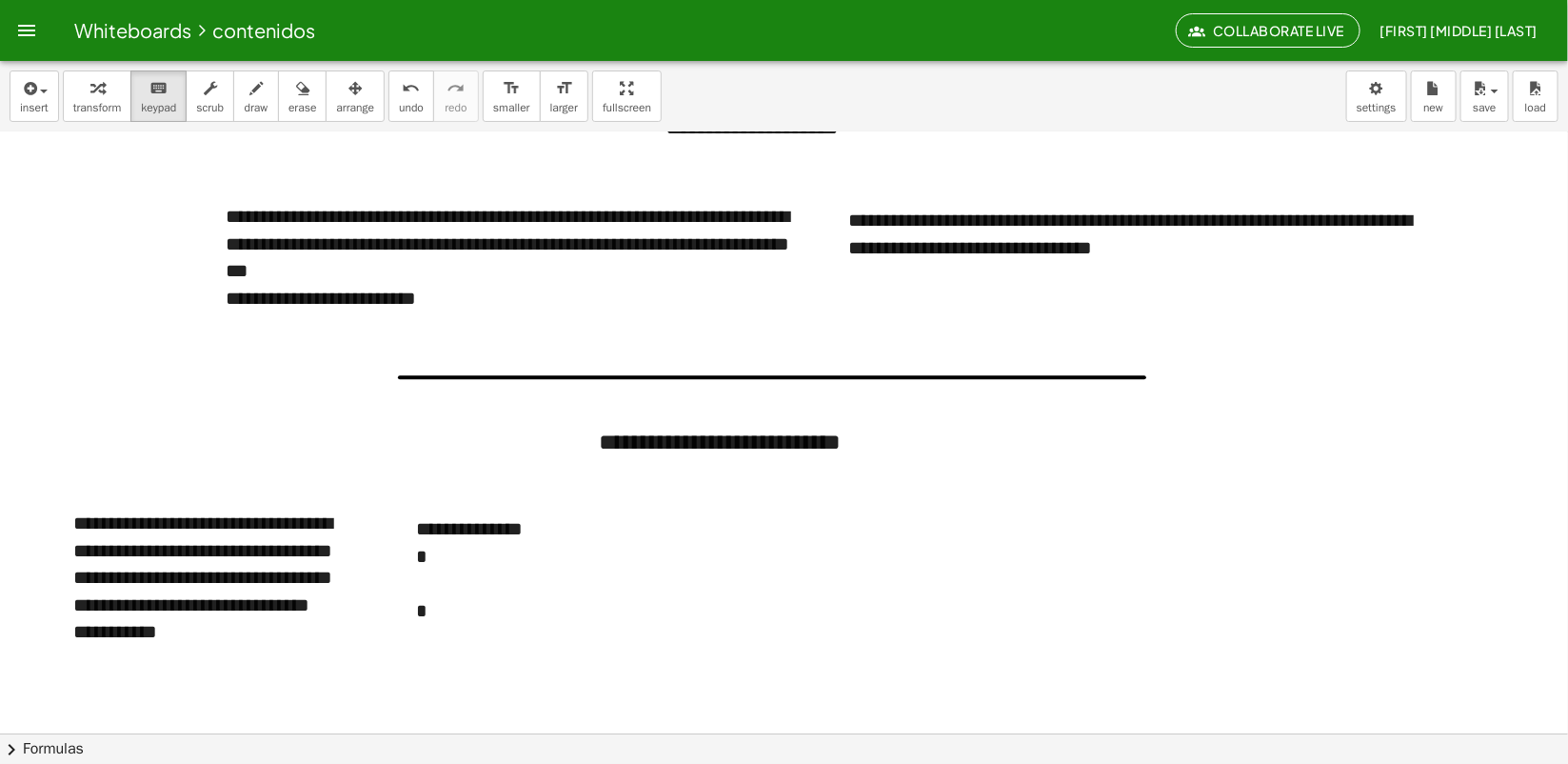 scroll, scrollTop: 119, scrollLeft: 0, axis: vertical 